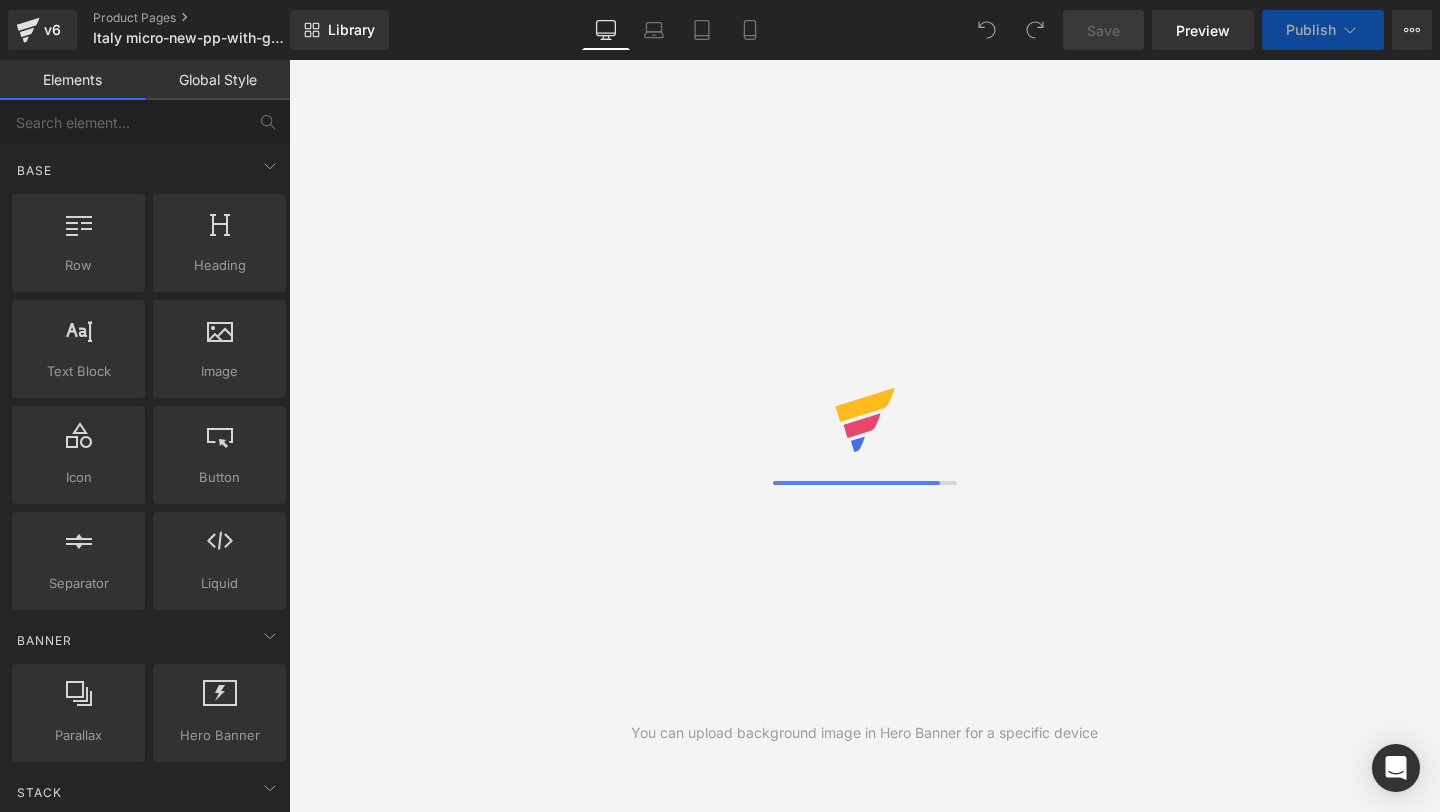 scroll, scrollTop: 0, scrollLeft: 0, axis: both 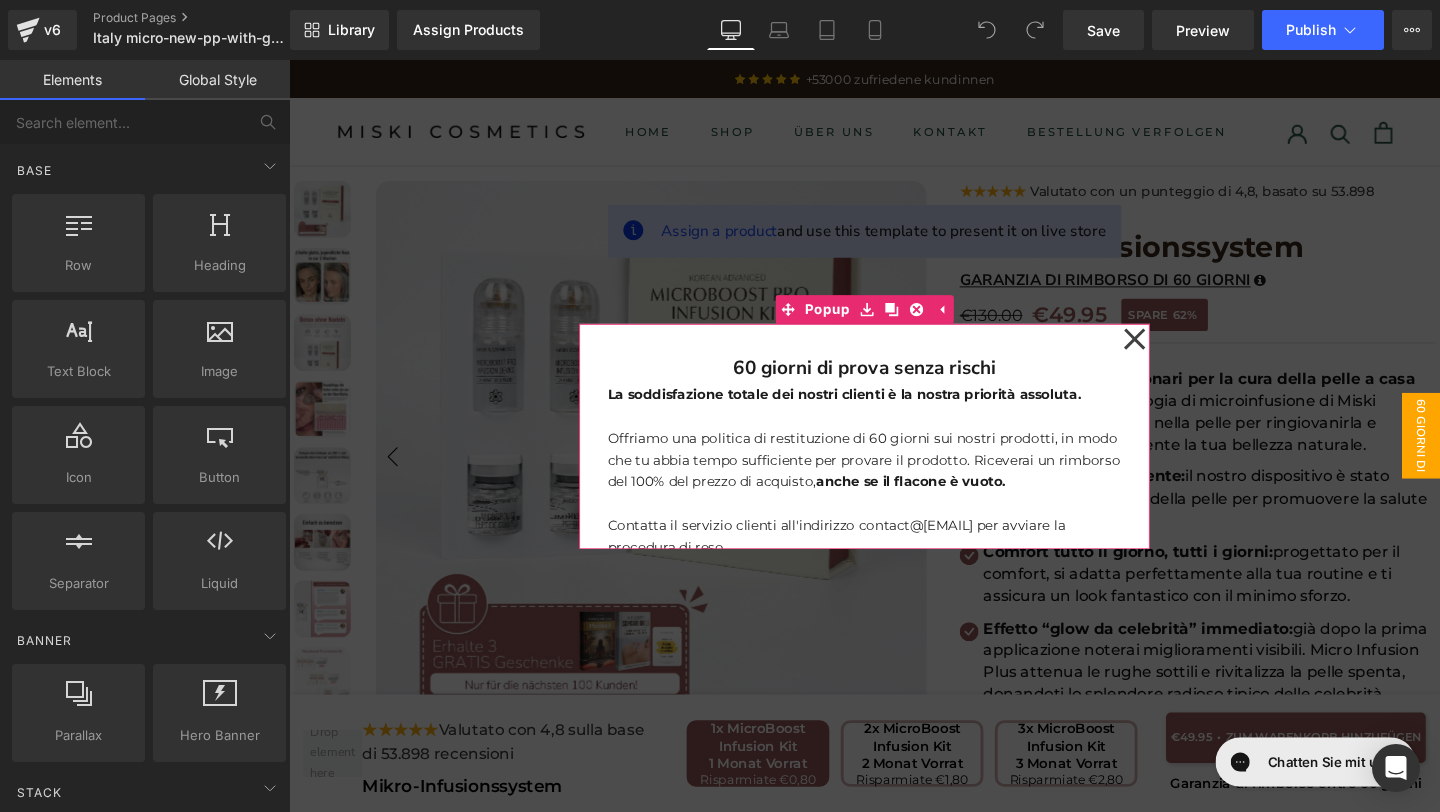 click 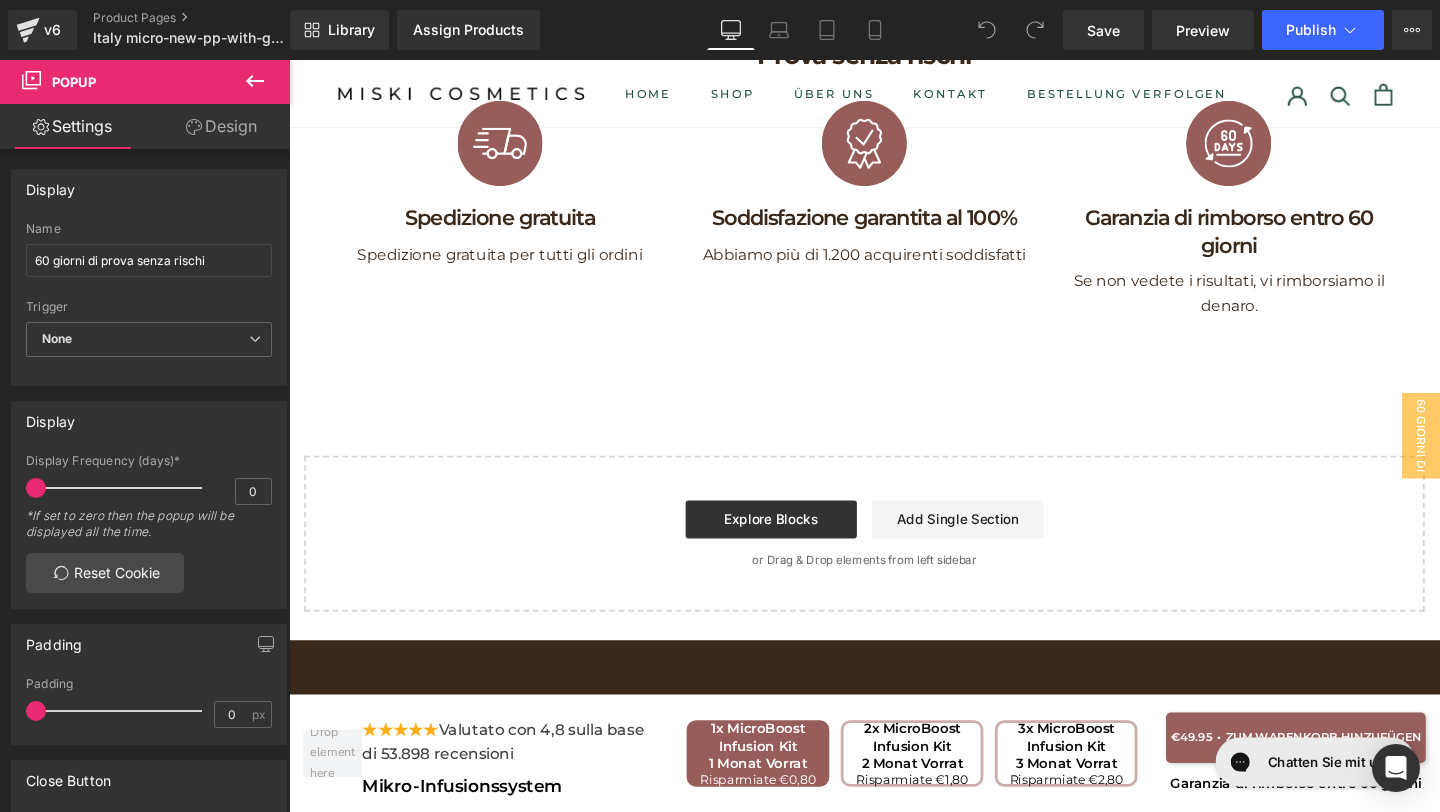 scroll, scrollTop: 10998, scrollLeft: 0, axis: vertical 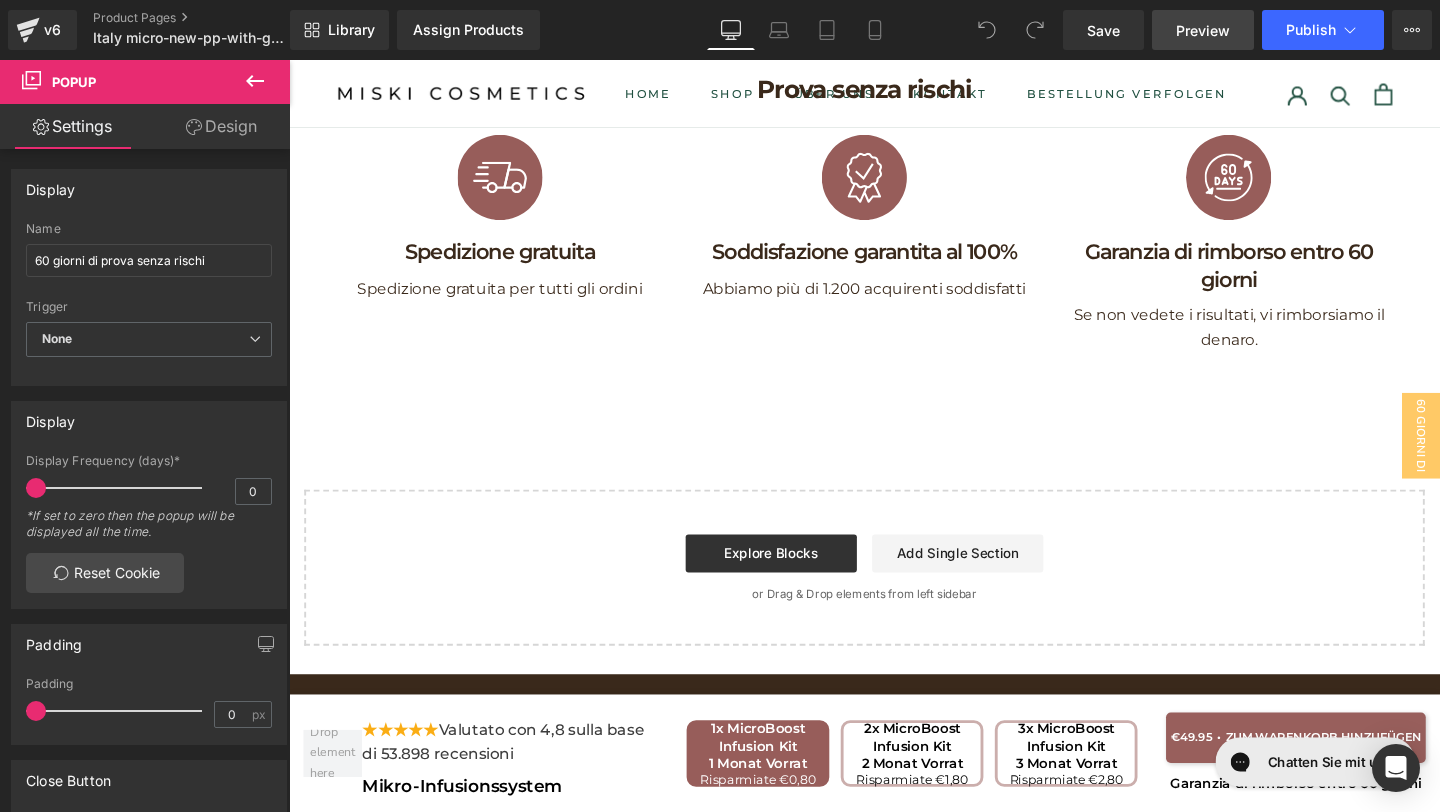 click on "Preview" at bounding box center [1203, 30] 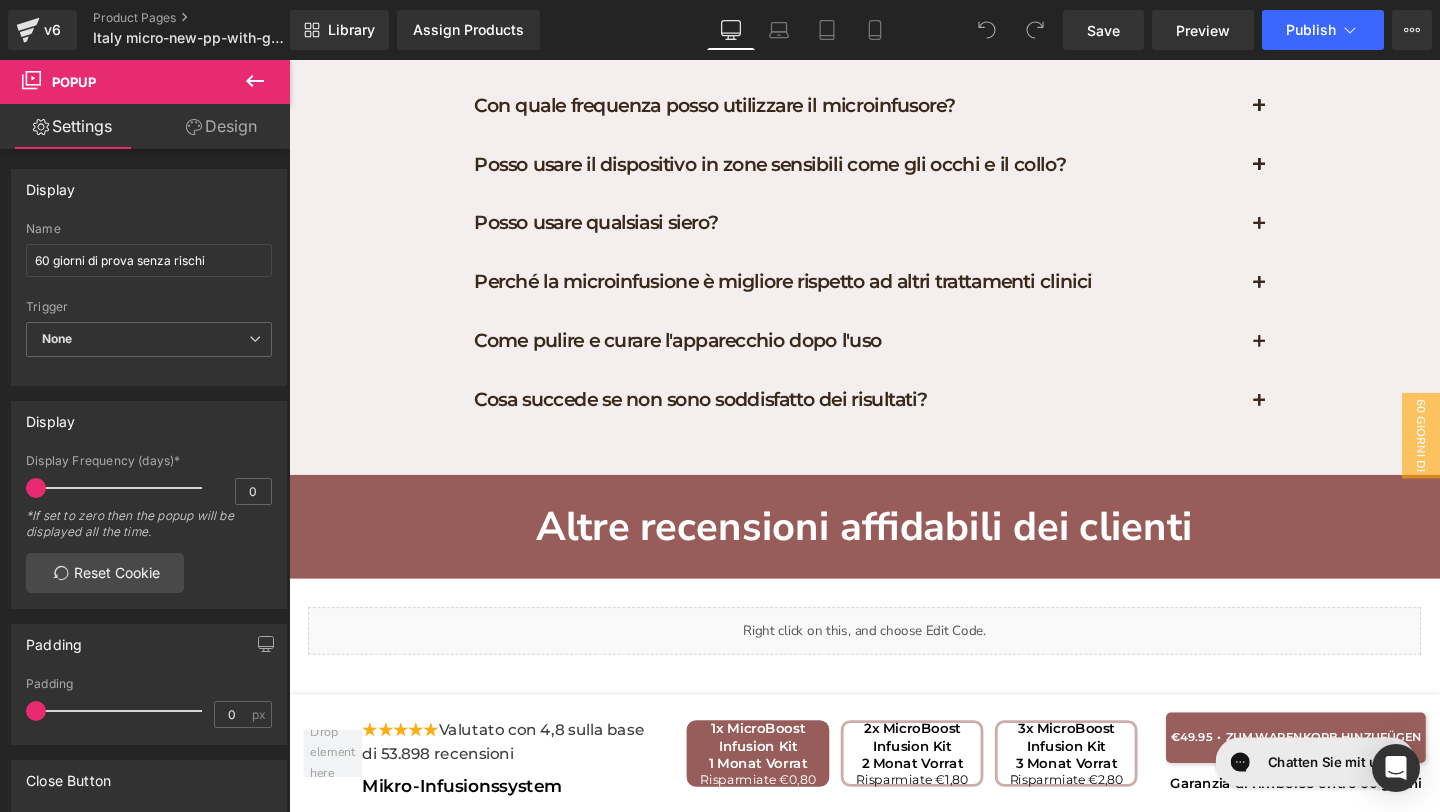 scroll, scrollTop: 10352, scrollLeft: 0, axis: vertical 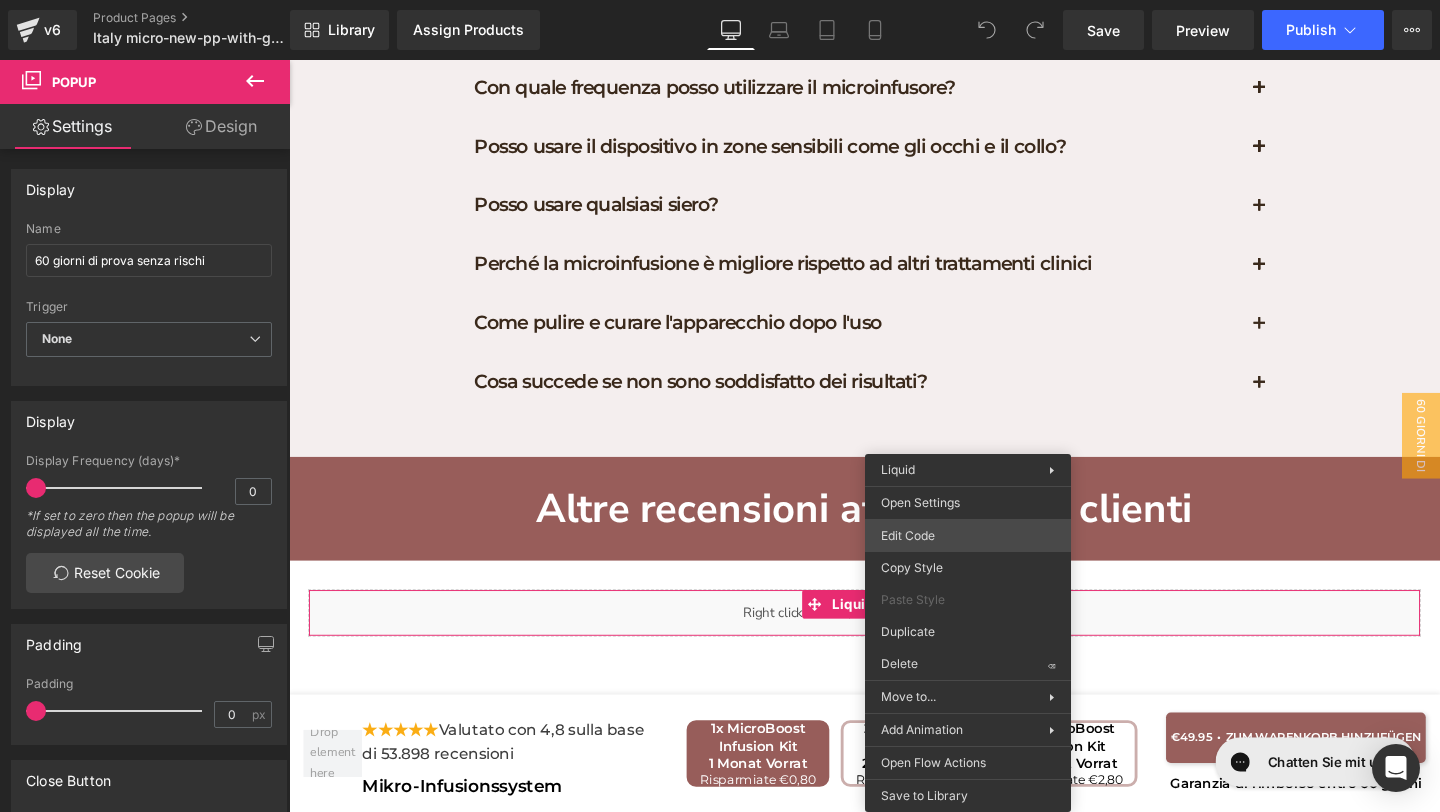 click on "You are previewing how the   will restyle your page. You can not edit Elements in Preset Preview Mode.  v6 Product Pages Italy micro-new-pp-with-gifts Library Assign Products  Product Preview
No product match your search.  Please try another keyword  Manage assigned products Desktop Desktop Laptop Tablet Mobile Save Preview Publish Scheduled View Live Page View with current Template Save Template to Library Schedule Publish Publish Settings Shortcuts  Your page can’t be published   You've reached the maximum number of published pages on your plan  (21/999999).  You need to upgrade your plan or unpublish all your pages to get 1 publish slot.   Unpublish pages   Upgrade plan  Elements Global Style Base Row  rows, columns, layouts, div Heading  headings, titles, h1,h2,h3,h4,h5,h6 Text Block  texts, paragraphs, contents, blocks Image  images, photos, alts, uploads Icon  icons, symbols Button  button, call to action, cta Separator  separators, dividers, horizontal lines Liquid  Banner Parallax  List" at bounding box center (720, 0) 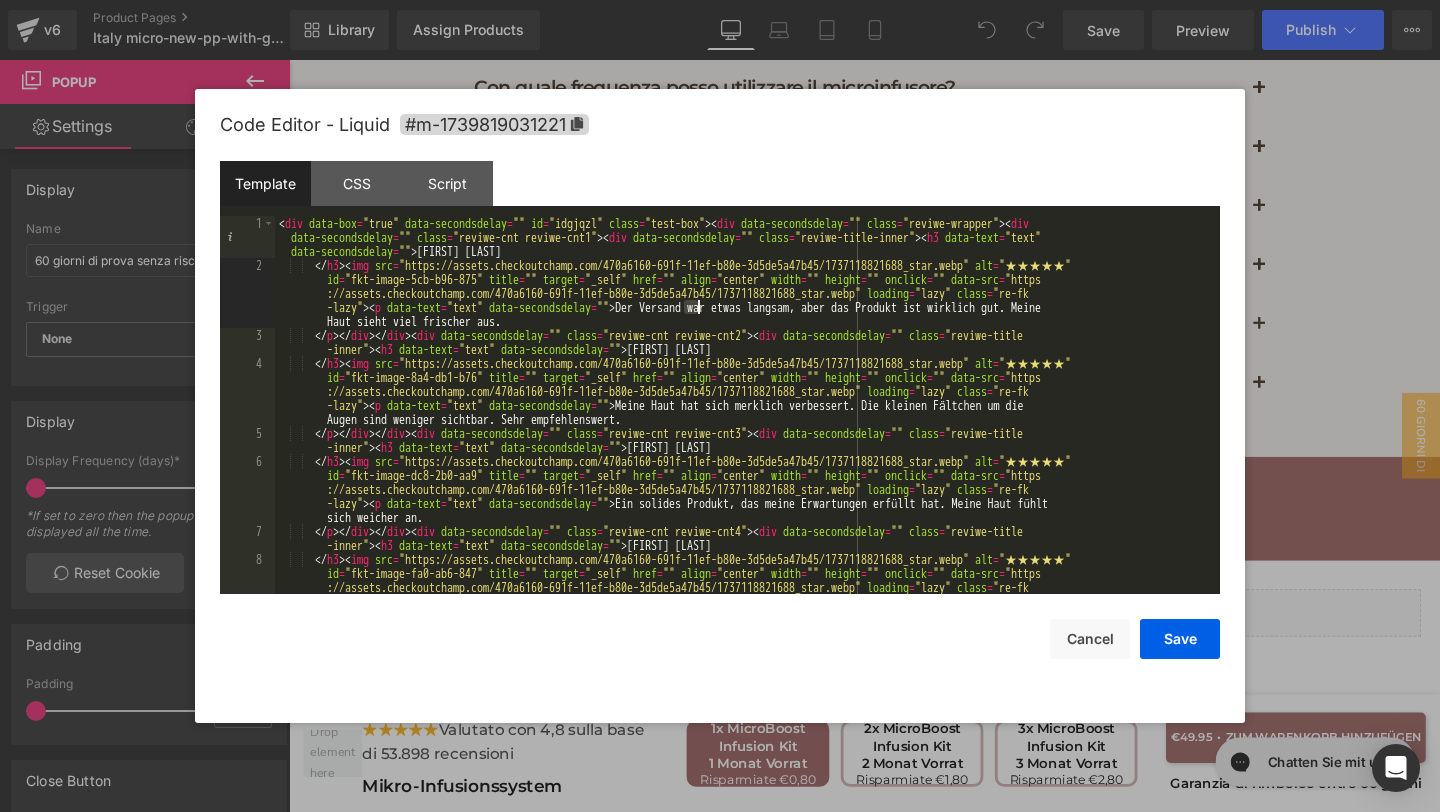 drag, startPoint x: 682, startPoint y: 309, endPoint x: 695, endPoint y: 304, distance: 13.928389 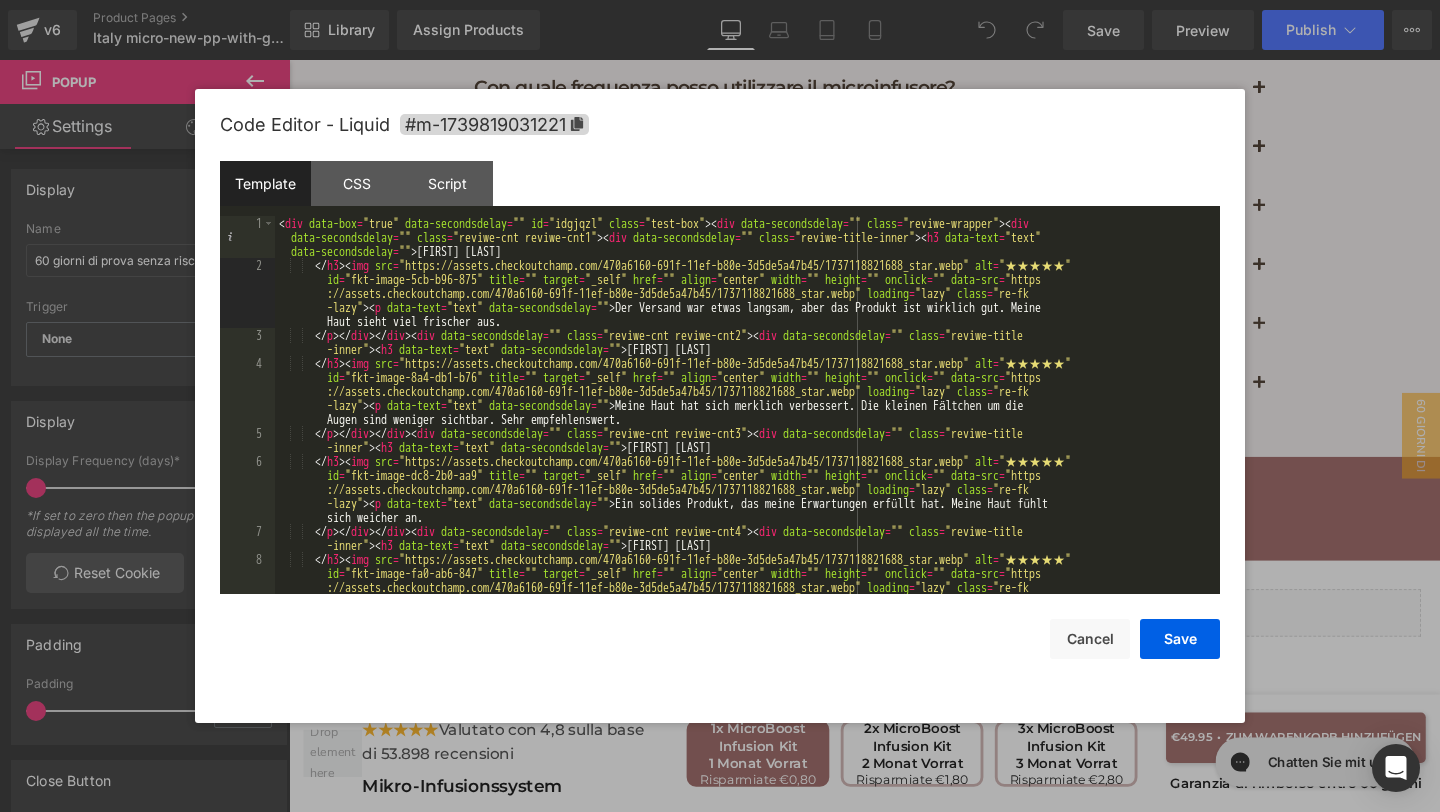 click on "[NAME] Bauer" at bounding box center [743, 468] 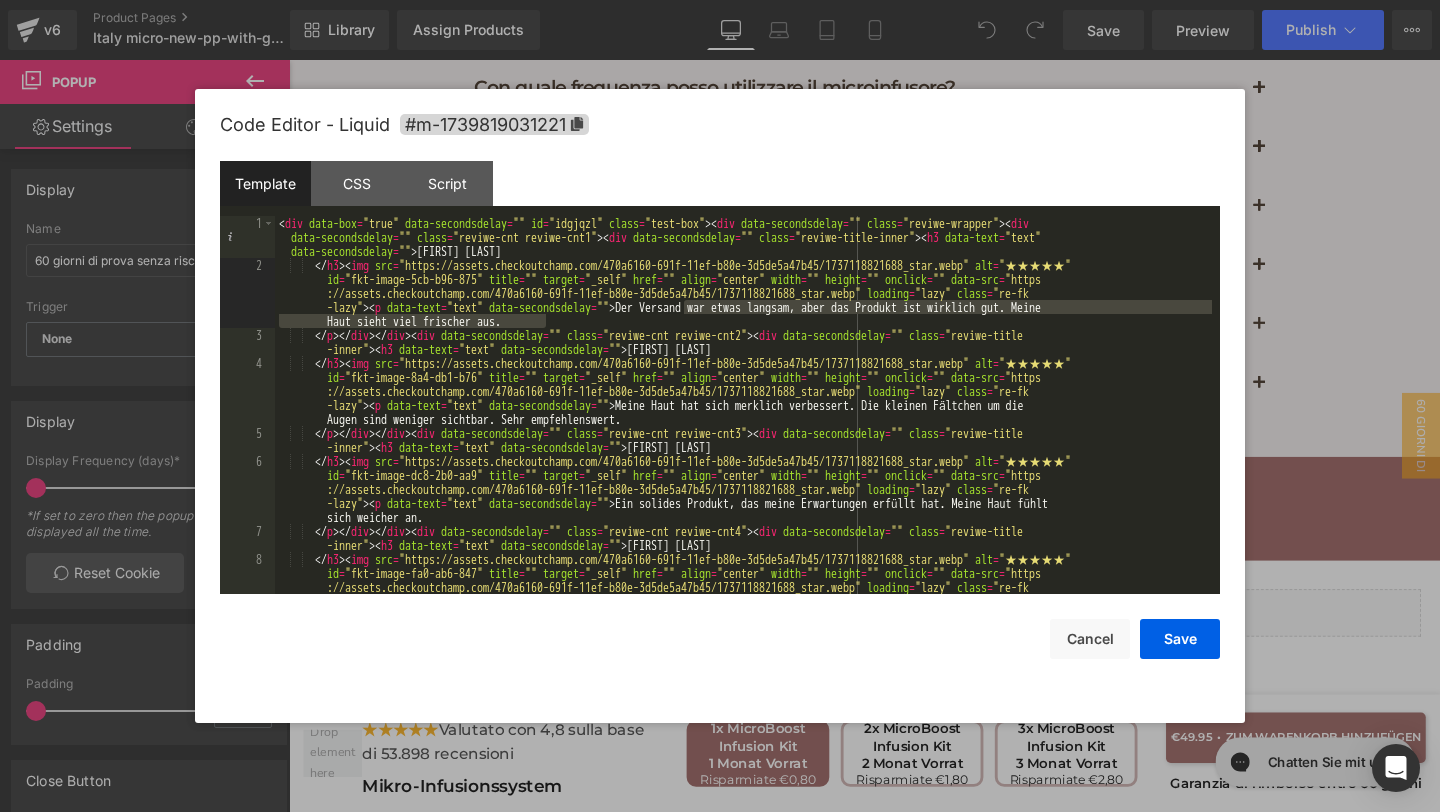 drag, startPoint x: 686, startPoint y: 311, endPoint x: 558, endPoint y: 320, distance: 128.31601 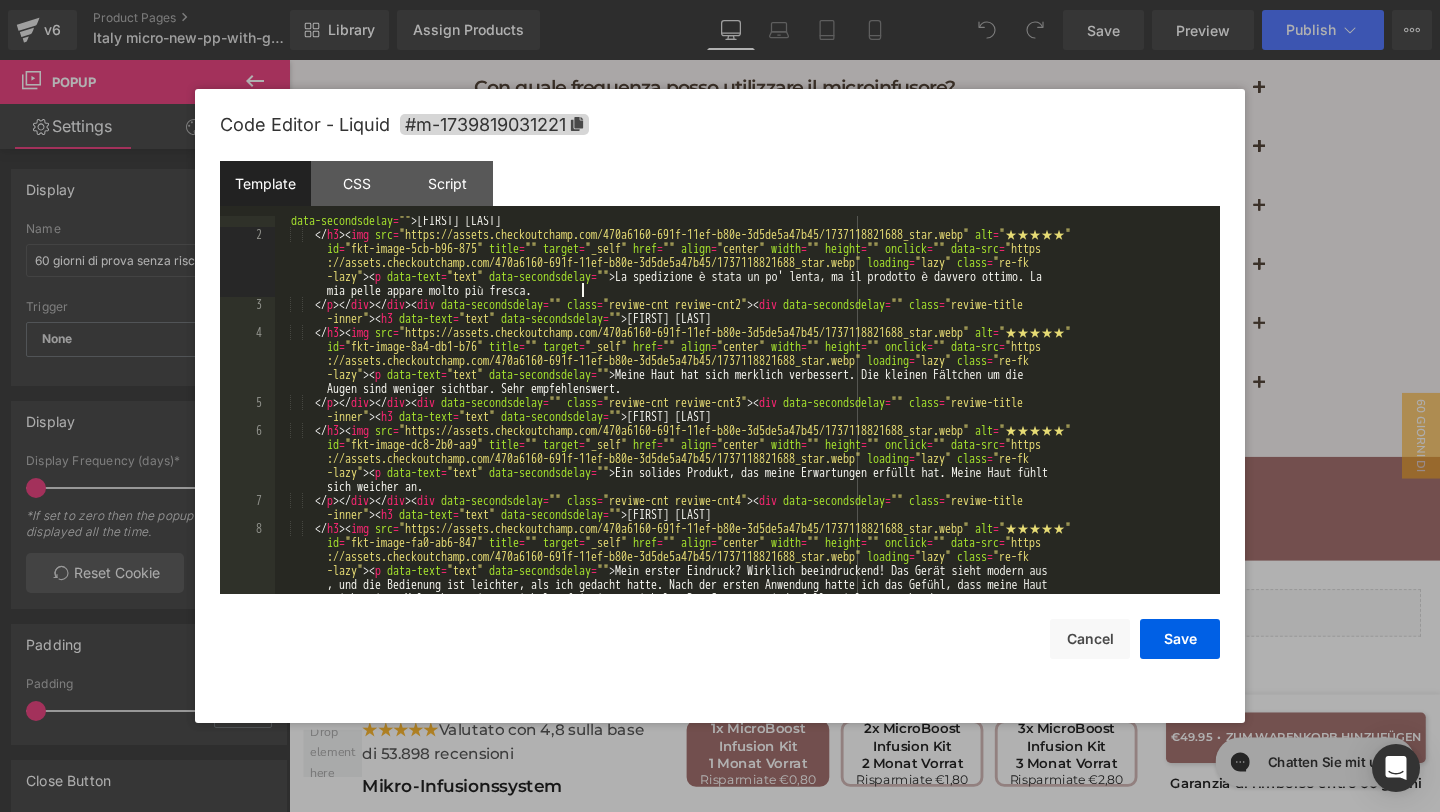 scroll, scrollTop: 31, scrollLeft: 0, axis: vertical 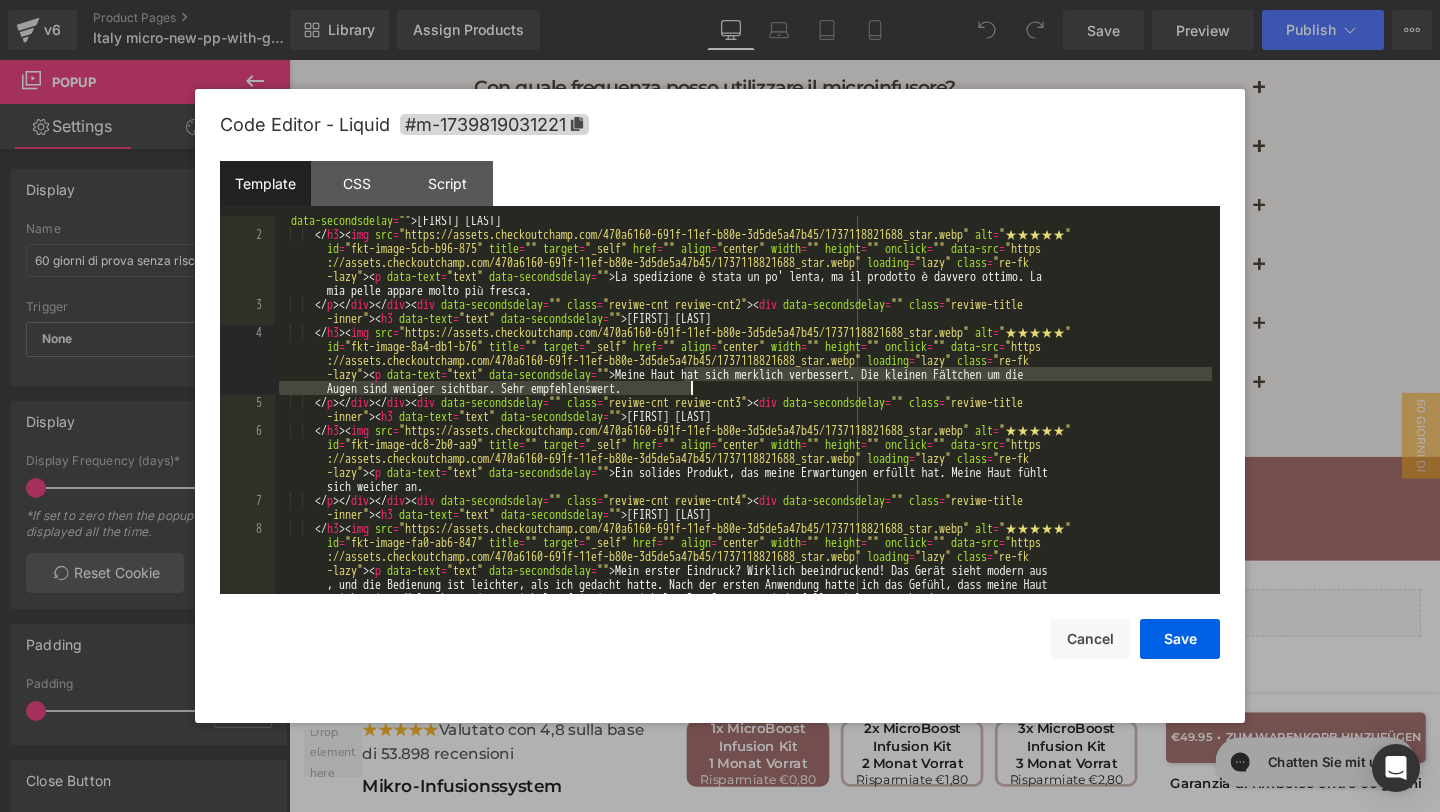 drag, startPoint x: 682, startPoint y: 377, endPoint x: 691, endPoint y: 389, distance: 15 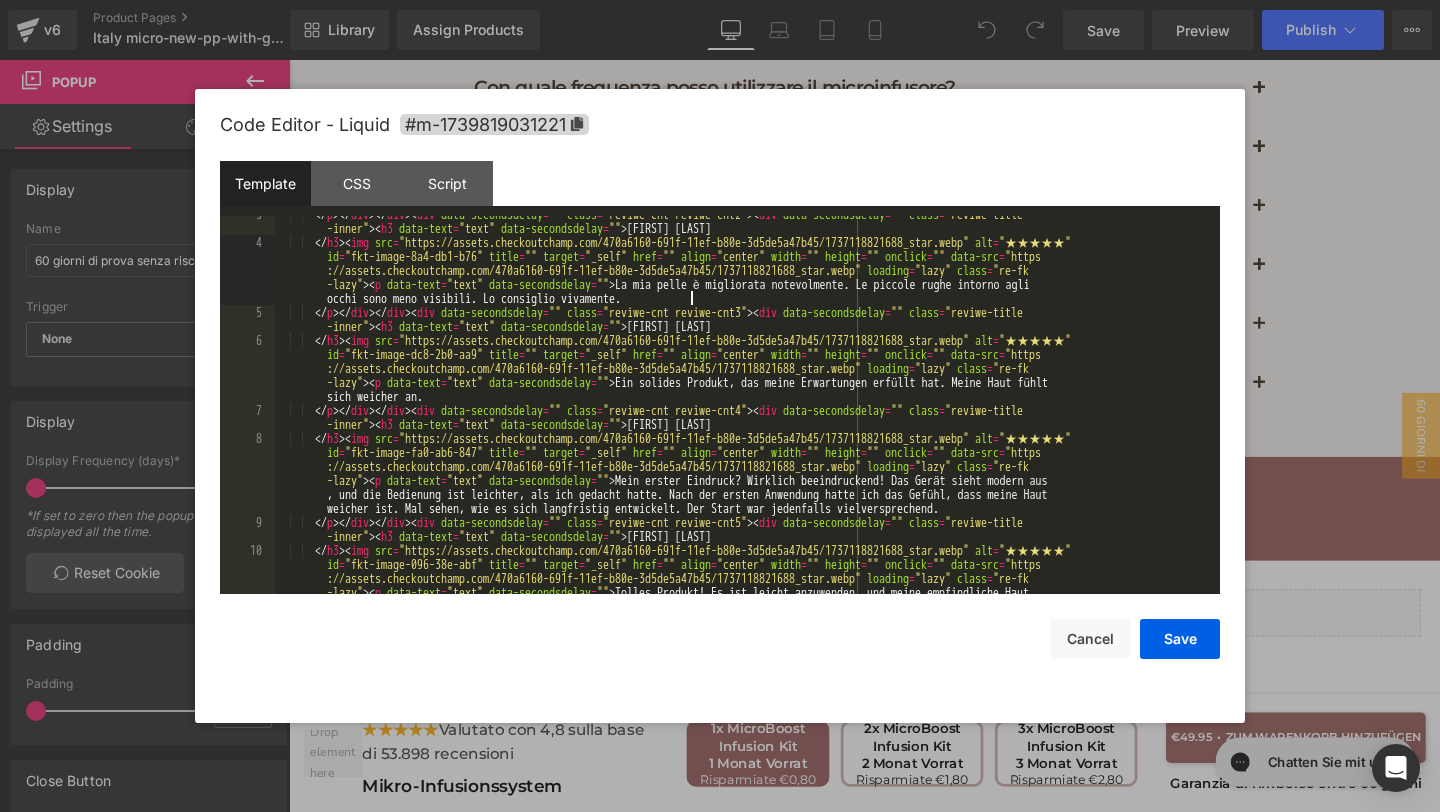 scroll, scrollTop: 154, scrollLeft: 0, axis: vertical 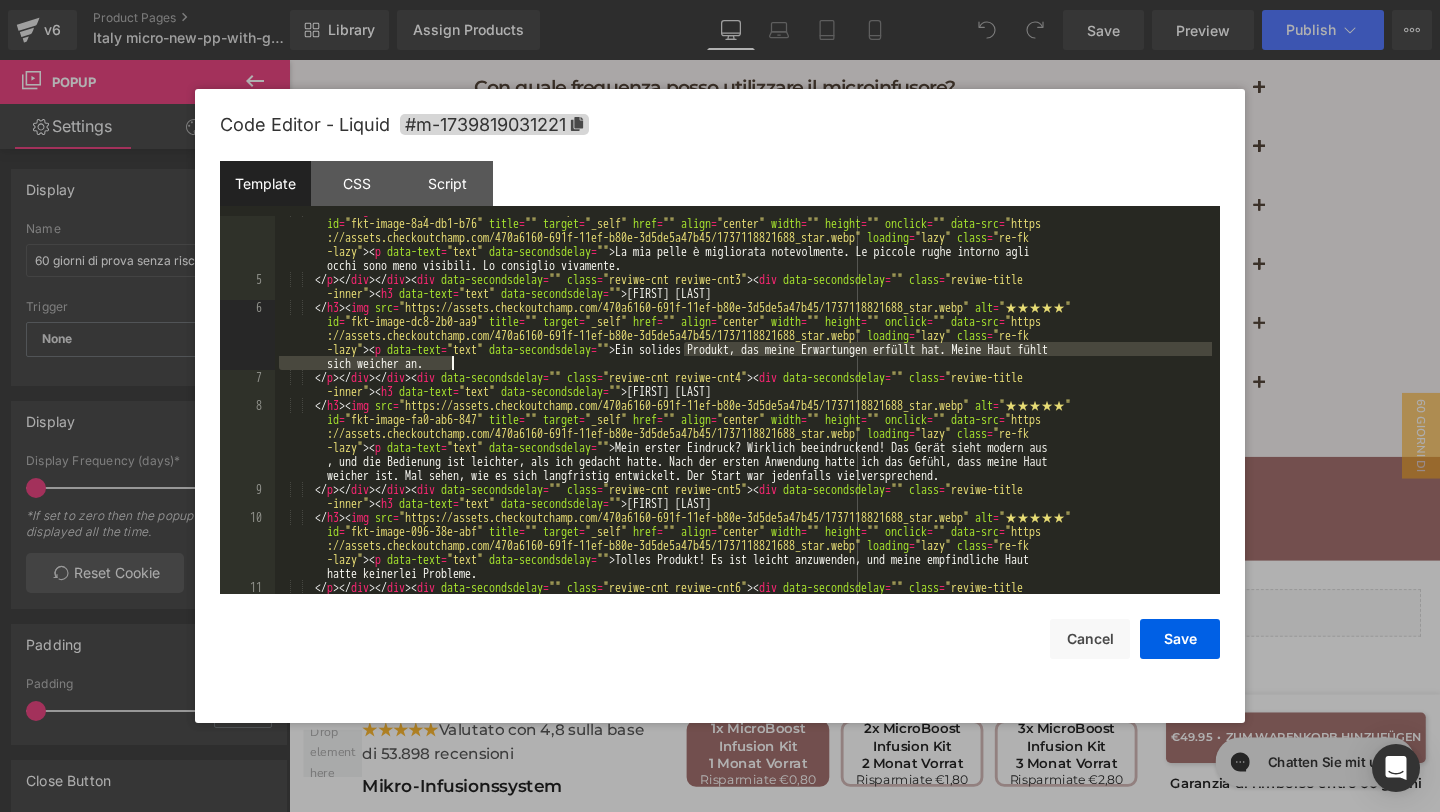 drag, startPoint x: 682, startPoint y: 348, endPoint x: 1121, endPoint y: 358, distance: 439.1139 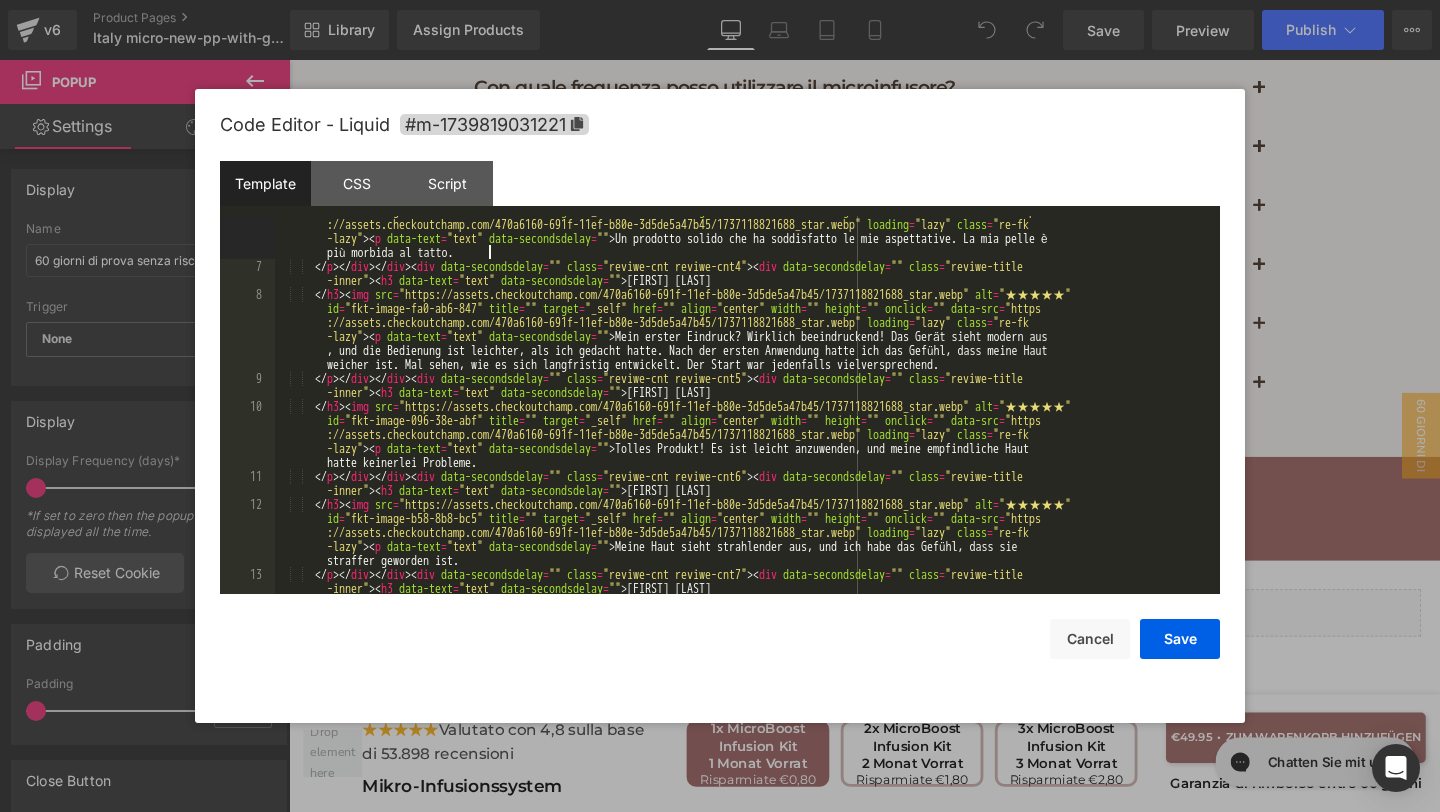 scroll, scrollTop: 265, scrollLeft: 0, axis: vertical 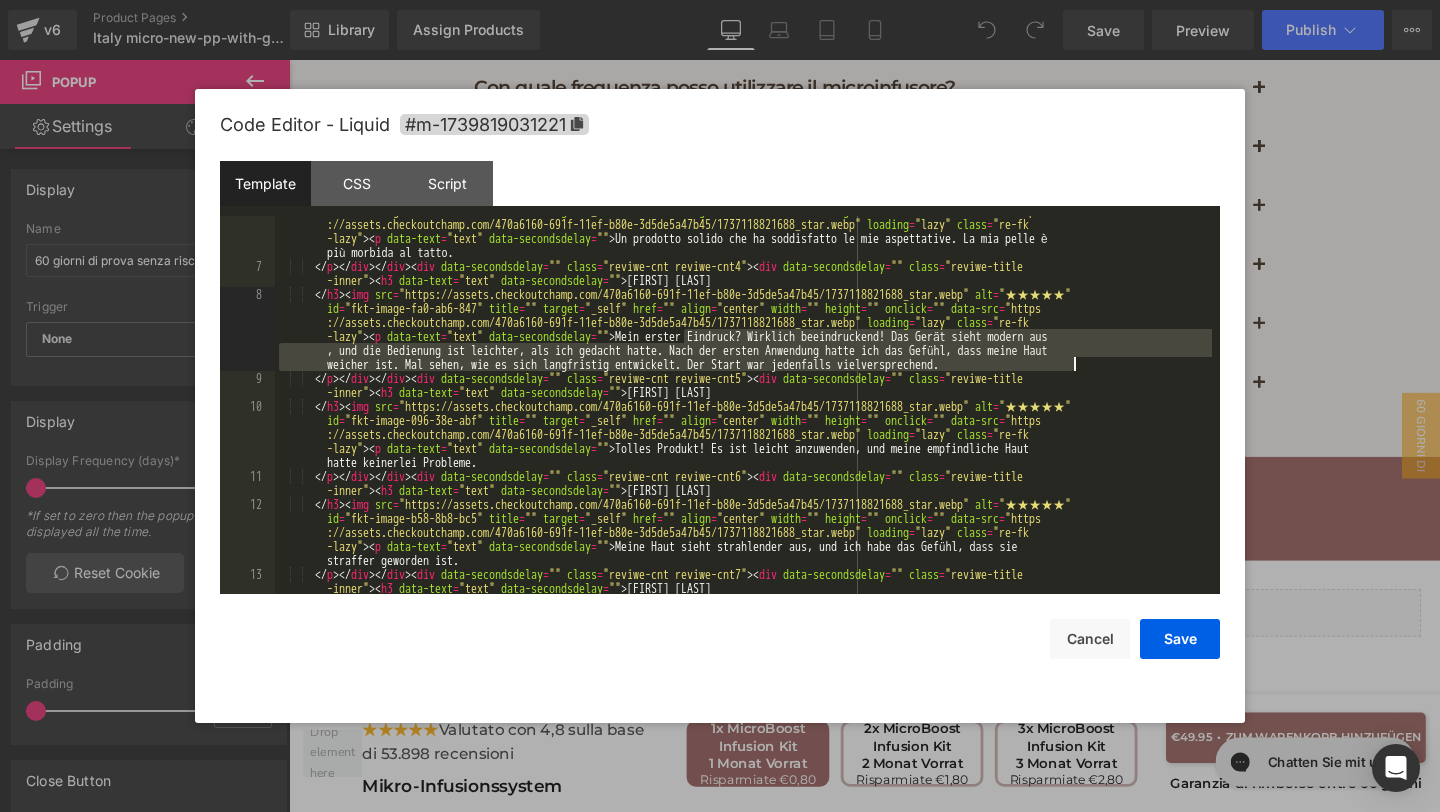 drag, startPoint x: 683, startPoint y: 335, endPoint x: 1091, endPoint y: 366, distance: 409.176 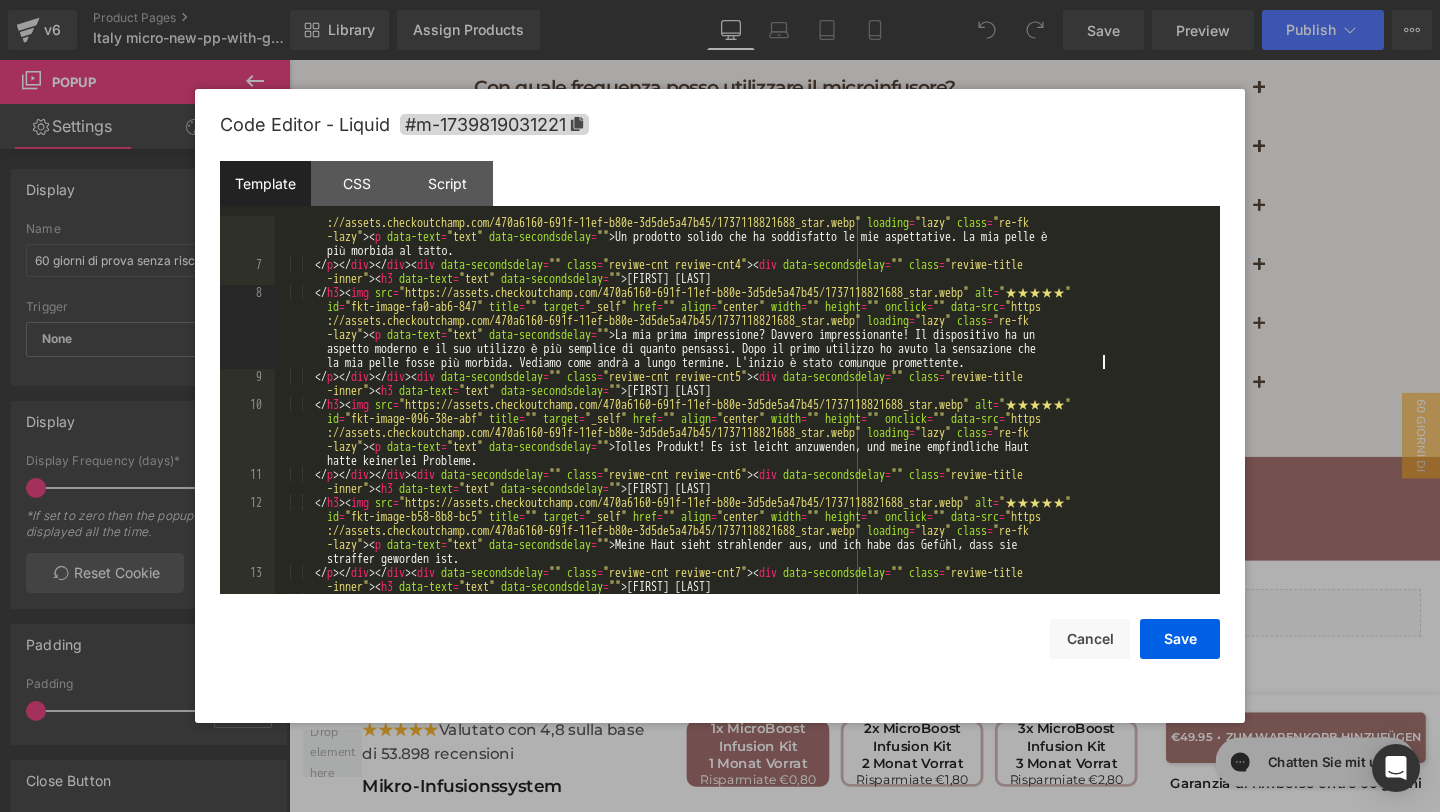 scroll, scrollTop: 348, scrollLeft: 0, axis: vertical 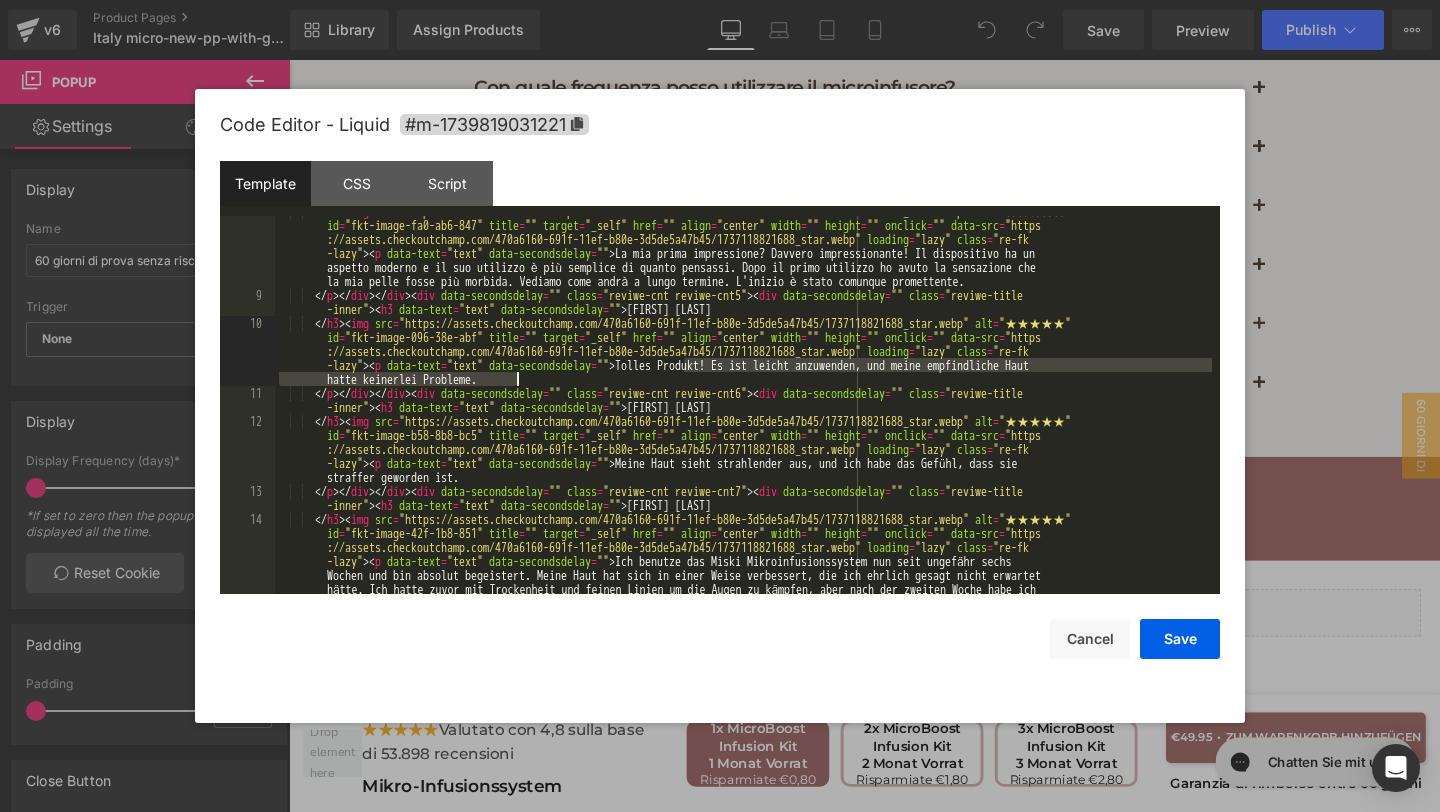 drag, startPoint x: 686, startPoint y: 365, endPoint x: 515, endPoint y: 383, distance: 171.94476 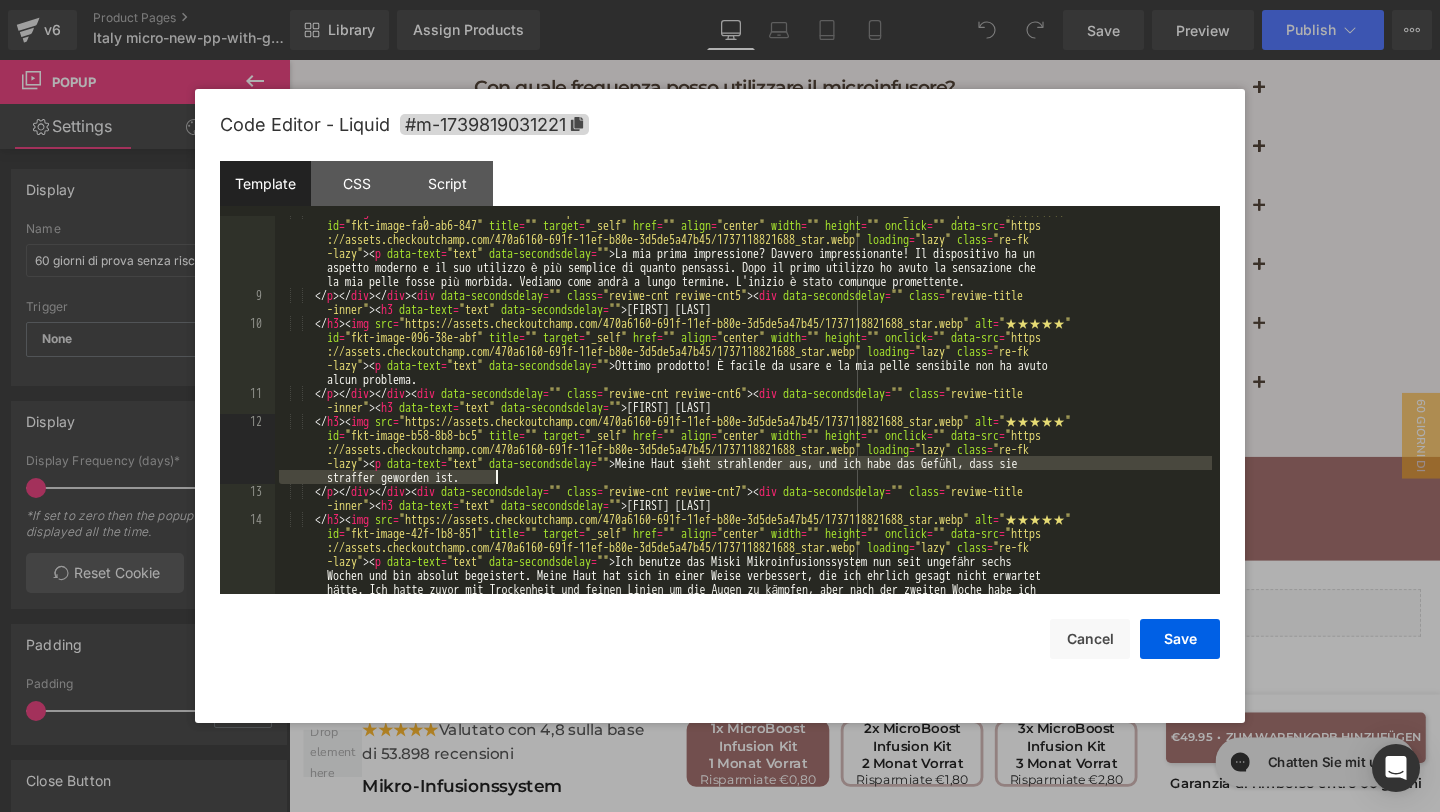 drag, startPoint x: 683, startPoint y: 461, endPoint x: 524, endPoint y: 479, distance: 160.01562 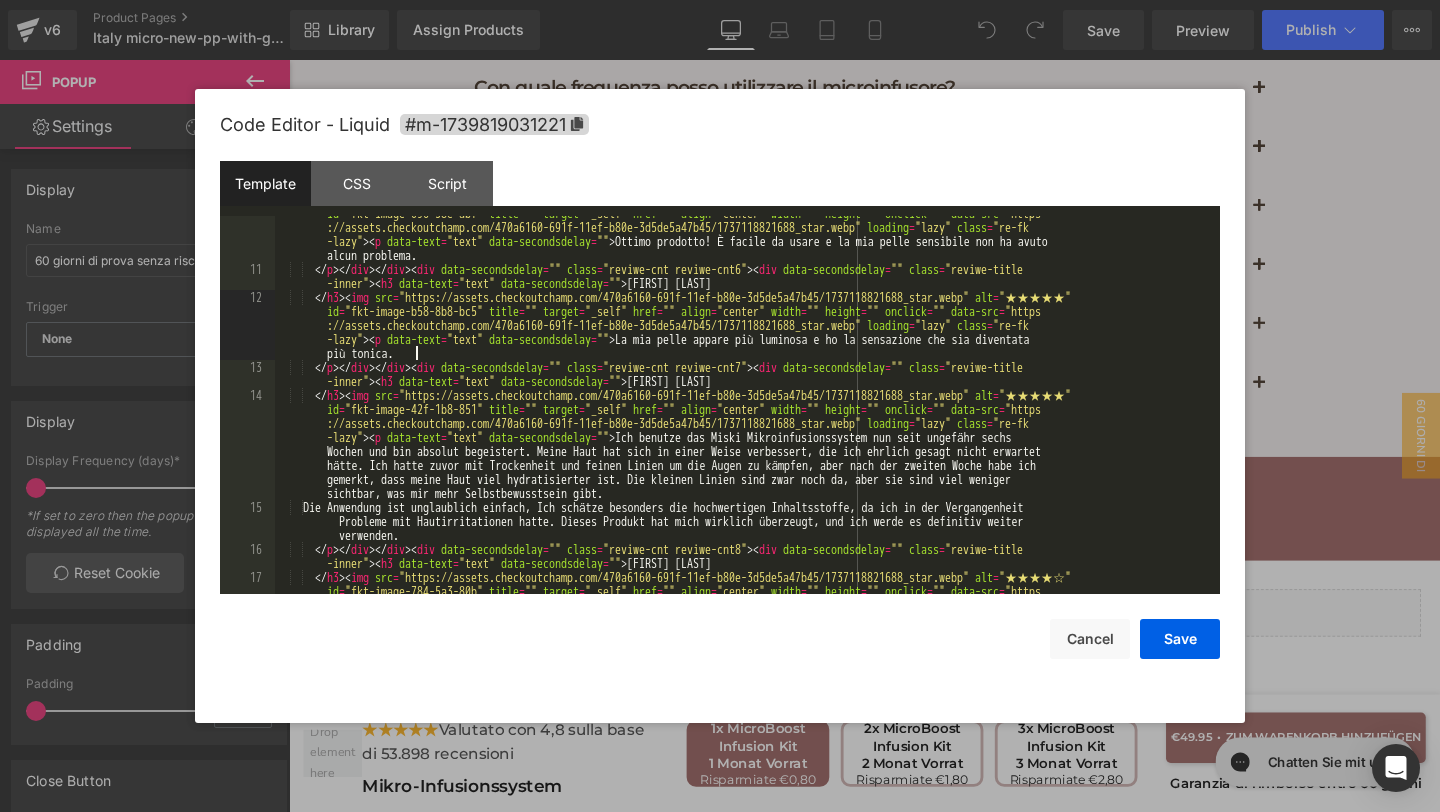 scroll, scrollTop: 486, scrollLeft: 0, axis: vertical 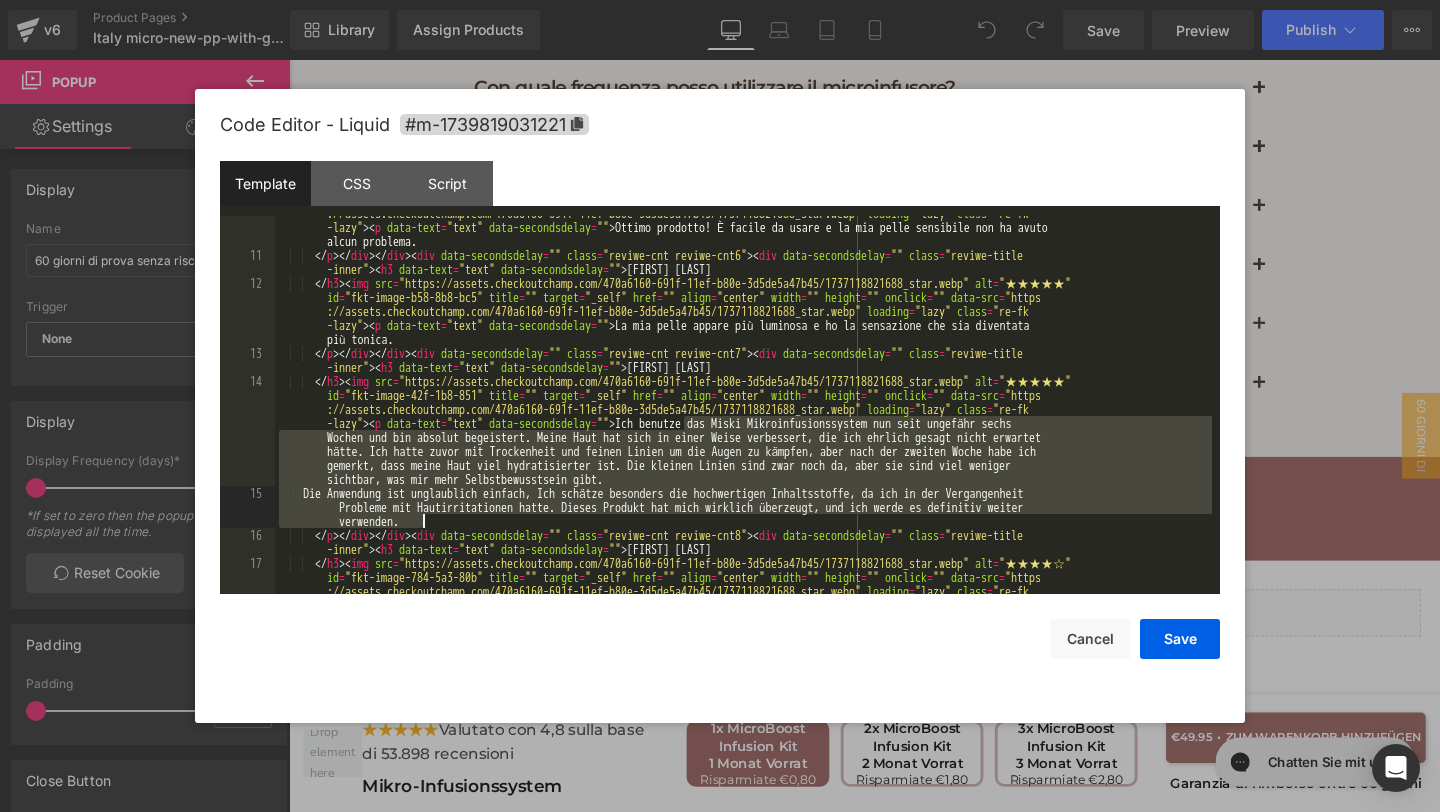 drag, startPoint x: 681, startPoint y: 424, endPoint x: 899, endPoint y: 519, distance: 237.80034 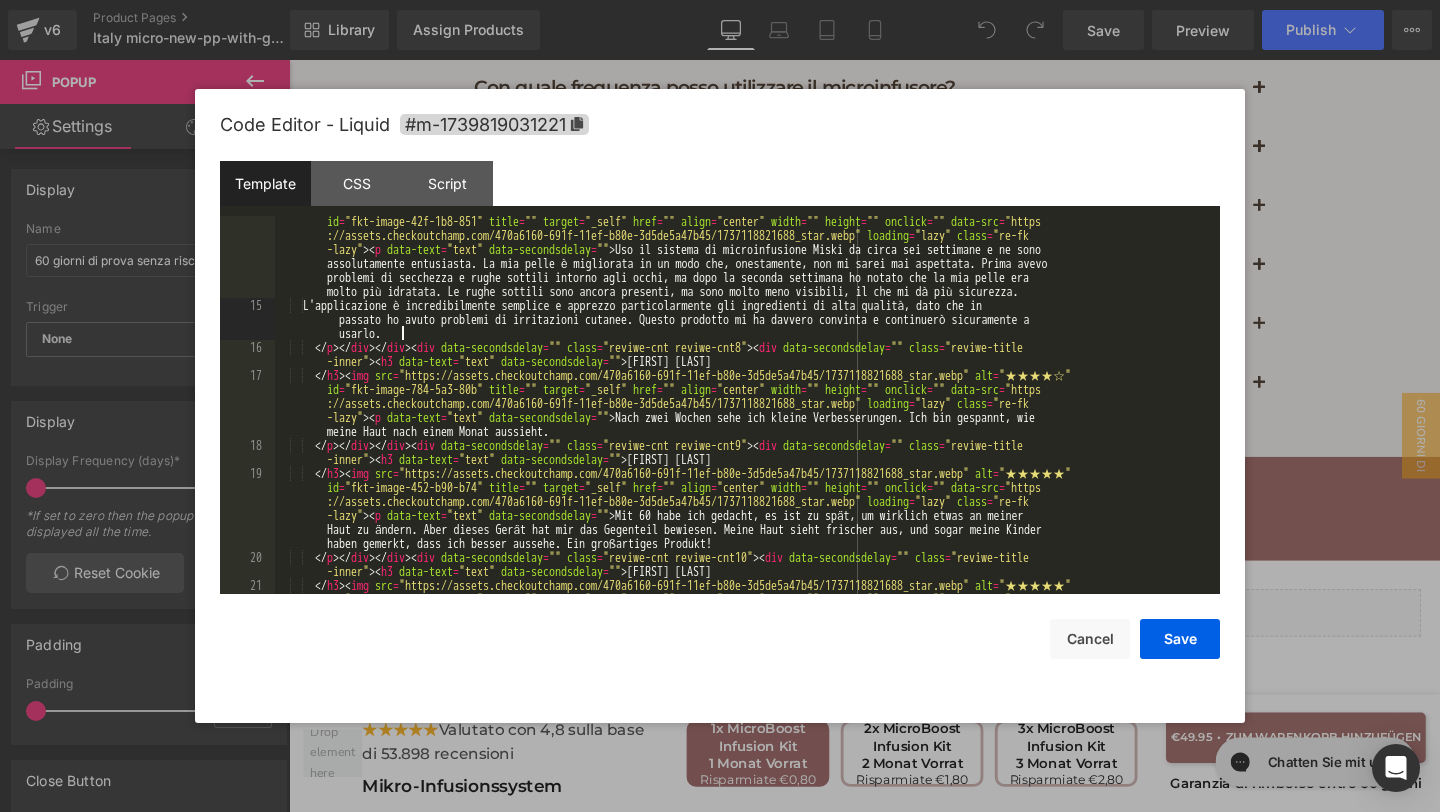 scroll, scrollTop: 675, scrollLeft: 0, axis: vertical 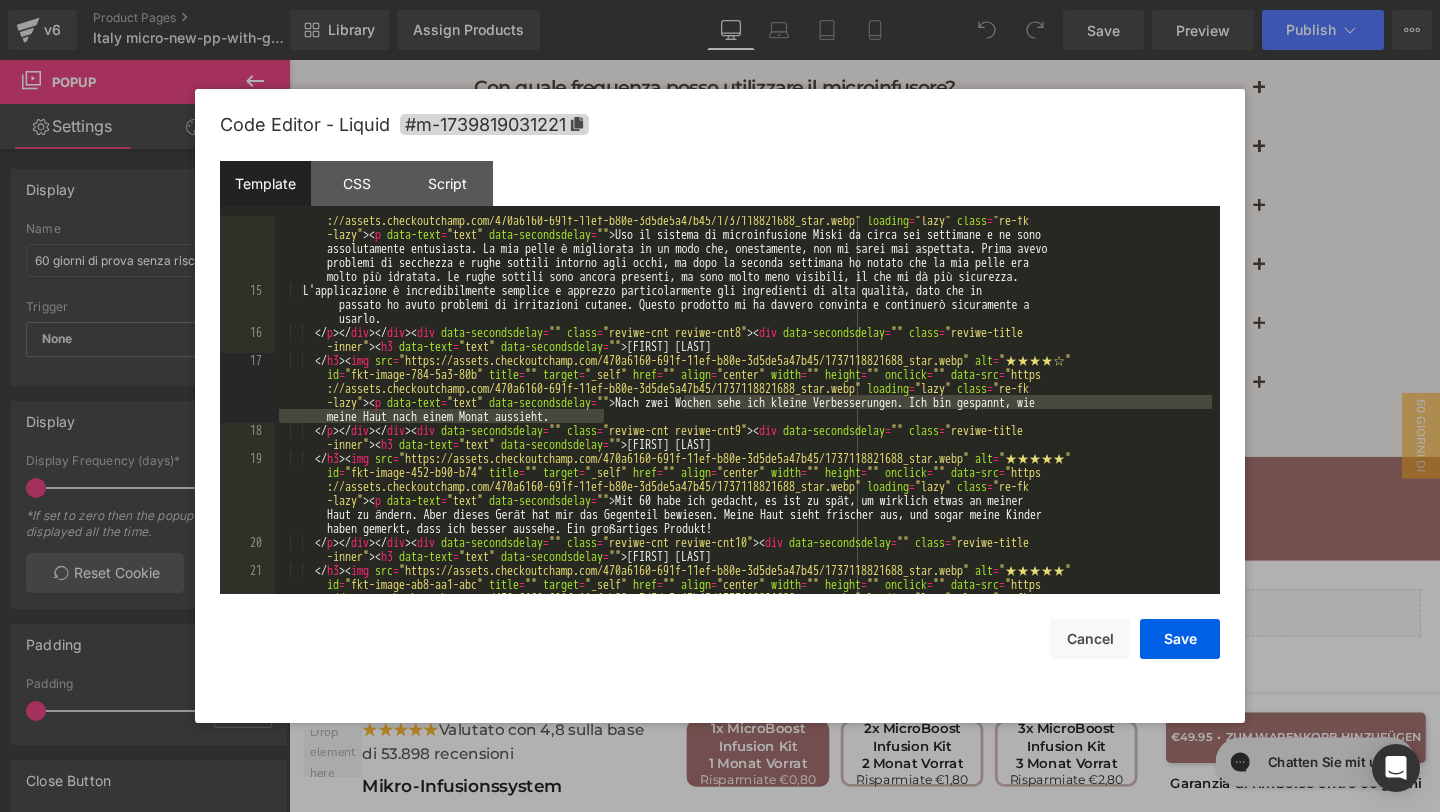 drag, startPoint x: 684, startPoint y: 404, endPoint x: 1004, endPoint y: 416, distance: 320.2249 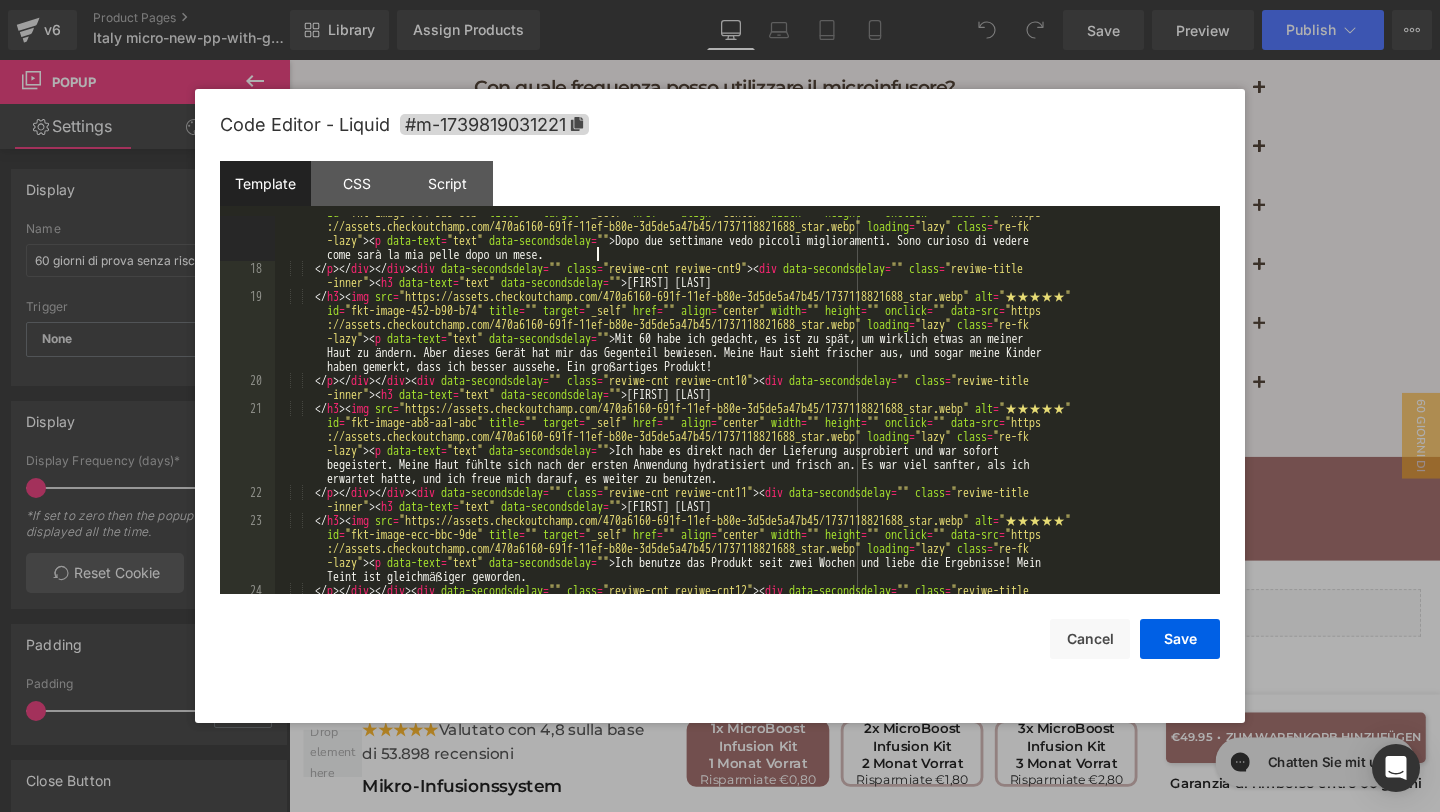scroll, scrollTop: 843, scrollLeft: 0, axis: vertical 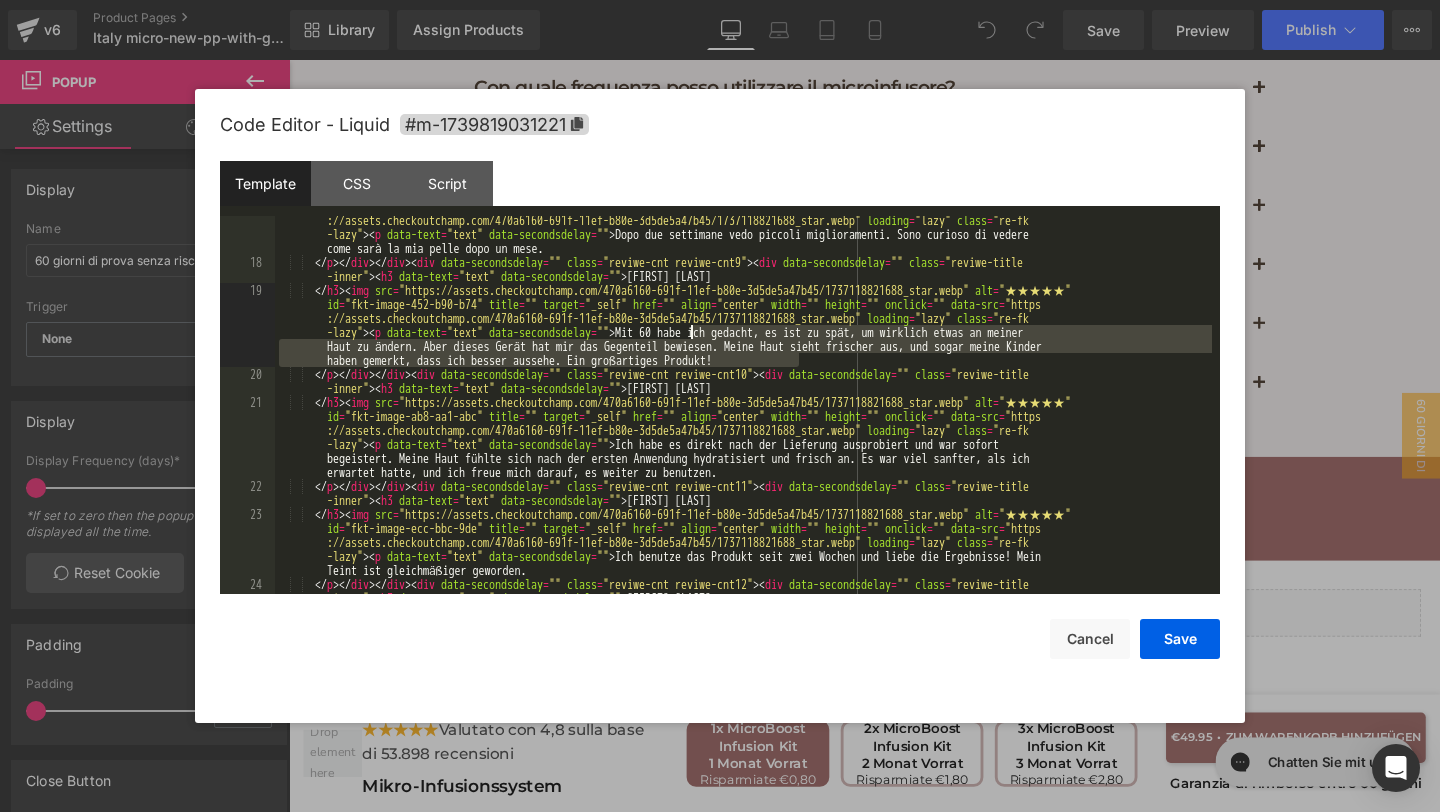 drag, startPoint x: 801, startPoint y: 363, endPoint x: 688, endPoint y: 330, distance: 117.72001 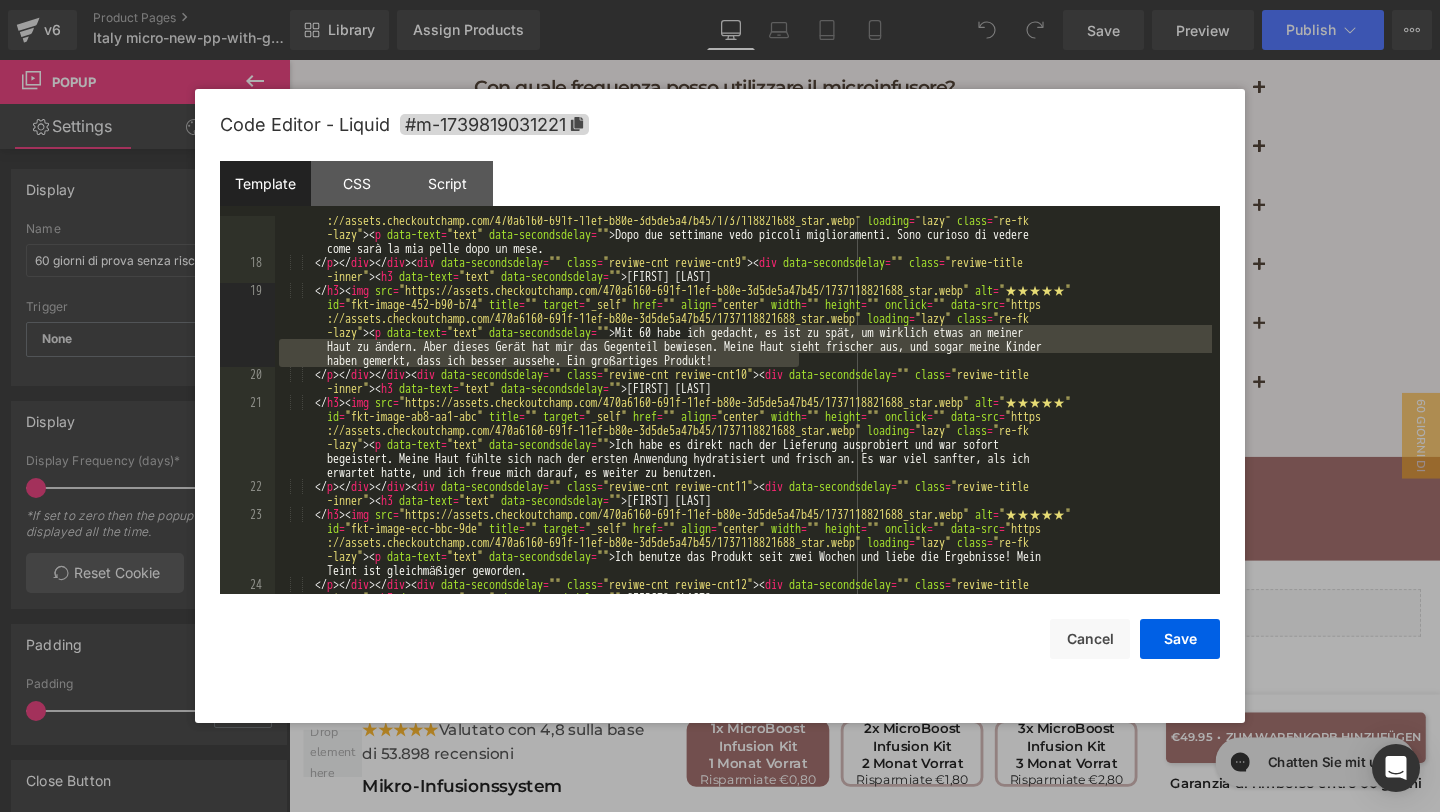 click on "[NAME] [LAST]" at bounding box center [743, 423] 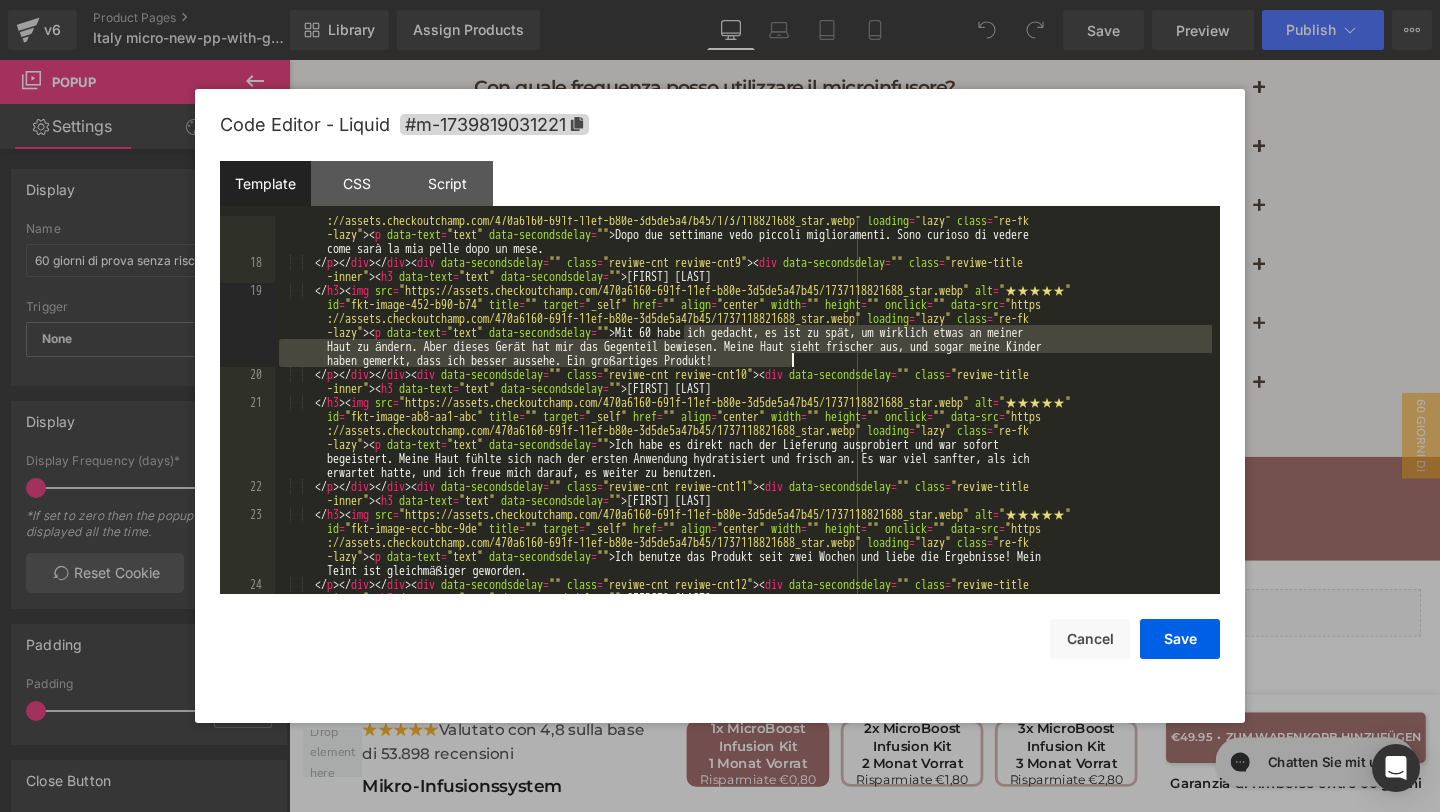 drag, startPoint x: 685, startPoint y: 331, endPoint x: 792, endPoint y: 364, distance: 111.97321 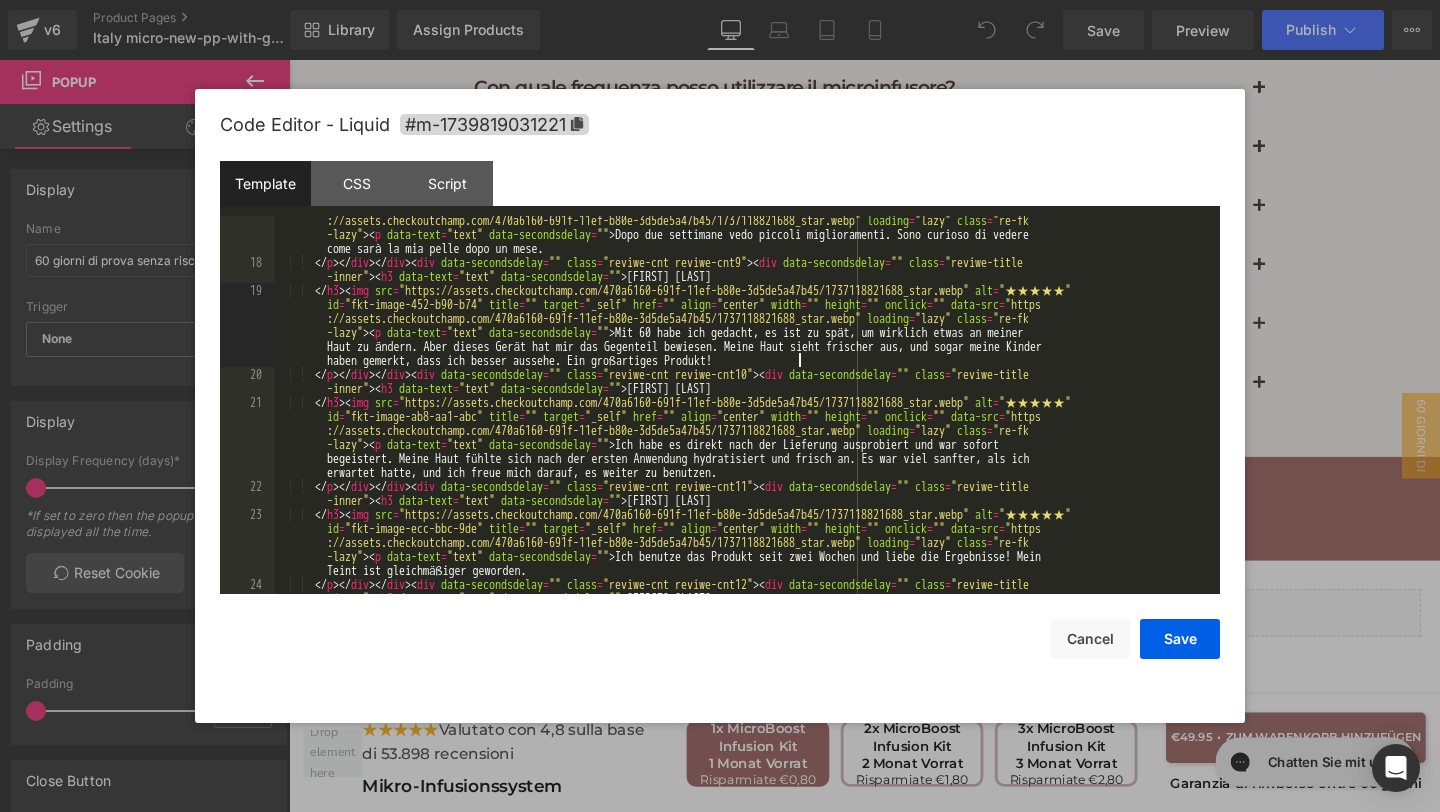 click on "[NAME] [LAST]" at bounding box center (743, 423) 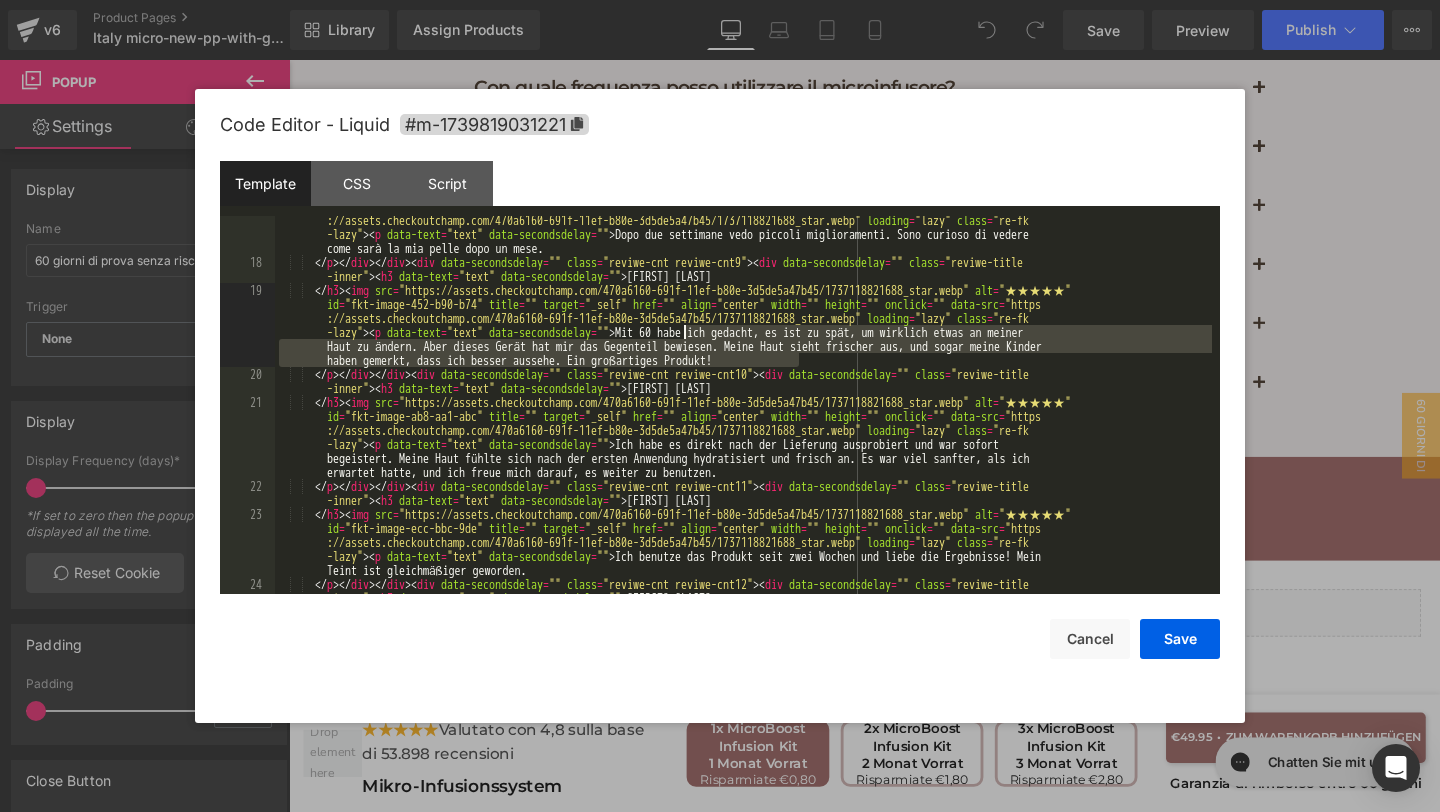 drag, startPoint x: 804, startPoint y: 363, endPoint x: 687, endPoint y: 334, distance: 120.54045 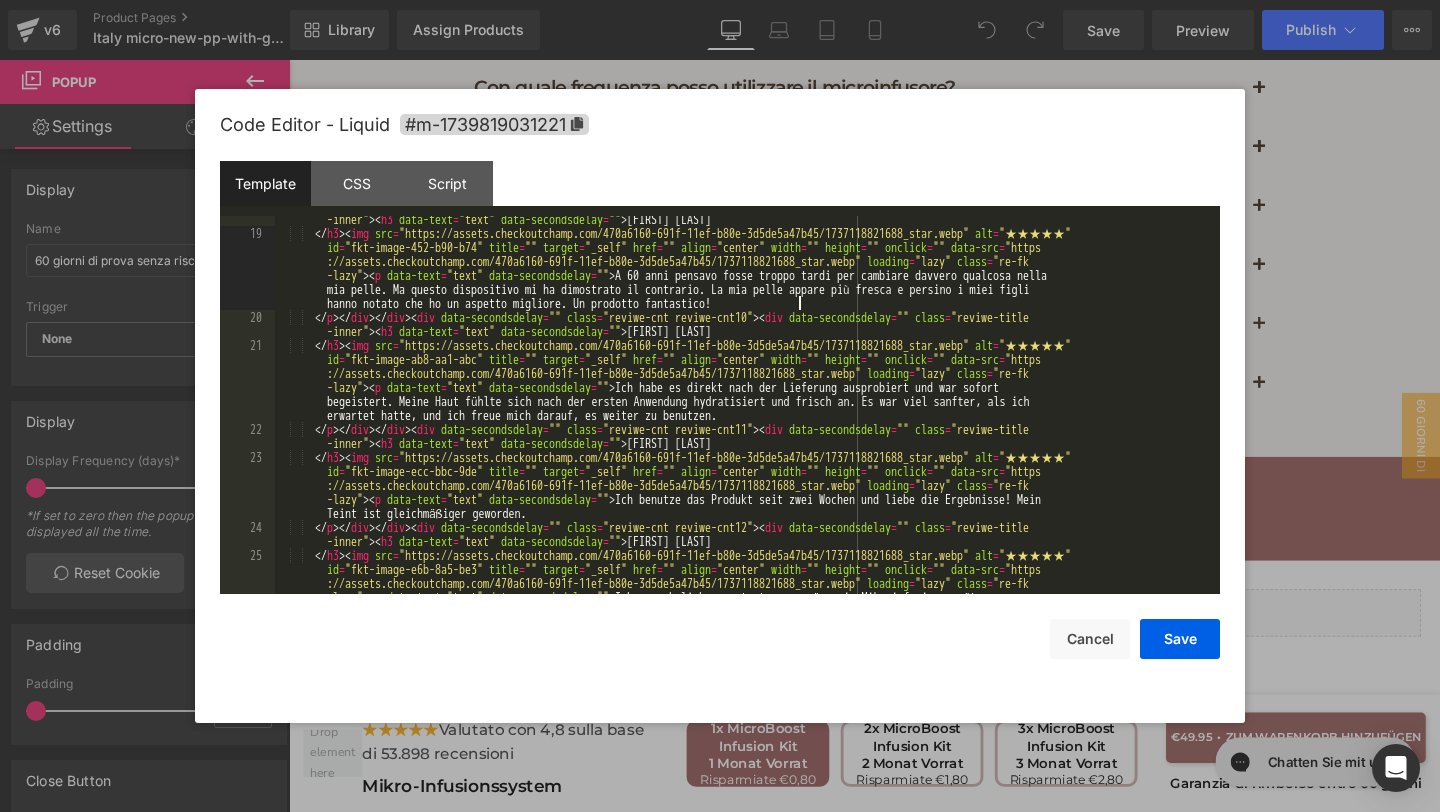 scroll, scrollTop: 900, scrollLeft: 0, axis: vertical 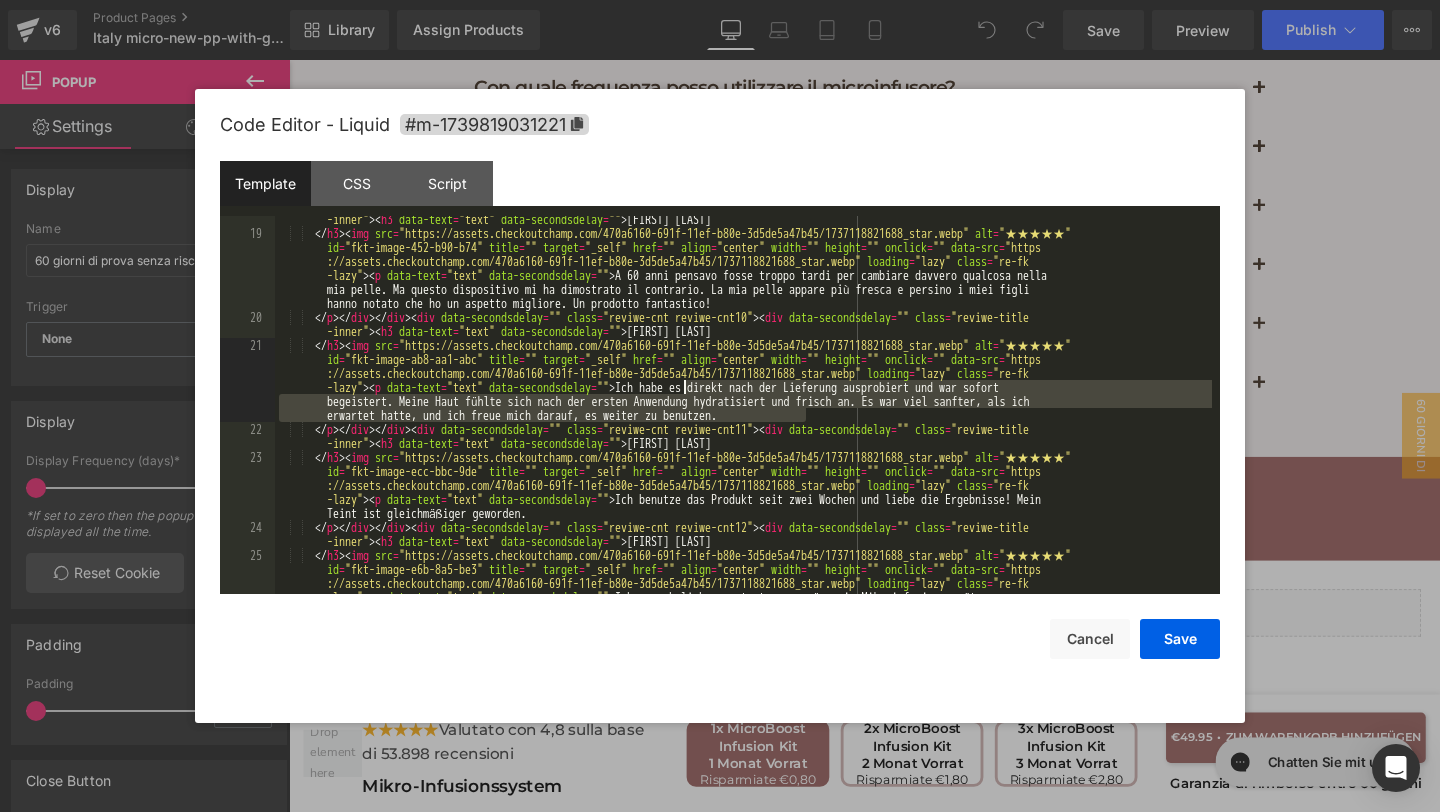 drag, startPoint x: 810, startPoint y: 420, endPoint x: 687, endPoint y: 390, distance: 126.60569 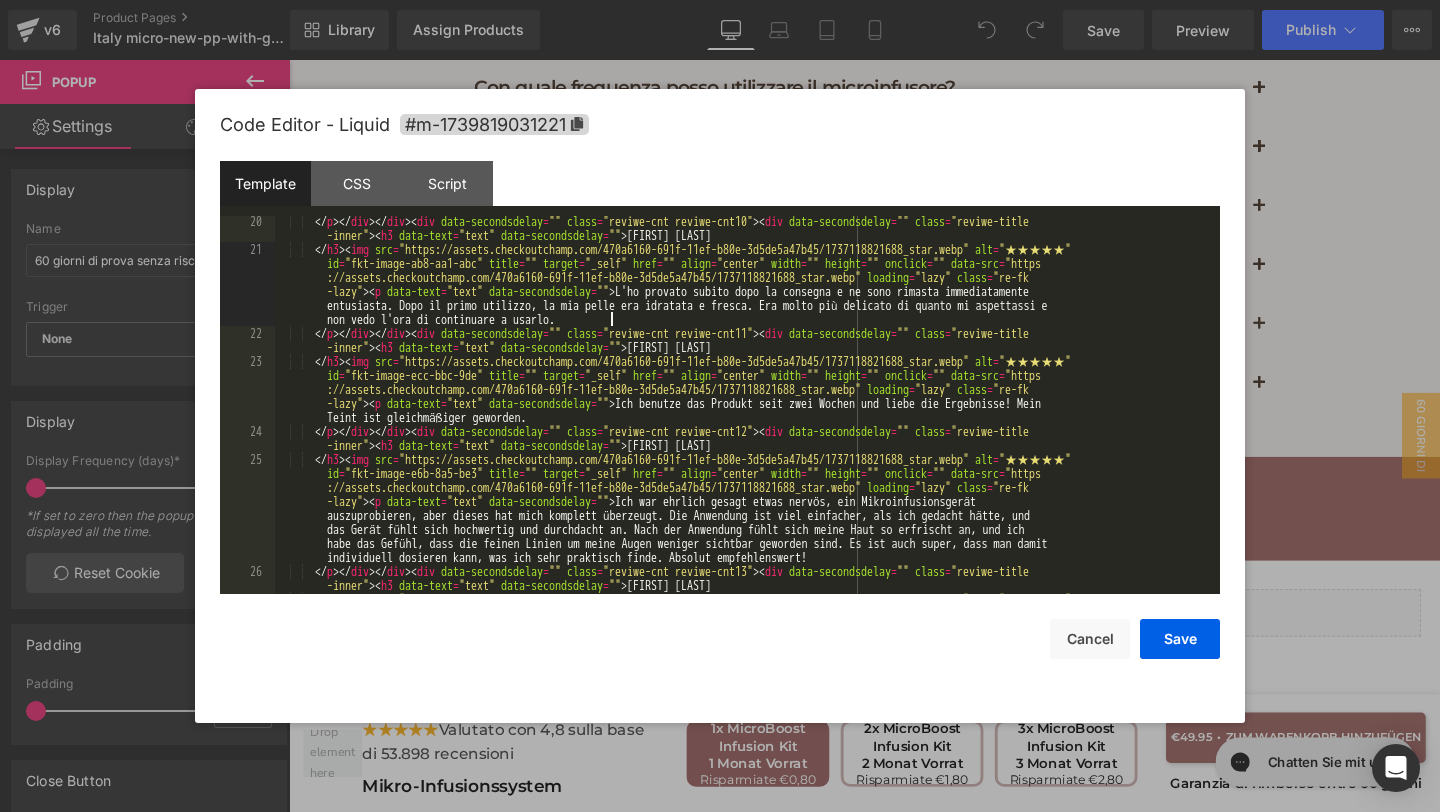scroll, scrollTop: 996, scrollLeft: 0, axis: vertical 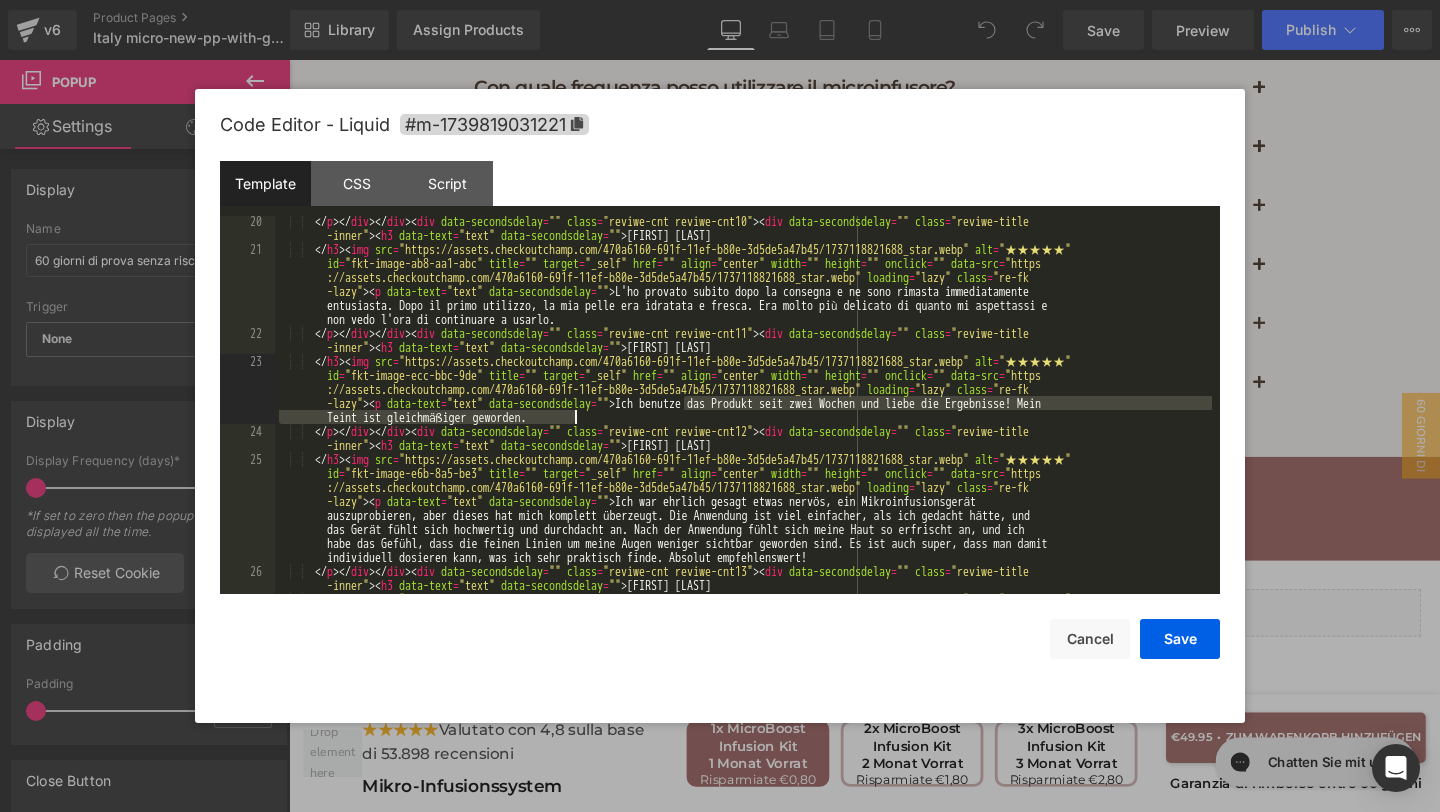 drag, startPoint x: 683, startPoint y: 405, endPoint x: 790, endPoint y: 423, distance: 108.503456 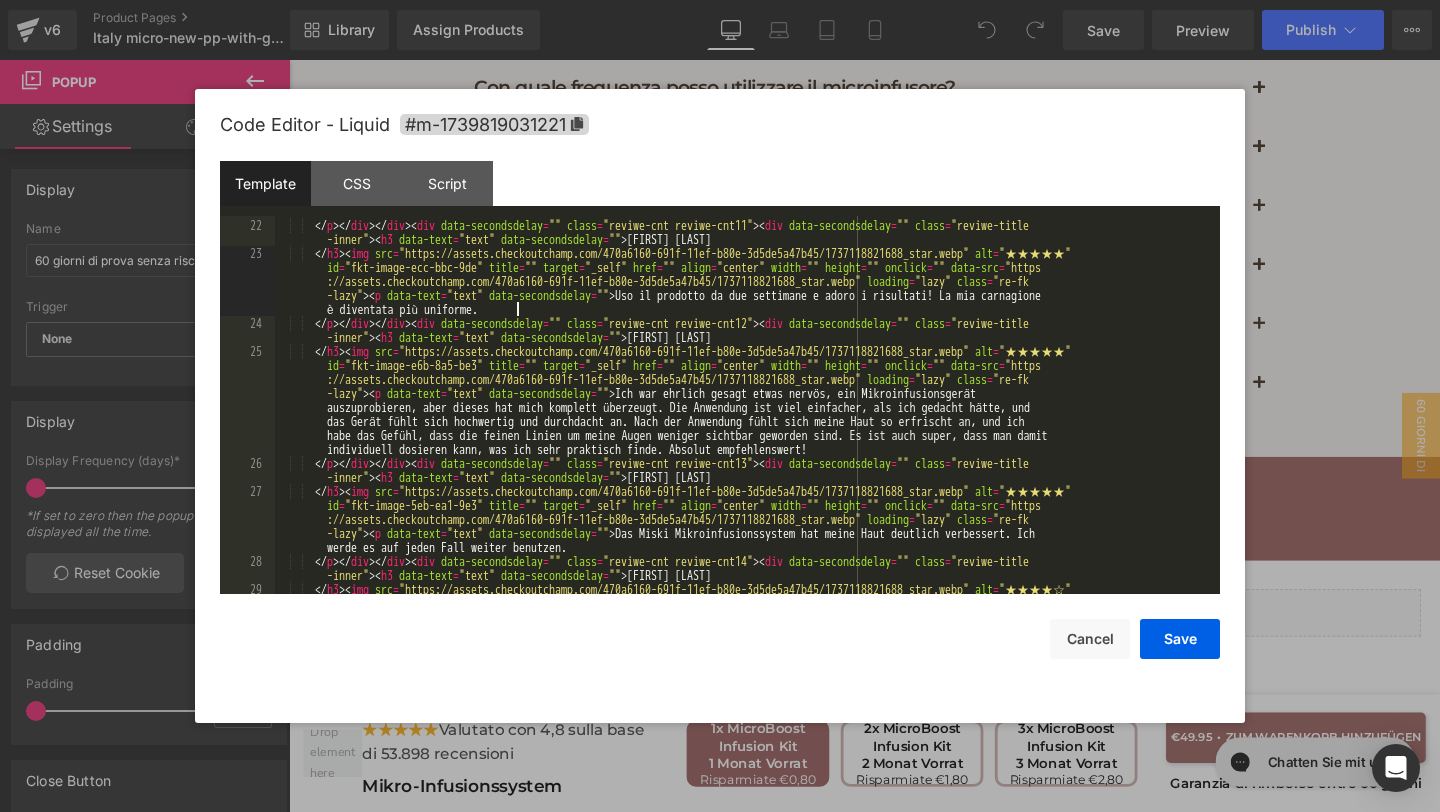 scroll, scrollTop: 1107, scrollLeft: 0, axis: vertical 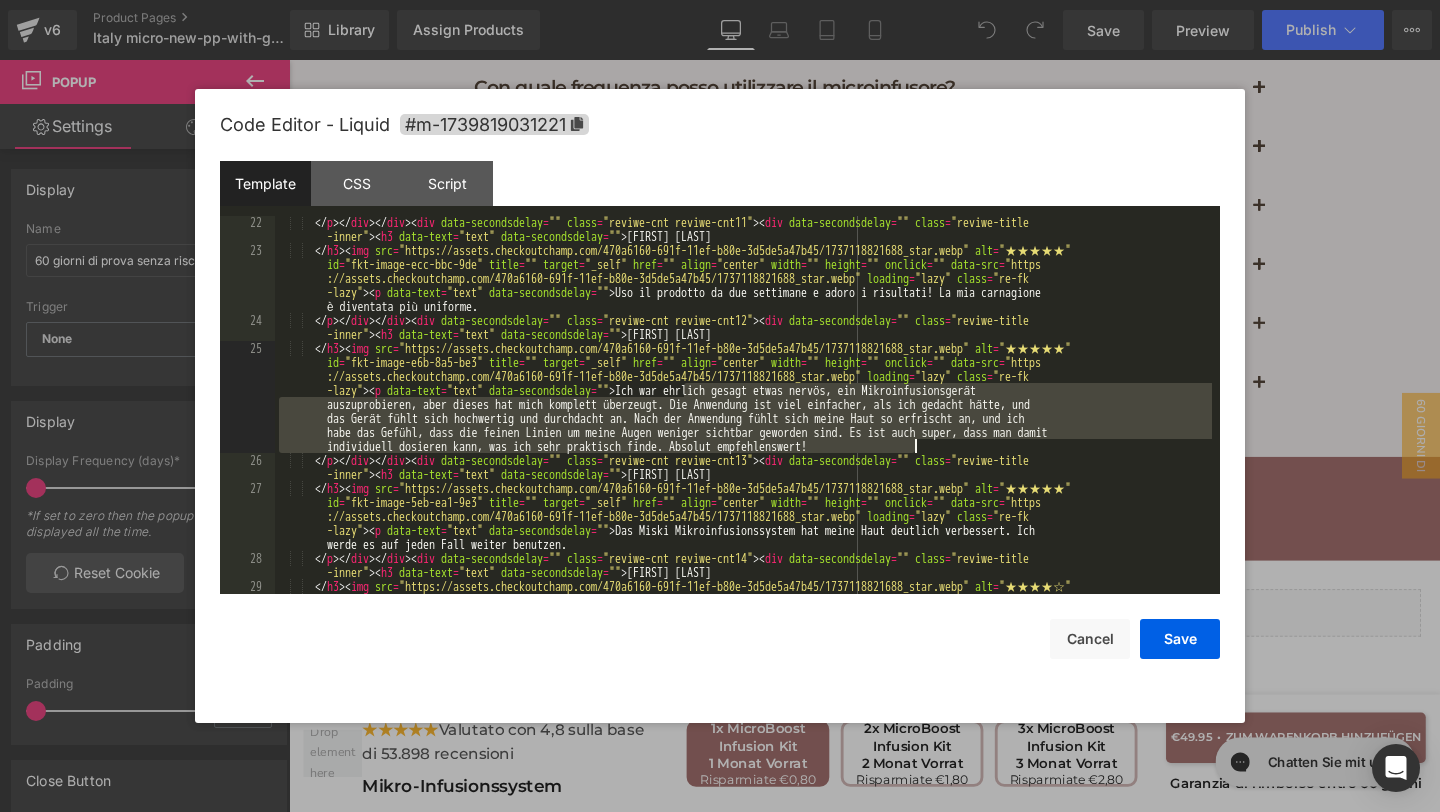 drag, startPoint x: 685, startPoint y: 389, endPoint x: 922, endPoint y: 450, distance: 244.72433 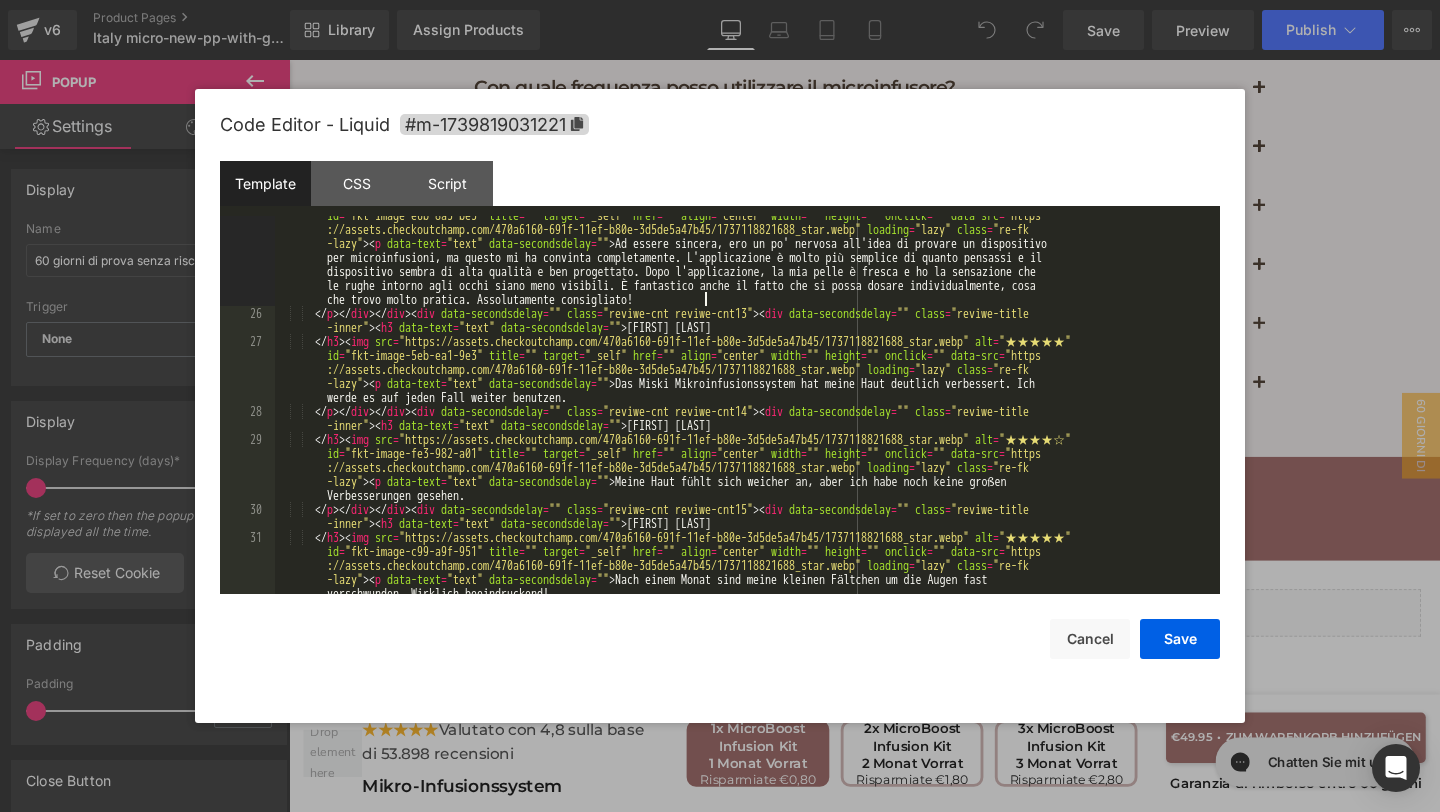 scroll, scrollTop: 1255, scrollLeft: 0, axis: vertical 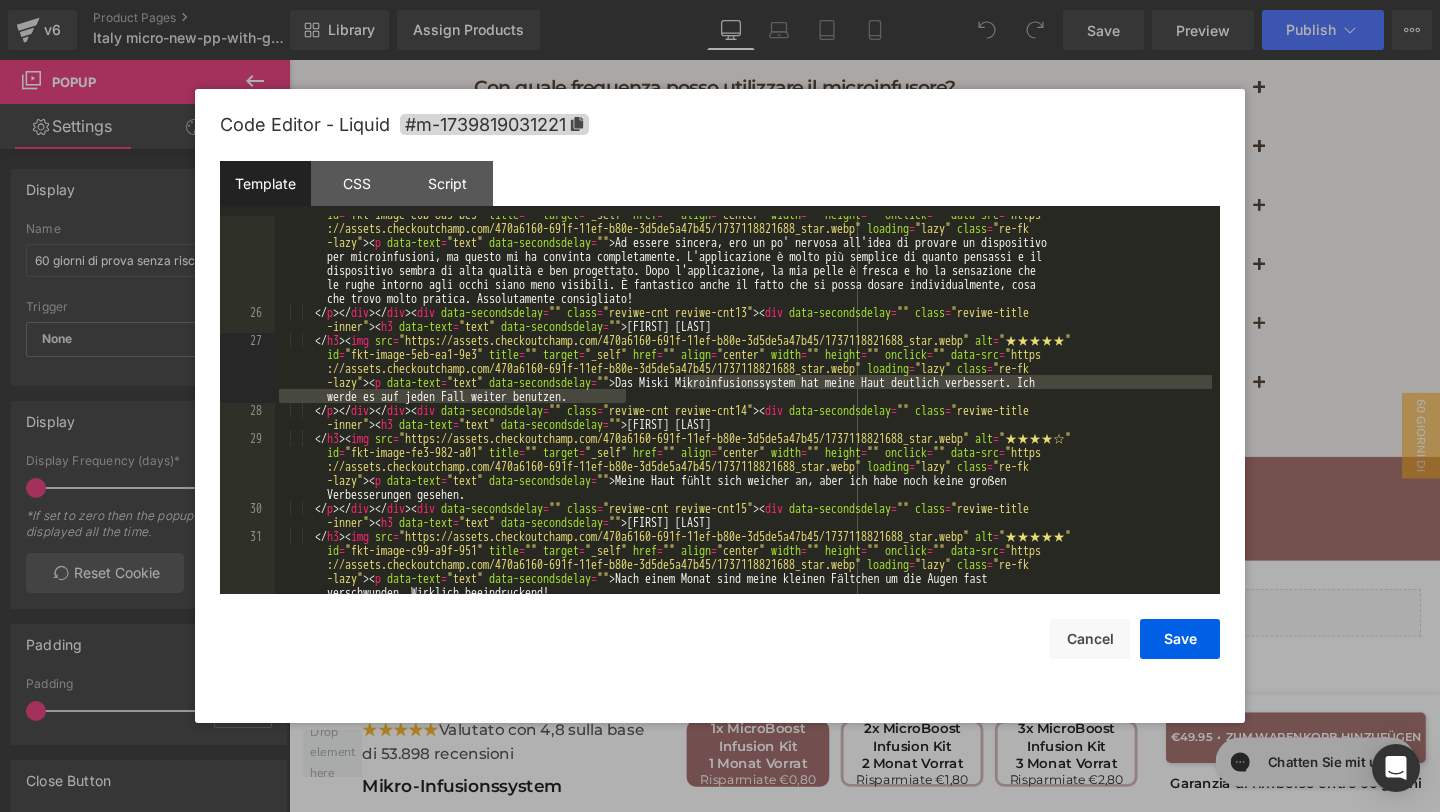 drag, startPoint x: 684, startPoint y: 381, endPoint x: 1135, endPoint y: 401, distance: 451.44324 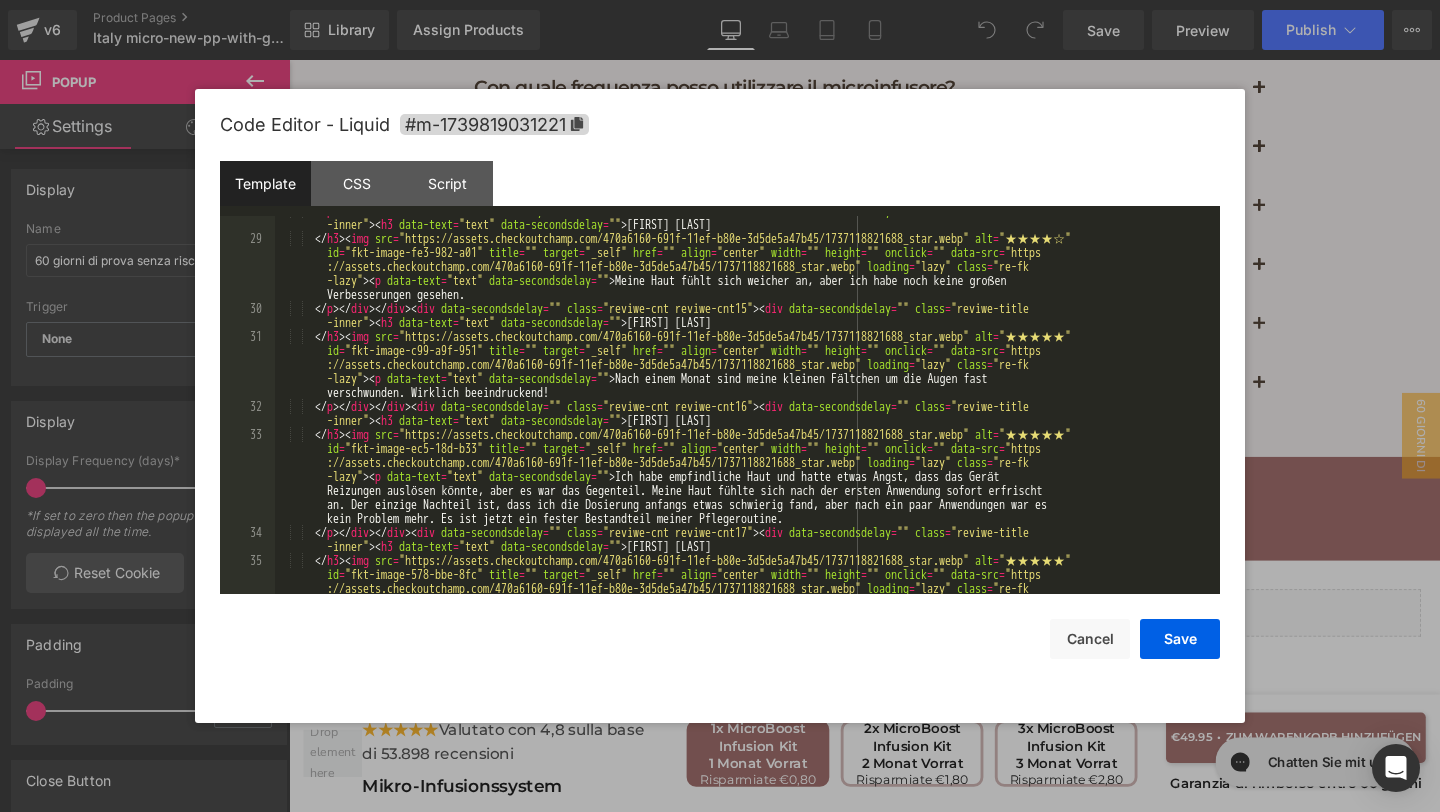 scroll, scrollTop: 1455, scrollLeft: 0, axis: vertical 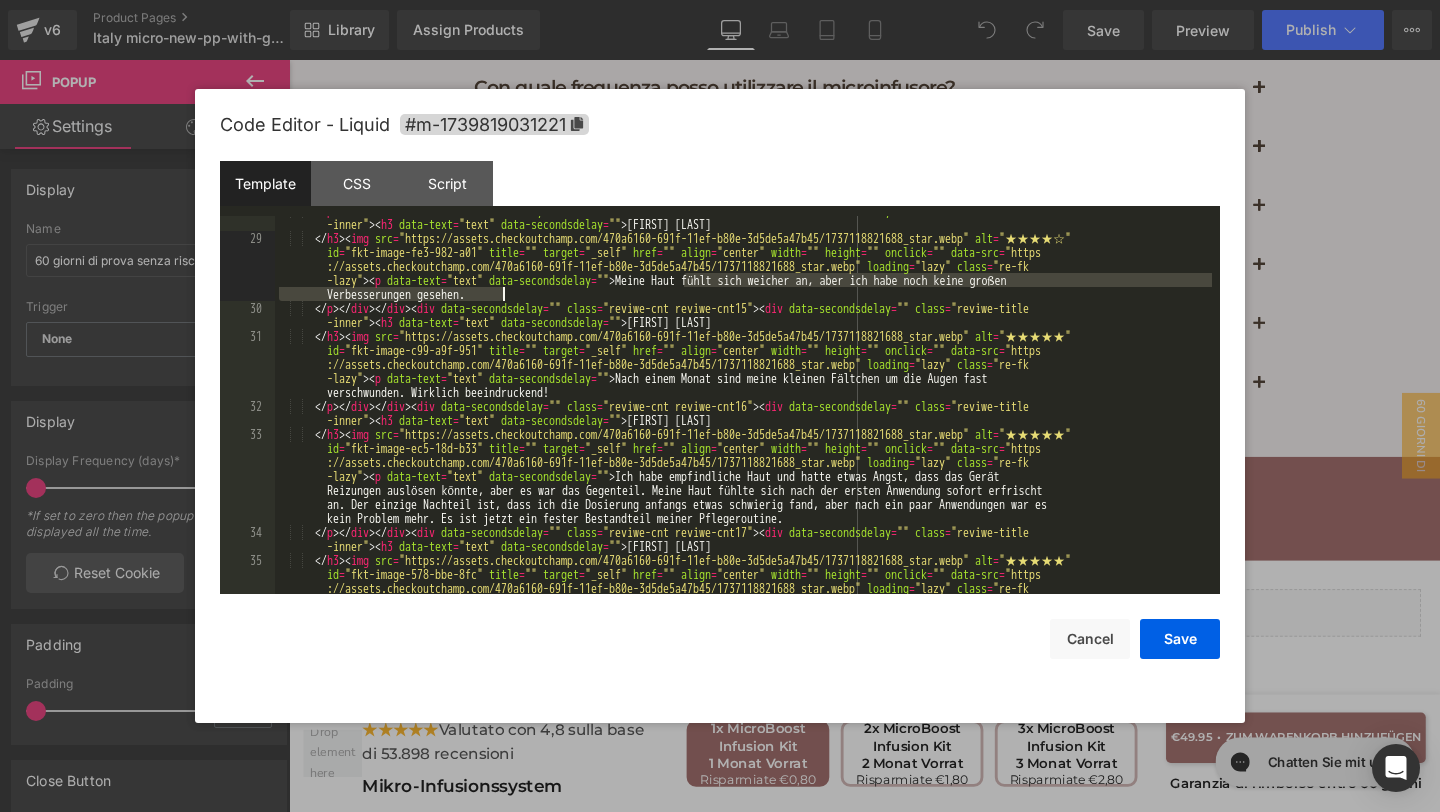 drag, startPoint x: 682, startPoint y: 278, endPoint x: 1082, endPoint y: 294, distance: 400.3199 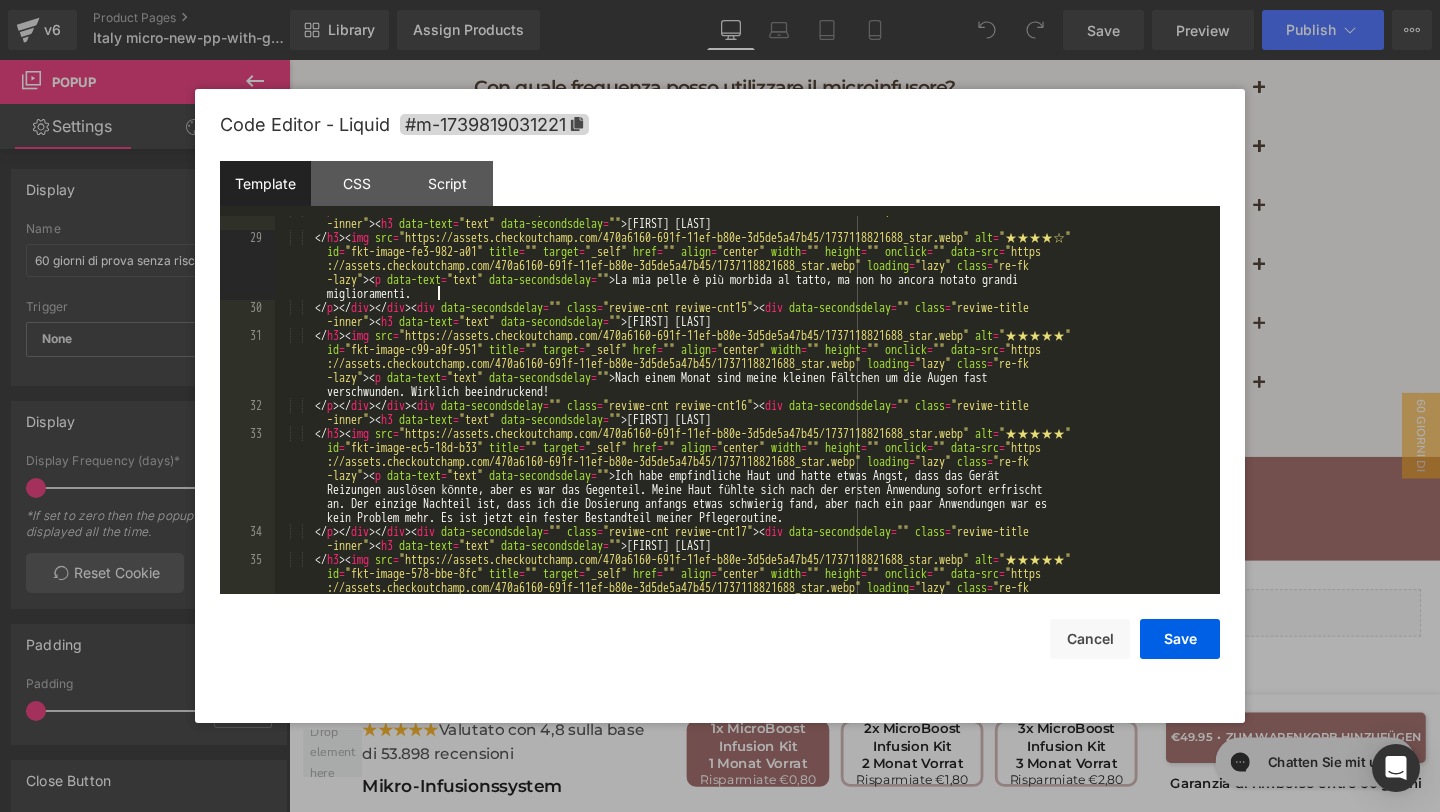 scroll, scrollTop: 1495, scrollLeft: 0, axis: vertical 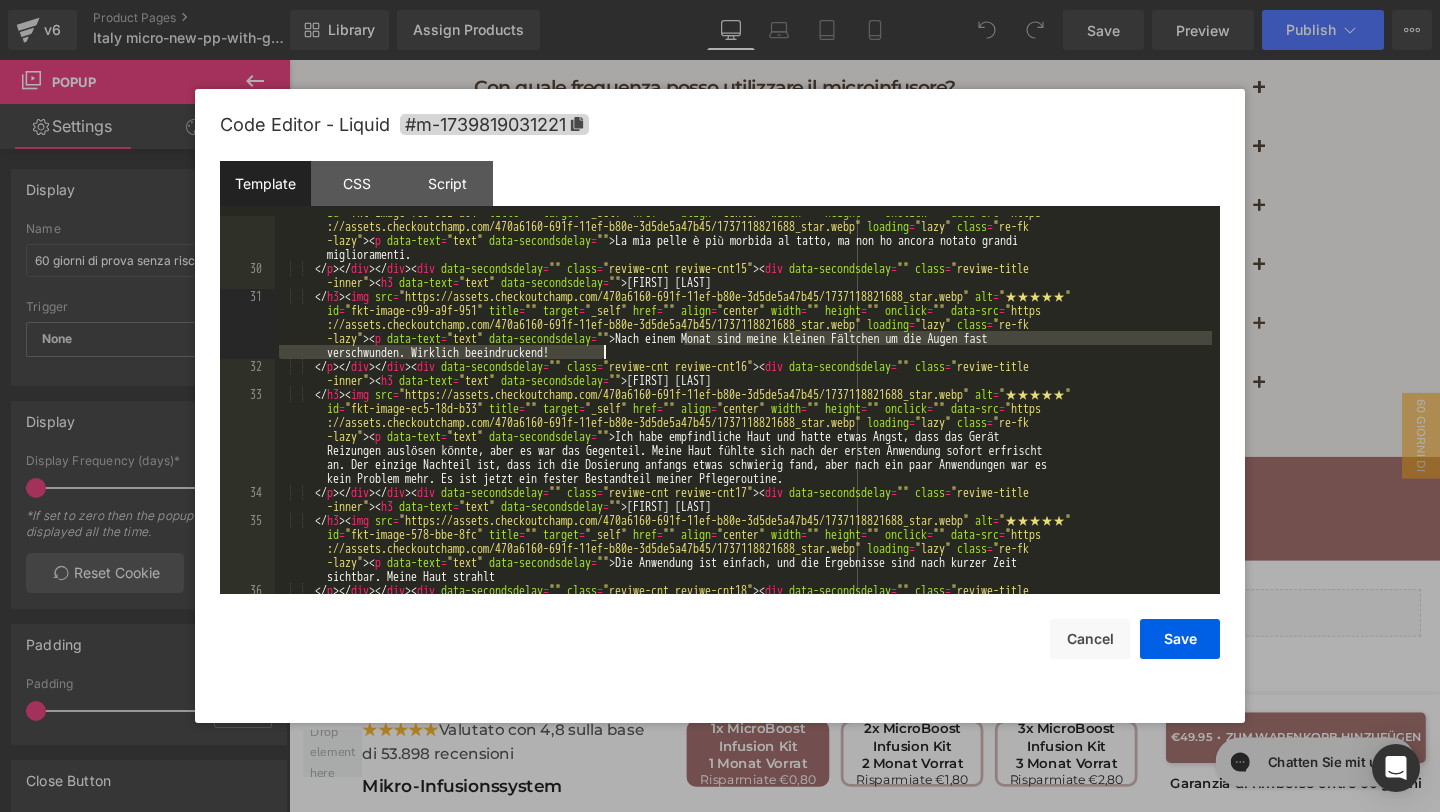 drag, startPoint x: 687, startPoint y: 339, endPoint x: 1097, endPoint y: 353, distance: 410.23895 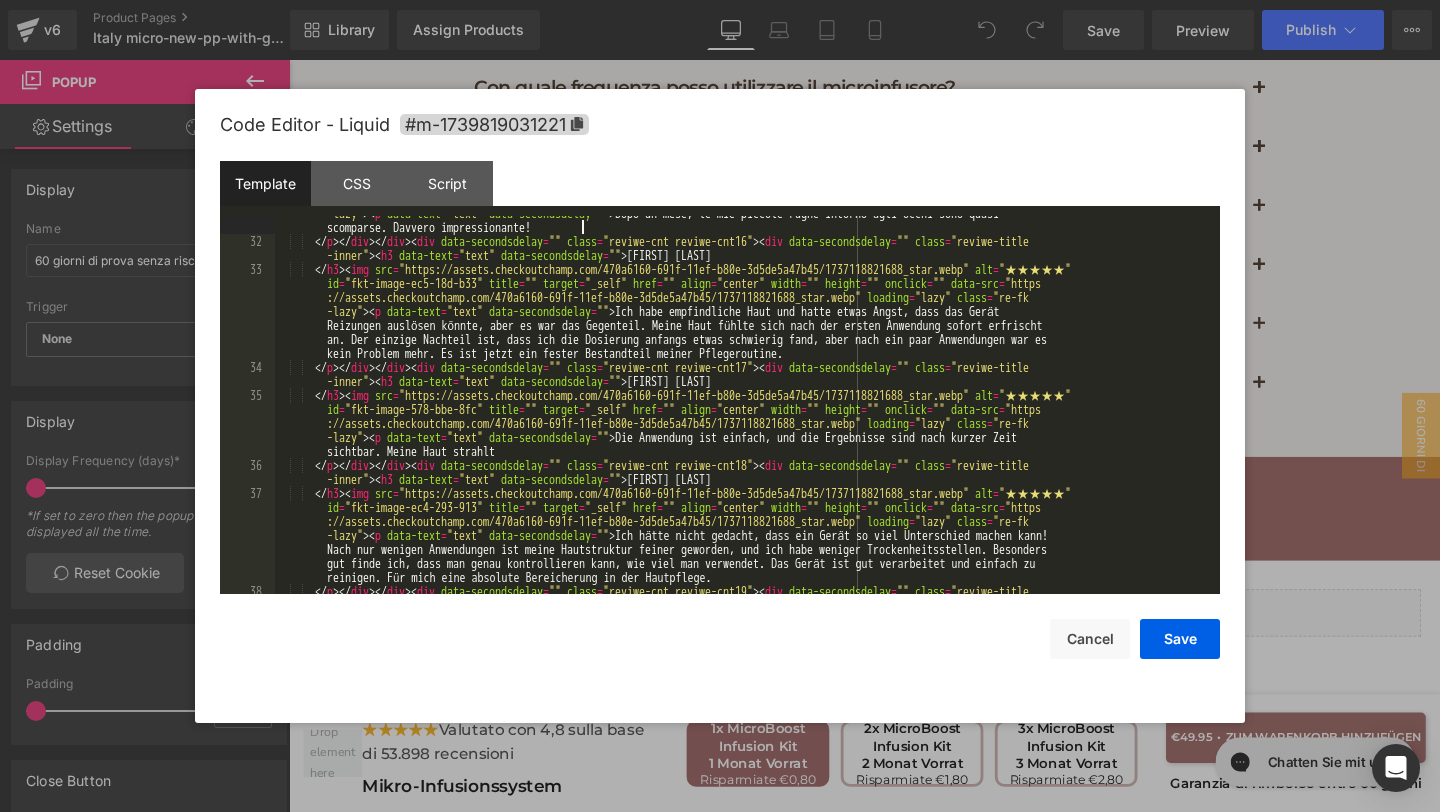scroll, scrollTop: 1620, scrollLeft: 0, axis: vertical 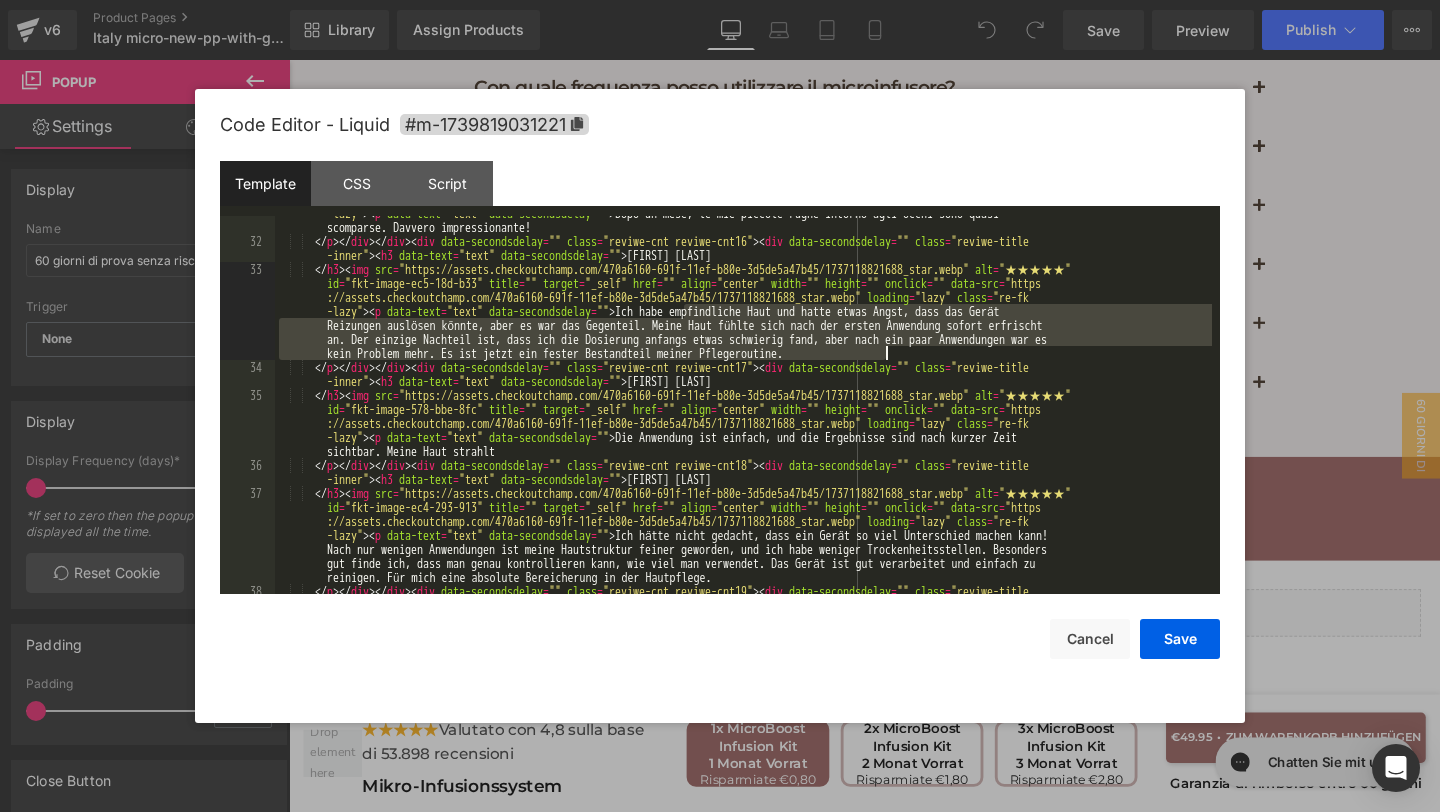 drag, startPoint x: 686, startPoint y: 314, endPoint x: 886, endPoint y: 354, distance: 203.96078 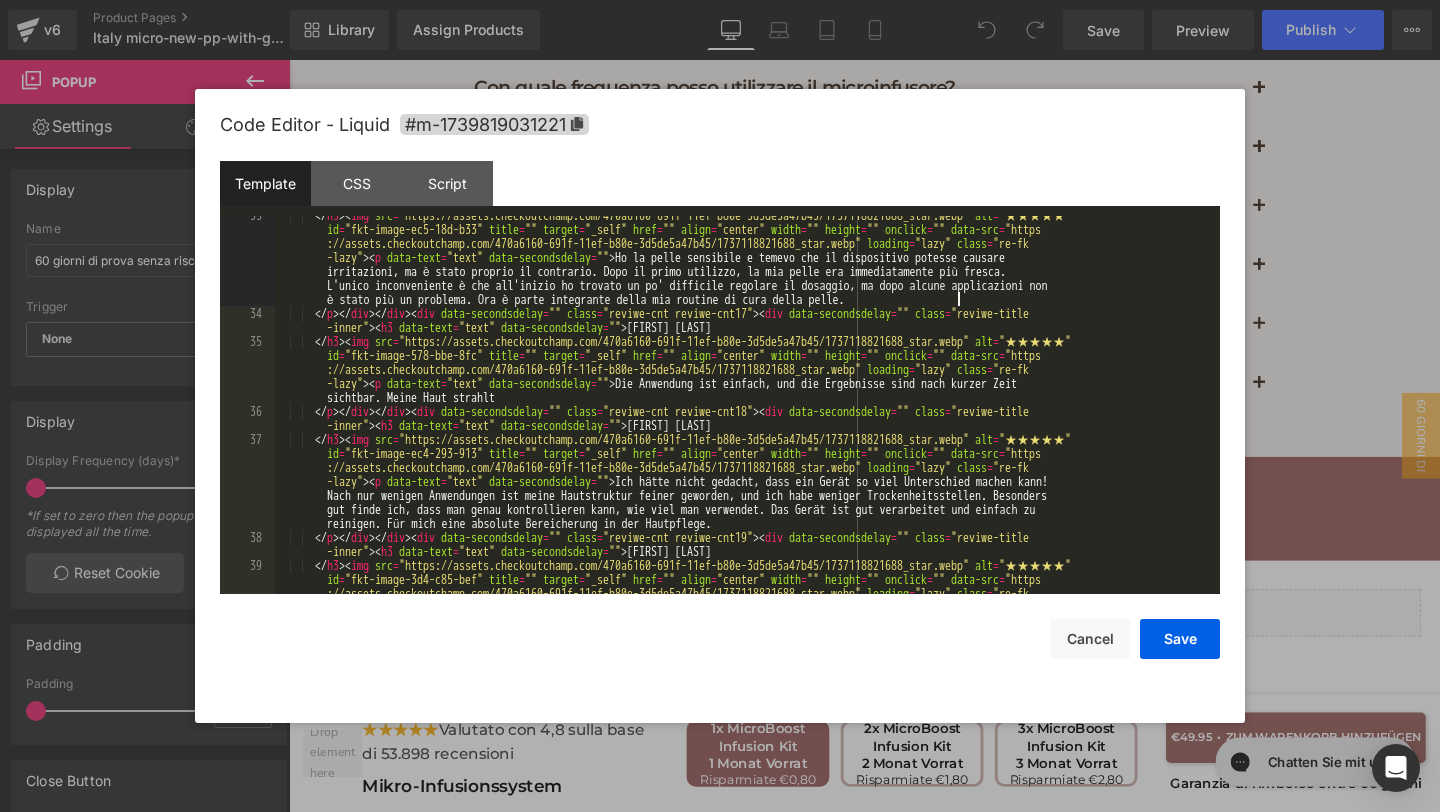 scroll, scrollTop: 1719, scrollLeft: 0, axis: vertical 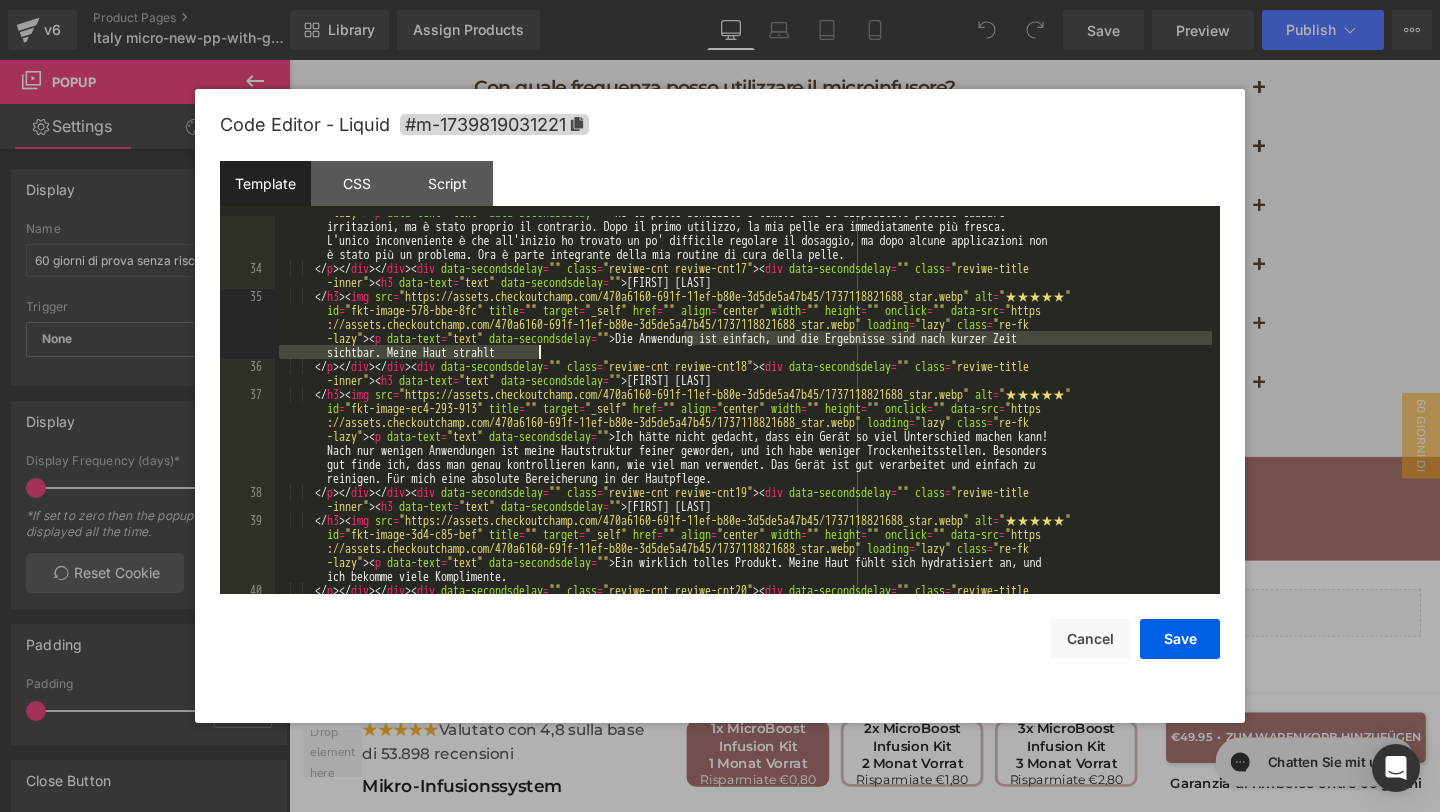 drag, startPoint x: 686, startPoint y: 342, endPoint x: 969, endPoint y: 352, distance: 283.17664 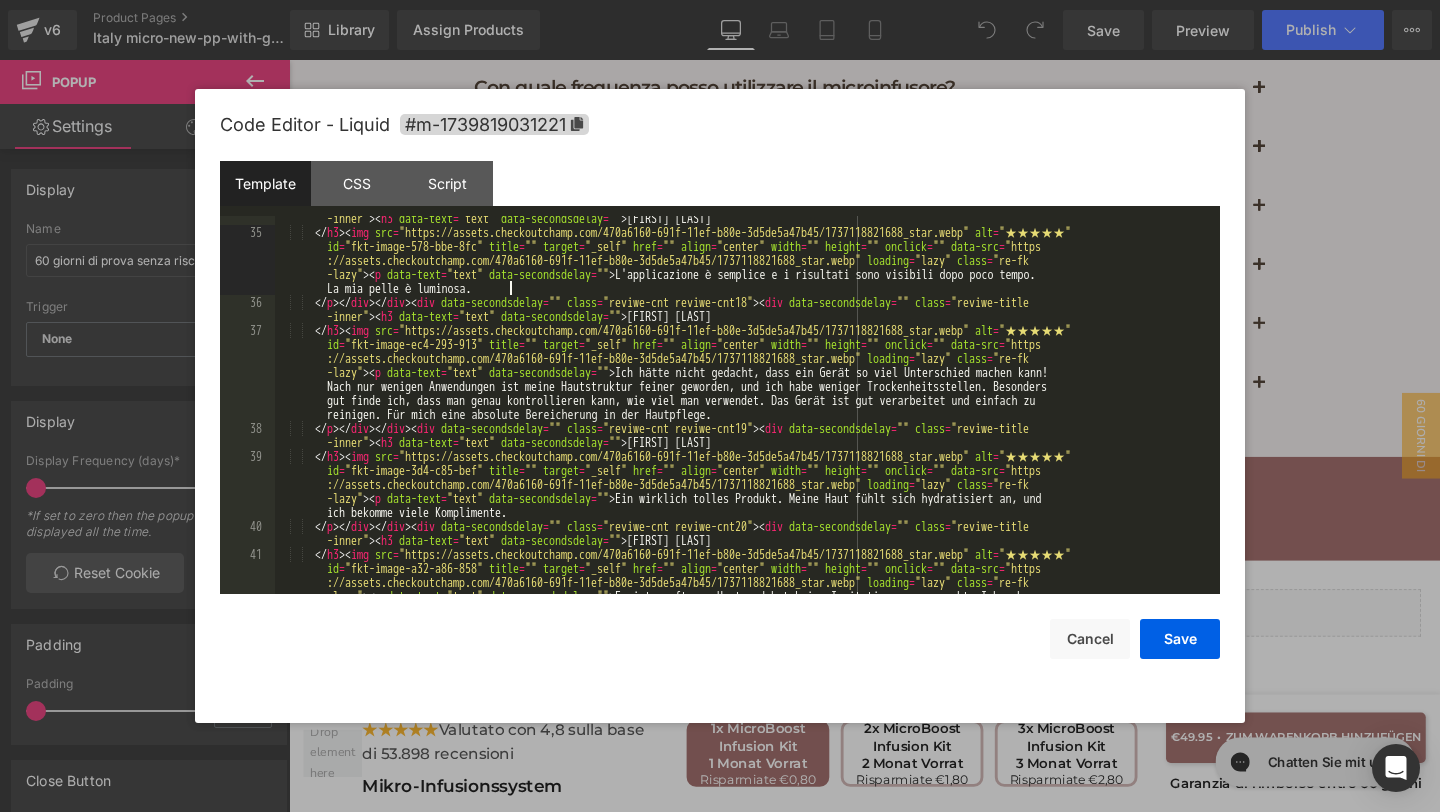 scroll, scrollTop: 1809, scrollLeft: 0, axis: vertical 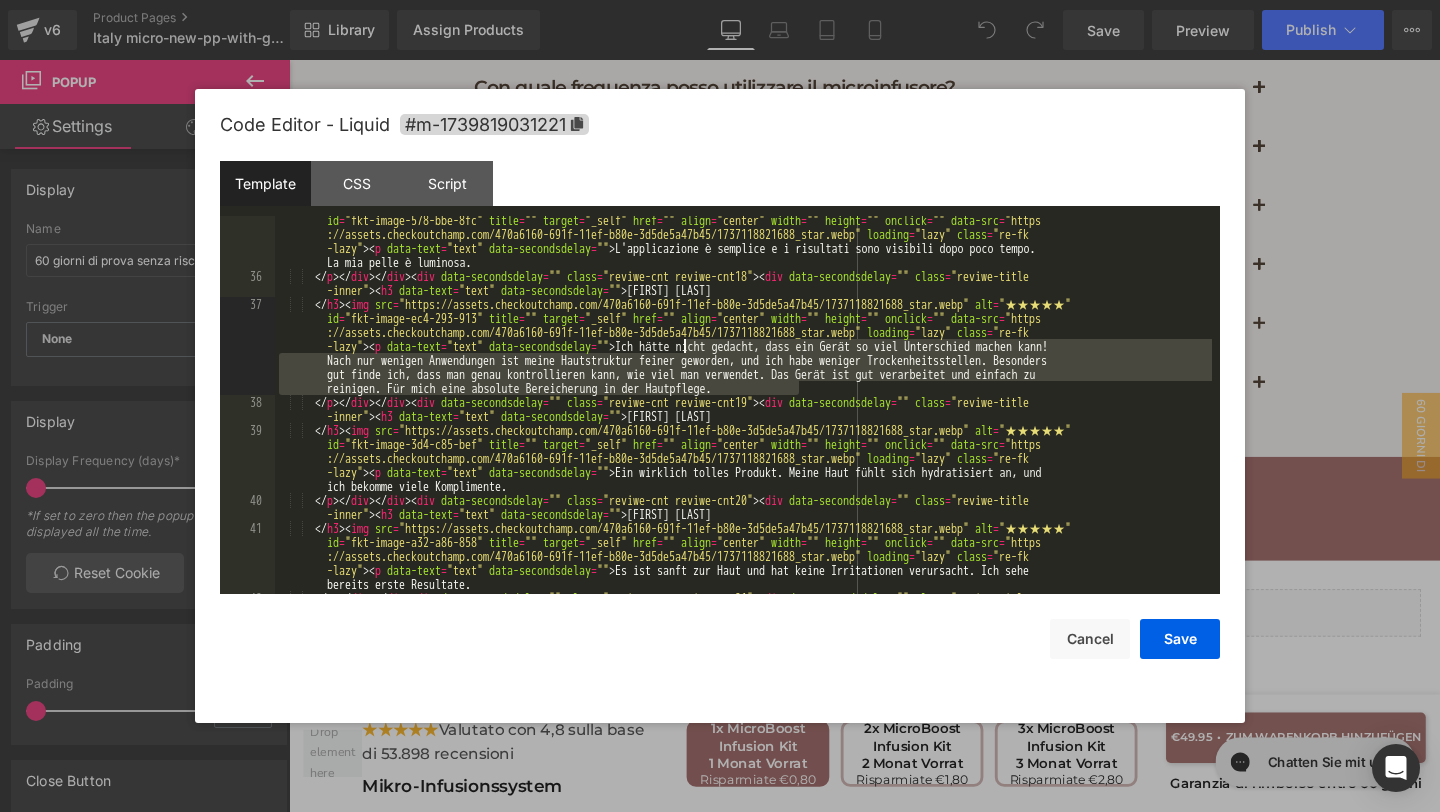 drag, startPoint x: 804, startPoint y: 389, endPoint x: 686, endPoint y: 343, distance: 126.649124 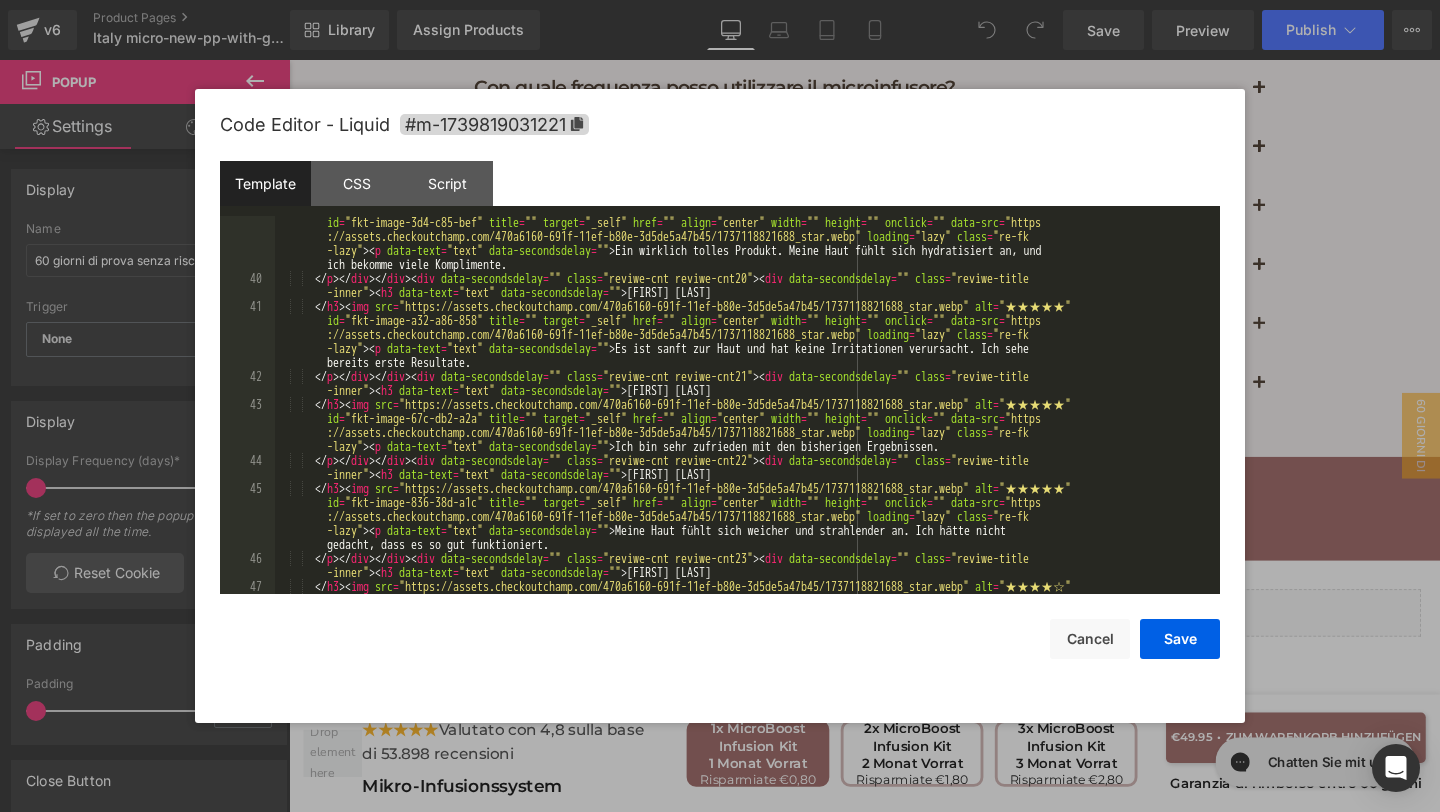scroll, scrollTop: 1984, scrollLeft: 0, axis: vertical 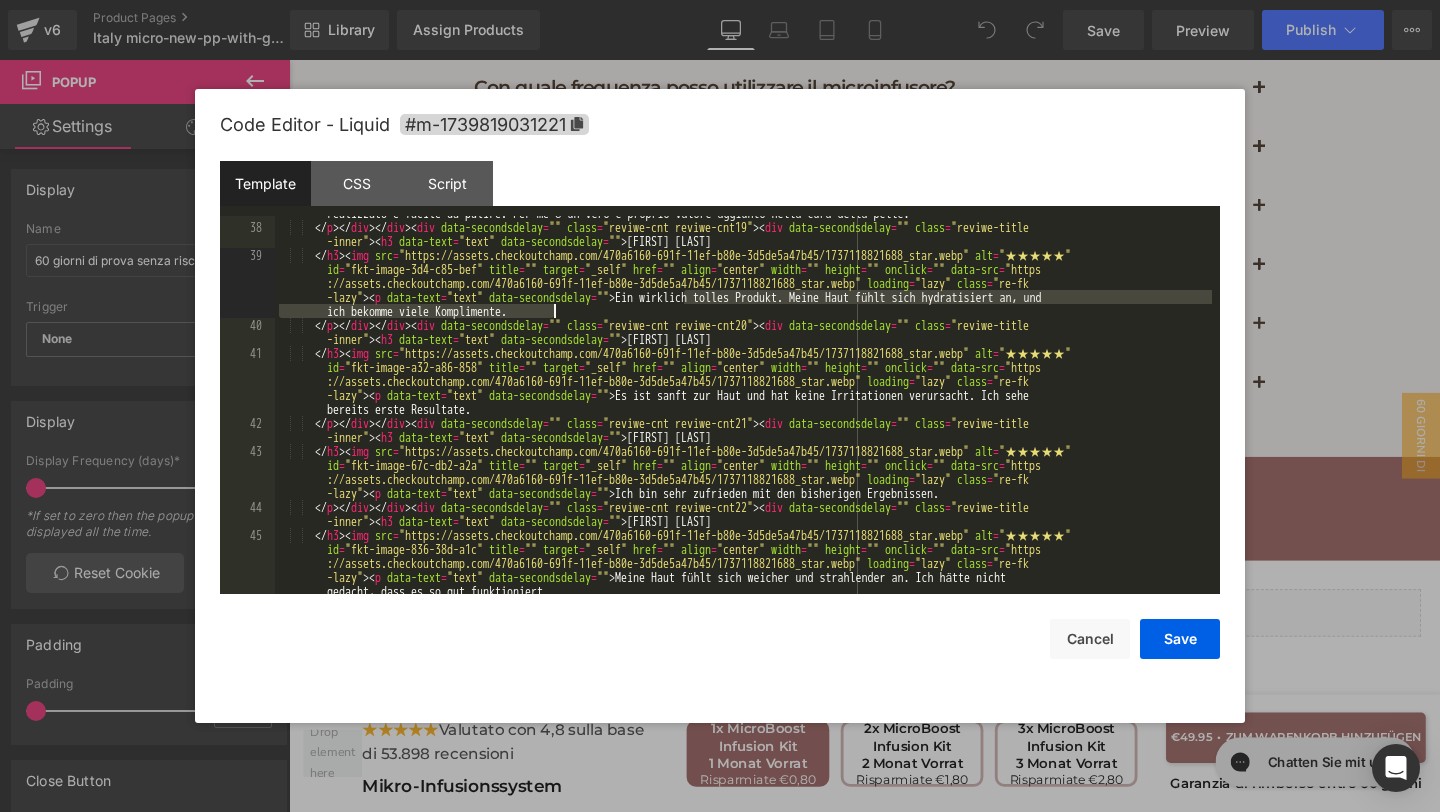 drag, startPoint x: 685, startPoint y: 300, endPoint x: 917, endPoint y: 315, distance: 232.4844 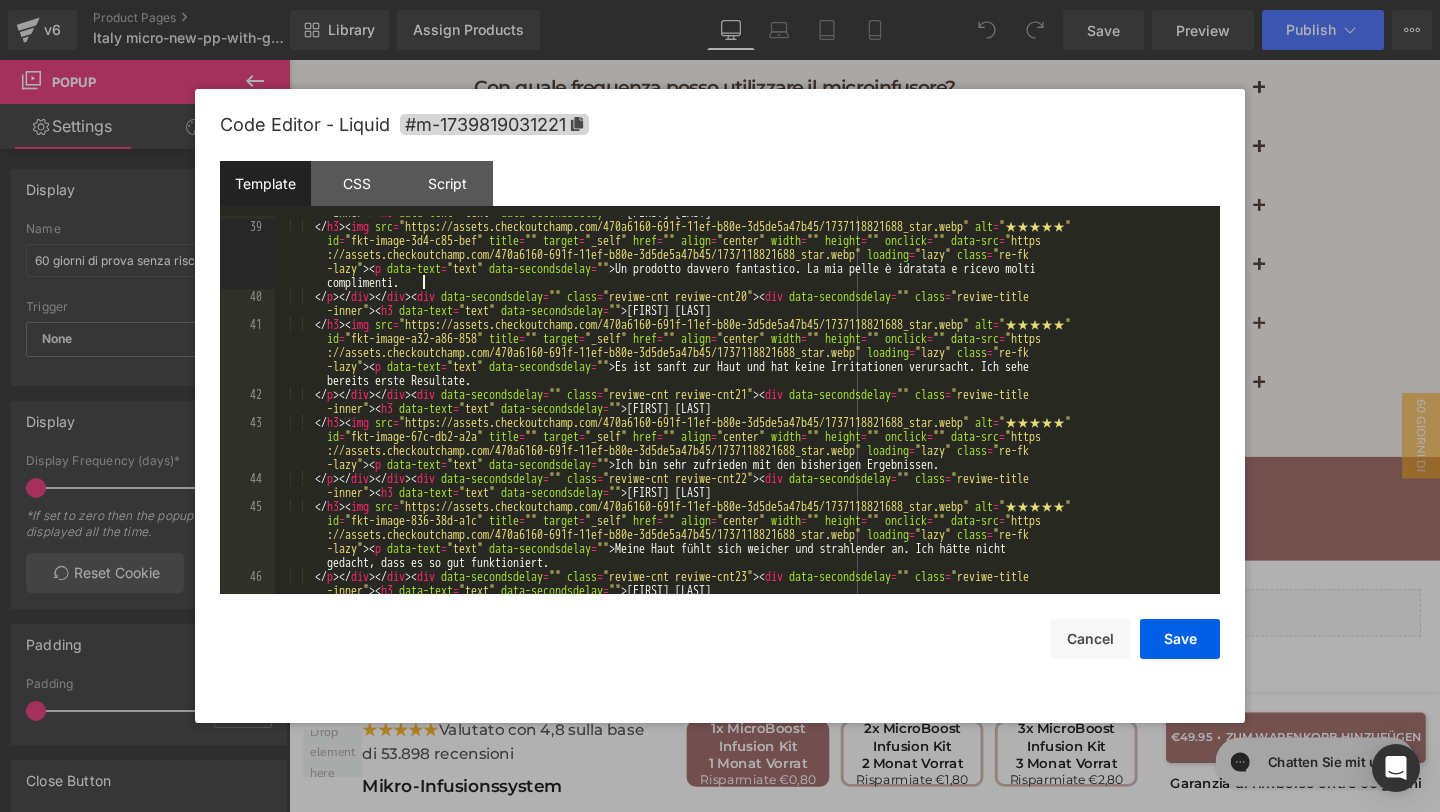 scroll, scrollTop: 2013, scrollLeft: 0, axis: vertical 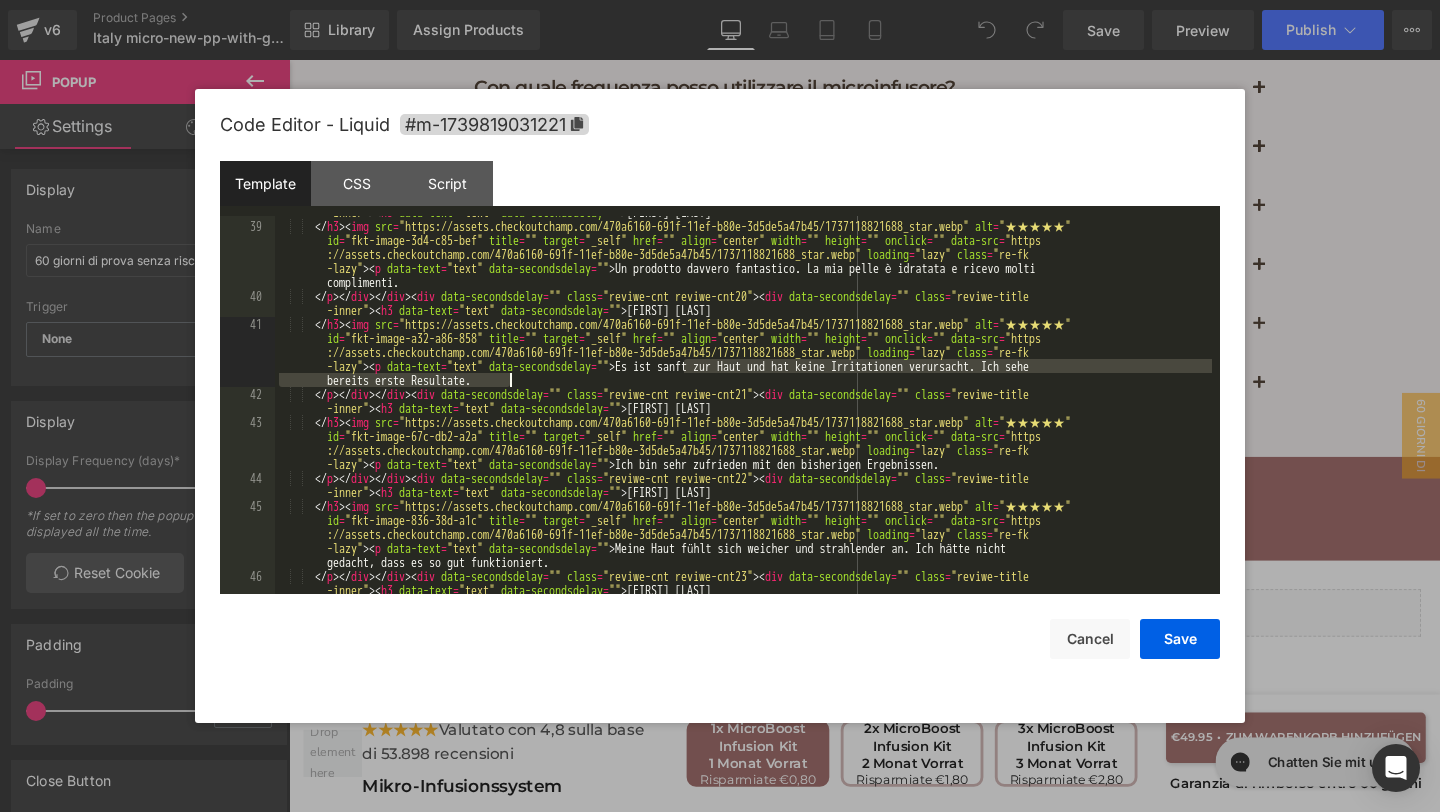 drag, startPoint x: 684, startPoint y: 366, endPoint x: 1077, endPoint y: 381, distance: 393.28616 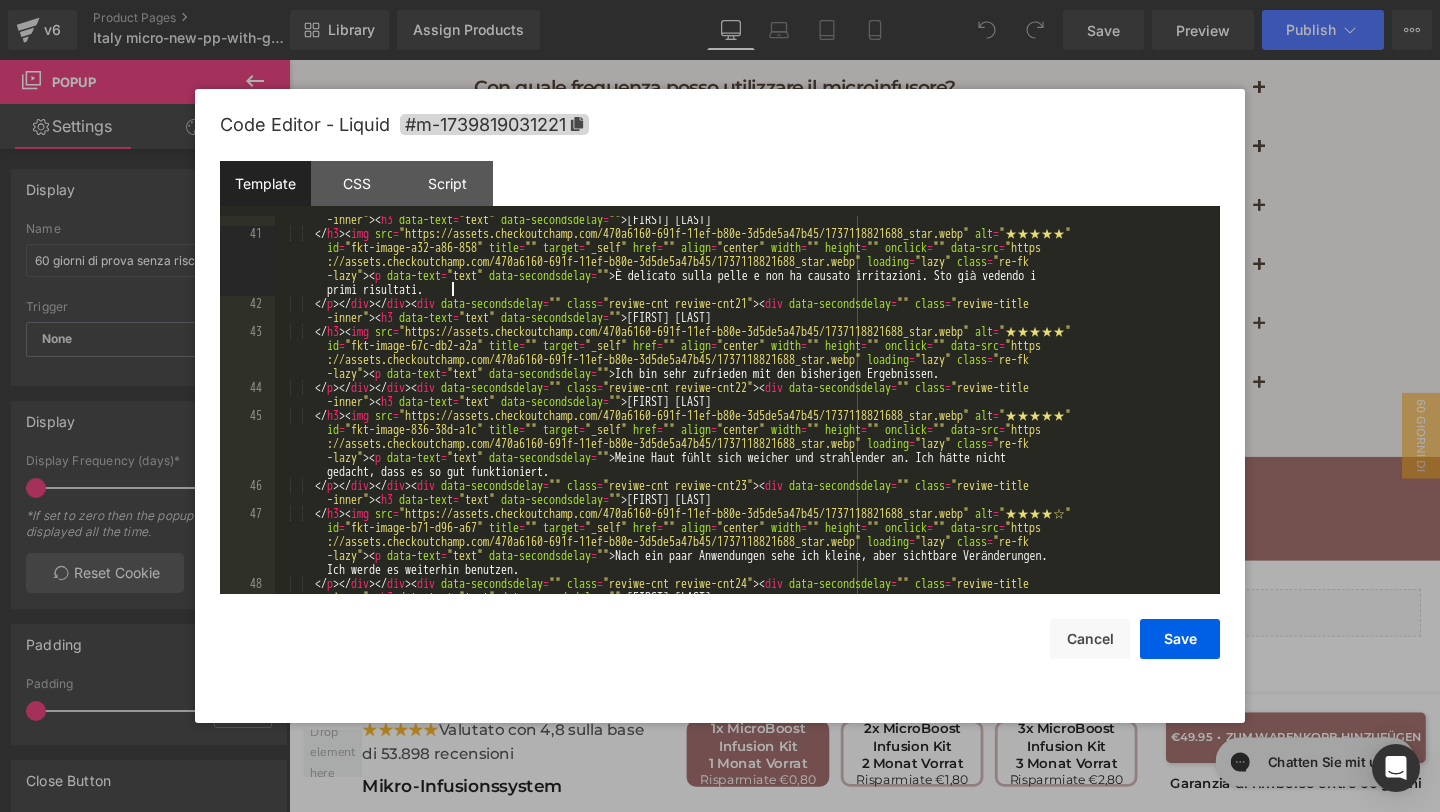 scroll, scrollTop: 2104, scrollLeft: 0, axis: vertical 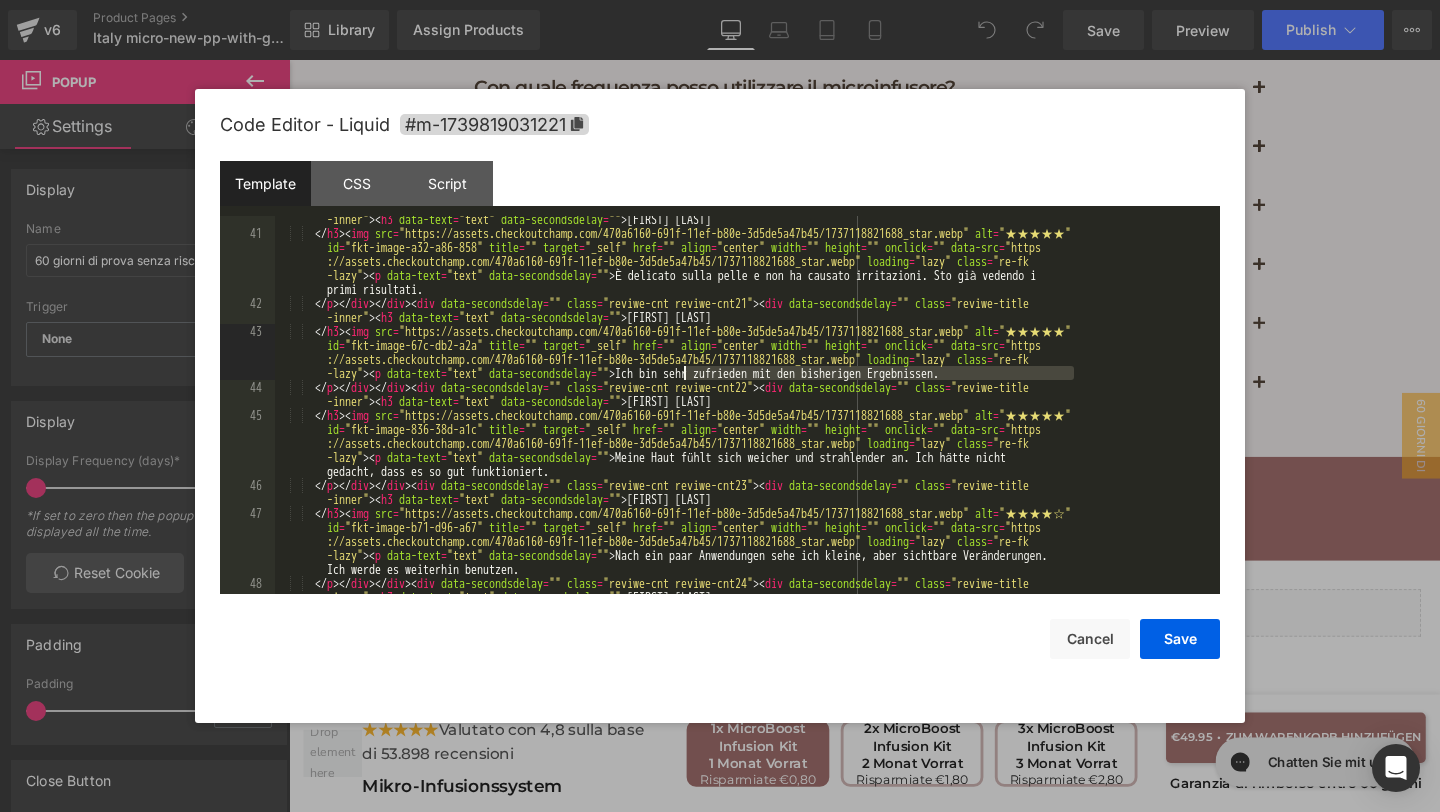 drag, startPoint x: 1083, startPoint y: 369, endPoint x: 684, endPoint y: 371, distance: 399.005 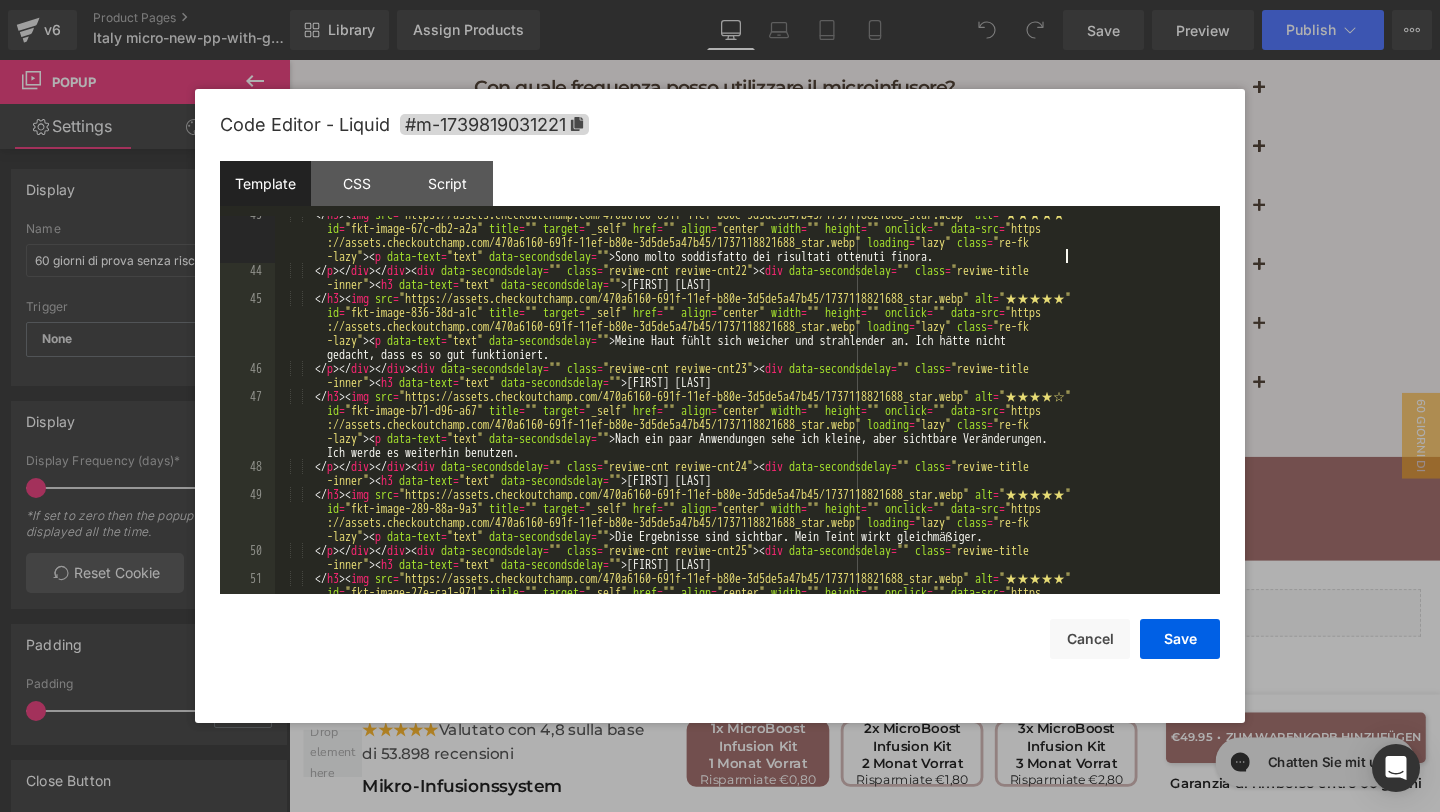 scroll, scrollTop: 2221, scrollLeft: 0, axis: vertical 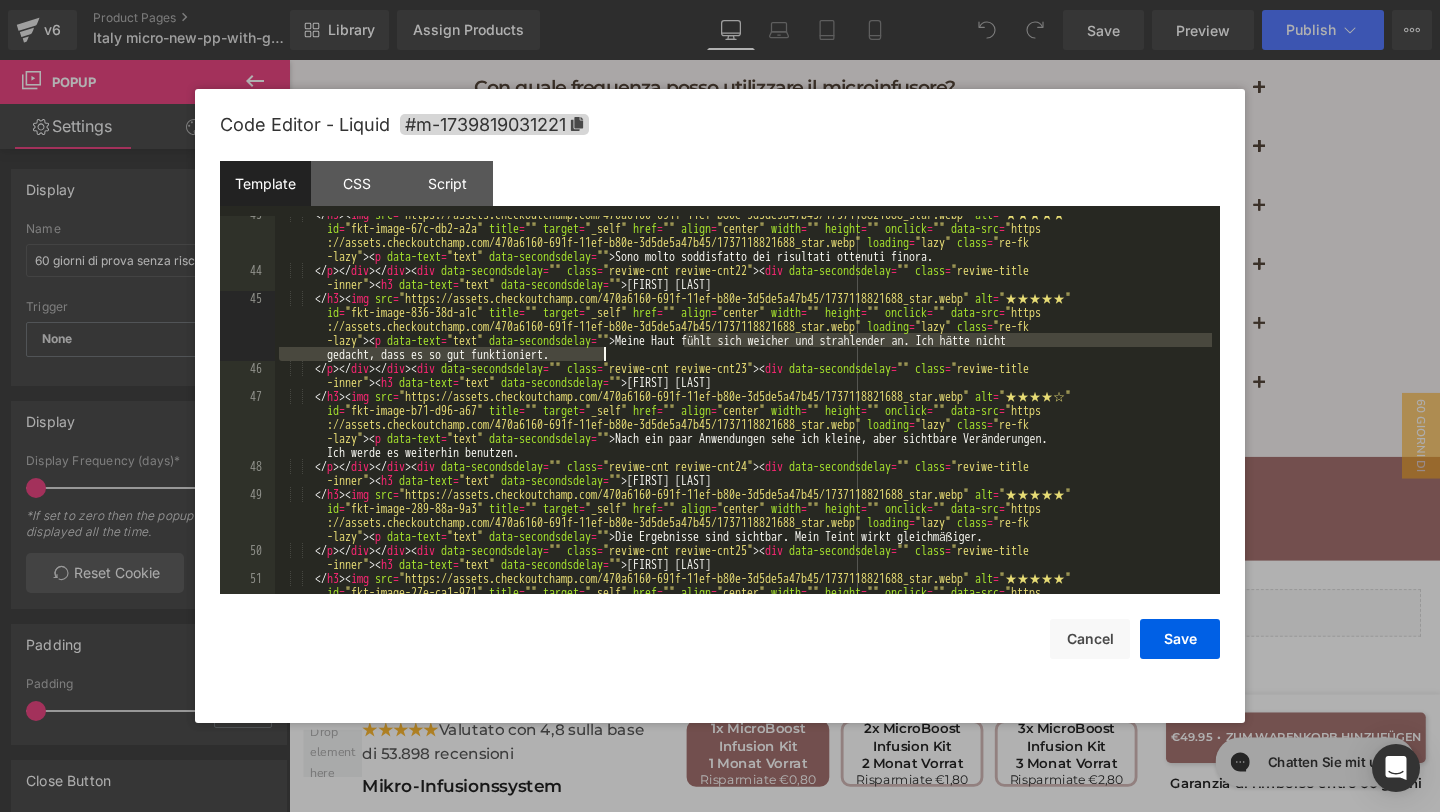 drag, startPoint x: 683, startPoint y: 341, endPoint x: 981, endPoint y: 353, distance: 298.24152 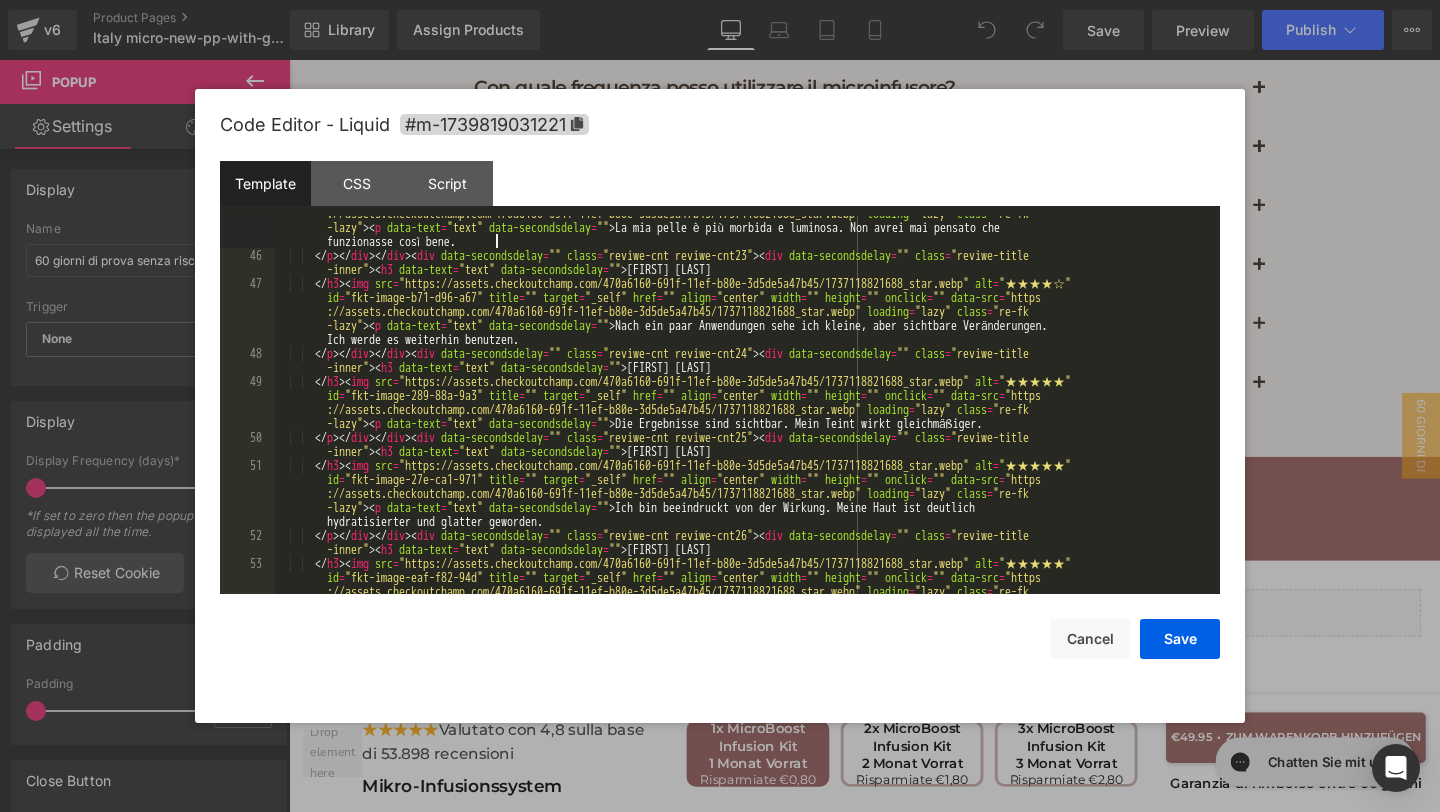 scroll, scrollTop: 2352, scrollLeft: 0, axis: vertical 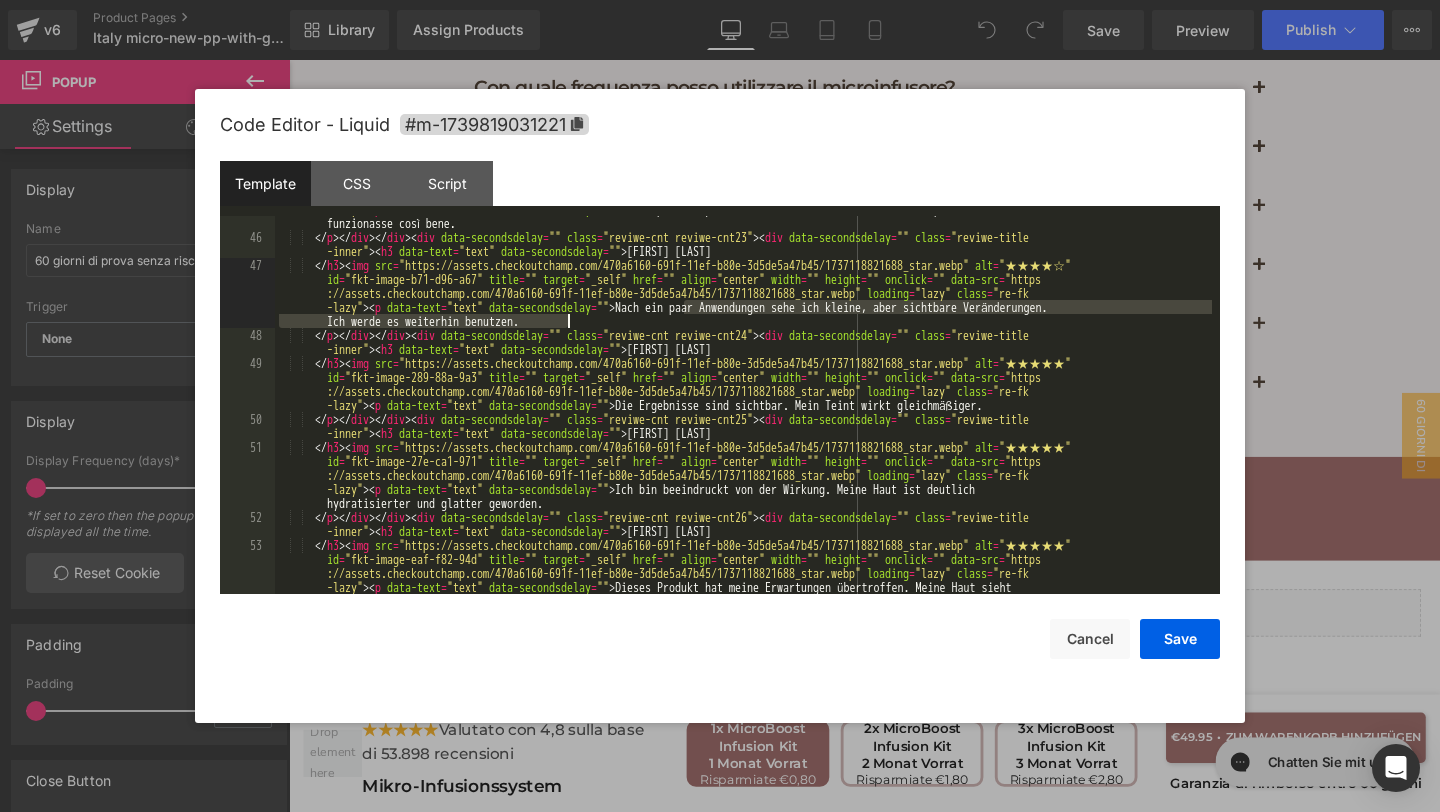 drag, startPoint x: 684, startPoint y: 309, endPoint x: 998, endPoint y: 325, distance: 314.40738 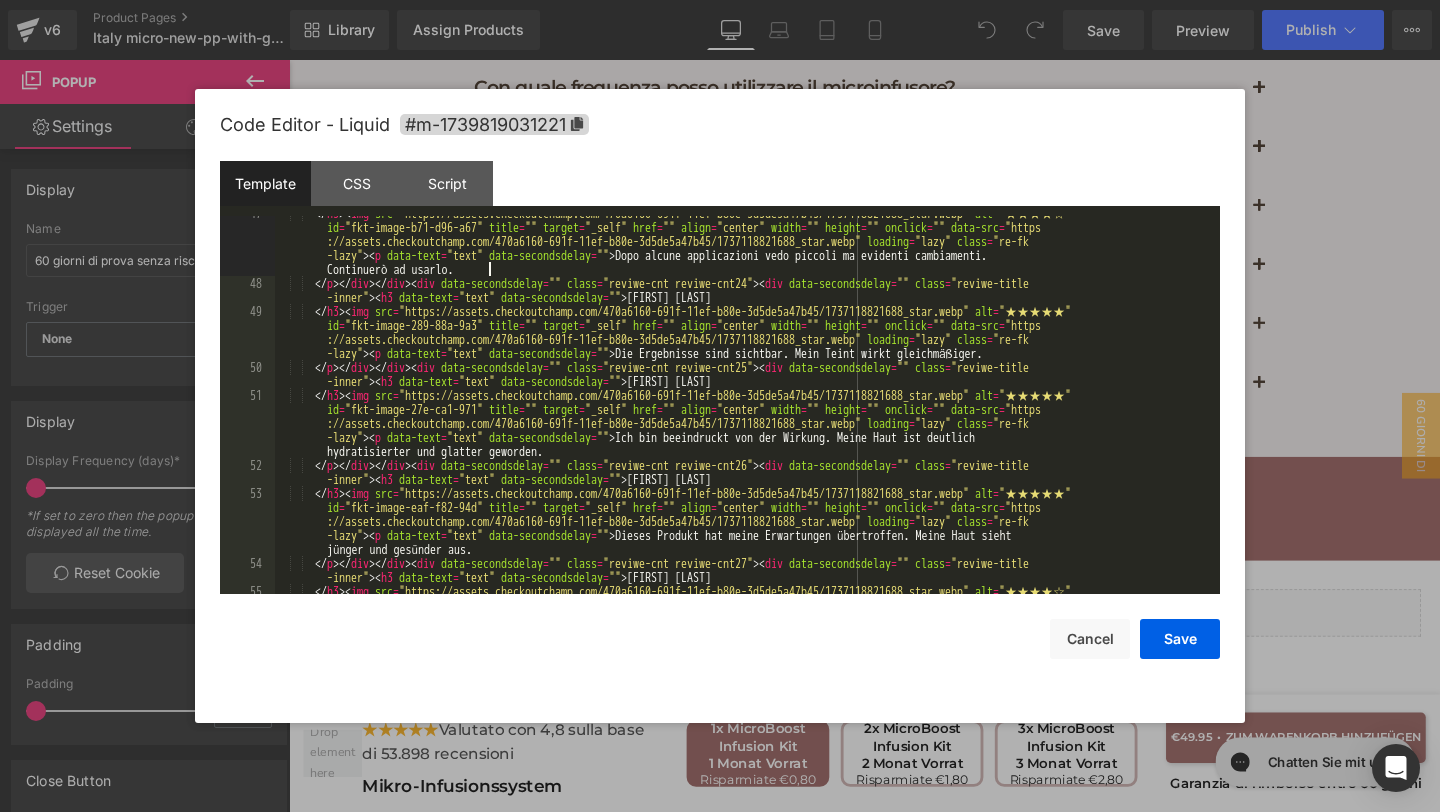 scroll, scrollTop: 2412, scrollLeft: 0, axis: vertical 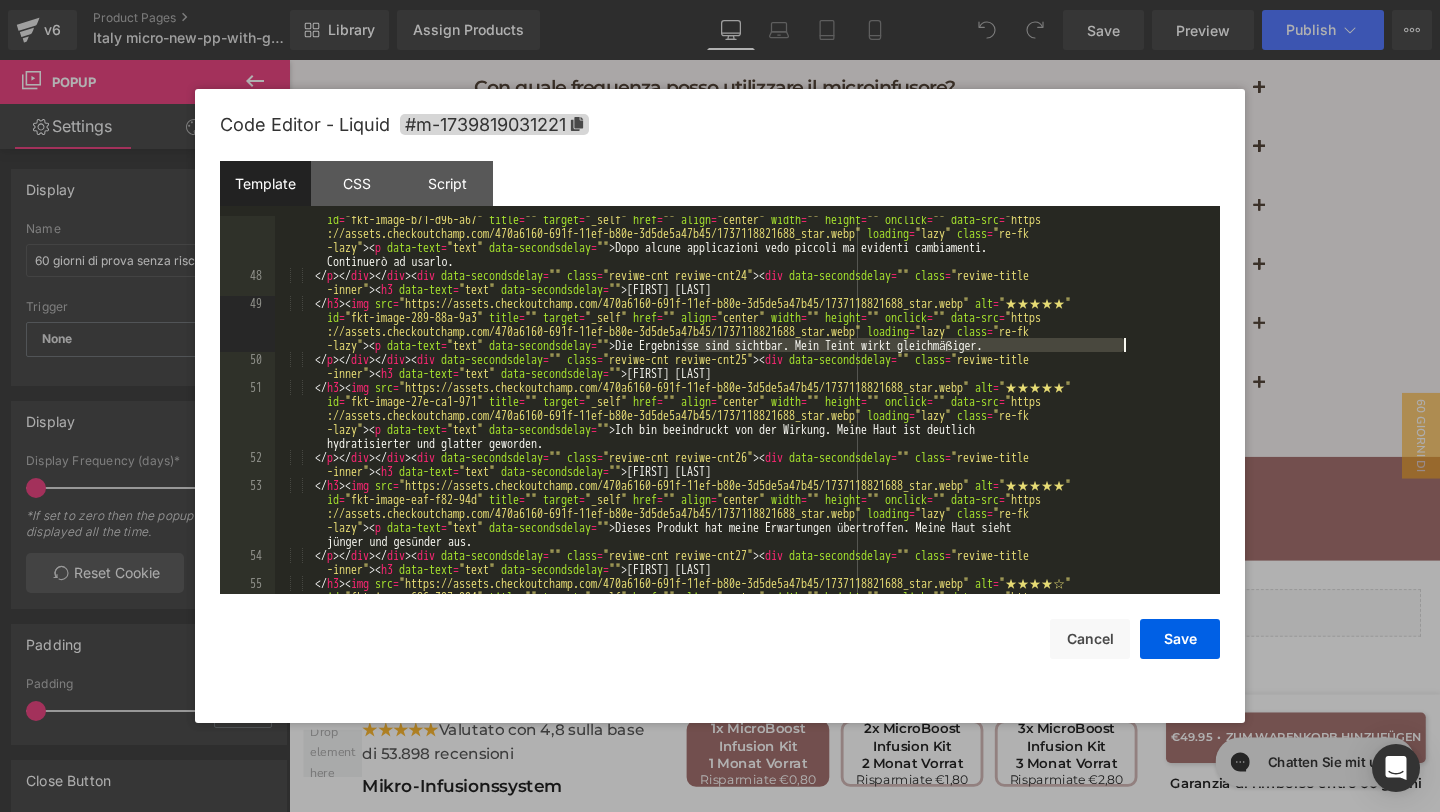 drag, startPoint x: 686, startPoint y: 345, endPoint x: 1122, endPoint y: 343, distance: 436.00458 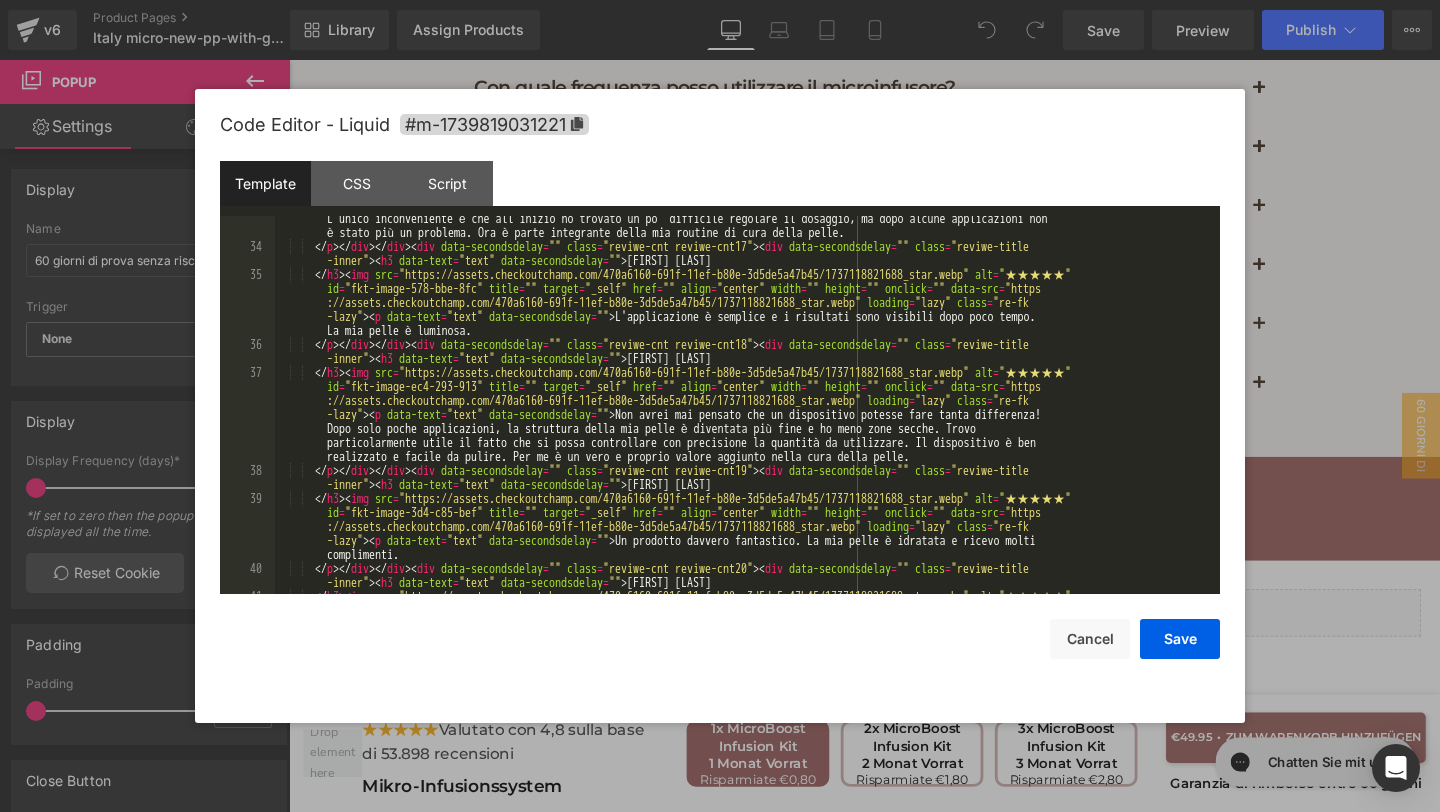 scroll, scrollTop: 1741, scrollLeft: 0, axis: vertical 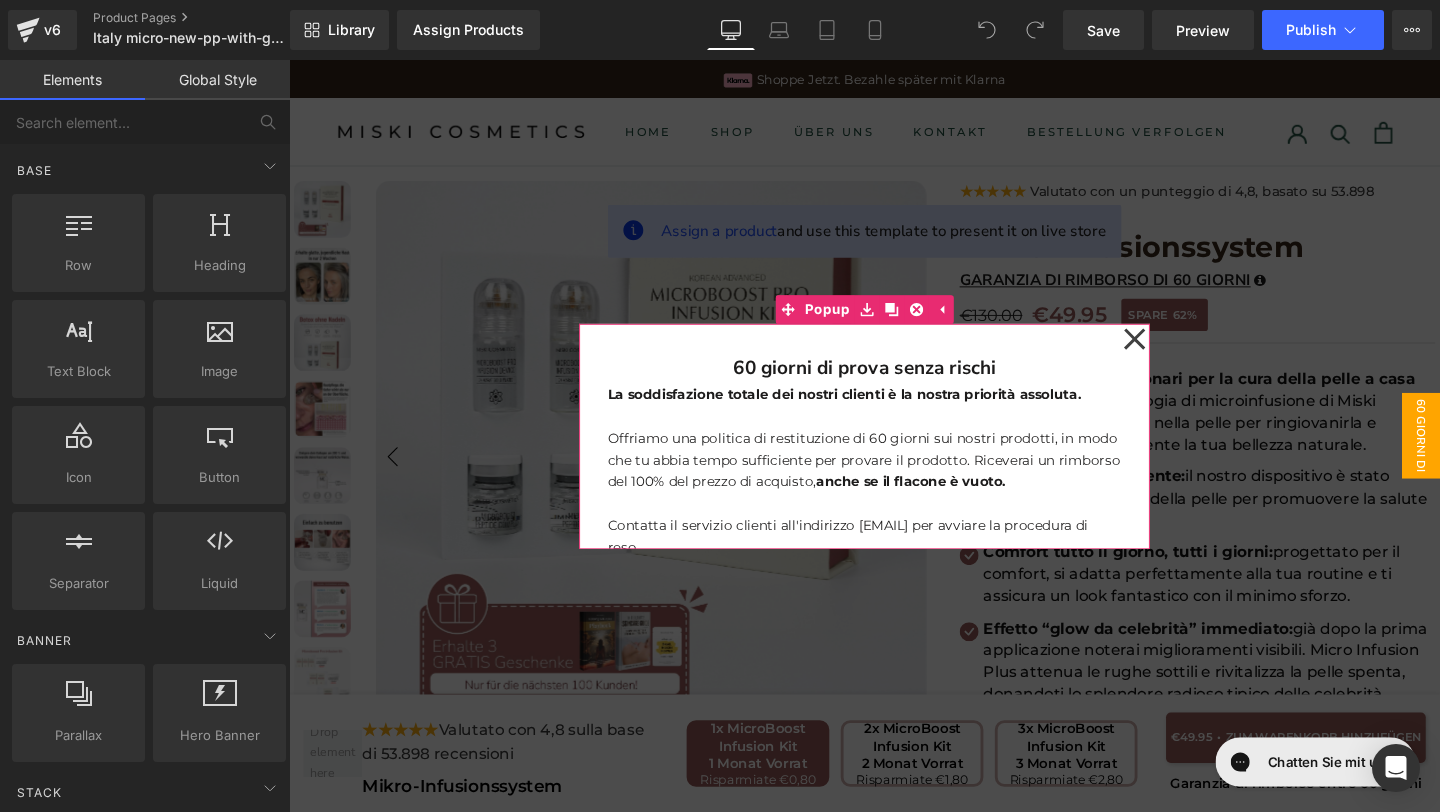click 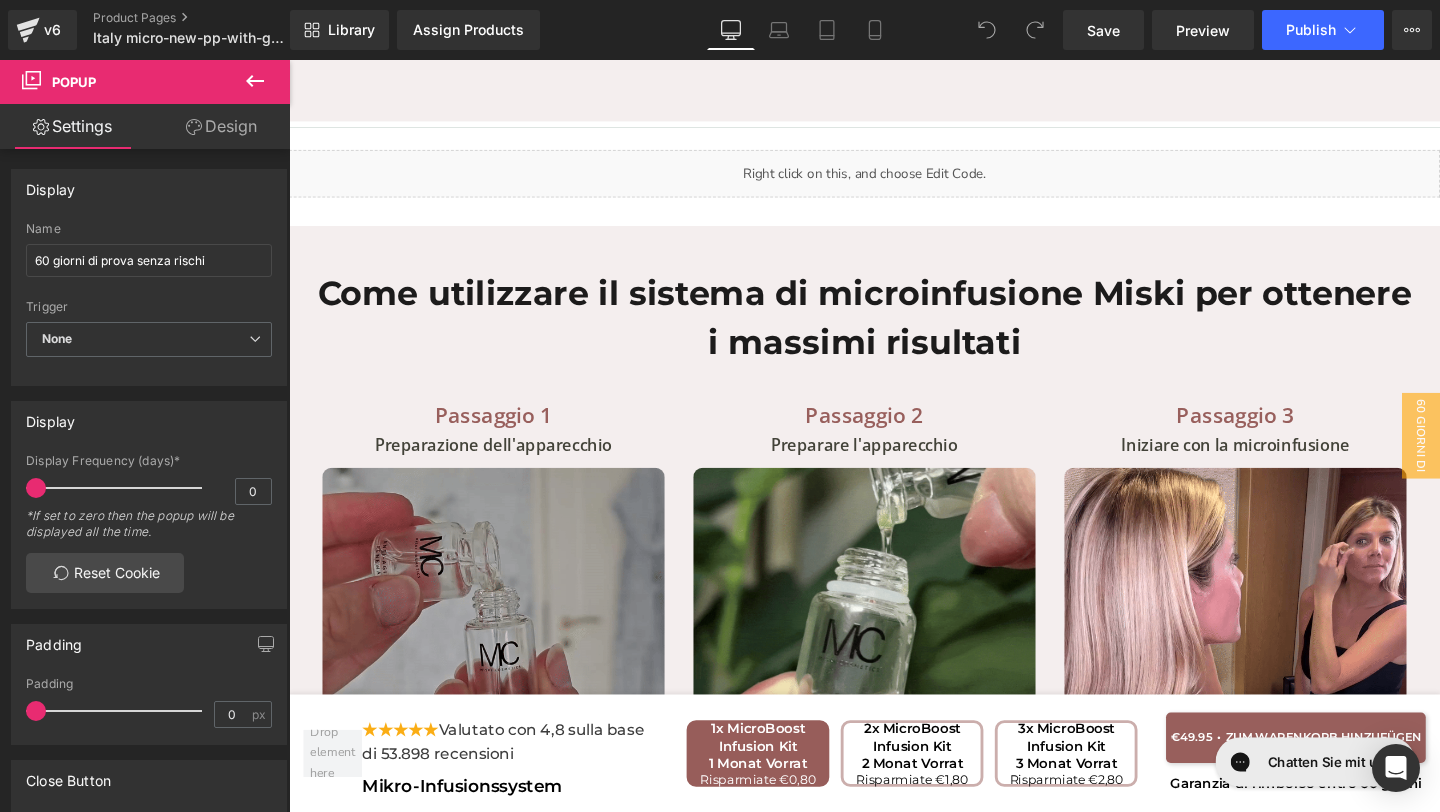 scroll, scrollTop: 7121, scrollLeft: 0, axis: vertical 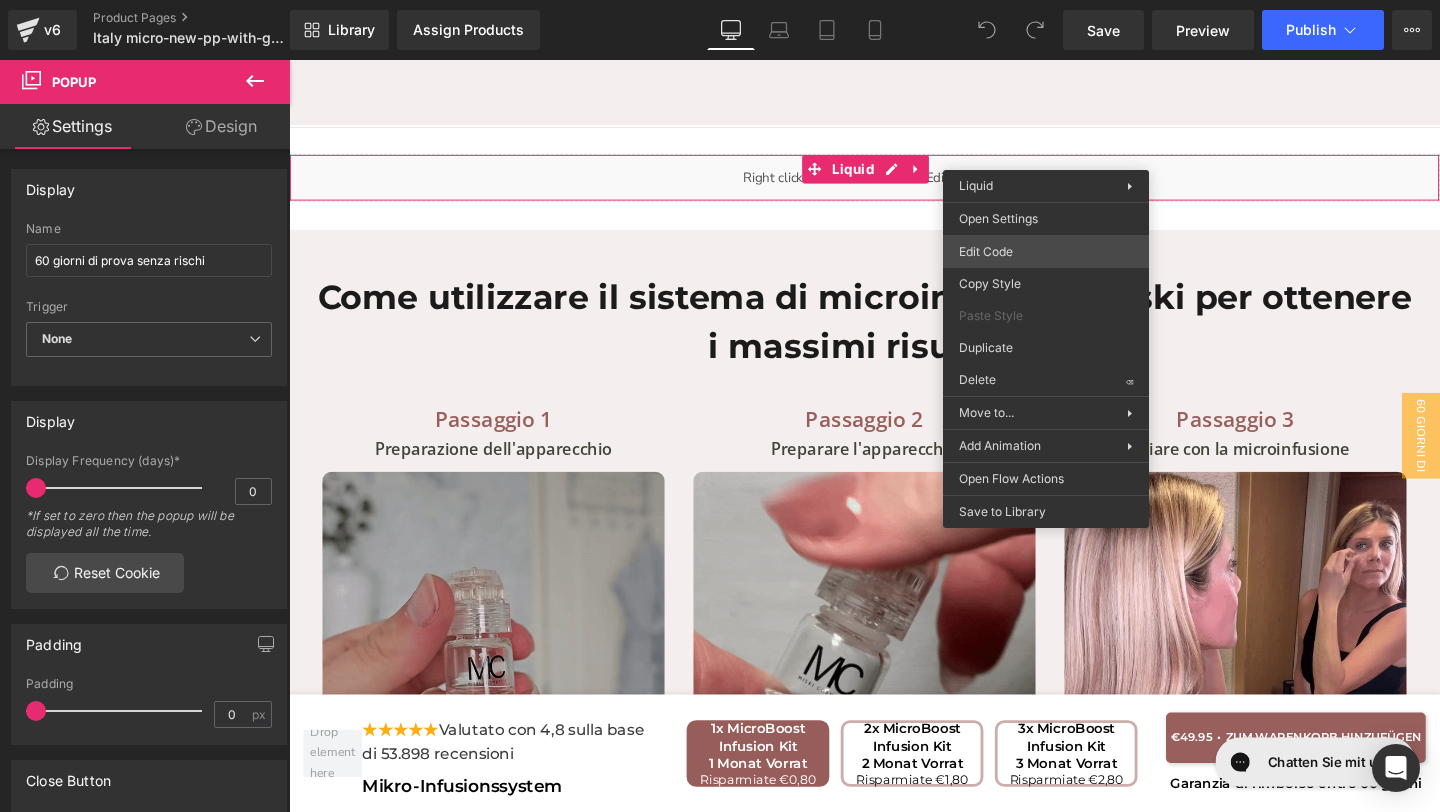 click on "You are previewing how the   will restyle your page. You can not edit Elements in Preset Preview Mode.  v6 Product Pages Italy micro-new-pp-with-gifts Library Assign Products  Product Preview
No product match your search.  Please try another keyword  Manage assigned products Desktop Desktop Laptop Tablet Mobile Save Preview Publish Scheduled View Live Page View with current Template Save Template to Library Schedule Publish Publish Settings Shortcuts  Your page can’t be published   You've reached the maximum number of published pages on your plan  (21/999999).  You need to upgrade your plan or unpublish all your pages to get 1 publish slot.   Unpublish pages   Upgrade plan  Elements Global Style Base Row  rows, columns, layouts, div Heading  headings, titles, h1,h2,h3,h4,h5,h6 Text Block  texts, paragraphs, contents, blocks Image  images, photos, alts, uploads Icon  icons, symbols Button  button, call to action, cta Separator  separators, dividers, horizontal lines Liquid  Banner Parallax  List" at bounding box center [720, 0] 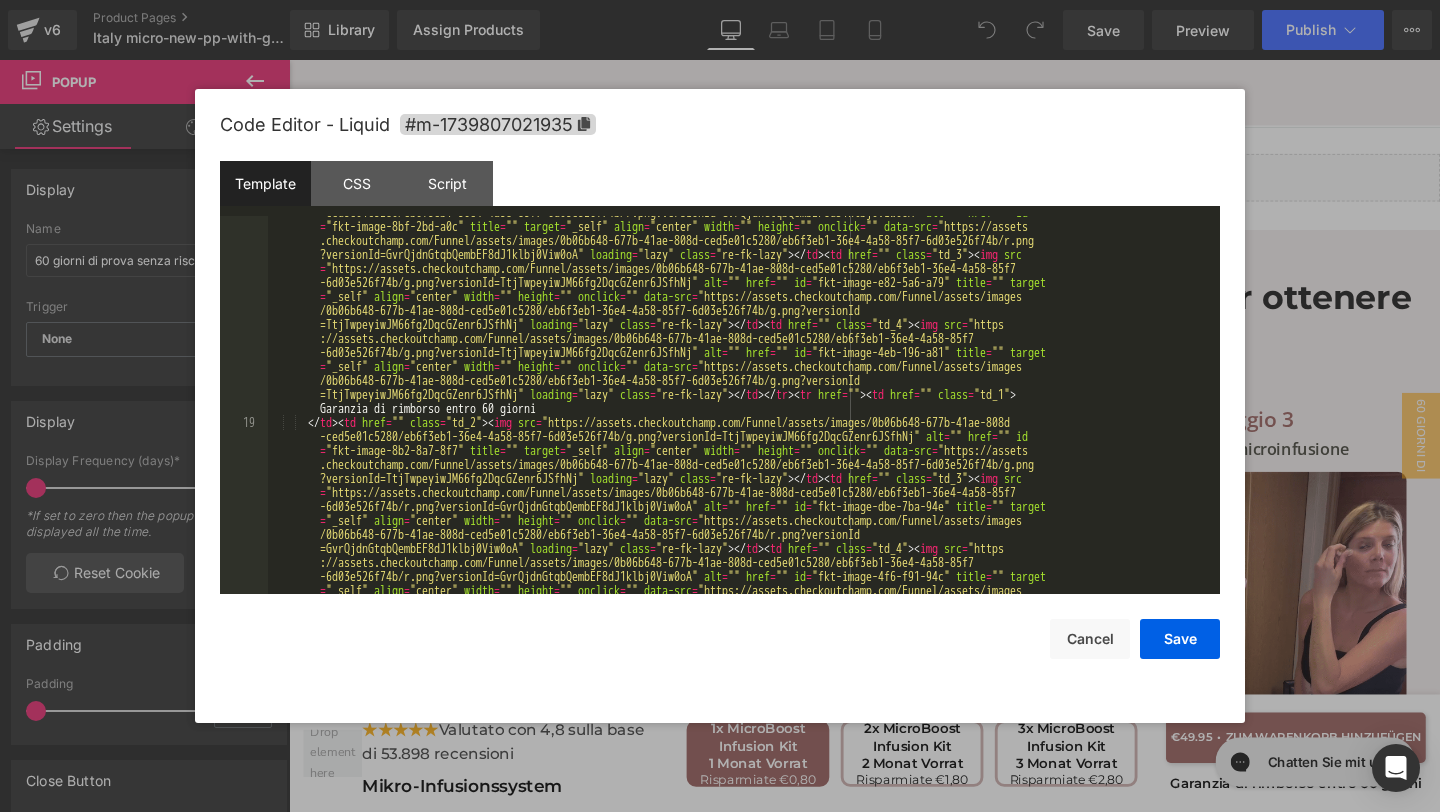 scroll, scrollTop: 2506, scrollLeft: 0, axis: vertical 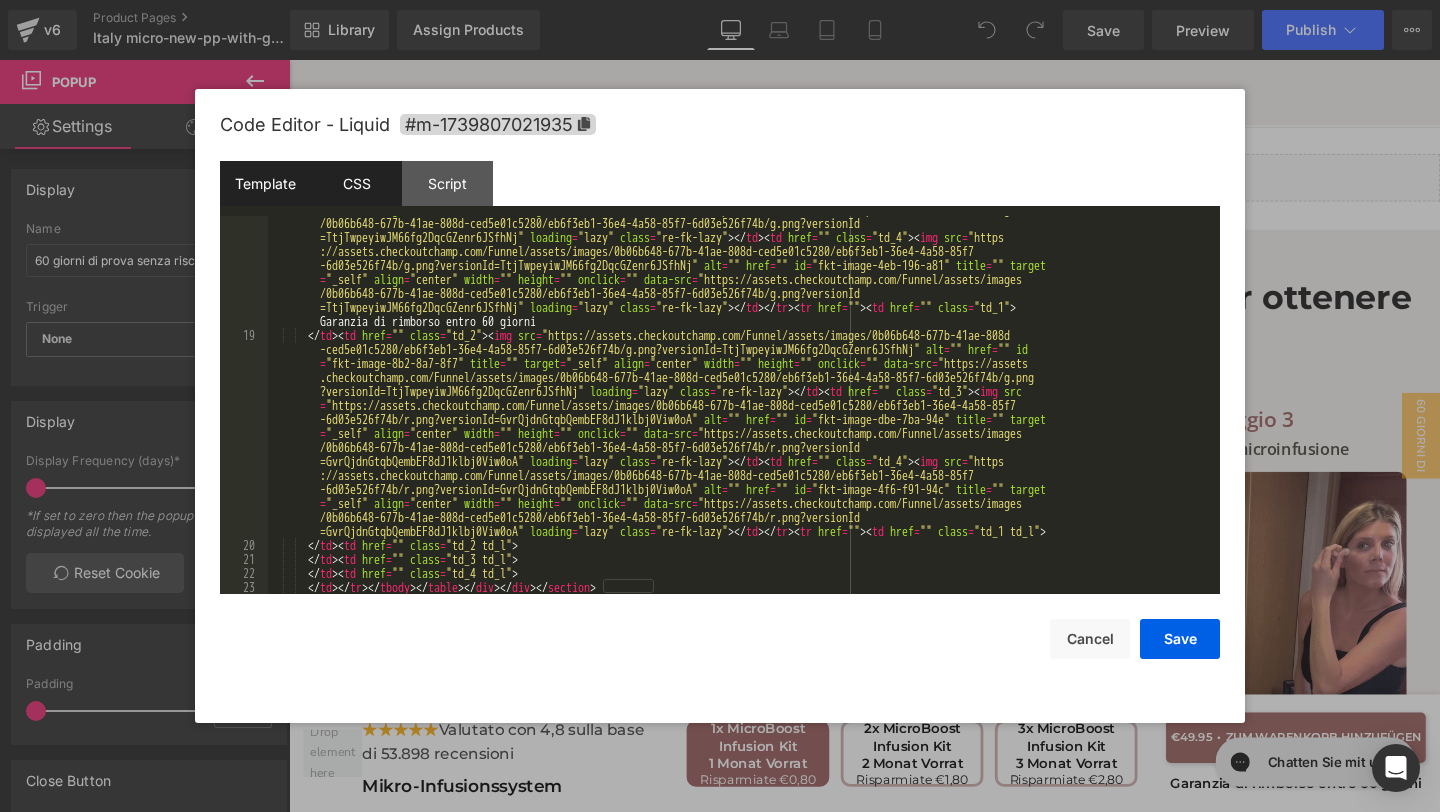 click on "CSS" at bounding box center [356, 183] 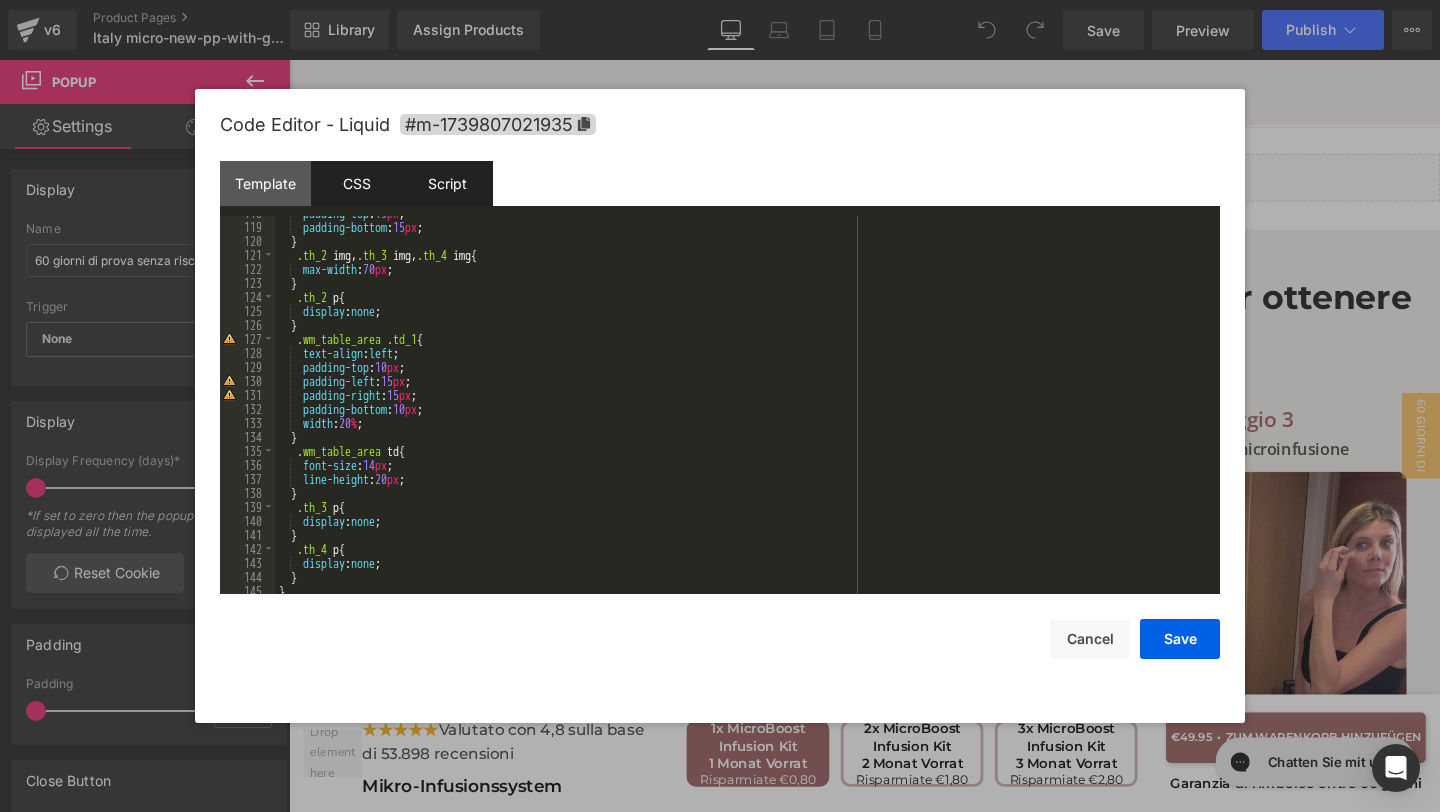scroll, scrollTop: 1648, scrollLeft: 0, axis: vertical 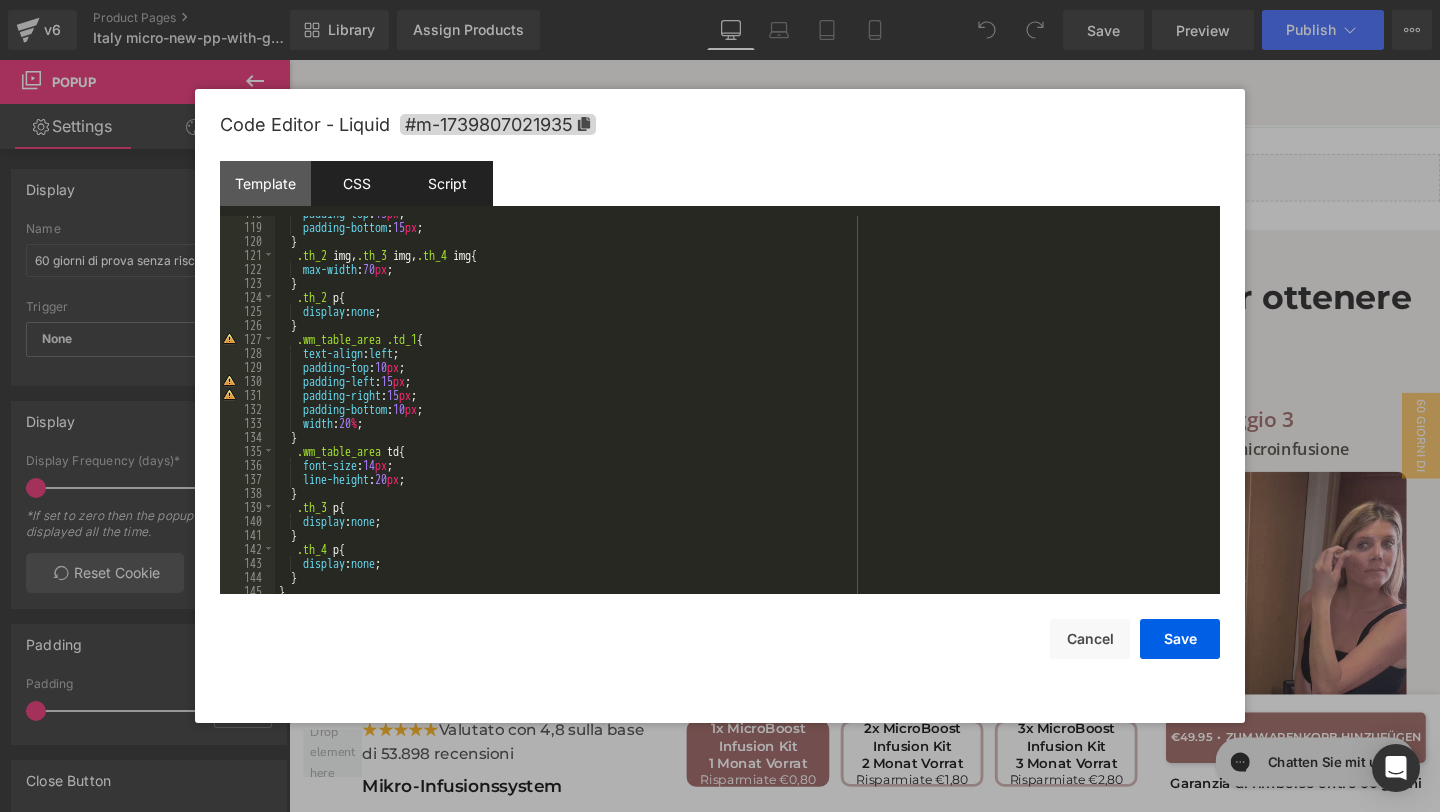 click on "Script" at bounding box center [447, 183] 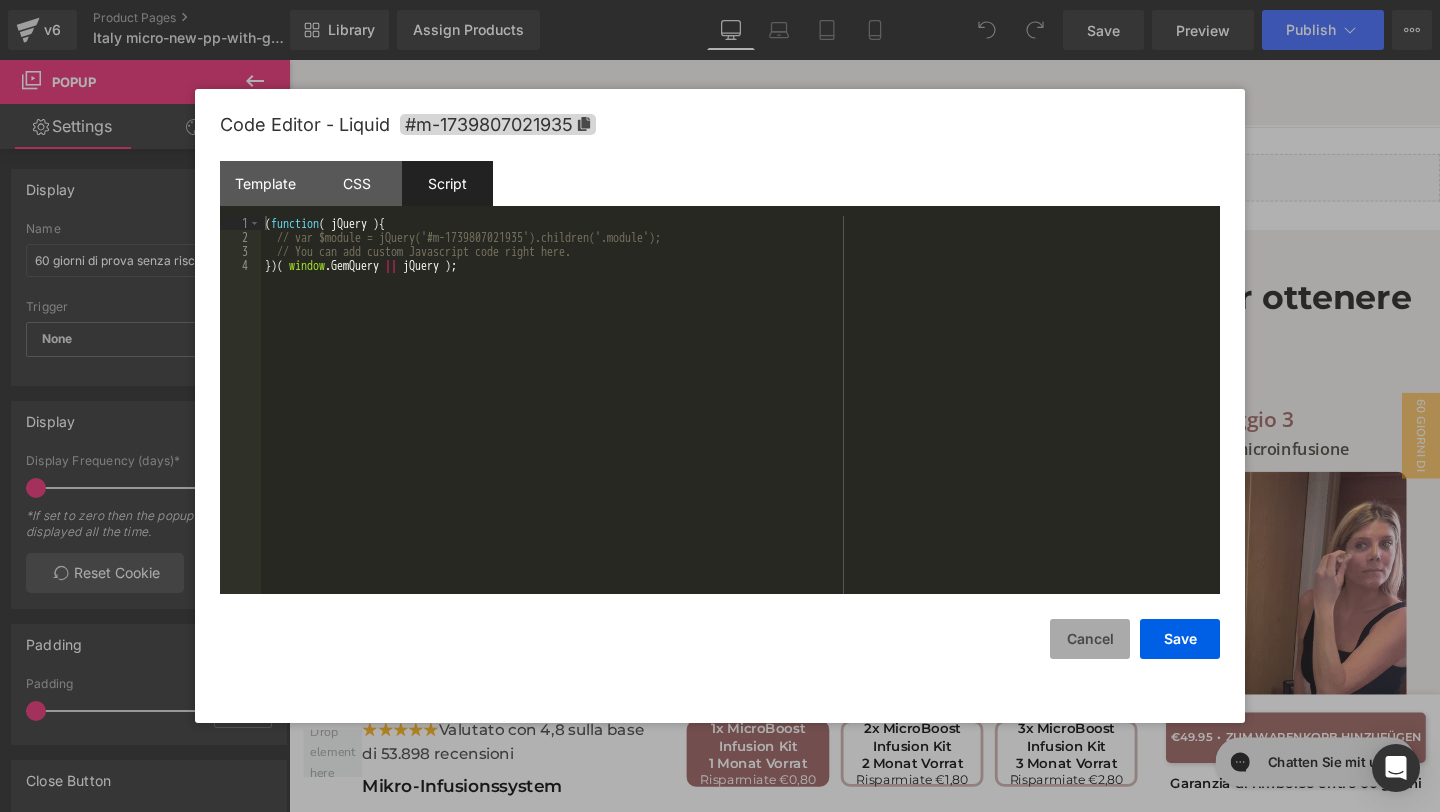 click on "Cancel" at bounding box center [1090, 639] 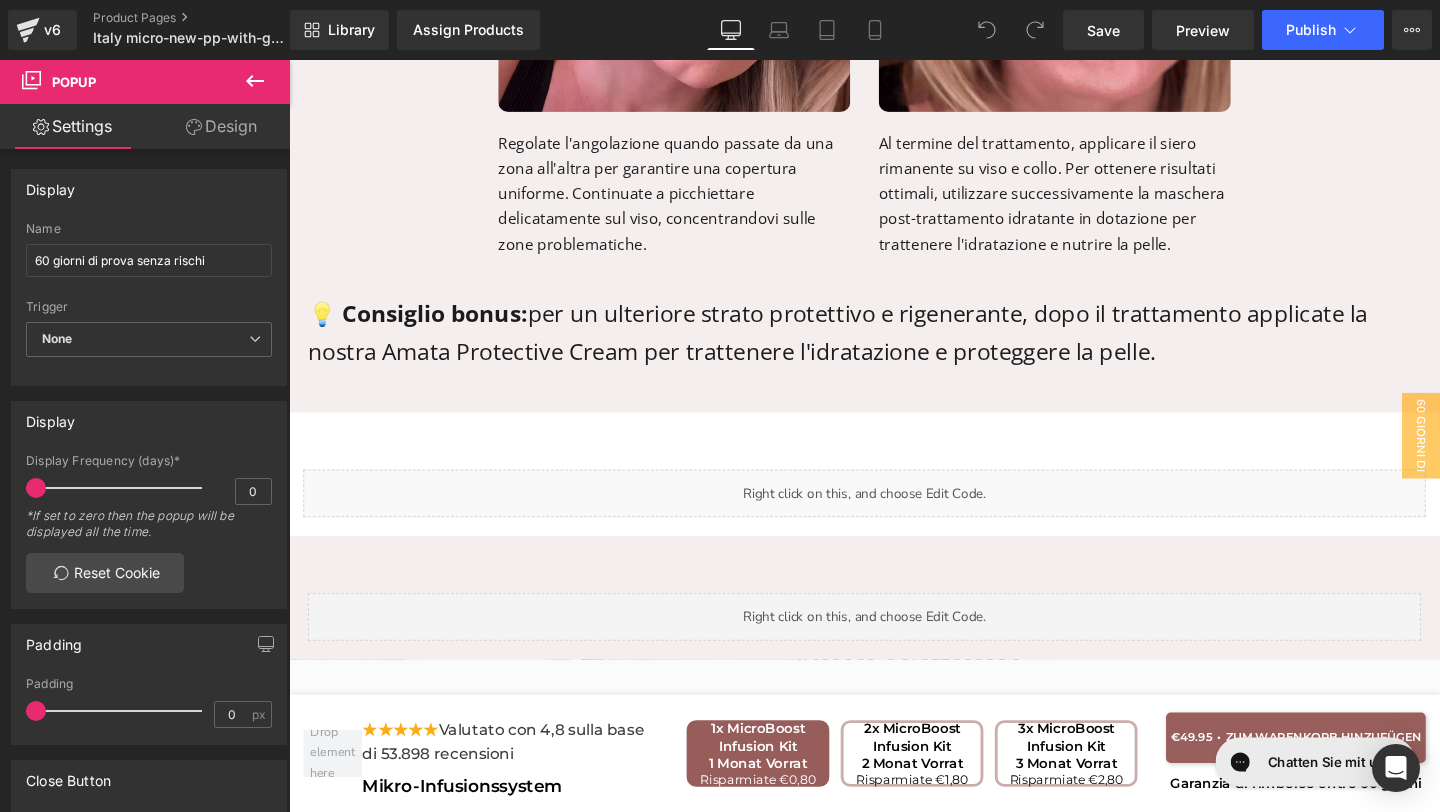scroll, scrollTop: 8498, scrollLeft: 0, axis: vertical 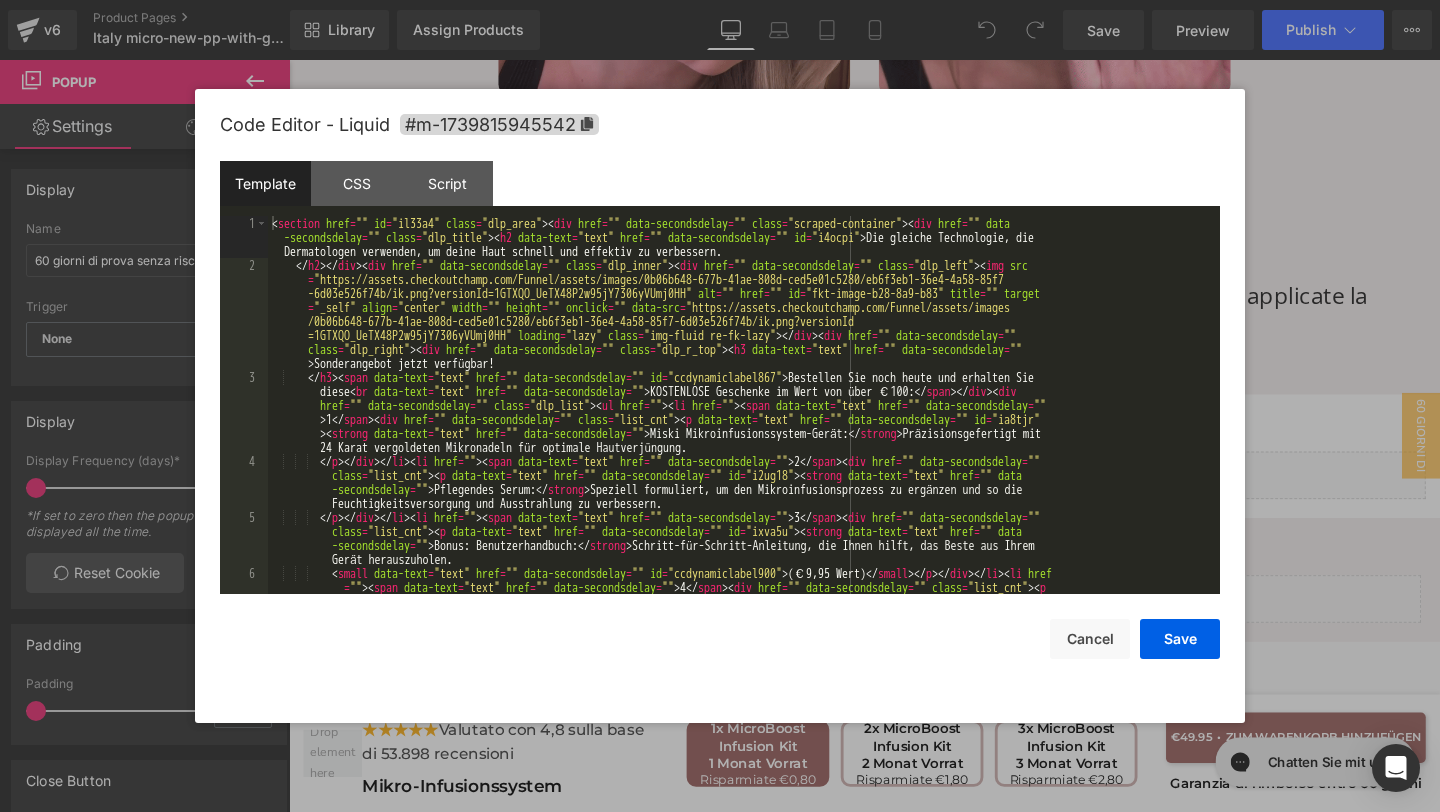 click on "You are previewing how the   will restyle your page. You can not edit Elements in Preset Preview Mode.  v6 Product Pages Italy micro-new-pp-with-gifts Library Assign Products  Product Preview
No product match your search.  Please try another keyword  Manage assigned products Desktop Desktop Laptop Tablet Mobile Save Preview Publish Scheduled View Live Page View with current Template Save Template to Library Schedule Publish Publish Settings Shortcuts  Your page can’t be published   You've reached the maximum number of published pages on your plan  (21/999999).  You need to upgrade your plan or unpublish all your pages to get 1 publish slot.   Unpublish pages   Upgrade plan  Elements Global Style Base Row  rows, columns, layouts, div Heading  headings, titles, h1,h2,h3,h4,h5,h6 Text Block  texts, paragraphs, contents, blocks Image  images, photos, alts, uploads Icon  icons, symbols Button  button, call to action, cta Separator  separators, dividers, horizontal lines Liquid  Banner Parallax  List" at bounding box center (720, 0) 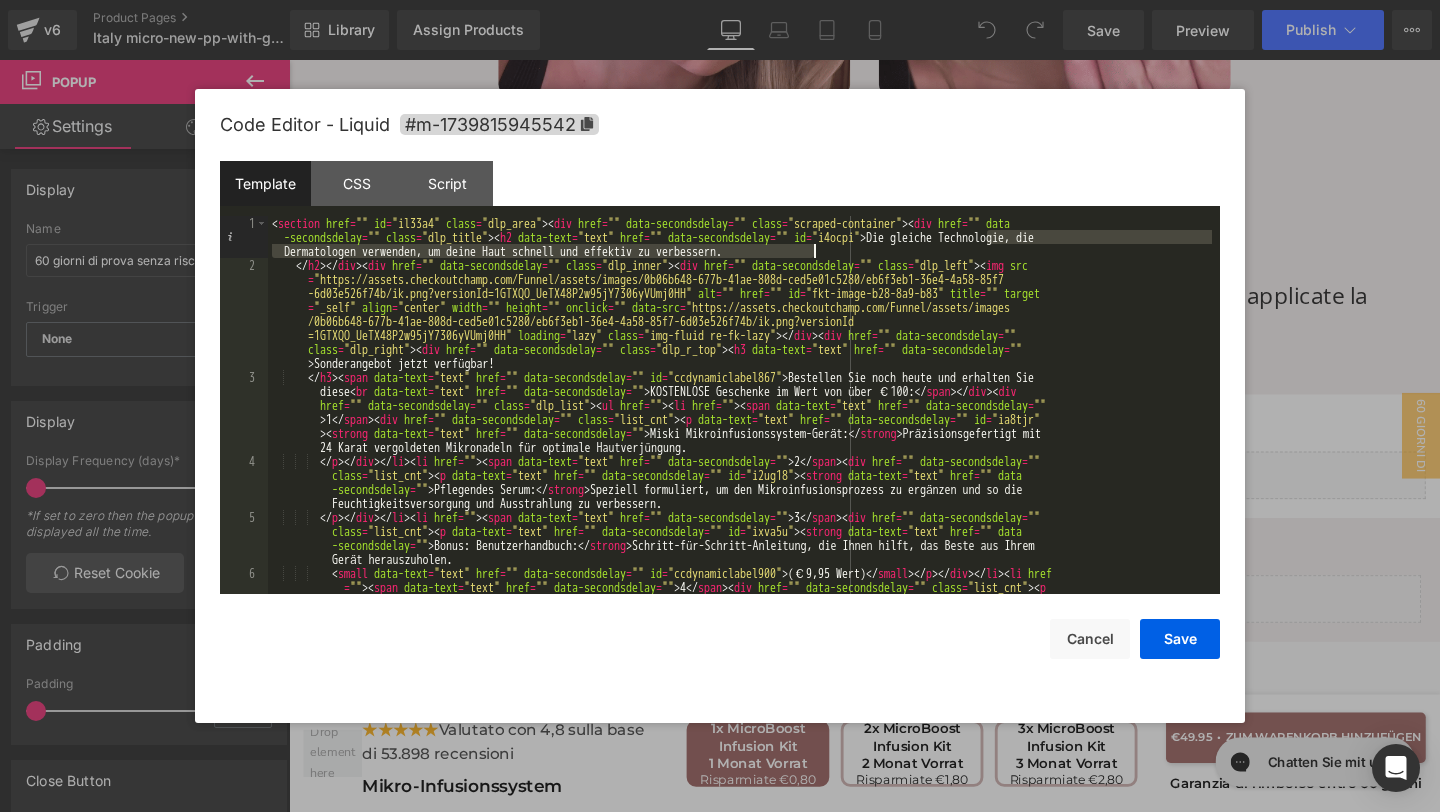 drag, startPoint x: 988, startPoint y: 237, endPoint x: 1216, endPoint y: 252, distance: 228.49289 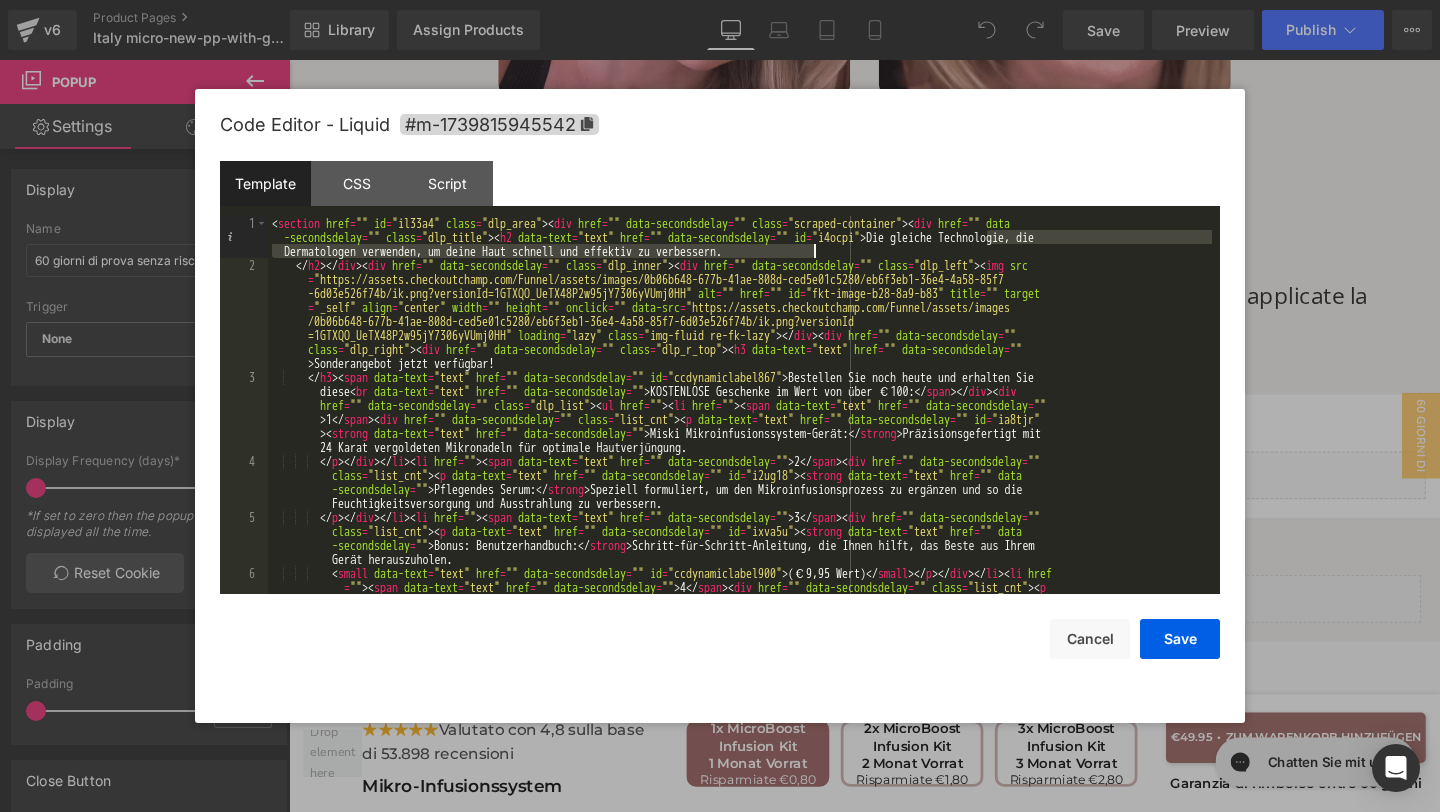 click on "1 2 3 4 5 6 < section   href = ""   id = "il33a4"   class = "dlp_area" > < div   href = ""   data-secondsdelay = ""   class = "scraped-container" > < div   href = ""   data    -secondsdelay = ""   class = "dlp_title" > < h2   data-text = "text"   href = ""   data-secondsdelay = ""   id = "i4ocpi" > Die gleiche Technologie, die     Dermatologen verwenden, um deine Haut schnell und effektiv zu verbessern.      </ h2 > </ div > < div   href = ""   data-secondsdelay = ""   class = "dlp_inner" > < div   href = ""   data-secondsdelay = ""   class = "dlp_left" > < img   src        = "https://assets.checkoutchamp.com/Funnel/assets/images/0b06b648-677b-41ae-808d-ced5e01c5280/eb6f3eb1-36e4-4a58-85f7        -6d03e526f74b/ik.png?versionId=1GTXQO_UeTX48P2w95jY7306yVUmj0HH"   alt = ""   href = ""   id = "fkt-image-b28-8a9-b83"   title = ""   target        = "_self"   align = "center"   width = ""   height = ""   onclick = ""   data-src = "https://assets.checkoutchamp.com/Funnel/assets/images   loading" at bounding box center [720, 405] 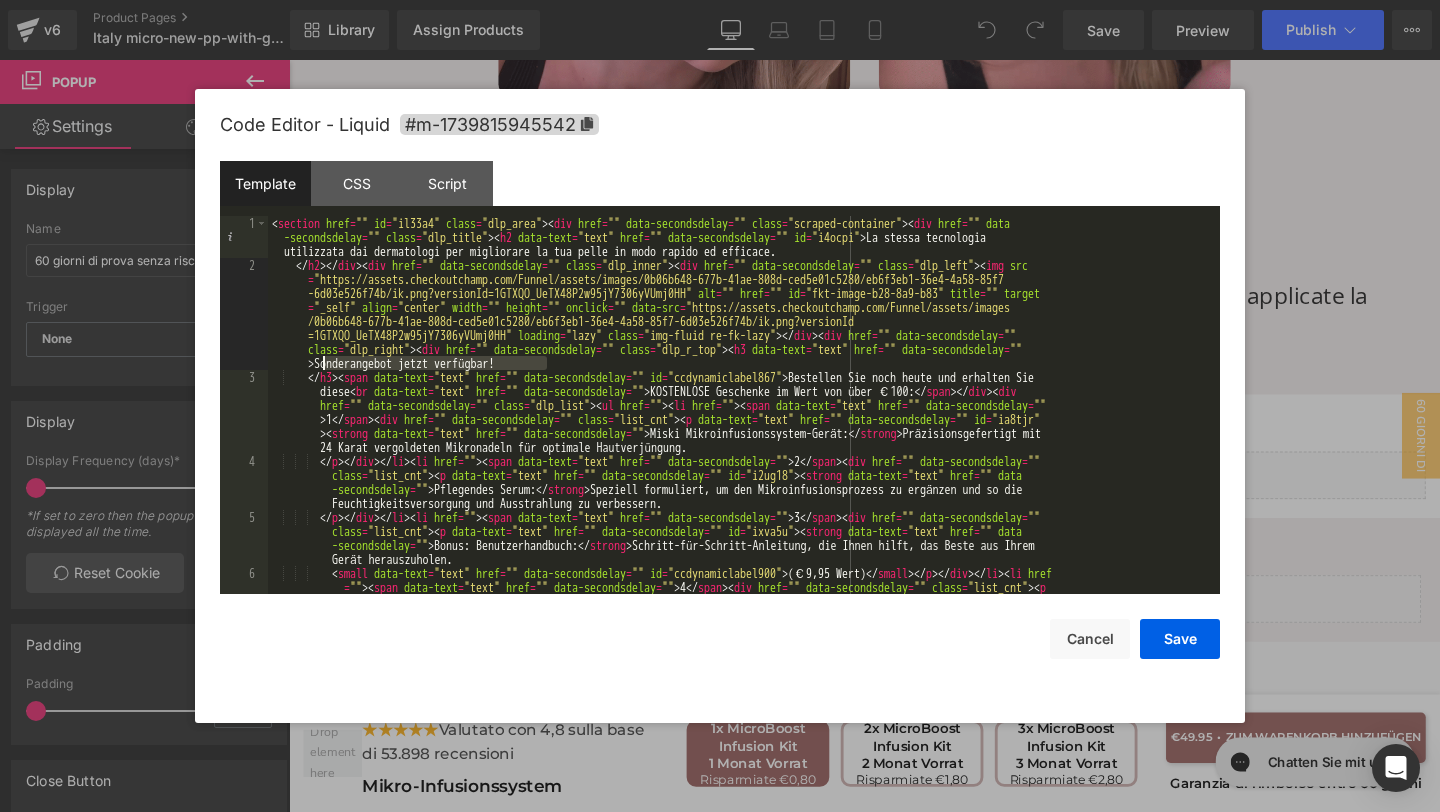 drag, startPoint x: 543, startPoint y: 360, endPoint x: 325, endPoint y: 363, distance: 218.02065 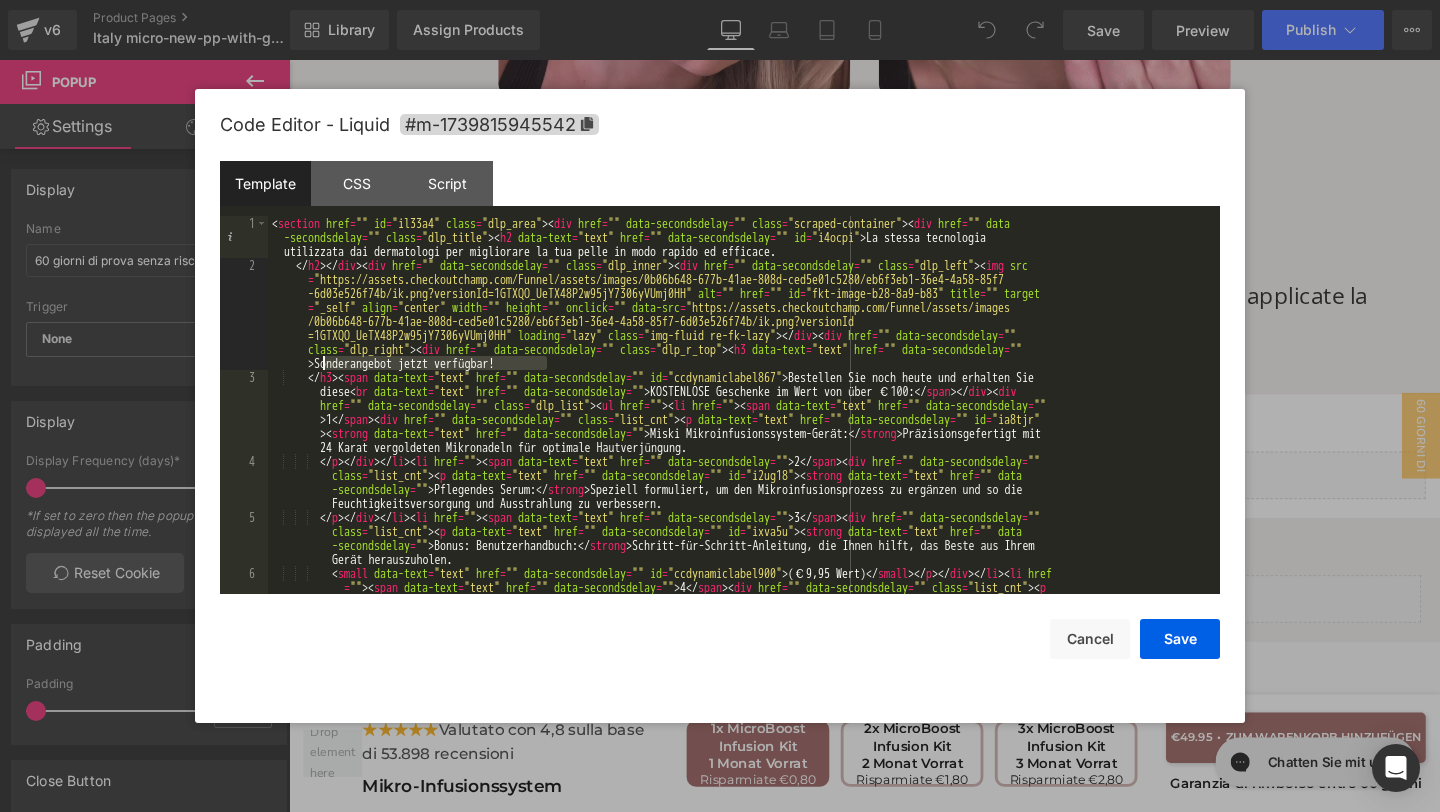 click on "La stessa tecnologia utilizzata dai dermatologi per migliorare la tua pelle in modo rapido ed efficace." at bounding box center [740, 461] 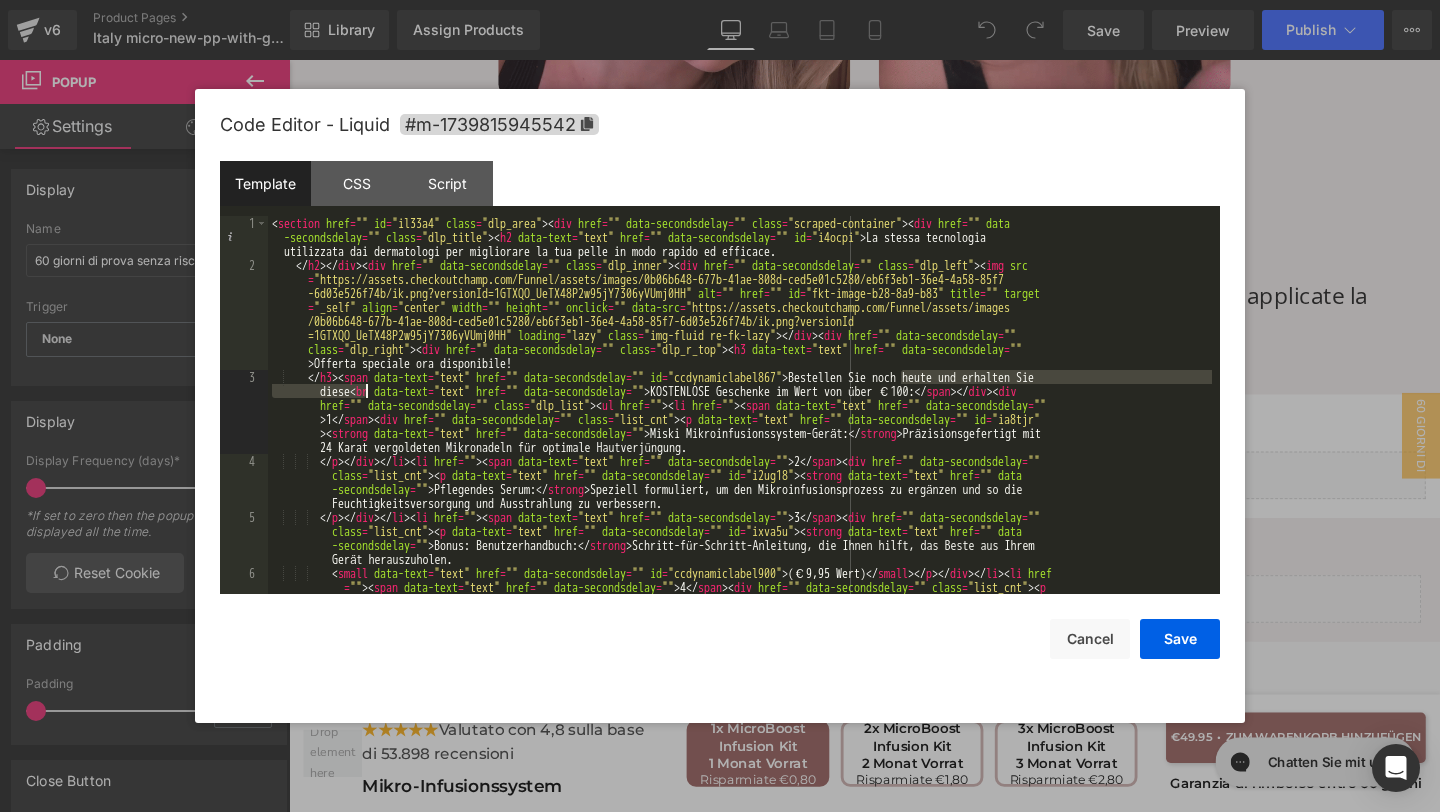 drag, startPoint x: 899, startPoint y: 375, endPoint x: 367, endPoint y: 394, distance: 532.3392 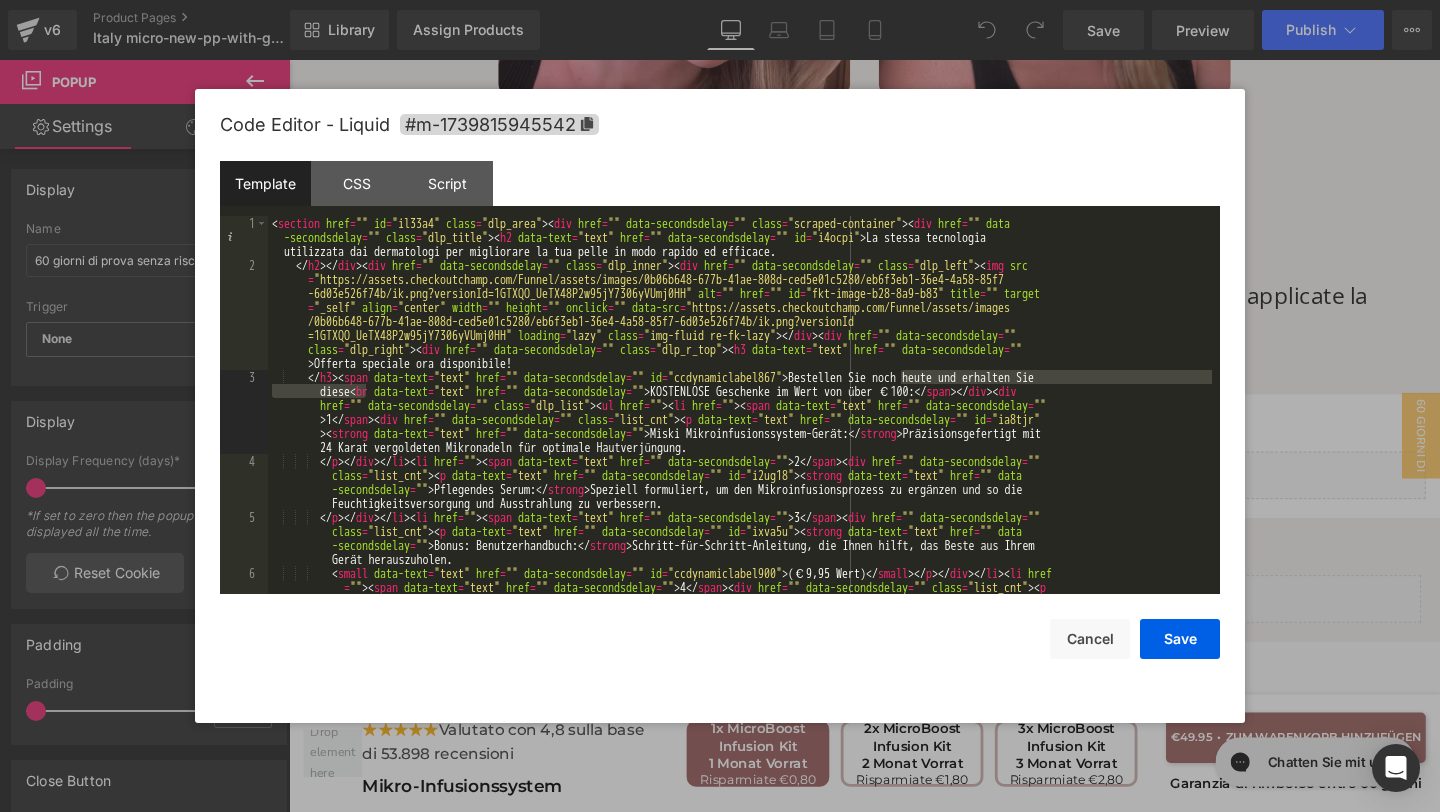 paste 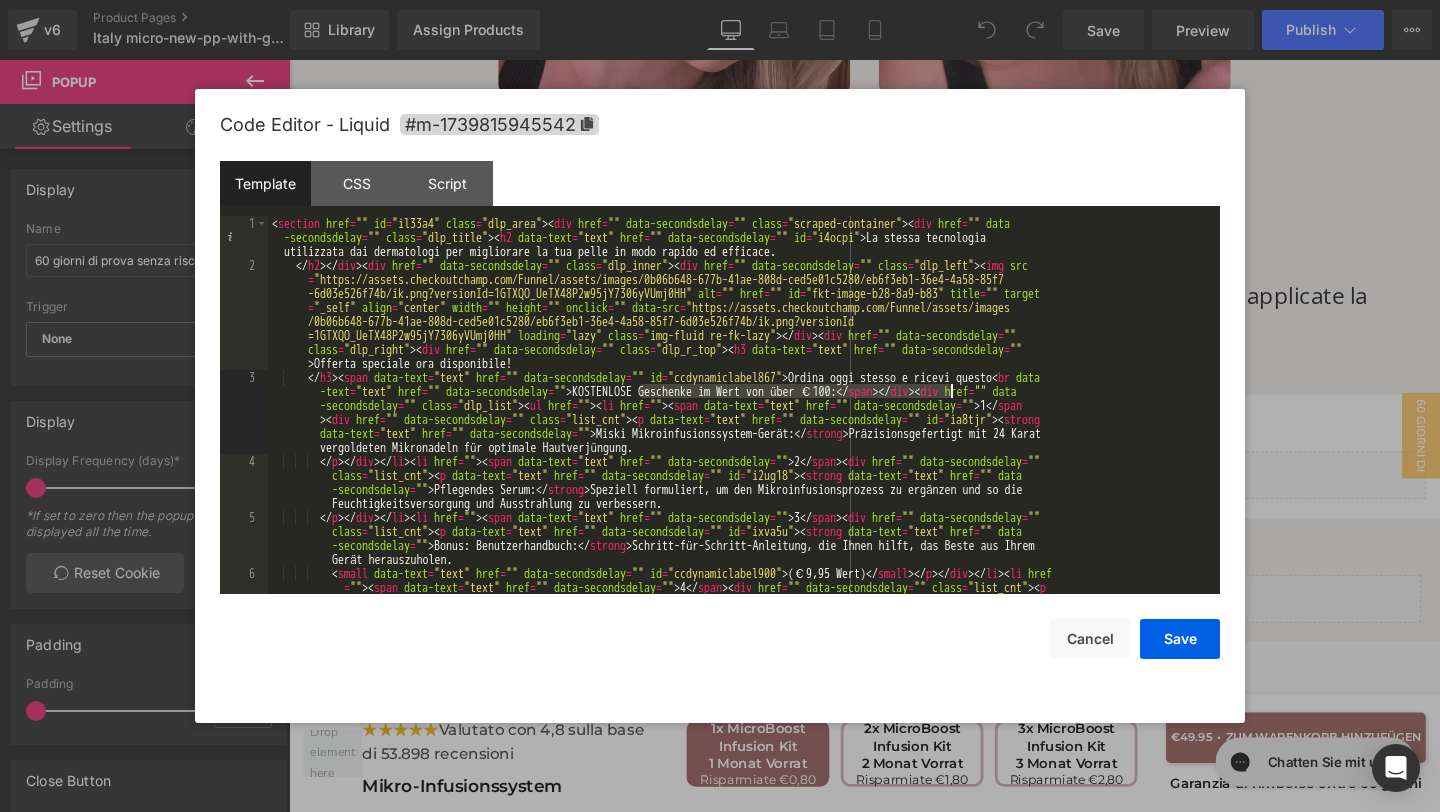 drag, startPoint x: 638, startPoint y: 388, endPoint x: 948, endPoint y: 393, distance: 310.0403 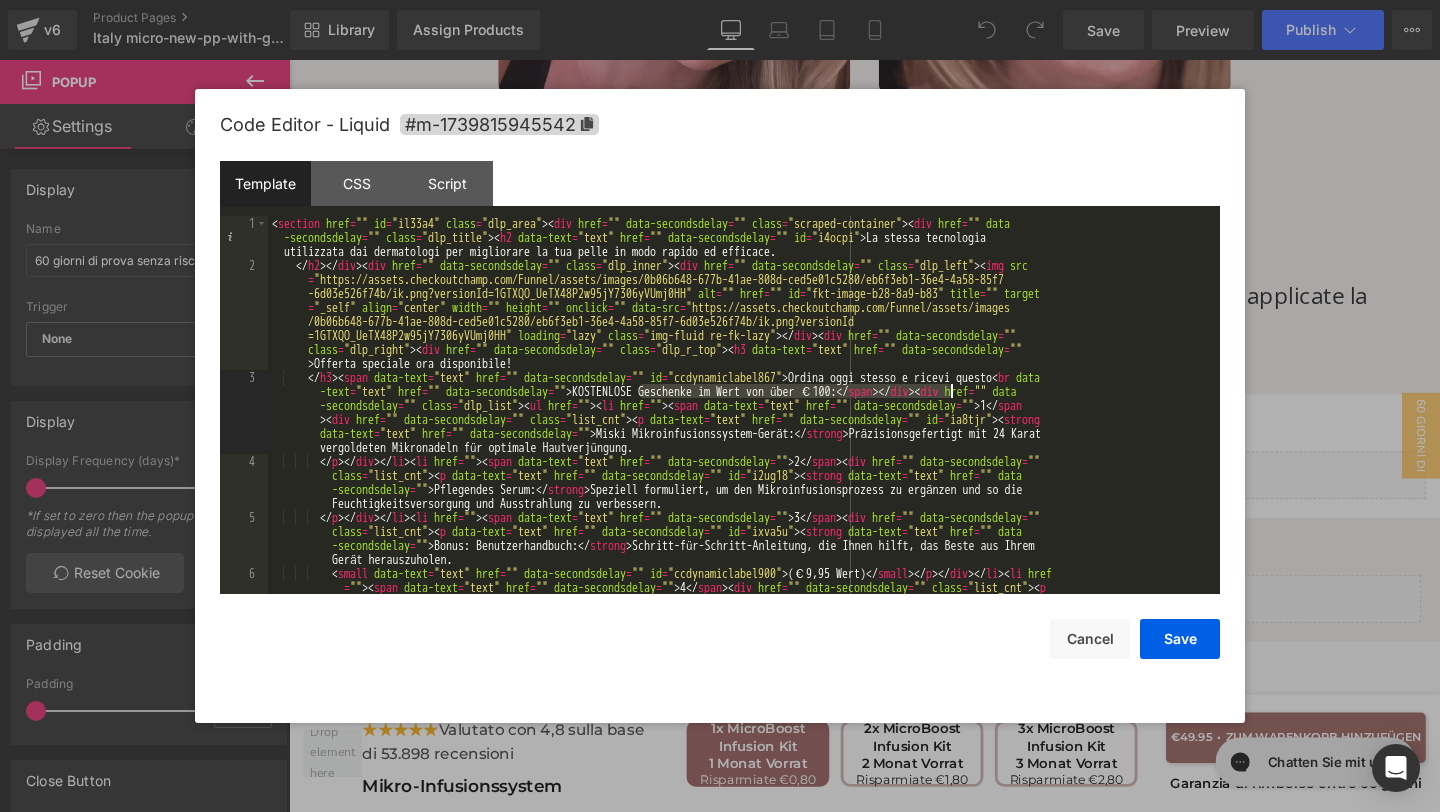 click on "La stessa tecnologia utilizzata dai dermatologi per migliorare la tua pelle in modo rapido ed efficace." at bounding box center (740, 461) 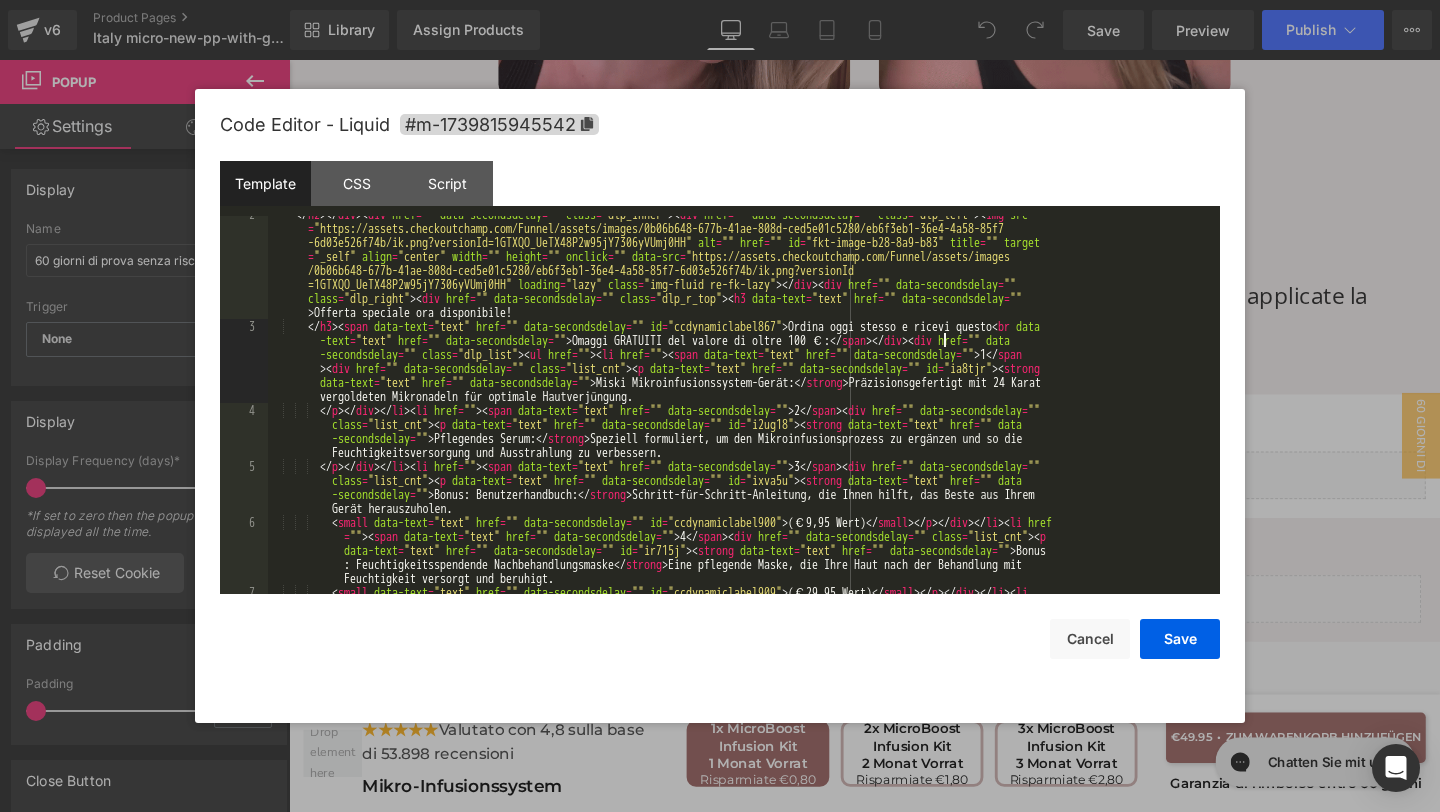scroll, scrollTop: 51, scrollLeft: 0, axis: vertical 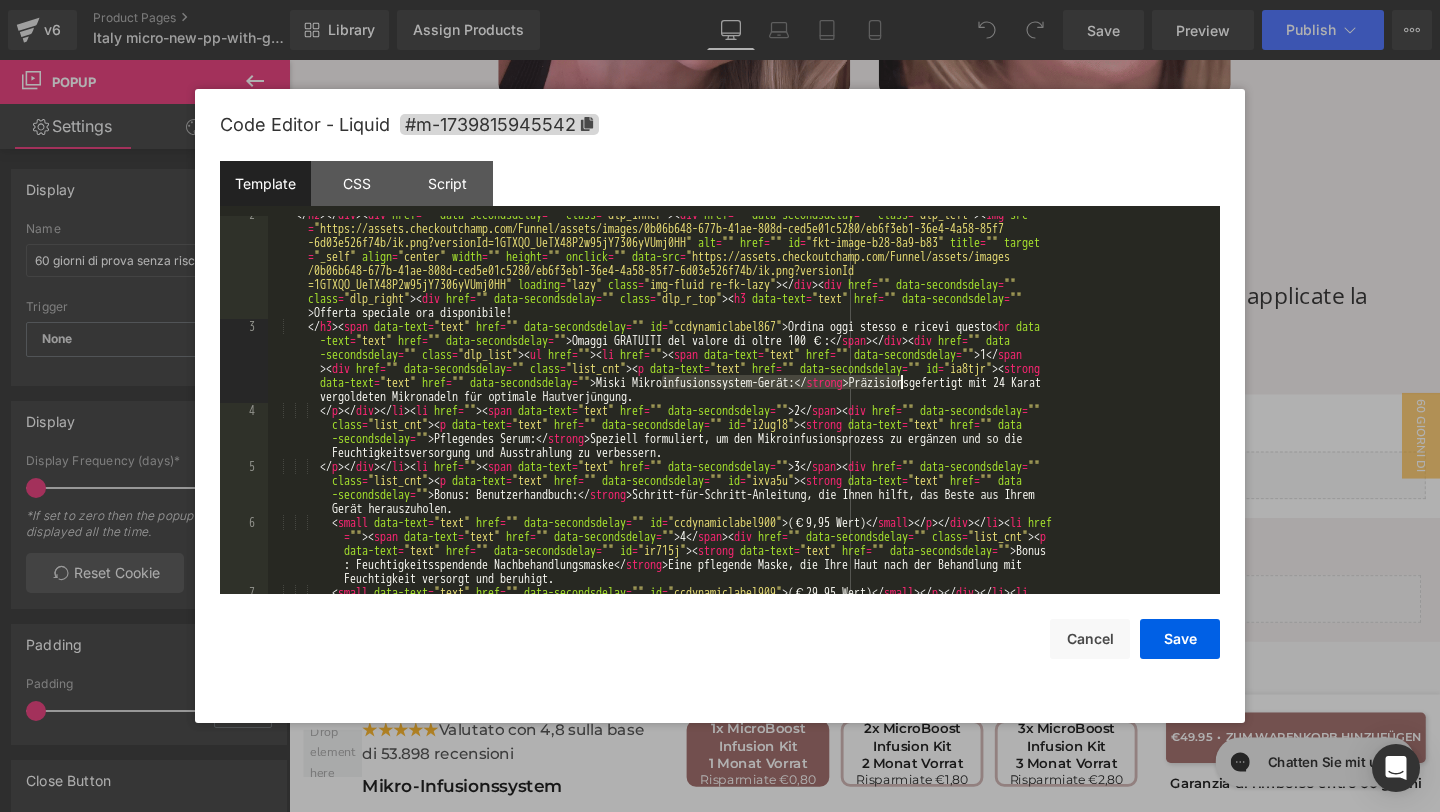 drag, startPoint x: 663, startPoint y: 385, endPoint x: 900, endPoint y: 382, distance: 237.01898 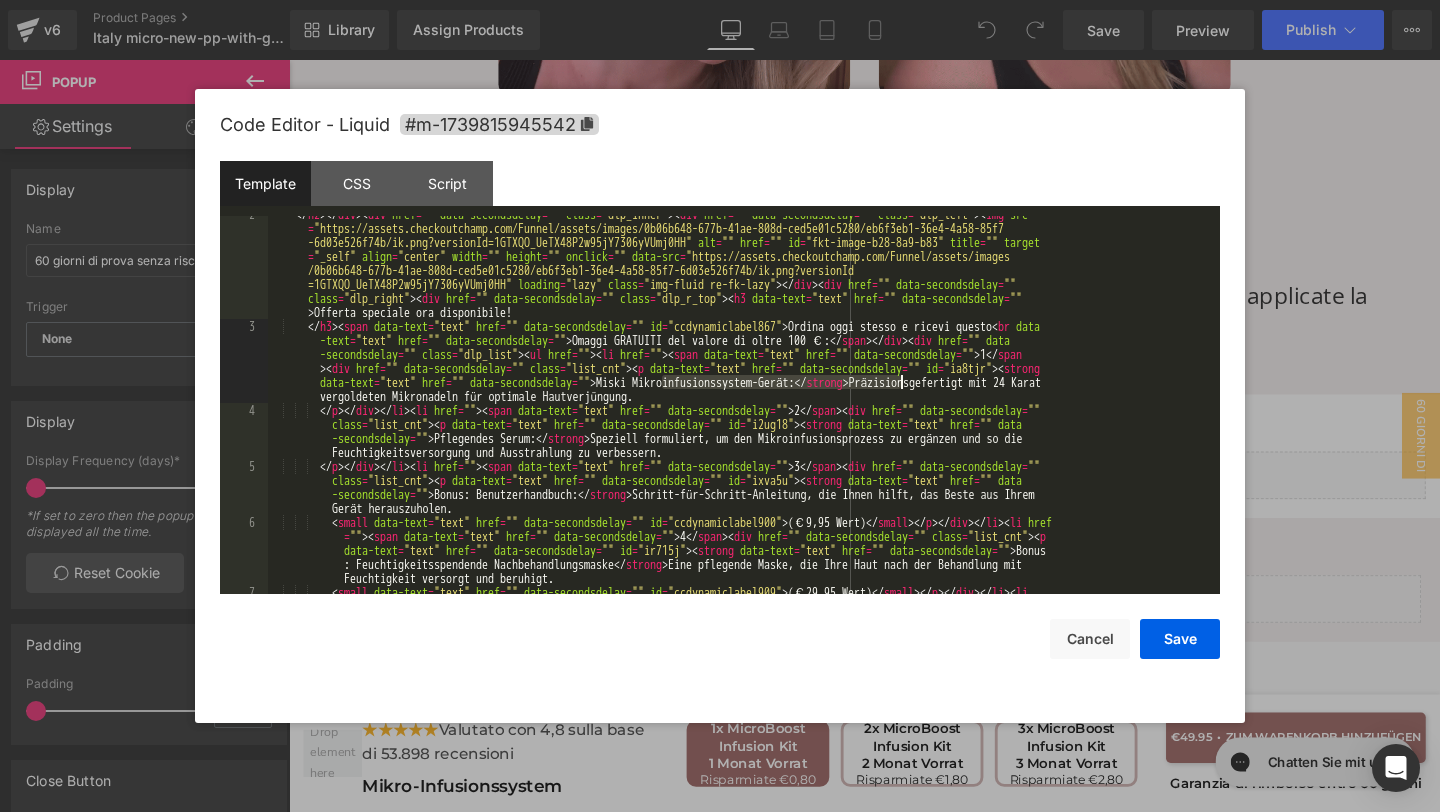 click on "</ h2 > </ div > < div   href = ""   data-secondsdelay = ""   class = "dlp_inner" > < div   href = ""   data-secondsdelay = ""   class = "dlp_left" > < img   src        = "https://assets.checkoutchamp.com/Funnel/assets/images/0b06b648-677b-41ae-808d-ced5e01c5280/eb6f3eb1-36e4-4a58-85f7        -6d03e526f74b/ik.png?versionId=1GTXQO_UeTX48P2w95jY7306yVUmj0HH"   alt = ""   href = ""   id = "fkt-image-b28-8a9-b83"   title = ""   target        = "_self"   align = "center"   width = ""   height = ""   onclick = ""   data-src = "https://assets.checkoutchamp.com/Funnel/assets/images        /0b06b648-677b-41ae-808d-ced5e01c5280/eb6f3eb1-36e4-4a58-85f7-6d03e526f74b/ik.png?versionId        =1GTXQO_UeTX48P2w95jY7306yVUmj0HH"   loading = "lazy"   class = "img-fluid re-fk-lazy" > </ div > < div   href = ""   data-secondsdelay = ""          class = "dlp_right" > < div   href = ""   data-secondsdelay = ""   class = "dlp_r_top" > < h3   data-text = "text"   href = ""   data-secondsdelay" at bounding box center (740, 487) 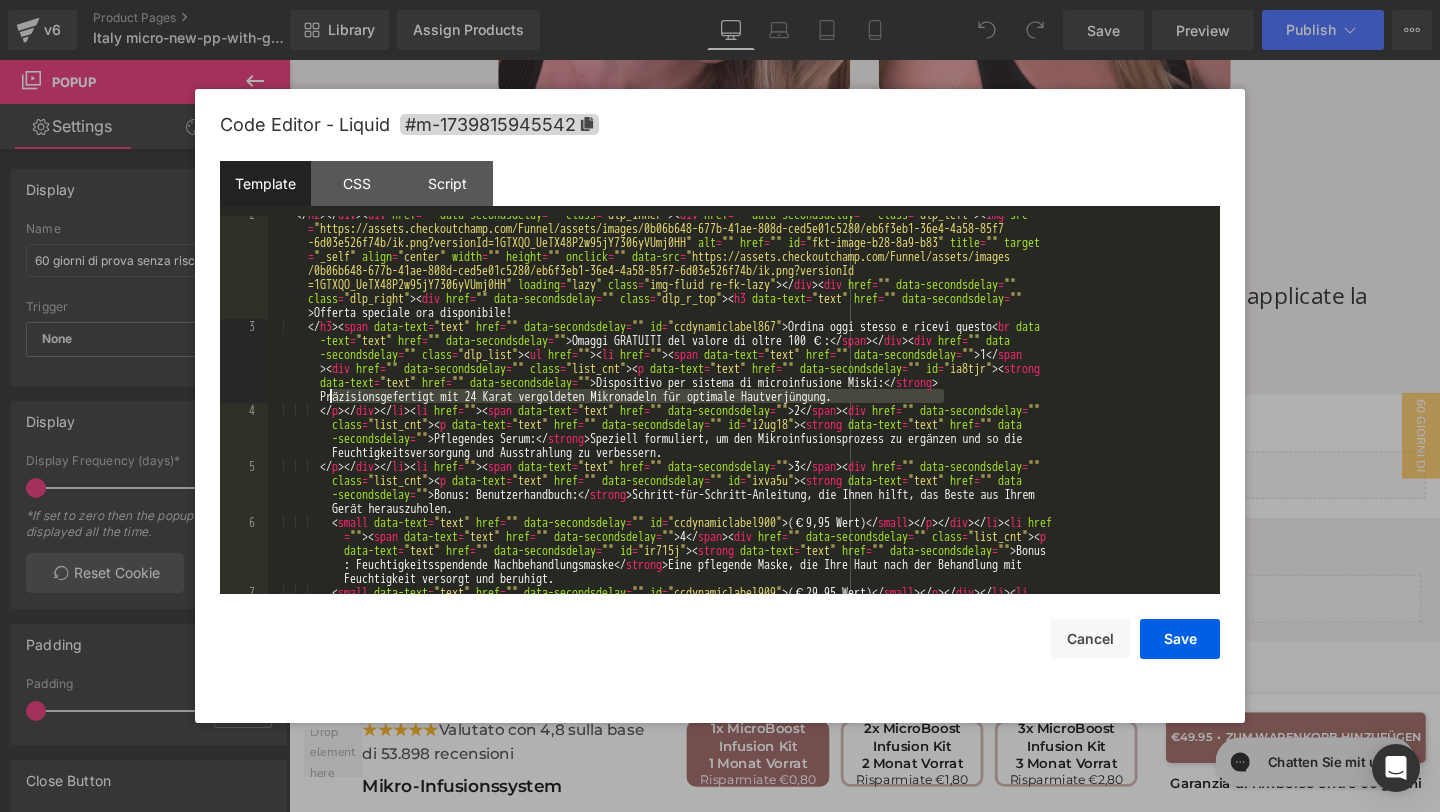 drag, startPoint x: 953, startPoint y: 396, endPoint x: 293, endPoint y: 394, distance: 660.00305 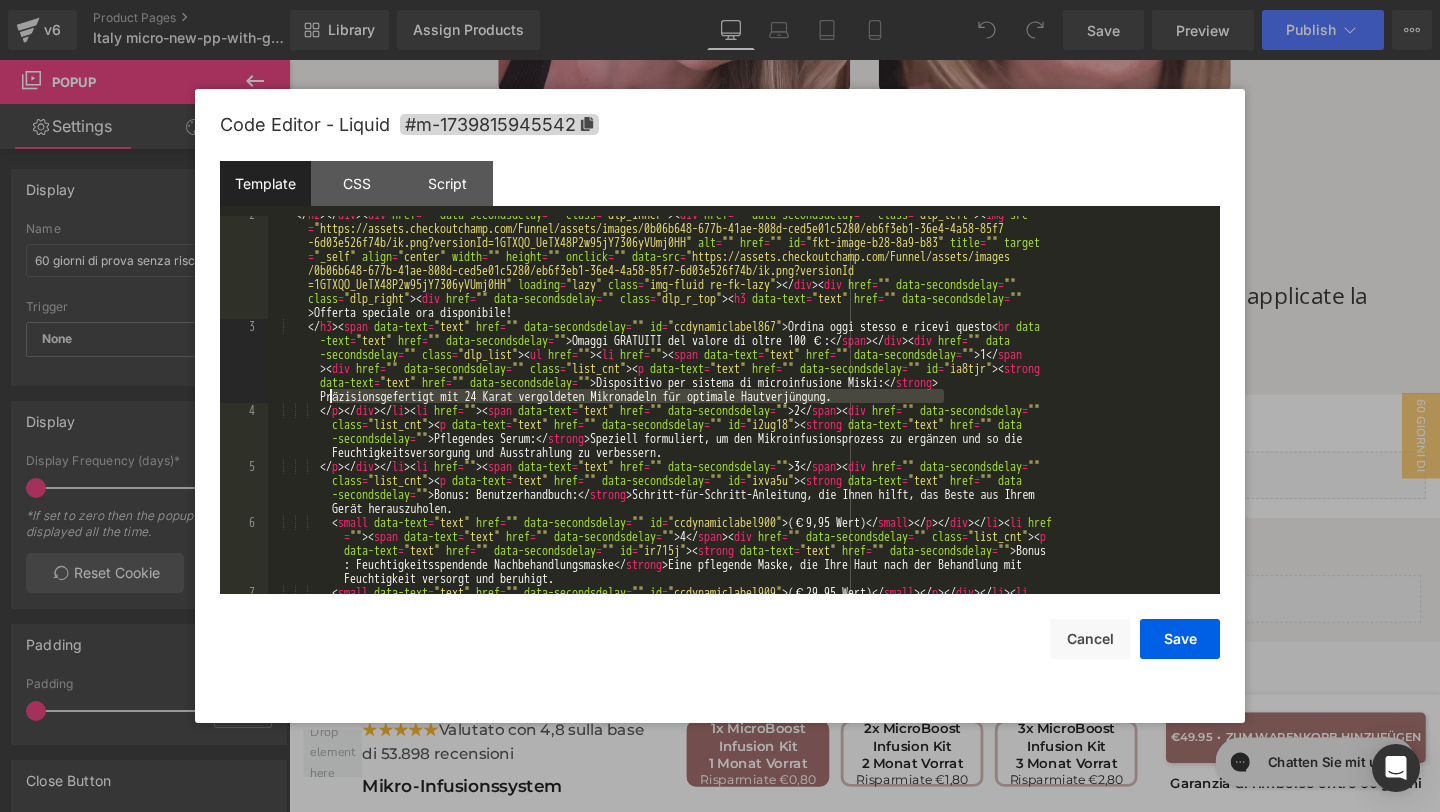 click on "</ h2 > </ div > < div   href = ""   data-secondsdelay = ""   class = "dlp_inner" > < div   href = ""   data-secondsdelay = ""   class = "dlp_left" > < img   src        = "https://assets.checkoutchamp.com/Funnel/assets/images/0b06b648-677b-41ae-808d-ced5e01c5280/eb6f3eb1-36e4-4a58-85f7        -6d03e526f74b/ik.png?versionId=1GTXQO_UeTX48P2w95jY7306yVUmj0HH"   alt = ""   href = ""   id = "fkt-image-b28-8a9-b83"   title = ""   target        = "_self"   align = "center"   width = ""   height = ""   onclick = ""   data-src = "https://assets.checkoutchamp.com/Funnel/assets/images        /0b06b648-677b-41ae-808d-ced5e01c5280/eb6f3eb1-36e4-4a58-85f7-6d03e526f74b/ik.png?versionId        =1GTXQO_UeTX48P2w95jY7306yVUmj0HH"   loading = "lazy"   class = "img-fluid re-fk-lazy" > </ div > < div   href = ""   data-secondsdelay = ""          class = "dlp_right" > < div   href = ""   data-secondsdelay = ""   class = "dlp_r_top" > < h3   data-text = "text"   href = ""   data-secondsdelay" at bounding box center [740, 487] 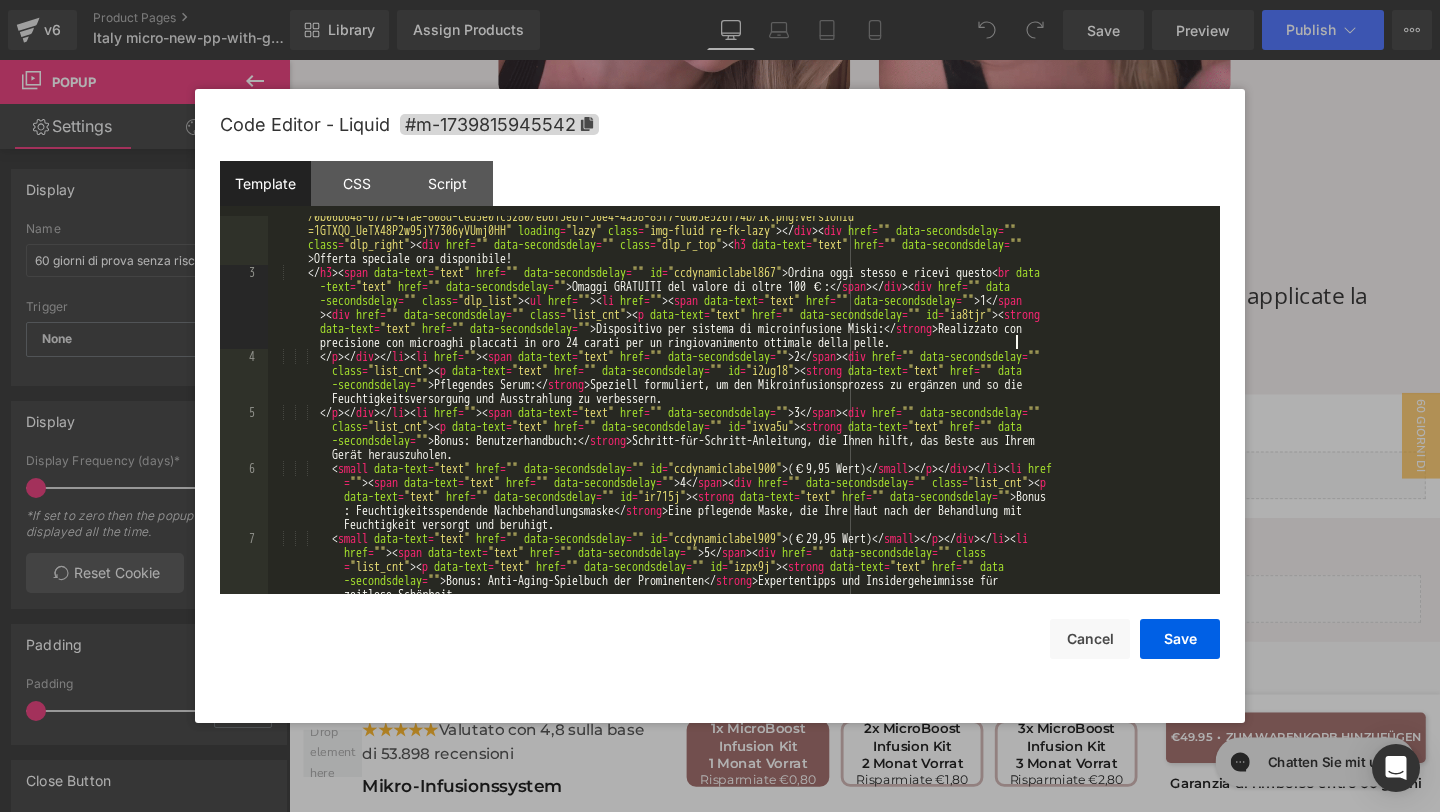 scroll, scrollTop: 105, scrollLeft: 0, axis: vertical 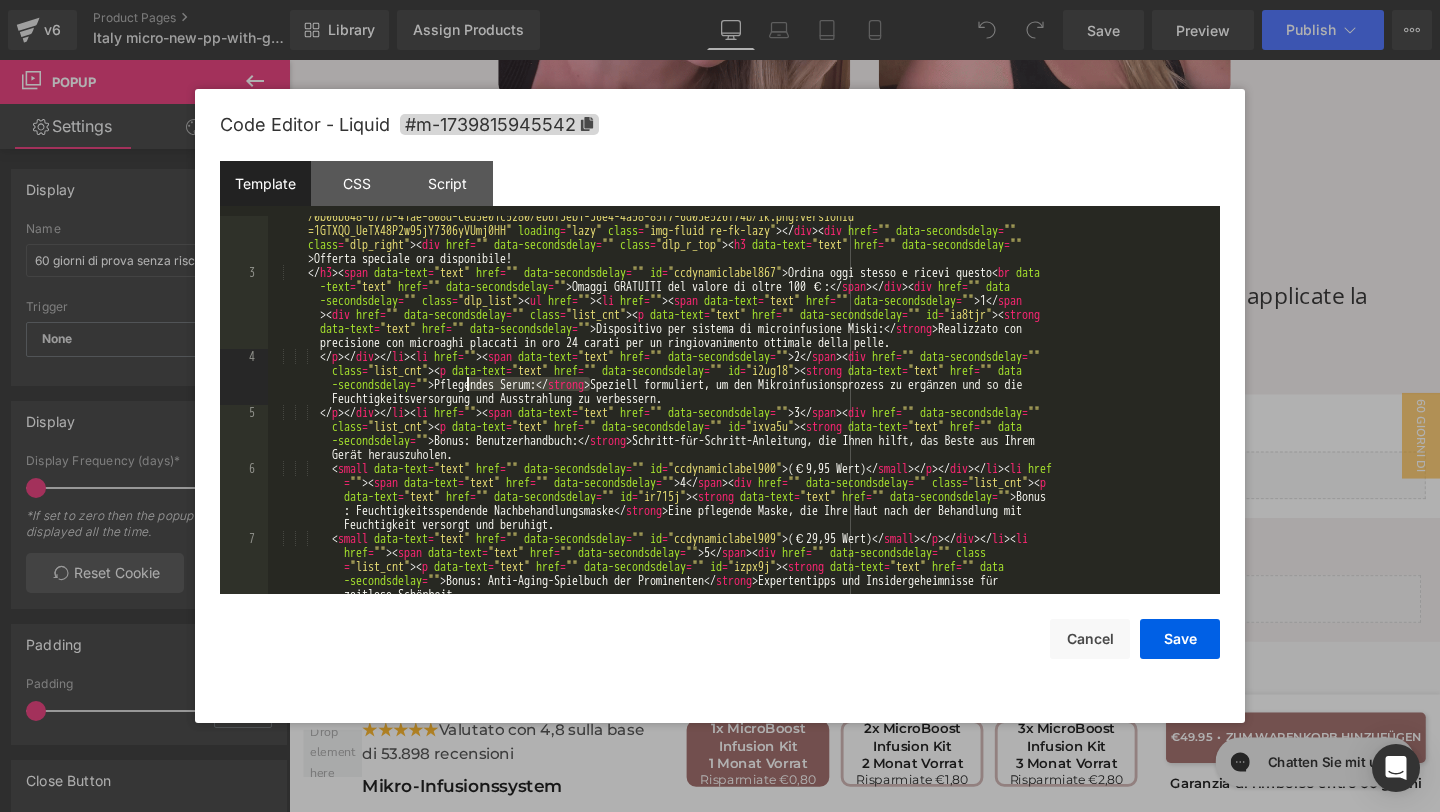 drag, startPoint x: 593, startPoint y: 386, endPoint x: 468, endPoint y: 389, distance: 125.035995 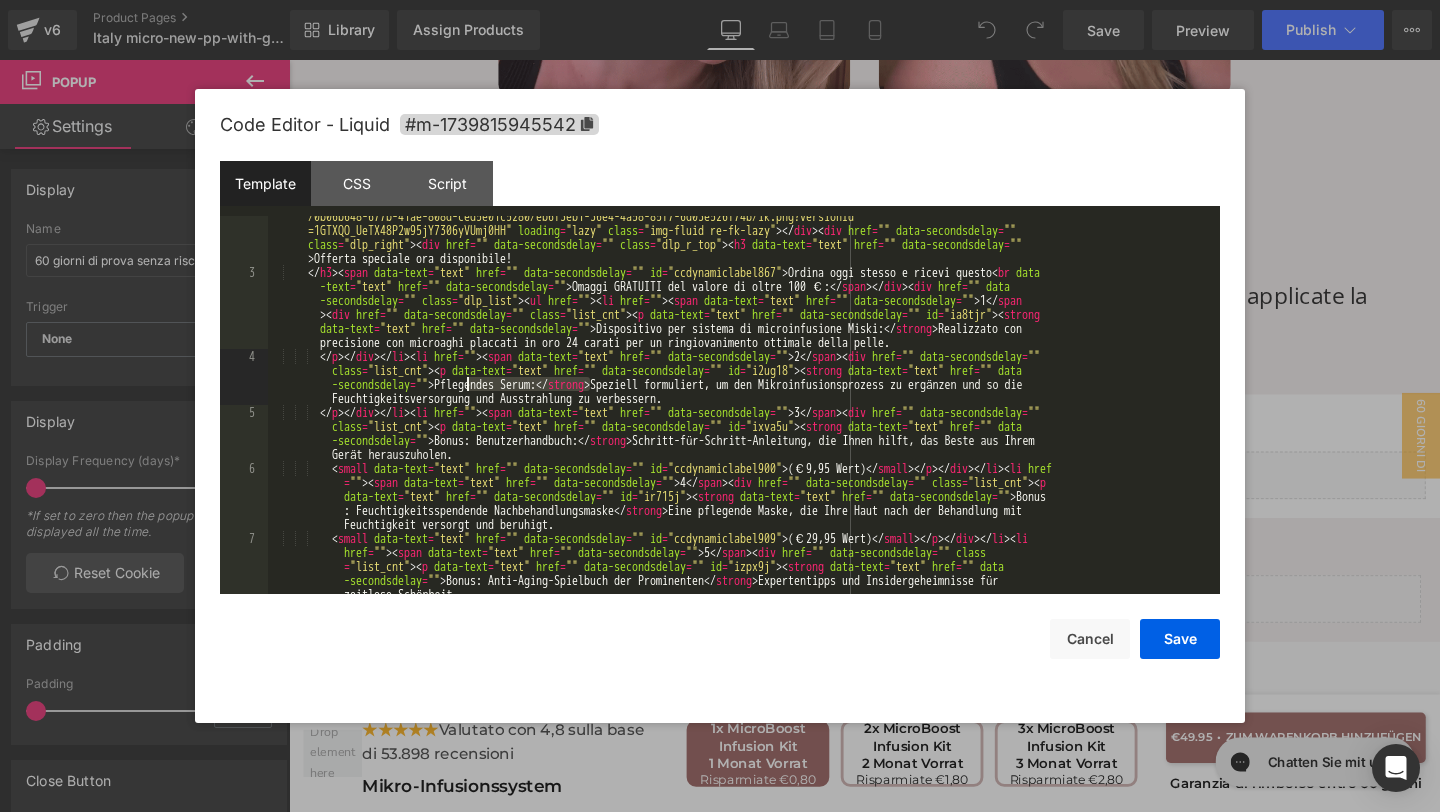 click on "</ h2 > </ div > < div   href = ""   data-secondsdelay = ""   class = "dlp_inner" > < div   href = ""   data-secondsdelay = ""   class = "dlp_left" > < img   src        = "https://assets.checkoutchamp.com/Funnel/assets/images/0b06b648-677b-41ae-808d-ced5e01c5280/eb6f3eb1-36e4-4a58-85f7        -6d03e526f74b/ik.png?versionId=1GTXQO_UeTX48P2w95jY7306yVUmj0HH"   alt = ""   href = ""   id = "fkt-image-b28-8a9-b83"   title = ""   target        = "_self"   align = "center"   width = ""   height = ""   onclick = ""   data-src = "https://assets.checkoutchamp.com/Funnel/assets/images        /0b06b648-677b-41ae-808d-ced5e01c5280/eb6f3eb1-36e4-4a58-85f7-6d03e526f74b/ik.png?versionId        =1GTXQO_UeTX48P2w95jY7306yVUmj0HH"   loading = "lazy"   class = "img-fluid re-fk-lazy" > </ div > < div   href = ""   data-secondsdelay = ""          class = "dlp_right" > < div   href = ""   data-secondsdelay = ""   class = "dlp_r_top" > < h3   data-text = "text"   href = ""   data-secondsdelay" at bounding box center (740, 433) 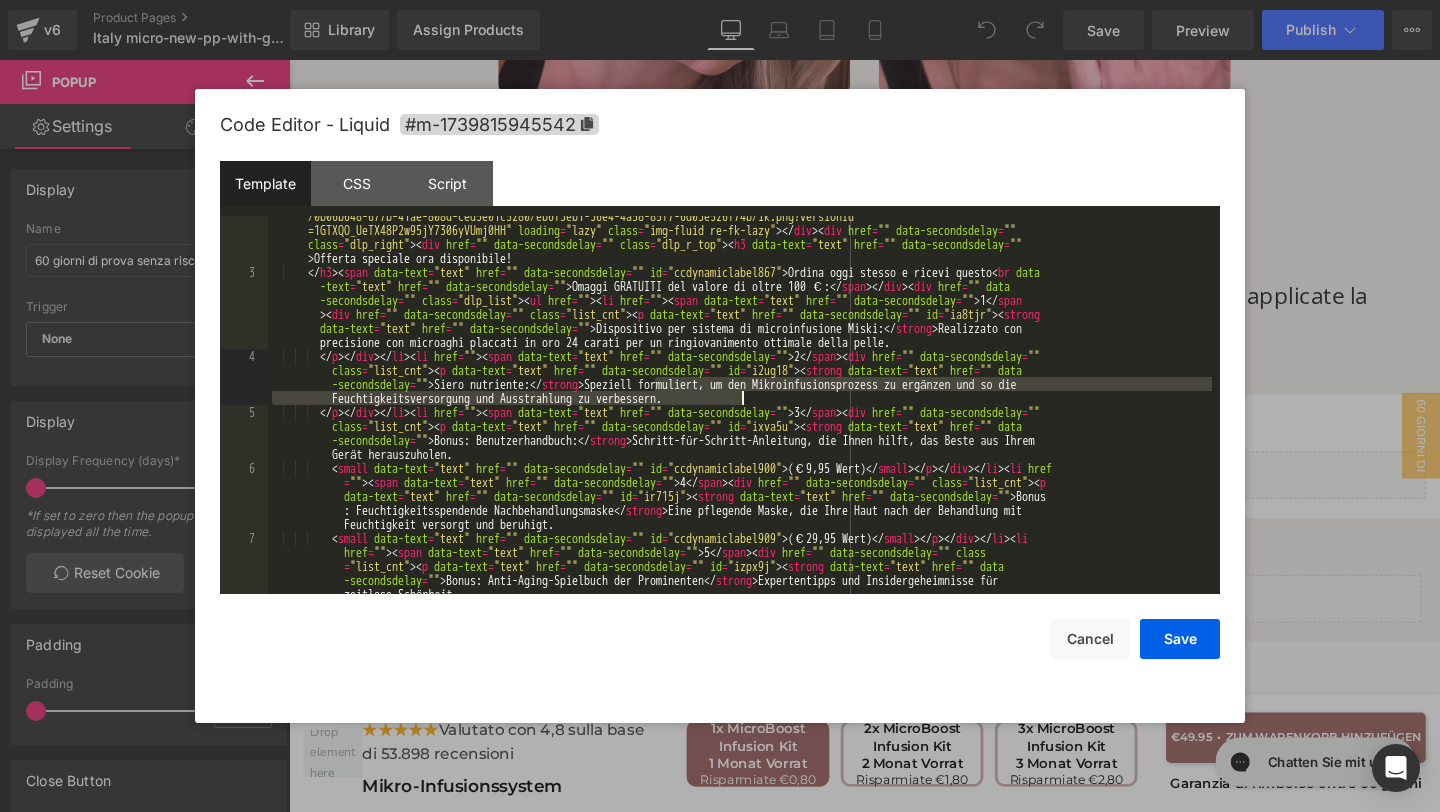 drag, startPoint x: 656, startPoint y: 383, endPoint x: 880, endPoint y: 401, distance: 224.72205 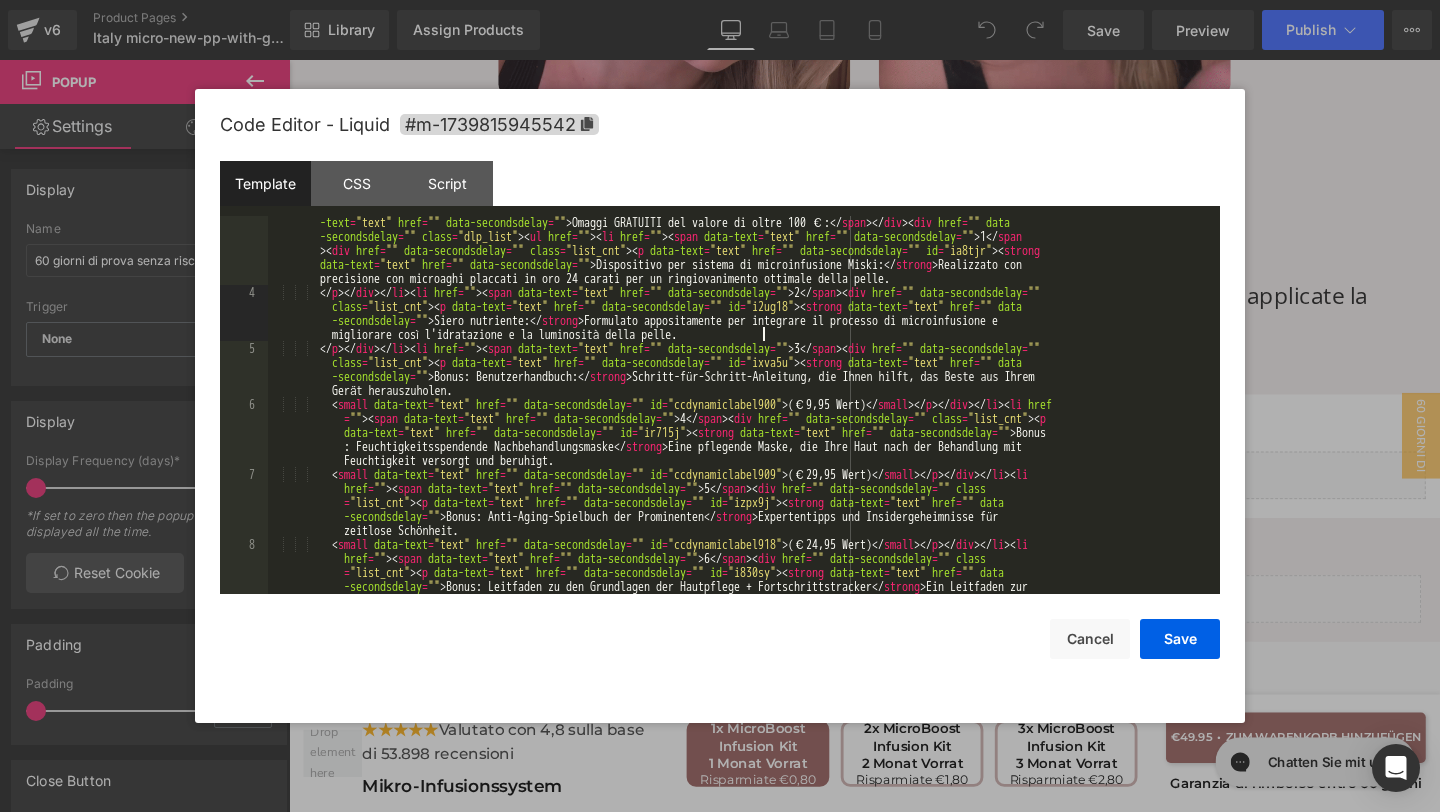 scroll, scrollTop: 172, scrollLeft: 0, axis: vertical 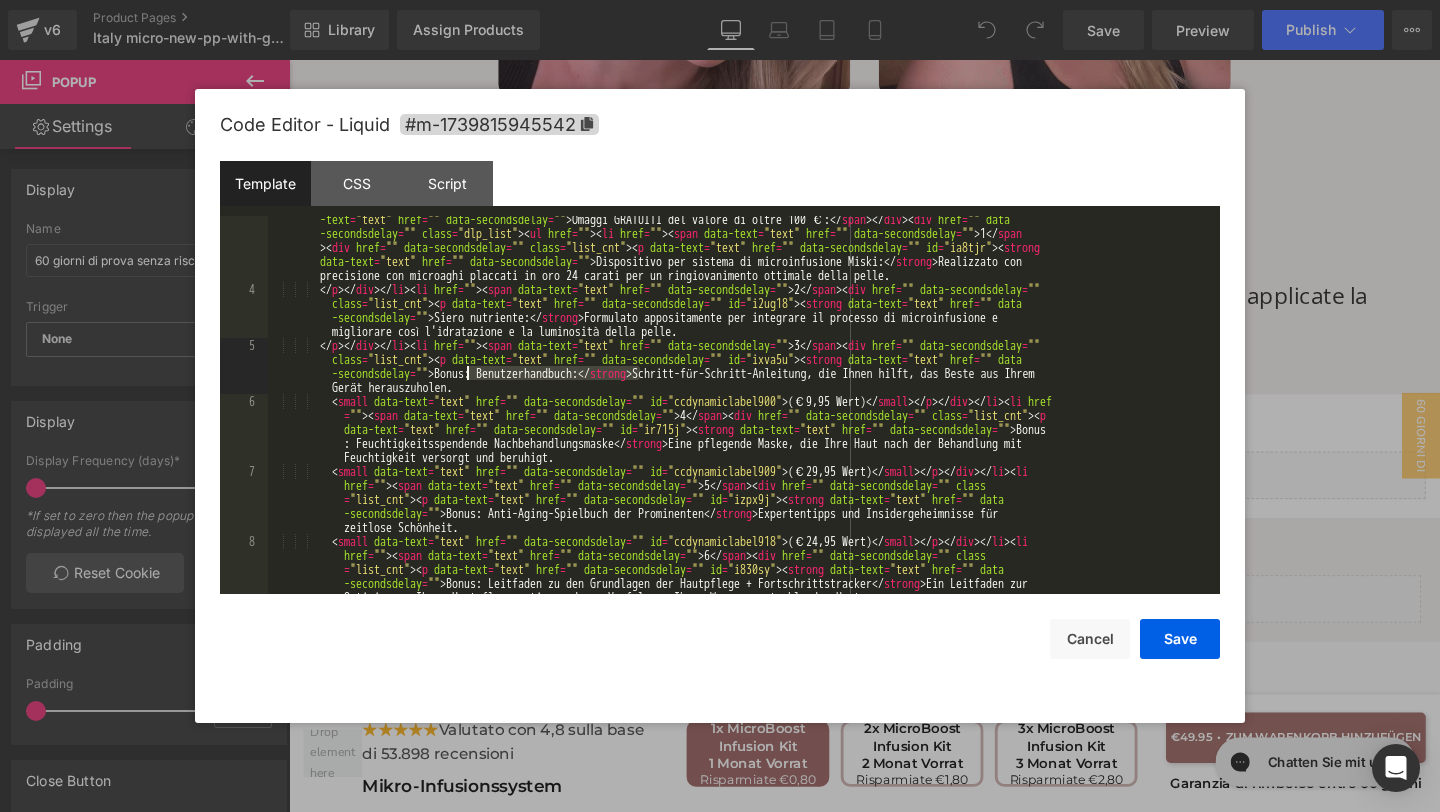 drag, startPoint x: 640, startPoint y: 377, endPoint x: 468, endPoint y: 374, distance: 172.02615 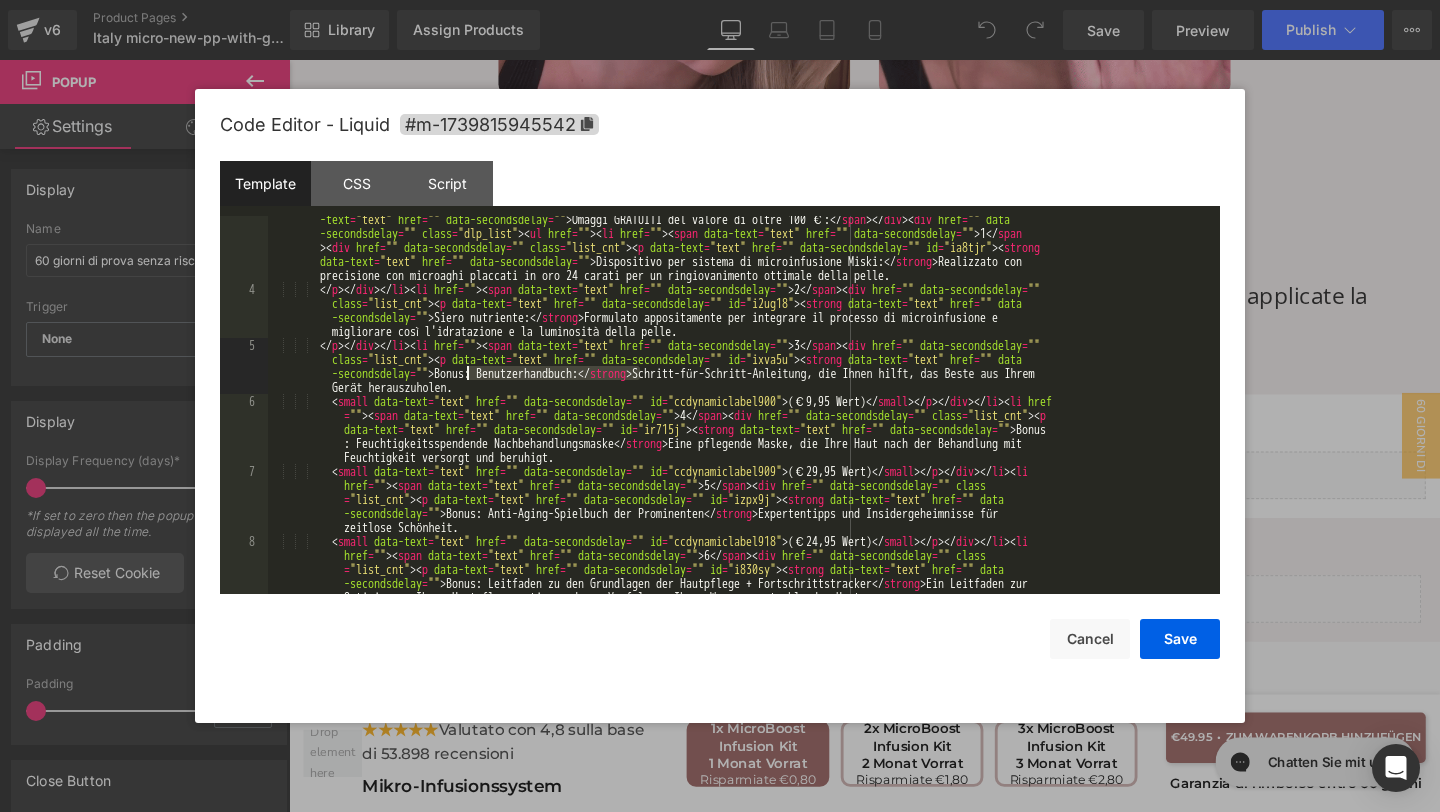 click on "Bonus: il libro dei giochi anti-invecchiamento delle celebrità Consigli degli esperti e segreti degli addetti ai lavori per una bellezza senza tempo." at bounding box center [740, 464] 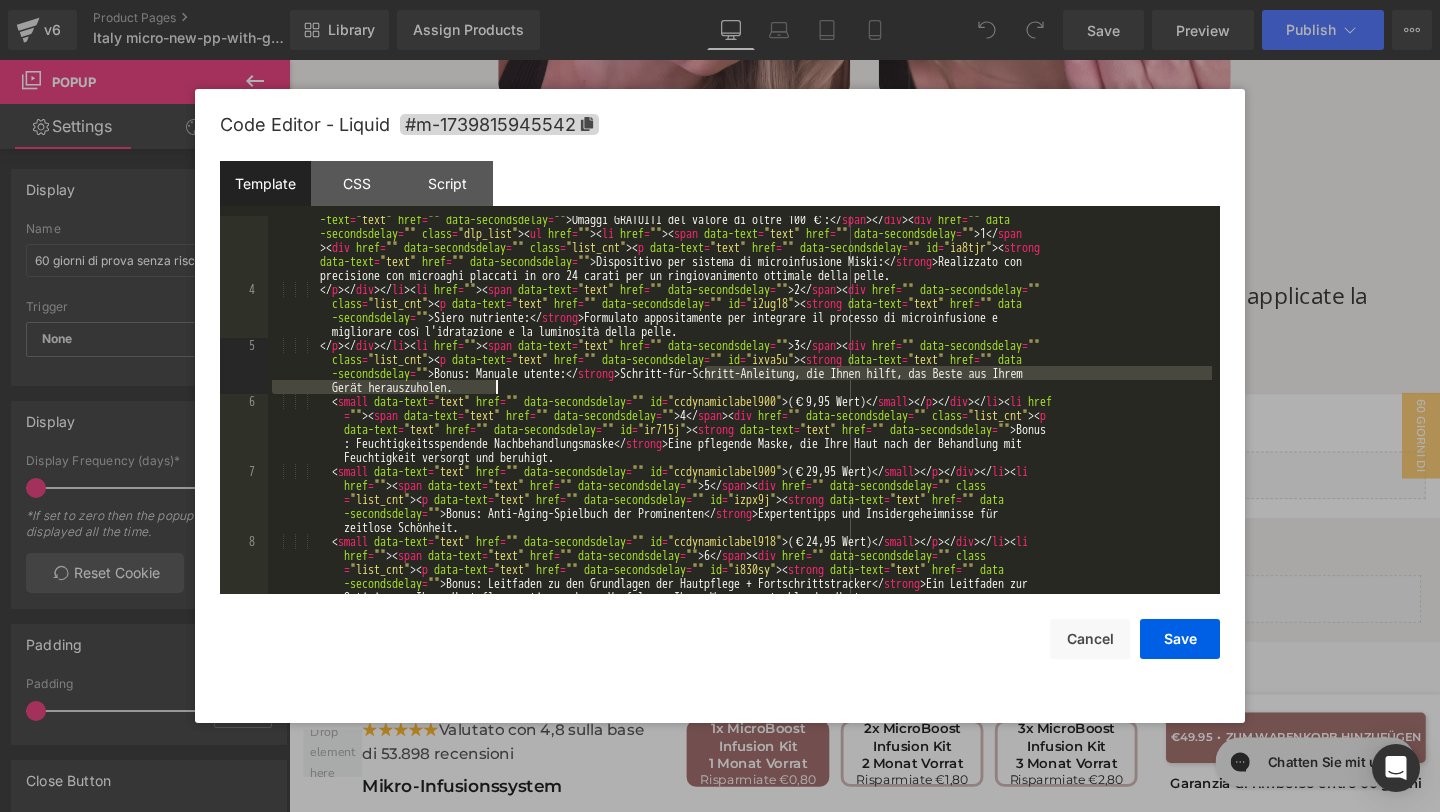 drag, startPoint x: 706, startPoint y: 375, endPoint x: 1109, endPoint y: 386, distance: 403.1501 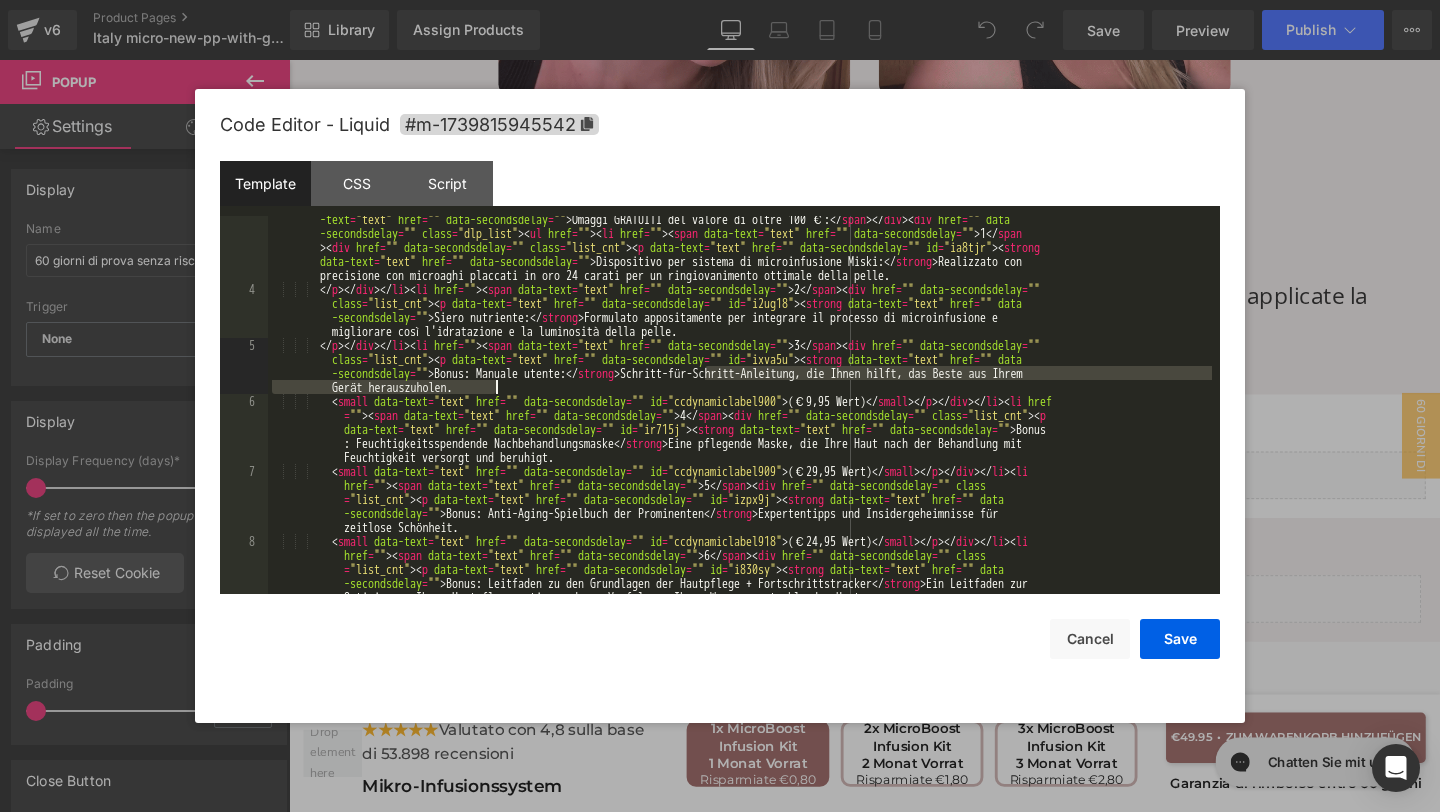 click on "Bonus: il libro dei giochi anti-invecchiamento delle celebrità Consigli degli esperti e segreti degli addetti ai lavori per una bellezza senza tempo." at bounding box center [740, 464] 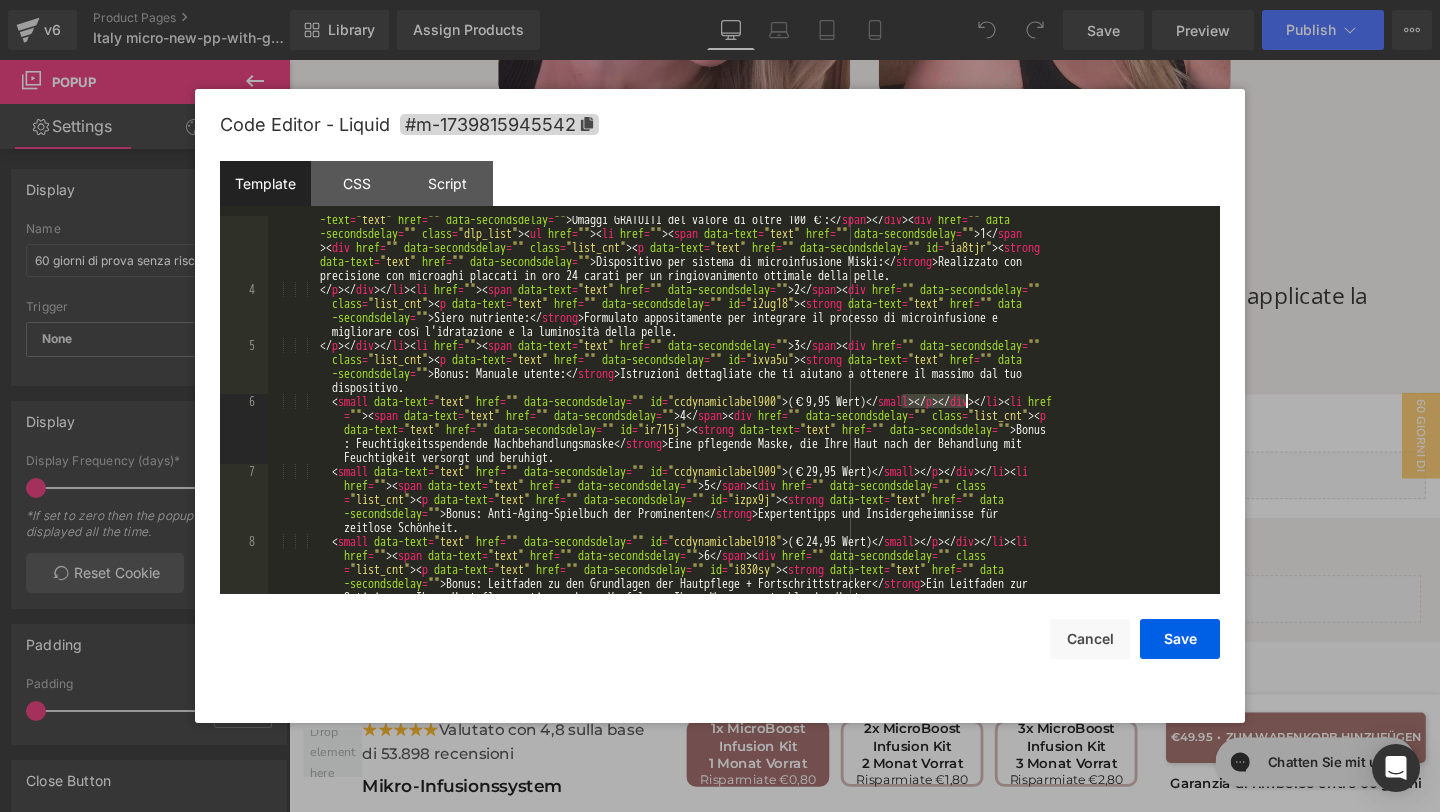 drag, startPoint x: 902, startPoint y: 400, endPoint x: 969, endPoint y: 404, distance: 67.11929 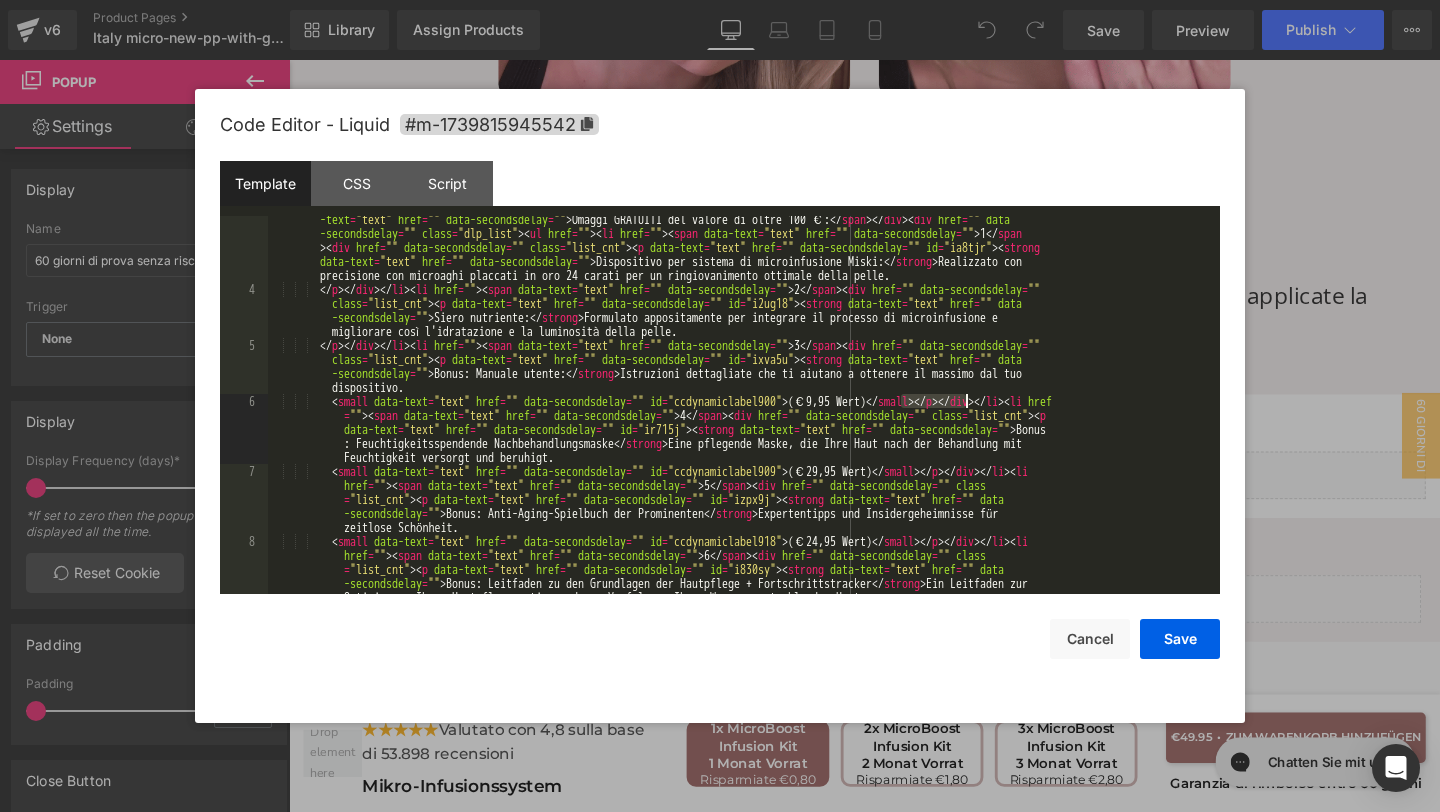 click on "Bonus: il libro dei giochi anti-invecchiamento delle celebrità Consigli degli esperti e segreti degli addetti ai lavori per una bellezza senza tempo." at bounding box center [740, 464] 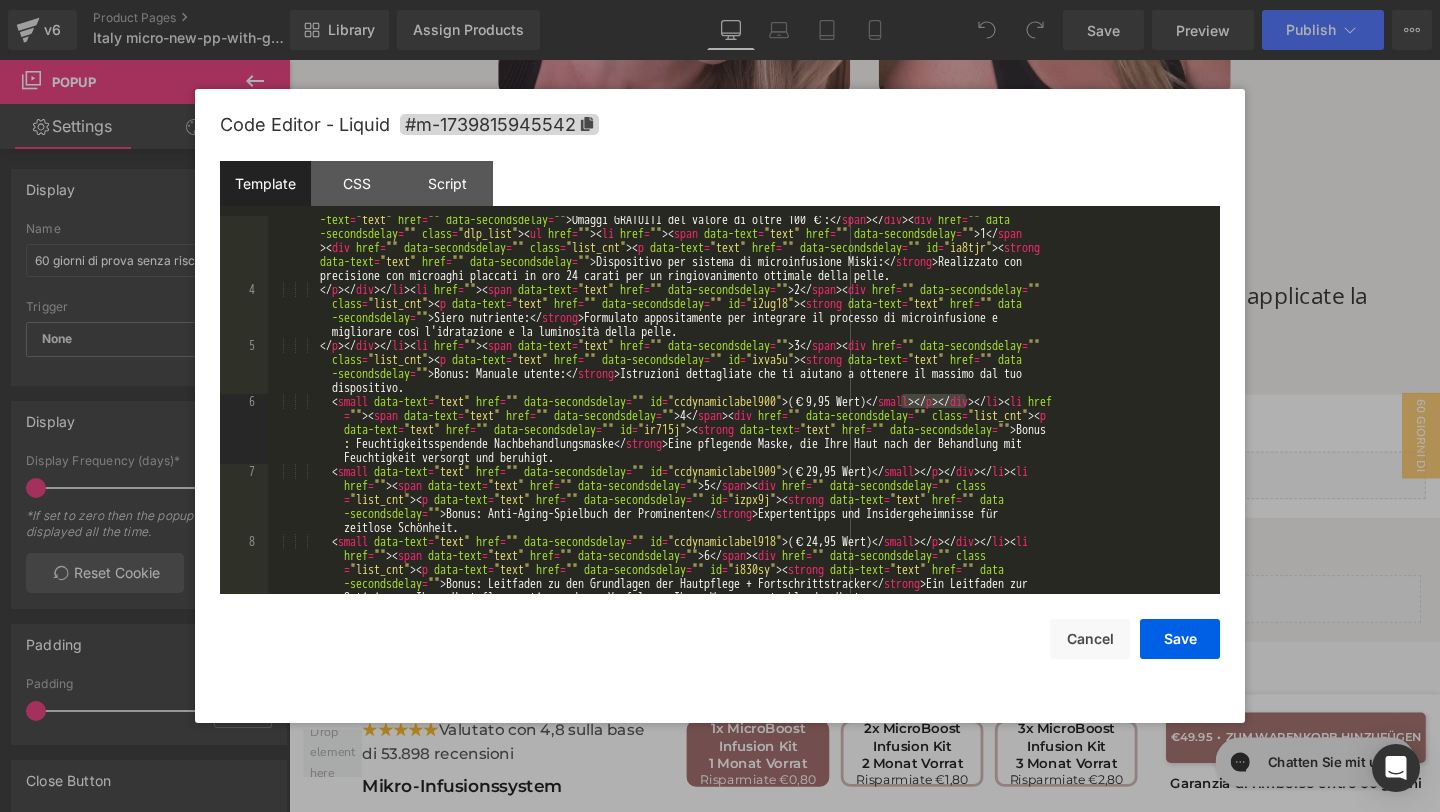 click on "Bonus: il libro dei giochi anti-invecchiamento delle celebrità Consigli degli esperti e segreti degli addetti ai lavori per una bellezza senza tempo." at bounding box center (740, 464) 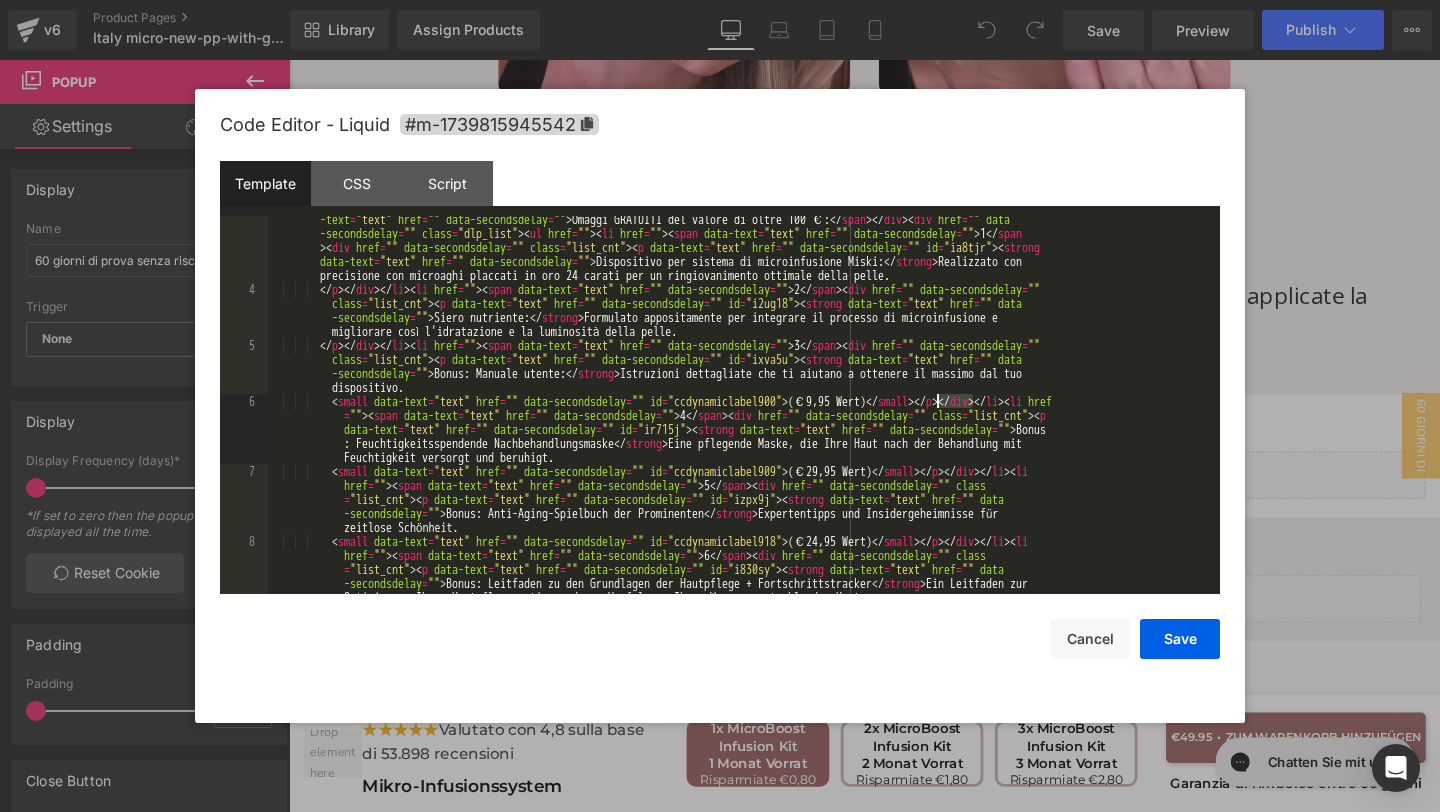 drag, startPoint x: 974, startPoint y: 403, endPoint x: 938, endPoint y: 406, distance: 36.124783 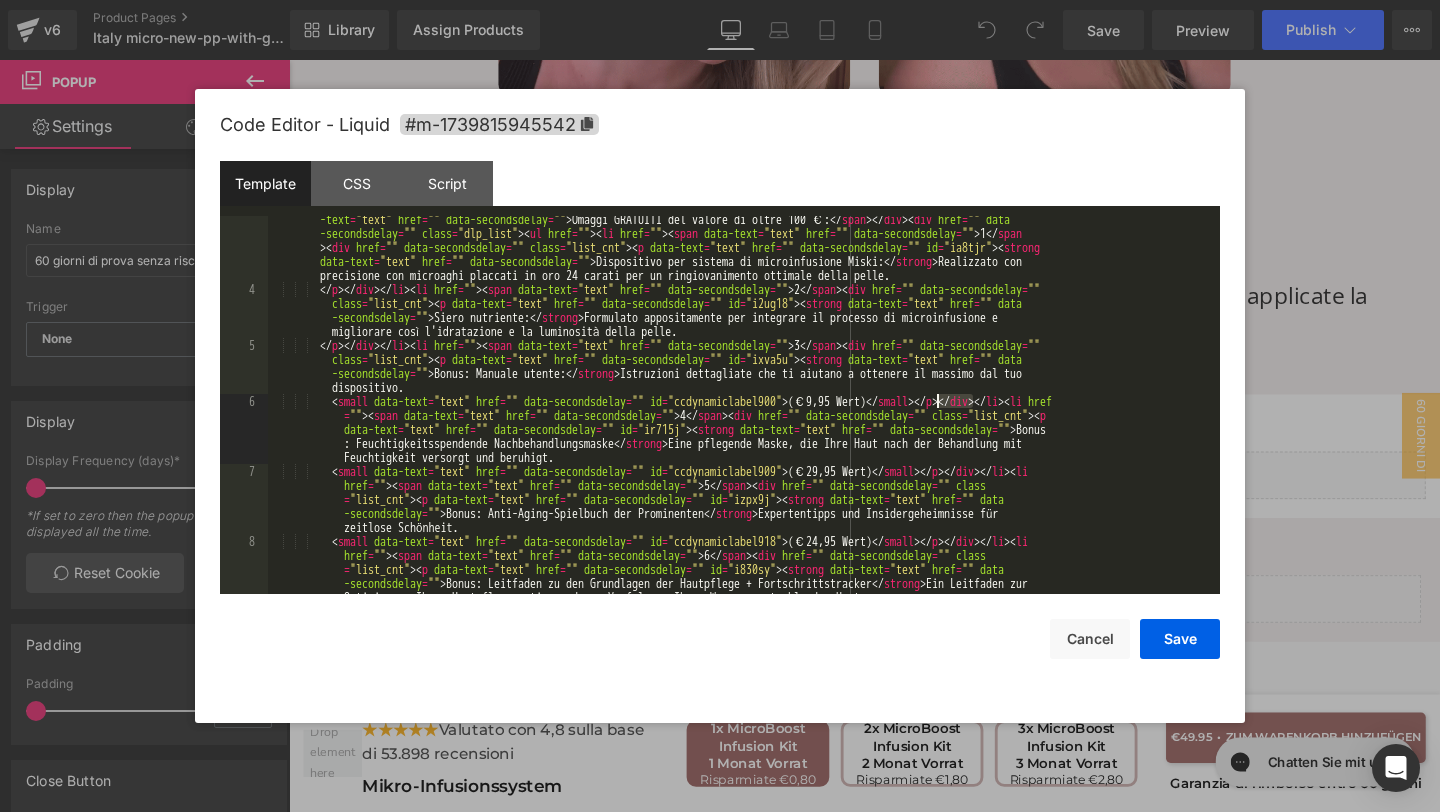 click on "Bonus: il libro dei giochi anti-invecchiamento delle celebrità Consigli degli esperti e segreti degli addetti ai lavori per una bellezza senza tempo." at bounding box center [740, 464] 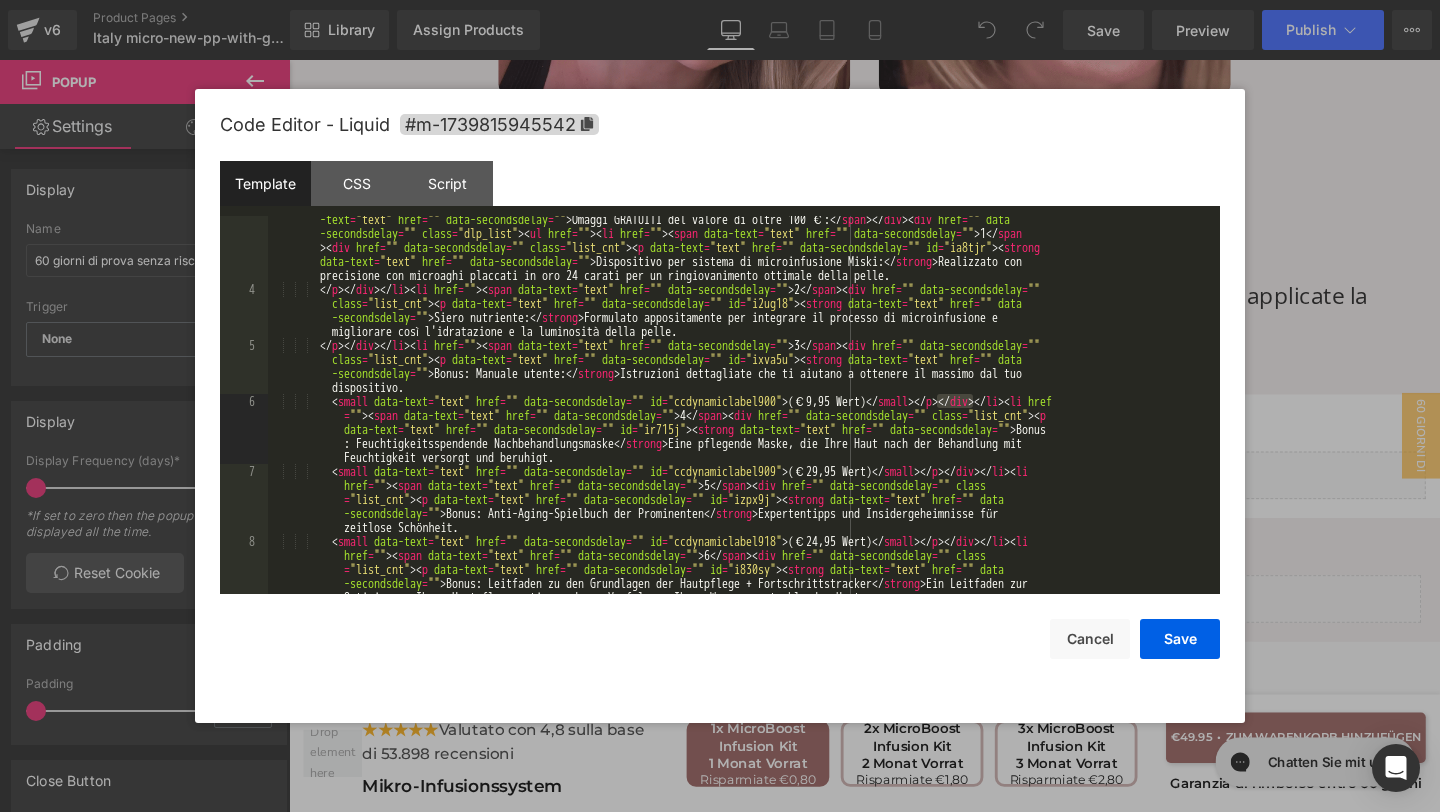 paste 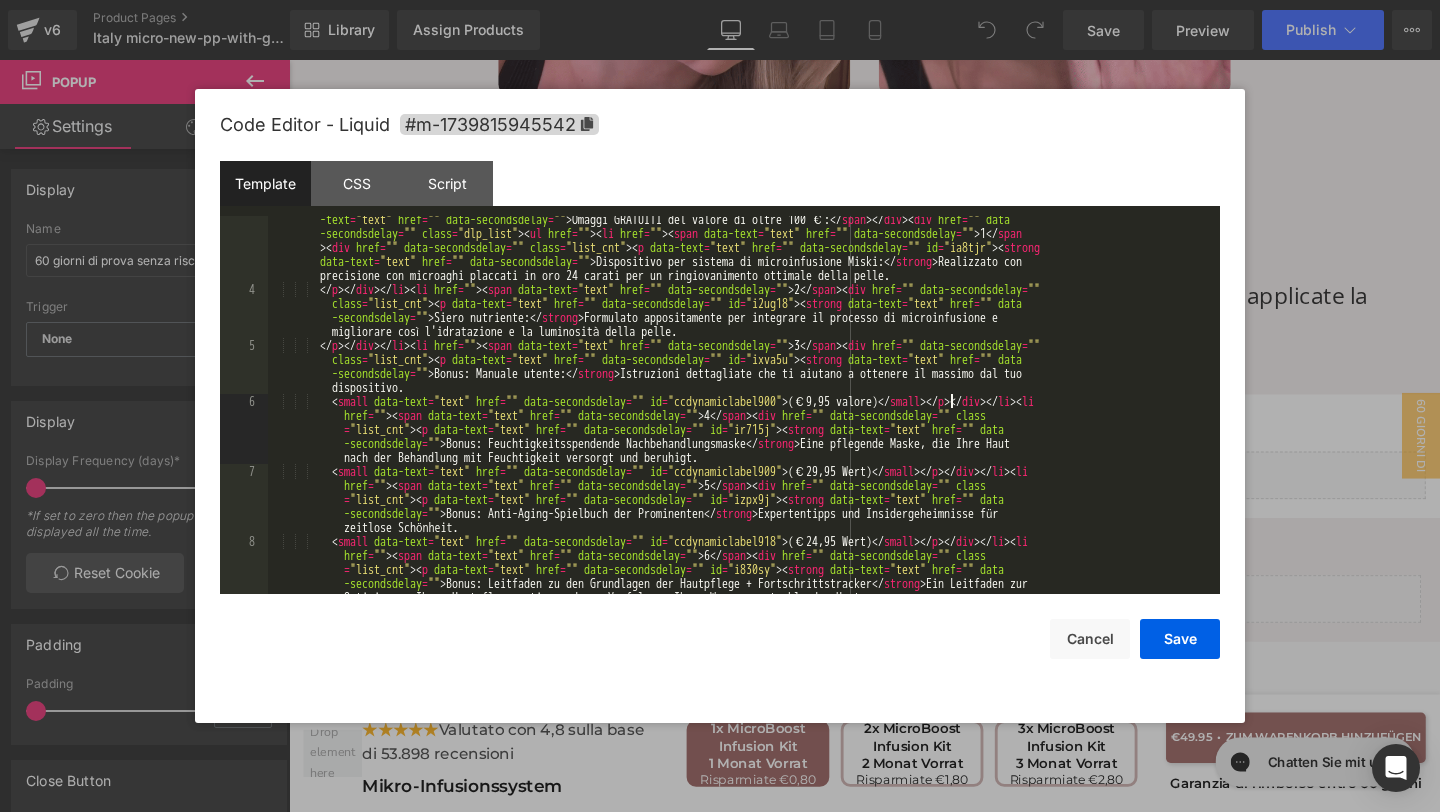 click on "</ h3 > < span   data-text = "text"   href = ""   data-secondsdelay = ""   id = "ccdynamiclabel867" >  Ordina oggi stesso e ricevi questo < br   data          -text = "text"   href = ""   data-secondsdelay = "" >  Omaggi GRATUITI del valore di oltre 100 €:  </ span > </ div > < div   href = ""   data          -secondsdelay = ""   class = "dlp_list" > < ul   href = "" > < li   href = "" > < span   data-text = "text"   href = ""   data-secondsdelay = "" > 1 </ span          > < div   href = ""   data-secondsdelay = ""   class = "list_cnt" > < p   data-text = "text"   href = ""   data-secondsdelay = ""   id = "ia8tjr" > < strong            data-text = "text"   href = ""   data-secondsdelay = "" > Dispositivo per sistema di microinfusione Miski: </ strong >  Realizzato con           precisione con microaghi placcati in oro 24 carati per un ringiovanimento ottimale della pelle.             </ p > </ div > </ li > < li   href = "" > < span   data-text = "text"   =" at bounding box center [740, 464] 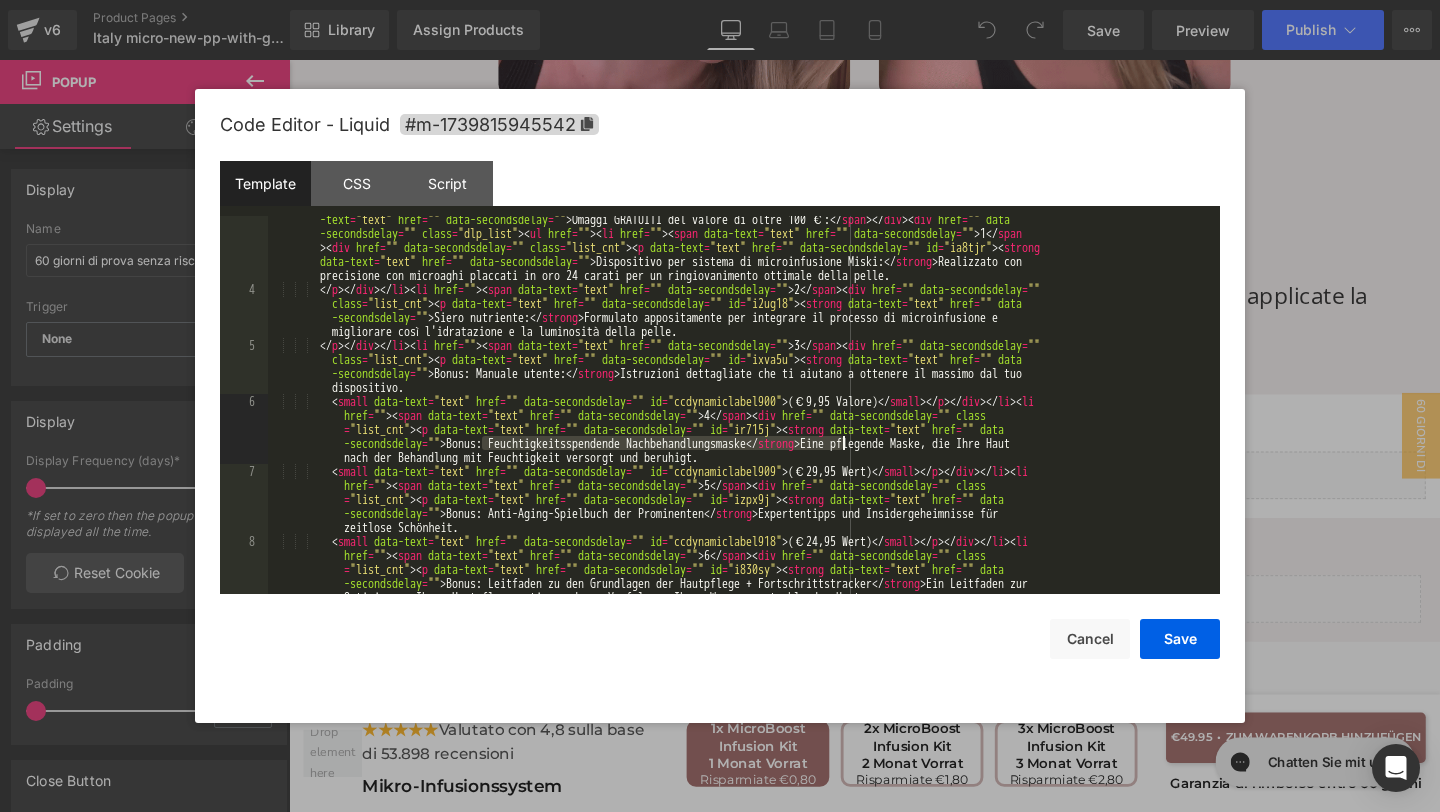 drag, startPoint x: 480, startPoint y: 445, endPoint x: 842, endPoint y: 442, distance: 362.01242 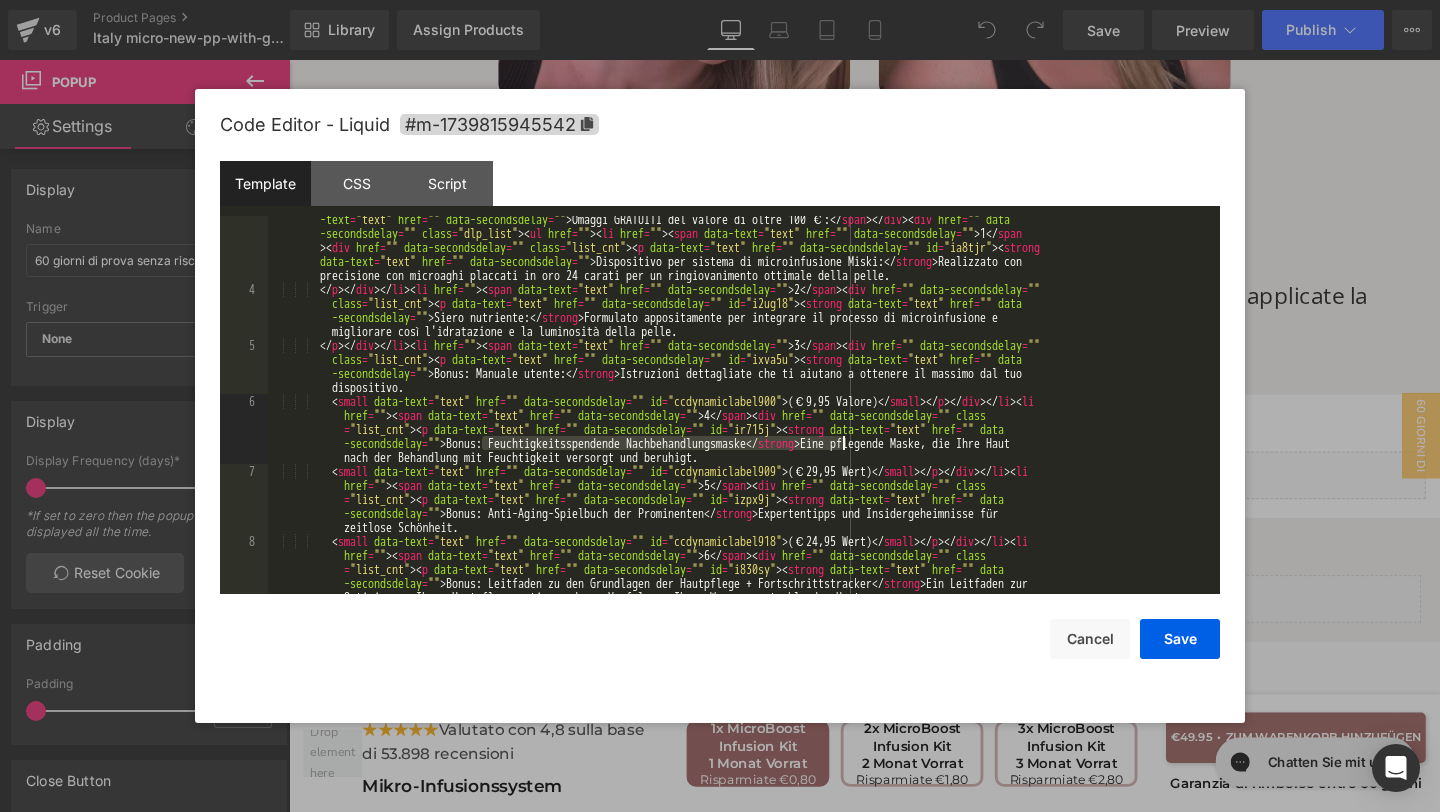 click on "</ h3 > < span   data-text = "text"   href = ""   data-secondsdelay = ""   id = "ccdynamiclabel867" >  Ordina oggi stesso e ricevi questo < br   data          -text = "text"   href = ""   data-secondsdelay = "" >  Omaggi GRATUITI del valore di oltre 100 €:  </ span > </ div > < div   href = ""   data          -secondsdelay = ""   class = "dlp_list" > < ul   href = "" > < li   href = "" > < span   data-text = "text"   href = ""   data-secondsdelay = "" > 1 </ span          > < div   href = ""   data-secondsdelay = ""   class = "list_cnt" > < p   data-text = "text"   href = ""   data-secondsdelay = ""   id = "ia8tjr" > < strong            data-text = "text"   href = ""   data-secondsdelay = "" > Dispositivo per sistema di microinfusione Miski: </ strong >  Realizzato con           precisione con microaghi placcati in oro 24 carati per un ringiovanimento ottimale della pelle.             </ p > </ div > </ li > < li   href = "" > < span   data-text = "text"   =" at bounding box center [740, 464] 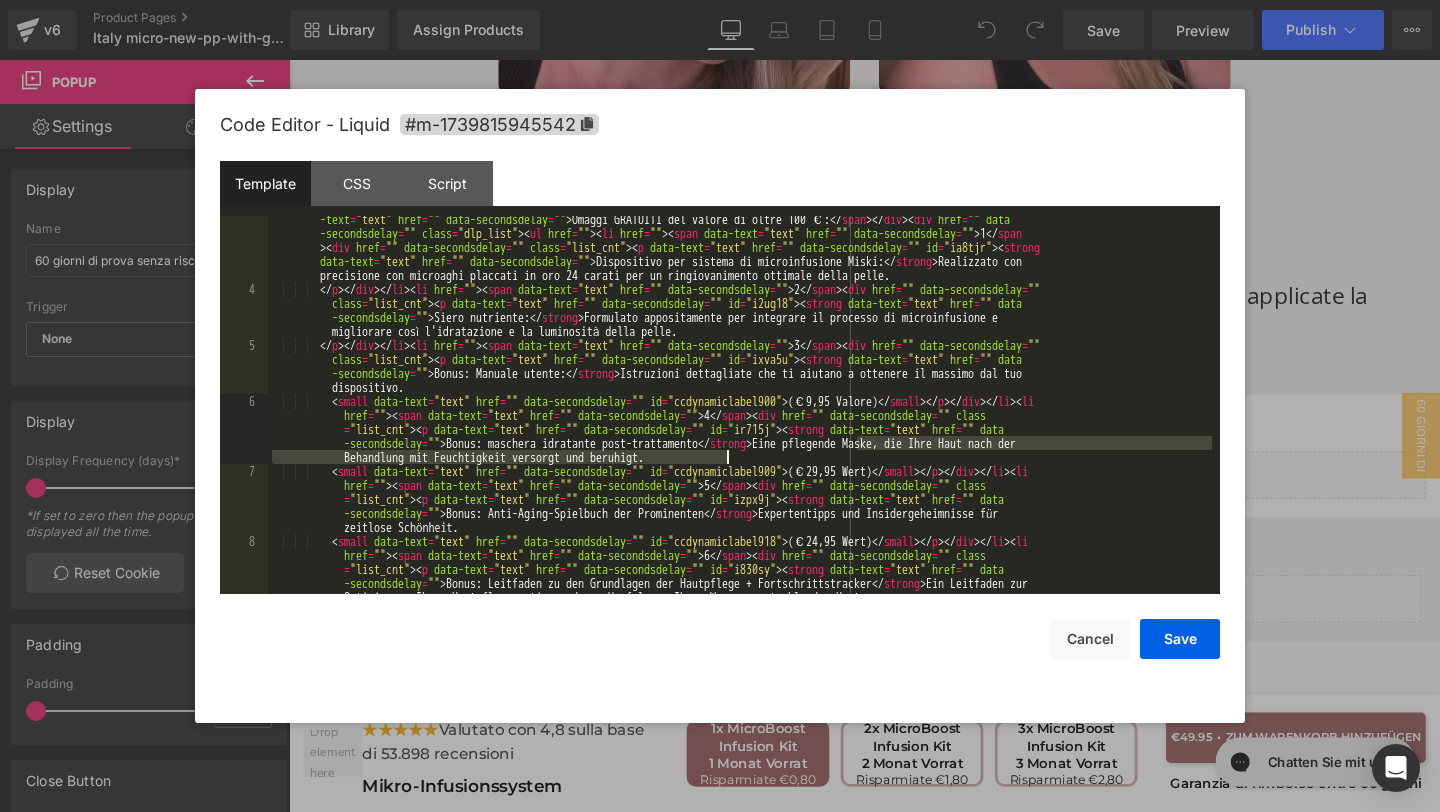 drag, startPoint x: 859, startPoint y: 438, endPoint x: 1108, endPoint y: 458, distance: 249.80193 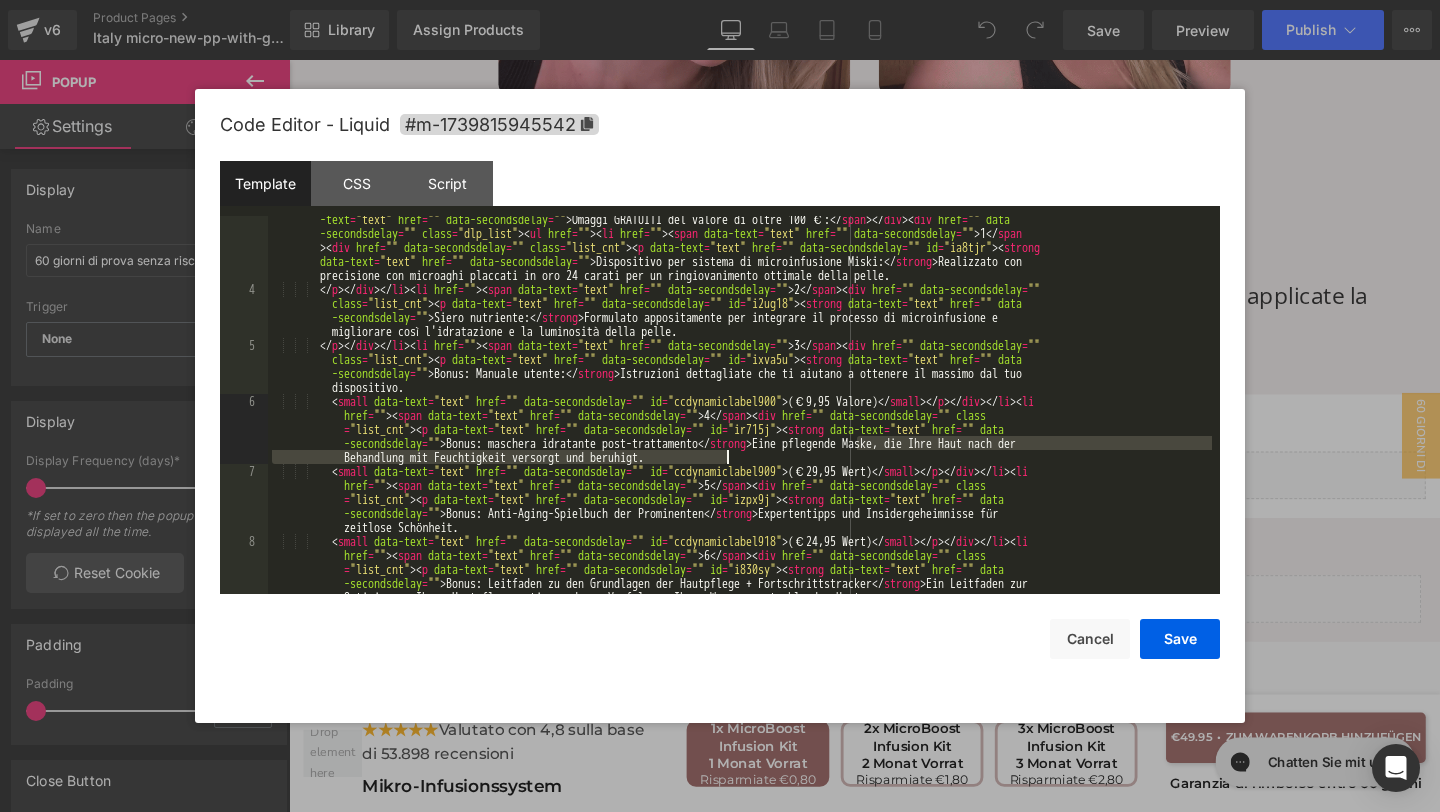 click on "</ h3 > < span   data-text = "text"   href = ""   data-secondsdelay = ""   id = "ccdynamiclabel867" >  Ordina oggi stesso e ricevi questo < br   data          -text = "text"   href = ""   data-secondsdelay = "" >  Omaggi GRATUITI del valore di oltre 100 €:  </ span > </ div > < div   href = ""   data          -secondsdelay = ""   class = "dlp_list" > < ul   href = "" > < li   href = "" > < span   data-text = "text"   href = ""   data-secondsdelay = "" > 1 </ span          > < div   href = ""   data-secondsdelay = ""   class = "list_cnt" > < p   data-text = "text"   href = ""   data-secondsdelay = ""   id = "ia8tjr" > < strong            data-text = "text"   href = ""   data-secondsdelay = "" > Dispositivo per sistema di microinfusione Miski: </ strong >  Realizzato con           precisione con microaghi placcati in oro 24 carati per un ringiovanimento ottimale della pelle.             </ p > </ div > </ li > < li   href = "" > < span   data-text = "text"   =" at bounding box center (740, 464) 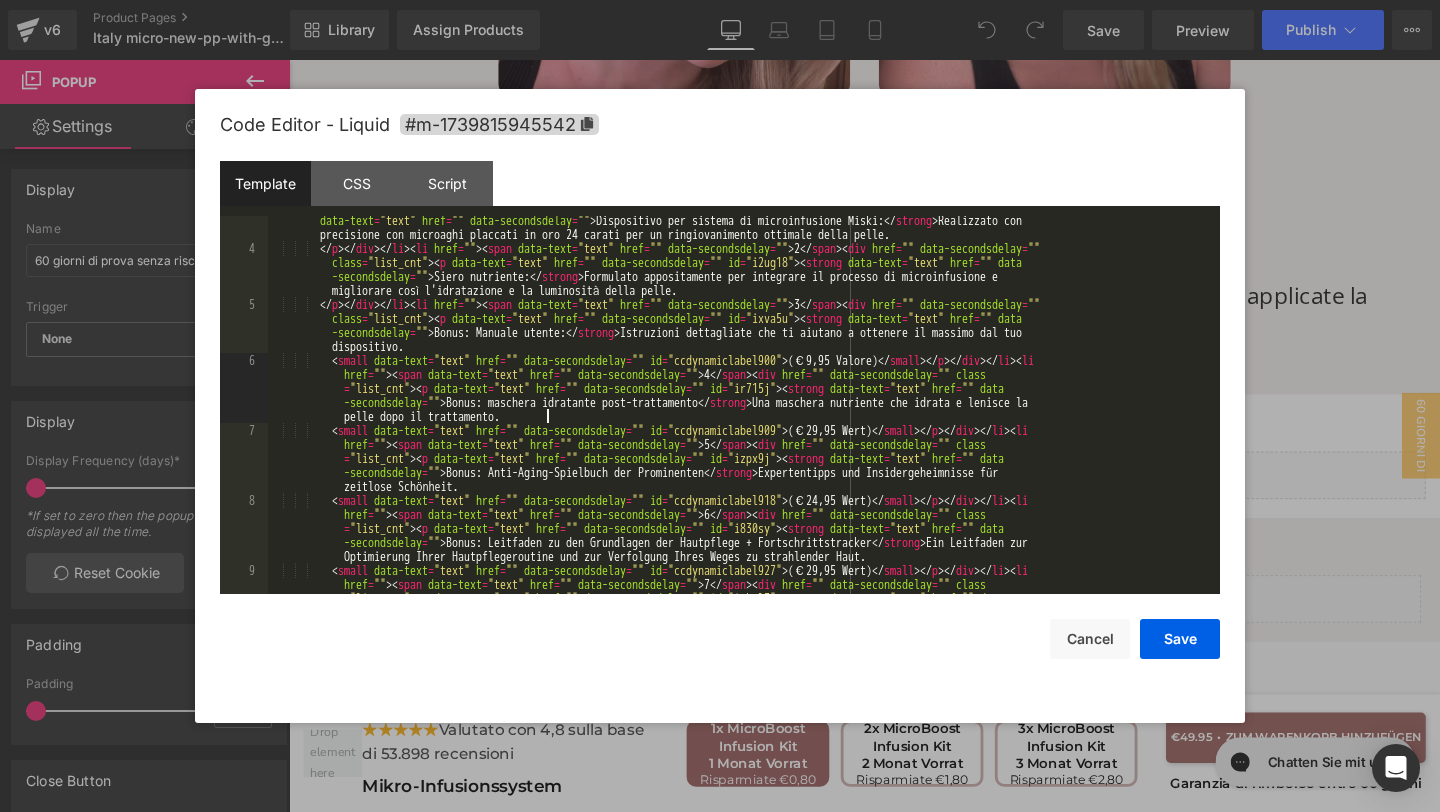 scroll, scrollTop: 250, scrollLeft: 0, axis: vertical 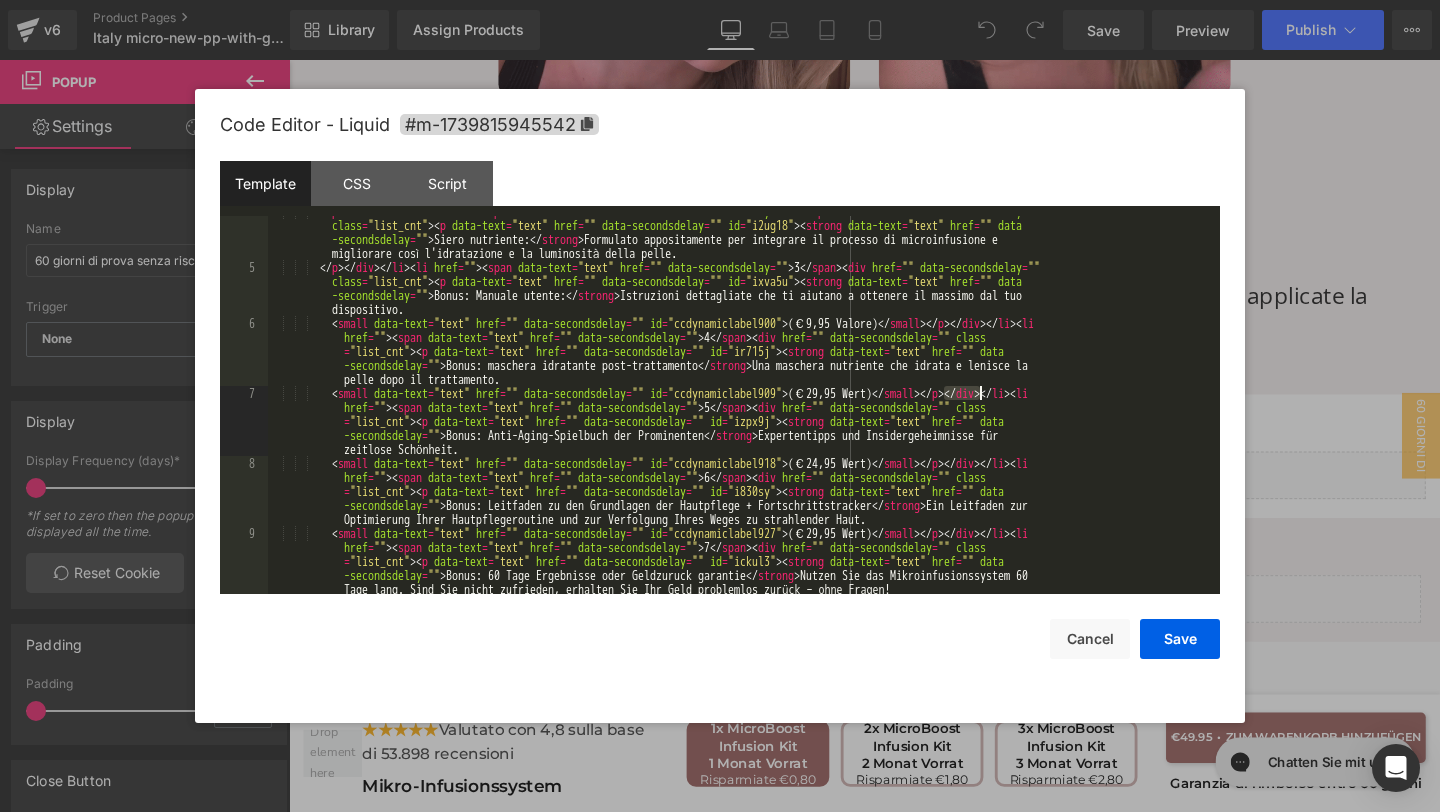 drag, startPoint x: 946, startPoint y: 390, endPoint x: 978, endPoint y: 392, distance: 32.06244 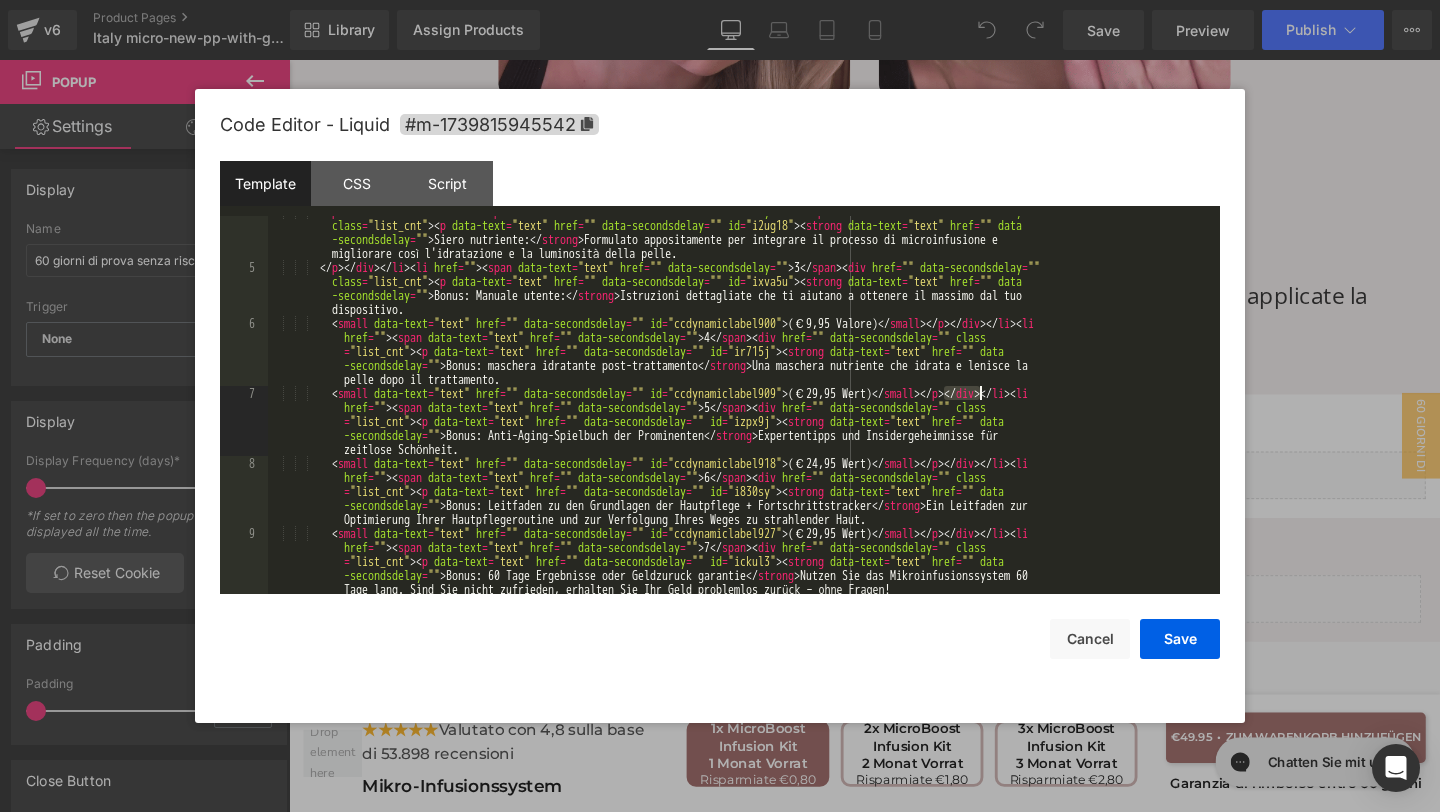 click on "</ p > </ div > </ li > < li   href = "" > < span   data-text = "text"   href = ""   data-secondsdelay = "" > 2 </ span > < div   href = ""   data-secondsdelay = ""              class = "list_cnt" > < p   data-text = "text"   href = ""   data-secondsdelay = ""   id = "i2ug18" > < strong   data-text = "text"   href = ""   data            -secondsdelay = "" > Siero nutriente:  </ strong >  Formulato appositamente per integrare il processo di microinfusione e             migliorare così l'idratazione e la luminosità della pelle.             </ p > </ div > </ li > < li   href = "" > < span   data-text = "text"   href = ""   data-secondsdelay = "" > 3 </ span > < div   href = ""   data-secondsdelay = ""              class = "list_cnt" > < p   data-text = "text"   href = ""   data-secondsdelay = ""   id = "ixva5u" > < strong   data-text = "text"   href = ""   data            -secondsdelay = "" > Bonus: Manuale utente:  </ strong >" at bounding box center (740, 456) 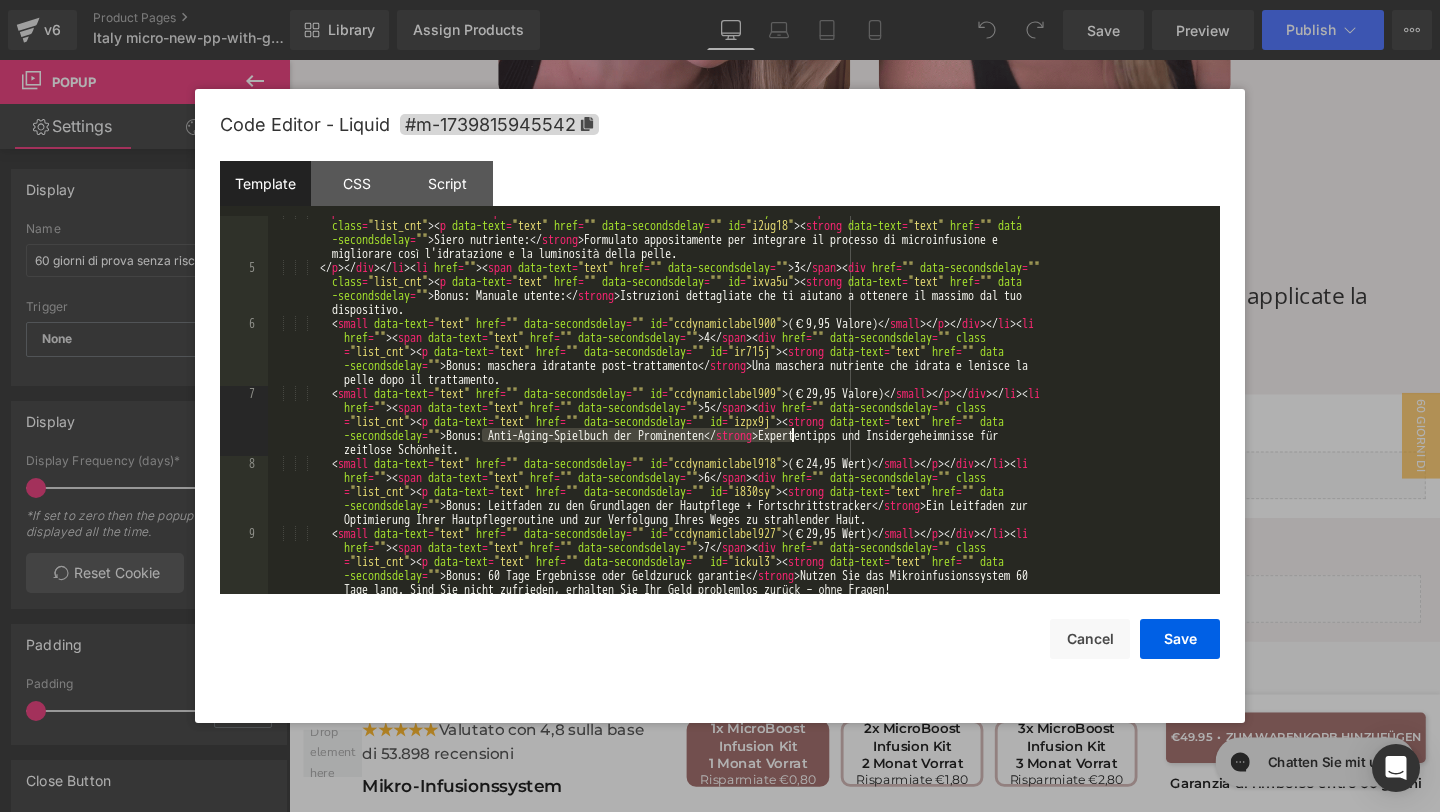 drag, startPoint x: 480, startPoint y: 435, endPoint x: 795, endPoint y: 435, distance: 315 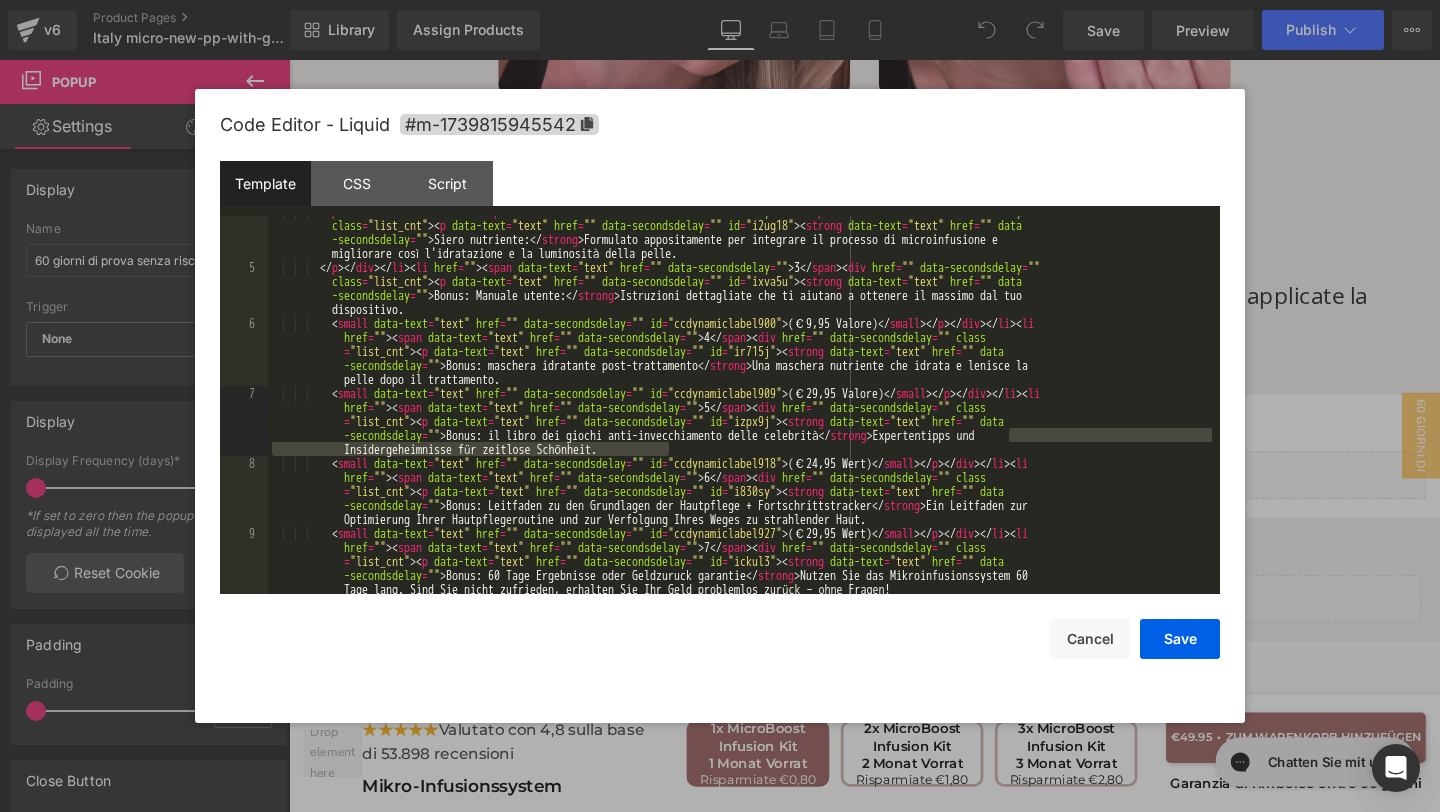 drag, startPoint x: 1010, startPoint y: 436, endPoint x: 1154, endPoint y: 447, distance: 144.41953 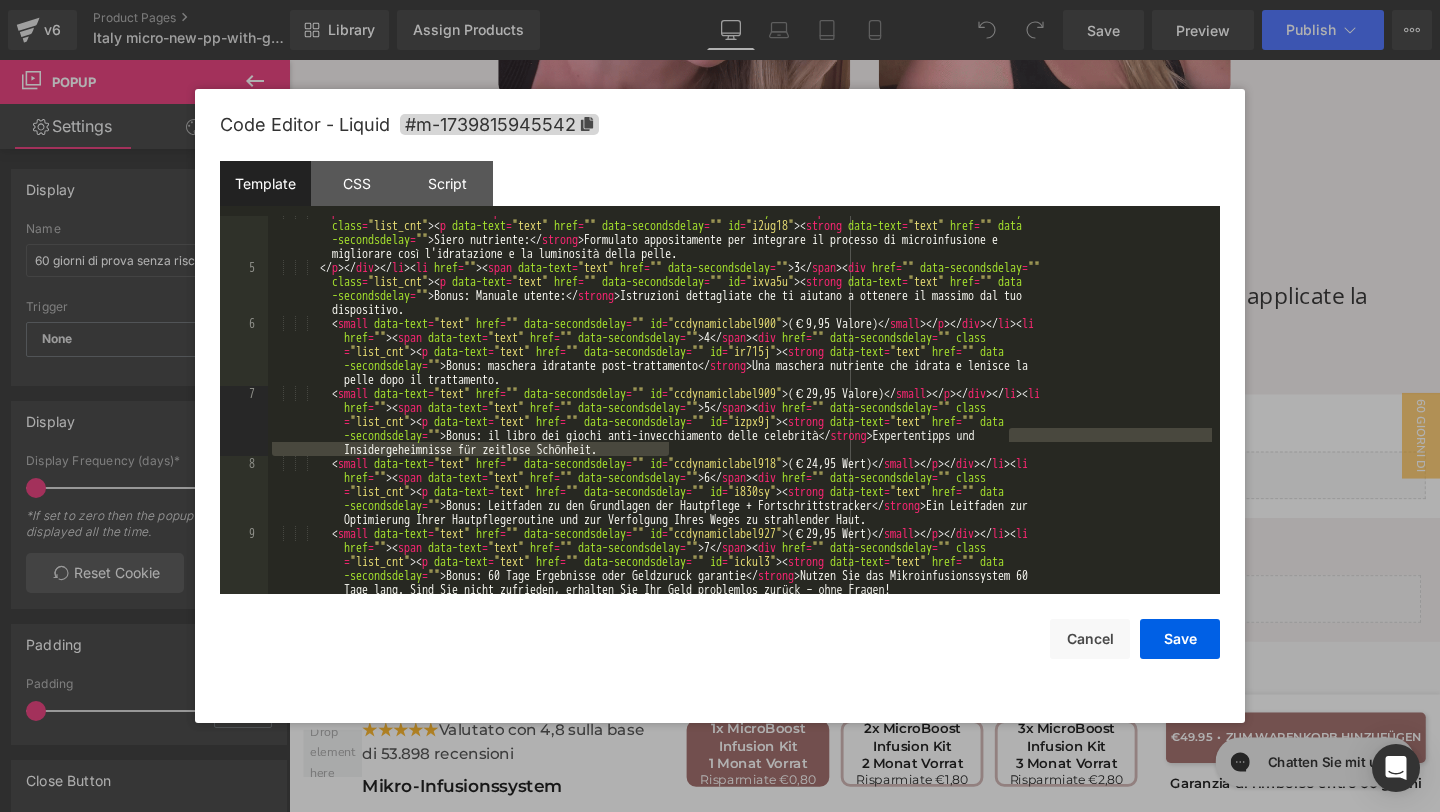 click on "</ p > </ div > </ li > < li   href = "" > < span   data-text = "text"   href = ""   data-secondsdelay = "" > 2 </ span > < div   href = ""   data-secondsdelay = ""              class = "list_cnt" > < p   data-text = "text"   href = ""   data-secondsdelay = ""   id = "i2ug18" > < strong   data-text = "text"   href = ""   data            -secondsdelay = "" > Siero nutriente:  </ strong >  Formulato appositamente per integrare il processo di microinfusione e             migliorare così l'idratazione e la luminosità della pelle.             </ p > </ div > </ li > < li   href = "" > < span   data-text = "text"   href = ""   data-secondsdelay = "" > 3 </ span > < div   href = ""   data-secondsdelay = ""              class = "list_cnt" > < p   data-text = "text"   href = ""   data-secondsdelay = ""   id = "ixva5u" > < strong   data-text = "text"   href = ""   data            -secondsdelay = "" > Bonus: Manuale utente:  </ strong >" at bounding box center (740, 456) 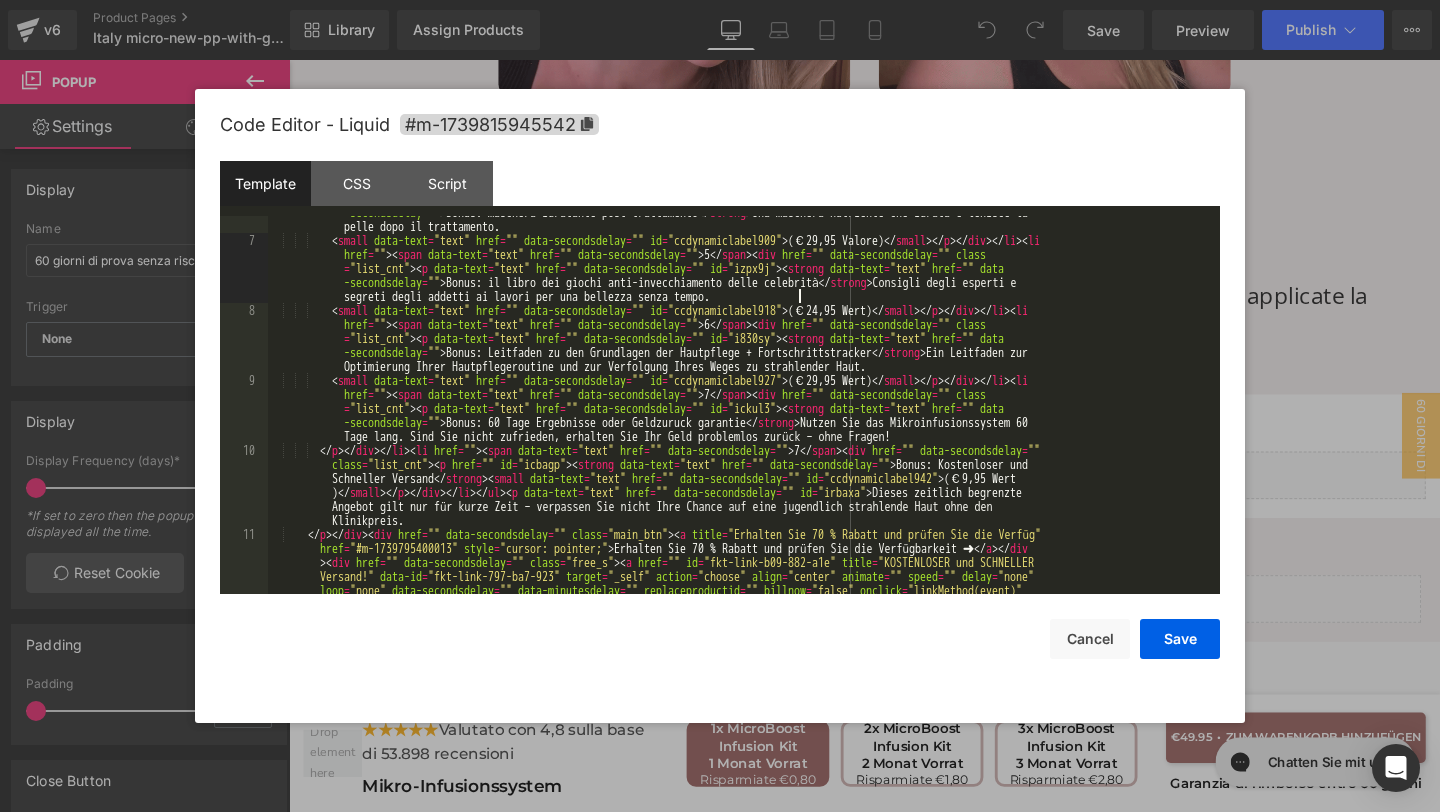 scroll, scrollTop: 403, scrollLeft: 0, axis: vertical 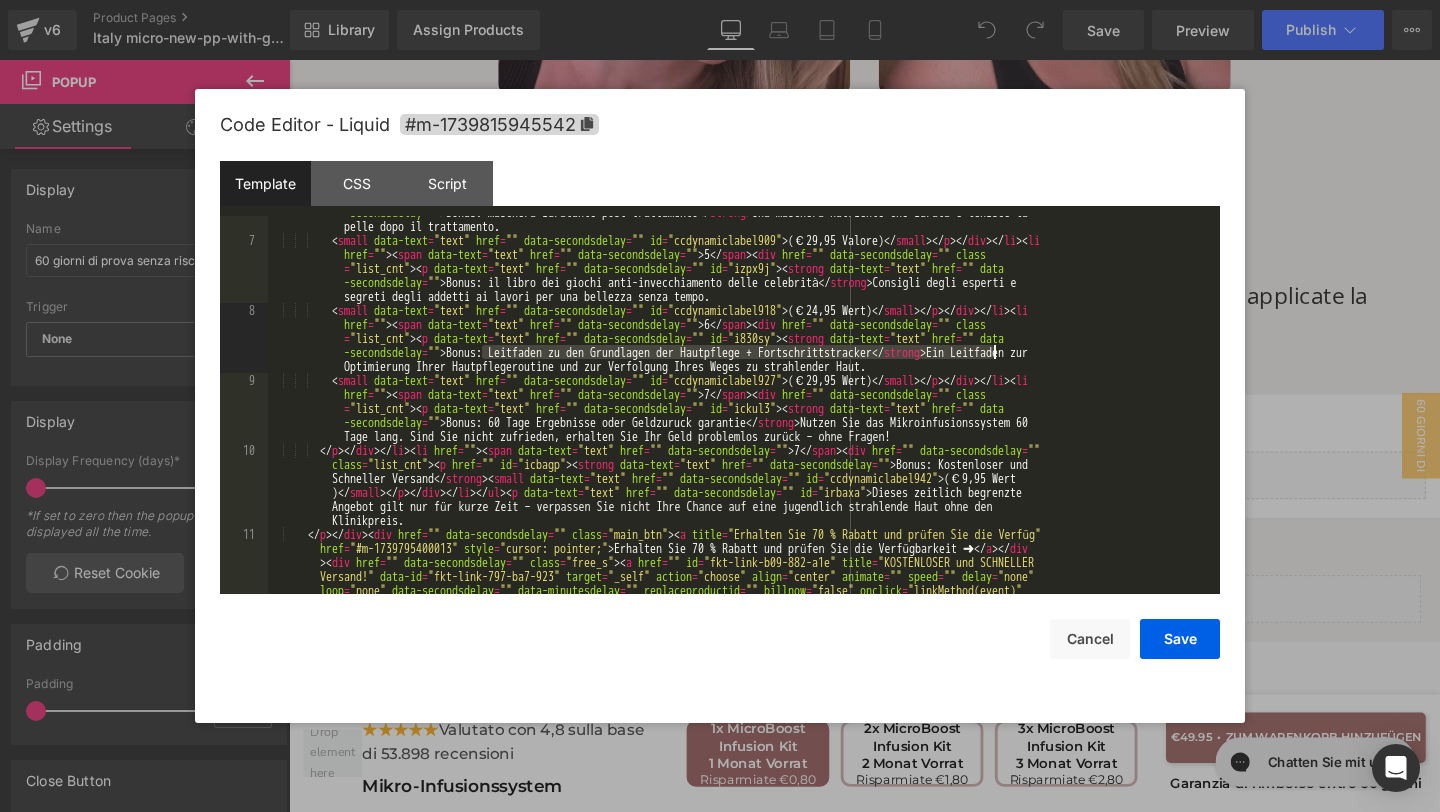 drag, startPoint x: 484, startPoint y: 352, endPoint x: 995, endPoint y: 350, distance: 511.0039 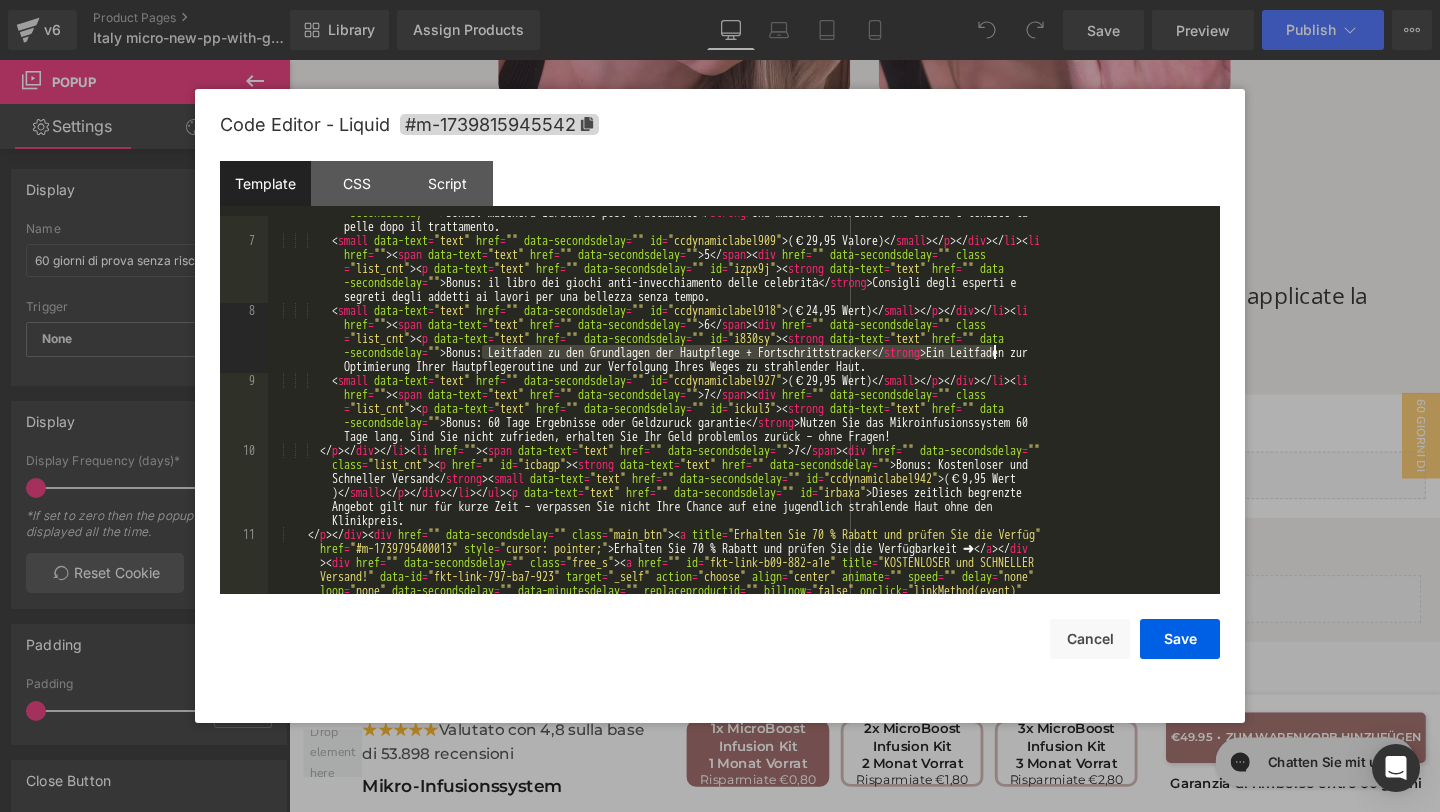 click on "< small   data-text = "text"   href = ""   data-secondsdelay = ""   id = "ccdynamiclabel900" > (€9,95 Valore) </ small > </ p > </ div > </ li > < li                href = "" > < span   data-text = "text"   href = ""   data-secondsdelay = "" > 4 </ span > < div   href = ""   data-secondsdelay = ""   class              = "list_cnt" > < p   data-text = "text"   href = ""   data-secondsdelay = ""   id = "ir715j" > < strong   data-text = "text"   href = ""   data              -secondsdelay = "" > Bonus: maschera idratante post-trattamento  </ strong >  Una maschera nutriente che idrata e lenisce la               pelle dopo il trattamento.               < small   data-text = "text"   href = ""   data-secondsdelay = ""   id = "ccdynamiclabel909" > (€29,95 Valore) </ small > </ p > </ div > </ li > < li                href = "" > < span   data-text = "text"   href = ""   data-secondsdelay = "" > 5 </ span > < div   href = ""   = ""   class" at bounding box center [740, 464] 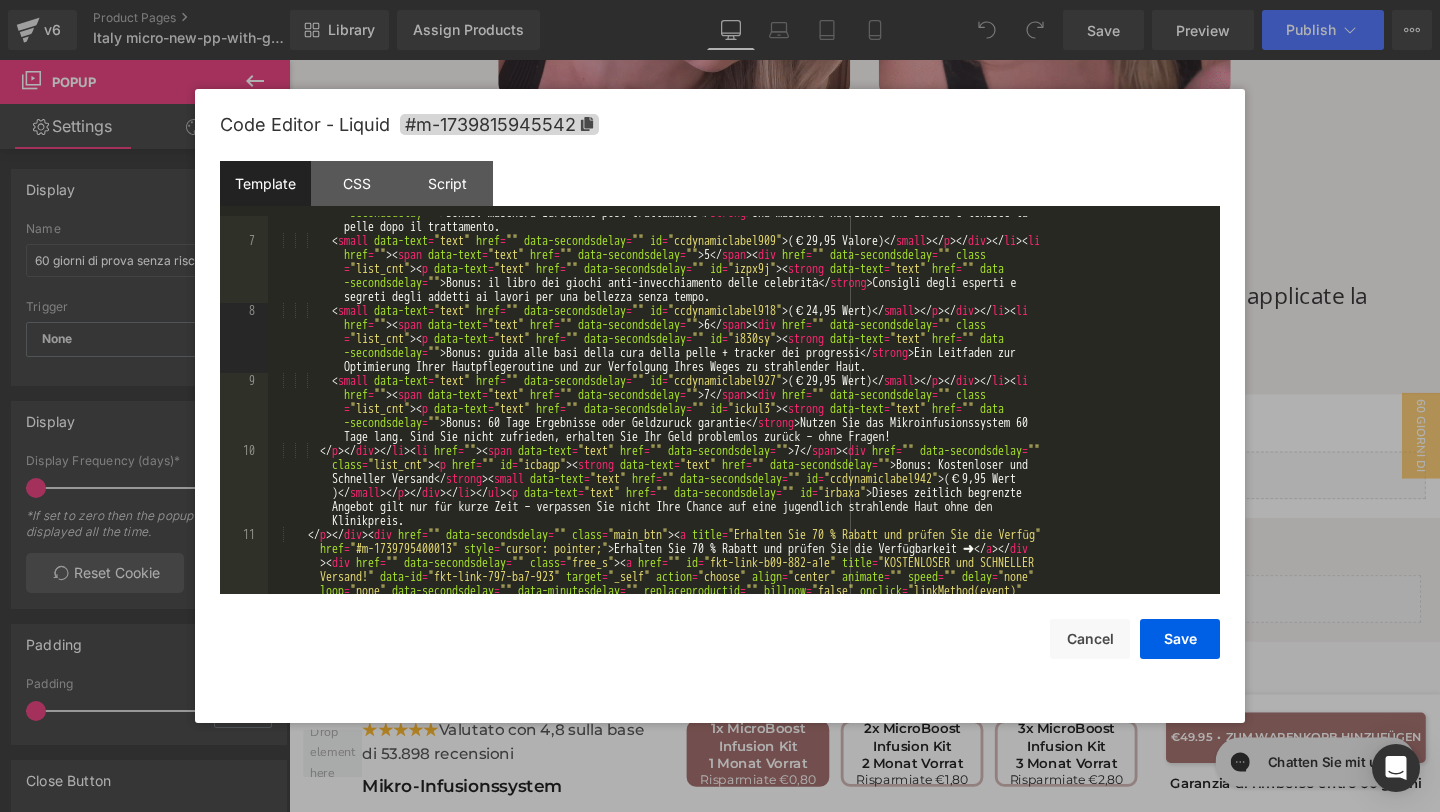 click on "< small   data-text = "text"   href = ""   data-secondsdelay = ""   id = "ccdynamiclabel900" > (€9,95 Valore) </ small > </ p > </ div > </ li > < li                href = "" > < span   data-text = "text"   href = ""   data-secondsdelay = "" > 4 </ span > < div   href = ""   data-secondsdelay = ""   class              = "list_cnt" > < p   data-text = "text"   href = ""   data-secondsdelay = ""   id = "ir715j" > < strong   data-text = "text"   href = ""   data              -secondsdelay = "" > Bonus: maschera idratante post-trattamento  </ strong >  Una maschera nutriente che idrata e lenisce la               pelle dopo il trattamento.               < small   data-text = "text"   href = ""   data-secondsdelay = ""   id = "ccdynamiclabel909" > (€29,95 Valore) </ small > </ p > </ div > </ li > < li                href = "" > < span   data-text = "text"   href = ""   data-secondsdelay = "" > 5 </ span > < div   href = ""   = ""   class" at bounding box center [740, 464] 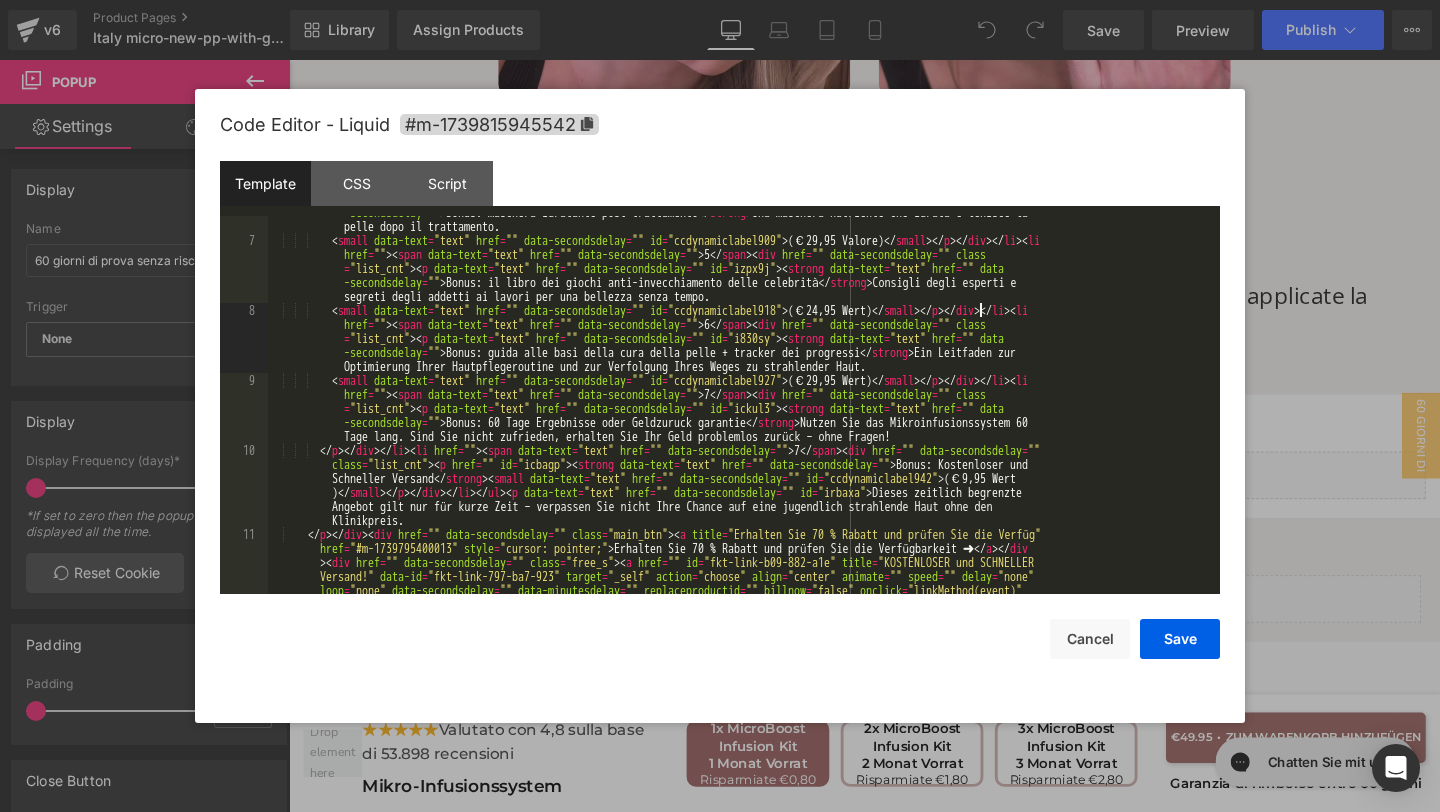 click on "< small   data-text = "text"   href = ""   data-secondsdelay = ""   id = "ccdynamiclabel900" > (€9,95 Valore) </ small > </ p > </ div > </ li > < li                href = "" > < span   data-text = "text"   href = ""   data-secondsdelay = "" > 4 </ span > < div   href = ""   data-secondsdelay = ""   class              = "list_cnt" > < p   data-text = "text"   href = ""   data-secondsdelay = ""   id = "ir715j" > < strong   data-text = "text"   href = ""   data              -secondsdelay = "" > Bonus: maschera idratante post-trattamento  </ strong >  Una maschera nutriente che idrata e lenisce la               pelle dopo il trattamento.               < small   data-text = "text"   href = ""   data-secondsdelay = ""   id = "ccdynamiclabel909" > (€29,95 Valore) </ small > </ p > </ div > </ li > < li                href = "" > < span   data-text = "text"   href = ""   data-secondsdelay = "" > 5 </ span > < div   href = ""   = ""   class" at bounding box center [740, 464] 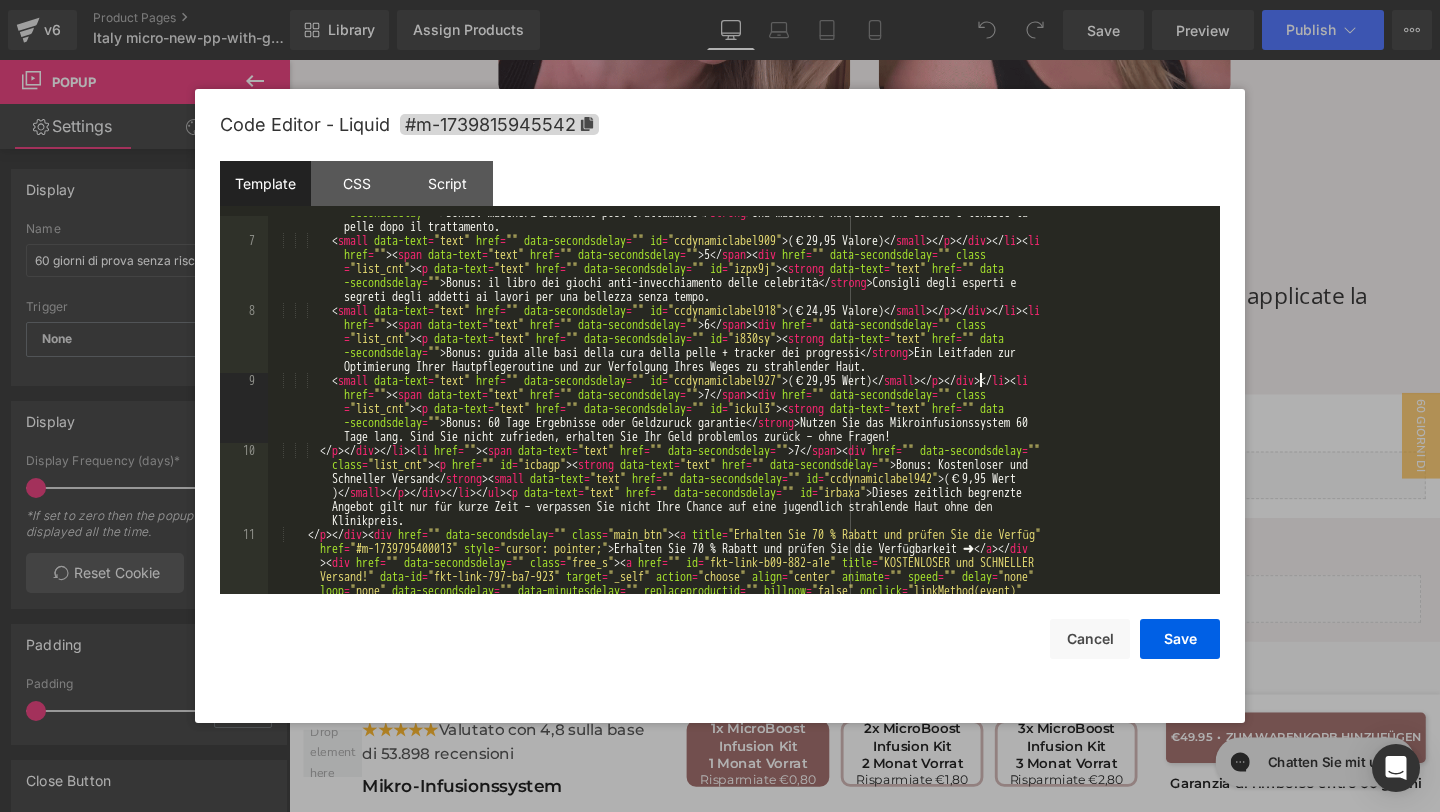 click on "< small   data-text = "text"   href = ""   data-secondsdelay = ""   id = "ccdynamiclabel900" > (€9,95 Valore) </ small > </ p > </ div > </ li > < li                href = "" > < span   data-text = "text"   href = ""   data-secondsdelay = "" > 4 </ span > < div   href = ""   data-secondsdelay = ""   class              = "list_cnt" > < p   data-text = "text"   href = ""   data-secondsdelay = ""   id = "ir715j" > < strong   data-text = "text"   href = ""   data              -secondsdelay = "" > Bonus: maschera idratante post-trattamento  </ strong >  Una maschera nutriente che idrata e lenisce la               pelle dopo il trattamento.               < small   data-text = "text"   href = ""   data-secondsdelay = ""   id = "ccdynamiclabel909" > (€29,95 Valore) </ small > </ p > </ div > </ li > < li                href = "" > < span   data-text = "text"   href = ""   data-secondsdelay = "" > 5 </ span > < div   href = ""   = ""   class" at bounding box center [740, 464] 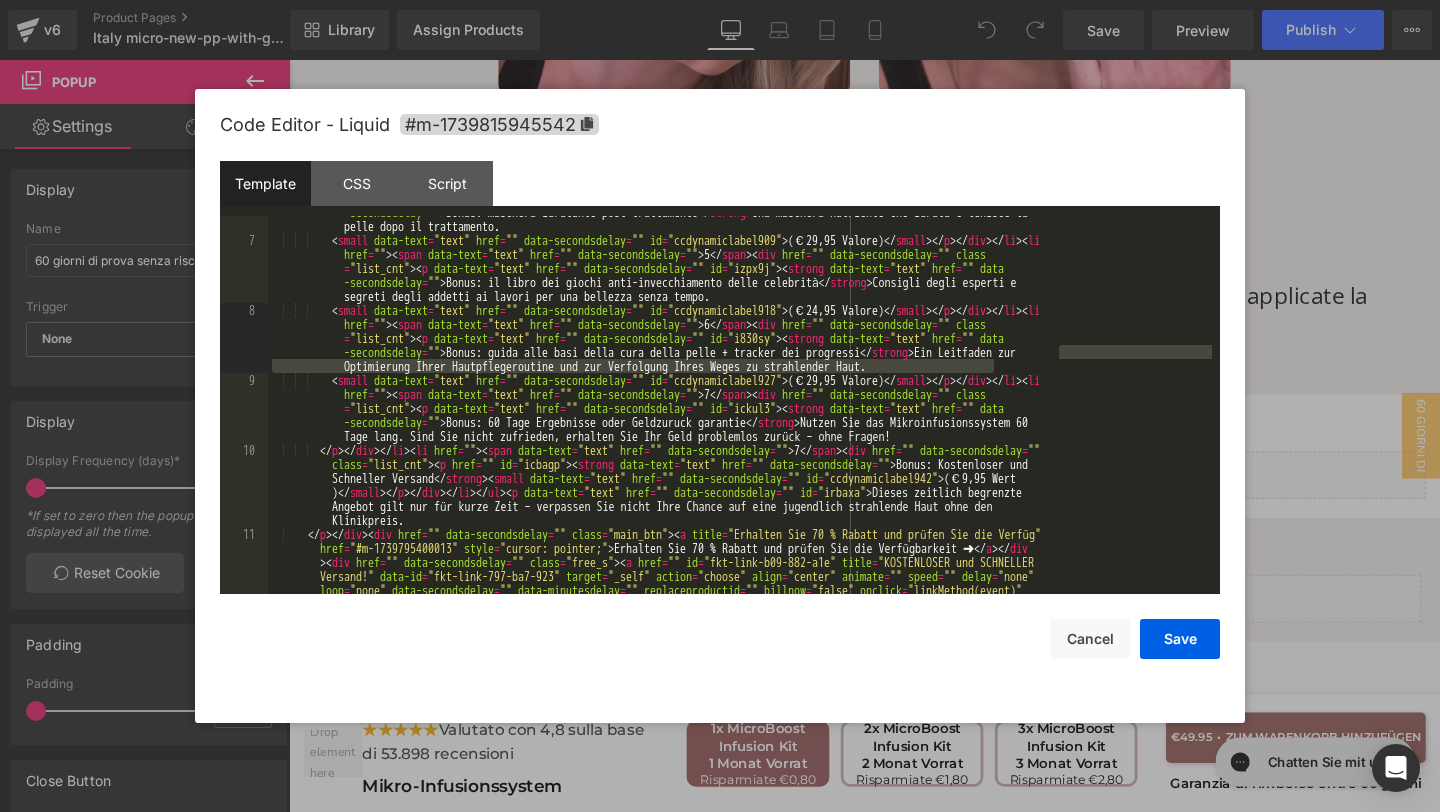 drag, startPoint x: 1059, startPoint y: 355, endPoint x: 1253, endPoint y: 368, distance: 194.43507 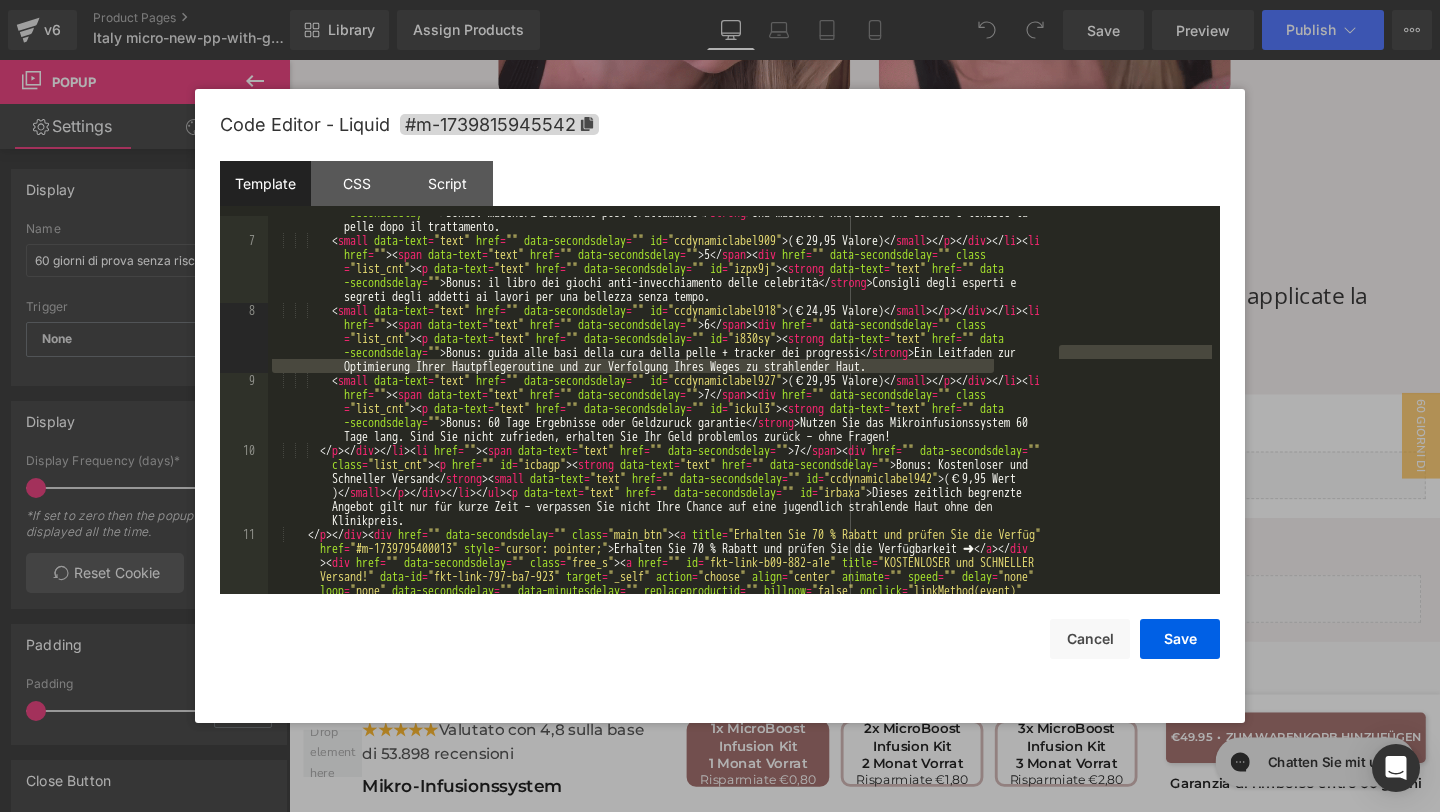 click on "You are previewing how the   will restyle your page. You can not edit Elements in Preset Preview Mode.  v6 Product Pages Italy micro-new-pp-with-gifts Library Assign Products  Product Preview
No product match your search.  Please try another keyword  Manage assigned products Desktop Desktop Laptop Tablet Mobile Save Preview Publish Scheduled View Live Page View with current Template Save Template to Library Schedule Publish Publish Settings Shortcuts  Your page can’t be published   You've reached the maximum number of published pages on your plan  (21/999999).  You need to upgrade your plan or unpublish all your pages to get 1 publish slot.   Unpublish pages   Upgrade plan  Elements Global Style Base Row  rows, columns, layouts, div Heading  headings, titles, h1,h2,h3,h4,h5,h6 Text Block  texts, paragraphs, contents, blocks Image  images, photos, alts, uploads Icon  icons, symbols Button  button, call to action, cta Separator  separators, dividers, horizontal lines Liquid  Banner" at bounding box center [720, 406] 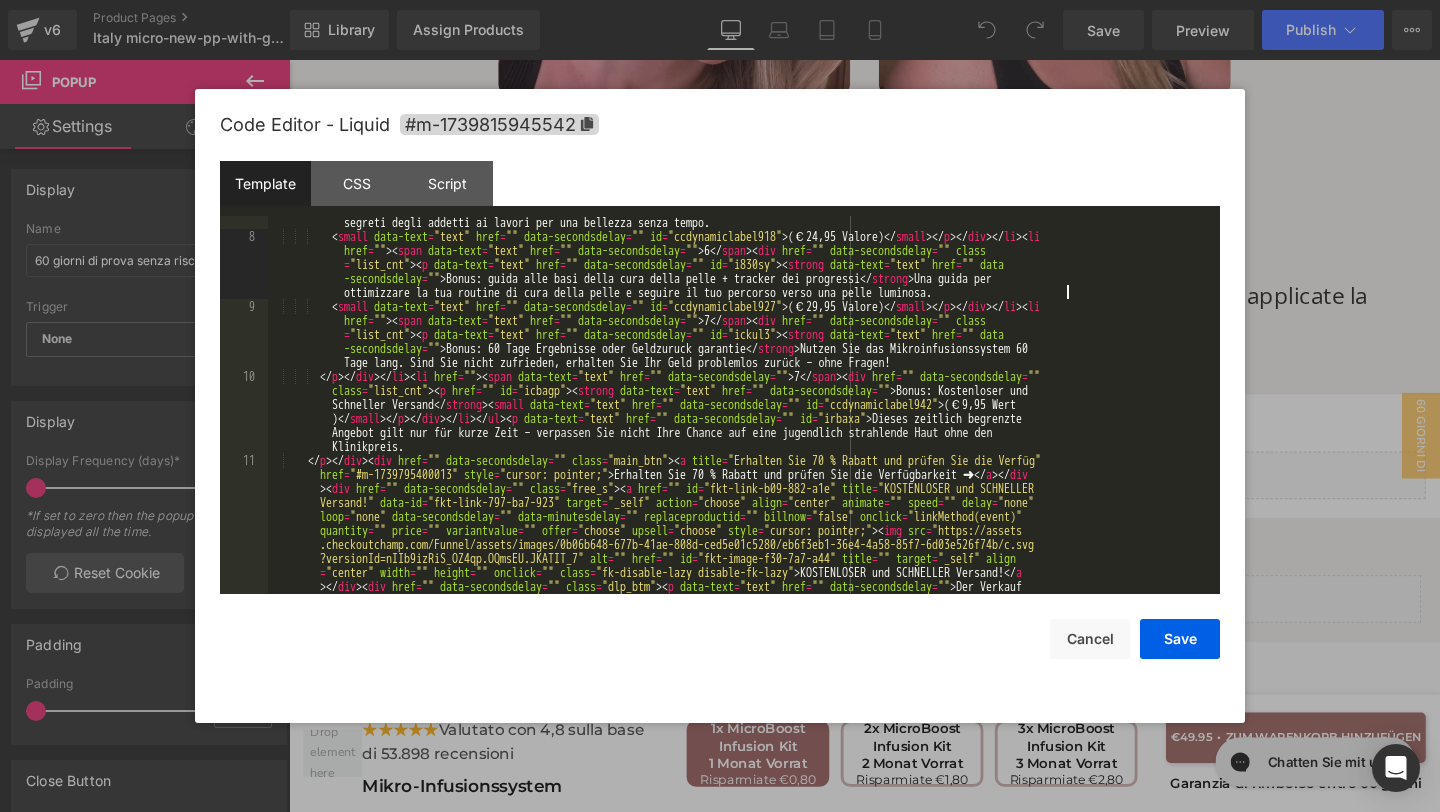 scroll, scrollTop: 475, scrollLeft: 0, axis: vertical 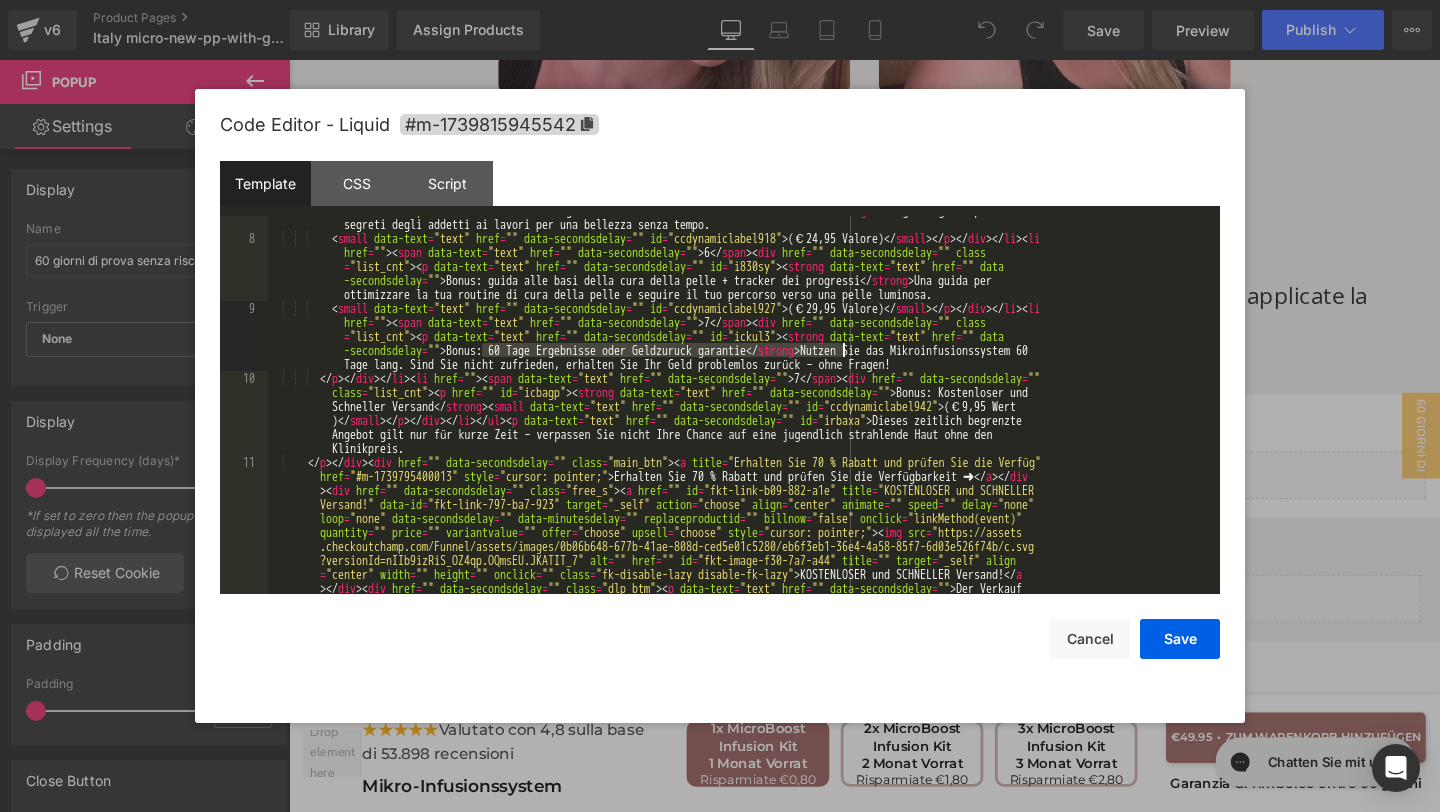 drag, startPoint x: 480, startPoint y: 345, endPoint x: 844, endPoint y: 353, distance: 364.0879 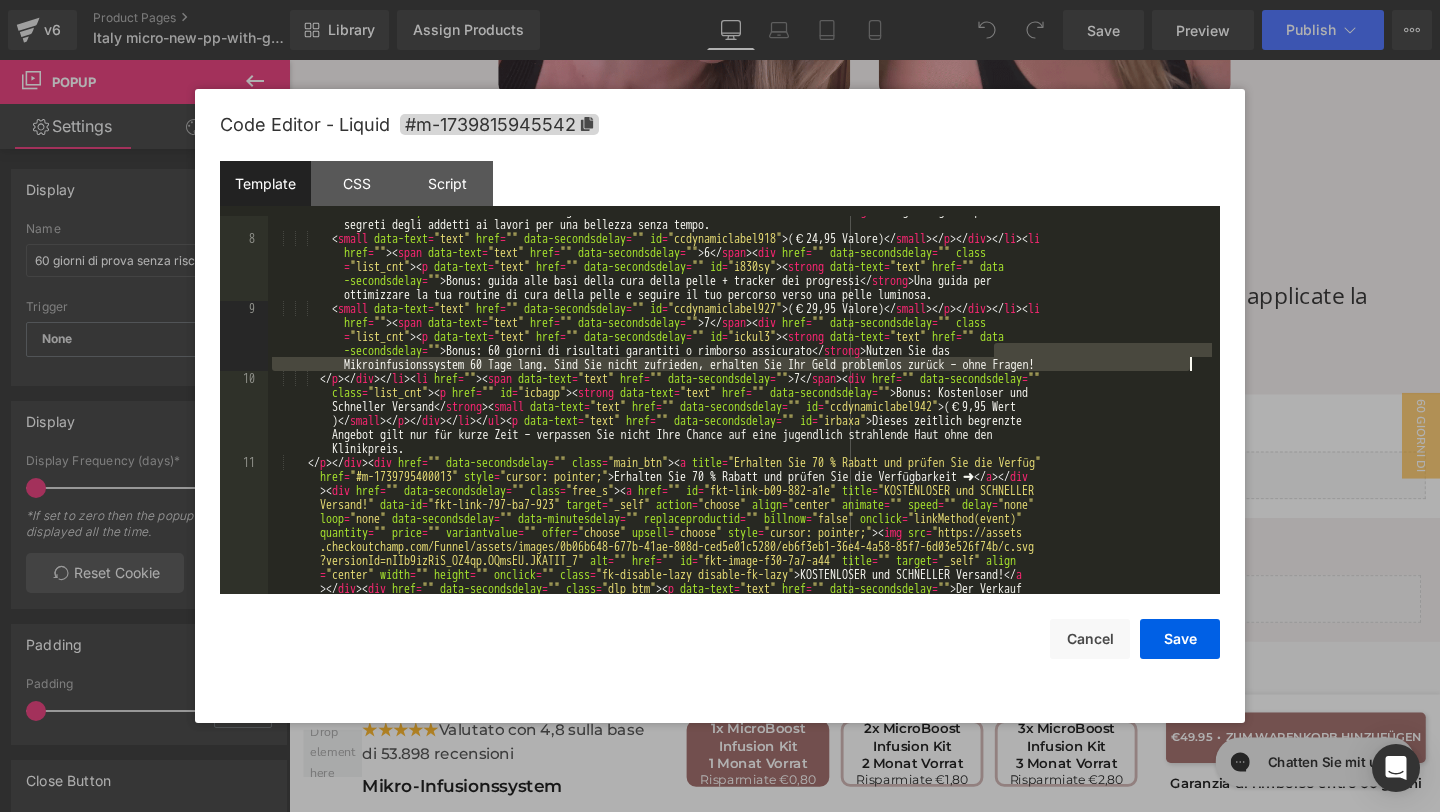 drag, startPoint x: 994, startPoint y: 351, endPoint x: 1188, endPoint y: 363, distance: 194.37077 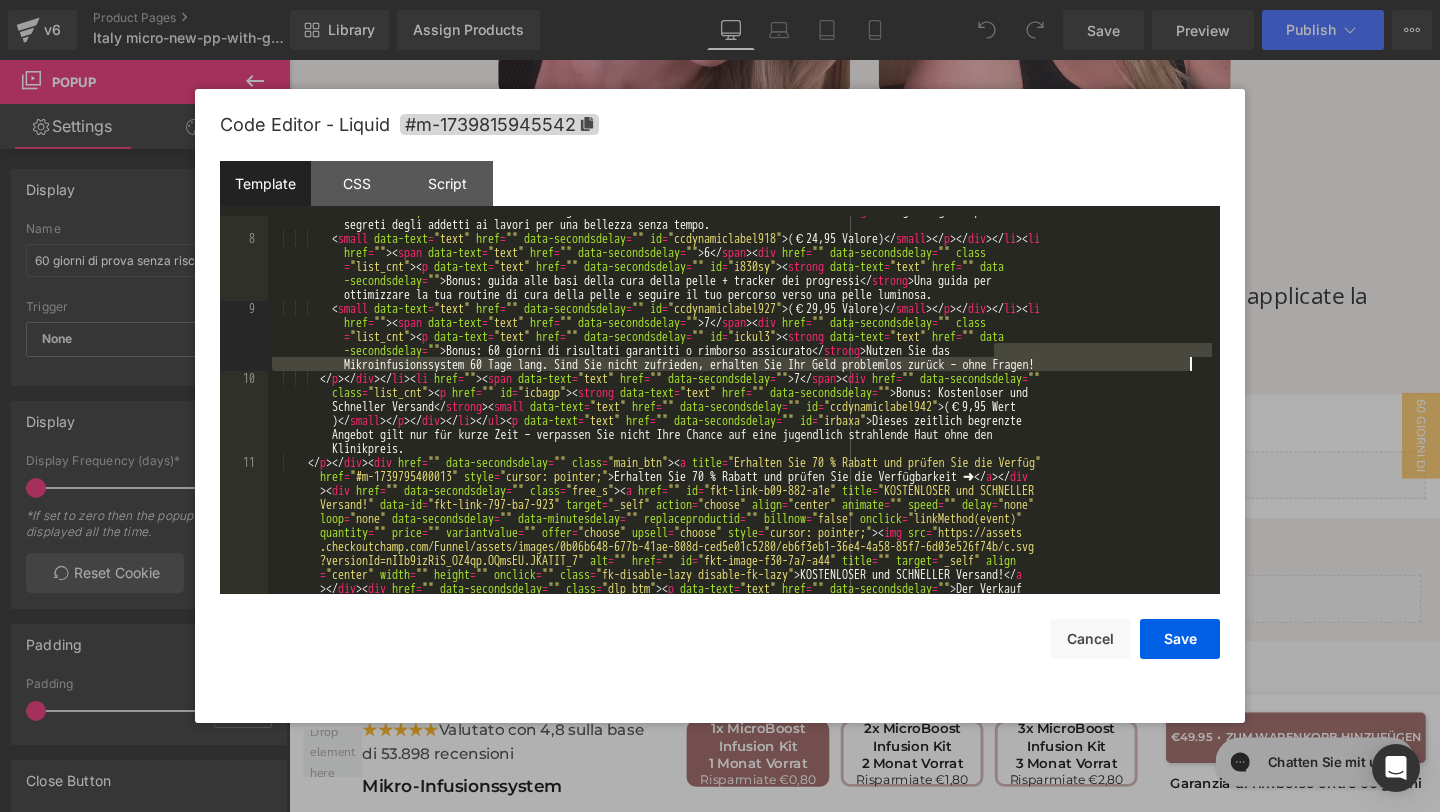 click on "< small   data-text = "text"   href = ""   data-secondsdelay = ""   id = "ccdynamiclabel909" > (€29,95 Valore) </ small > </ p > </ div > </ li > < li                href = "" > < span   data-text = "text"   href = ""   data-secondsdelay = "" > 5 </ span > < div   href = ""   data-secondsdelay = ""   class              = "list_cnt" > < p   data-text = "text"   href = ""   data-secondsdelay = ""   id = "izpx9j" > < strong   data-text = "text"   href = ""   data              -secondsdelay = "" > Bonus: il libro dei giochi anti-invecchiamento delle celebrità  </ strong >  Consigli degli esperti e               segreti degli addetti ai lavori per una bellezza senza tempo.               < small   data-text = "text"   href = ""   data-secondsdelay = ""   id = "ccdynamiclabel918" > (€24,95 Valore) </ small > </ p > </ div > </ li > < li                href = "" > < span   data-text = "text"   href = ""   data-secondsdelay = "" > 6 </ span" at bounding box center (740, 462) 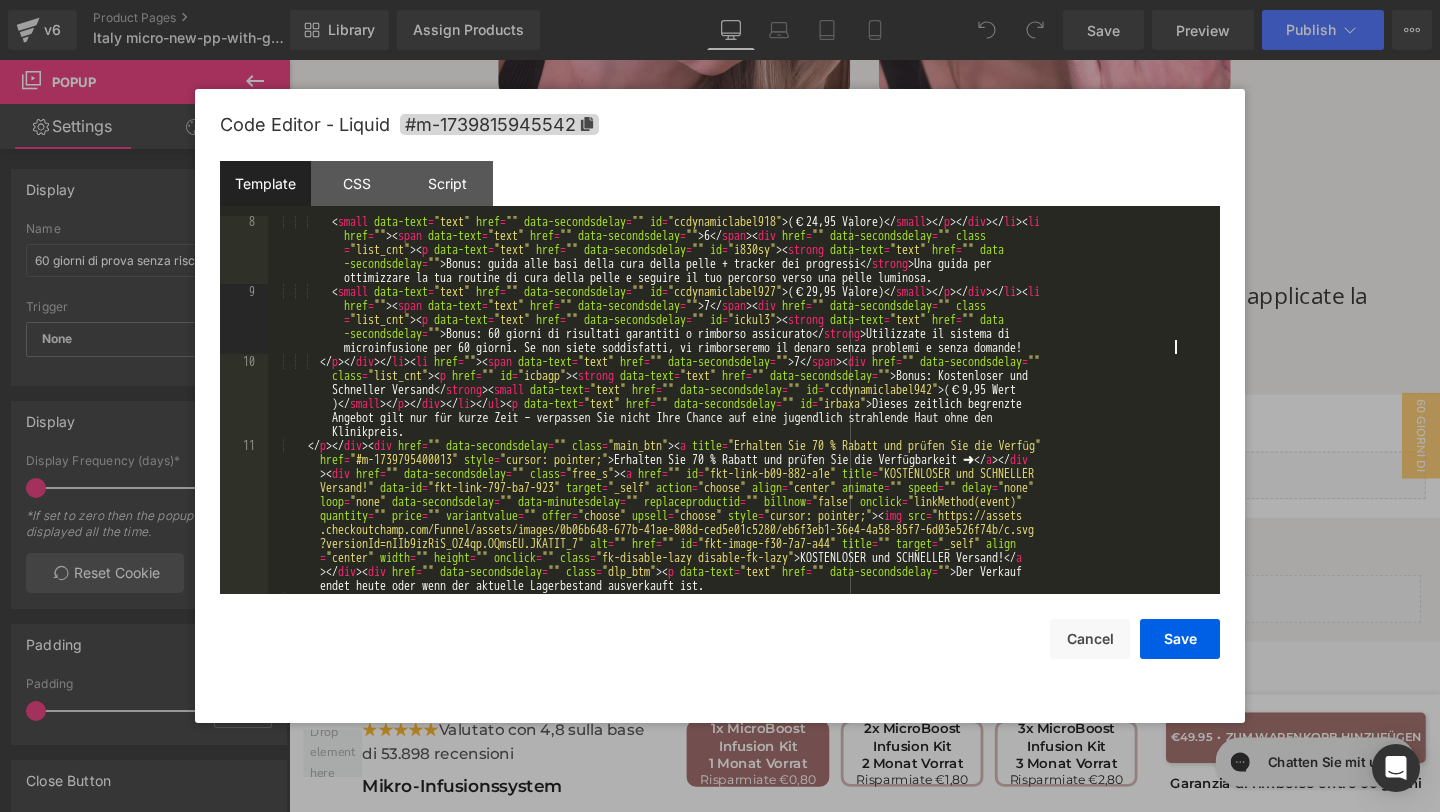 scroll, scrollTop: 504, scrollLeft: 0, axis: vertical 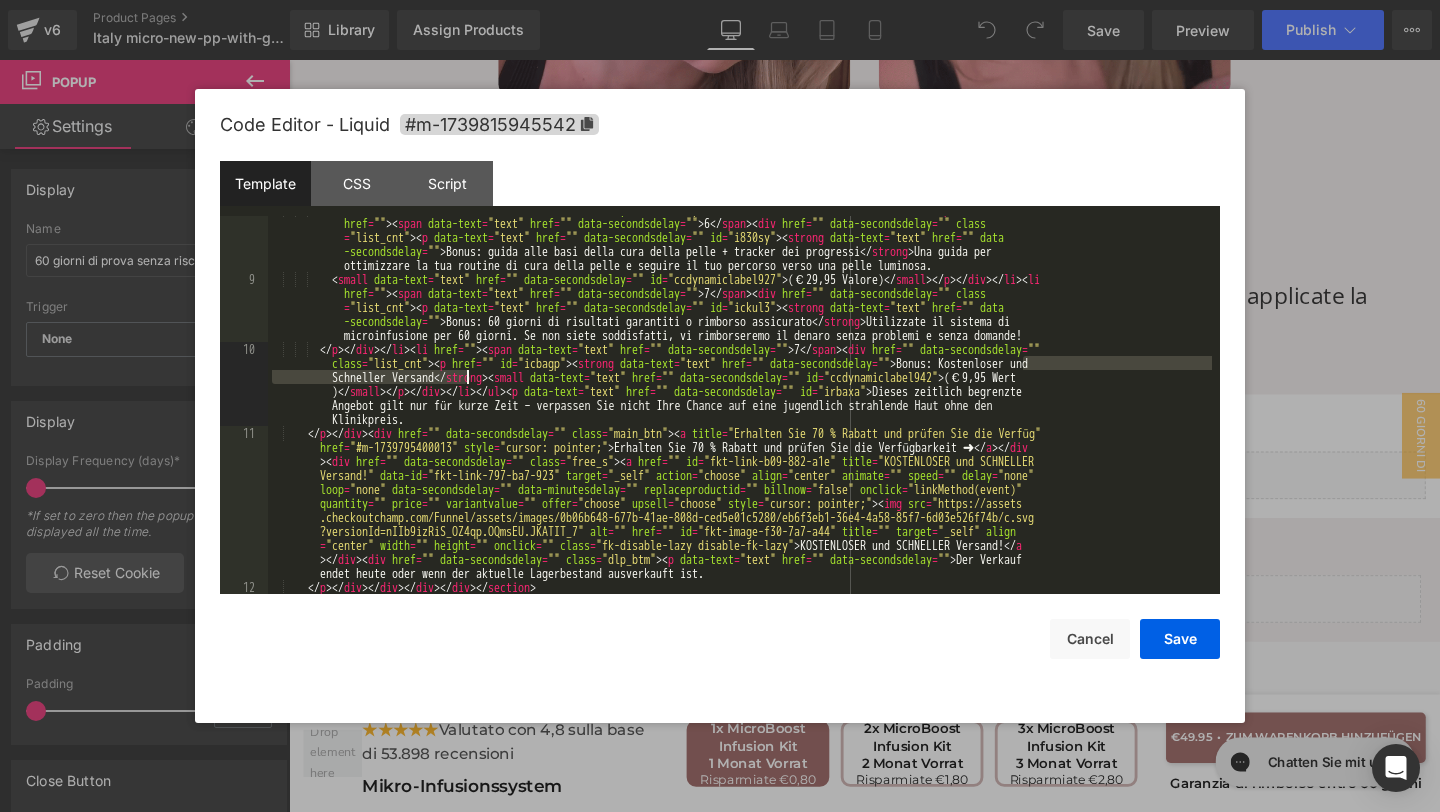 drag, startPoint x: 1025, startPoint y: 358, endPoint x: 467, endPoint y: 381, distance: 558.4738 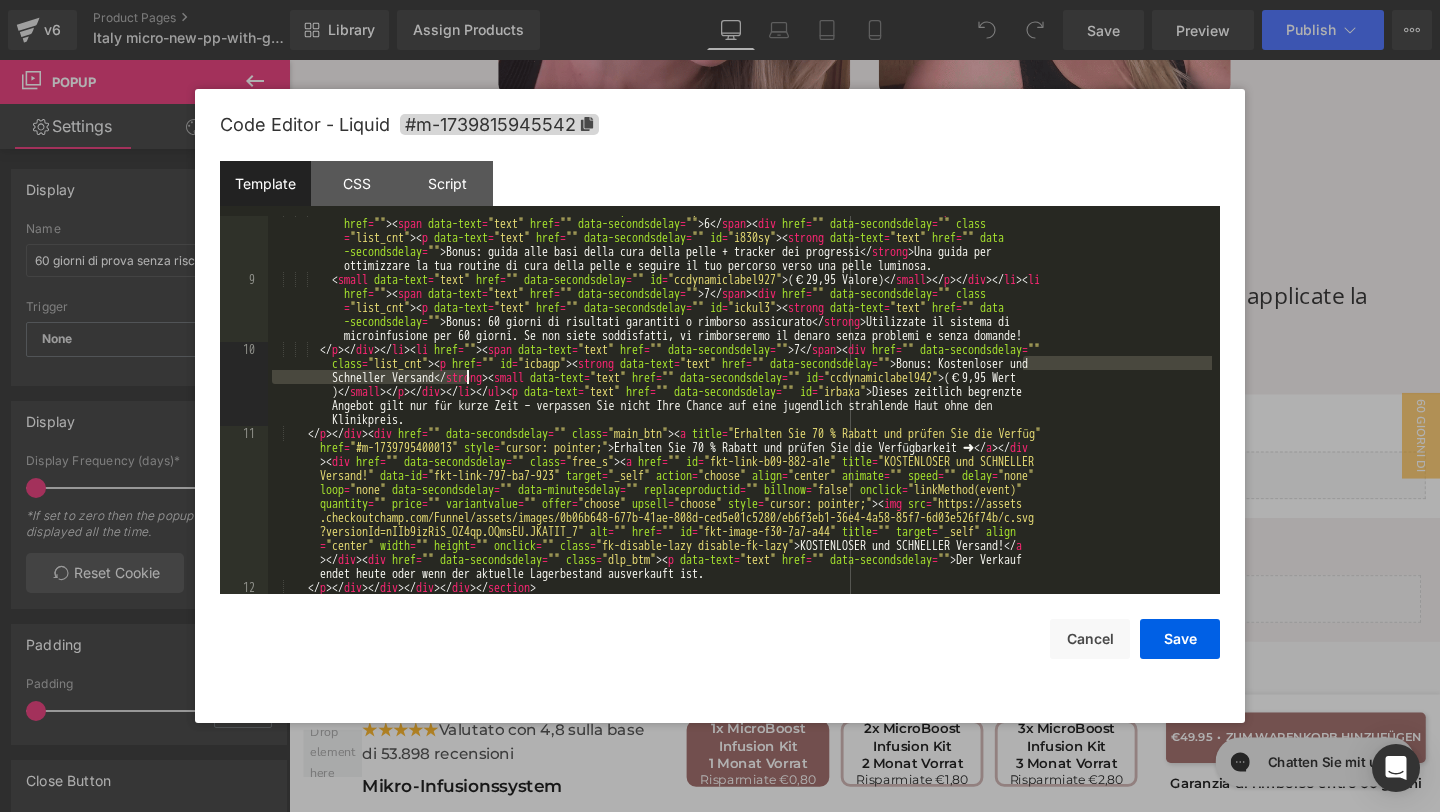 click on "< small   data-text = "text"   href = ""   data-secondsdelay = ""   id = "ccdynamiclabel918" > (€24,95 Valore) </ small > </ p > </ div > </ li > < li                href = "" > < span   data-text = "text"   href = ""   data-secondsdelay = "" > 6 </ span > < div   href = ""   data-secondsdelay = ""   class              = "list_cnt" > < p   data-text = "text"   href = ""   data-secondsdelay = ""   id = "i830sy" > < strong   data-text = "text"   href = ""   data              -secondsdelay = "" > Bonus: guida alle basi della cura della pelle + tracker dei progressi  </ strong >  Una guida per               ottimizzare la tua routine di cura della pelle e seguire il tuo percorso verso una pelle luminosa.               < small   data-text = "text"   href = ""   data-secondsdelay = ""   id = "ccdynamiclabel927" > (€29,95 Valore) </ small > </ p > </ div > </ li > < li                href = "" > < span   data-text = "text"   href = ""   =" at bounding box center (740, 433) 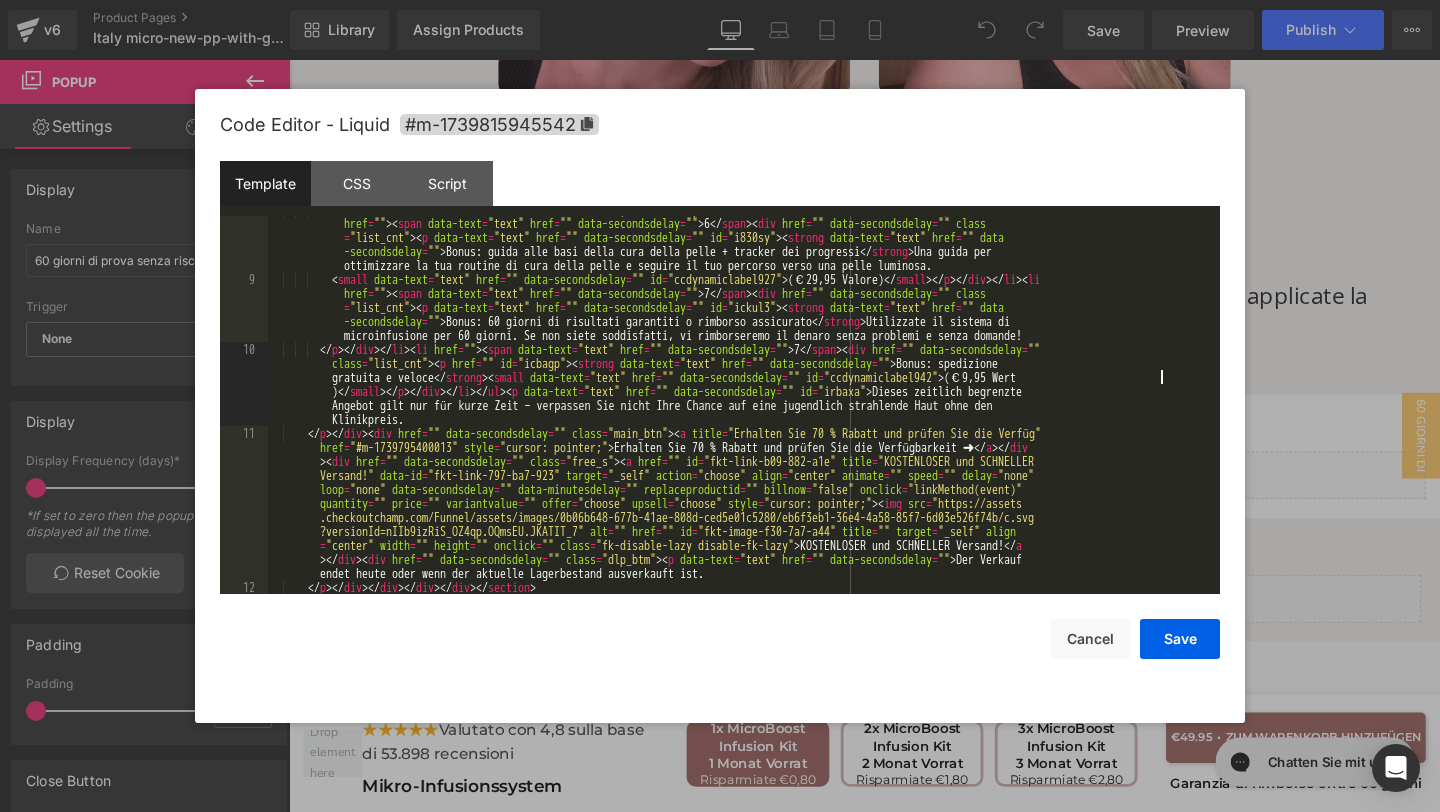 click on "< small   data-text = "text"   href = ""   data-secondsdelay = ""   id = "ccdynamiclabel918" > (€24,95 Valore) </ small > </ p > </ div > </ li > < li                href = "" > < span   data-text = "text"   href = ""   data-secondsdelay = "" > 6 </ span > < div   href = ""   data-secondsdelay = ""   class              = "list_cnt" > < p   data-text = "text"   href = ""   data-secondsdelay = ""   id = "i830sy" > < strong   data-text = "text"   href = ""   data              -secondsdelay = "" > Bonus: guida alle basi della cura della pelle + tracker dei progressi  </ strong >  Una guida per               ottimizzare la tua routine di cura della pelle e seguire il tuo percorso verso una pelle luminosa.               < small   data-text = "text"   href = ""   data-secondsdelay = ""   id = "ccdynamiclabel927" > (€29,95 Valore) </ small > </ p > </ div > </ li > < li                href = "" > < span   data-text = "text"   href = ""   =" at bounding box center (740, 433) 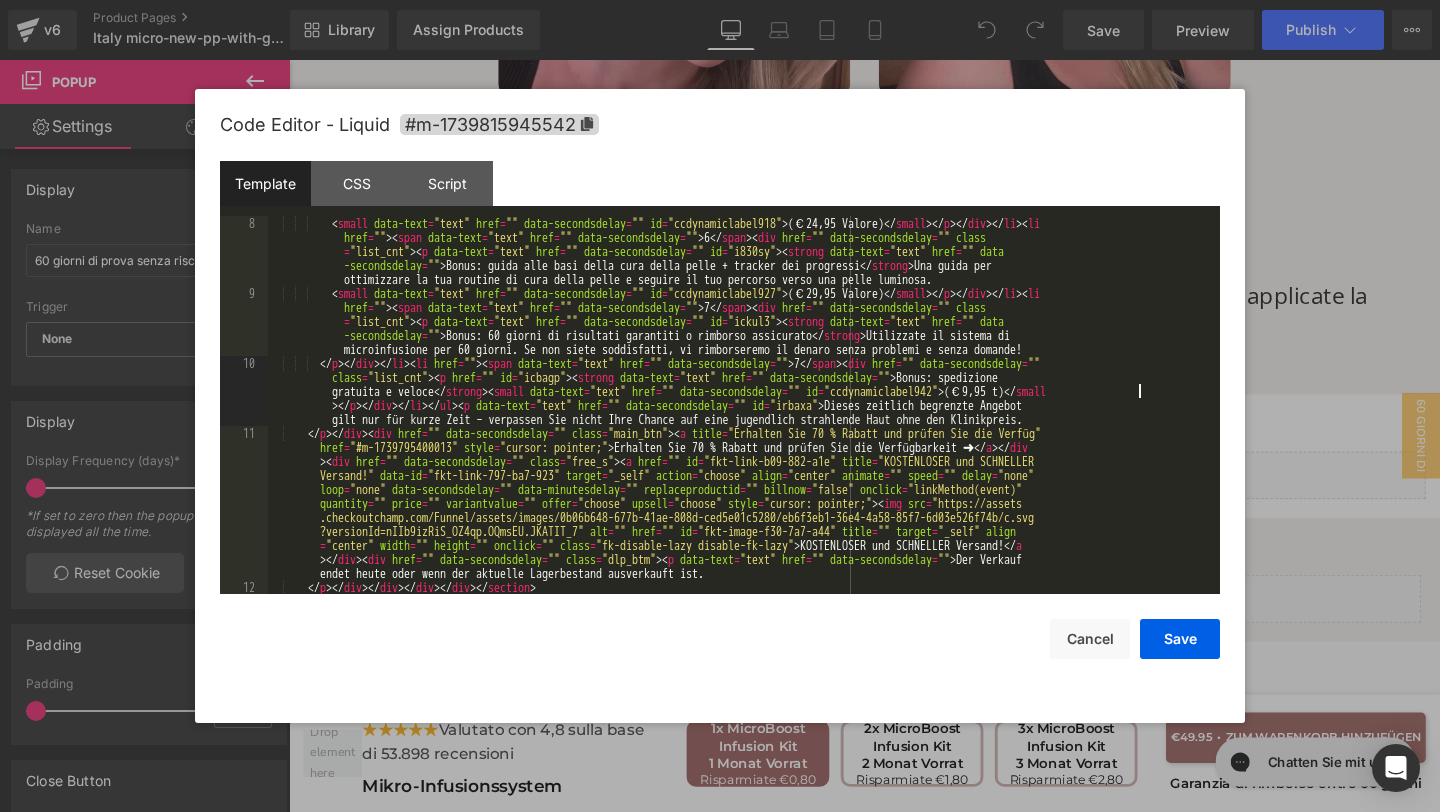 scroll, scrollTop: 490, scrollLeft: 0, axis: vertical 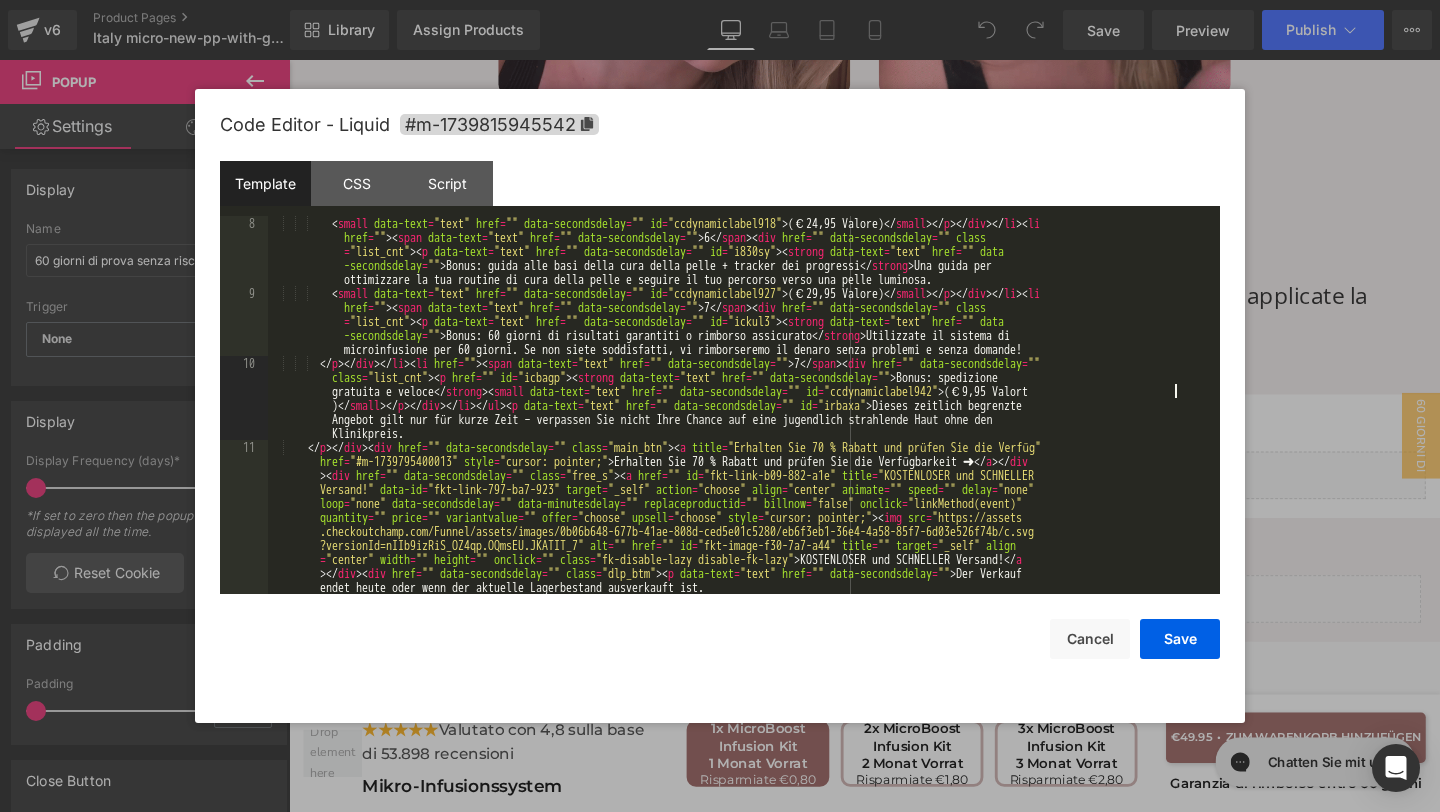 type 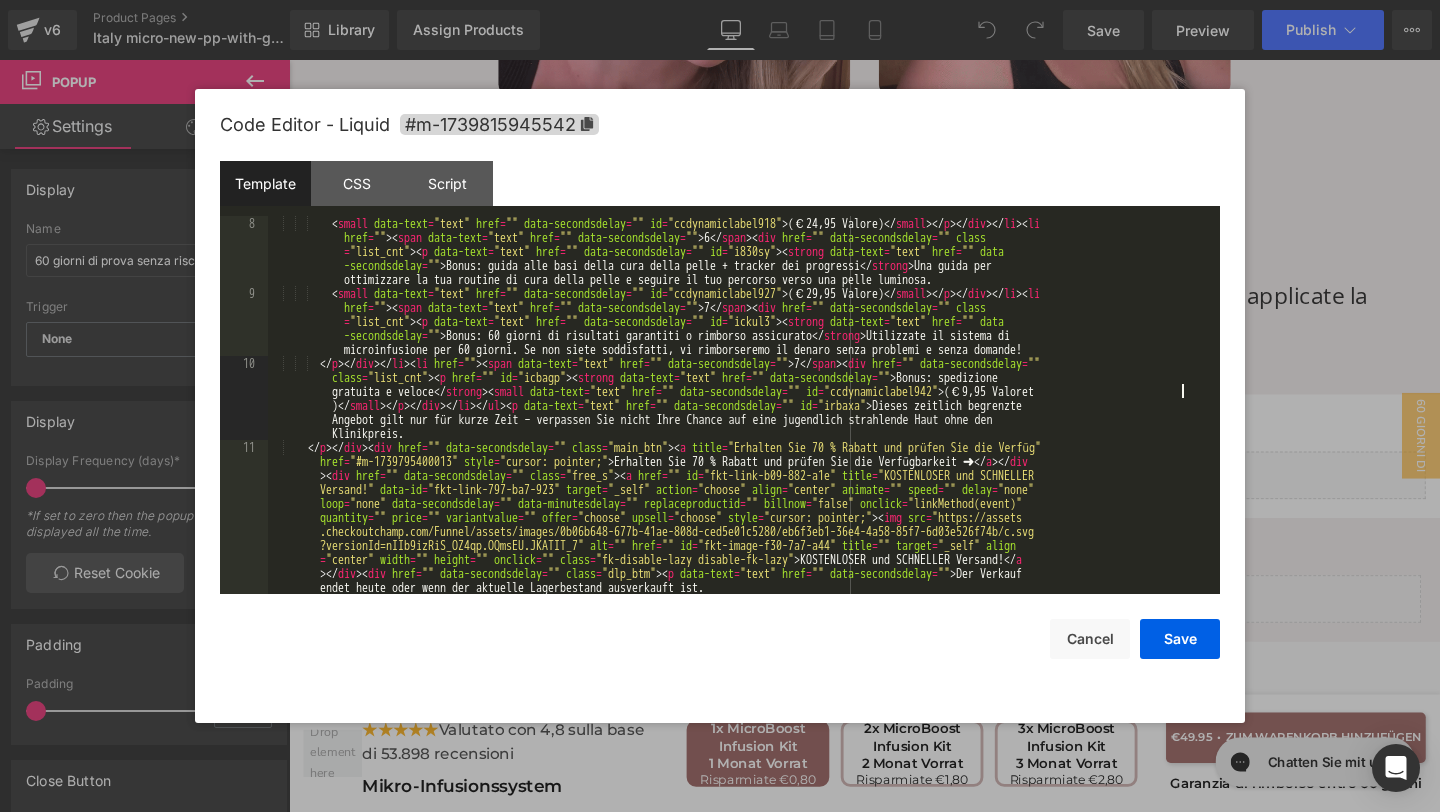 click on "< small   data-text = "text"   href = ""   data-secondsdelay = ""   id = "ccdynamiclabel918" > (€24,95 Valore) </ small > </ p > </ div > </ li > < li                href = "" > < span   data-text = "text"   href = ""   data-secondsdelay = "" > 6 </ span > < div   href = ""   data-secondsdelay = ""   class              = "list_cnt" > < p   data-text = "text"   href = ""   data-secondsdelay = ""   id = "i830sy" > < strong   data-text = "text"   href = ""   data              -secondsdelay = "" > Bonus: guida alle basi della cura della pelle + tracker dei progressi  </ strong >  Una guida per               ottimizzare la tua routine di cura della pelle e seguire il tuo percorso verso una pelle luminosa.               < small   data-text = "text"   href = ""   data-secondsdelay = ""   id = "ccdynamiclabel927" > (€29,95 Valore) </ small > </ p > </ div > </ li > < li                href = "" > < span   data-text = "text"   href = ""   =" at bounding box center [740, 447] 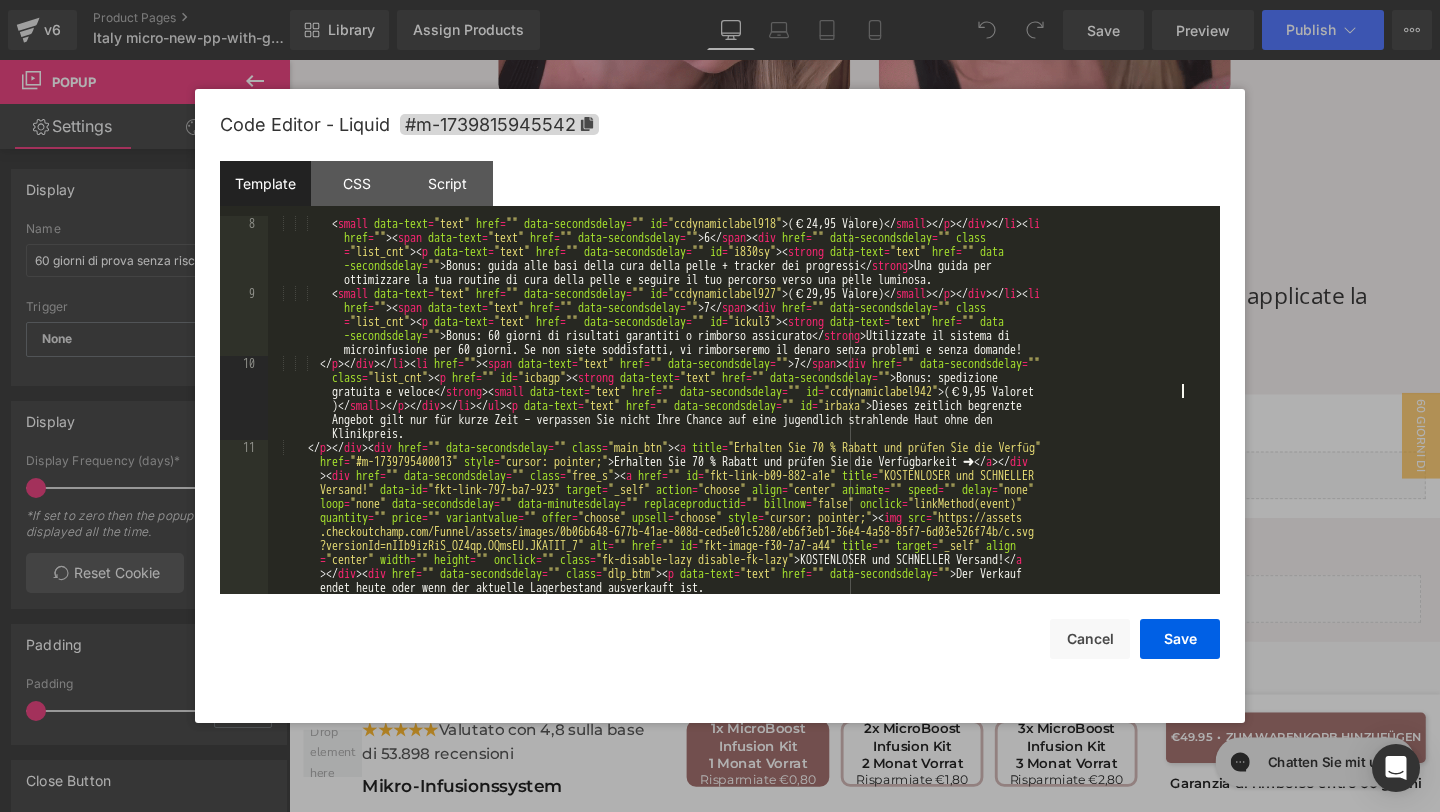 click on "< small   data-text = "text"   href = ""   data-secondsdelay = ""   id = "ccdynamiclabel918" > (€24,95 Valore) </ small > </ p > </ div > </ li > < li                href = "" > < span   data-text = "text"   href = ""   data-secondsdelay = "" > 6 </ span > < div   href = ""   data-secondsdelay = ""   class              = "list_cnt" > < p   data-text = "text"   href = ""   data-secondsdelay = ""   id = "i830sy" > < strong   data-text = "text"   href = ""   data              -secondsdelay = "" > Bonus: guida alle basi della cura della pelle + tracker dei progressi  </ strong >  Una guida per               ottimizzare la tua routine di cura della pelle e seguire il tuo percorso verso una pelle luminosa.               < small   data-text = "text"   href = ""   data-secondsdelay = ""   id = "ccdynamiclabel927" > (€29,95 Valore) </ small > </ p > </ div > </ li > < li                href = "" > < span   data-text = "text"   href = ""   =" at bounding box center [740, 447] 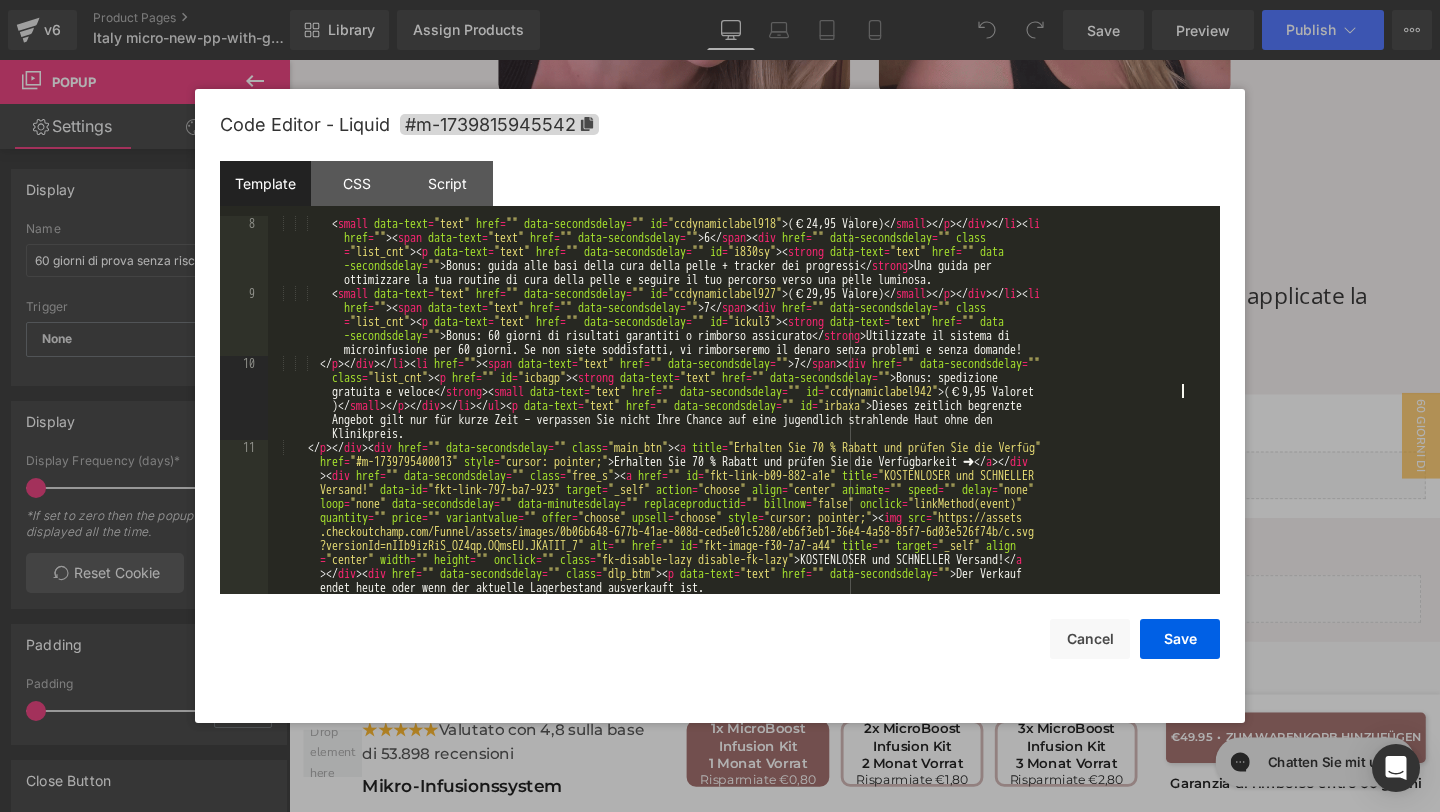 drag, startPoint x: 1194, startPoint y: 392, endPoint x: 1206, endPoint y: 393, distance: 12.0415945 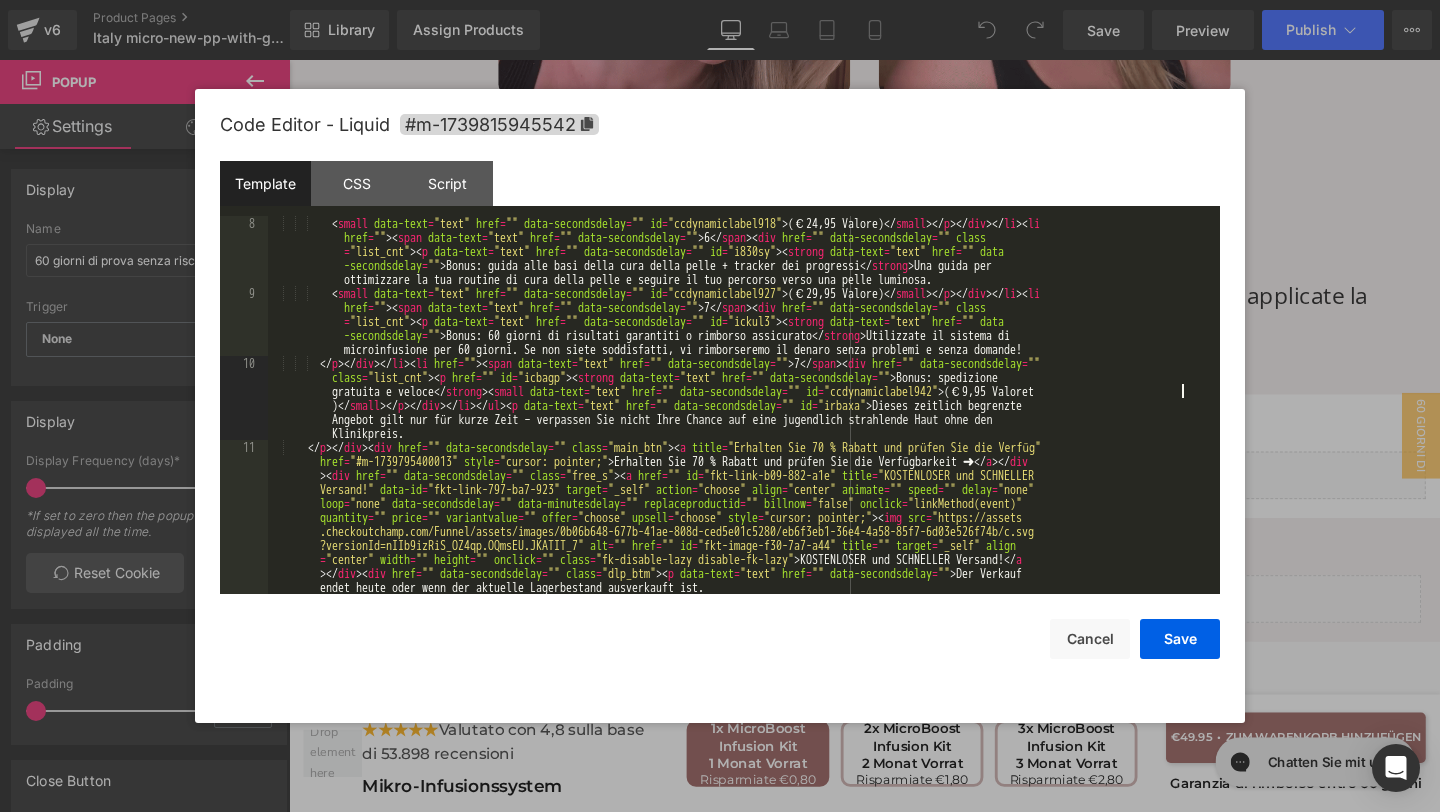 click on "< small   data-text = "text"   href = ""   data-secondsdelay = ""   id = "ccdynamiclabel918" > (€24,95 Valore) </ small > </ p > </ div > </ li > < li                href = "" > < span   data-text = "text"   href = ""   data-secondsdelay = "" > 6 </ span > < div   href = ""   data-secondsdelay = ""   class              = "list_cnt" > < p   data-text = "text"   href = ""   data-secondsdelay = ""   id = "i830sy" > < strong   data-text = "text"   href = ""   data              -secondsdelay = "" > Bonus: guida alle basi della cura della pelle + tracker dei progressi  </ strong >  Una guida per               ottimizzare la tua routine di cura della pelle e seguire il tuo percorso verso una pelle luminosa.               < small   data-text = "text"   href = ""   data-secondsdelay = ""   id = "ccdynamiclabel927" > (€29,95 Valore) </ small > </ p > </ div > </ li > < li                href = "" > < span   data-text = "text"   href = ""   =" at bounding box center (740, 447) 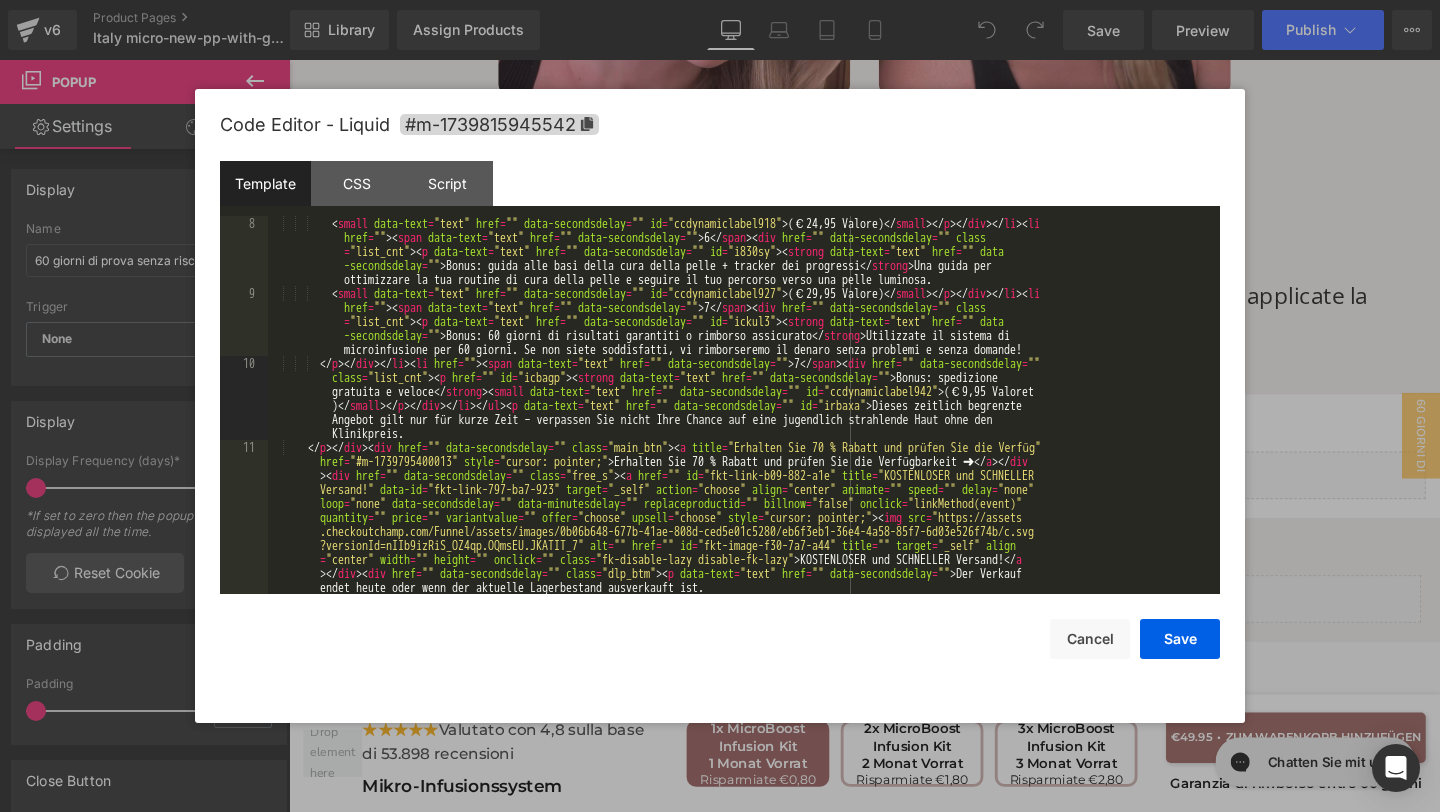 click on "< small   data-text = "text"   href = ""   data-secondsdelay = ""   id = "ccdynamiclabel918" > (€24,95 Valore) </ small > </ p > </ div > </ li > < li                href = "" > < span   data-text = "text"   href = ""   data-secondsdelay = "" > 6 </ span > < div   href = ""   data-secondsdelay = ""   class              = "list_cnt" > < p   data-text = "text"   href = ""   data-secondsdelay = ""   id = "i830sy" > < strong   data-text = "text"   href = ""   data              -secondsdelay = "" > Bonus: guida alle basi della cura della pelle + tracker dei progressi  </ strong >  Una guida per               ottimizzare la tua routine di cura della pelle e seguire il tuo percorso verso una pelle luminosa.               < small   data-text = "text"   href = ""   data-secondsdelay = ""   id = "ccdynamiclabel927" > (€29,95 Valore) </ small > </ p > </ div > </ li > < li                href = "" > < span   data-text = "text"   href = ""   =" at bounding box center (740, 447) 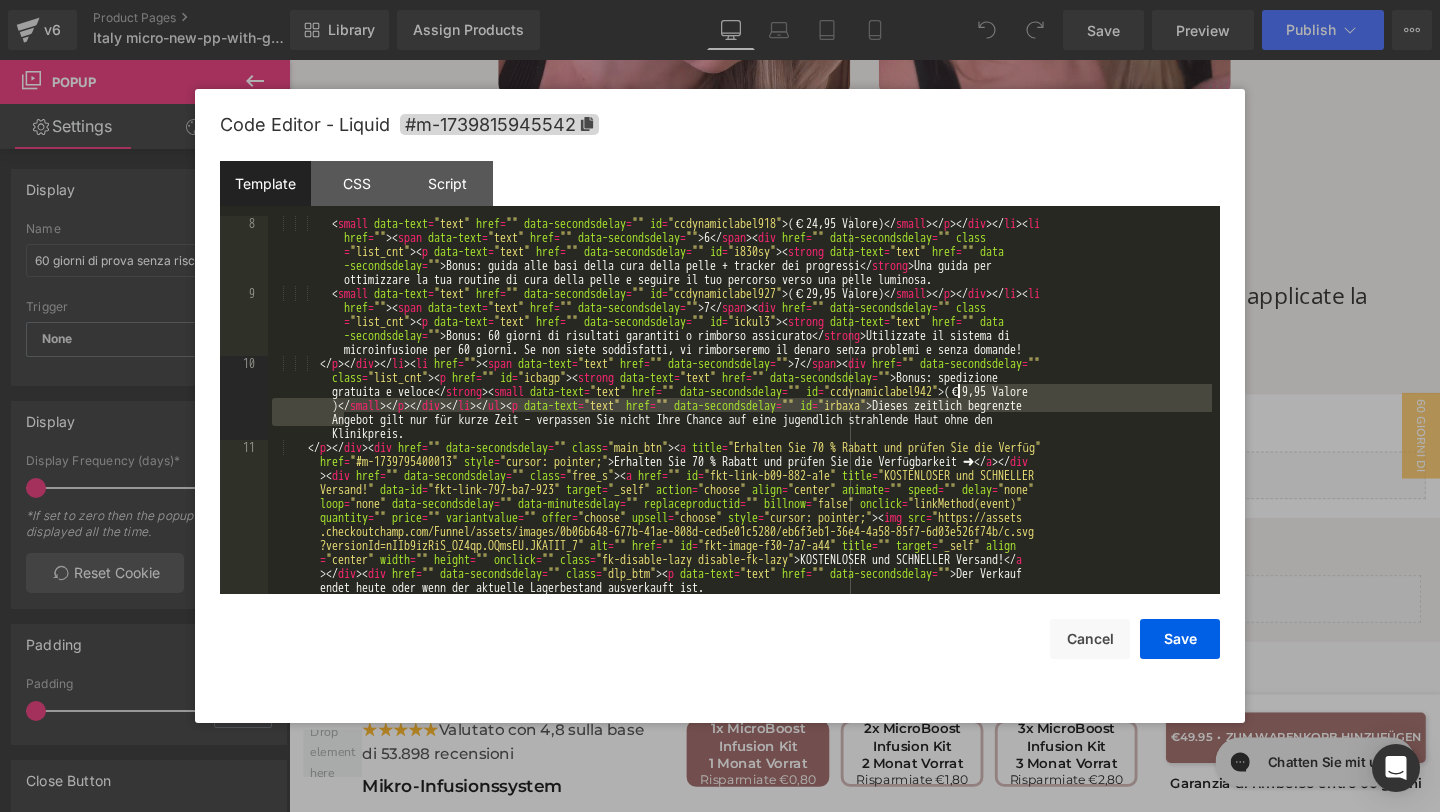 drag, startPoint x: 342, startPoint y: 423, endPoint x: 1001, endPoint y: 422, distance: 659.00073 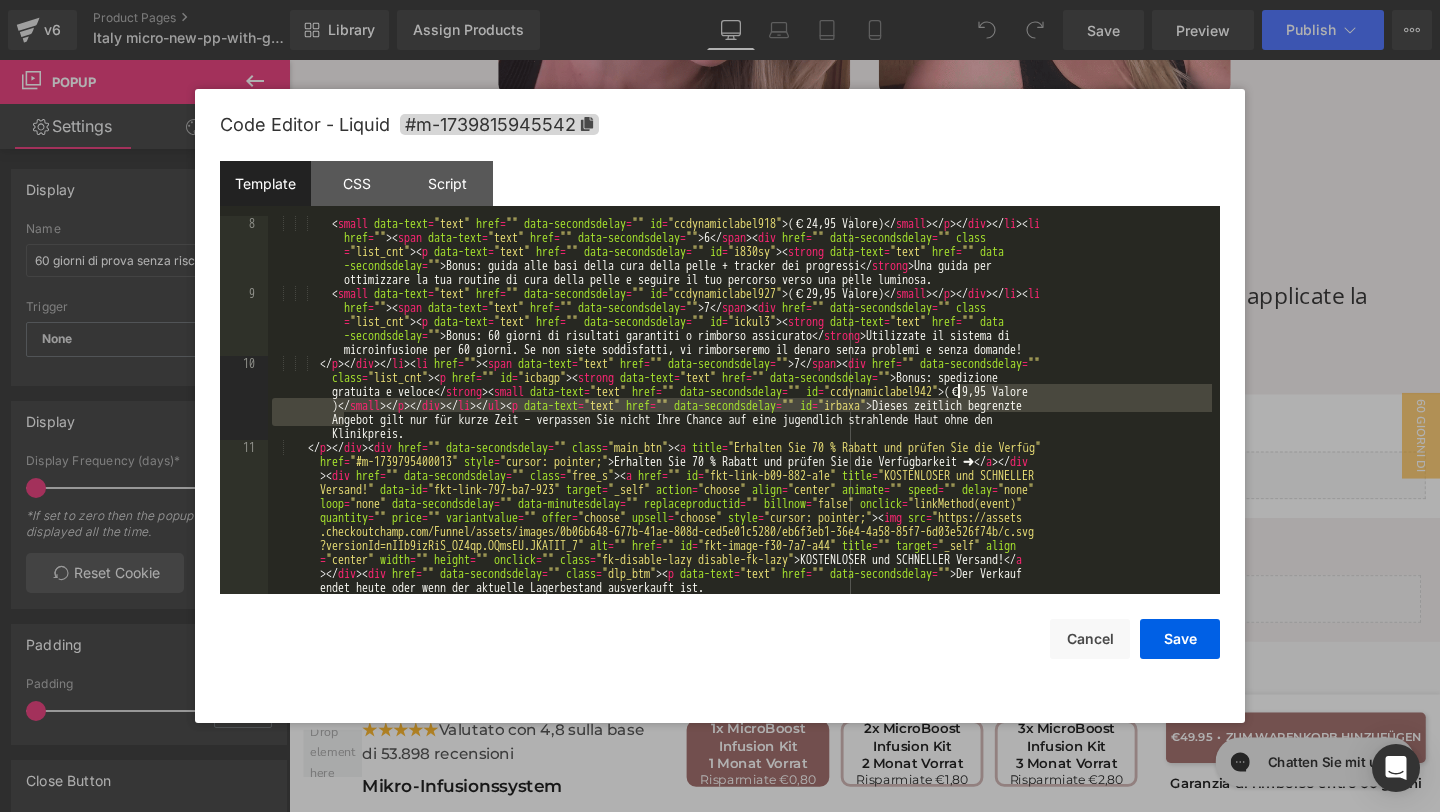 click on "< small   data-text = "text"   href = ""   data-secondsdelay = ""   id = "ccdynamiclabel918" > (€24,95 Valore) </ small > </ p > </ div > </ li > < li                href = "" > < span   data-text = "text"   href = ""   data-secondsdelay = "" > 6 </ span > < div   href = ""   data-secondsdelay = ""   class              = "list_cnt" > < p   data-text = "text"   href = ""   data-secondsdelay = ""   id = "i830sy" > < strong   data-text = "text"   href = ""   data              -secondsdelay = "" > Bonus: guida alle basi della cura della pelle + tracker dei progressi  </ strong >  Una guida per               ottimizzare la tua routine di cura della pelle e seguire il tuo percorso verso una pelle luminosa.               < small   data-text = "text"   href = ""   data-secondsdelay = ""   id = "ccdynamiclabel927" > (€29,95 Valore) </ small > </ p > </ div > </ li > < li                href = "" > < span   data-text = "text"   href = ""   =" at bounding box center (740, 447) 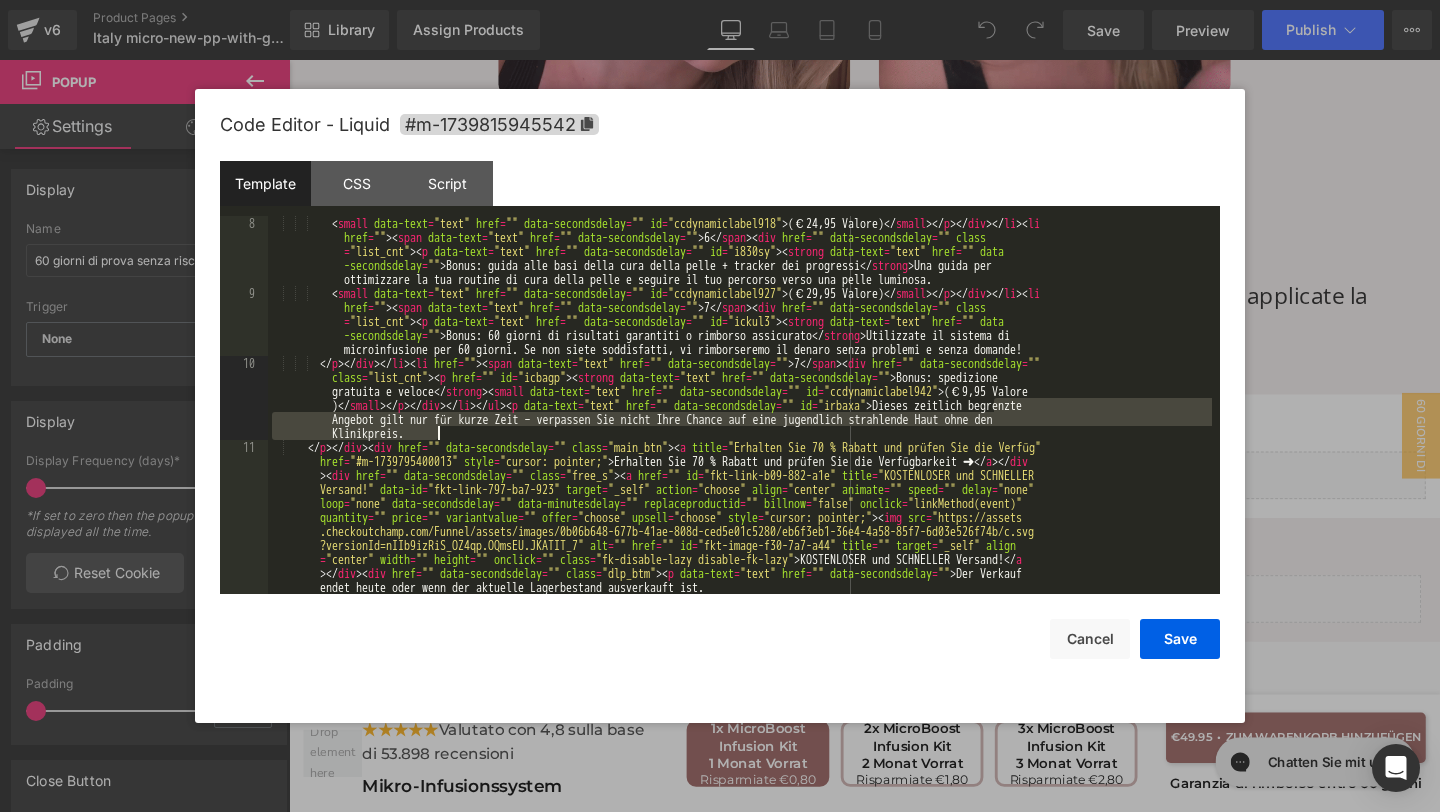 drag, startPoint x: 995, startPoint y: 410, endPoint x: 1077, endPoint y: 436, distance: 86.023254 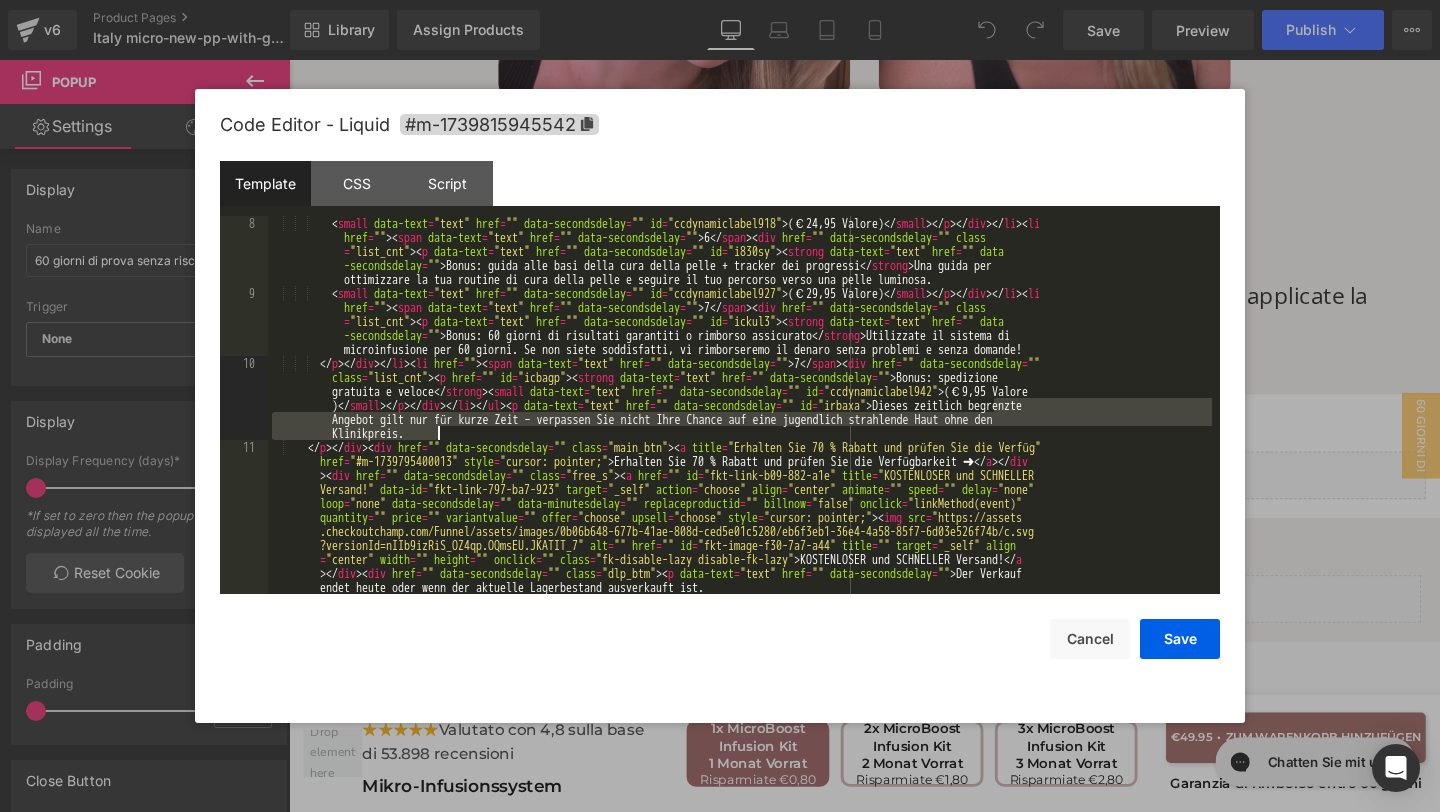 click on "< small   data-text = "text"   href = ""   data-secondsdelay = ""   id = "ccdynamiclabel918" > (€24,95 Valore) </ small > </ p > </ div > </ li > < li                href = "" > < span   data-text = "text"   href = ""   data-secondsdelay = "" > 6 </ span > < div   href = ""   data-secondsdelay = ""   class              = "list_cnt" > < p   data-text = "text"   href = ""   data-secondsdelay = ""   id = "i830sy" > < strong   data-text = "text"   href = ""   data              -secondsdelay = "" > Bonus: guida alle basi della cura della pelle + tracker dei progressi  </ strong >  Una guida per               ottimizzare la tua routine di cura della pelle e seguire il tuo percorso verso una pelle luminosa.               < small   data-text = "text"   href = ""   data-secondsdelay = ""   id = "ccdynamiclabel927" > (€29,95 Valore) </ small > </ p > </ div > </ li > < li                href = "" > < span   data-text = "text"   href = ""   =" at bounding box center [740, 447] 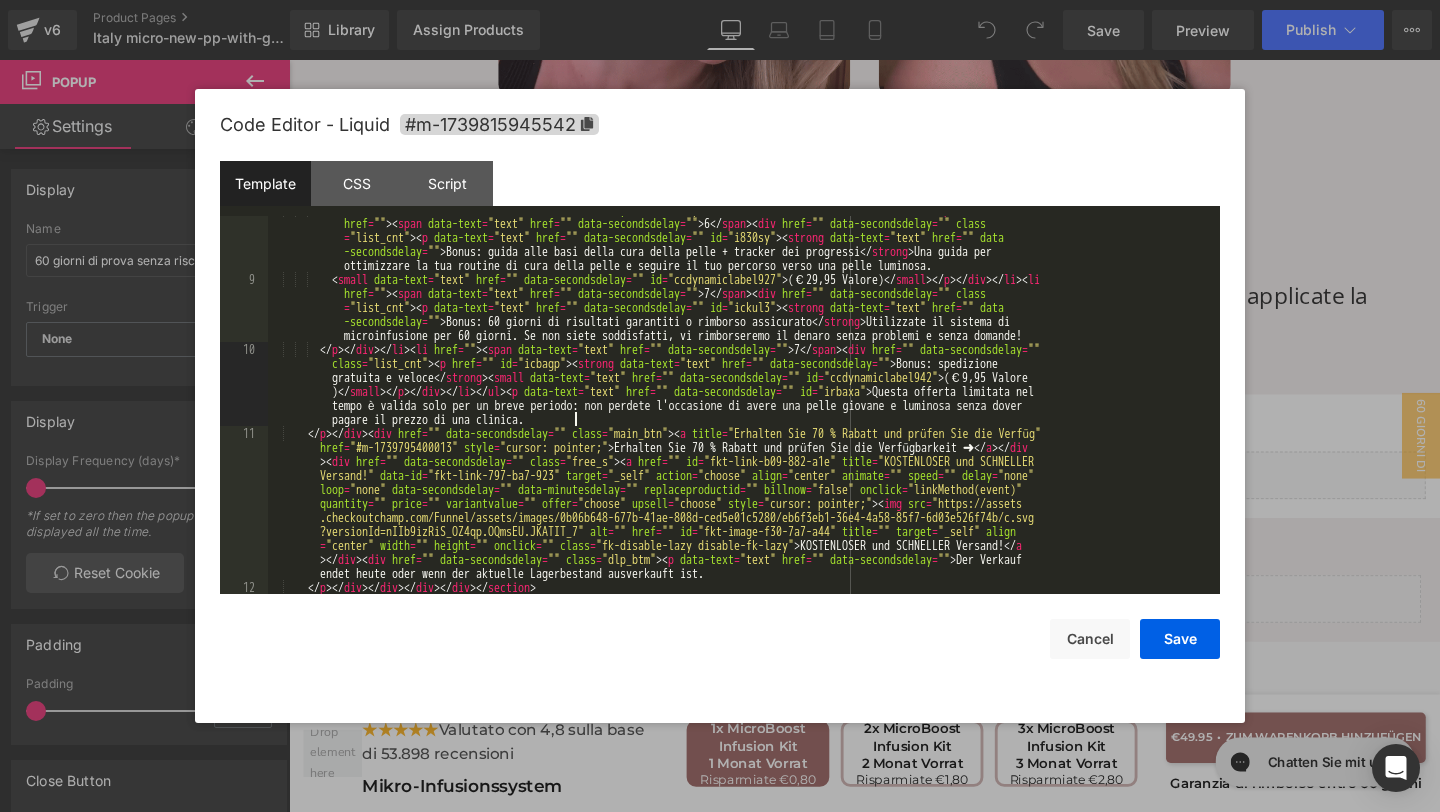 scroll, scrollTop: 504, scrollLeft: 0, axis: vertical 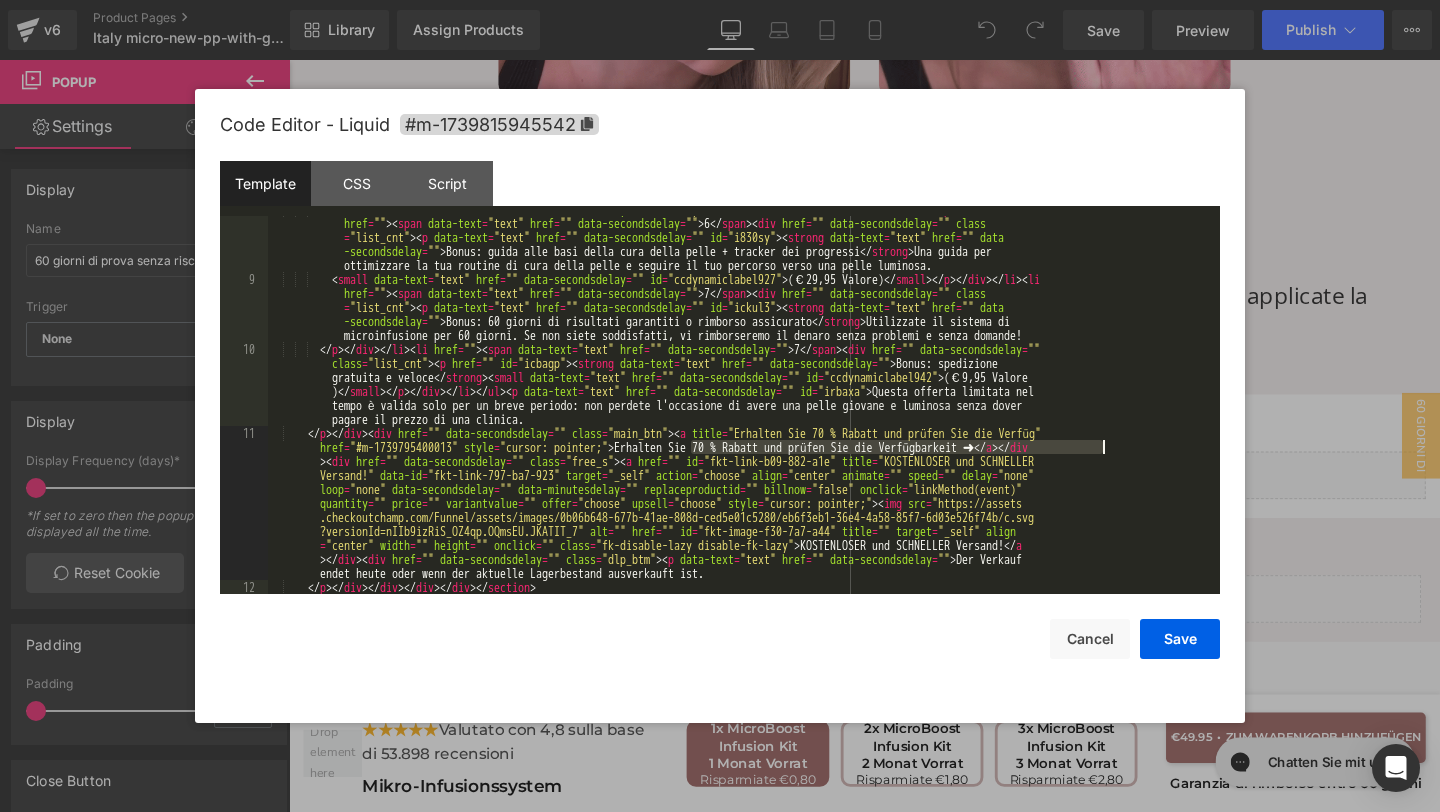 drag, startPoint x: 691, startPoint y: 445, endPoint x: 1102, endPoint y: 449, distance: 411.01947 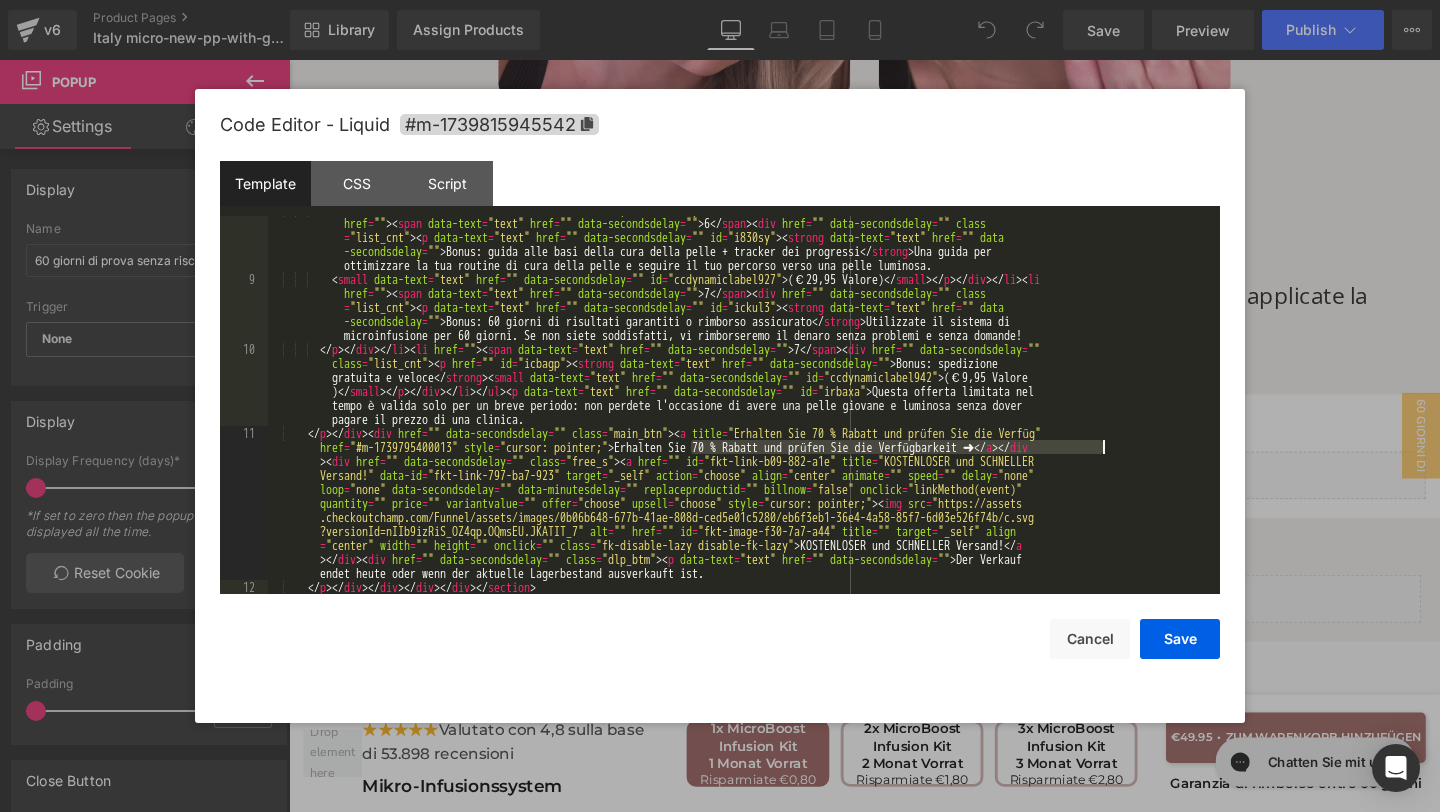 click on "< small   data-text = "text"   href = ""   data-secondsdelay = ""   id = "ccdynamiclabel918" > (€24,95 Valore) </ small > </ p > </ div > </ li > < li                href = "" > < span   data-text = "text"   href = ""   data-secondsdelay = "" > 6 </ span > < div   href = ""   data-secondsdelay = ""   class              = "list_cnt" > < p   data-text = "text"   href = ""   data-secondsdelay = ""   id = "i830sy" > < strong   data-text = "text"   href = ""   data              -secondsdelay = "" > Bonus: guida alle basi della cura della pelle + tracker dei progressi  </ strong >  Una guida per               ottimizzare la tua routine di cura della pelle e seguire il tuo percorso verso una pelle luminosa.               < small   data-text = "text"   href = ""   data-secondsdelay = ""   id = "ccdynamiclabel927" > (€29,95 Valore) </ small > </ p > </ div > </ li > < li                href = "" > < span   data-text = "text"   href = ""   =" at bounding box center [740, 433] 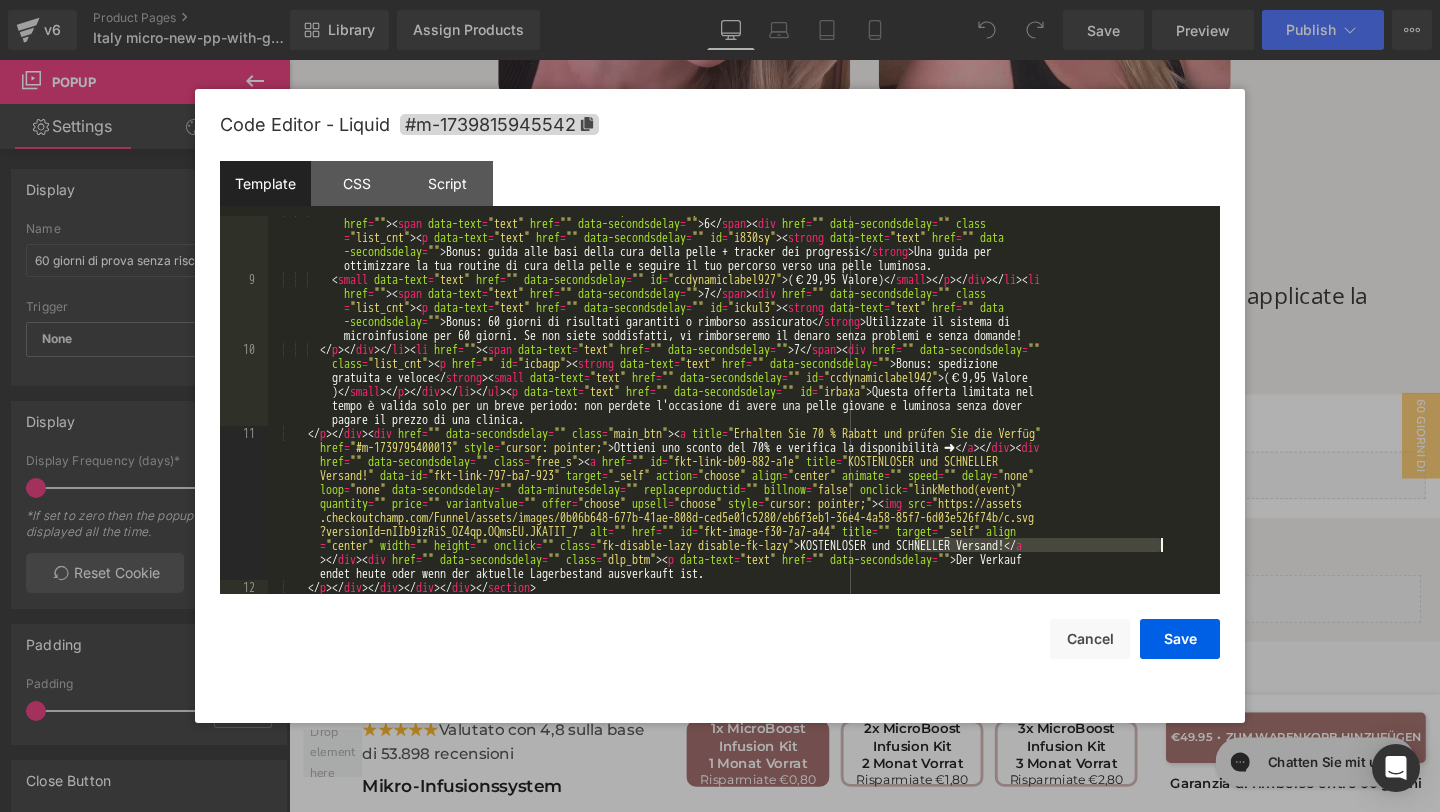 drag, startPoint x: 914, startPoint y: 545, endPoint x: 1158, endPoint y: 551, distance: 244.07376 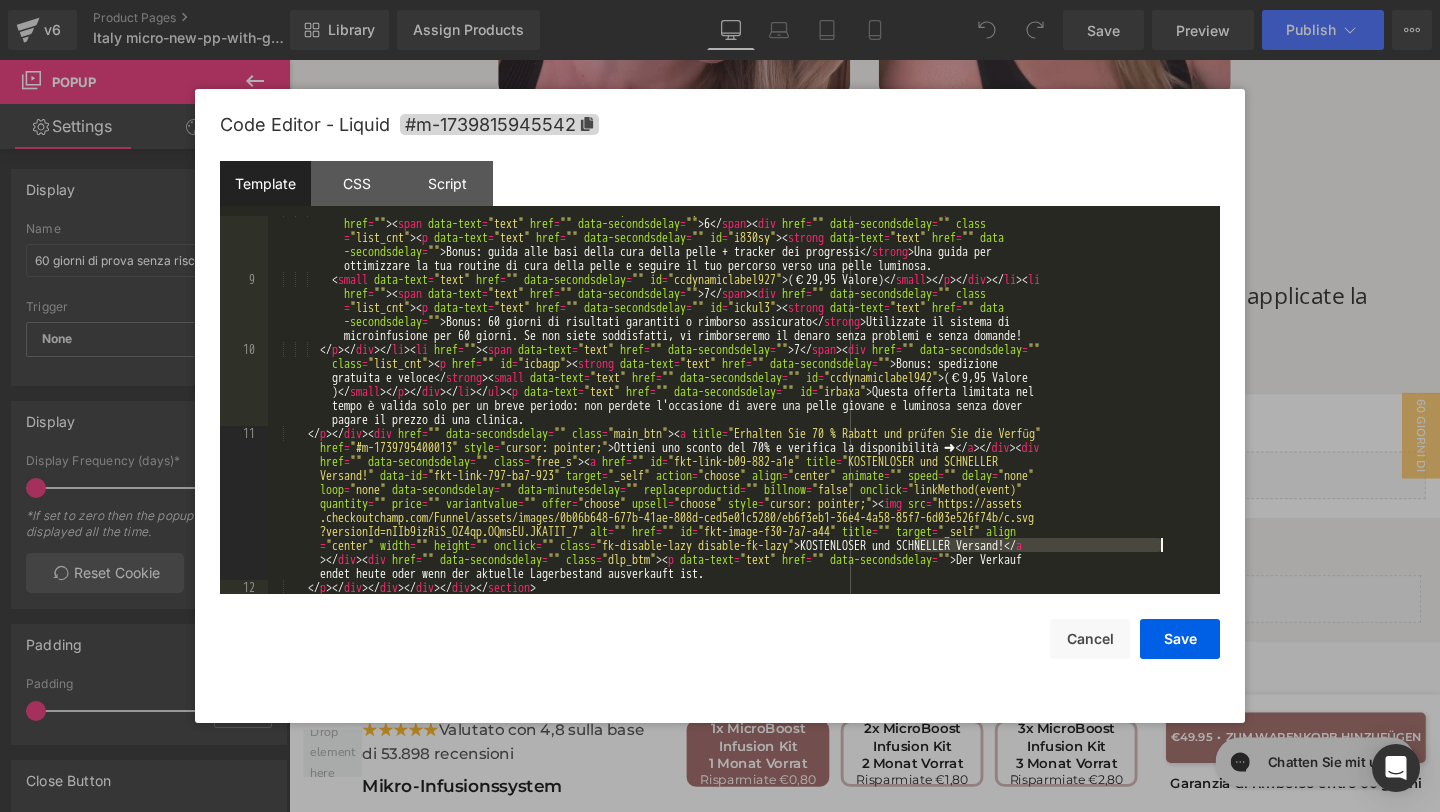 click on "< small   data-text = "text"   href = ""   data-secondsdelay = ""   id = "ccdynamiclabel918" > (€24,95 Valore) </ small > </ p > </ div > </ li > < li                href = "" > < span   data-text = "text"   href = ""   data-secondsdelay = "" > 6 </ span > < div   href = ""   data-secondsdelay = ""   class              = "list_cnt" > < p   data-text = "text"   href = ""   data-secondsdelay = ""   id = "i830sy" > < strong   data-text = "text"   href = ""   data              -secondsdelay = "" > Bonus: guida alle basi della cura della pelle + tracker dei progressi  </ strong >  Una guida per               ottimizzare la tua routine di cura della pelle e seguire il tuo percorso verso una pelle luminosa.               < small   data-text = "text"   href = ""   data-secondsdelay = ""   id = "ccdynamiclabel927" > (€29,95 Valore) </ small > </ p > </ div > </ li > < li                href = "" > < span   data-text = "text"   href = ""   =" at bounding box center (740, 433) 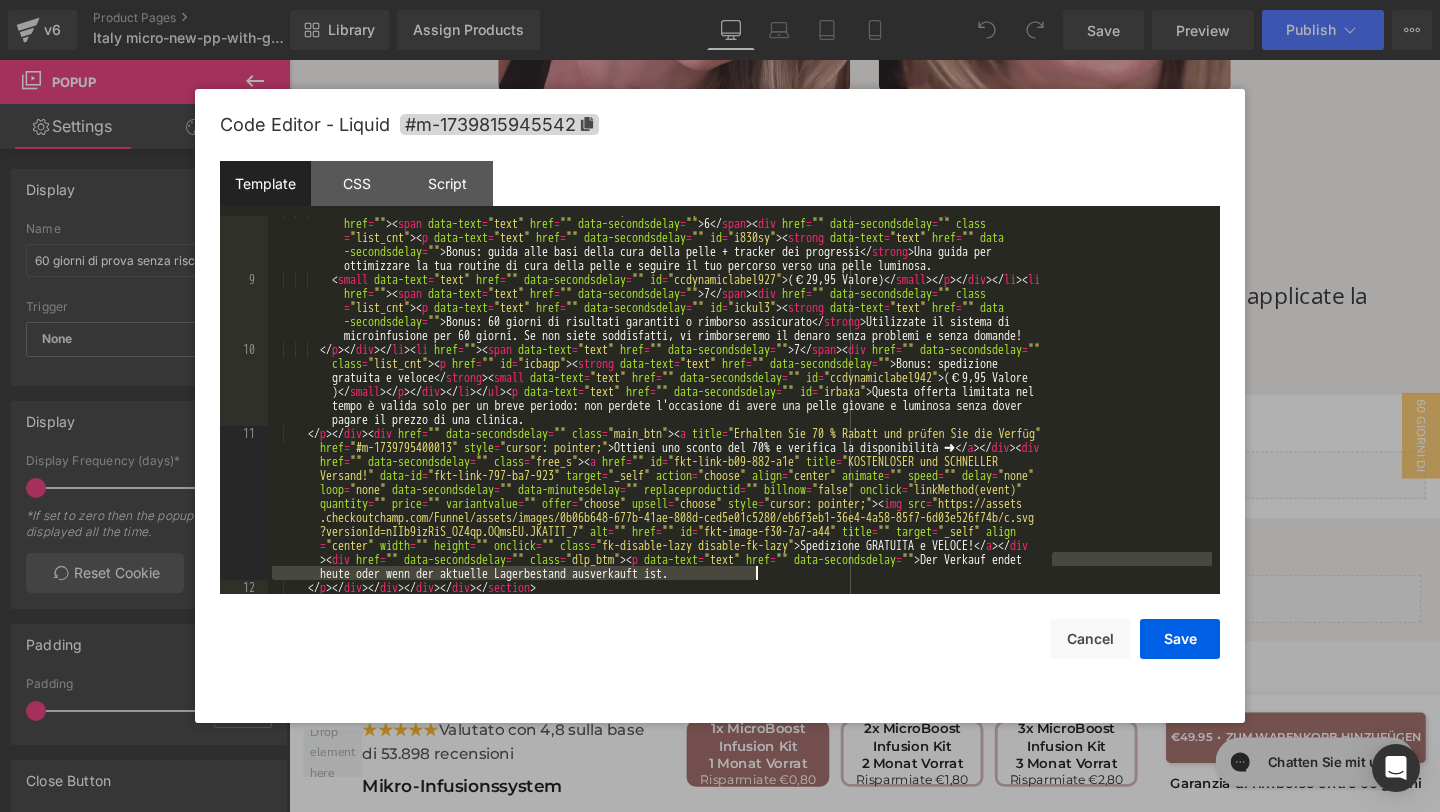 drag, startPoint x: 1052, startPoint y: 560, endPoint x: 1189, endPoint y: 573, distance: 137.6154 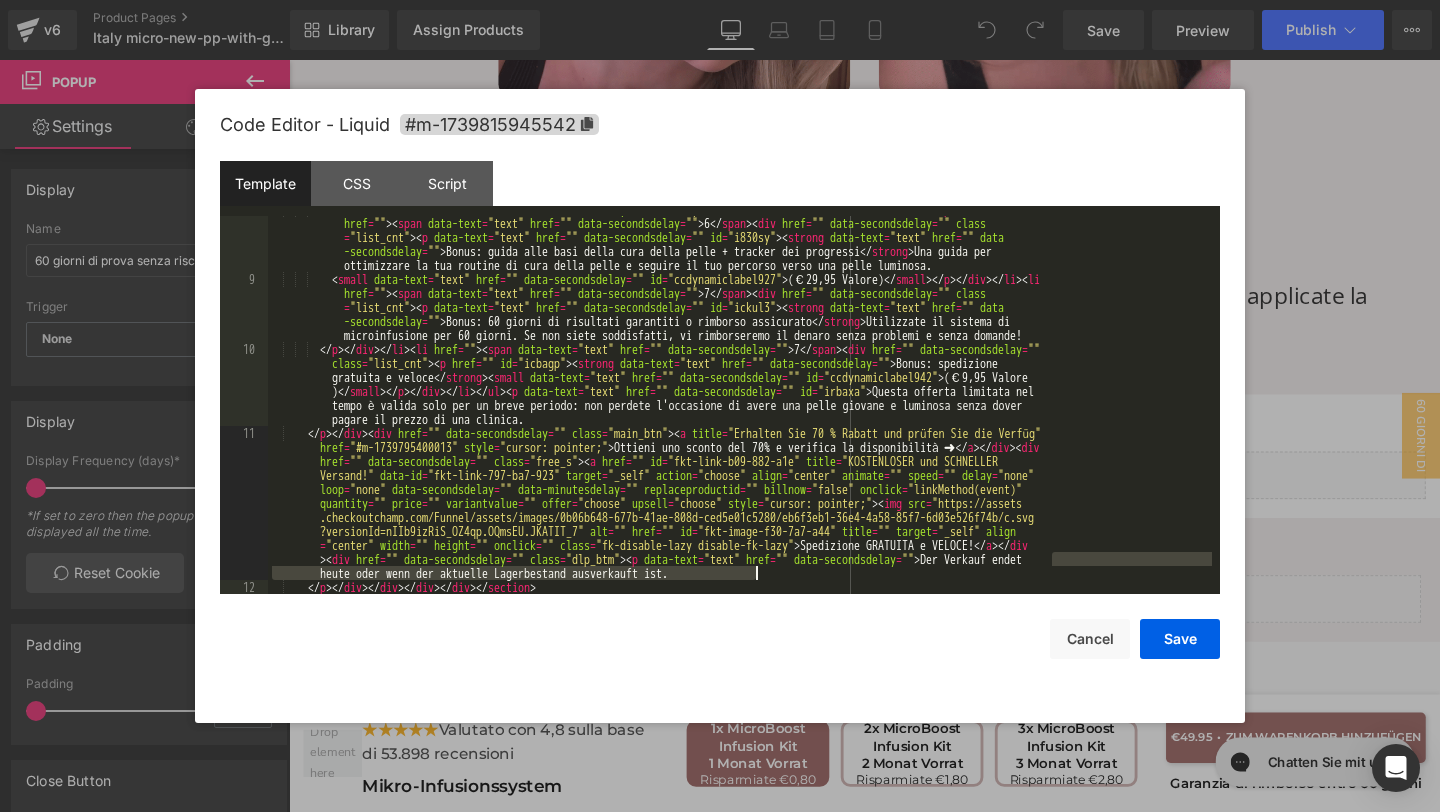 click on "< small   data-text = "text"   href = ""   data-secondsdelay = ""   id = "ccdynamiclabel918" > (€24,95 Valore) </ small > </ p > </ div > </ li > < li                href = "" > < span   data-text = "text"   href = ""   data-secondsdelay = "" > 6 </ span > < div   href = ""   data-secondsdelay = ""   class              = "list_cnt" > < p   data-text = "text"   href = ""   data-secondsdelay = ""   id = "i830sy" > < strong   data-text = "text"   href = ""   data              -secondsdelay = "" > Bonus: guida alle basi della cura della pelle + tracker dei progressi  </ strong >  Una guida per               ottimizzare la tua routine di cura della pelle e seguire il tuo percorso verso una pelle luminosa.               < small   data-text = "text"   href = ""   data-secondsdelay = ""   id = "ccdynamiclabel927" > (€29,95 Valore) </ small > </ p > </ div > </ li > < li                href = "" > < span   data-text = "text"   href = ""   =" at bounding box center [740, 433] 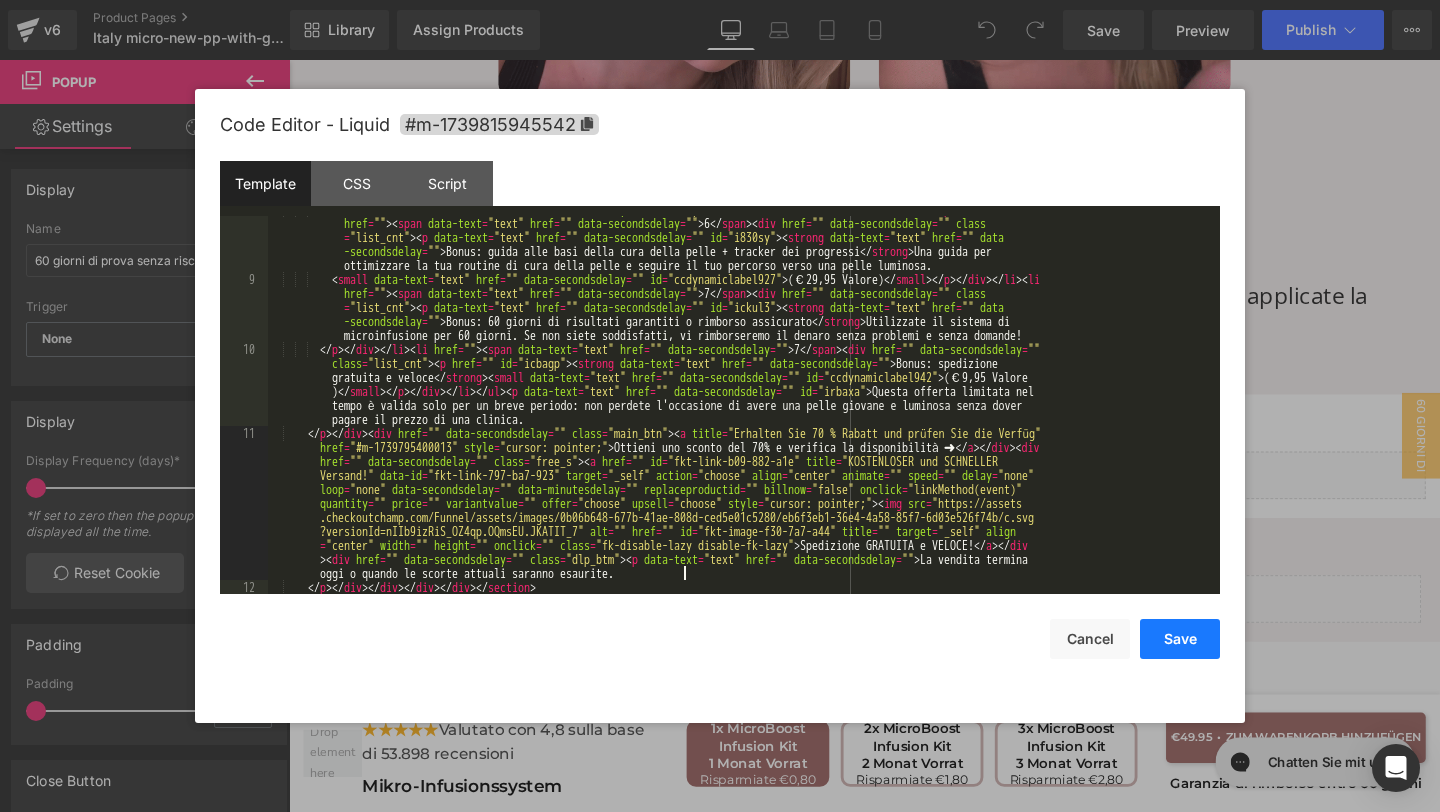 click on "Save" at bounding box center (1180, 639) 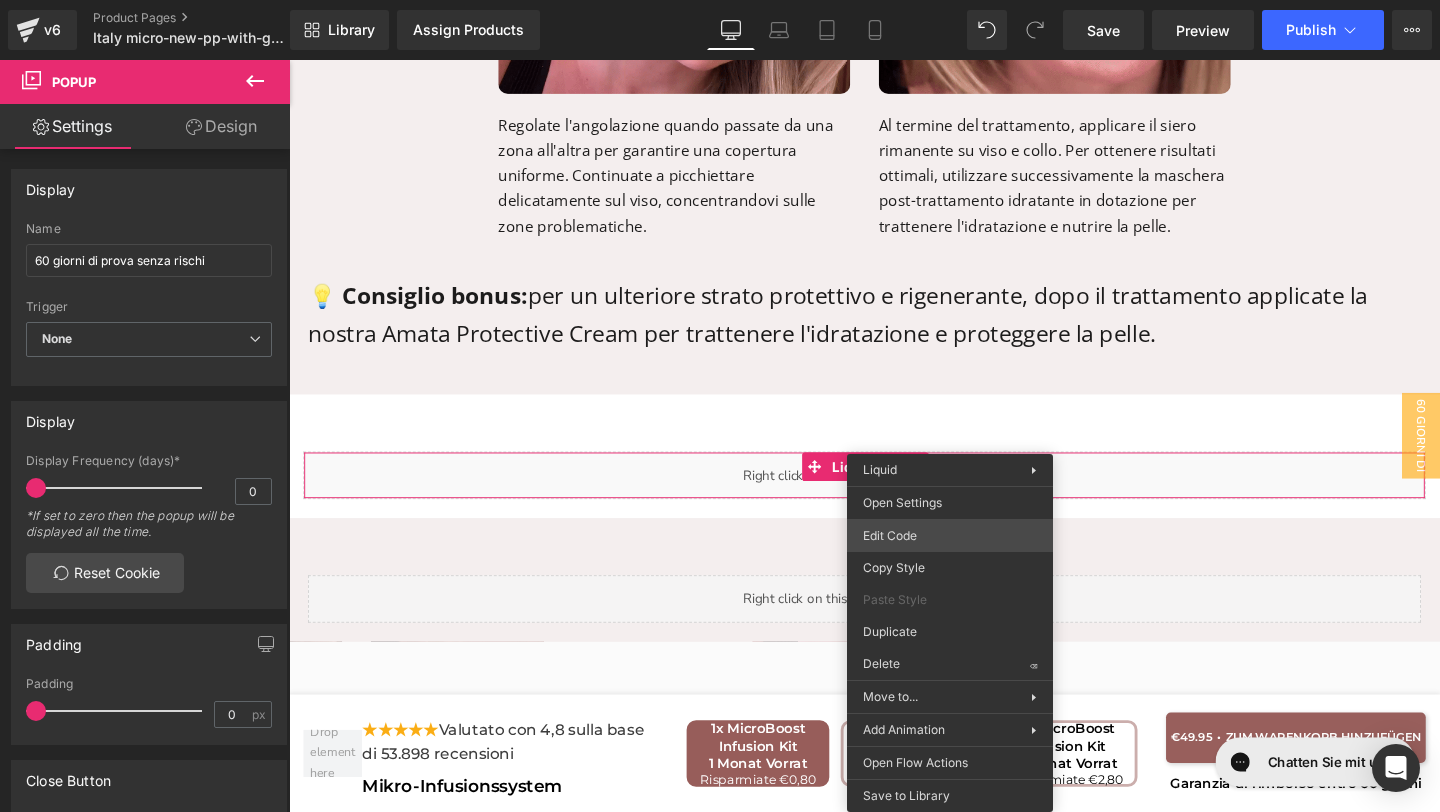 click on "You are previewing how the   will restyle your page. You can not edit Elements in Preset Preview Mode.  v6 Product Pages Italy micro-new-pp-with-gifts Library Assign Products  Product Preview
No product match your search.  Please try another keyword  Manage assigned products Desktop Desktop Laptop Tablet Mobile Save Preview Publish Scheduled View Live Page View with current Template Save Template to Library Schedule Publish Publish Settings Shortcuts  Your page can’t be published   You've reached the maximum number of published pages on your plan  (21/999999).  You need to upgrade your plan or unpublish all your pages to get 1 publish slot.   Unpublish pages   Upgrade plan  Elements Global Style Base Row  rows, columns, layouts, div Heading  headings, titles, h1,h2,h3,h4,h5,h6 Text Block  texts, paragraphs, contents, blocks Image  images, photos, alts, uploads Icon  icons, symbols Button  button, call to action, cta Separator  separators, dividers, horizontal lines Liquid  Banner Parallax  List" at bounding box center (720, 0) 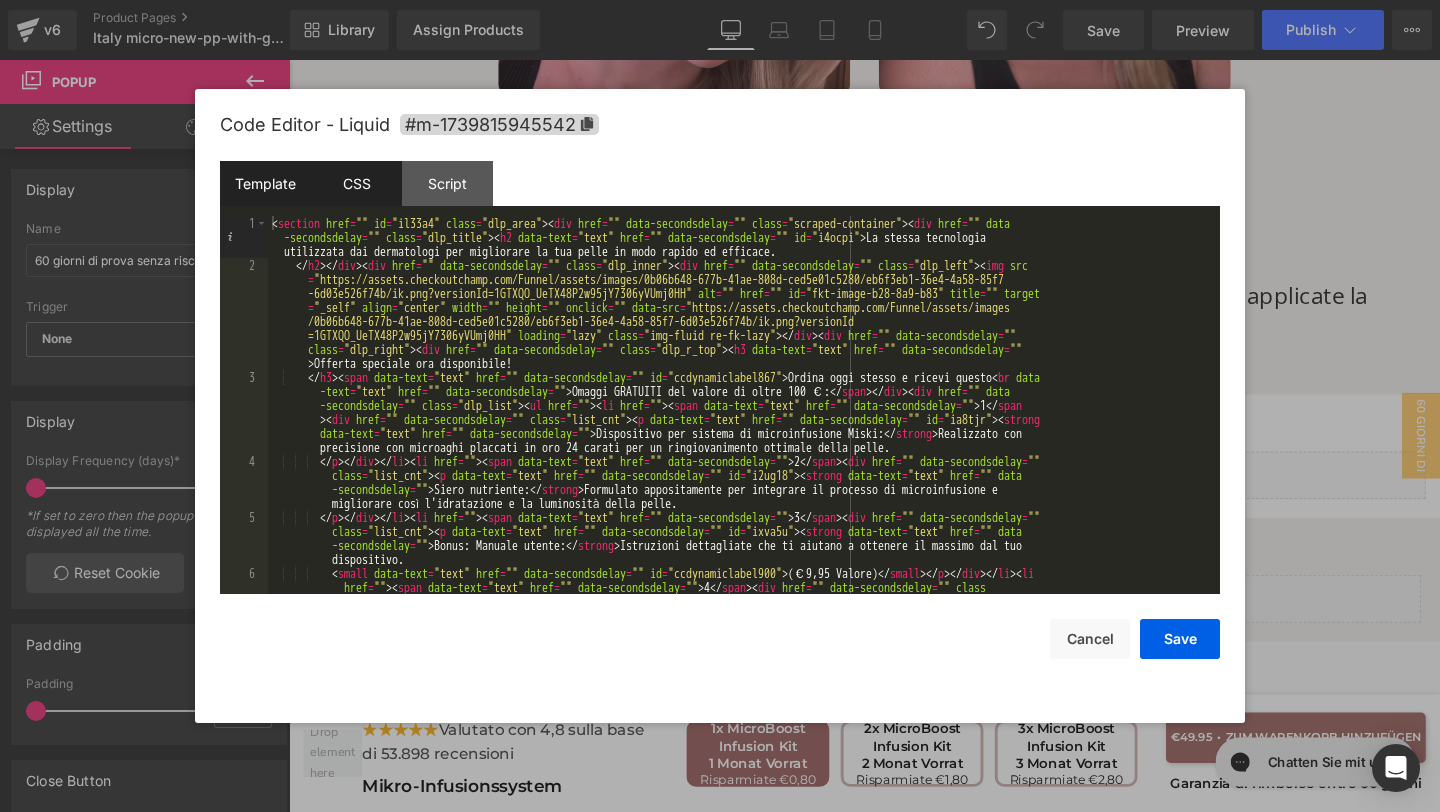 click on "CSS" at bounding box center [356, 183] 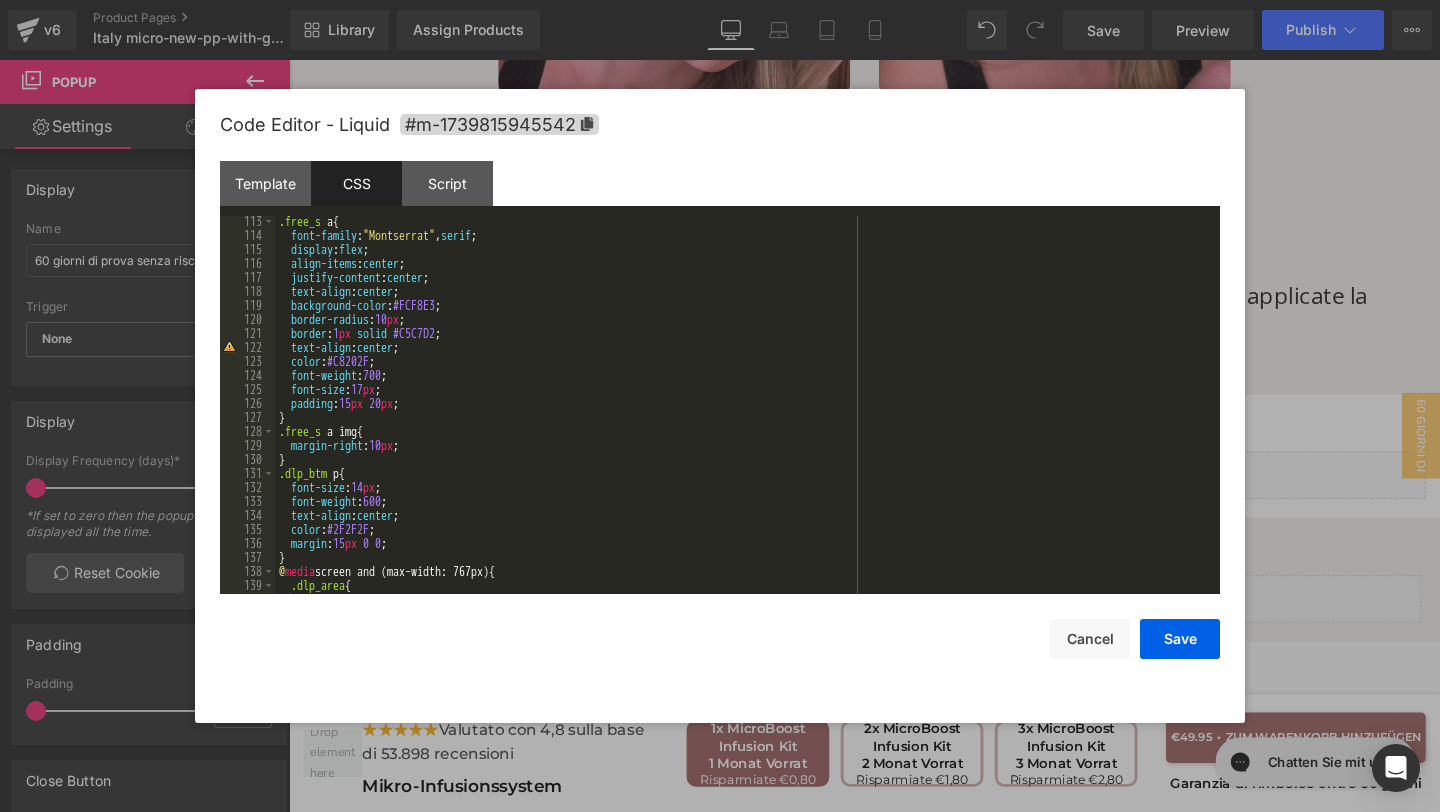 scroll, scrollTop: 2156, scrollLeft: 0, axis: vertical 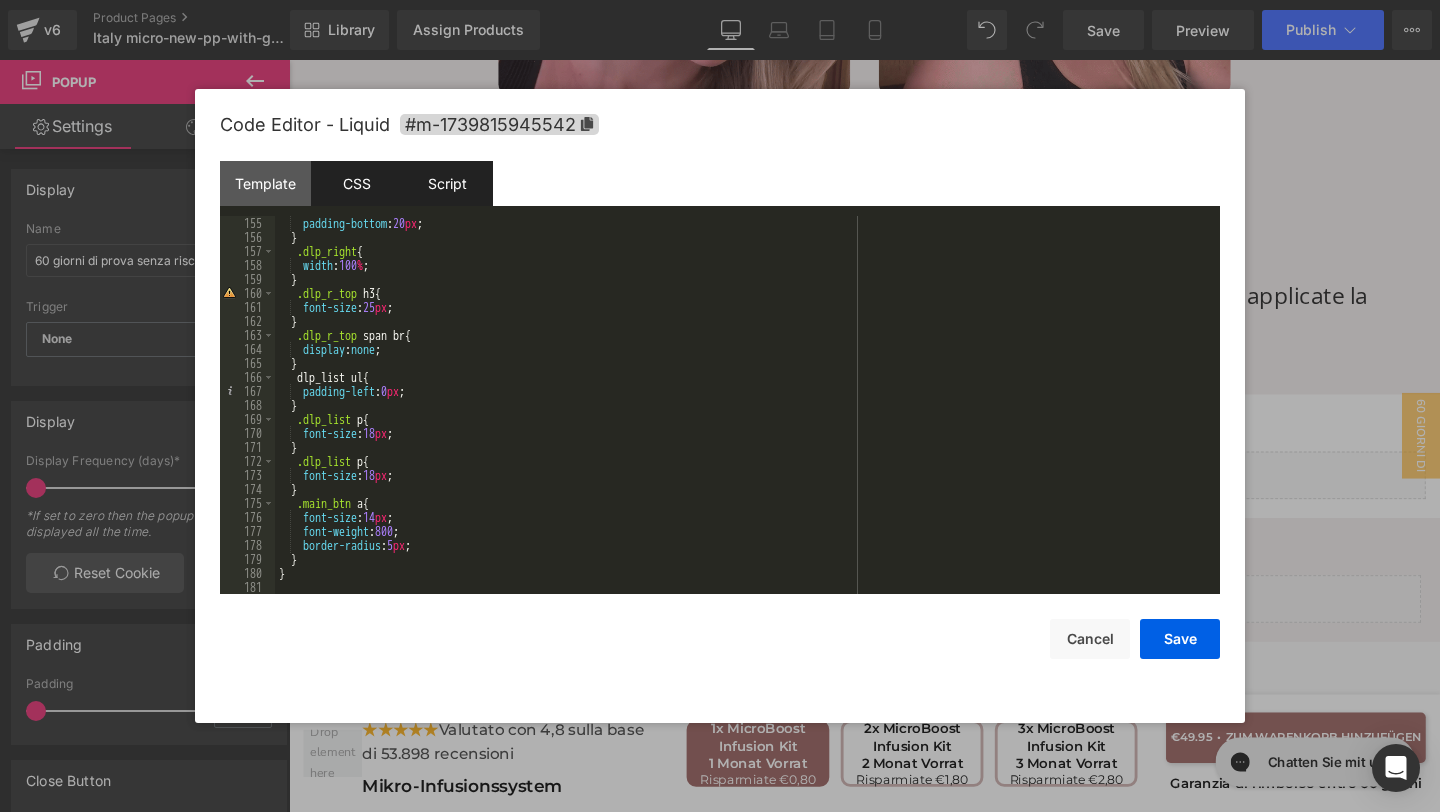 click on "Script" at bounding box center (447, 183) 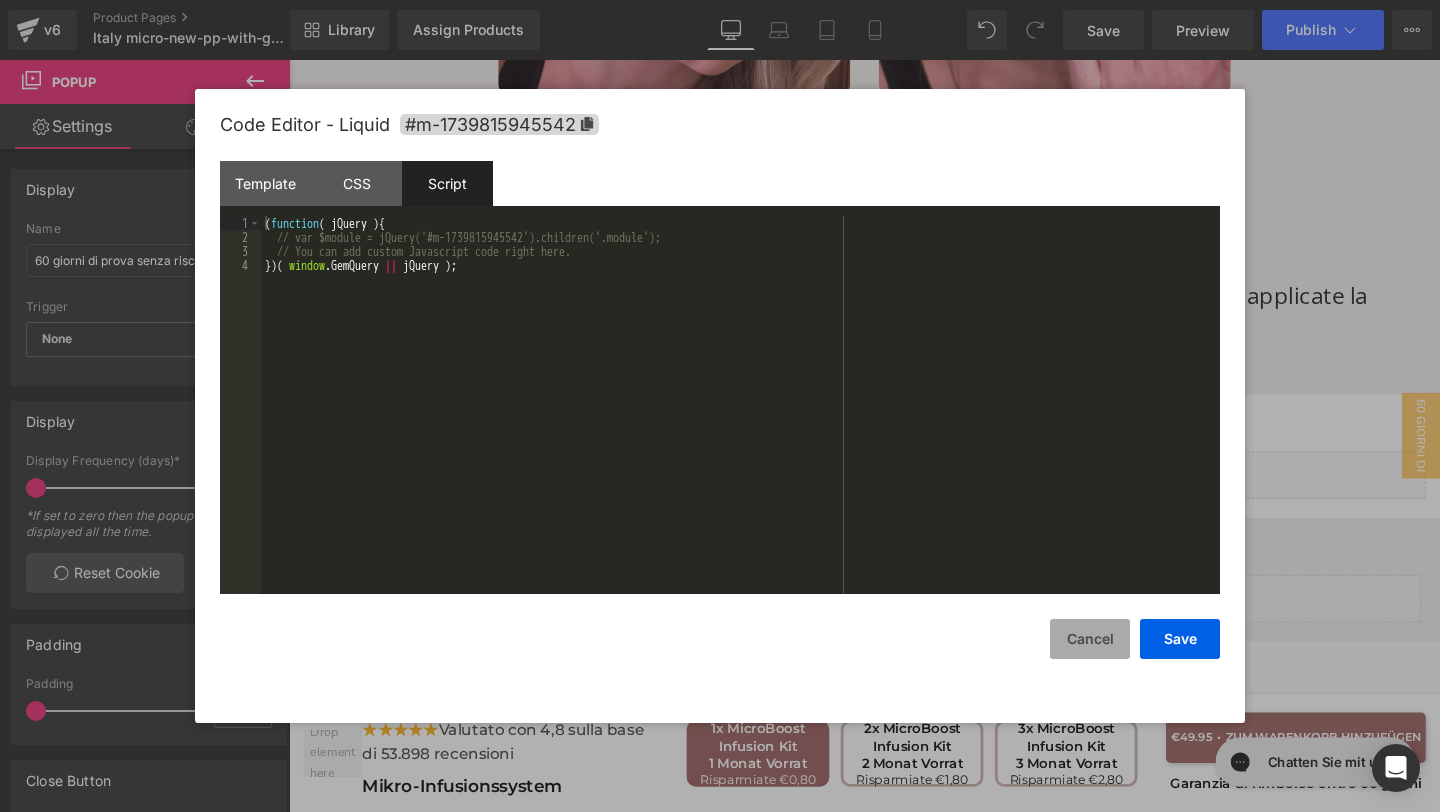 click on "Cancel" at bounding box center (1090, 639) 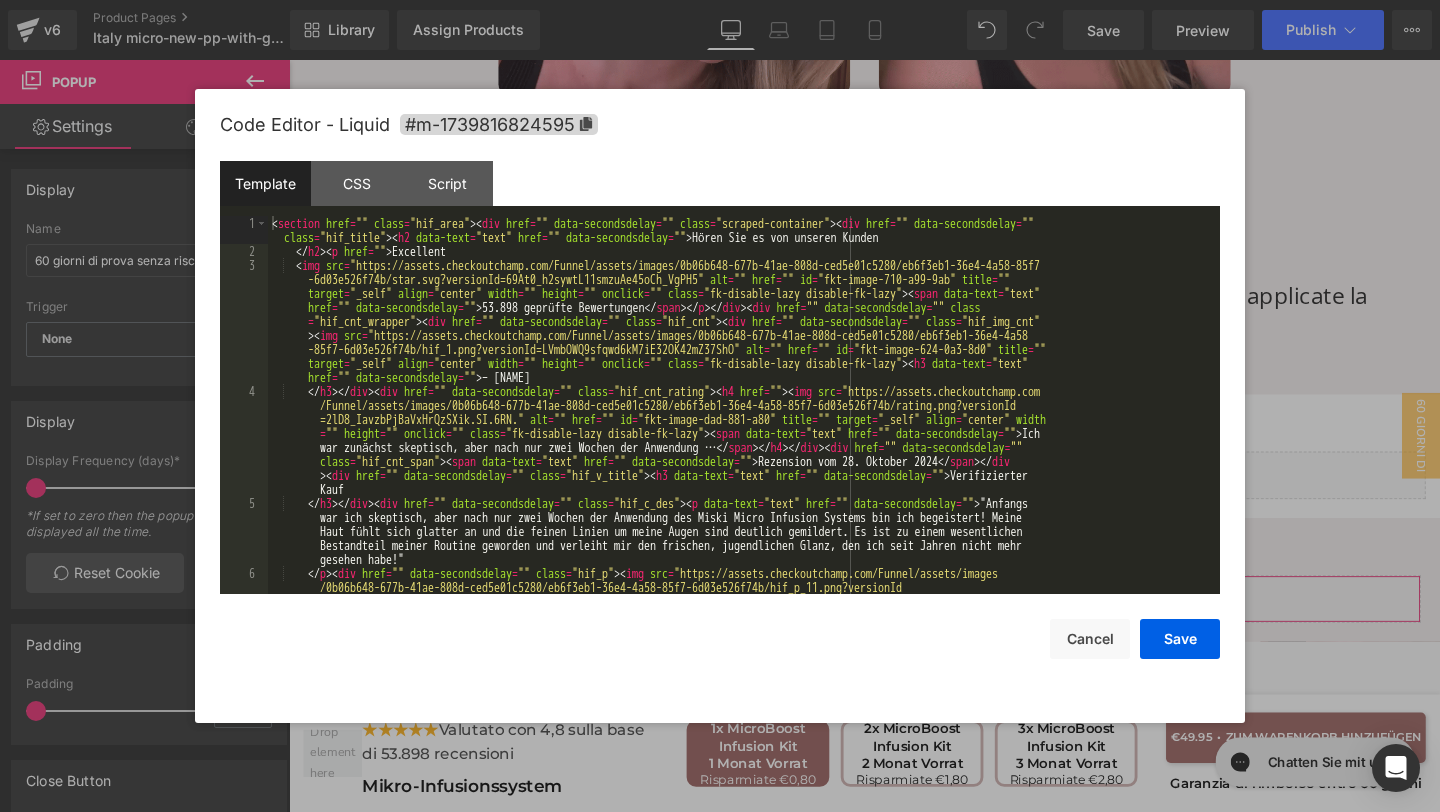 click on "You are previewing how the   will restyle your page. You can not edit Elements in Preset Preview Mode.  v6 Product Pages Italy micro-new-pp-with-gifts Library Assign Products  Product Preview
No product match your search.  Please try another keyword  Manage assigned products Desktop Desktop Laptop Tablet Mobile Save Preview Publish Scheduled View Live Page View with current Template Save Template to Library Schedule Publish Publish Settings Shortcuts  Your page can’t be published   You've reached the maximum number of published pages on your plan  (21/999999).  You need to upgrade your plan or unpublish all your pages to get 1 publish slot.   Unpublish pages   Upgrade plan  Elements Global Style Base Row  rows, columns, layouts, div Heading  headings, titles, h1,h2,h3,h4,h5,h6 Text Block  texts, paragraphs, contents, blocks Image  images, photos, alts, uploads Icon  icons, symbols Button  button, call to action, cta Separator  separators, dividers, horizontal lines Liquid  Banner Parallax  List" at bounding box center (720, 0) 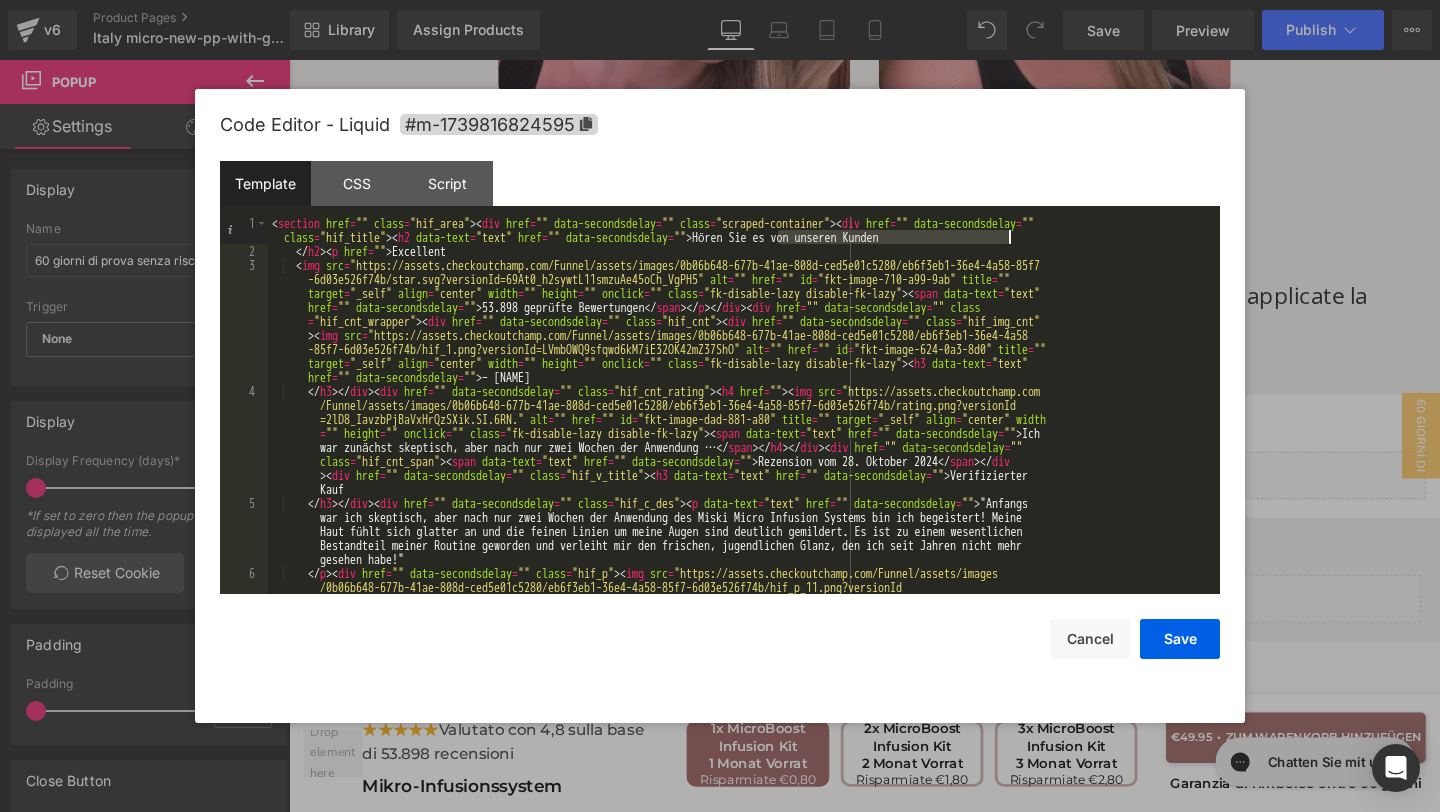 drag, startPoint x: 779, startPoint y: 238, endPoint x: 1007, endPoint y: 236, distance: 228.00877 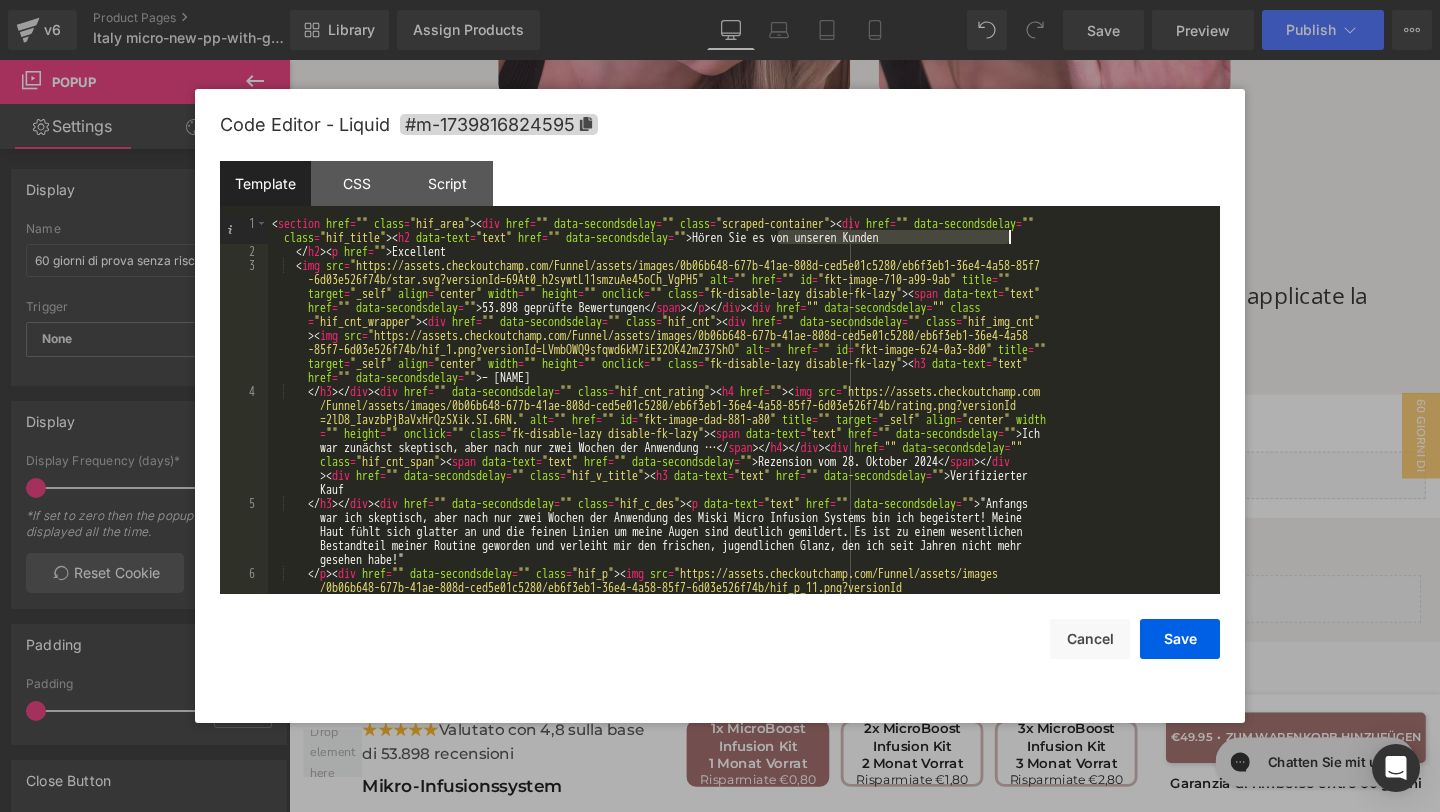 click on "< section   href = ""   class = "hif_area" > < div   href = ""   data-secondsdelay = ""   class = "scraped-container" > < div   href = ""   data-secondsdelay = ""      class = "hif_title" > < h2   data-text = "text"   href = ""   data-secondsdelay = "" > Hören Sie es von unseren Kunden       </ h2 > < p   href = "" >  Excellent        < img   src = "https://assets.checkoutchamp.com/Funnel/assets/images/0b06b648-677b-41ae-808d-ced5e01c5280/eb6f3eb1-36e4-4a58-85f7        -6d03e526f74b/star.svg?versionId=69At0_h2sywtL11smzuAe45oCh_VgPH5"   alt = ""   href = ""   id = "fkt-image-710-a99-9ab"   title = ""          target = "_self"   align = "center"   width = ""   height = ""   onclick = ""   class = "fk-disable-lazy disable-fk-lazy" > < span   data-text = "text"          href = ""   data-secondsdelay = "" >  53.898 geprüfte Bewertungen </ span > </ p > </ div > < div   href = ""   data-secondsdelay = ""   class        = "hif_cnt_wrapper" > < div   href = ""   data-secondsdelay = ""   =" at bounding box center [740, 482] 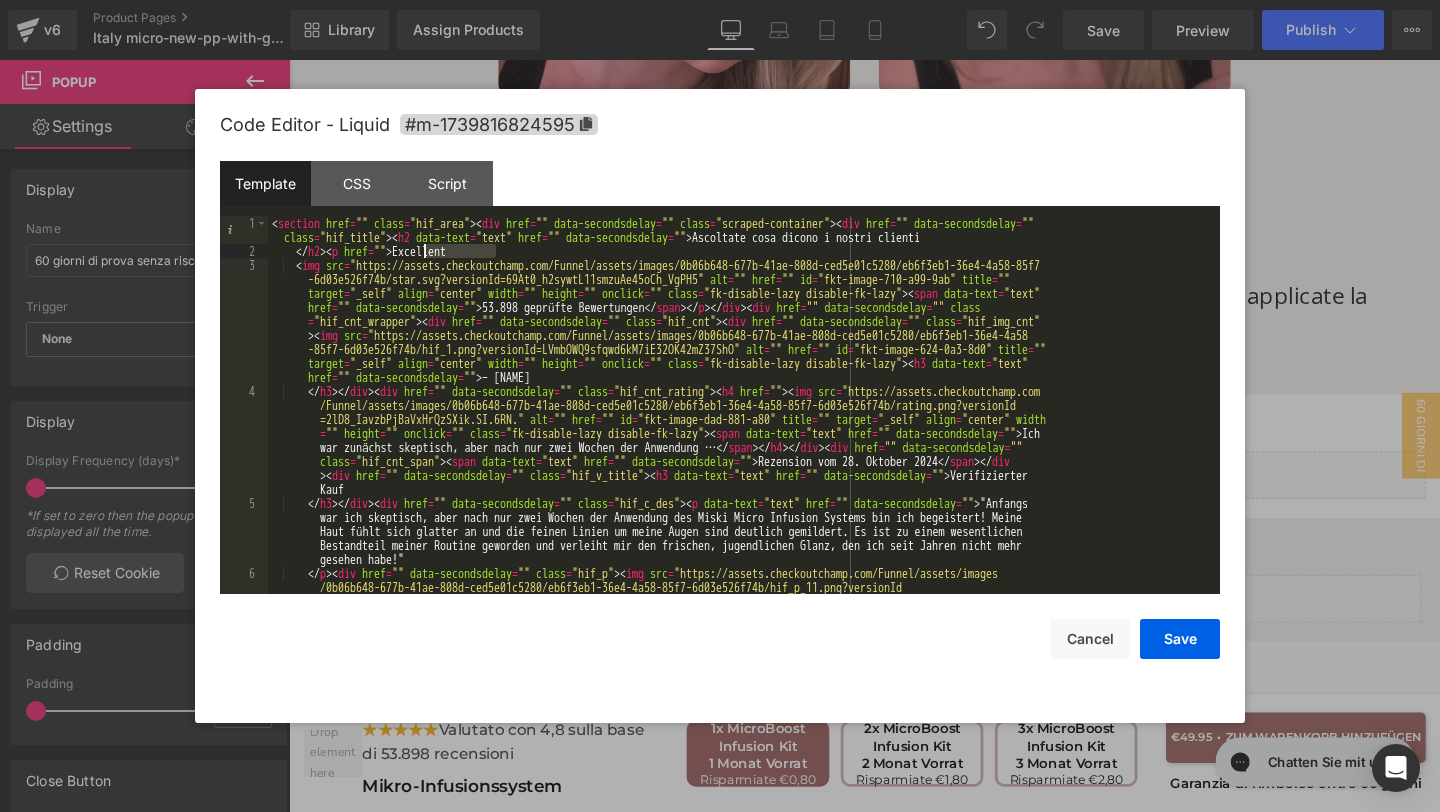 drag, startPoint x: 496, startPoint y: 255, endPoint x: 422, endPoint y: 257, distance: 74.02702 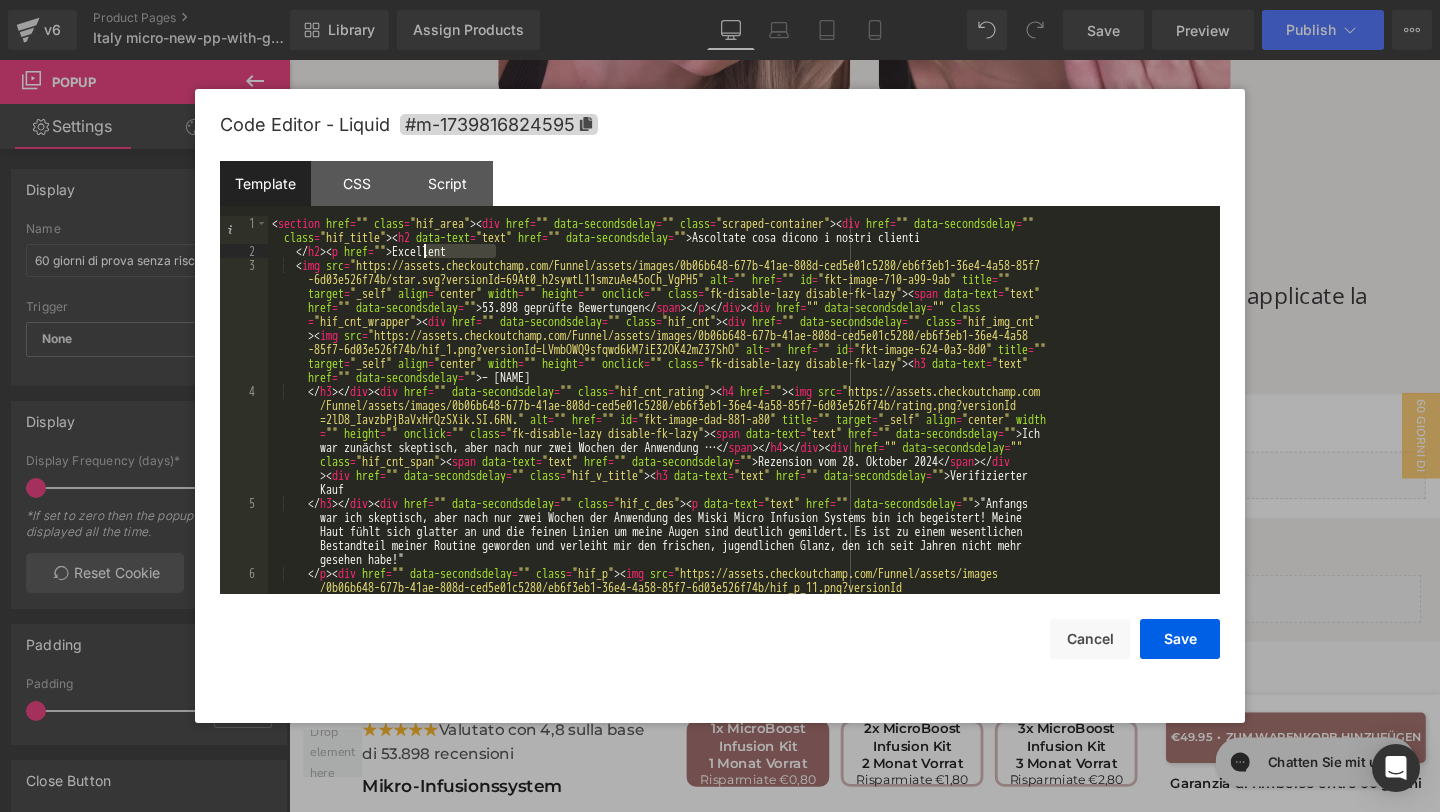 click on "< section   href = ""   class = "hif_area" > < div   href = ""   data-secondsdelay = ""   class = "scraped-container" > < div   href = ""   data-secondsdelay = ""      class = "hif_title" > < h2   data-text = "text"   href = ""   data-secondsdelay = "" > Ascoltate cosa dicono i nostri clienti      </ h2 > < p   href = "" >  Excellent        < img   src = "https://assets.checkoutchamp.com/Funnel/assets/images/0b06b648-677b-41ae-808d-ced5e01c5280/eb6f3eb1-36e4-4a58-85f7        -6d03e526f74b/star.svg?versionId=69At0_h2sywtL11smzuAe45oCh_VgPH5"   alt = ""   href = ""   id = "fkt-image-710-a99-9ab"   title = ""          target = "_self"   align = "center"   width = ""   height = ""   onclick = ""   class = "fk-disable-lazy disable-fk-lazy" > < span   data-text = "text"          href = ""   data-secondsdelay = "" >  53.898 geprüfte Bewertungen </ span > </ p > </ div > < div   href = ""   data-secondsdelay = ""   class        = "hif_cnt_wrapper" > < div   href = ""   data-secondsdelay =" at bounding box center (740, 482) 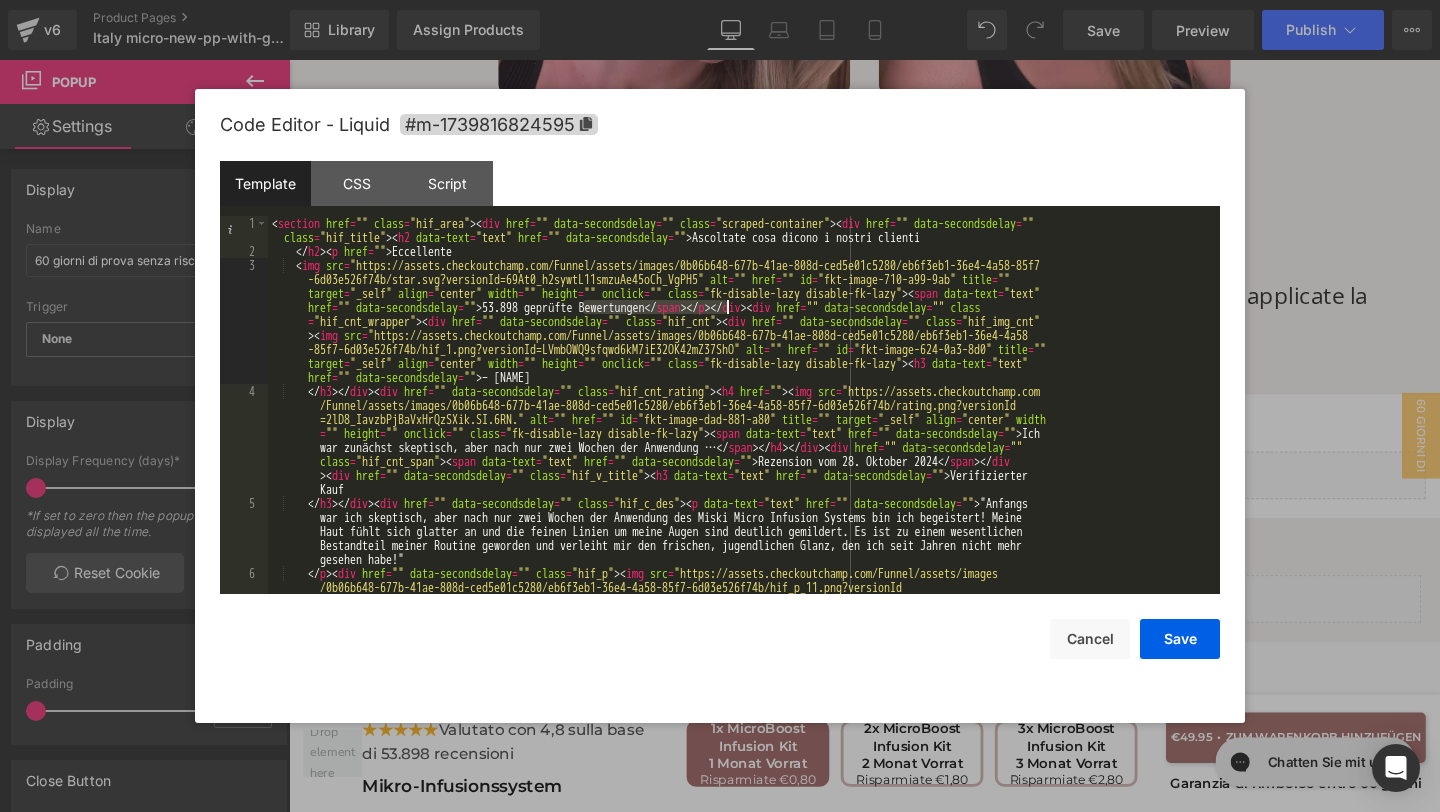 drag, startPoint x: 581, startPoint y: 305, endPoint x: 727, endPoint y: 308, distance: 146.03082 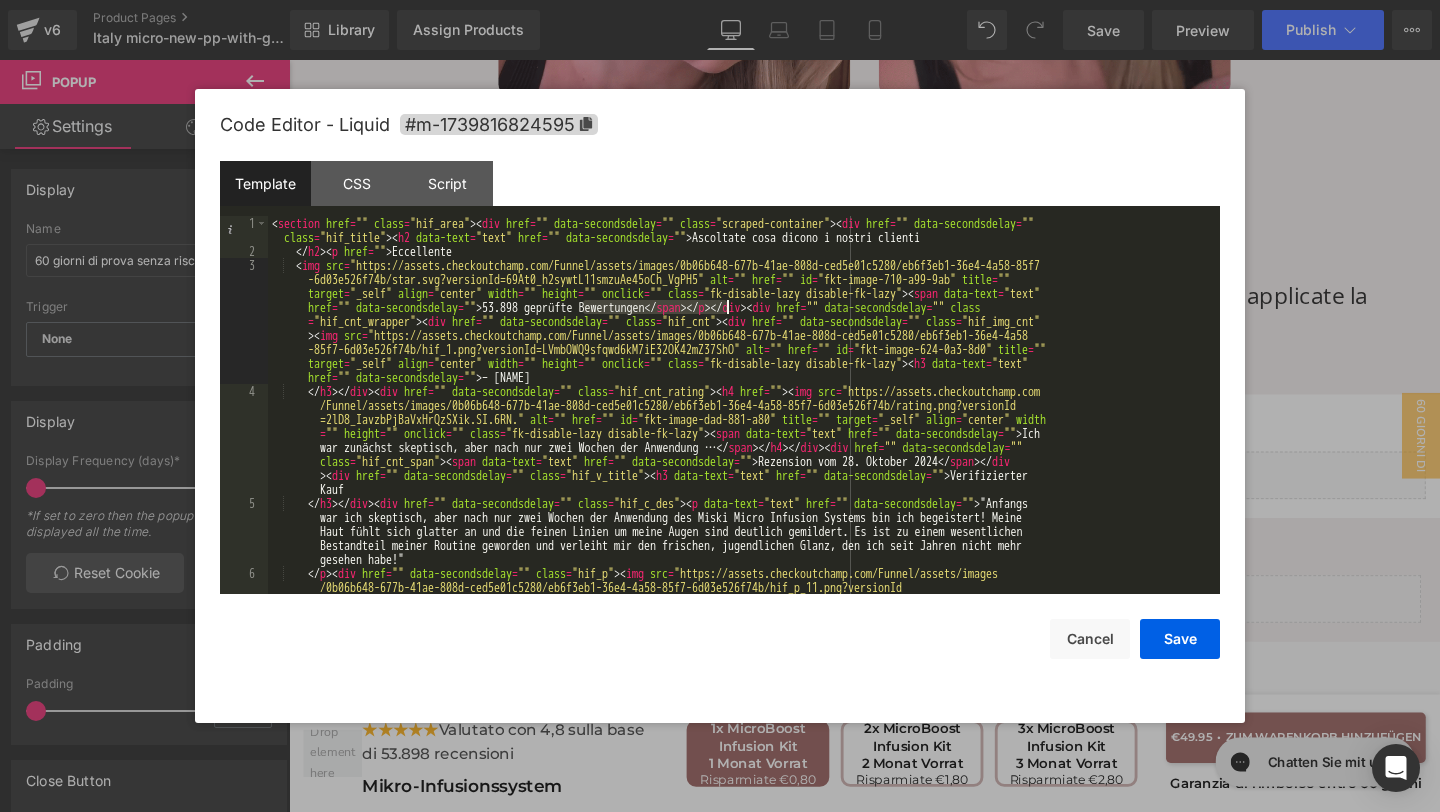 click on "< section   href = ""   class = "hif_area" > < div   href = ""   data-secondsdelay = ""   class = "scraped-container" > < div   href = ""   data-secondsdelay = ""      class = "hif_title" > < h2   data-text = "text"   href = ""   data-secondsdelay = "" > Ascoltate cosa dicono i nostri clienti      </ h2 > < p   href = "" >  Eccellente       < img   src = "https://assets.checkoutchamp.com/Funnel/assets/images/0b06b648-677b-41ae-808d-ced5e01c5280/eb6f3eb1-36e4-4a58-85f7        -6d03e526f74b/star.svg?versionId=69At0_h2sywtL11smzuAe45oCh_VgPH5"   alt = ""   href = ""   id = "fkt-image-710-a99-9ab"   title = ""          target = "_self"   align = "center"   width = ""   height = ""   onclick = ""   class = "fk-disable-lazy disable-fk-lazy" > < span   data-text = "text"          href = ""   data-secondsdelay = "" >  53.898 geprüfte Bewertungen </ span > </ p > </ div > < div   href = ""   data-secondsdelay = ""   class        = "hif_cnt_wrapper" > < div   href = ""   data-secondsdelay =" at bounding box center [740, 482] 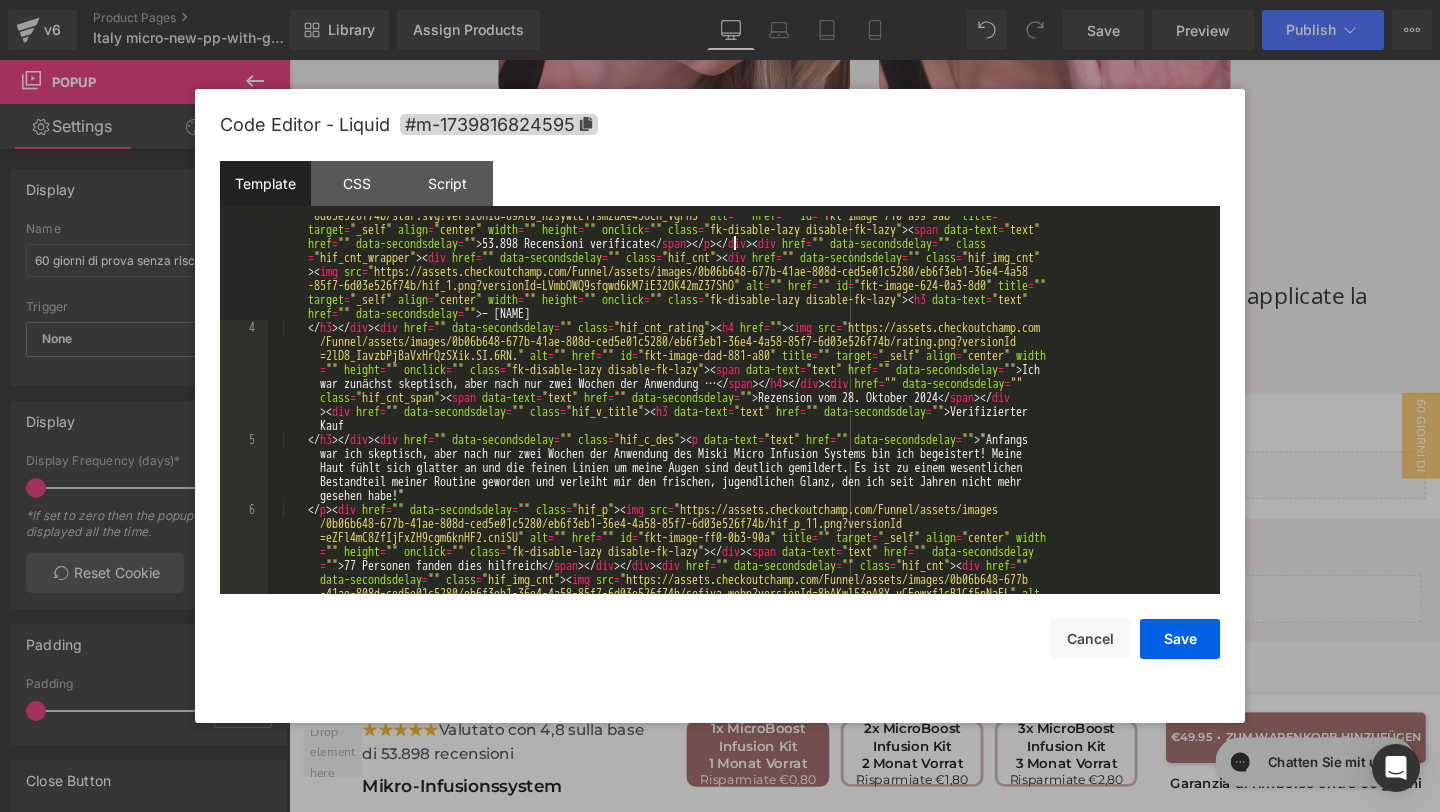 scroll, scrollTop: 72, scrollLeft: 0, axis: vertical 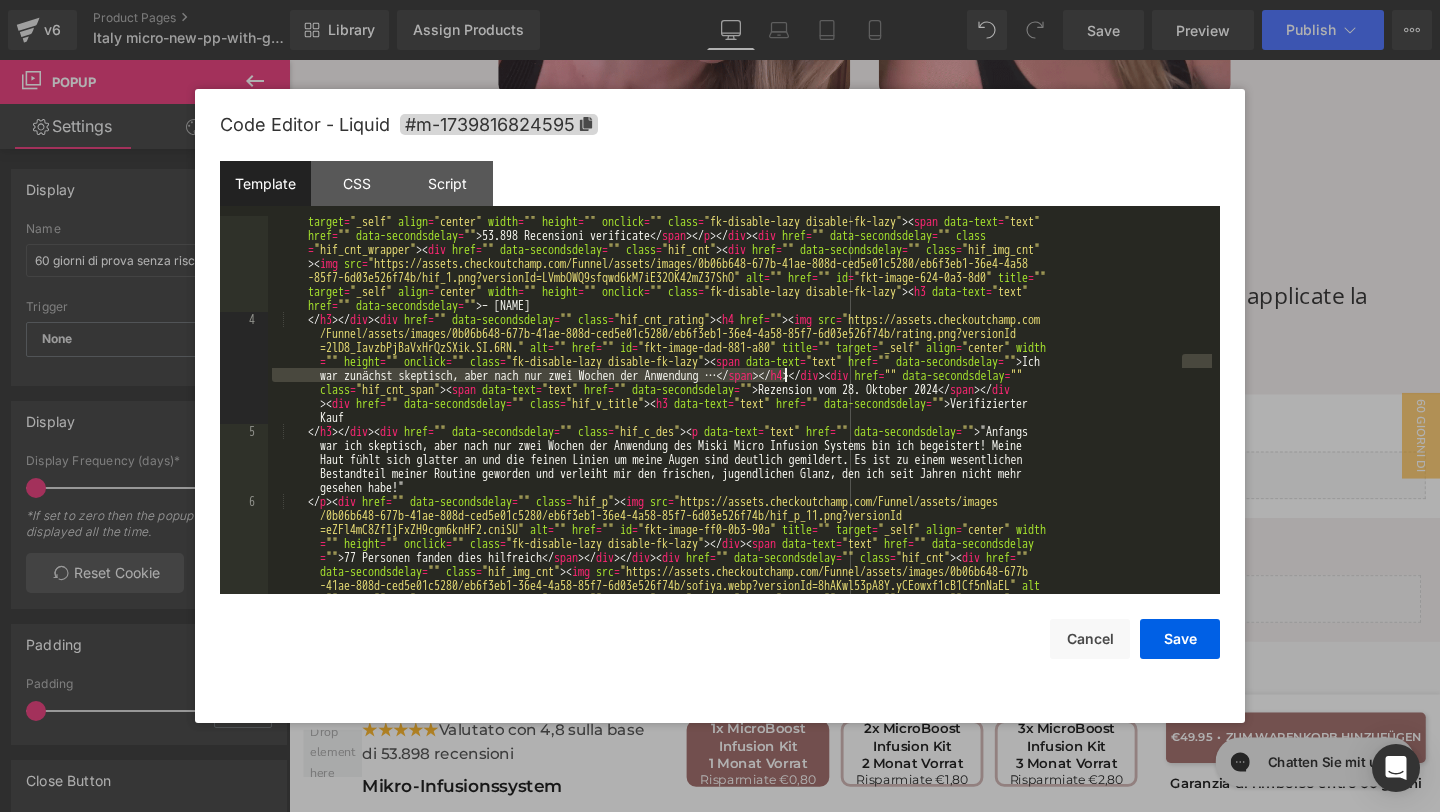 drag, startPoint x: 1183, startPoint y: 364, endPoint x: 783, endPoint y: 380, distance: 400.3199 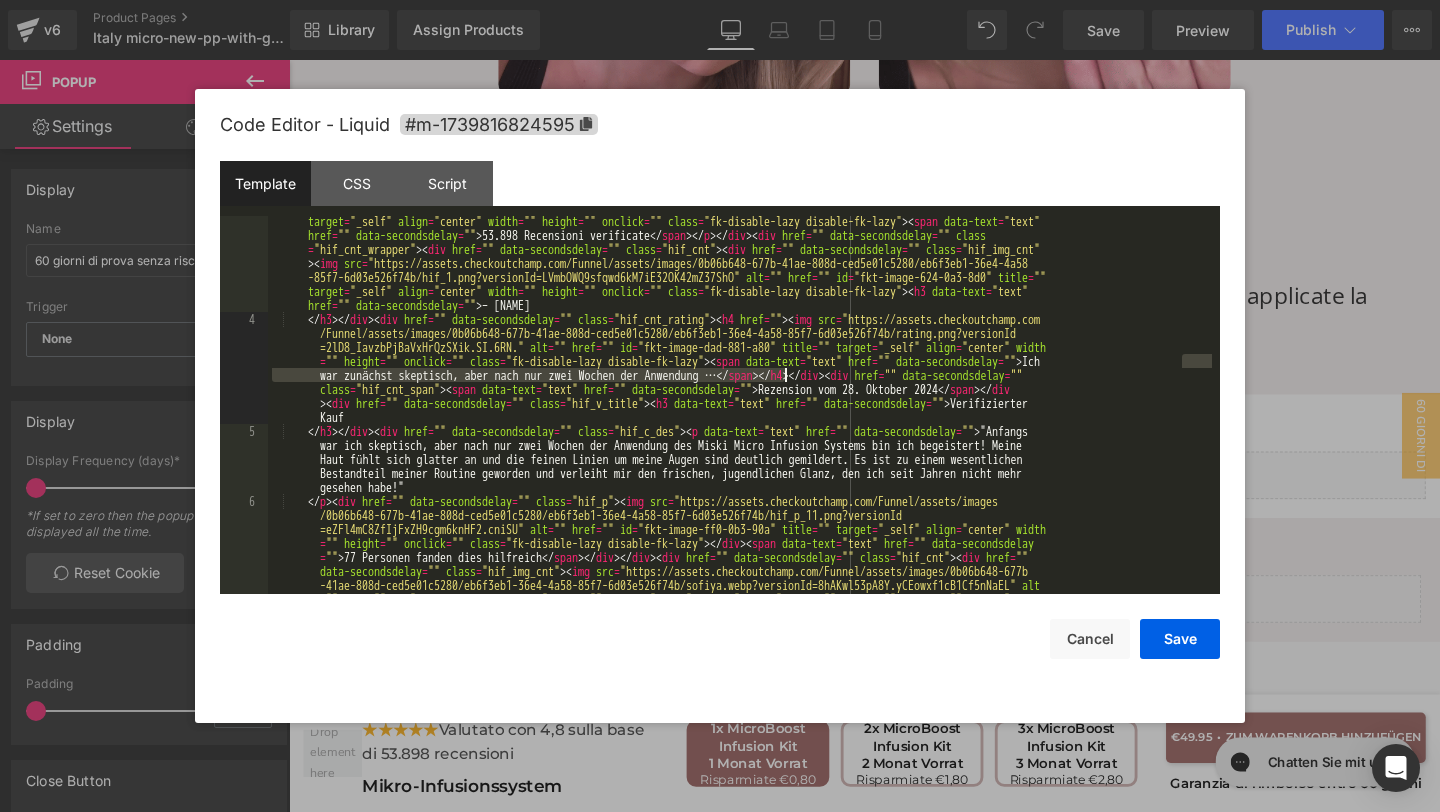 click on "< img   src = "https://assets.checkoutchamp.com/Funnel/assets/images/0b06b648-677b-41ae-808d-ced5e01c5280/eb6f3eb1-36e4-4a58-85f7        -6d03e526f74b/star.svg?versionId=69At0_h2sywtL11smzuAe45oCh_VgPH5"   alt = ""   href = ""   id = "fkt-image-710-a99-9ab"   title = ""          target = "_self"   align = "center"   width = ""   height = ""   onclick = ""   class = "fk-disable-lazy disable-fk-lazy" > < span   data-text = "text"          href = ""   data-secondsdelay = "" >  53.898 Recensioni verificate </ span > </ p > </ div > < div   href = ""   data-secondsdelay = ""   class        = "hif_cnt_wrapper" > < div   href = ""   data-secondsdelay = ""   class = "hif_cnt" > < div   href = ""   data-secondsdelay = ""   class = "hif_img_cnt"        > < img   src = "https://assets.checkoutchamp.com/Funnel/assets/images/0b06b648-677b-41ae-808d-ced5e01c5280/eb6f3eb1-36e4-4a58        -85f7-6d03e526f74b/hif_1.png?versionId=LVmbOWQ9sfqwd6kM7iE32OK42mZ37ShO"   alt = ""   href = """ at bounding box center (740, 501) 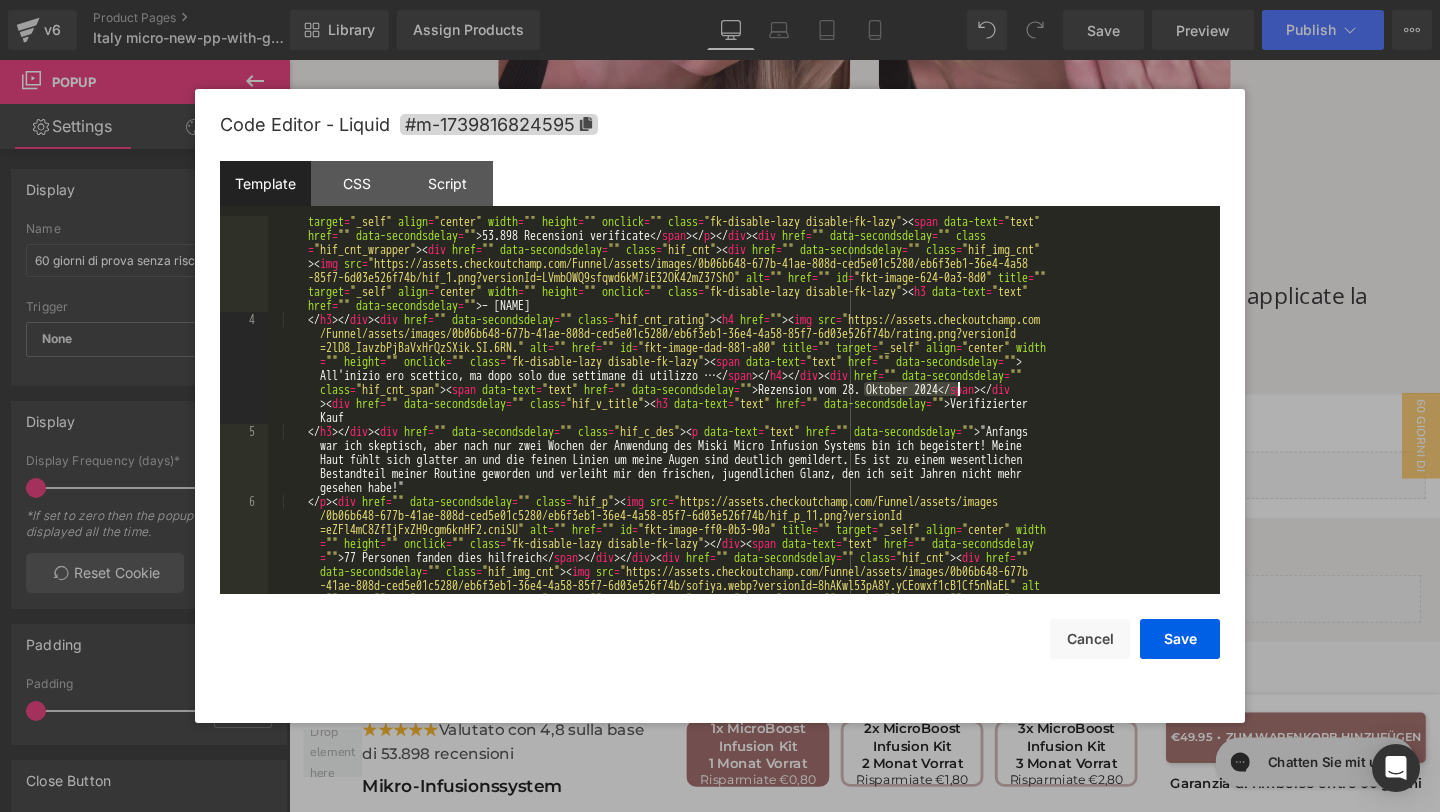 drag, startPoint x: 864, startPoint y: 392, endPoint x: 955, endPoint y: 392, distance: 91 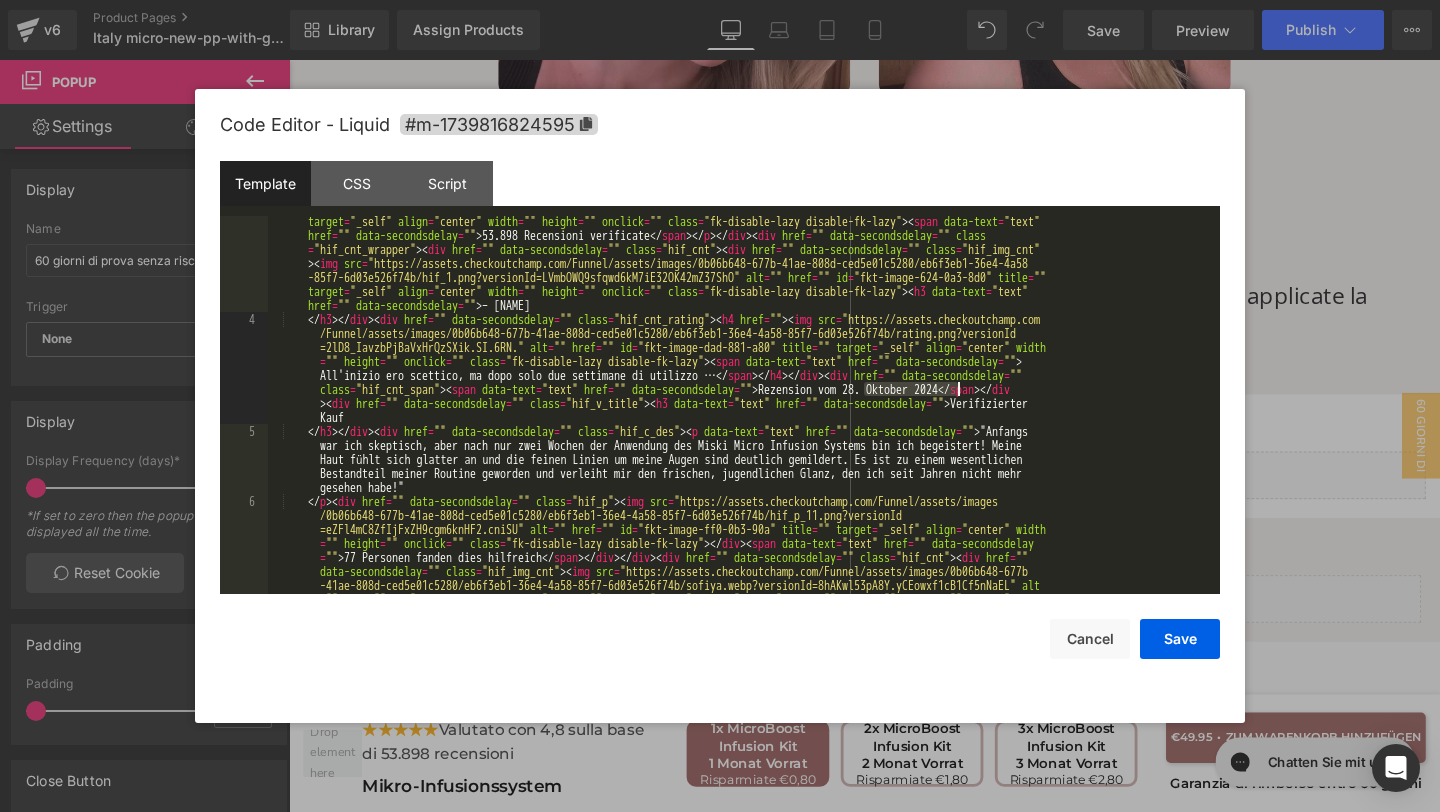 click on "< img   src = "https://assets.checkoutchamp.com/Funnel/assets/images/0b06b648-677b-41ae-808d-ced5e01c5280/eb6f3eb1-36e4-4a58-85f7        -6d03e526f74b/star.svg?versionId=69At0_h2sywtL11smzuAe45oCh_VgPH5"   alt = ""   href = ""   id = "fkt-image-710-a99-9ab"   title = ""          target = "_self"   align = "center"   width = ""   height = ""   onclick = ""   class = "fk-disable-lazy disable-fk-lazy" > < span   data-text = "text"          href = ""   data-secondsdelay = "" >  53.898 Recensioni verificate </ span > </ p > </ div > < div   href = ""   data-secondsdelay = ""   class        = "hif_cnt_wrapper" > < div   href = ""   data-secondsdelay = ""   class = "hif_cnt" > < div   href = ""   data-secondsdelay = ""   class = "hif_img_cnt"        > < img   src = "https://assets.checkoutchamp.com/Funnel/assets/images/0b06b648-677b-41ae-808d-ced5e01c5280/eb6f3eb1-36e4-4a58        -85f7-6d03e526f74b/hif_1.png?versionId=LVmbOWQ9sfqwd6kM7iE32OK42mZ37ShO"   alt = ""   href = """ at bounding box center (740, 501) 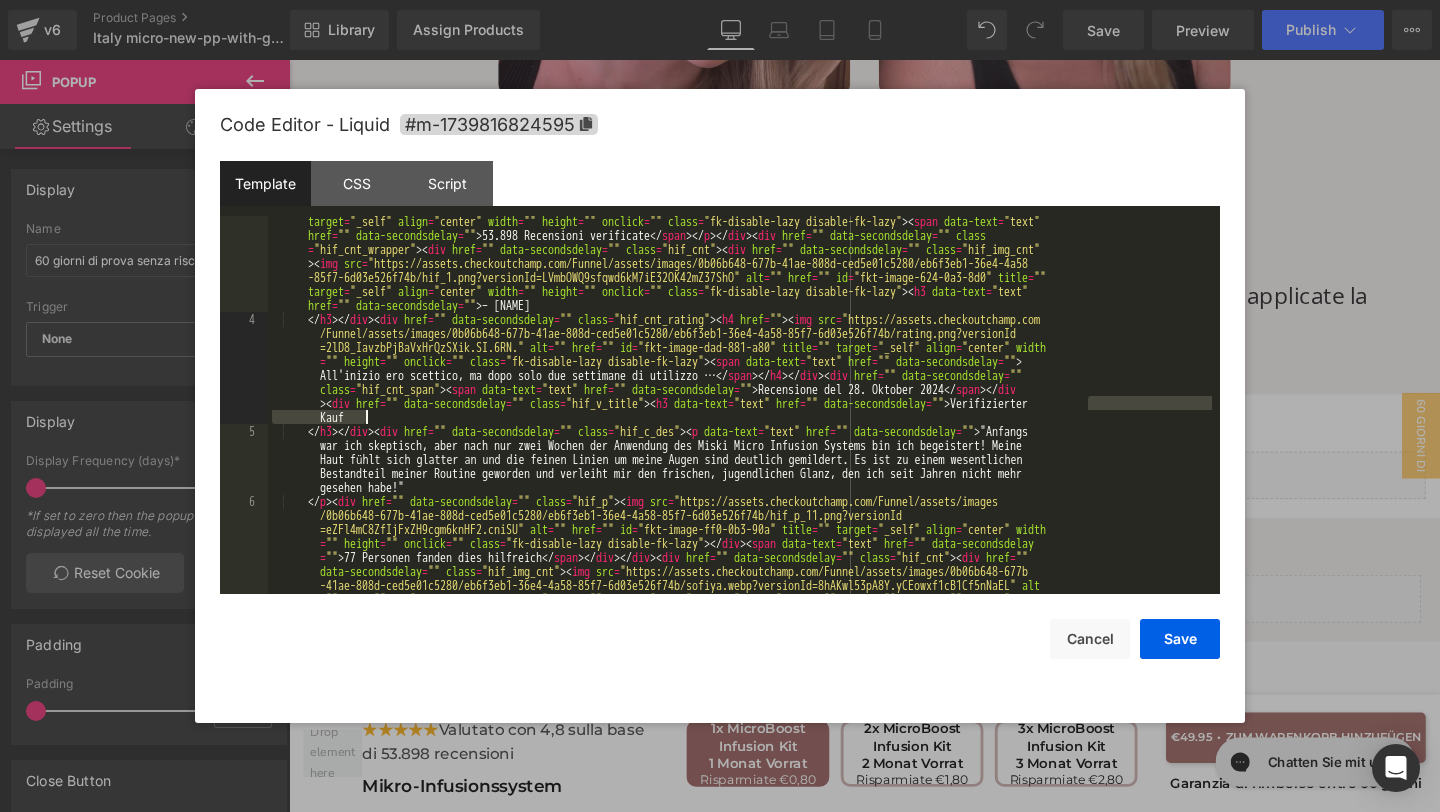 drag, startPoint x: 1092, startPoint y: 401, endPoint x: 1181, endPoint y: 413, distance: 89.80534 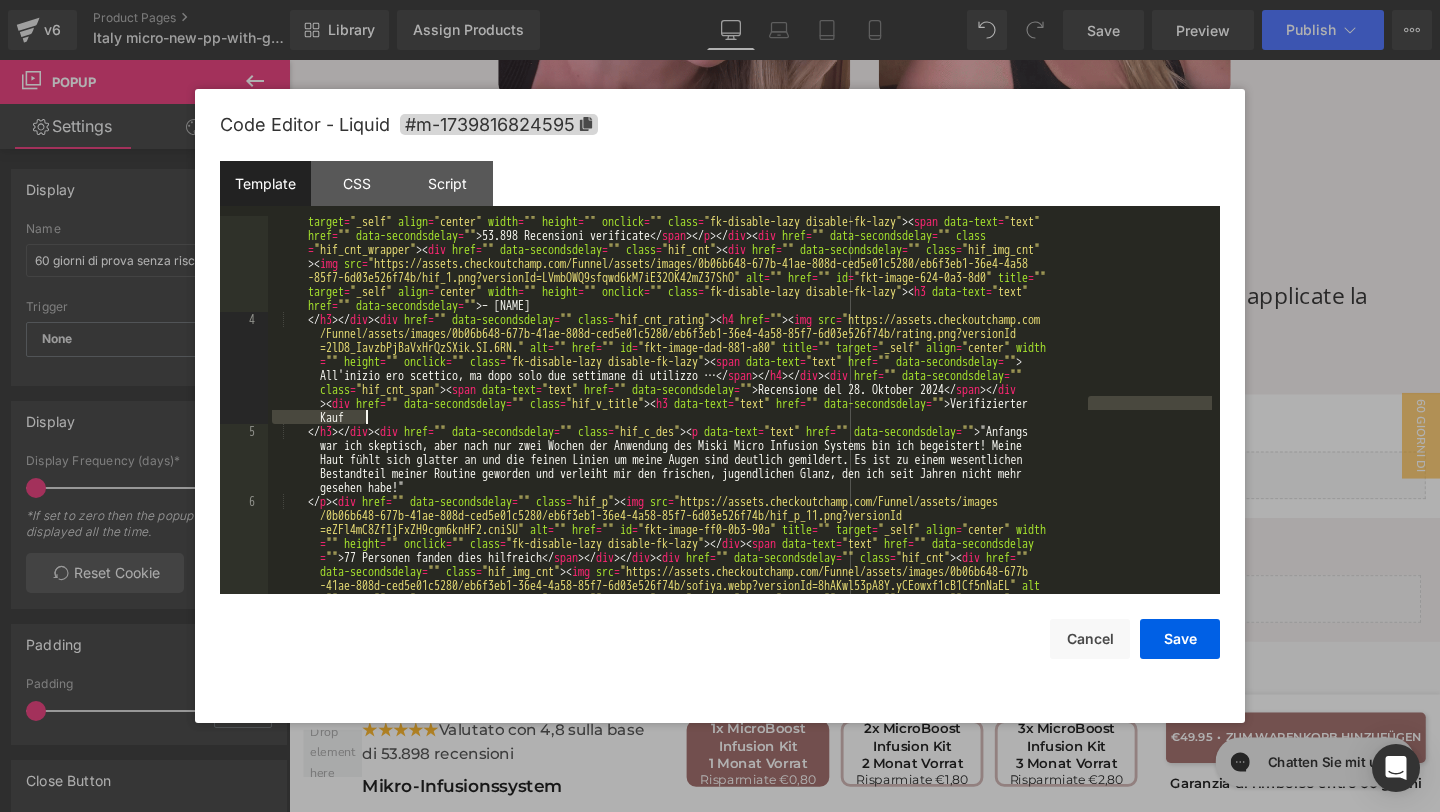 click on "< img   src = "https://assets.checkoutchamp.com/Funnel/assets/images/0b06b648-677b-41ae-808d-ced5e01c5280/eb6f3eb1-36e4-4a58-85f7        -6d03e526f74b/star.svg?versionId=69At0_h2sywtL11smzuAe45oCh_VgPH5"   alt = ""   href = ""   id = "fkt-image-710-a99-9ab"   title = ""          target = "_self"   align = "center"   width = ""   height = ""   onclick = ""   class = "fk-disable-lazy disable-fk-lazy" > < span   data-text = "text"          href = ""   data-secondsdelay = "" >  53.898 Recensioni verificate </ span > </ p > </ div > < div   href = ""   data-secondsdelay = ""   class        = "hif_cnt_wrapper" > < div   href = ""   data-secondsdelay = ""   class = "hif_cnt" > < div   href = ""   data-secondsdelay = ""   class = "hif_img_cnt"        > < img   src = "https://assets.checkoutchamp.com/Funnel/assets/images/0b06b648-677b-41ae-808d-ced5e01c5280/eb6f3eb1-36e4-4a58        -85f7-6d03e526f74b/hif_1.png?versionId=LVmbOWQ9sfqwd6kM7iE32OK42mZ37ShO"   alt = ""   href = """ at bounding box center [740, 501] 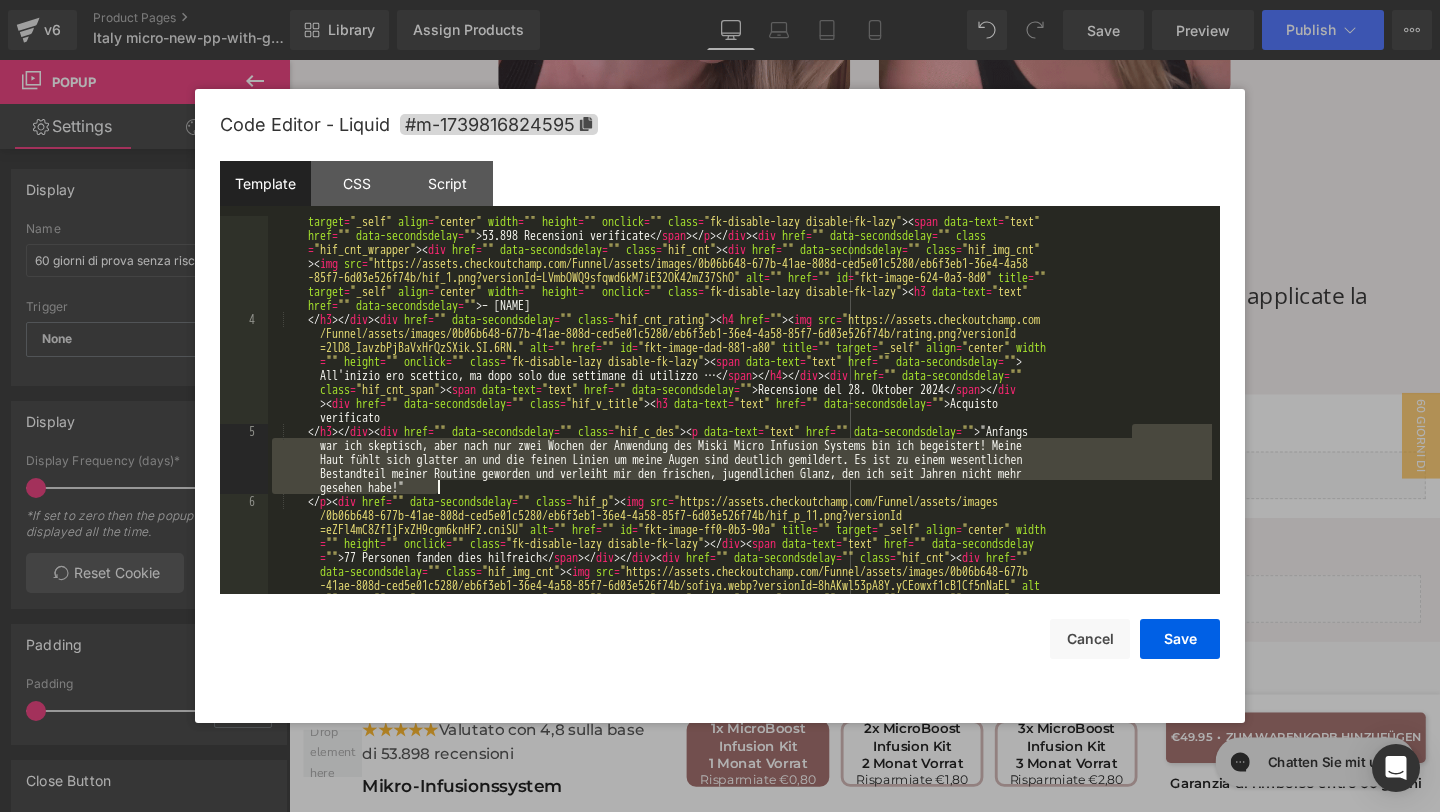 drag, startPoint x: 1129, startPoint y: 427, endPoint x: 1191, endPoint y: 482, distance: 82.87943 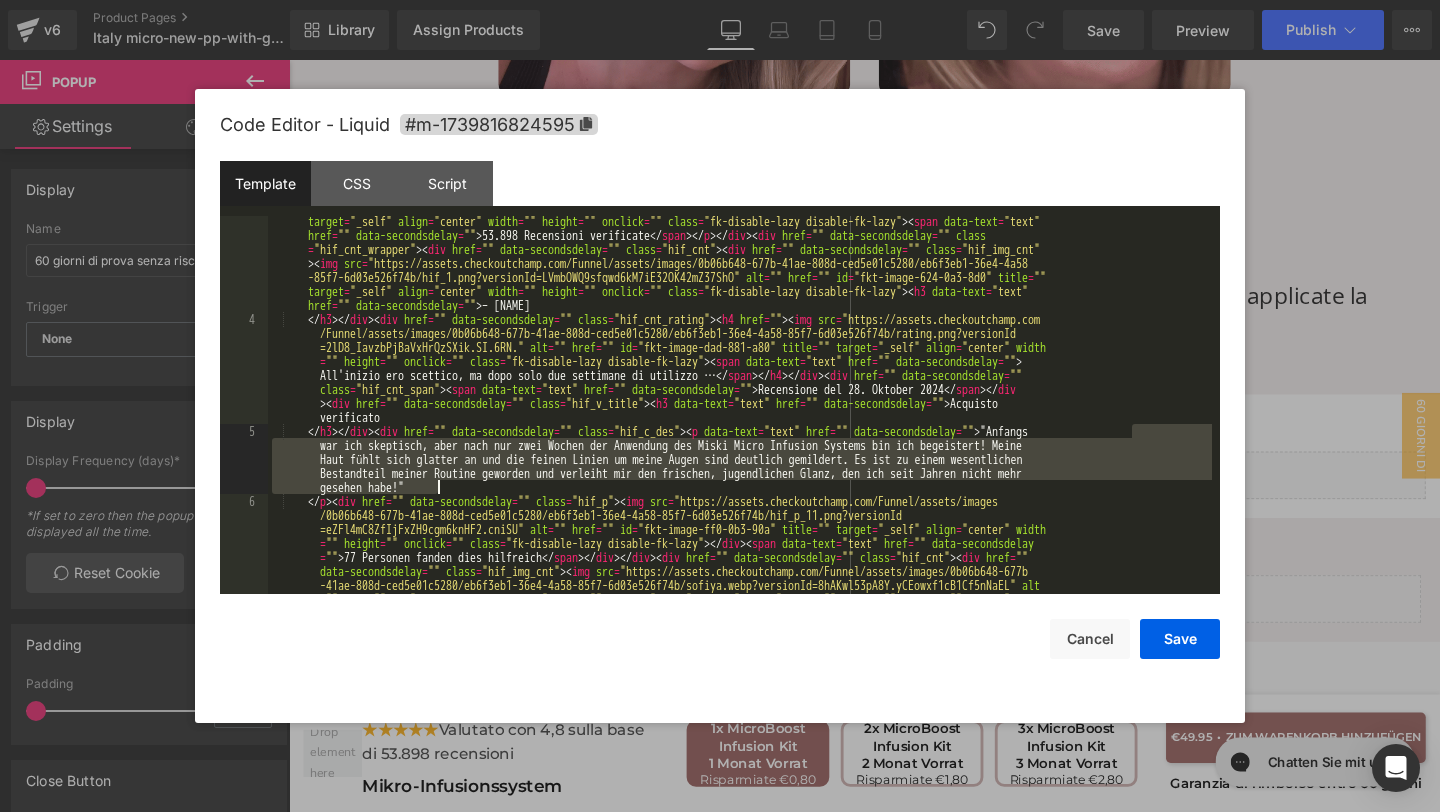 click on "< img   src = "https://assets.checkoutchamp.com/Funnel/assets/images/0b06b648-677b-41ae-808d-ced5e01c5280/eb6f3eb1-36e4-4a58-85f7        -6d03e526f74b/star.svg?versionId=69At0_h2sywtL11smzuAe45oCh_VgPH5"   alt = ""   href = ""   id = "fkt-image-710-a99-9ab"   title = ""          target = "_self"   align = "center"   width = ""   height = ""   onclick = ""   class = "fk-disable-lazy disable-fk-lazy" > < span   data-text = "text"          href = ""   data-secondsdelay = "" >  53.898 Recensioni verificate </ span > </ p > </ div > < div   href = ""   data-secondsdelay = ""   class        = "hif_cnt_wrapper" > < div   href = ""   data-secondsdelay = ""   class = "hif_cnt" > < div   href = ""   data-secondsdelay = ""   class = "hif_img_cnt"        > < img   src = "https://assets.checkoutchamp.com/Funnel/assets/images/0b06b648-677b-41ae-808d-ced5e01c5280/eb6f3eb1-36e4-4a58        -85f7-6d03e526f74b/hif_1.png?versionId=LVmbOWQ9sfqwd6kM7iE32OK42mZ37ShO"   alt = ""   href = """ at bounding box center (740, 501) 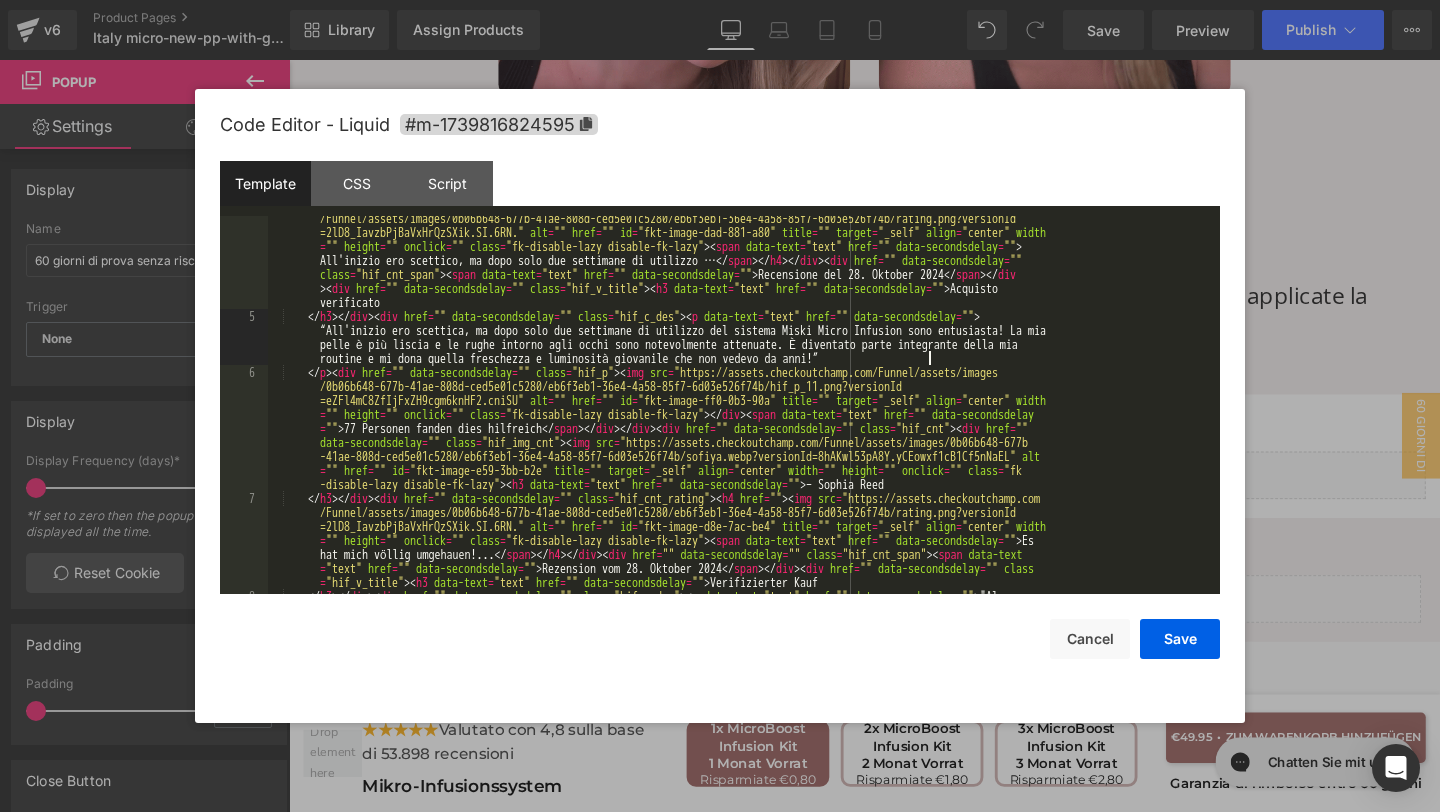 scroll, scrollTop: 208, scrollLeft: 0, axis: vertical 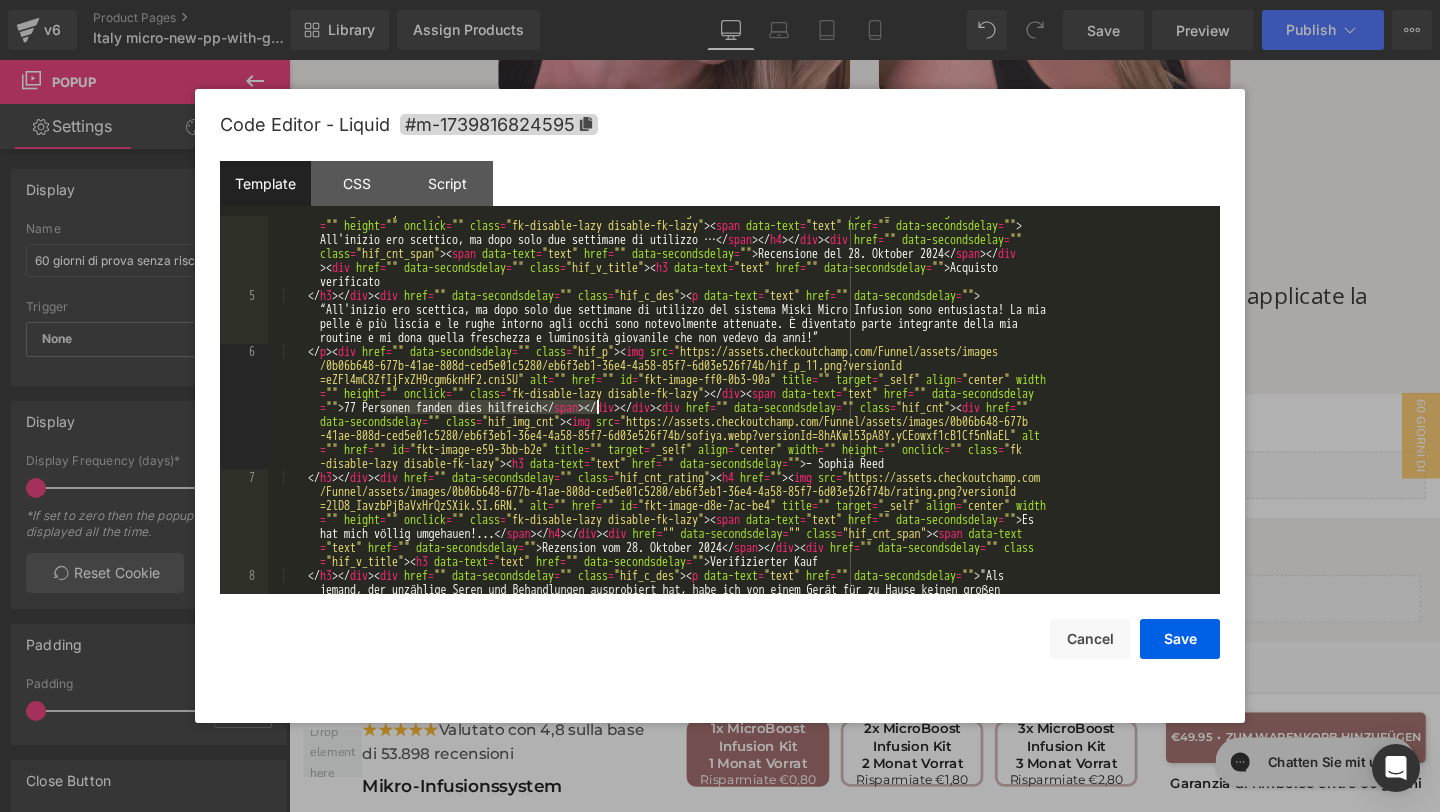 drag, startPoint x: 379, startPoint y: 407, endPoint x: 594, endPoint y: 407, distance: 215 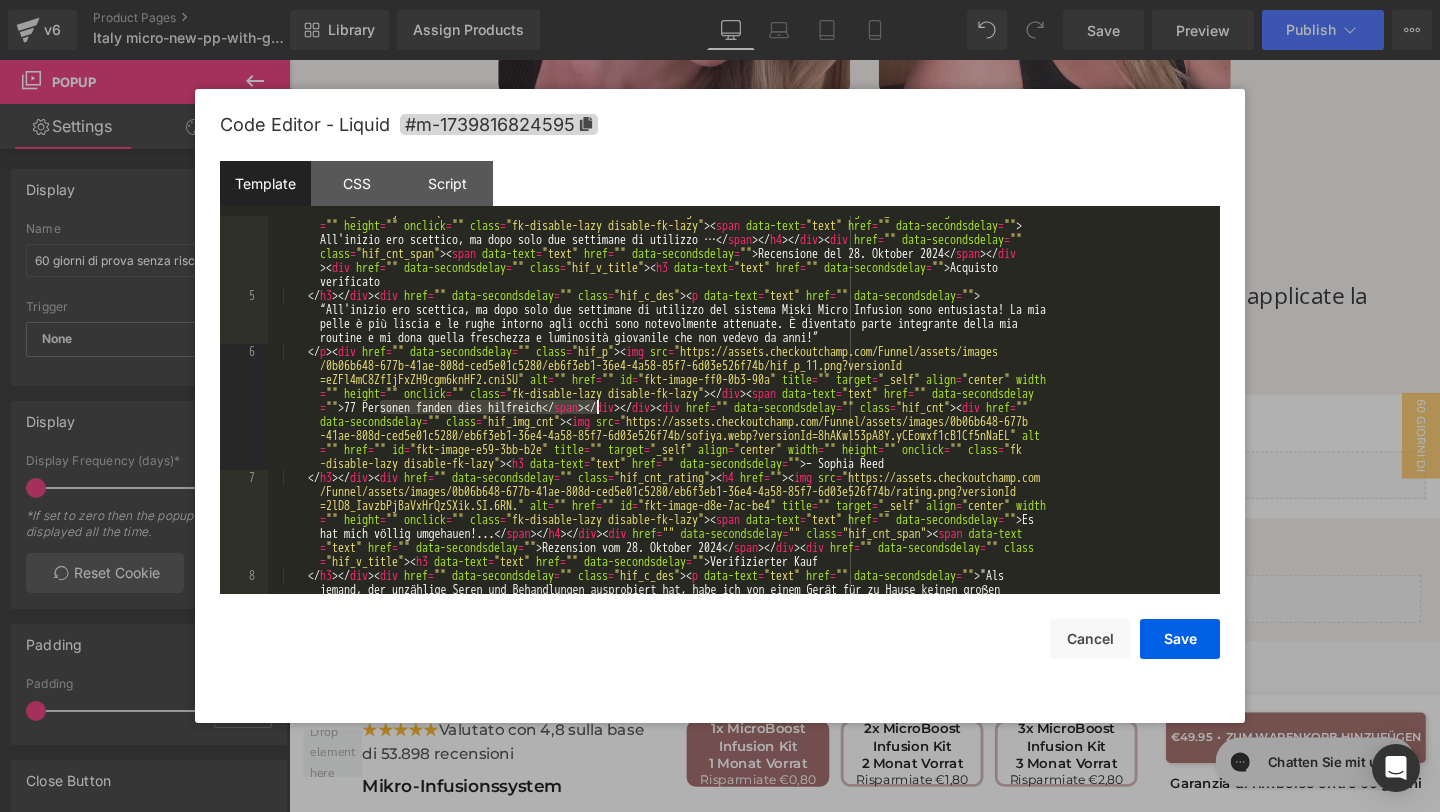 click on "</ h3 > </ div > < div   href = ""   data-secondsdelay = ""   class = "hif_cnt_rating" > < h4   href = "" > < img   src = "https://assets.checkoutchamp.com          /Funnel/assets/images/0b06b648-677b-41ae-808d-ced5e01c5280/eb6f3eb1-36e4-4a58-85f7-6d03e526f74b/rating.png?versionId          =2lD8_IavzbPjBaVxHrQzSXik.SI.6RN."   alt = ""   href = ""   id = "fkt-image-dad-881-a80"   title = ""   target = "_self"   align = "center"   width          = ""   height = ""   onclick = ""   class = "fk-disable-lazy disable-fk-lazy" > < span   data-text = "text"   href = ""   data-secondsdelay = "" >            All'inizio ero scettico, ma dopo solo due settimane di utilizzo …  </ span > </ h4 > </ div > < div   href = ""   data-secondsdelay = ""            class = "hif_cnt_span" > < span   data-text = "text"   href = ""   data-secondsdelay = "" >  Recensione del 28. Oktober 2024  </ span > </ div          > < div   href = ""   data-secondsdelay = ""   class = > <" at bounding box center [740, 456] 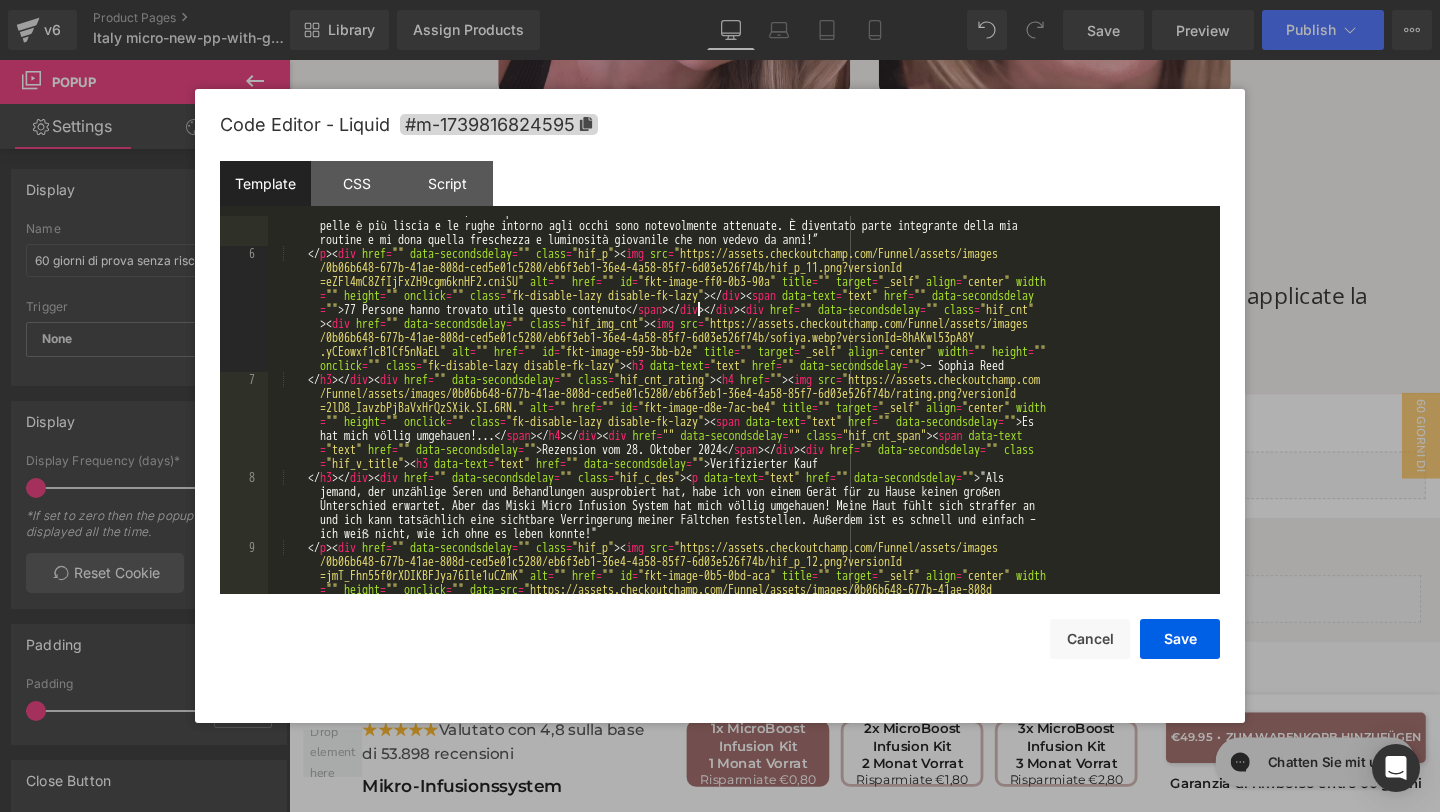 scroll, scrollTop: 312, scrollLeft: 0, axis: vertical 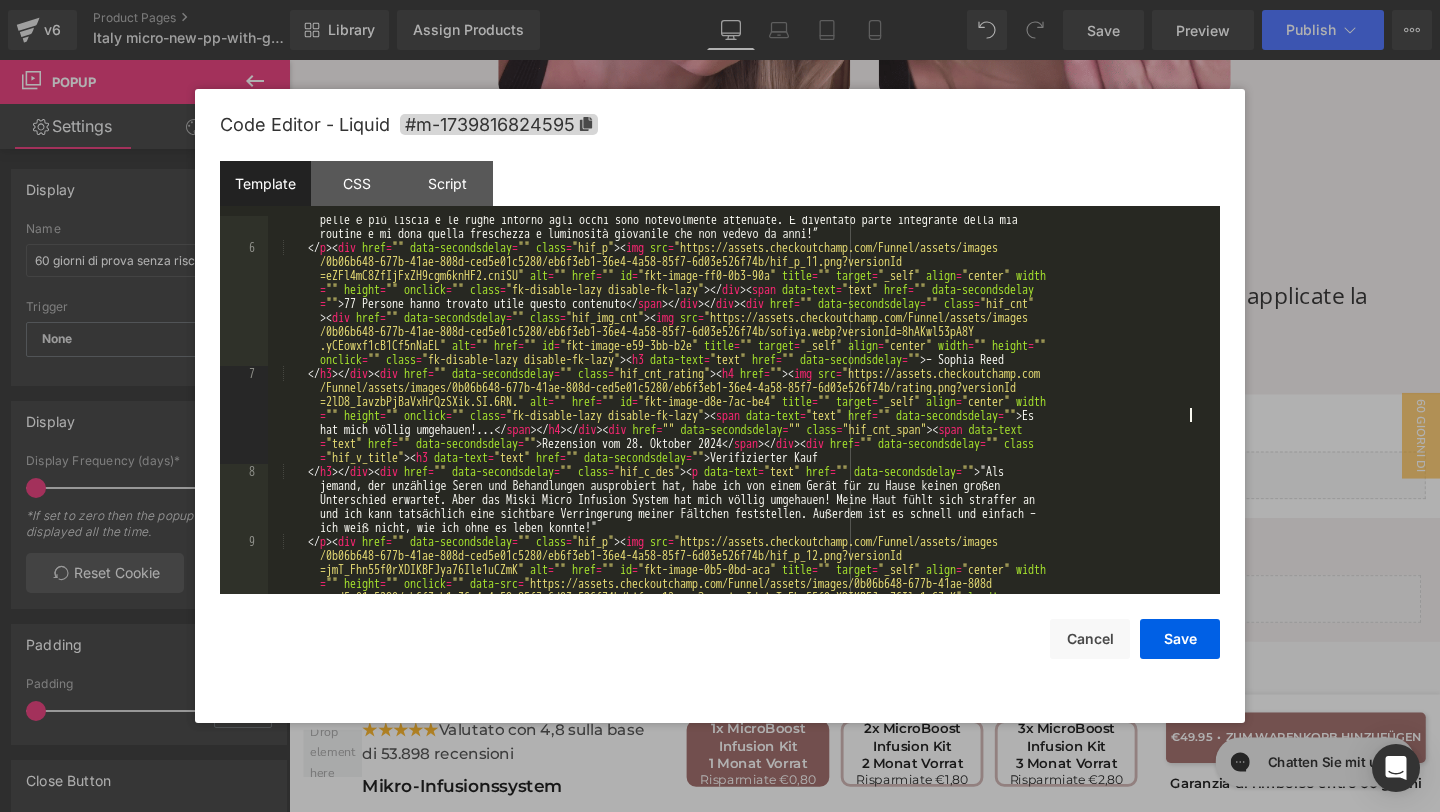 click on "</ h3 > </ div > < div   href = ""   data-secondsdelay = ""   class = "hif_c_des" > < p   data-text = "text"   href = ""   data-secondsdelay = "" >            “All'inizio ero scettica, ma dopo solo due settimane di utilizzo del sistema Miski Micro Infusion sono entusiasta! La mia           pelle è più liscia e le rughe intorno agli occhi sono notevolmente attenuate. È diventato parte integrante della mia           routine e mi dona quella freschezza e luminosità giovanile che non vedevo da anni!”         </ p > < div   href = ""   data-secondsdelay = ""   class = "hif_p" > < img   src = "https://assets.checkoutchamp.com/Funnel/assets/images          /0b06b648-677b-41ae-808d-ced5e01c5280/eb6f3eb1-36e4-4a58-85f7-6d03e526f74b/hif_p_11.png?versionId          =eZFl4mC8ZfIjFxZH9cgm6knHF2.cniSU"   alt = ""   href = ""   id = "fkt-image-ff0-0b3-90a"   title = ""   target = "_self"   align = "center"   width          = ""   height = ""   onclick = ""   =" at bounding box center [740, 492] 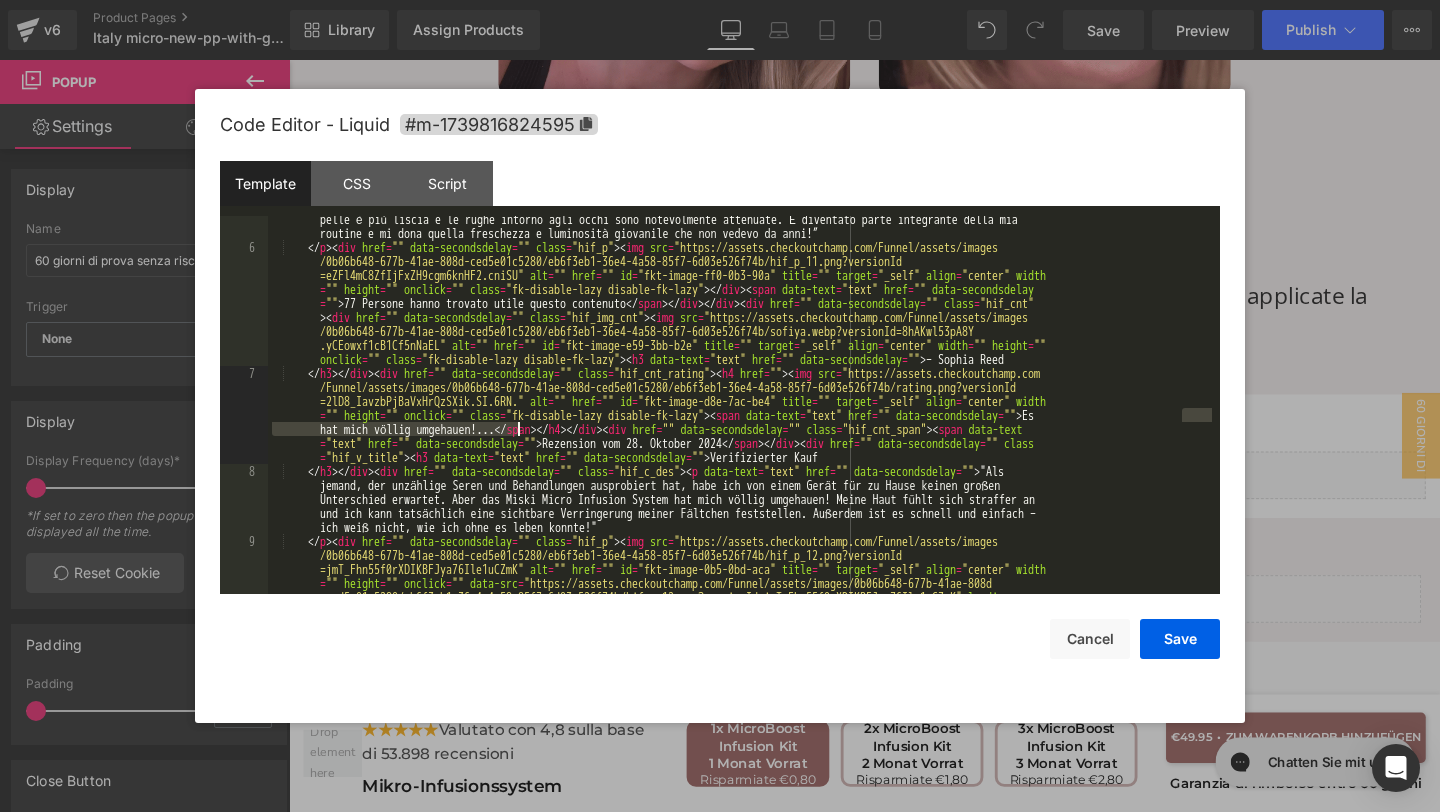 drag, startPoint x: 1183, startPoint y: 415, endPoint x: 516, endPoint y: 435, distance: 667.2998 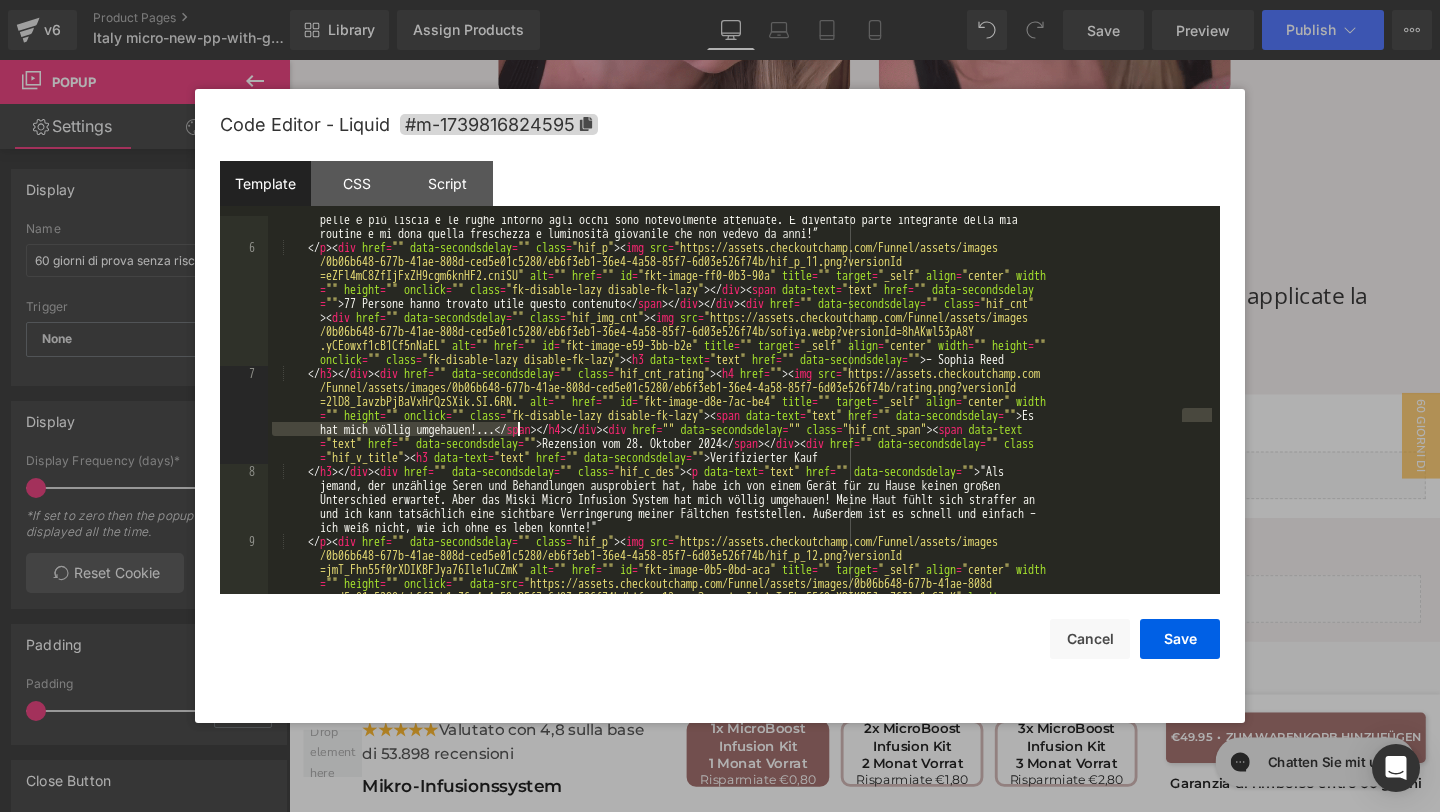 click on "</ h3 > </ div > < div   href = ""   data-secondsdelay = ""   class = "hif_c_des" > < p   data-text = "text"   href = ""   data-secondsdelay = "" >            “All'inizio ero scettica, ma dopo solo due settimane di utilizzo del sistema Miski Micro Infusion sono entusiasta! La mia           pelle è più liscia e le rughe intorno agli occhi sono notevolmente attenuate. È diventato parte integrante della mia           routine e mi dona quella freschezza e luminosità giovanile che non vedevo da anni!”         </ p > < div   href = ""   data-secondsdelay = ""   class = "hif_p" > < img   src = "https://assets.checkoutchamp.com/Funnel/assets/images          /0b06b648-677b-41ae-808d-ced5e01c5280/eb6f3eb1-36e4-4a58-85f7-6d03e526f74b/hif_p_11.png?versionId          =eZFl4mC8ZfIjFxZH9cgm6knHF2.cniSU"   alt = ""   href = ""   id = "fkt-image-ff0-0b3-90a"   title = ""   target = "_self"   align = "center"   width          = ""   height = ""   onclick = ""   =" at bounding box center [740, 492] 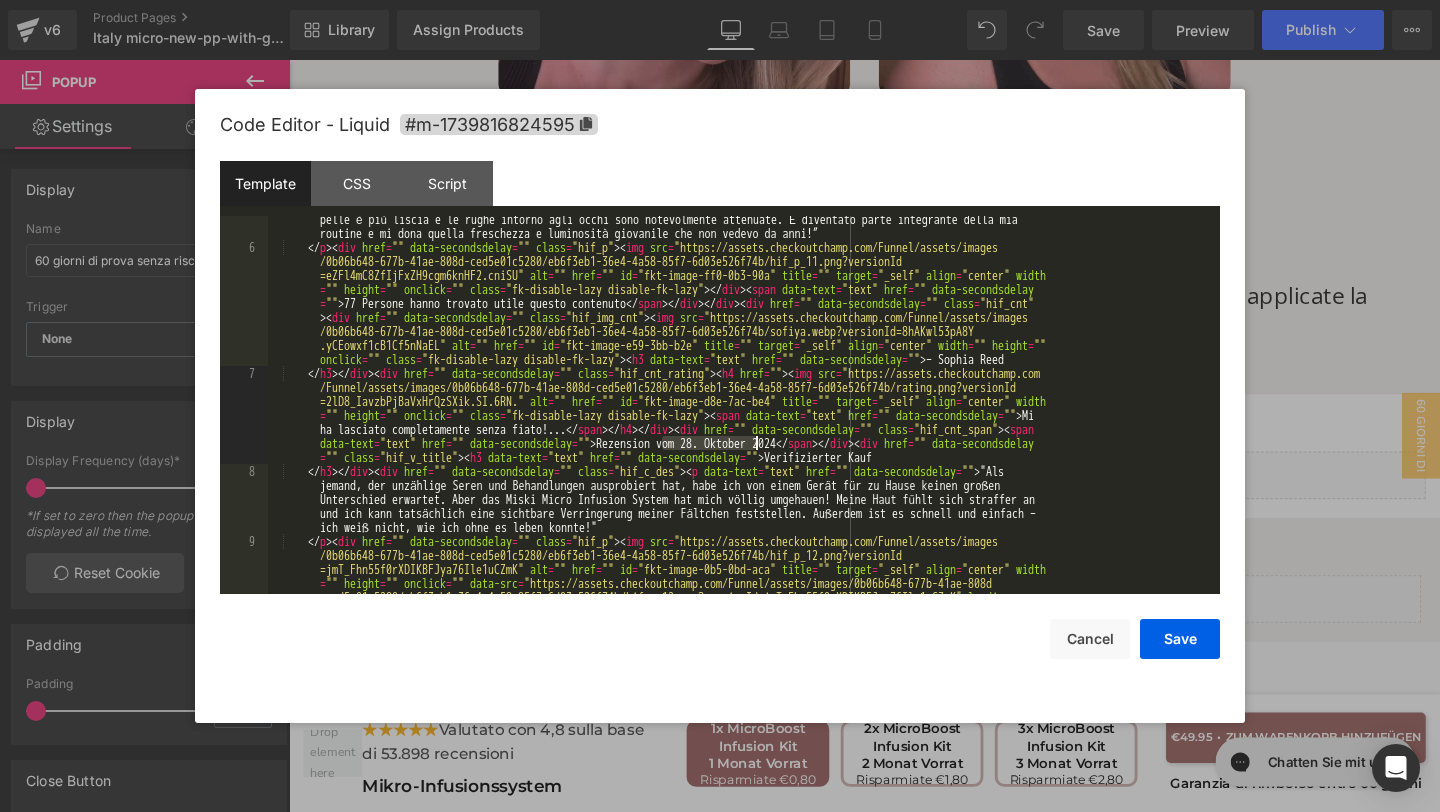 drag, startPoint x: 662, startPoint y: 446, endPoint x: 754, endPoint y: 446, distance: 92 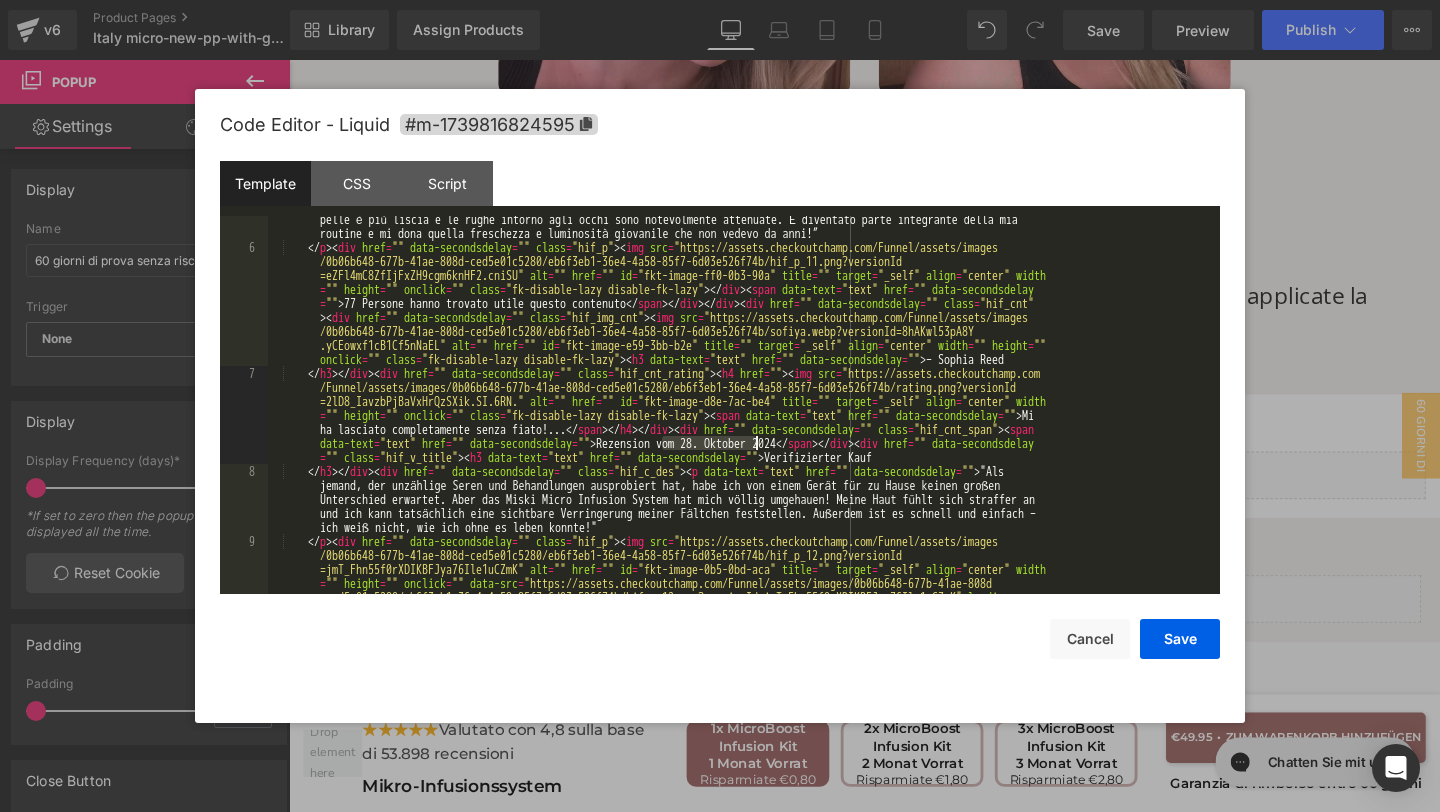 click on "</ h3 > </ div > < div   href = ""   data-secondsdelay = ""   class = "hif_c_des" > < p   data-text = "text"   href = ""   data-secondsdelay = "" >            “All'inizio ero scettica, ma dopo solo due settimane di utilizzo del sistema Miski Micro Infusion sono entusiasta! La mia           pelle è più liscia e le rughe intorno agli occhi sono notevolmente attenuate. È diventato parte integrante della mia           routine e mi dona quella freschezza e luminosità giovanile che non vedevo da anni!”         </ p > < div   href = ""   data-secondsdelay = ""   class = "hif_p" > < img   src = "https://assets.checkoutchamp.com/Funnel/assets/images          /0b06b648-677b-41ae-808d-ced5e01c5280/eb6f3eb1-36e4-4a58-85f7-6d03e526f74b/hif_p_11.png?versionId          =eZFl4mC8ZfIjFxZH9cgm6knHF2.cniSU"   alt = ""   href = ""   id = "fkt-image-ff0-0b3-90a"   title = ""   target = "_self"   align = "center"   width          = ""   height = ""   onclick = ""   =" at bounding box center (740, 492) 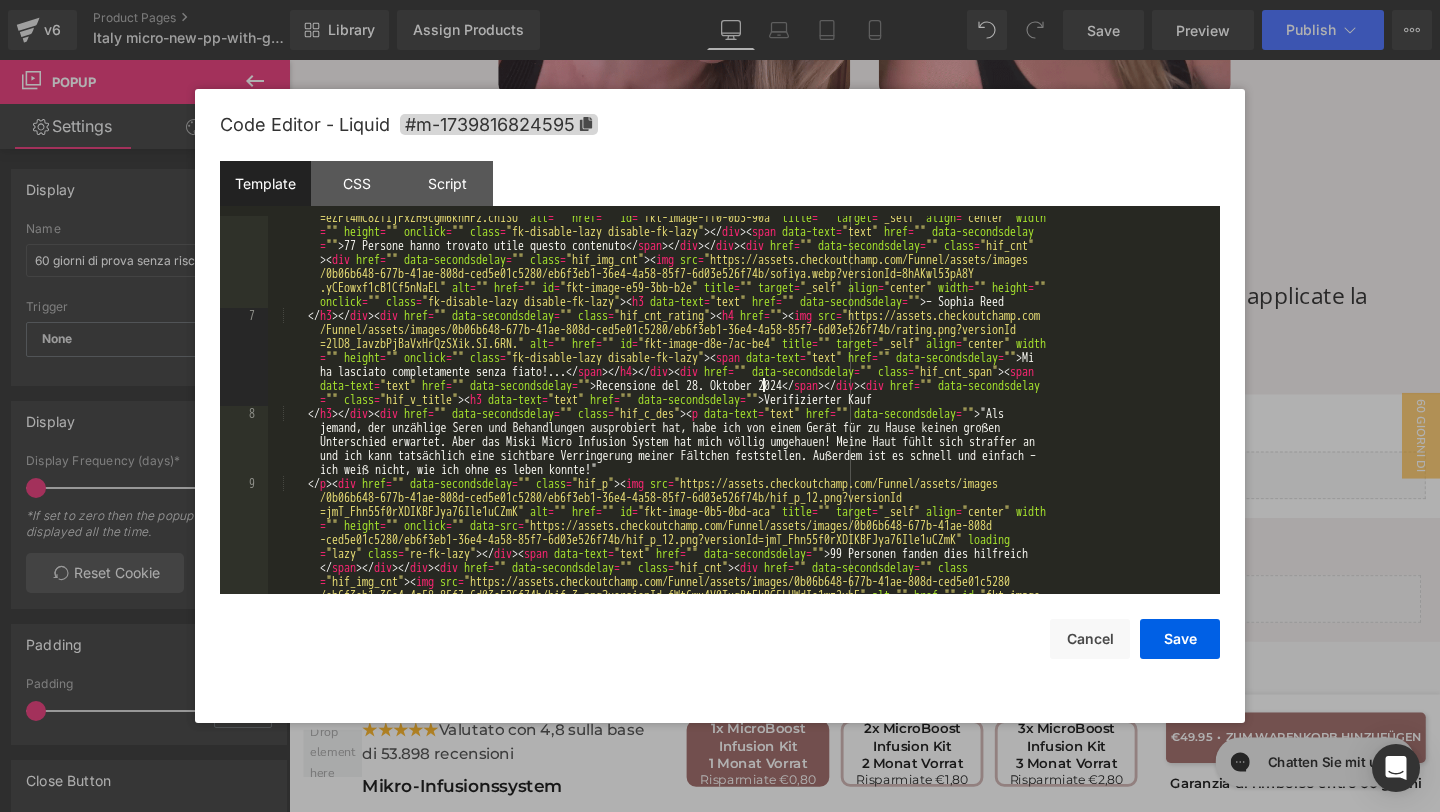scroll, scrollTop: 370, scrollLeft: 0, axis: vertical 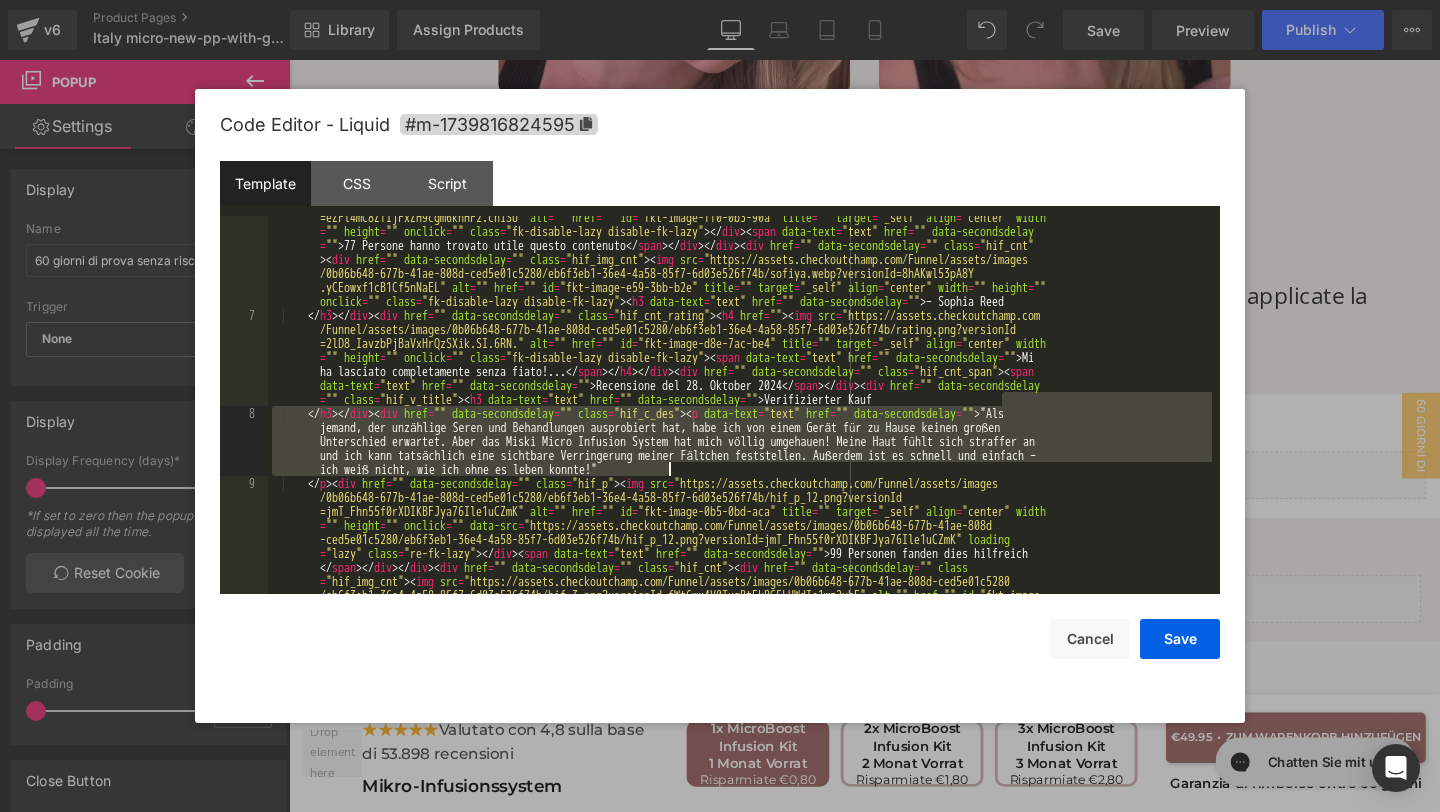 drag, startPoint x: 1128, startPoint y: 404, endPoint x: 1155, endPoint y: 475, distance: 75.96052 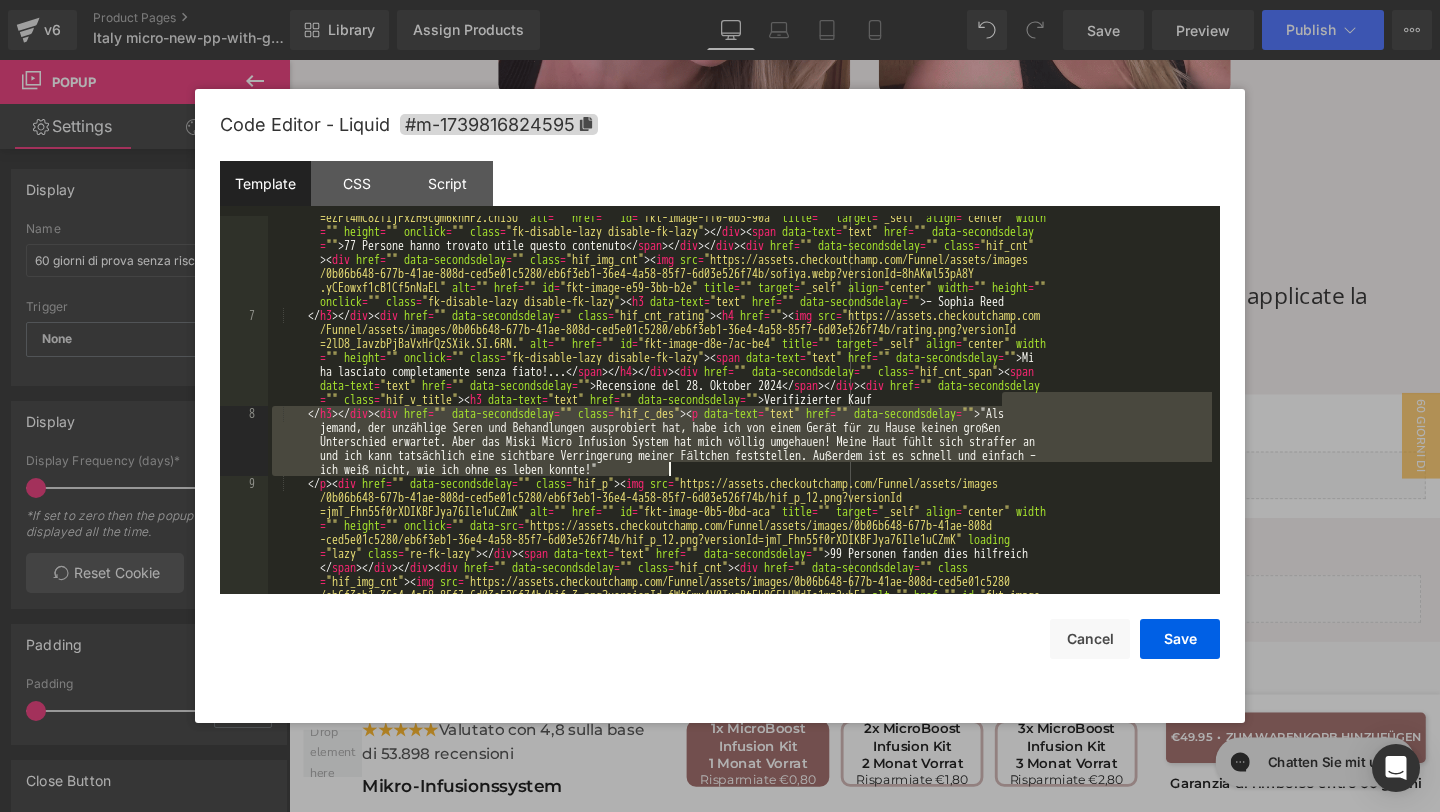 click on "</ p > < div   href = ""   data-secondsdelay = ""   class = "hif_p" > < img   src = "https://assets.checkoutchamp.com/Funnel/assets/images          /0b06b648-677b-41ae-808d-ced5e01c5280/eb6f3eb1-36e4-4a58-85f7-6d03e526f74b/hif_p_11.png?versionId          =eZFl4mC8ZfIjFxZH9cgm6knHF2.cniSU"   alt = ""   href = ""   id = "fkt-image-ff0-0b3-90a"   title = ""   target = "_self"   align = "center"   width          = ""   height = ""   onclick = ""   class = "fk-disable-lazy disable-fk-lazy" > </ div > < span   data-text = "text"   href = ""   data-secondsdelay          = "" > 77 Persone hanno trovato utile questo contenuto </ span > </ div > </ div > < div   href = ""   data-secondsdelay = ""   class = "hif_cnt"          > < div   href = ""   data-secondsdelay = ""   class = "hif_img_cnt" > < img   src = "https://assets.checkoutchamp.com/Funnel/assets/images                   .yCEowxf1cB1Cf5nNaEL"   alt = ""   href = ""   id = "fkt-image-e59-3bb-b2e"" at bounding box center [740, 525] 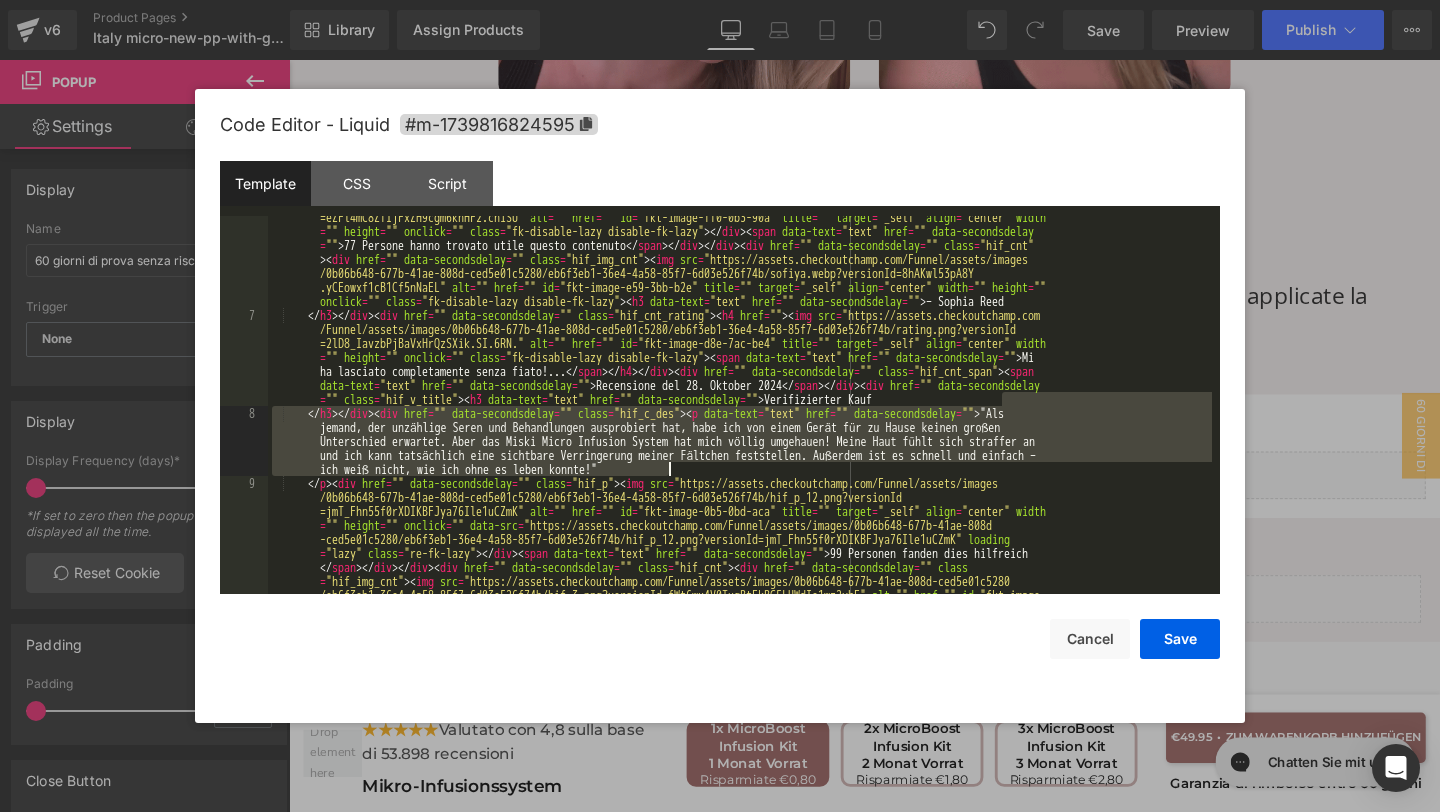 click on "</ p > < div   href = ""   data-secondsdelay = ""   class = "hif_p" > < img   src = "https://assets.checkoutchamp.com/Funnel/assets/images          /0b06b648-677b-41ae-808d-ced5e01c5280/eb6f3eb1-36e4-4a58-85f7-6d03e526f74b/hif_p_11.png?versionId          =eZFl4mC8ZfIjFxZH9cgm6knHF2.cniSU"   alt = ""   href = ""   id = "fkt-image-ff0-0b3-90a"   title = ""   target = "_self"   align = "center"   width          = ""   height = ""   onclick = ""   class = "fk-disable-lazy disable-fk-lazy" > </ div > < span   data-text = "text"   href = ""   data-secondsdelay          = "" > 77 Persone hanno trovato utile questo contenuto </ span > </ div > </ div > < div   href = ""   data-secondsdelay = ""   class = "hif_cnt"          > < div   href = ""   data-secondsdelay = ""   class = "hif_img_cnt" > < img   src = "https://assets.checkoutchamp.com/Funnel/assets/images                   .yCEowxf1cB1Cf5nNaEL"   alt = ""   href = ""   id = "fkt-image-e59-3bb-b2e"" at bounding box center [740, 525] 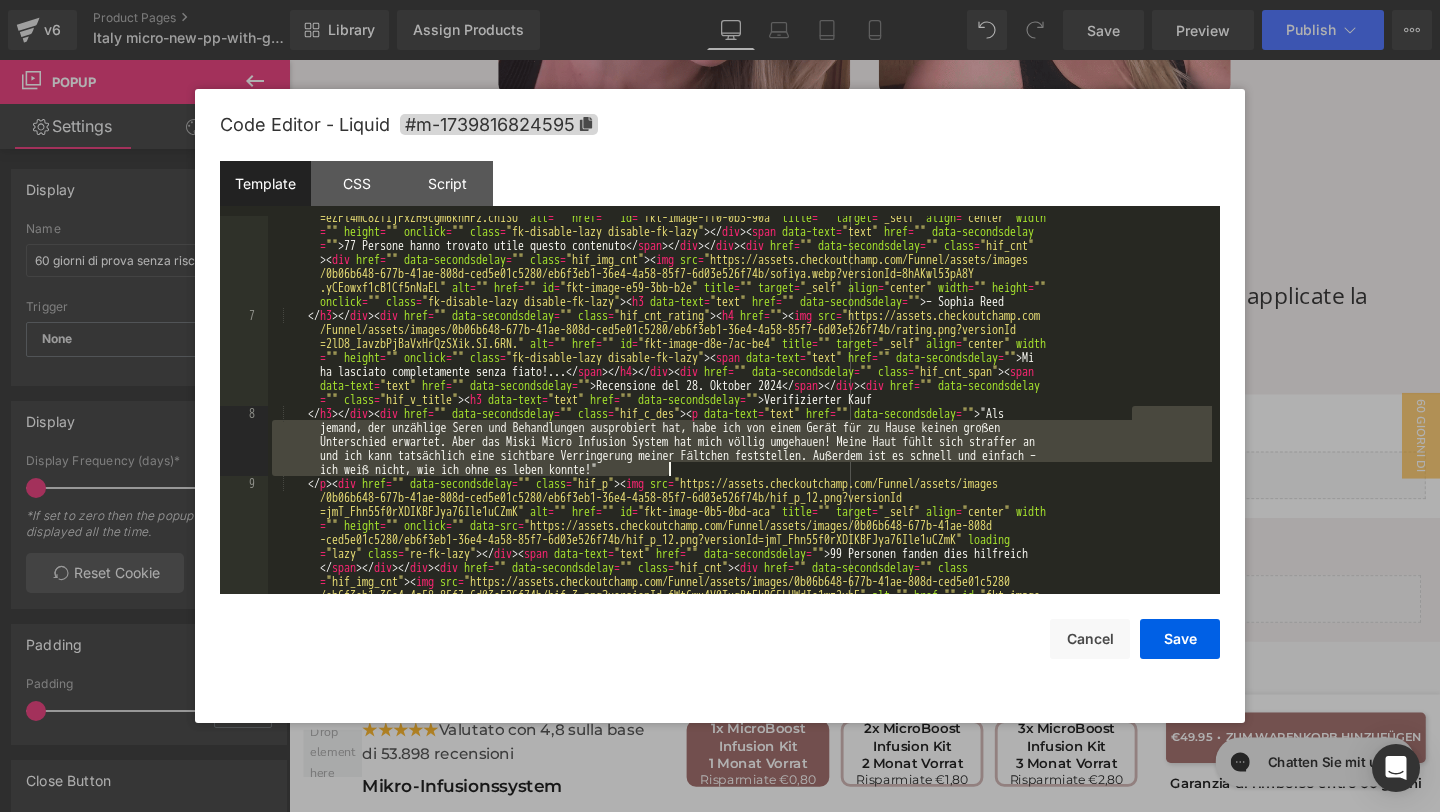 drag, startPoint x: 1134, startPoint y: 411, endPoint x: 1170, endPoint y: 467, distance: 66.573265 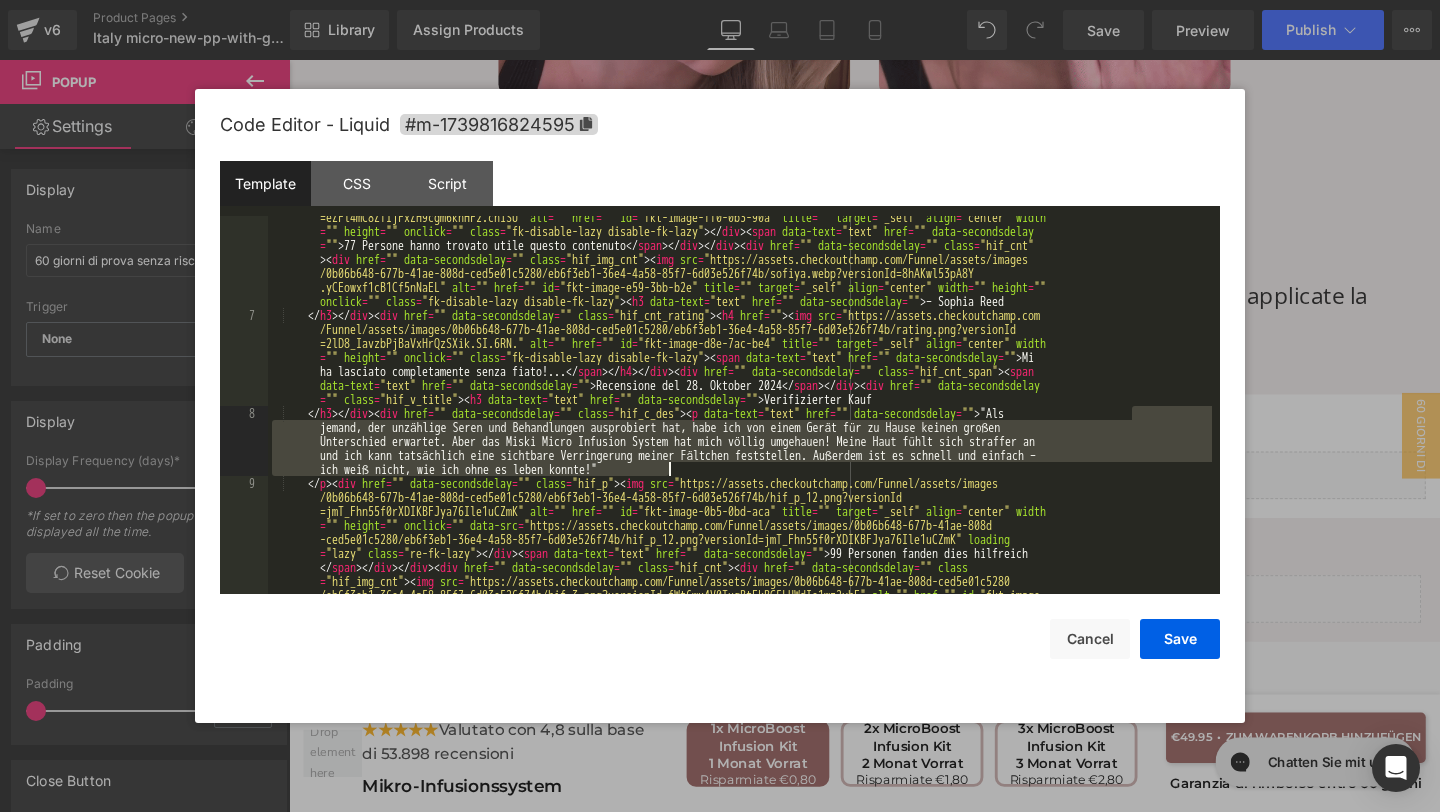 click on "</ p > < div   href = ""   data-secondsdelay = ""   class = "hif_p" > < img   src = "https://assets.checkoutchamp.com/Funnel/assets/images          /0b06b648-677b-41ae-808d-ced5e01c5280/eb6f3eb1-36e4-4a58-85f7-6d03e526f74b/hif_p_11.png?versionId          =eZFl4mC8ZfIjFxZH9cgm6knHF2.cniSU"   alt = ""   href = ""   id = "fkt-image-ff0-0b3-90a"   title = ""   target = "_self"   align = "center"   width          = ""   height = ""   onclick = ""   class = "fk-disable-lazy disable-fk-lazy" > </ div > < span   data-text = "text"   href = ""   data-secondsdelay          = "" > 77 Persone hanno trovato utile questo contenuto </ span > </ div > </ div > < div   href = ""   data-secondsdelay = ""   class = "hif_cnt"          > < div   href = ""   data-secondsdelay = ""   class = "hif_img_cnt" > < img   src = "https://assets.checkoutchamp.com/Funnel/assets/images                   .yCEowxf1cB1Cf5nNaEL"   alt = ""   href = ""   id = "fkt-image-e59-3bb-b2e"" at bounding box center (740, 525) 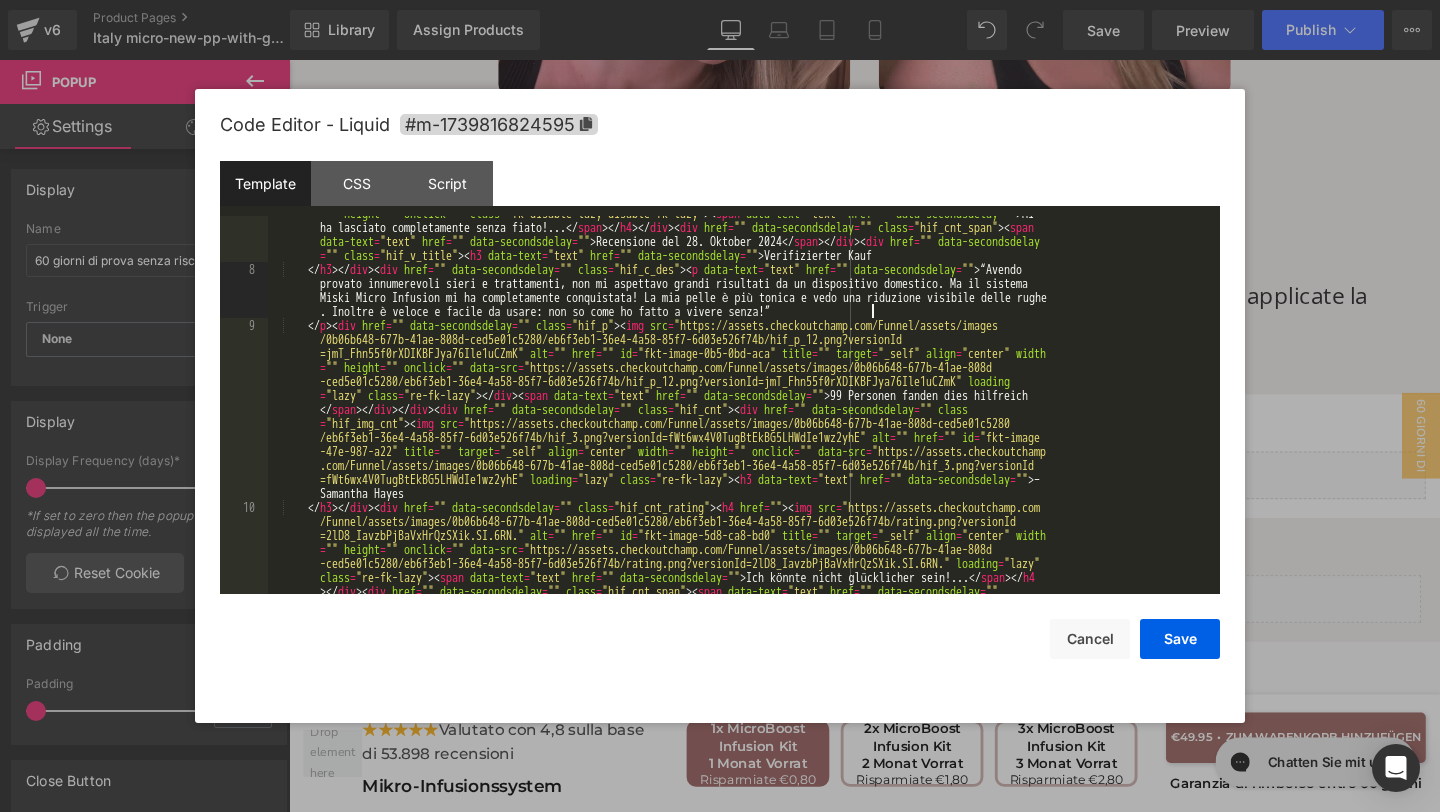 scroll, scrollTop: 519, scrollLeft: 0, axis: vertical 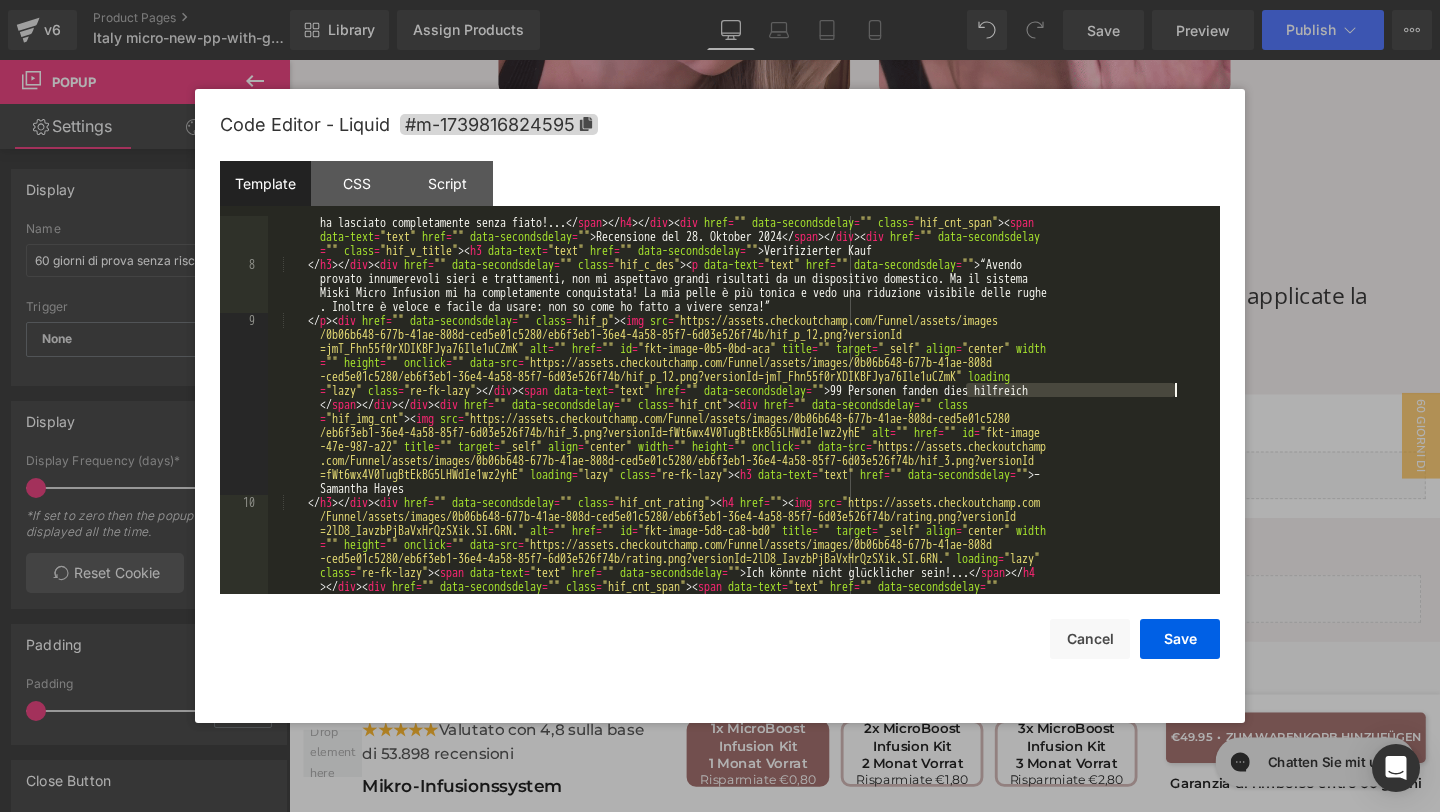 drag, startPoint x: 964, startPoint y: 391, endPoint x: 1208, endPoint y: 393, distance: 244.0082 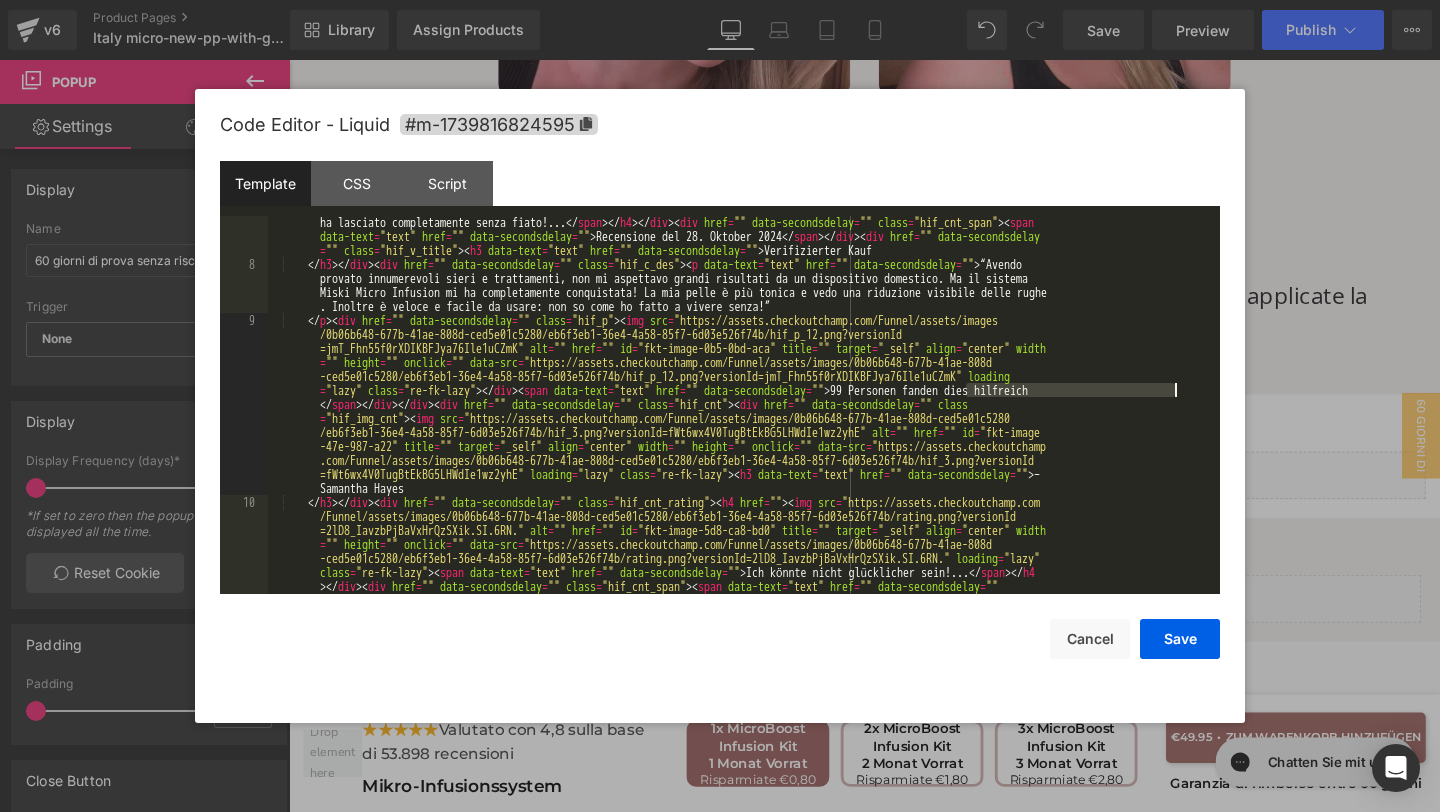 click on "7 8 9 10 11 12         </ h3 > </ div > < div   href = ""   data-secondsdelay = ""   class = "hif_cnt_rating" > < h4   href = "" > < img   src = "https://assets.checkoutchamp.com          /Funnel/assets/images/0b06b648-677b-41ae-808d-ced5e01c5280/eb6f3eb1-36e4-4a58-85f7-6d03e526f74b/rating.png?versionId          =2lD8_IavzbPjBaVxHrQzSXik.SI.6RN."   alt = ""   href = ""   id = "fkt-image-d8e-7ac-be4"   title = ""   target = "_self"   align = "center"   width          = ""   height = ""   onclick = ""   class = "fk-disable-lazy disable-fk-lazy" > < span   data-text = "text"   href = ""   data-secondsdelay = "" >  Mi           ha lasciato completamente senza fiato!...  </ span > </ h4 > </ div > < div   href = ""   data-secondsdelay = ""   class = "hif_cnt_span" > < span            data-text = "text"   href = ""   data-secondsdelay = "" > Recensione del 28. Oktober 2024 </ span > </ div > < div   href = ""   data-secondsdelay          = ""   class = "hif_v_title" >" at bounding box center [720, 405] 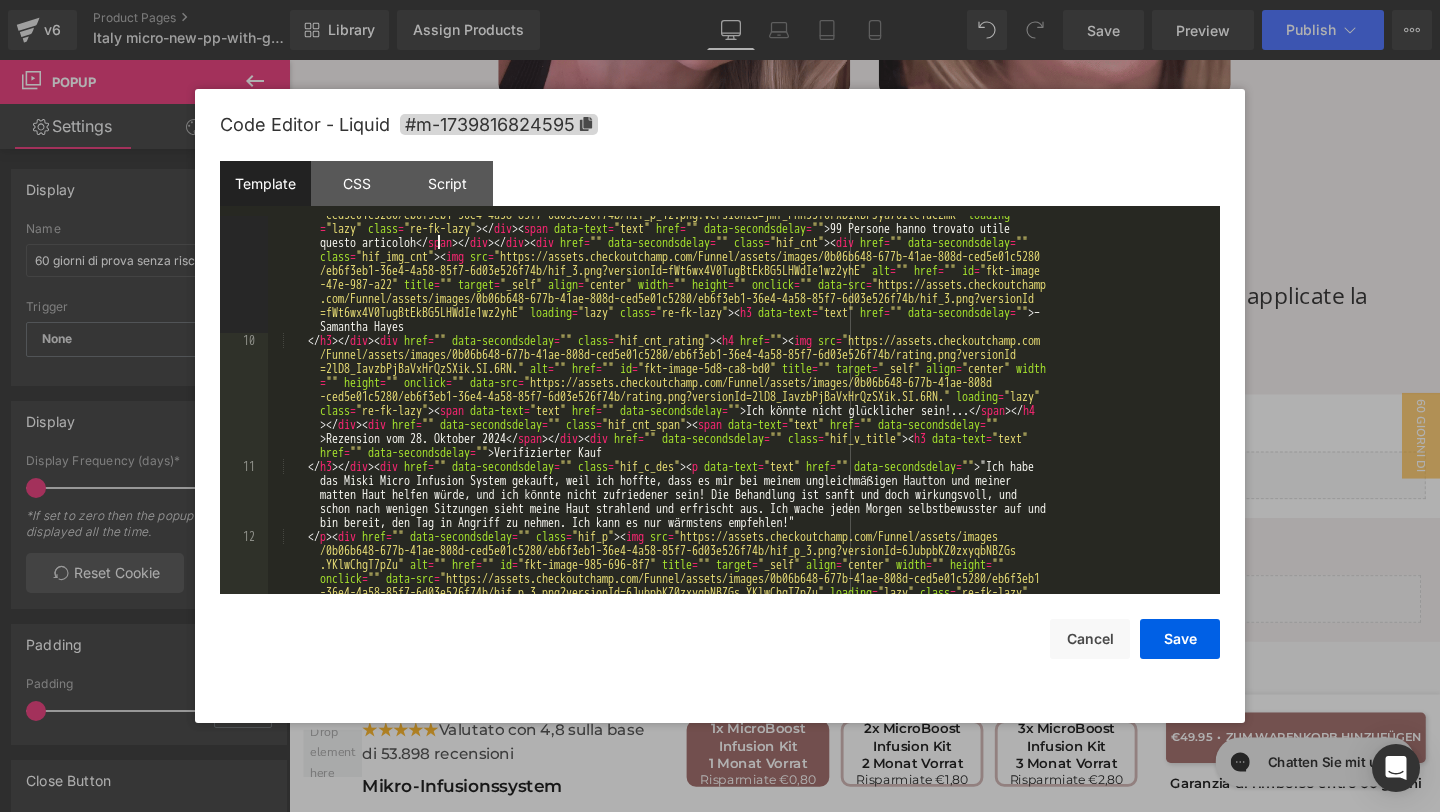 scroll, scrollTop: 714, scrollLeft: 0, axis: vertical 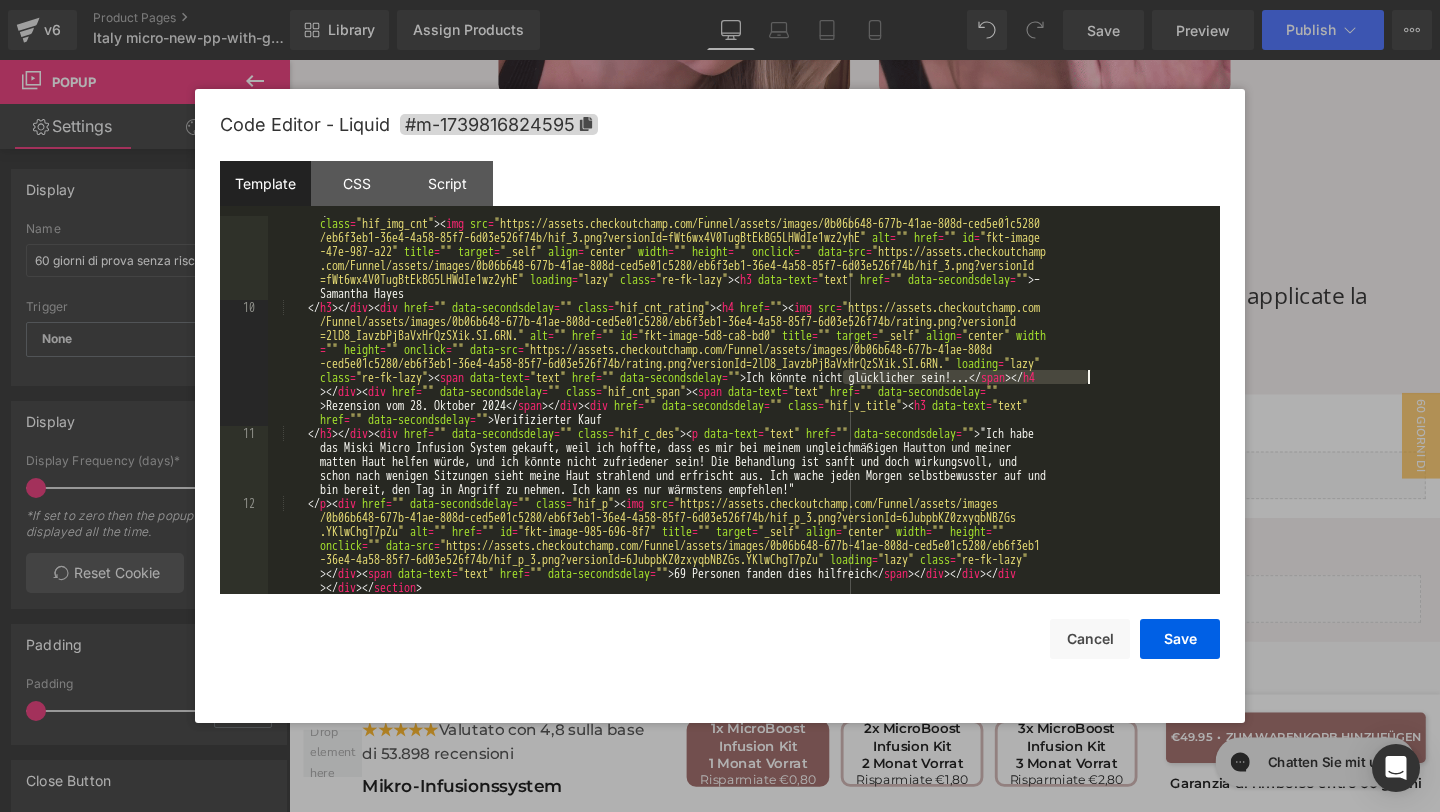 drag, startPoint x: 844, startPoint y: 374, endPoint x: 1085, endPoint y: 375, distance: 241.00208 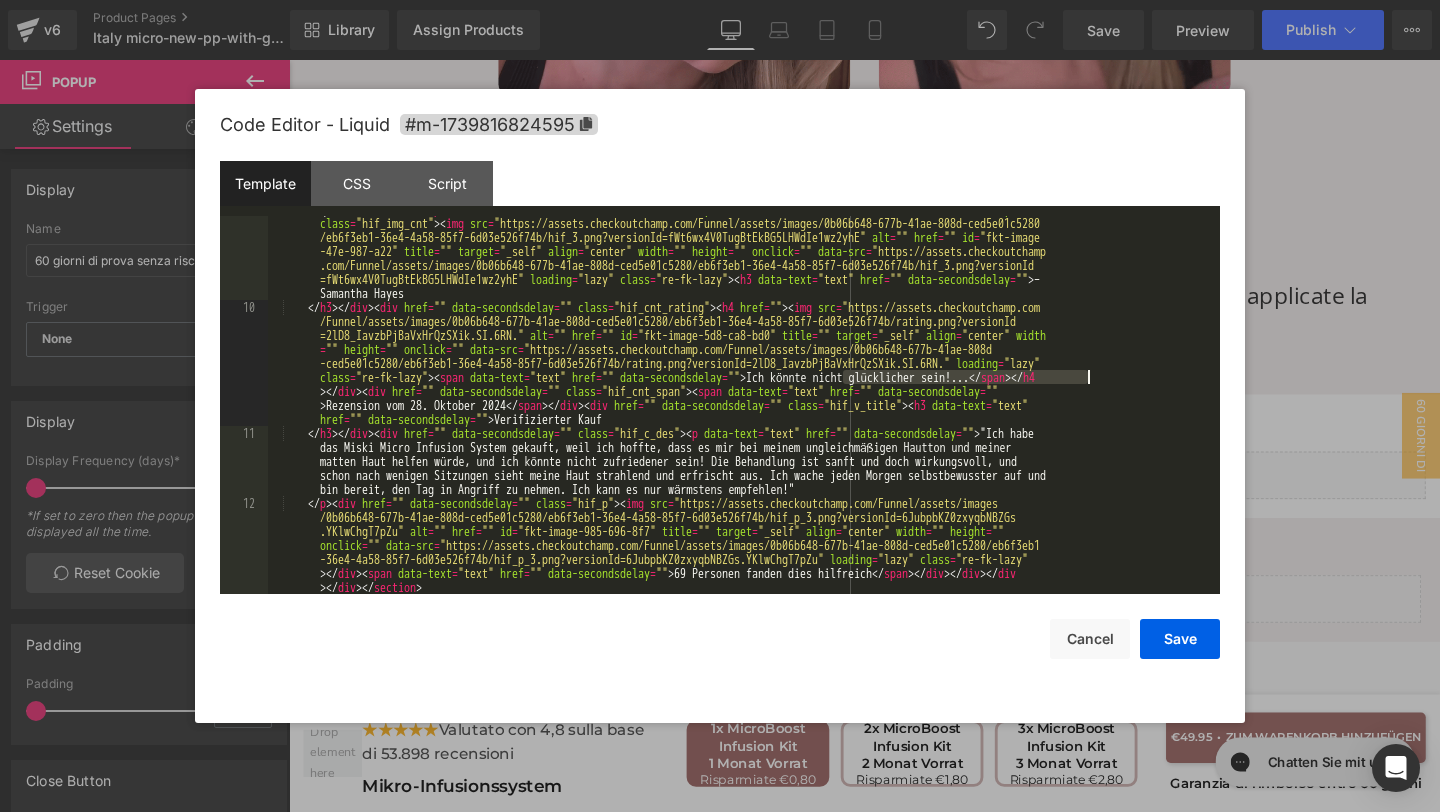 click on "</ p > < div   href = ""   data-secondsdelay = ""   class = "hif_p" > < img   src = "https://assets.checkoutchamp.com/Funnel/assets/images          /0b06b648-677b-41ae-808d-ced5e01c5280/eb6f3eb1-36e4-4a58-85f7-6d03e526f74b/hif_p_12.png?versionId          =jmT_Fhn55f0rXDIKBFJya76Ile1uCZmK"   alt = ""   href = ""   id = "fkt-image-0b5-0bd-aca"   title = ""   target = "_self"   align = "center"   width          = ""   height = ""   onclick = ""   data-src = "https://assets.checkoutchamp.com/Funnel/assets/images/0b06b648-677b-41ae-808d          -ced5e01c5280/eb6f3eb1-36e4-4a58-85f7-6d03e526f74b/hif_p_12.png?versionId=jmT_Fhn55f0rXDIKBFJya76Ile1uCZmK"   loading          = "lazy"   class = "re-fk-lazy" > </ div > < span   data-text = "text"   href = ""   data-secondsdelay = "" > 99 Persone hanno trovato utile           questo articoloh </ span > </ div > </ div > < div   href = ""   data-secondsdelay = ""   class = "hif_cnt" > < div   href = ""   = ""   class" at bounding box center [740, 447] 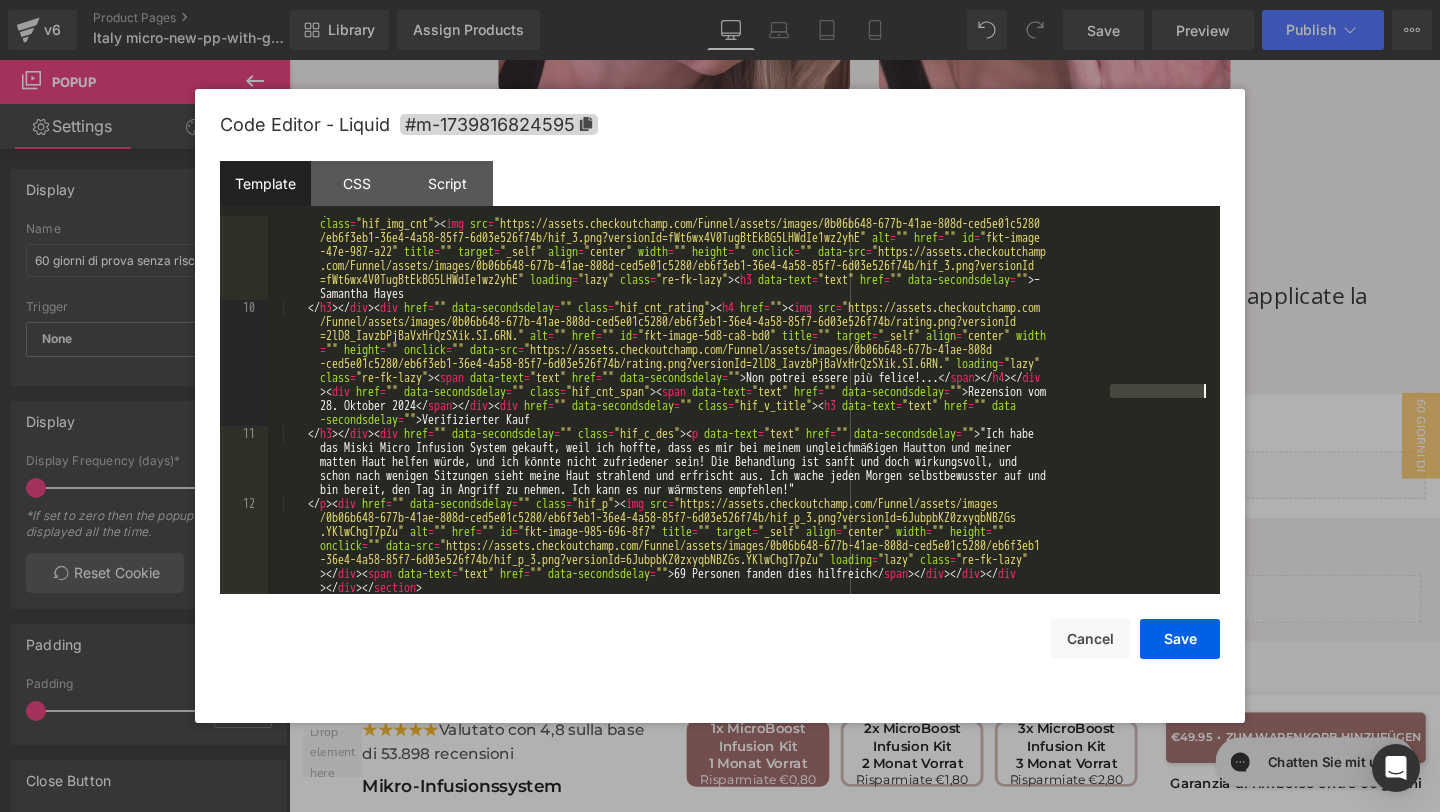 drag, startPoint x: 1111, startPoint y: 393, endPoint x: 1208, endPoint y: 393, distance: 97 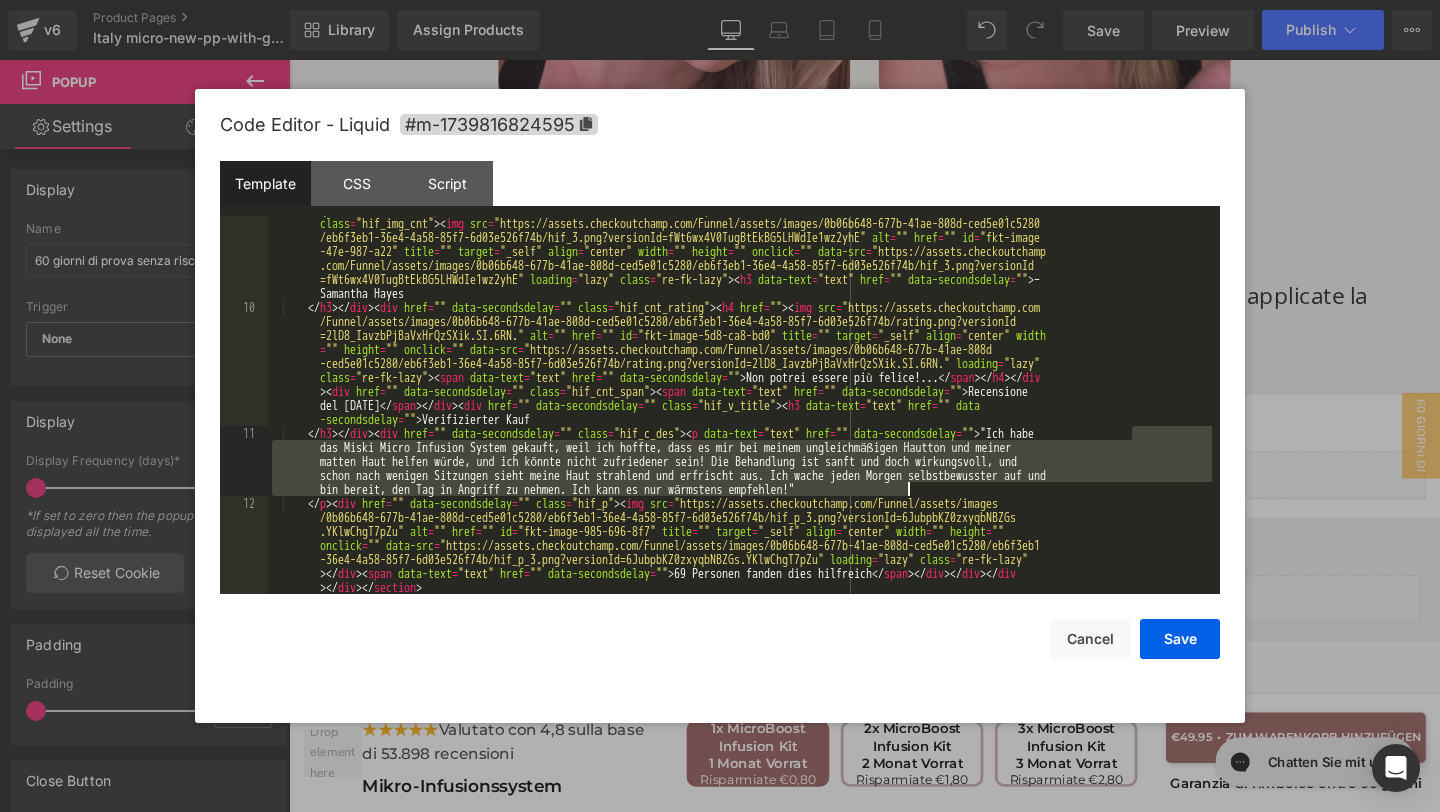 drag, startPoint x: 1130, startPoint y: 432, endPoint x: 1164, endPoint y: 493, distance: 69.83552 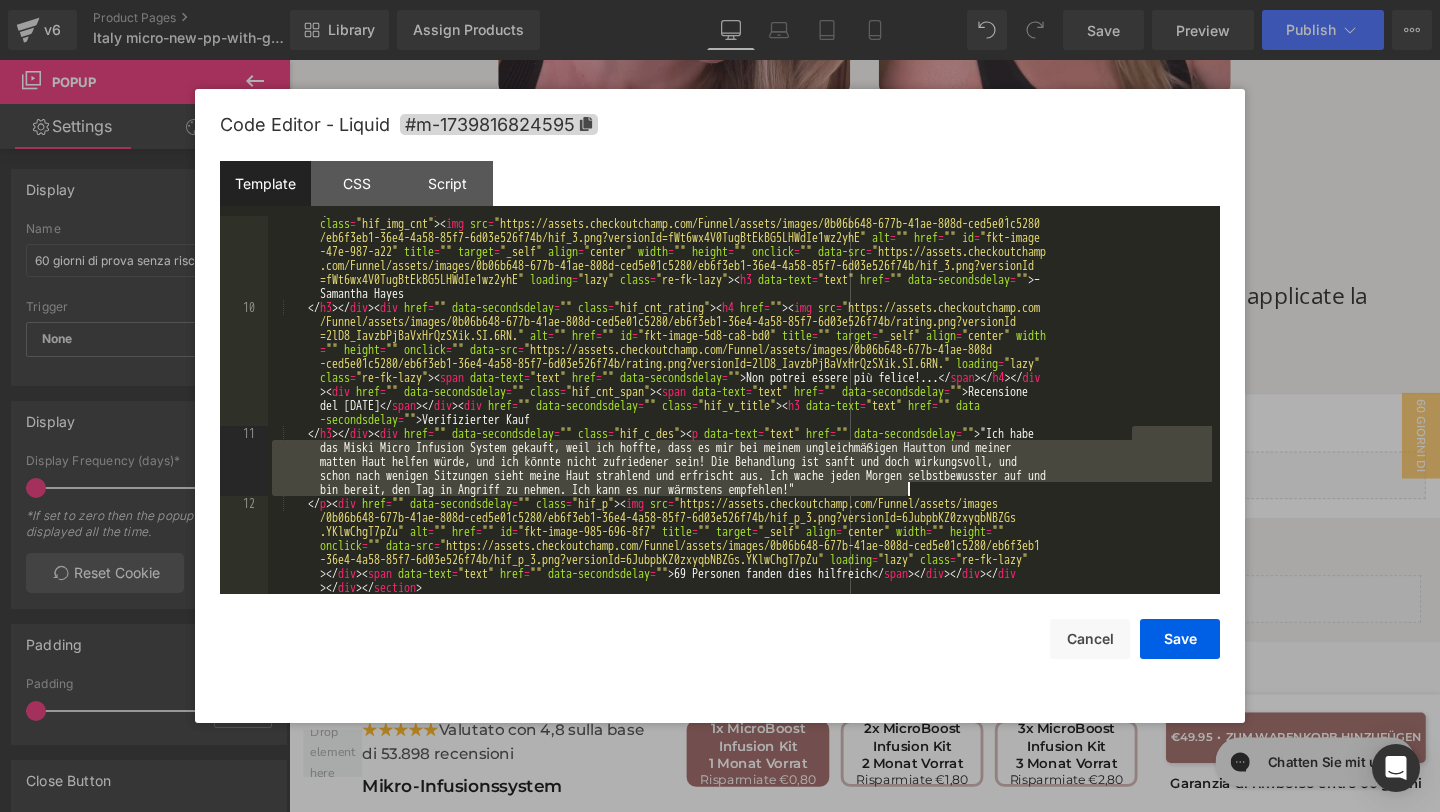 click on "</ p > < div   href = ""   data-secondsdelay = ""   class = "hif_p" > < img   src = "https://assets.checkoutchamp.com/Funnel/assets/images          /0b06b648-677b-41ae-808d-ced5e01c5280/eb6f3eb1-36e4-4a58-85f7-6d03e526f74b/hif_p_12.png?versionId          =jmT_Fhn55f0rXDIKBFJya76Ile1uCZmK"   alt = ""   href = ""   id = "fkt-image-0b5-0bd-aca"   title = ""   target = "_self"   align = "center"   width          = ""   height = ""   onclick = ""   data-src = "https://assets.checkoutchamp.com/Funnel/assets/images/0b06b648-677b-41ae-808d          -ced5e01c5280/eb6f3eb1-36e4-4a58-85f7-6d03e526f74b/hif_p_12.png?versionId=jmT_Fhn55f0rXDIKBFJya76Ile1uCZmK"   loading          = "lazy"   class = "re-fk-lazy" > </ div > < span   data-text = "text"   href = ""   data-secondsdelay = "" > 99 Persone hanno trovato utile           questo articoloh </ span > </ div > </ div > < div   href = ""   data-secondsdelay = ""   class = "hif_cnt" > < div   href = ""   = ""   class" at bounding box center [740, 447] 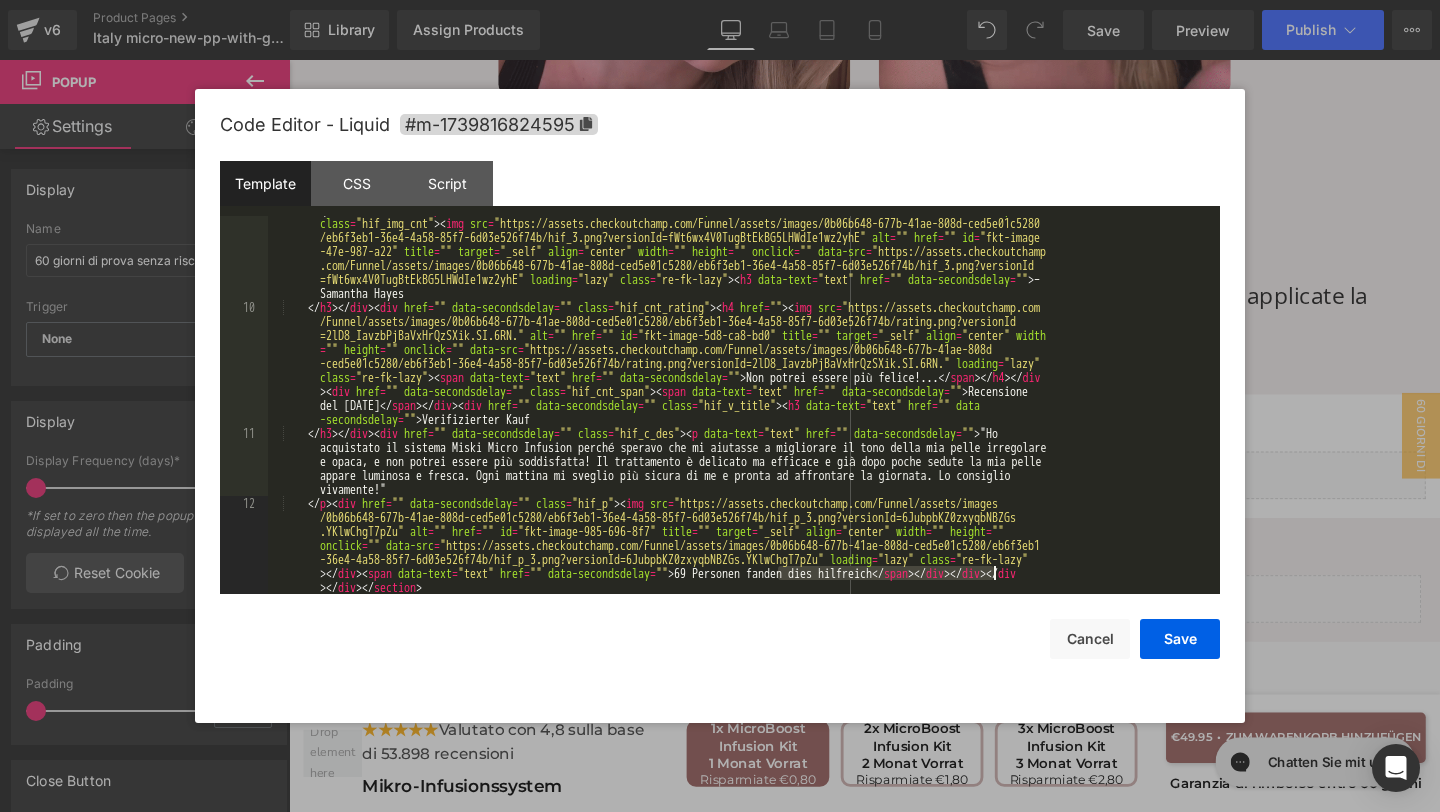 drag, startPoint x: 779, startPoint y: 573, endPoint x: 993, endPoint y: 575, distance: 214.00934 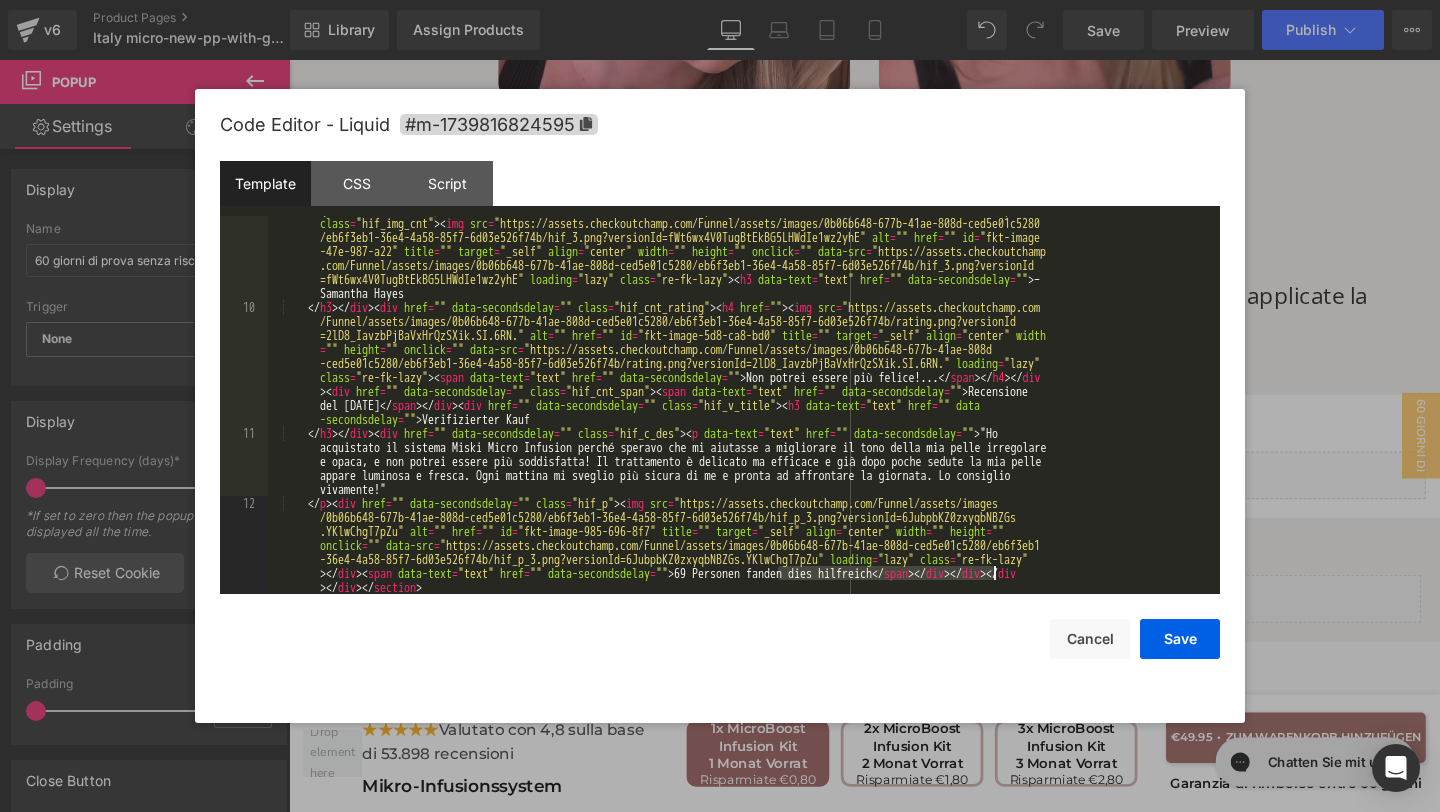 click on "</ p > < div   href = ""   data-secondsdelay = ""   class = "hif_p" > < img   src = "https://assets.checkoutchamp.com/Funnel/assets/images          /0b06b648-677b-41ae-808d-ced5e01c5280/eb6f3eb1-36e4-4a58-85f7-6d03e526f74b/hif_p_12.png?versionId          =jmT_Fhn55f0rXDIKBFJya76Ile1uCZmK"   alt = ""   href = ""   id = "fkt-image-0b5-0bd-aca"   title = ""   target = "_self"   align = "center"   width          = ""   height = ""   onclick = ""   data-src = "https://assets.checkoutchamp.com/Funnel/assets/images/0b06b648-677b-41ae-808d          -ced5e01c5280/eb6f3eb1-36e4-4a58-85f7-6d03e526f74b/hif_p_12.png?versionId=jmT_Fhn55f0rXDIKBFJya76Ile1uCZmK"   loading          = "lazy"   class = "re-fk-lazy" > </ div > < span   data-text = "text"   href = ""   data-secondsdelay = "" > 99 Persone hanno trovato utile           questo articoloh </ span > </ div > </ div > < div   href = ""   data-secondsdelay = ""   class = "hif_cnt" > < div   href = ""   = ""   class" at bounding box center (740, 447) 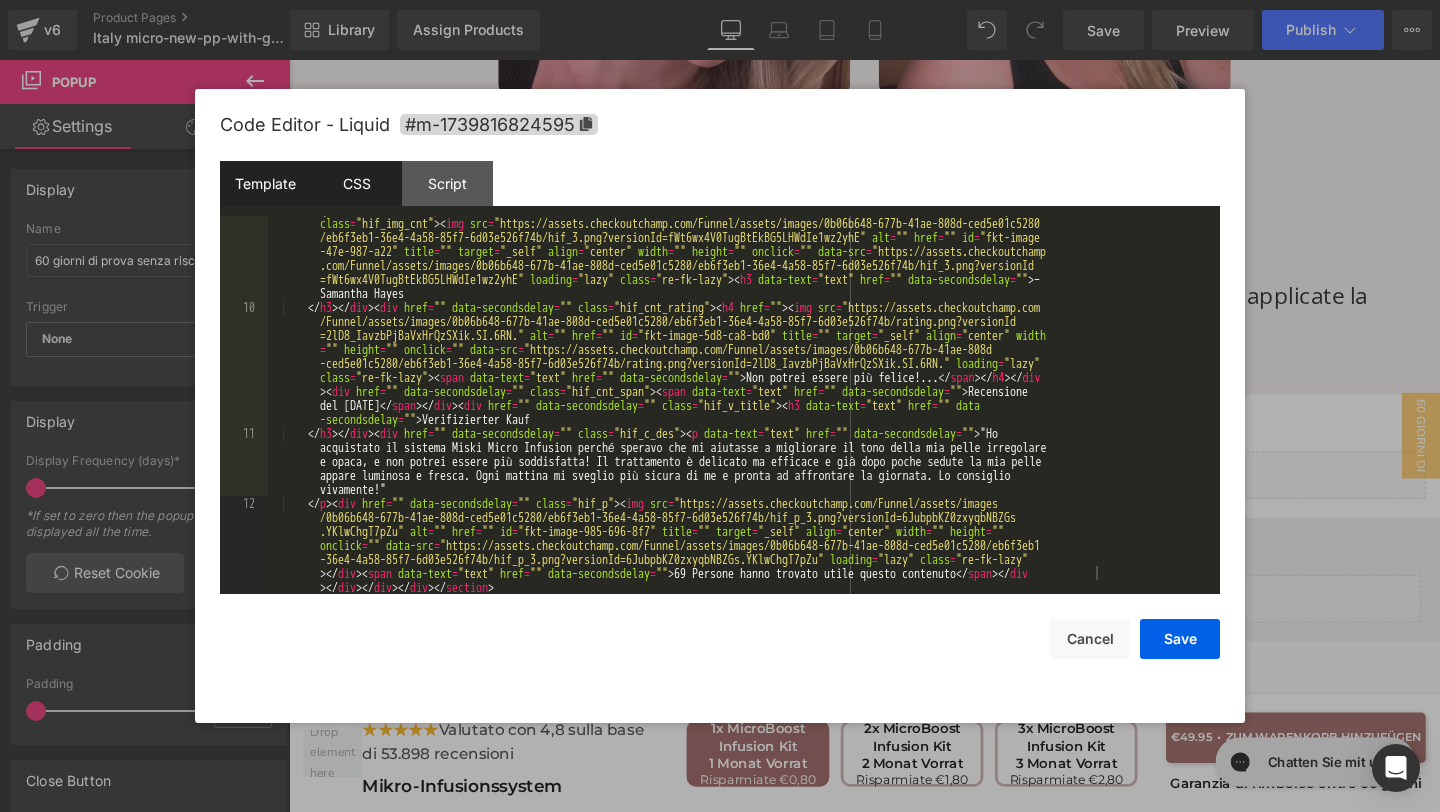 click on "CSS" at bounding box center (356, 183) 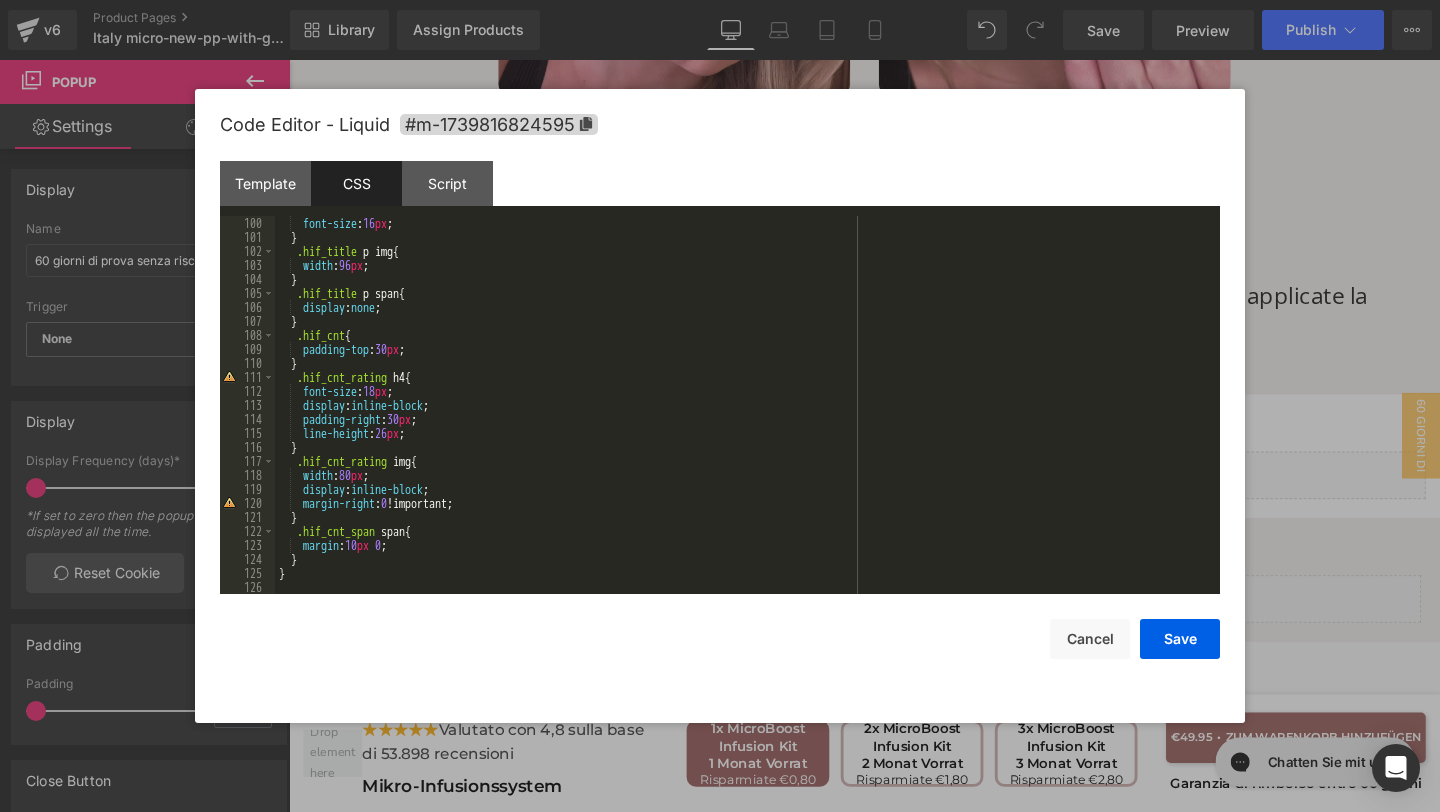scroll, scrollTop: 1386, scrollLeft: 0, axis: vertical 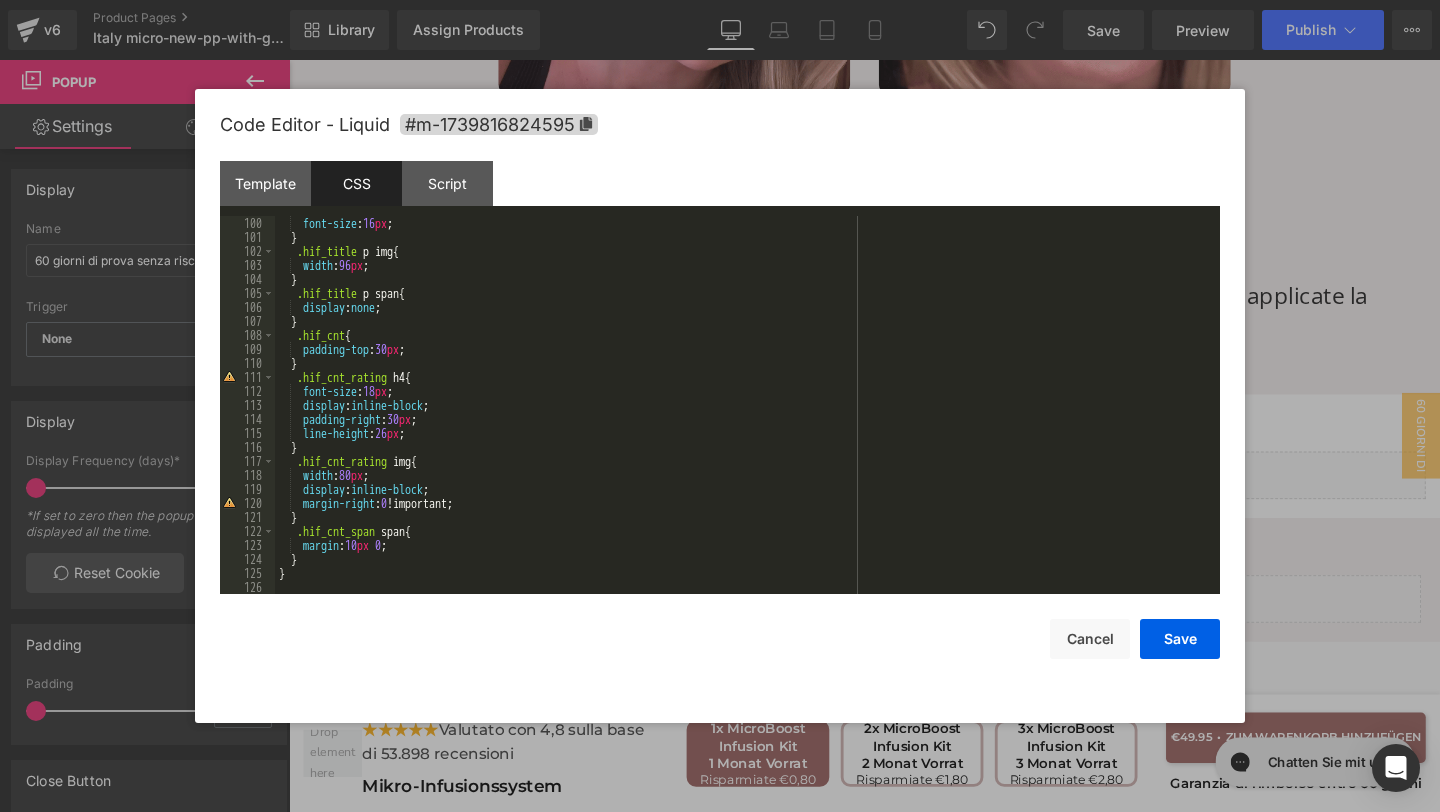 click on "Template CSS Script Data" at bounding box center (720, 188) 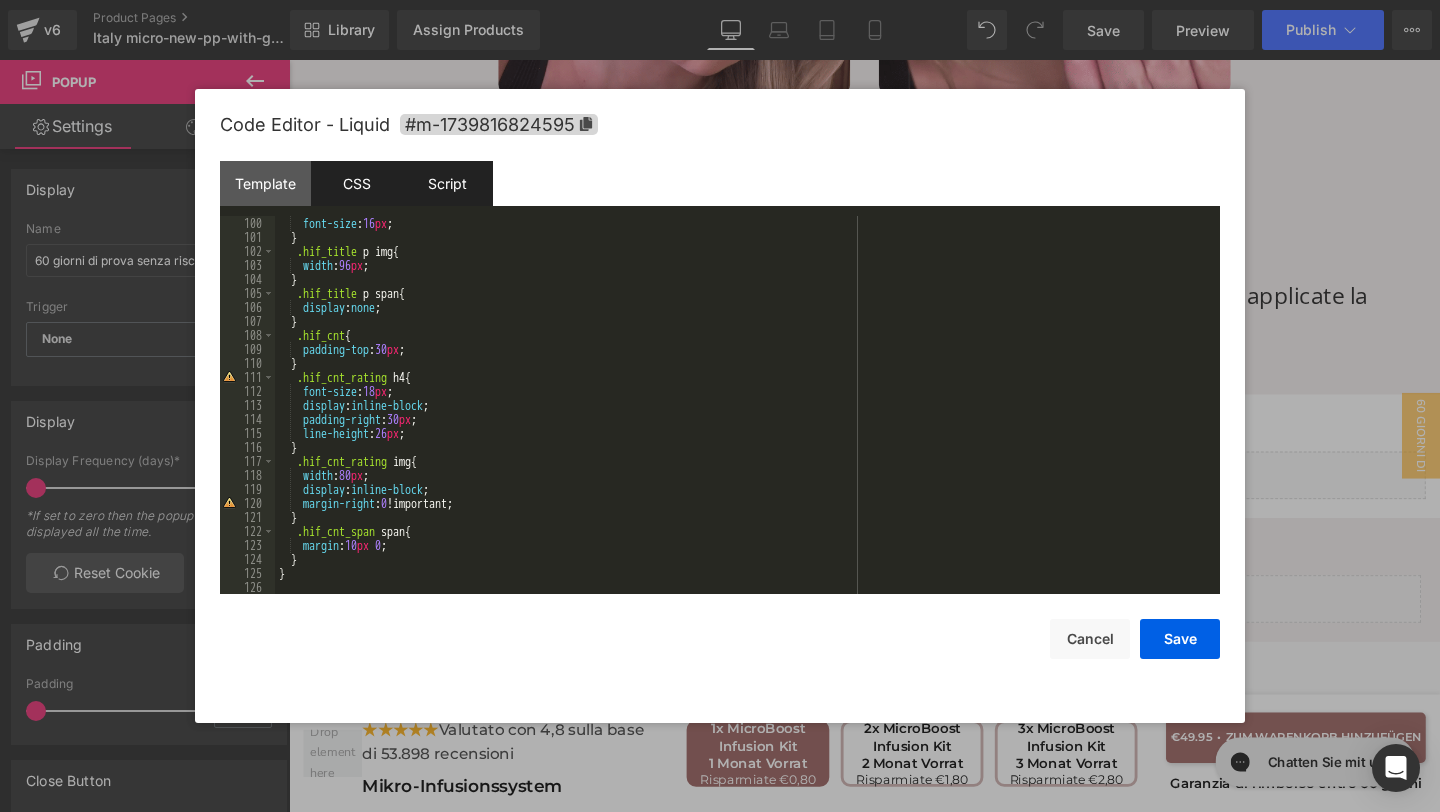 click on "Script" at bounding box center (447, 183) 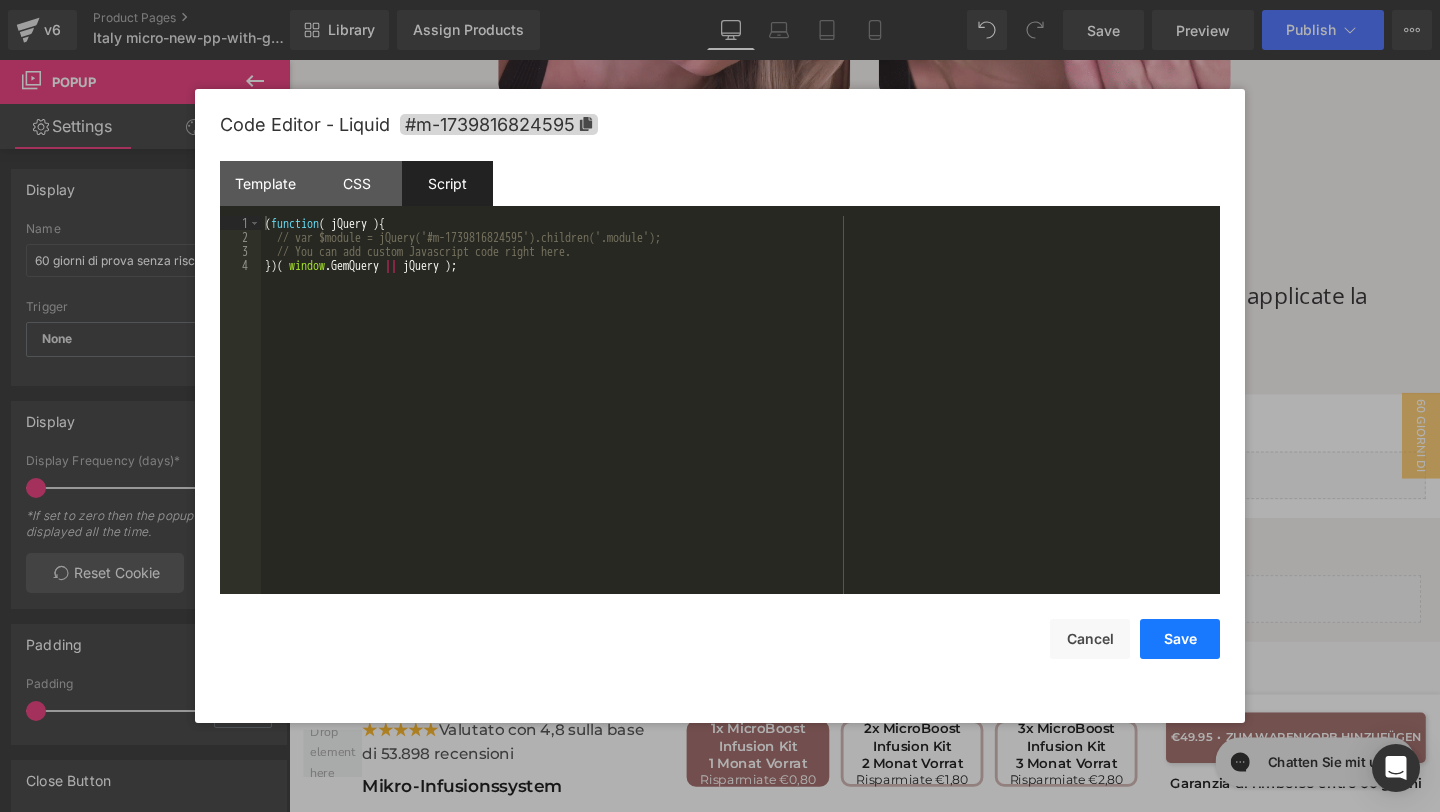 click on "Save" at bounding box center [1180, 639] 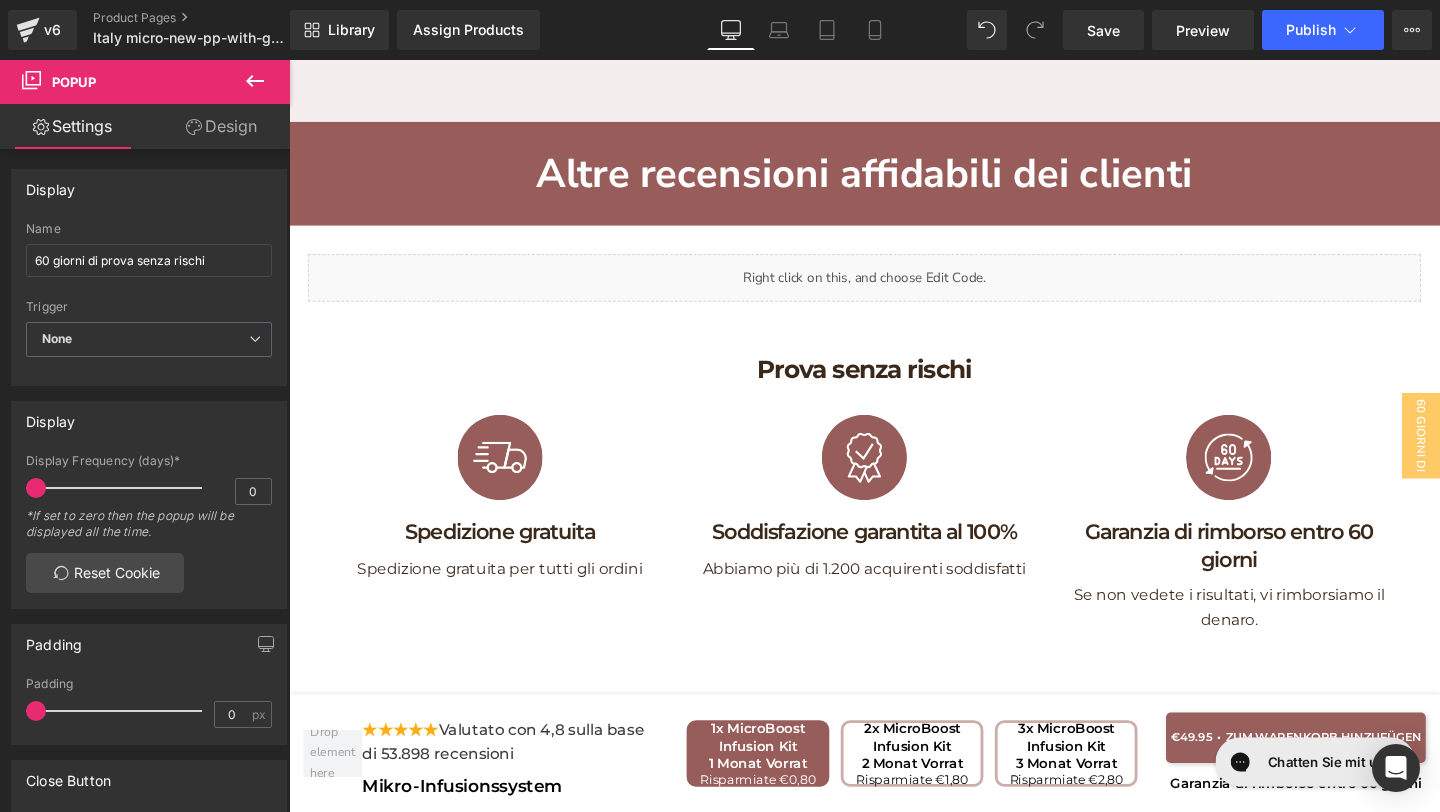 scroll, scrollTop: 10710, scrollLeft: 0, axis: vertical 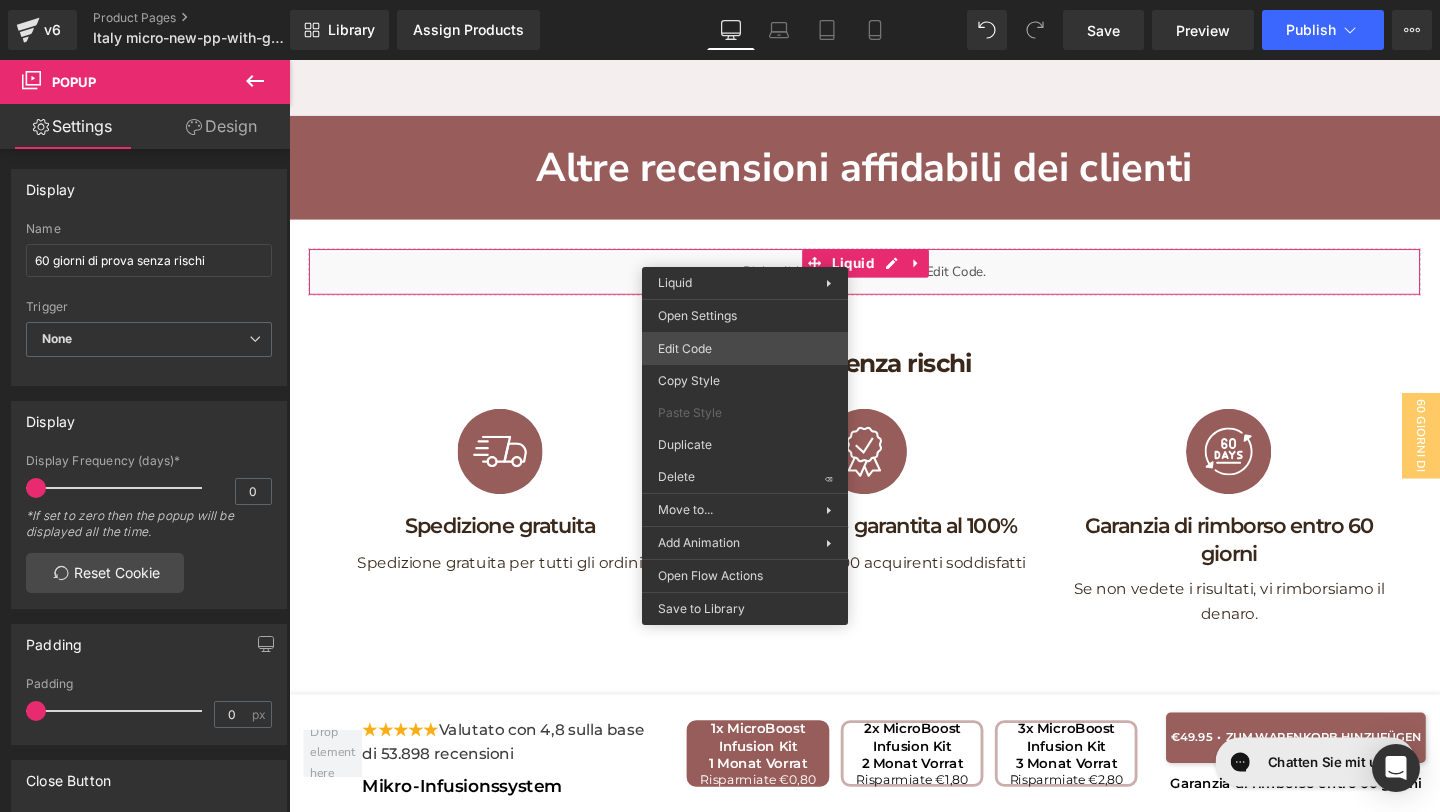click on "You are previewing how the   will restyle your page. You can not edit Elements in Preset Preview Mode.  v6 Product Pages Italy micro-new-pp-with-gifts Library Assign Products  Product Preview
No product match your search.  Please try another keyword  Manage assigned products Desktop Desktop Laptop Tablet Mobile Save Preview Publish Scheduled View Live Page View with current Template Save Template to Library Schedule Publish Publish Settings Shortcuts  Your page can’t be published   You've reached the maximum number of published pages on your plan  (21/999999).  You need to upgrade your plan or unpublish all your pages to get 1 publish slot.   Unpublish pages   Upgrade plan  Elements Global Style Base Row  rows, columns, layouts, div Heading  headings, titles, h1,h2,h3,h4,h5,h6 Text Block  texts, paragraphs, contents, blocks Image  images, photos, alts, uploads Icon  icons, symbols Button  button, call to action, cta Separator  separators, dividers, horizontal lines Liquid  Banner Parallax  List" at bounding box center (720, 0) 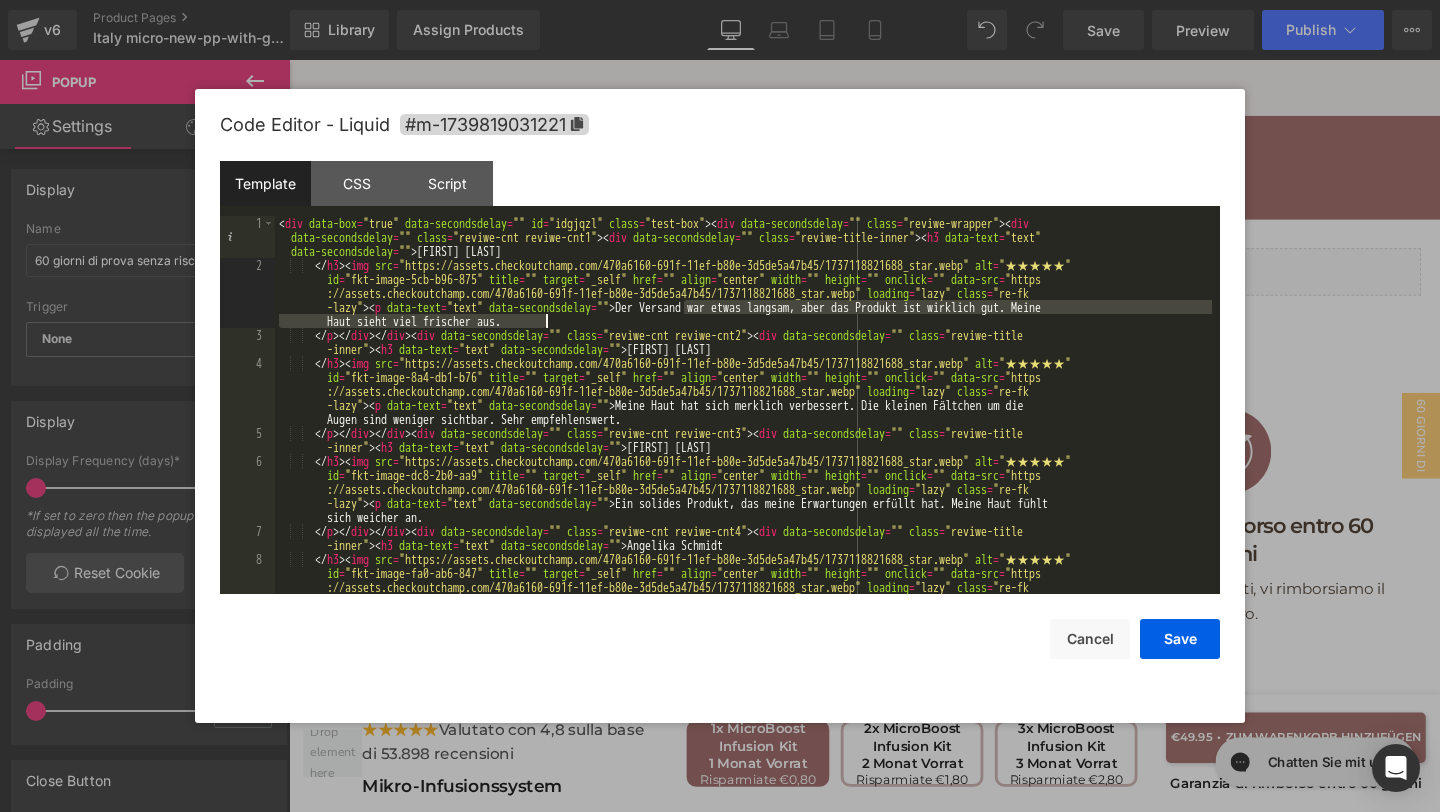 drag, startPoint x: 684, startPoint y: 310, endPoint x: 949, endPoint y: 320, distance: 265.1886 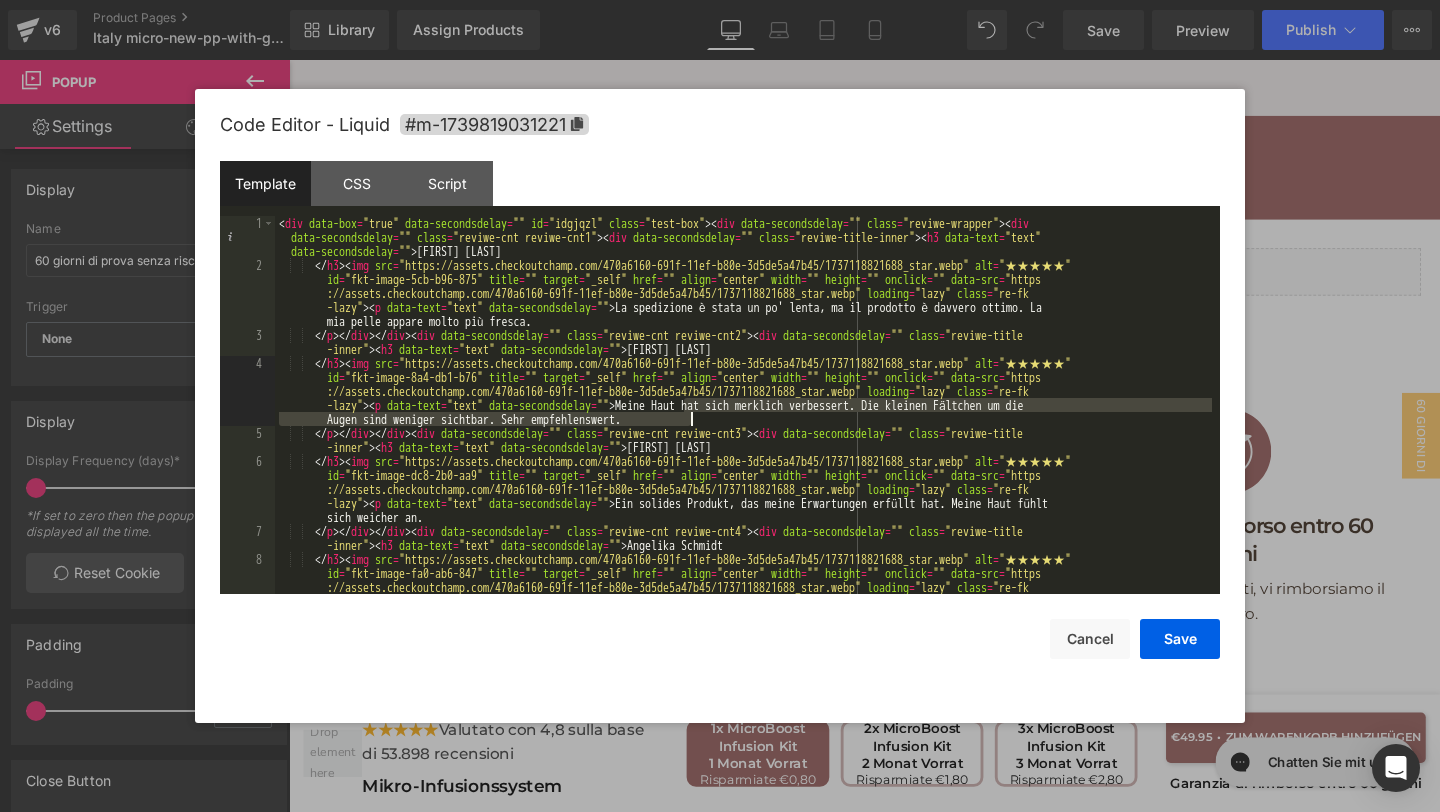 drag, startPoint x: 684, startPoint y: 408, endPoint x: 729, endPoint y: 416, distance: 45.705578 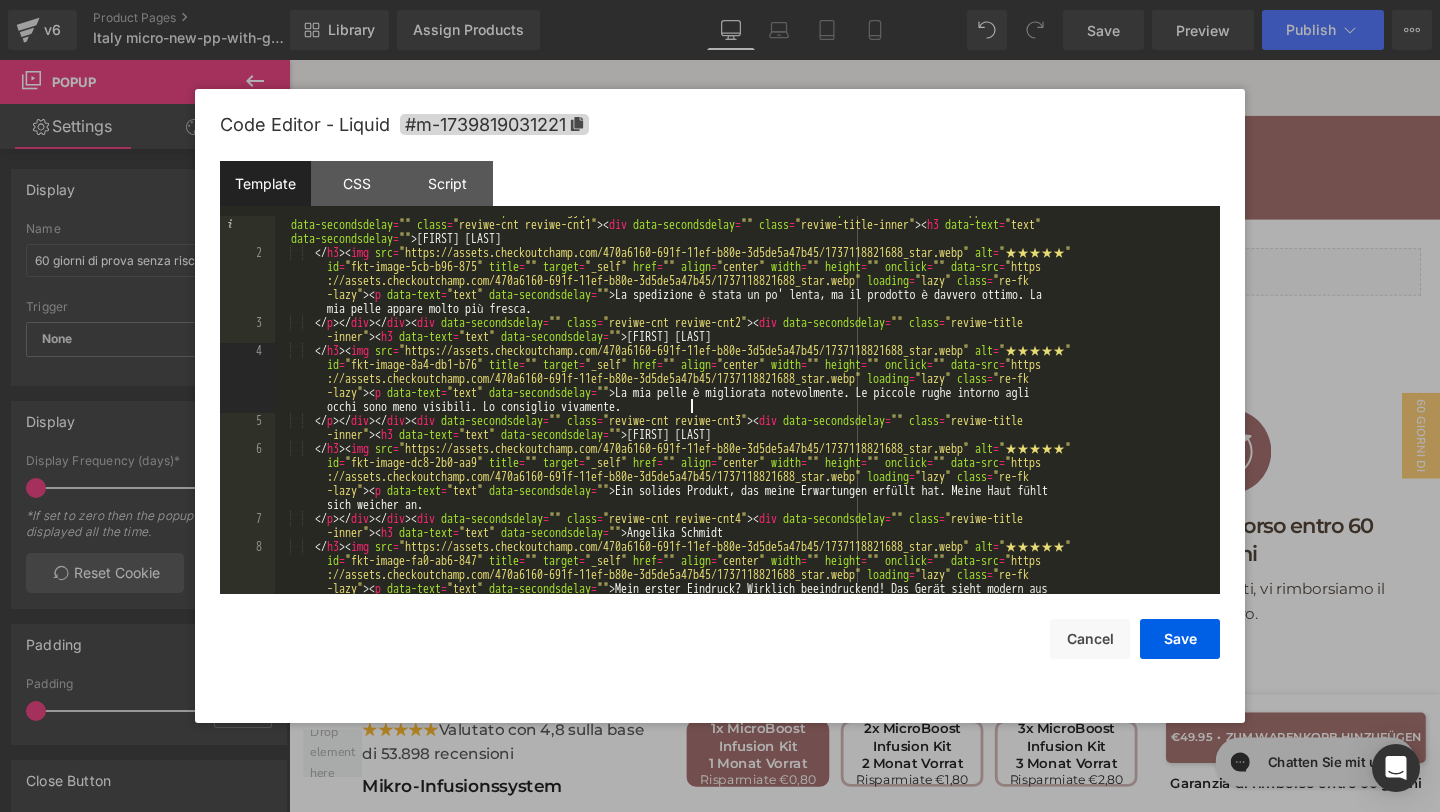 scroll, scrollTop: 61, scrollLeft: 0, axis: vertical 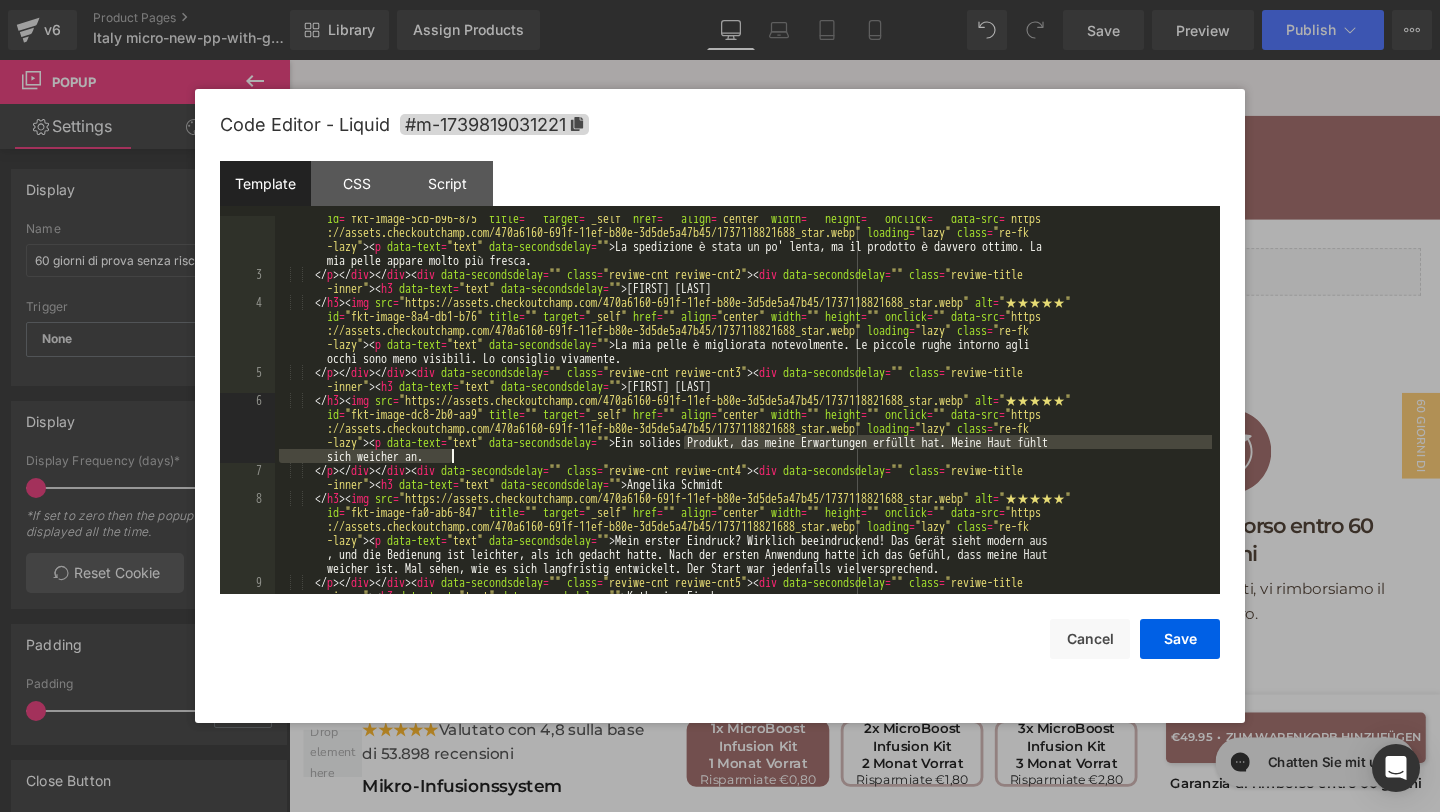 drag, startPoint x: 687, startPoint y: 440, endPoint x: 889, endPoint y: 461, distance: 203.08865 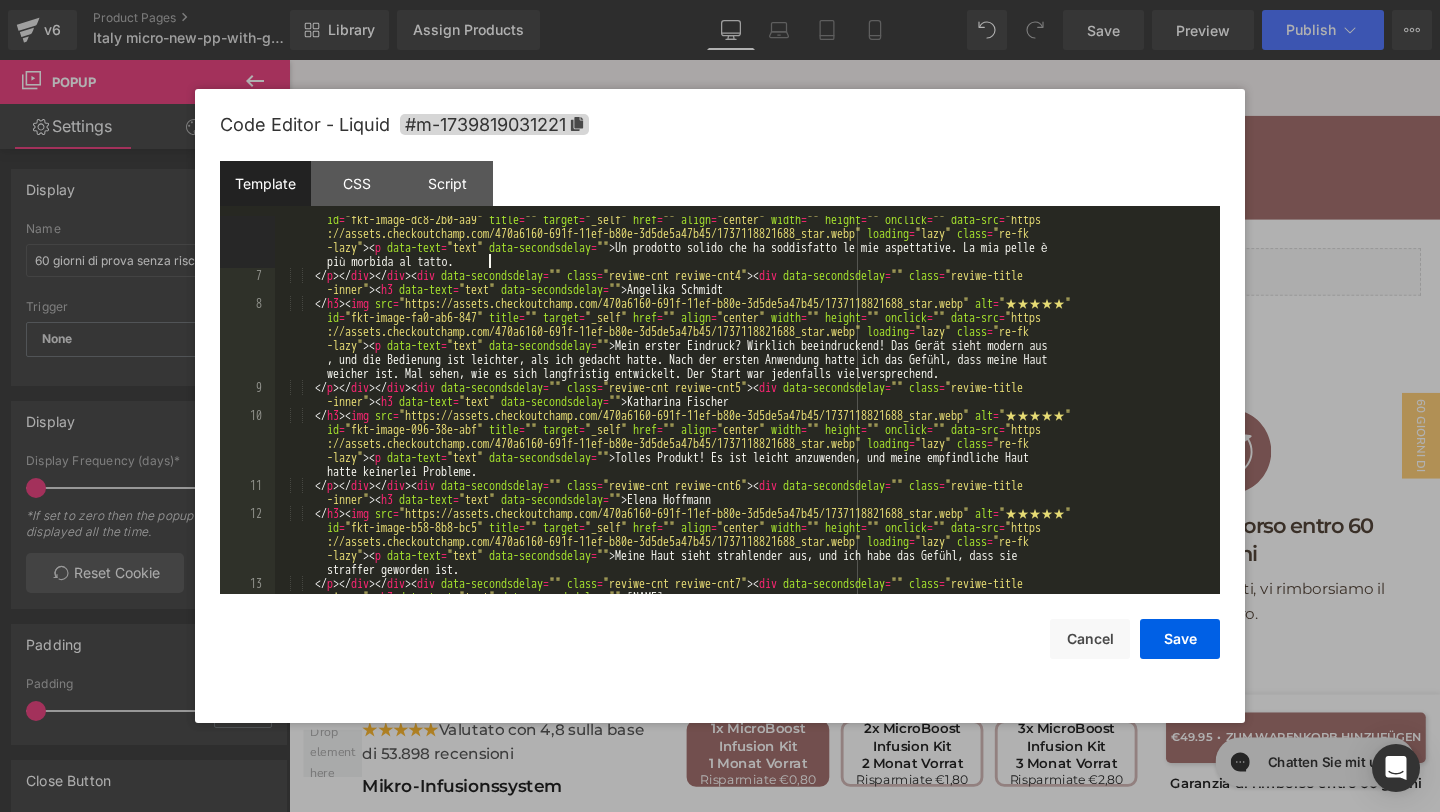 scroll, scrollTop: 256, scrollLeft: 0, axis: vertical 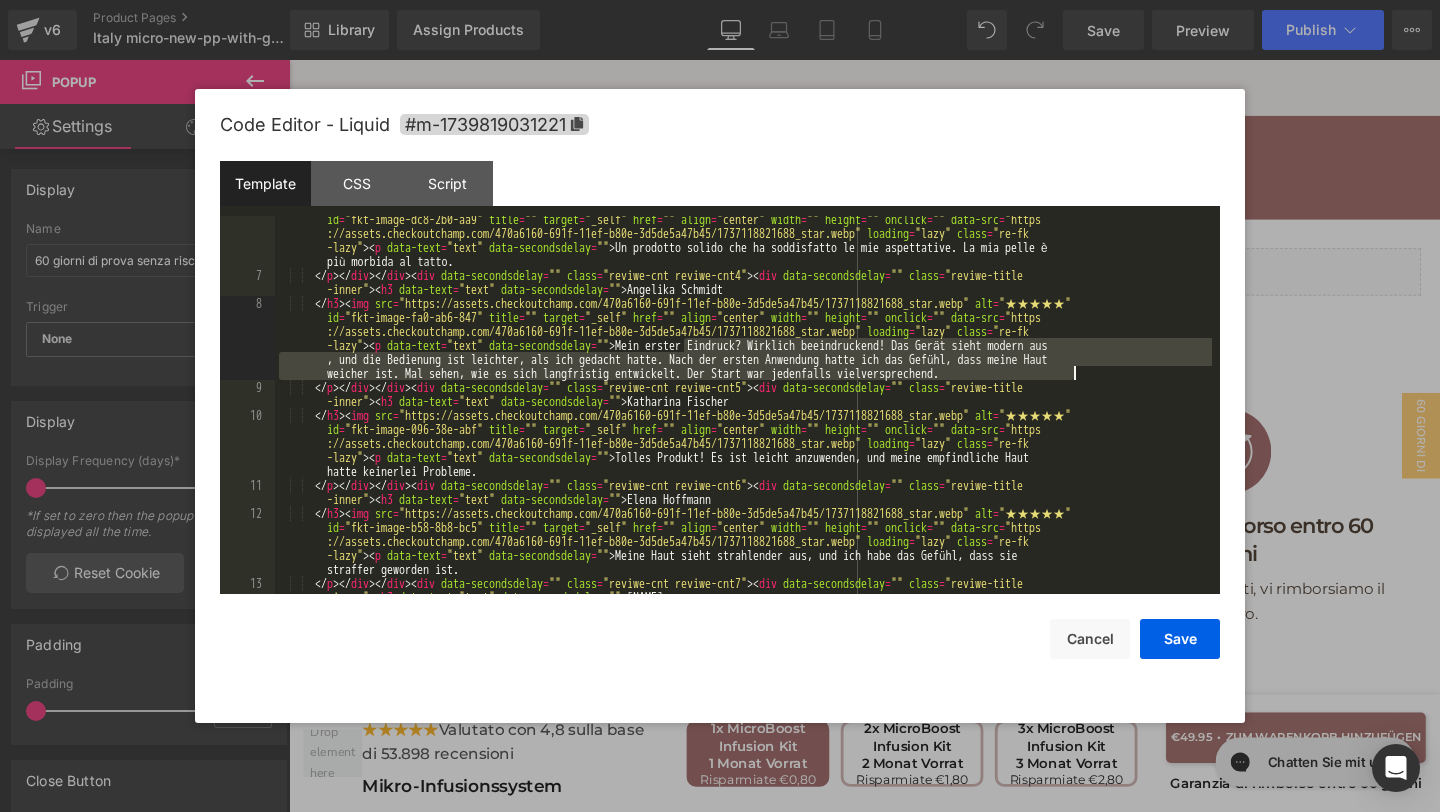 drag, startPoint x: 683, startPoint y: 346, endPoint x: 1075, endPoint y: 370, distance: 392.734 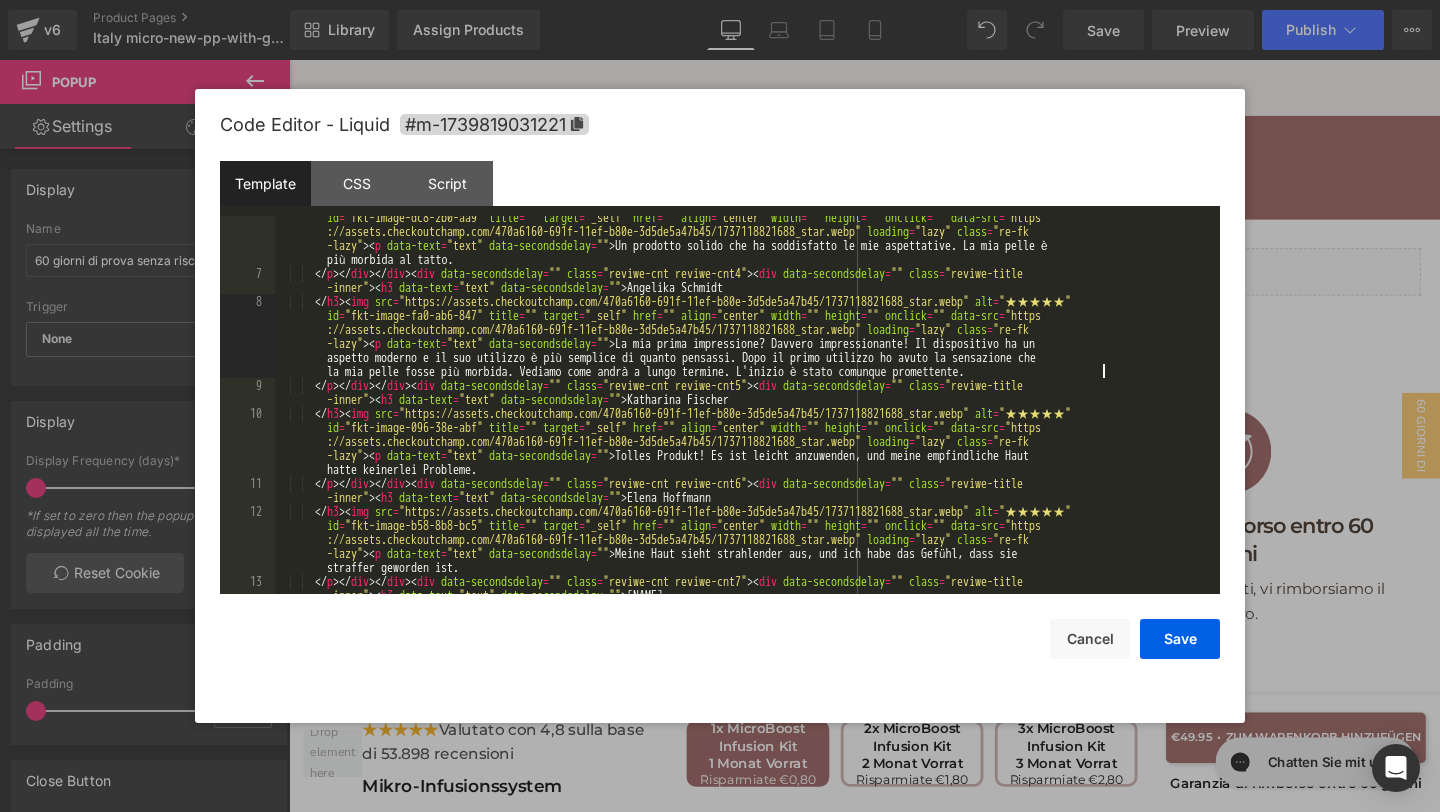 scroll, scrollTop: 337, scrollLeft: 0, axis: vertical 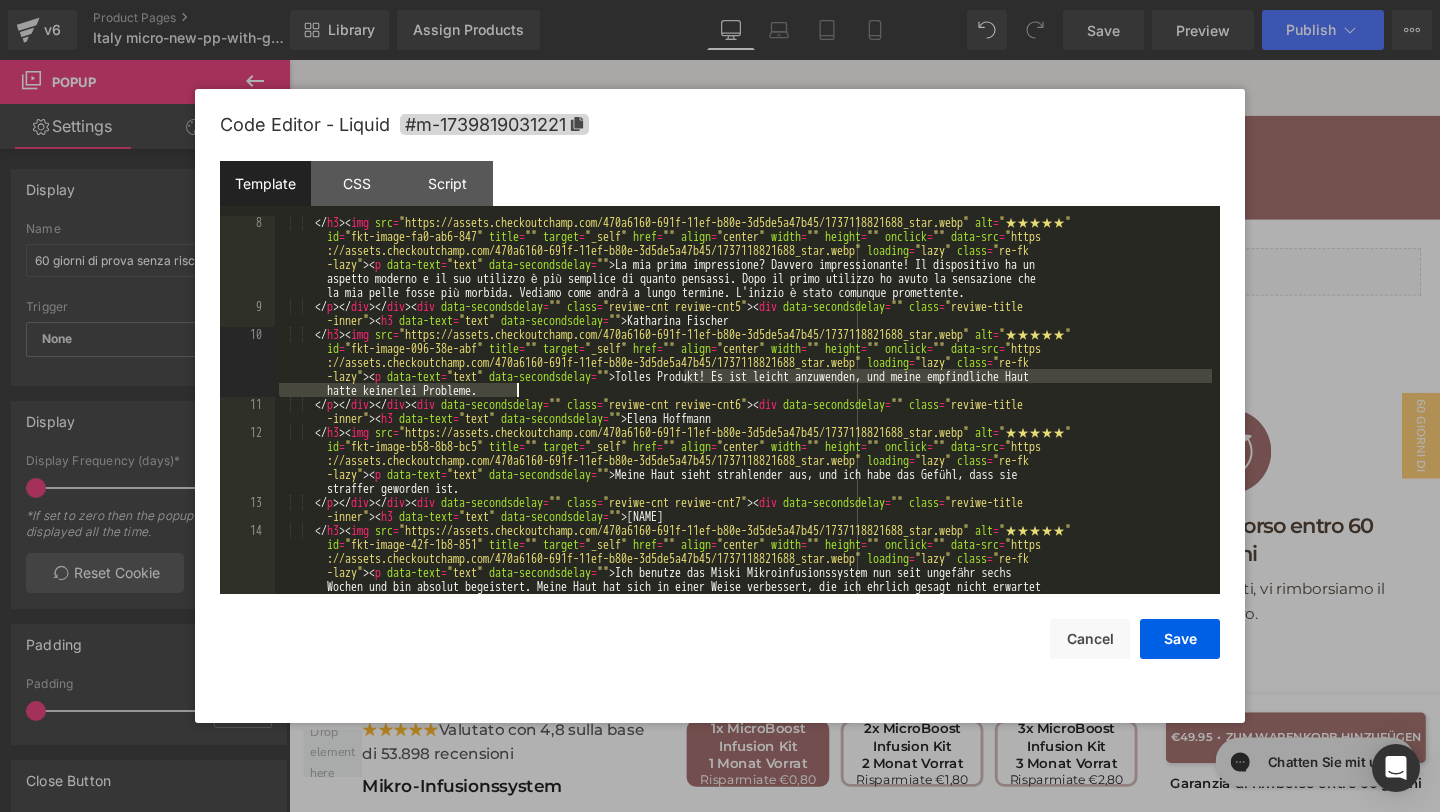 drag, startPoint x: 685, startPoint y: 376, endPoint x: 781, endPoint y: 384, distance: 96.332756 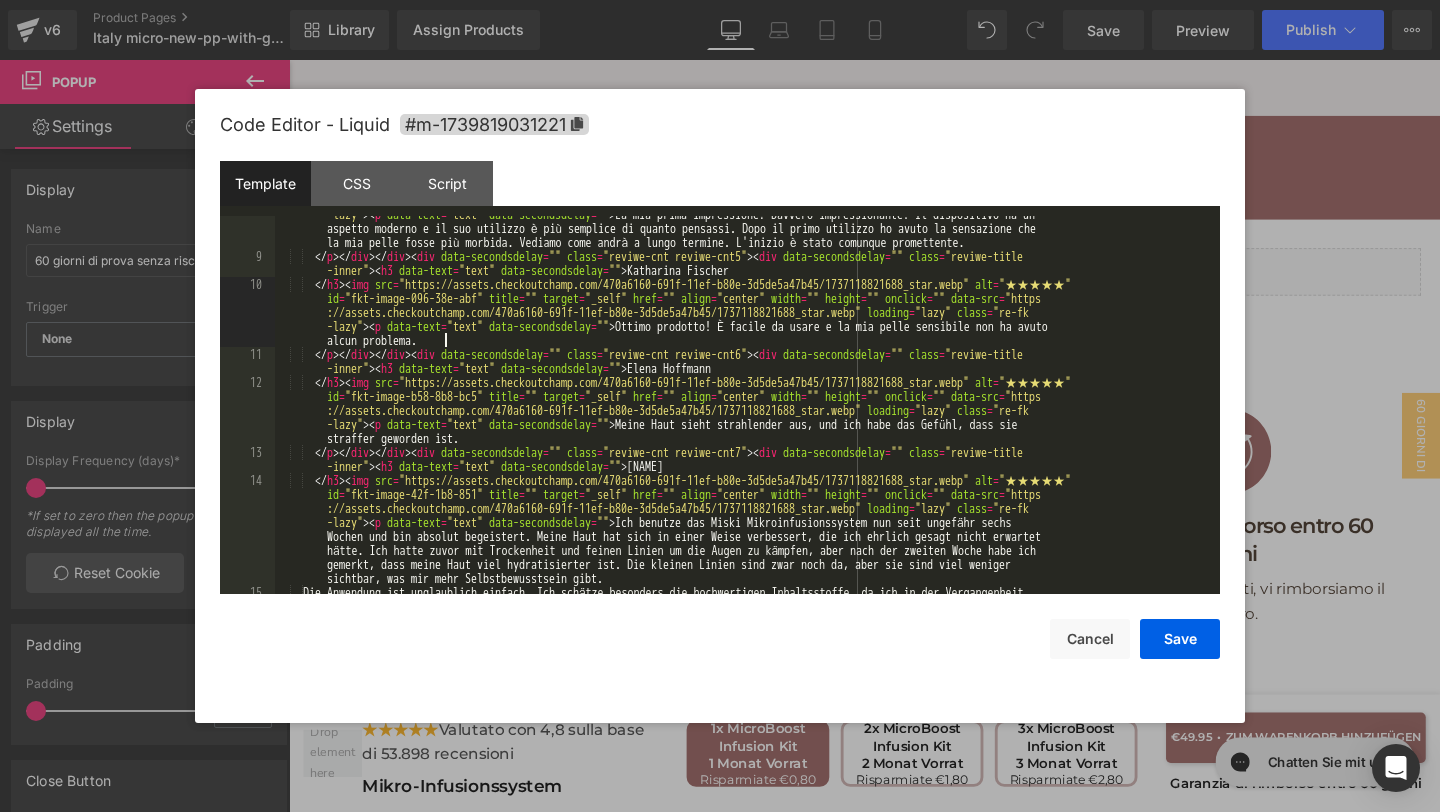 scroll, scrollTop: 408, scrollLeft: 0, axis: vertical 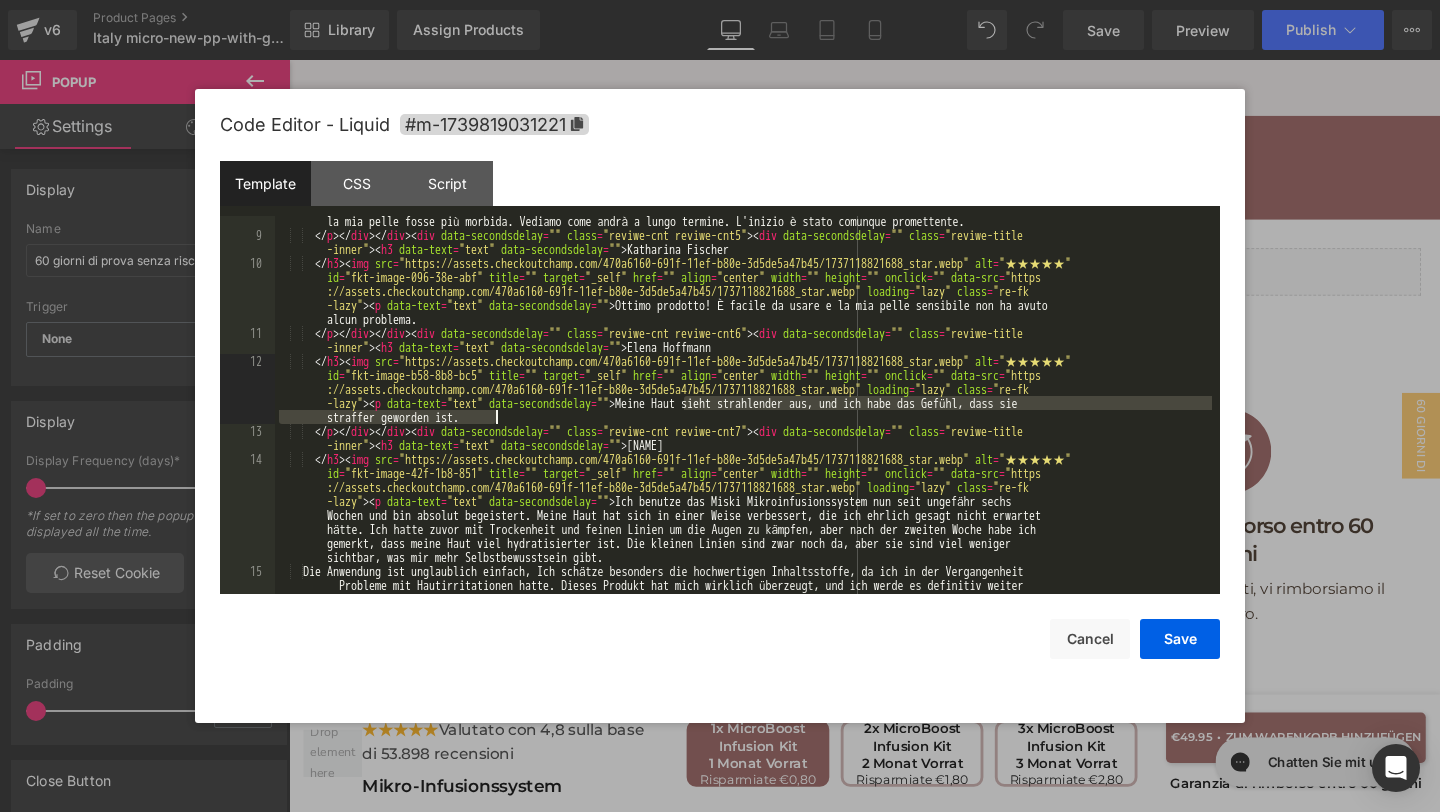 drag, startPoint x: 685, startPoint y: 407, endPoint x: 915, endPoint y: 424, distance: 230.62741 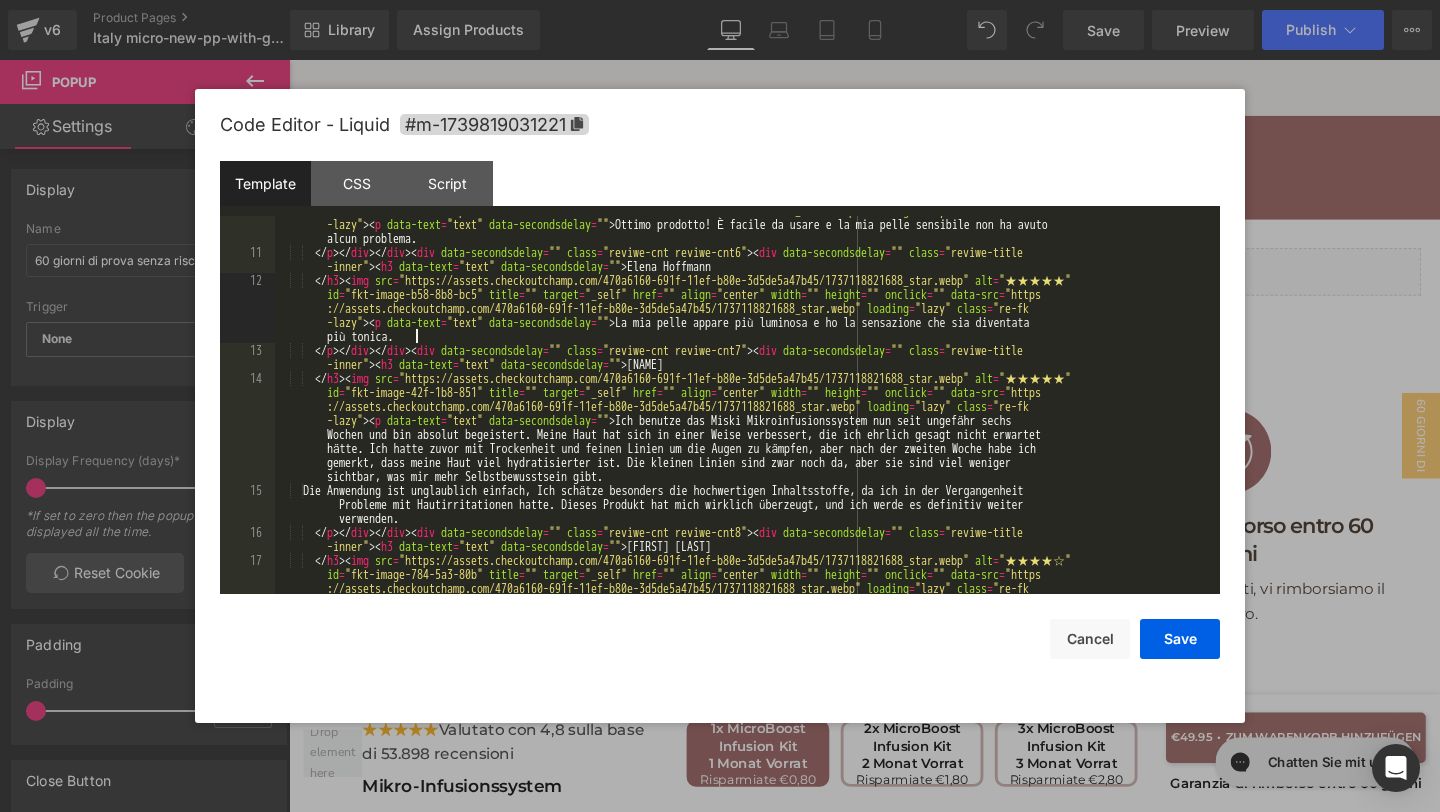 scroll, scrollTop: 489, scrollLeft: 0, axis: vertical 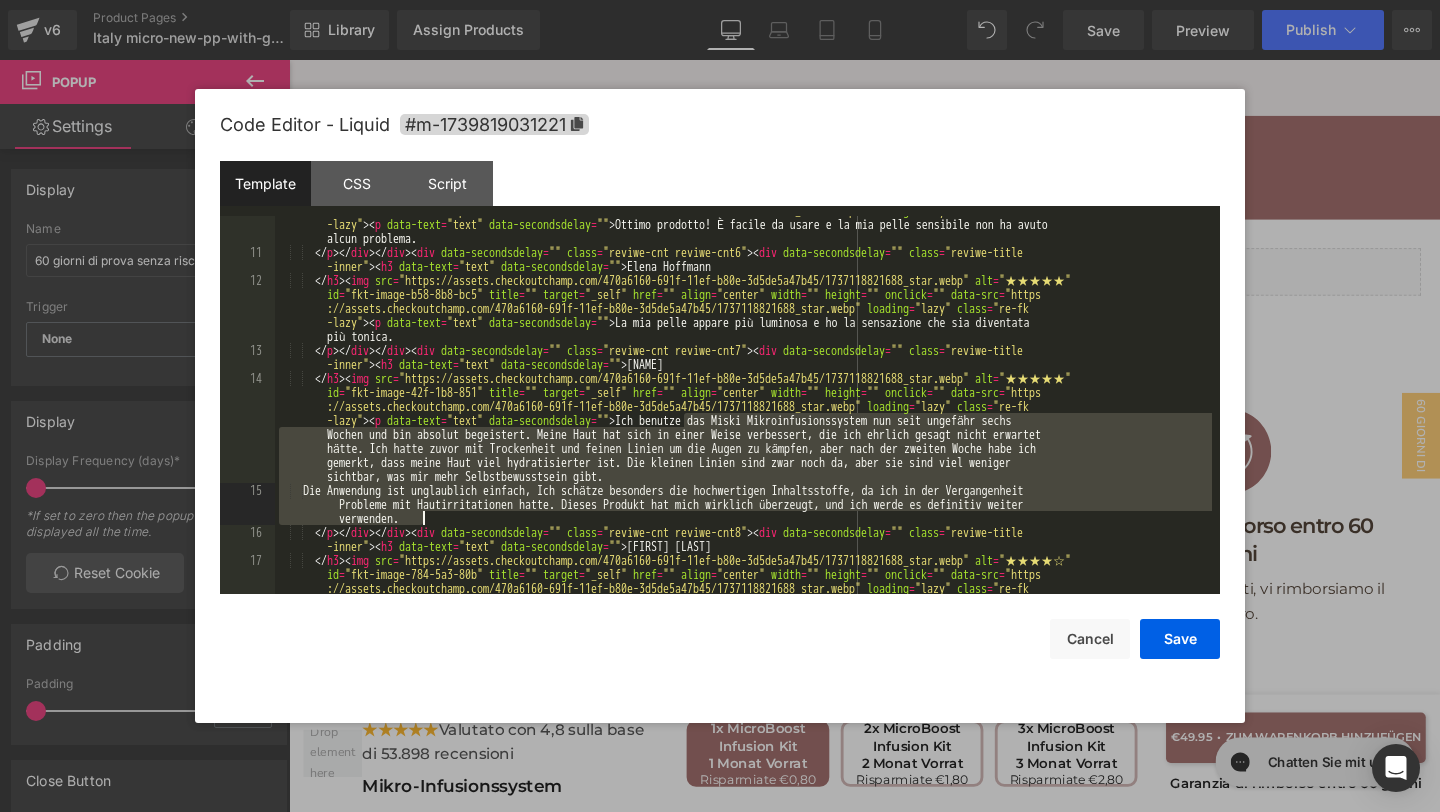 drag, startPoint x: 685, startPoint y: 420, endPoint x: 792, endPoint y: 520, distance: 146.45477 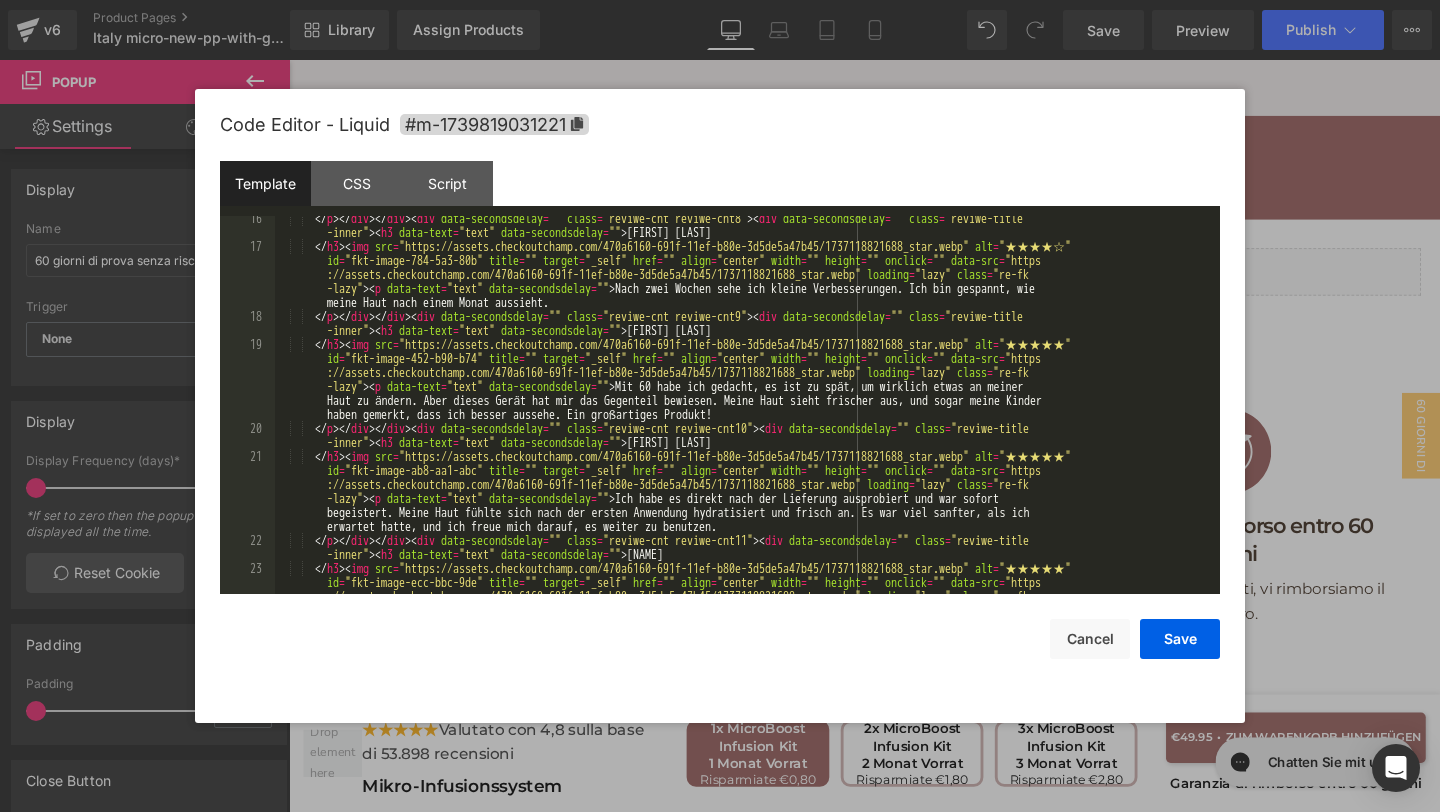 scroll, scrollTop: 748, scrollLeft: 0, axis: vertical 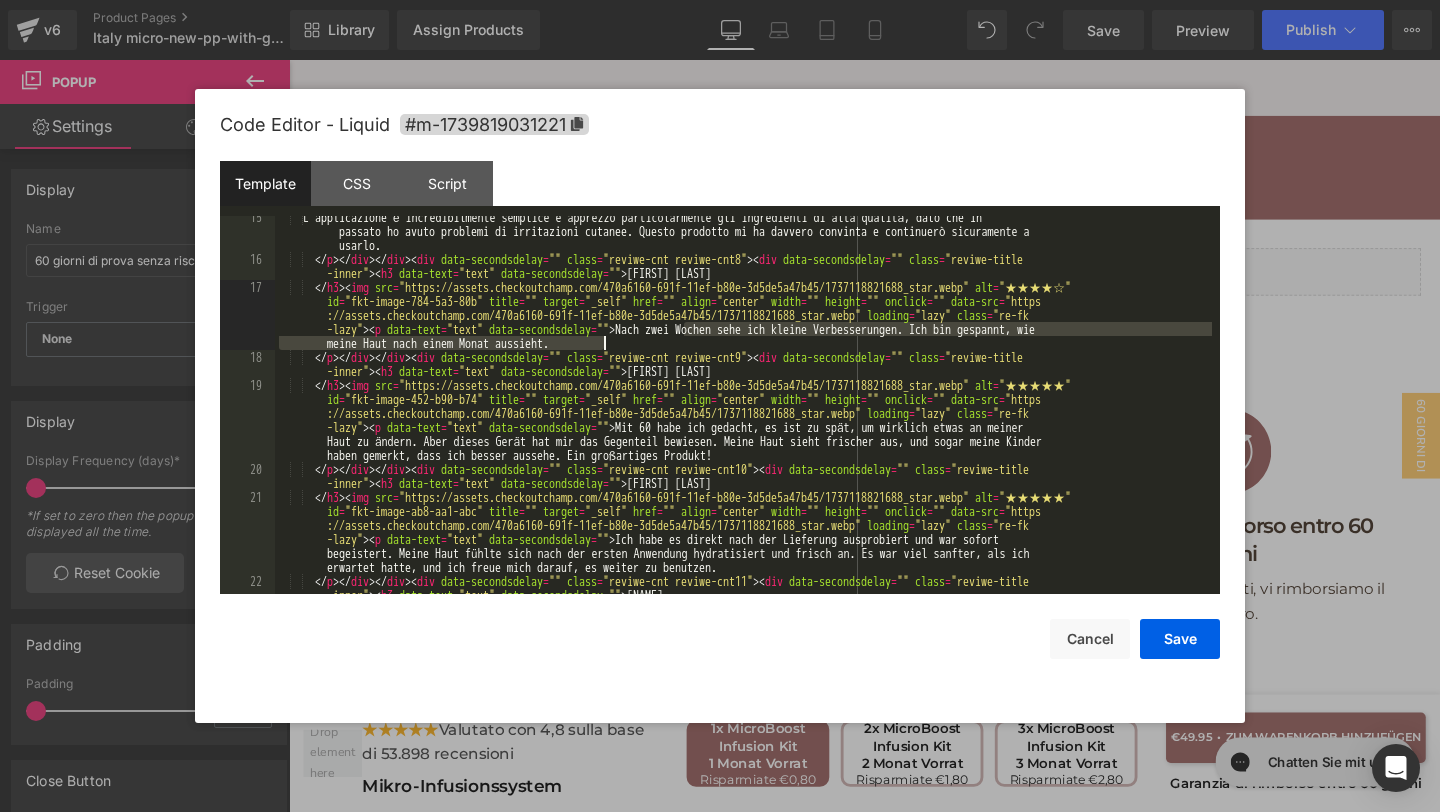 drag, startPoint x: 684, startPoint y: 326, endPoint x: 704, endPoint y: 341, distance: 25 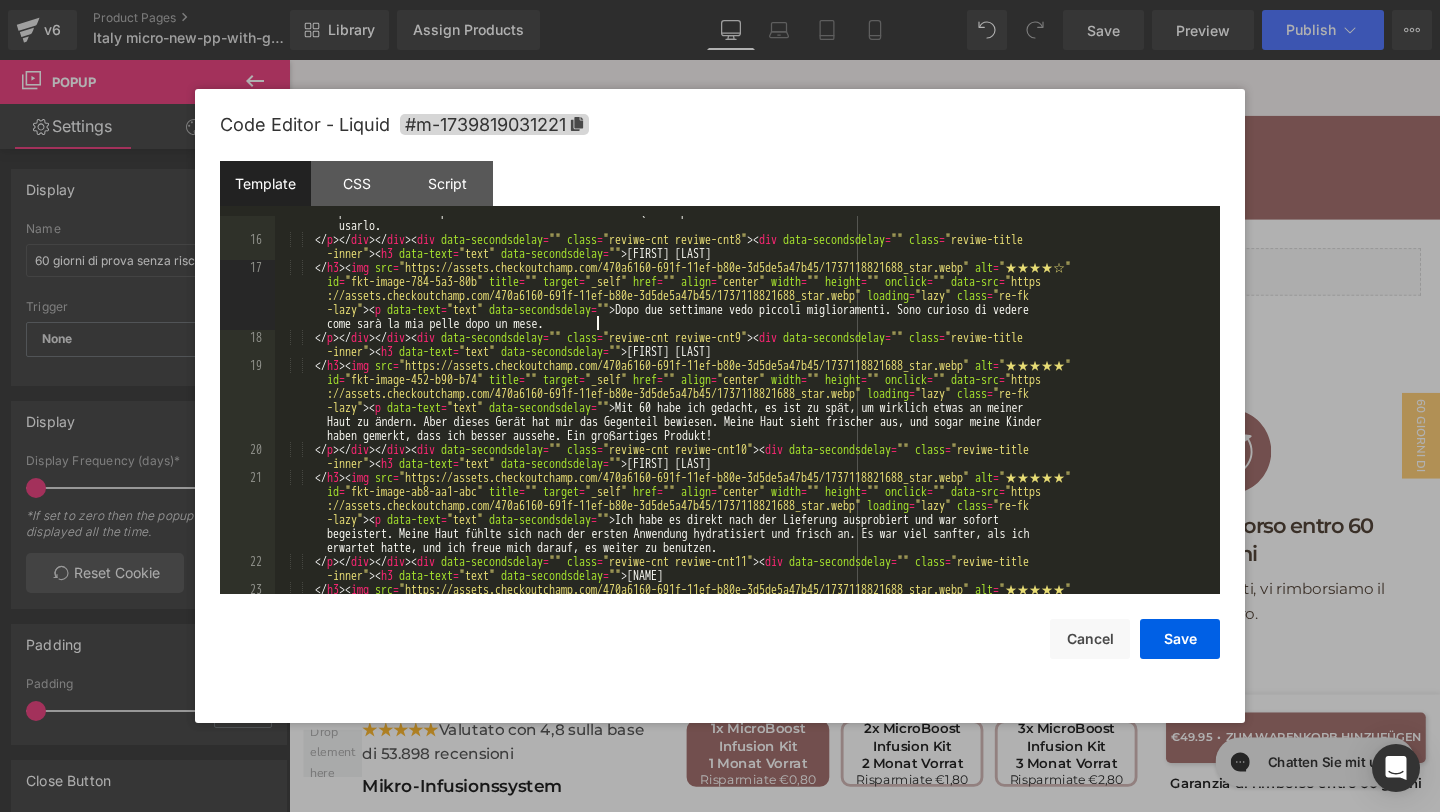 scroll, scrollTop: 853, scrollLeft: 0, axis: vertical 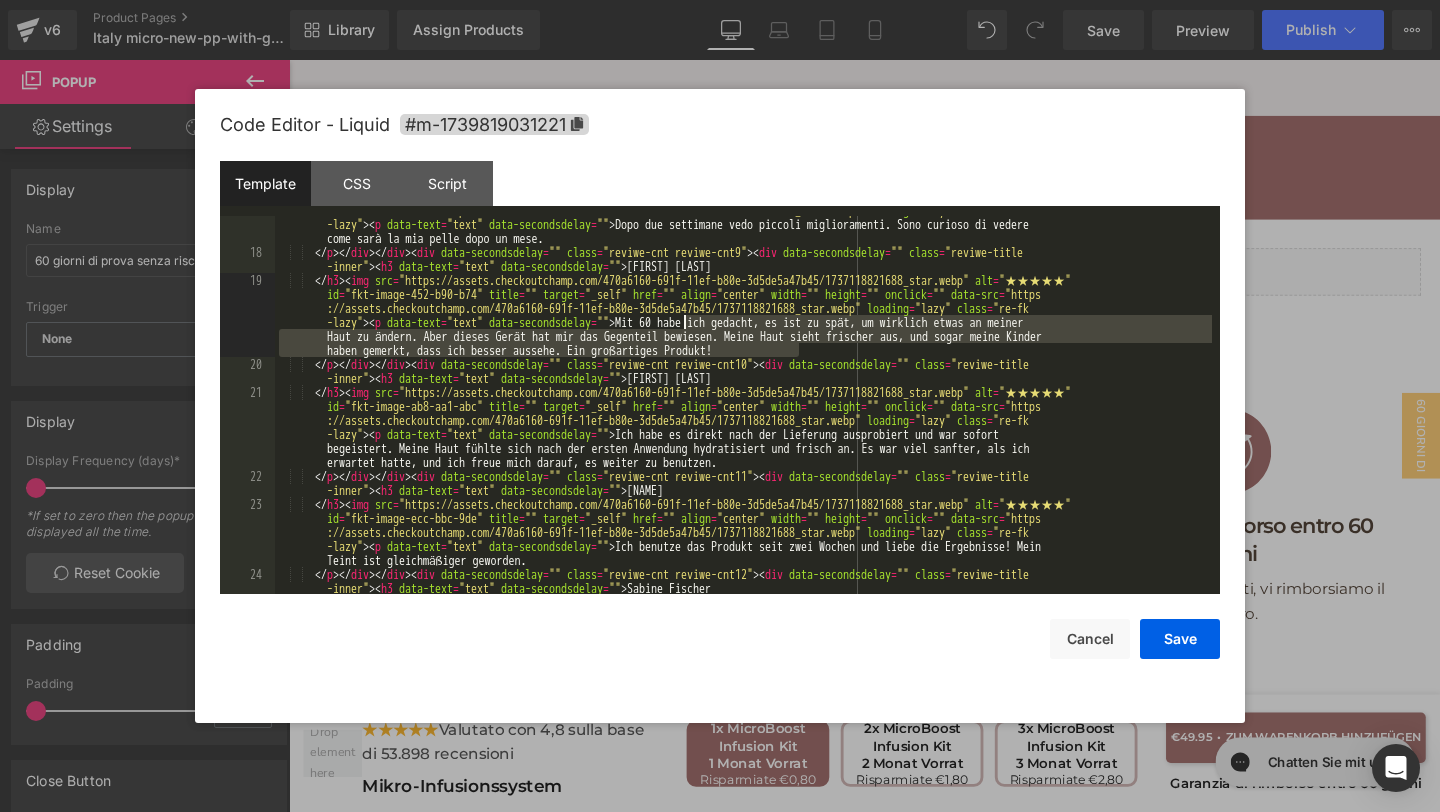 drag, startPoint x: 805, startPoint y: 355, endPoint x: 685, endPoint y: 329, distance: 122.78436 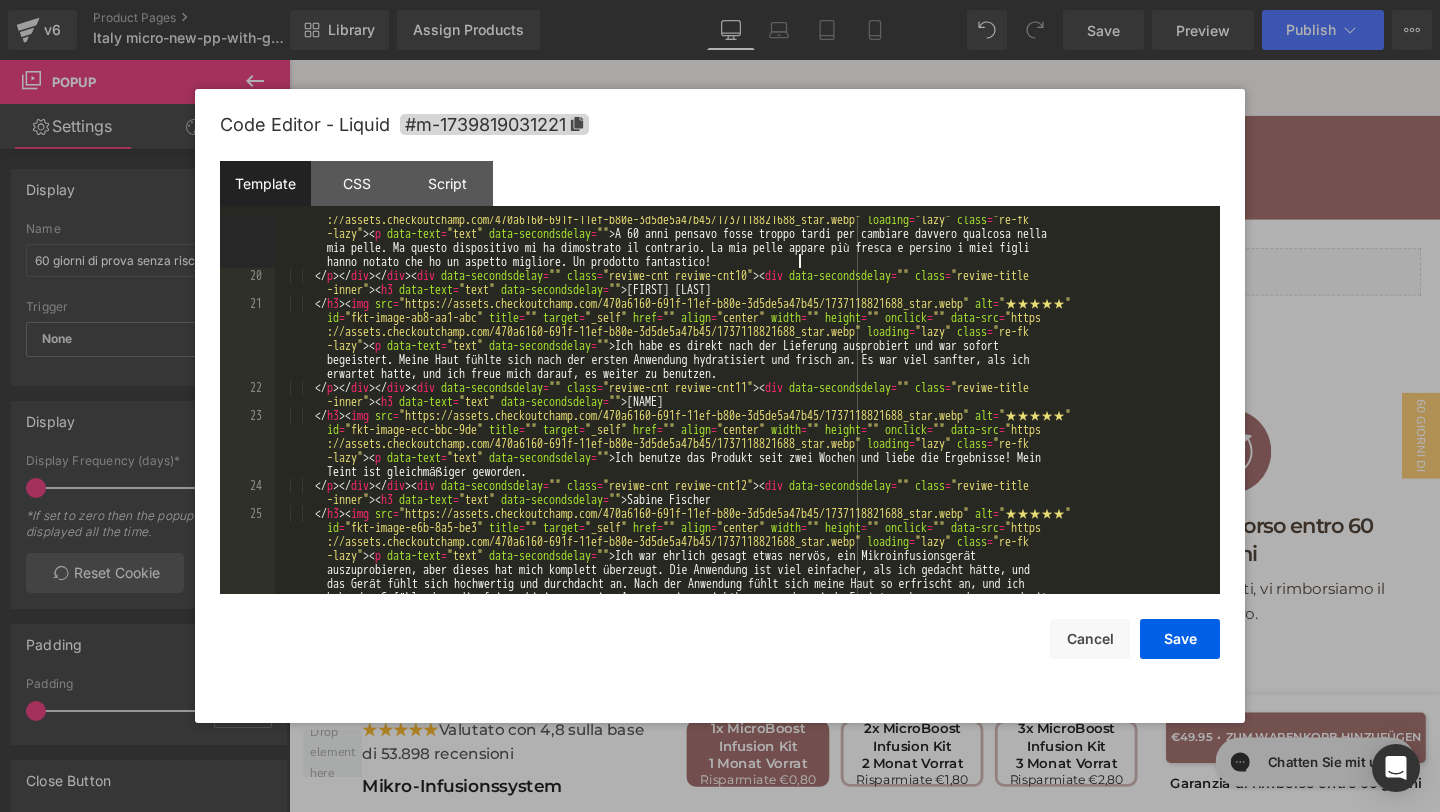 scroll, scrollTop: 942, scrollLeft: 0, axis: vertical 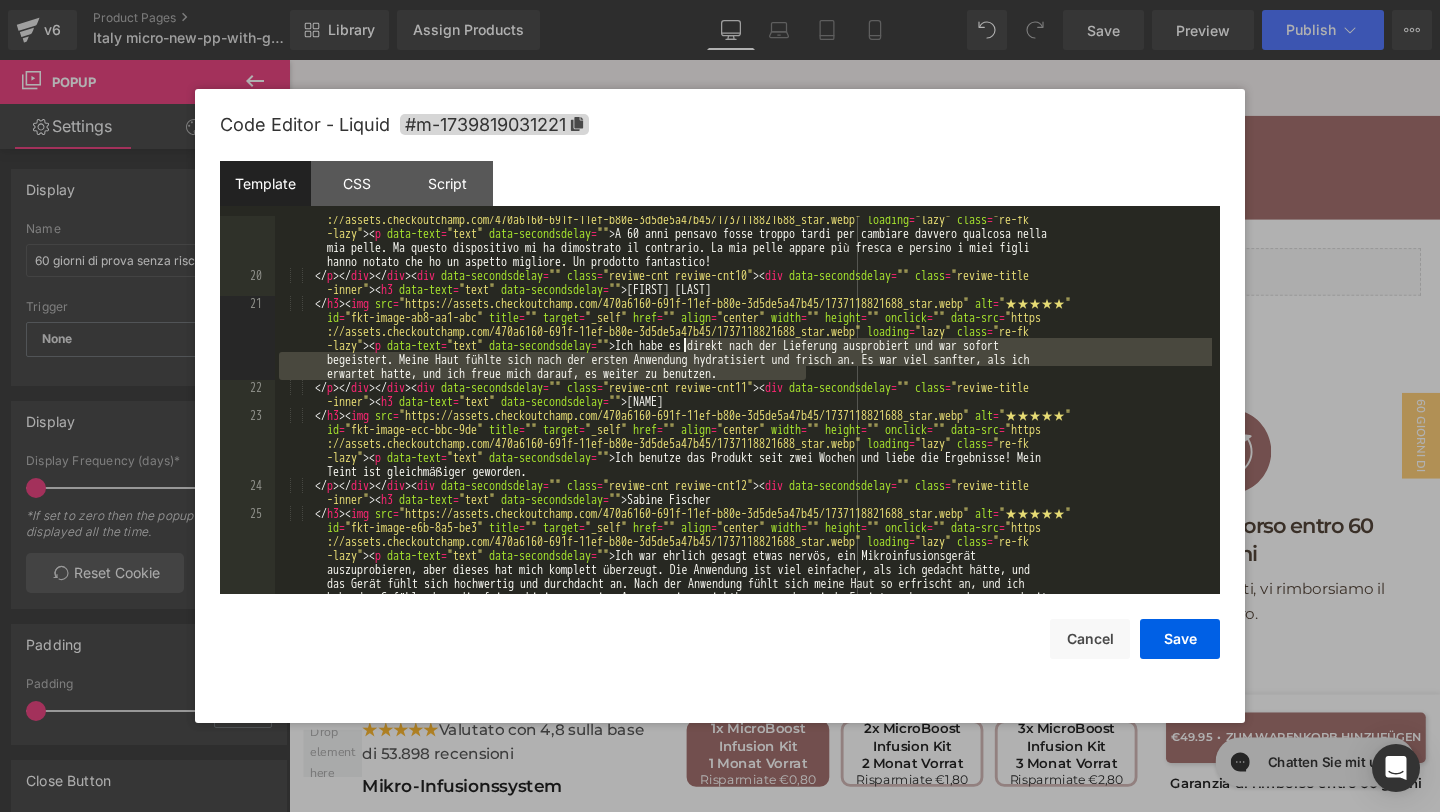 drag, startPoint x: 853, startPoint y: 378, endPoint x: 686, endPoint y: 345, distance: 170.22926 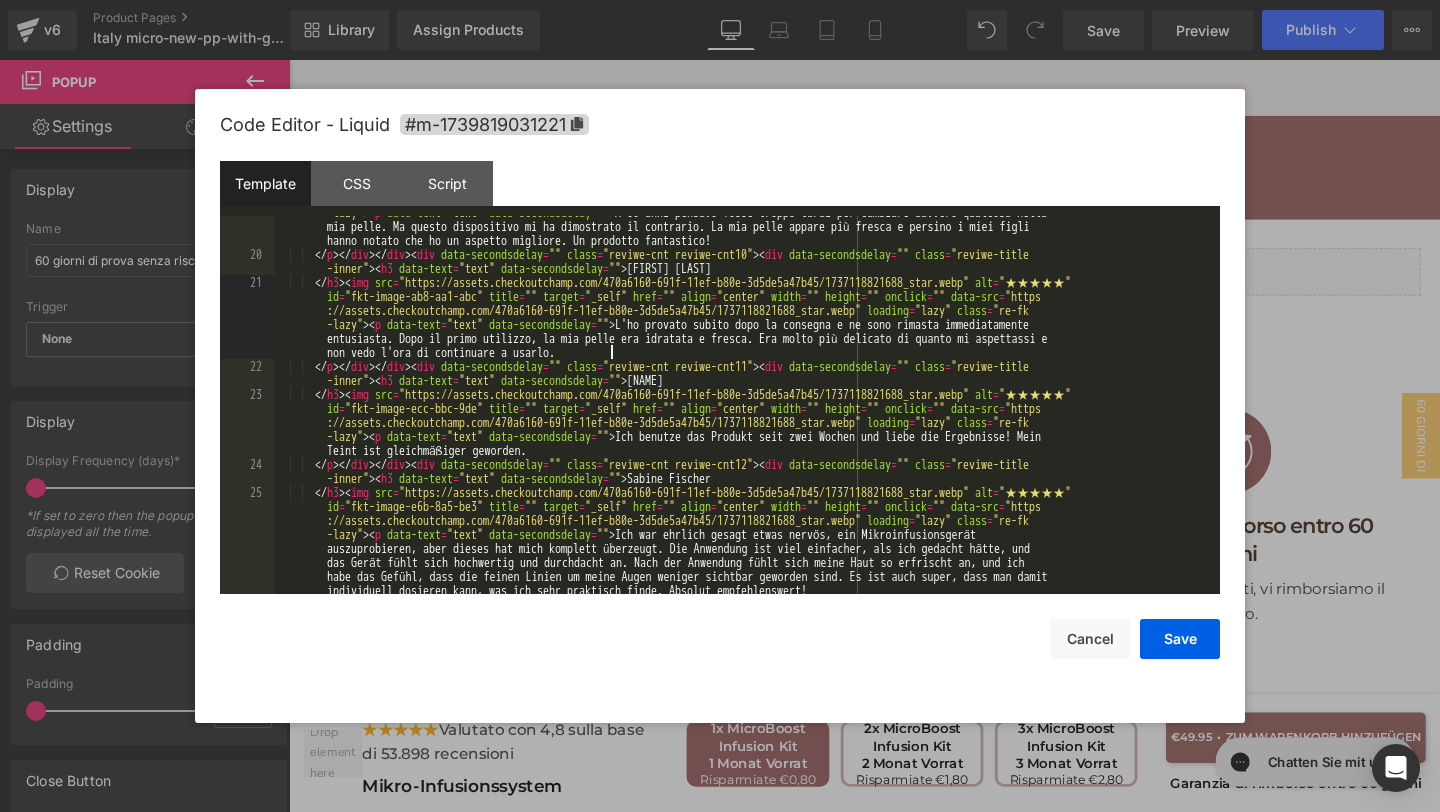 scroll, scrollTop: 1023, scrollLeft: 0, axis: vertical 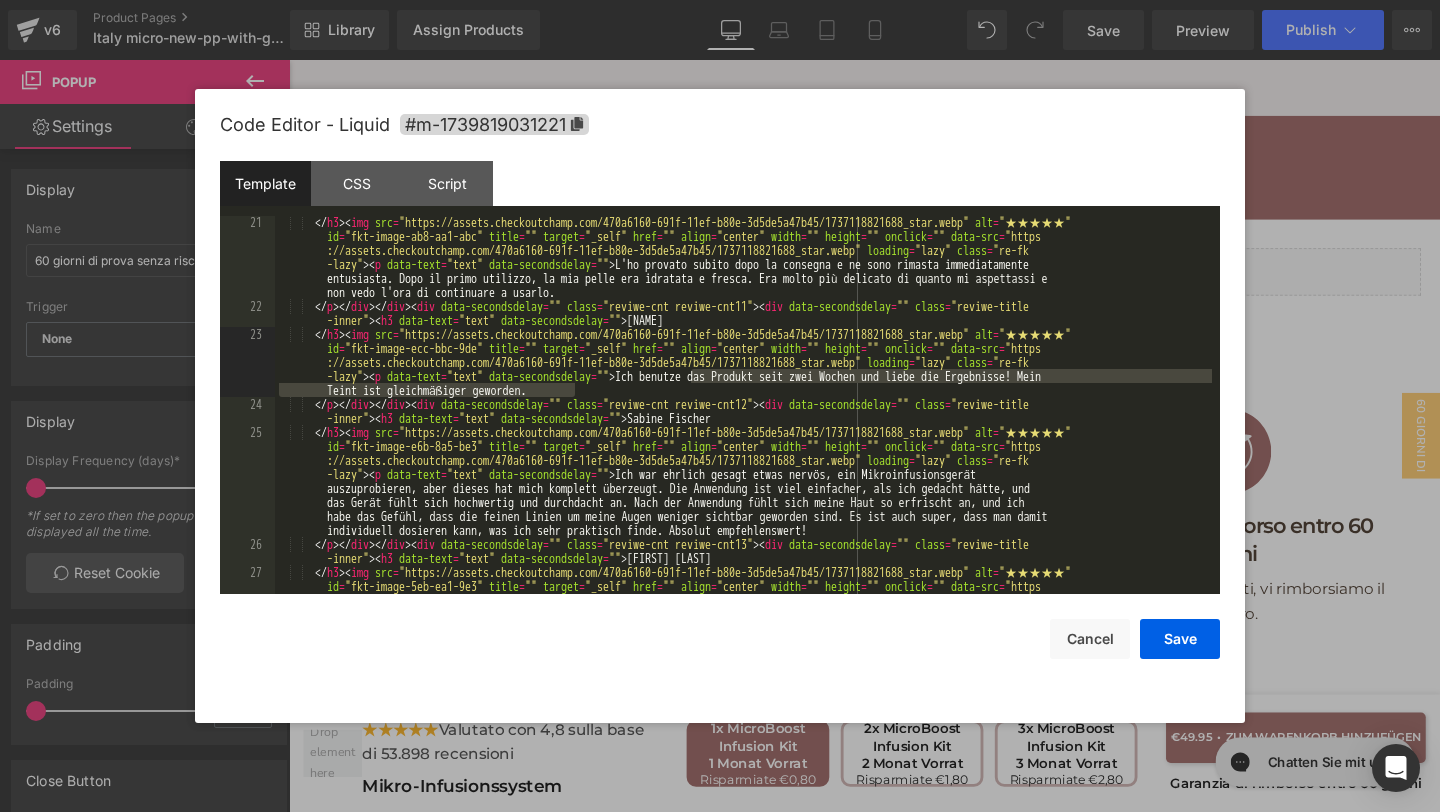 drag, startPoint x: 688, startPoint y: 378, endPoint x: 697, endPoint y: 390, distance: 15 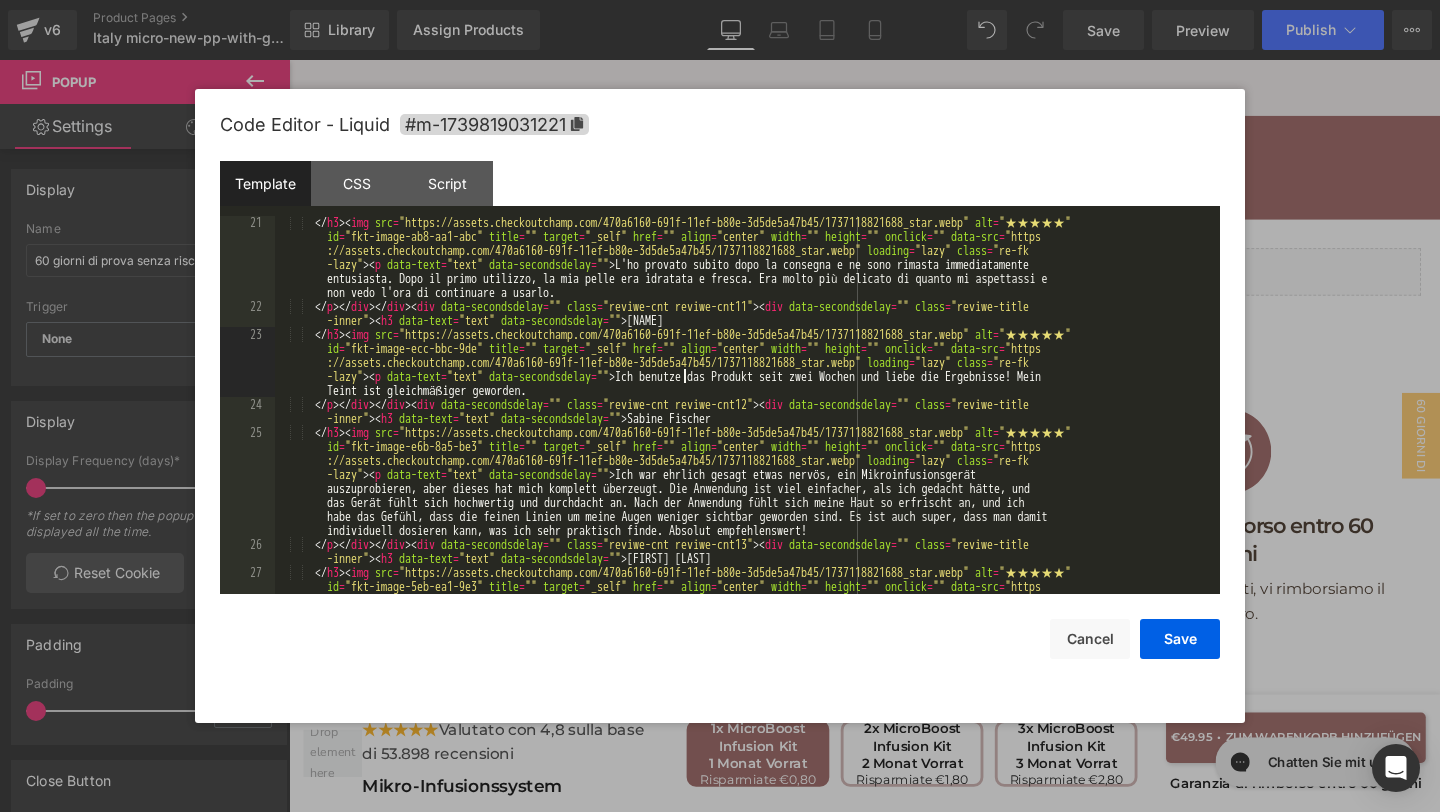 click on "</ h3 > < img   src = "https://assets.checkoutchamp.com/470a6160-691f-11ef-b80e-3d5de5a47b45/1737118821688_star.webp"   alt = "★★★★★"            id = "fkt-image-ab8-aa1-abc"   title = ""   target = "_self"   href = ""   align = "center"   width = ""   height = ""   onclick = ""   data-src = "https          ://assets.checkoutchamp.com/470a6160-691f-11ef-b80e-3d5de5a47b45/1737118821688_star.webp"   loading = "lazy"   class = "re-fk          -lazy" > < p   data-text = "text"   data-secondsdelay = "" > L'ho provato subito dopo la consegna e ne sono rimasta immediatamente           entusiasta. Dopo il primo utilizzo, la mia pelle era idratata e fresca. Era molto più delicato di quanto mi aspettassi e           non vedo l'ora di continuare a usarlo.          </ p > </ div > </ div > < div   data-secondsdelay = ""   class = "reviwe-cnt reviwe-cnt11" > < div   data-secondsdelay = ""   class = "reviwe-title          -inner" > < h3   data-text = "text"" at bounding box center (743, 481) 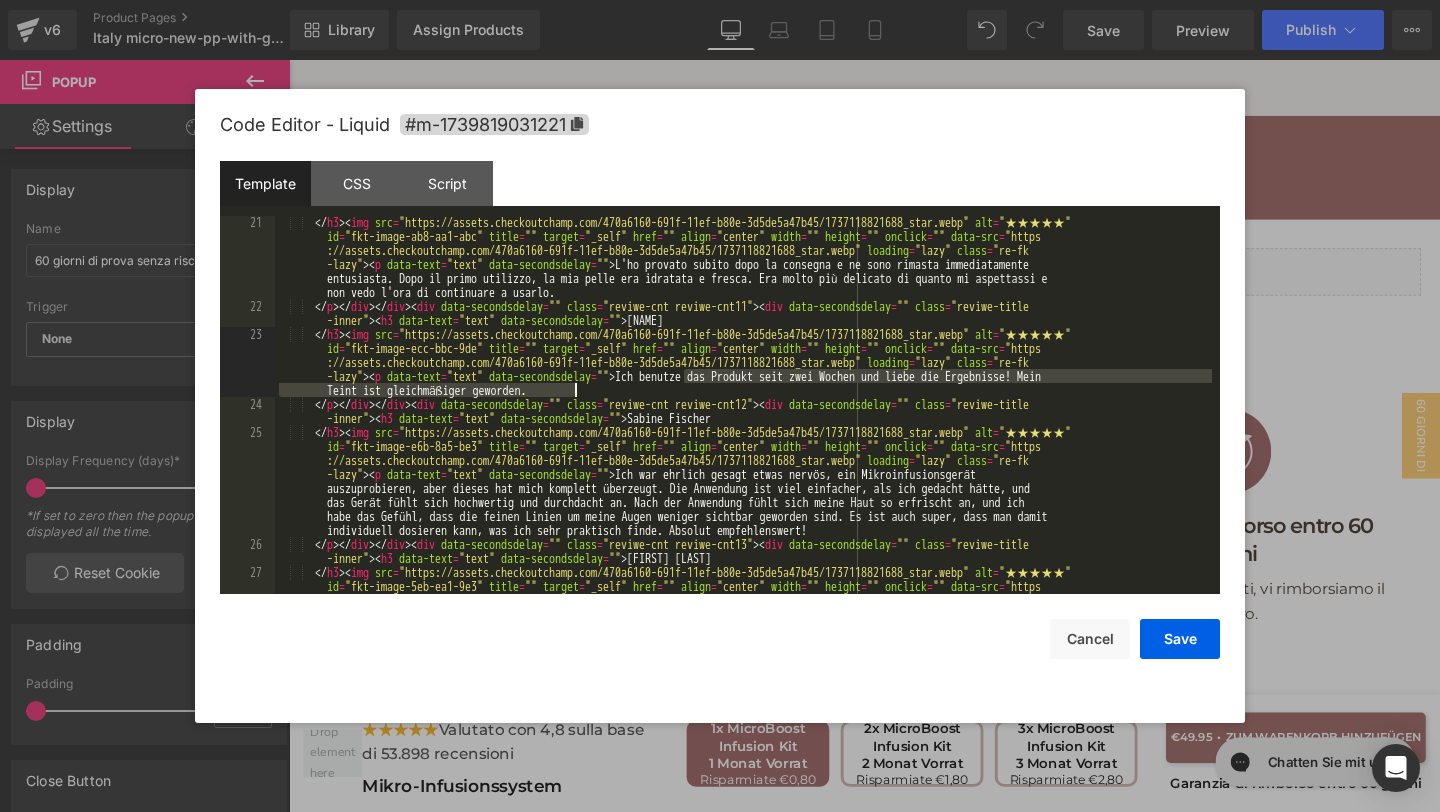 drag, startPoint x: 683, startPoint y: 374, endPoint x: 705, endPoint y: 391, distance: 27.802877 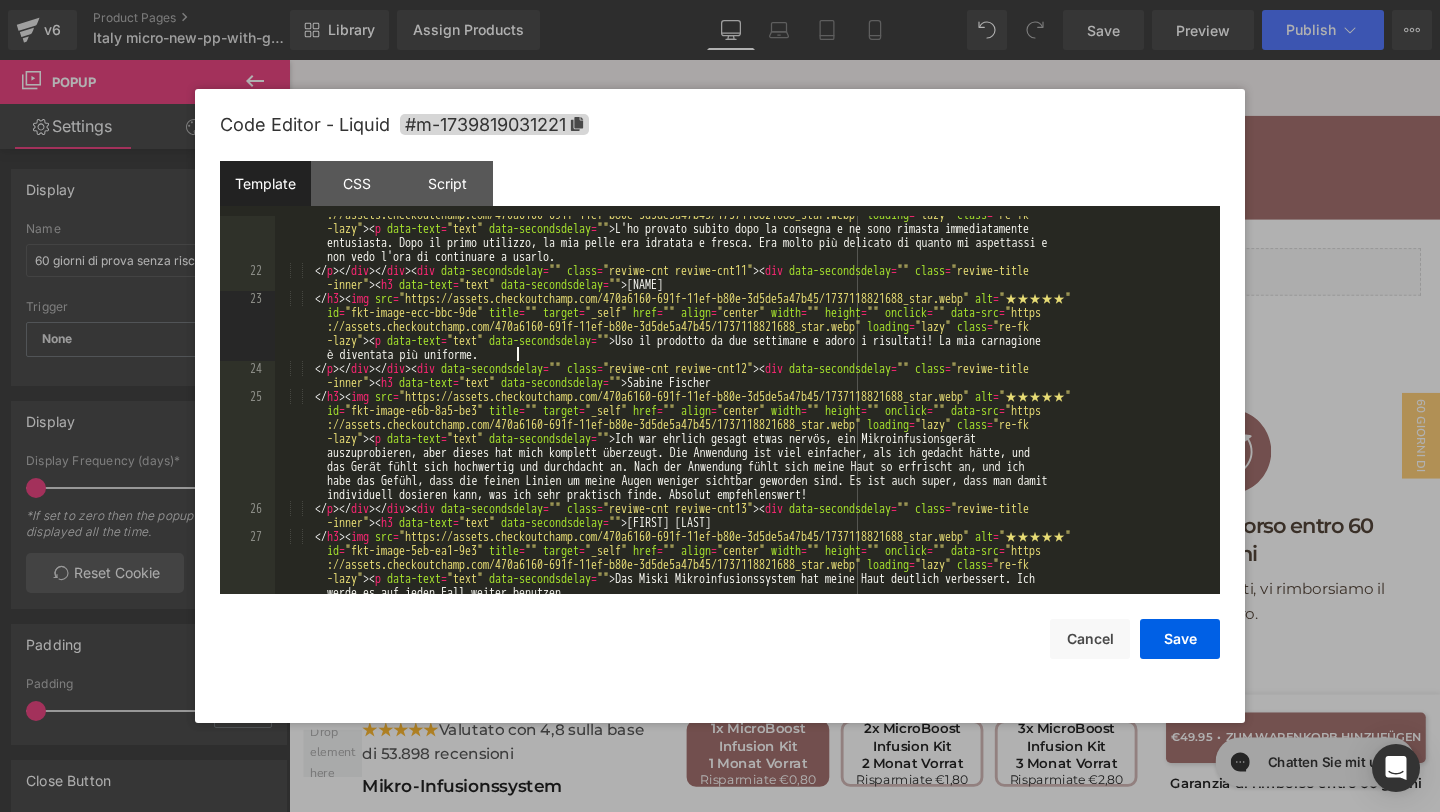 scroll, scrollTop: 1083, scrollLeft: 0, axis: vertical 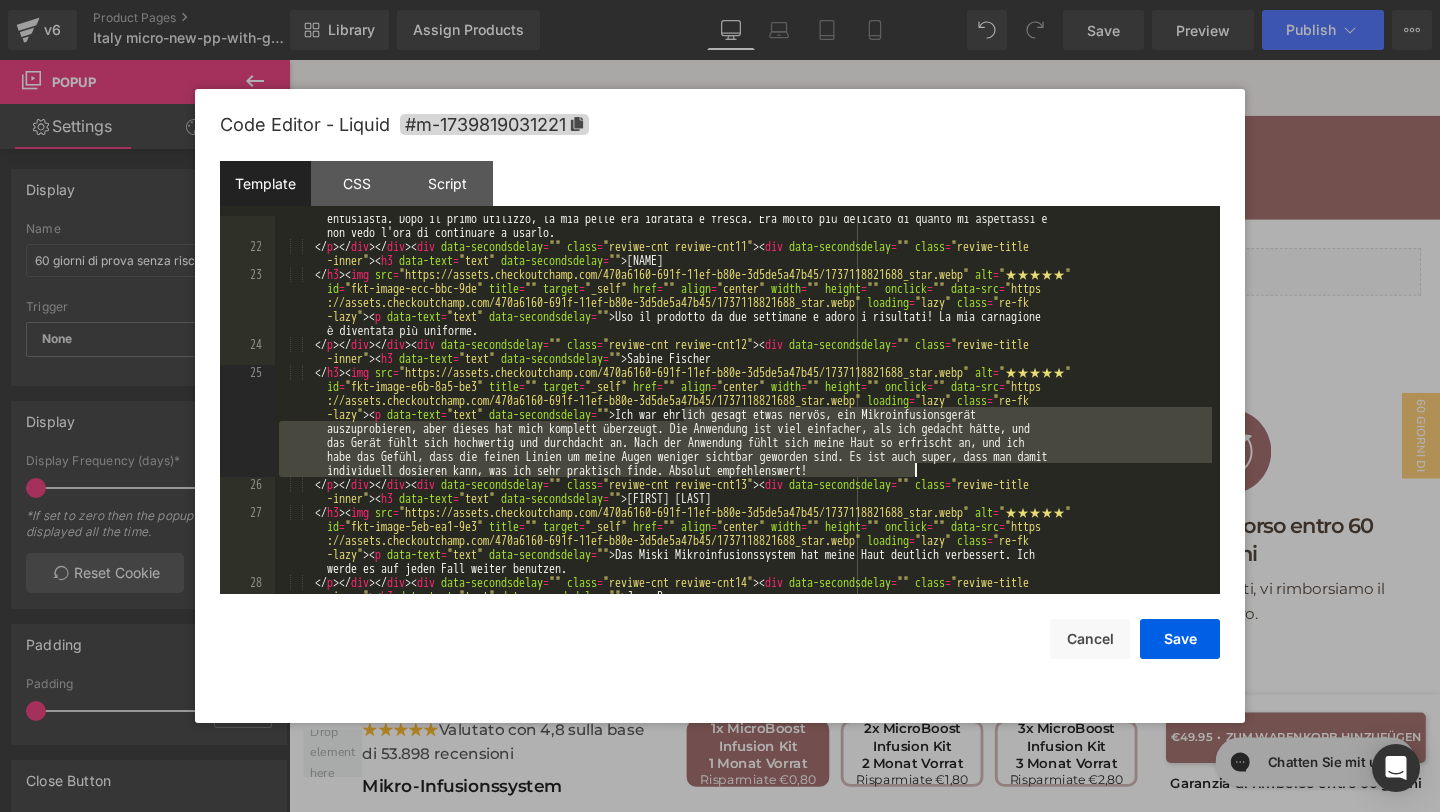 drag, startPoint x: 685, startPoint y: 413, endPoint x: 934, endPoint y: 467, distance: 254.78815 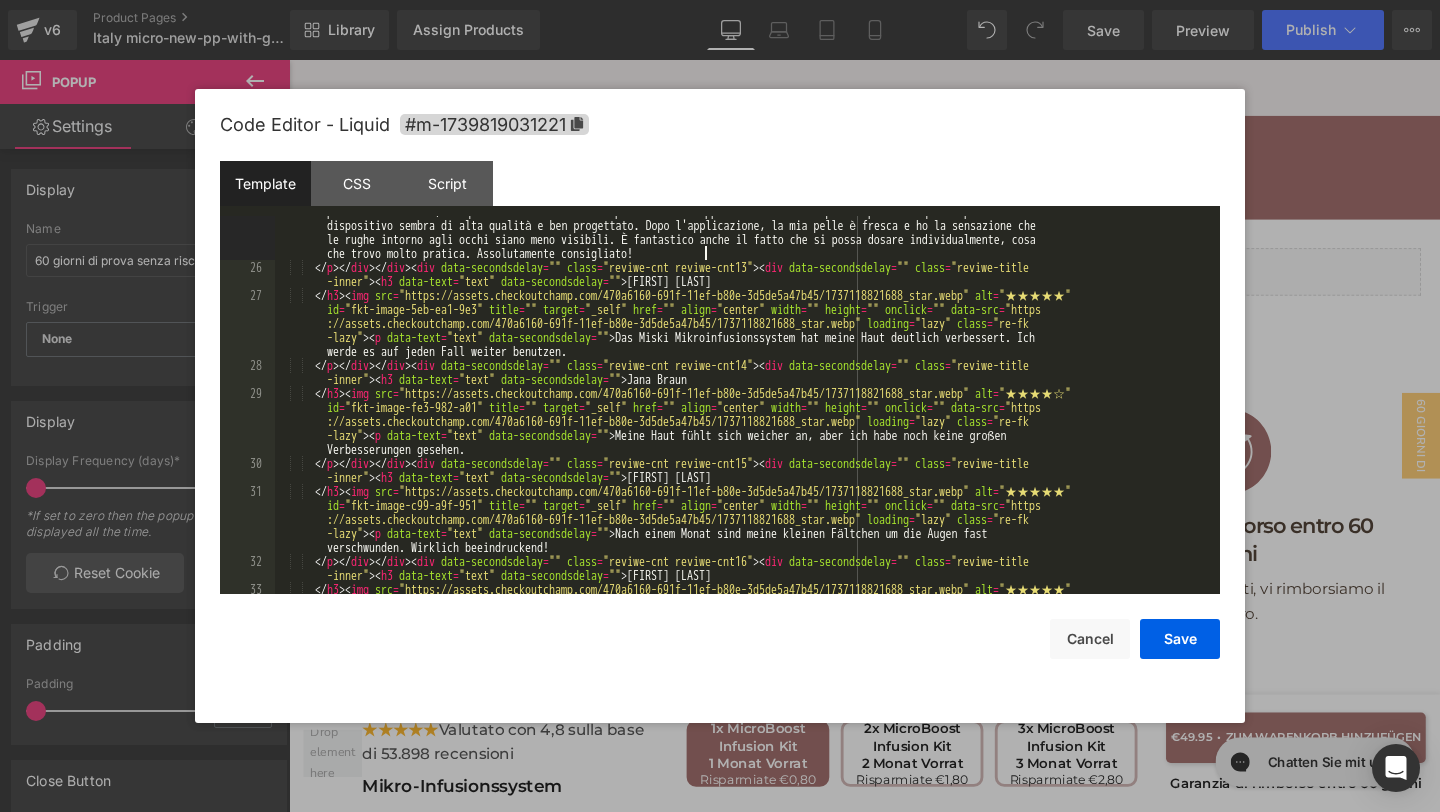 scroll, scrollTop: 1297, scrollLeft: 0, axis: vertical 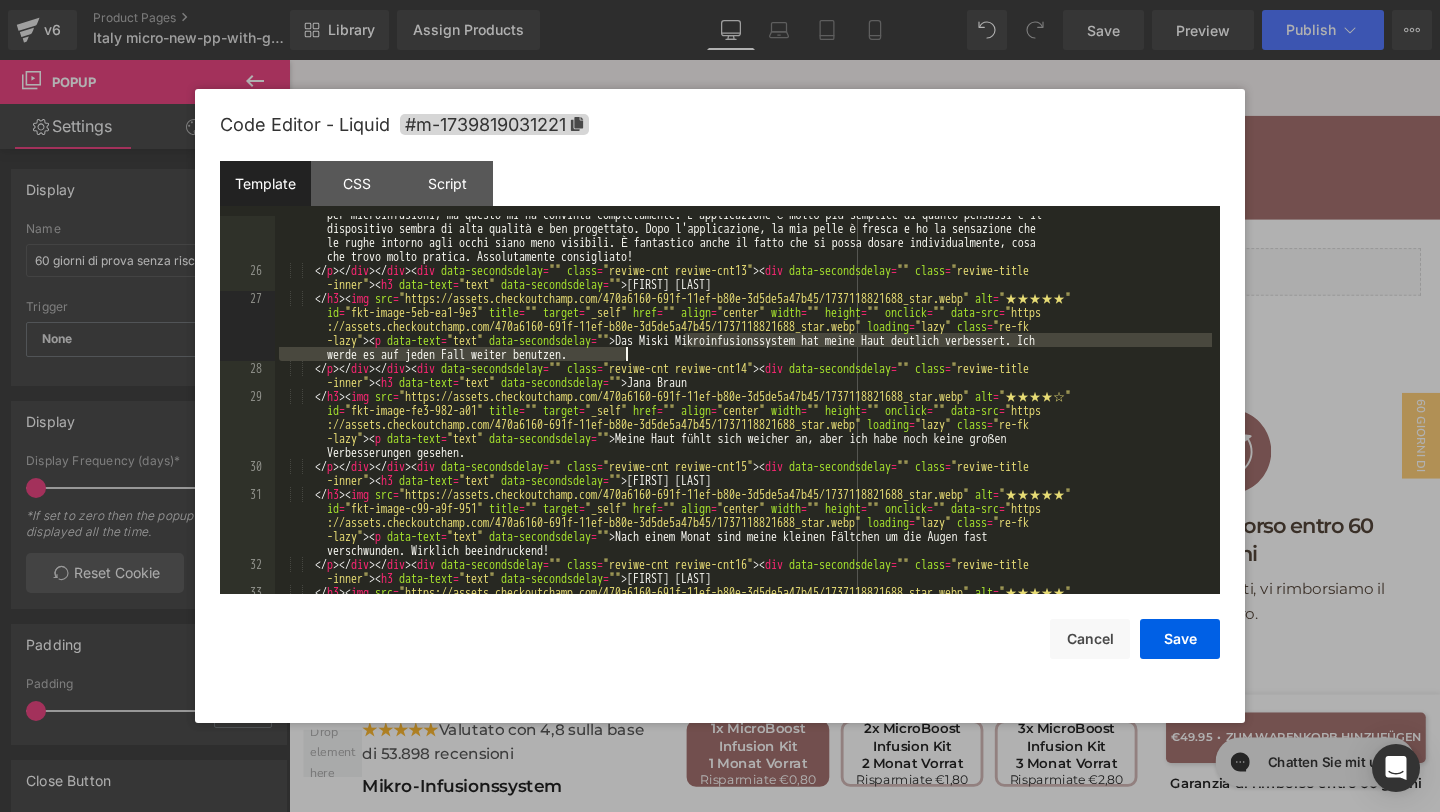 drag, startPoint x: 685, startPoint y: 338, endPoint x: 695, endPoint y: 357, distance: 21.470911 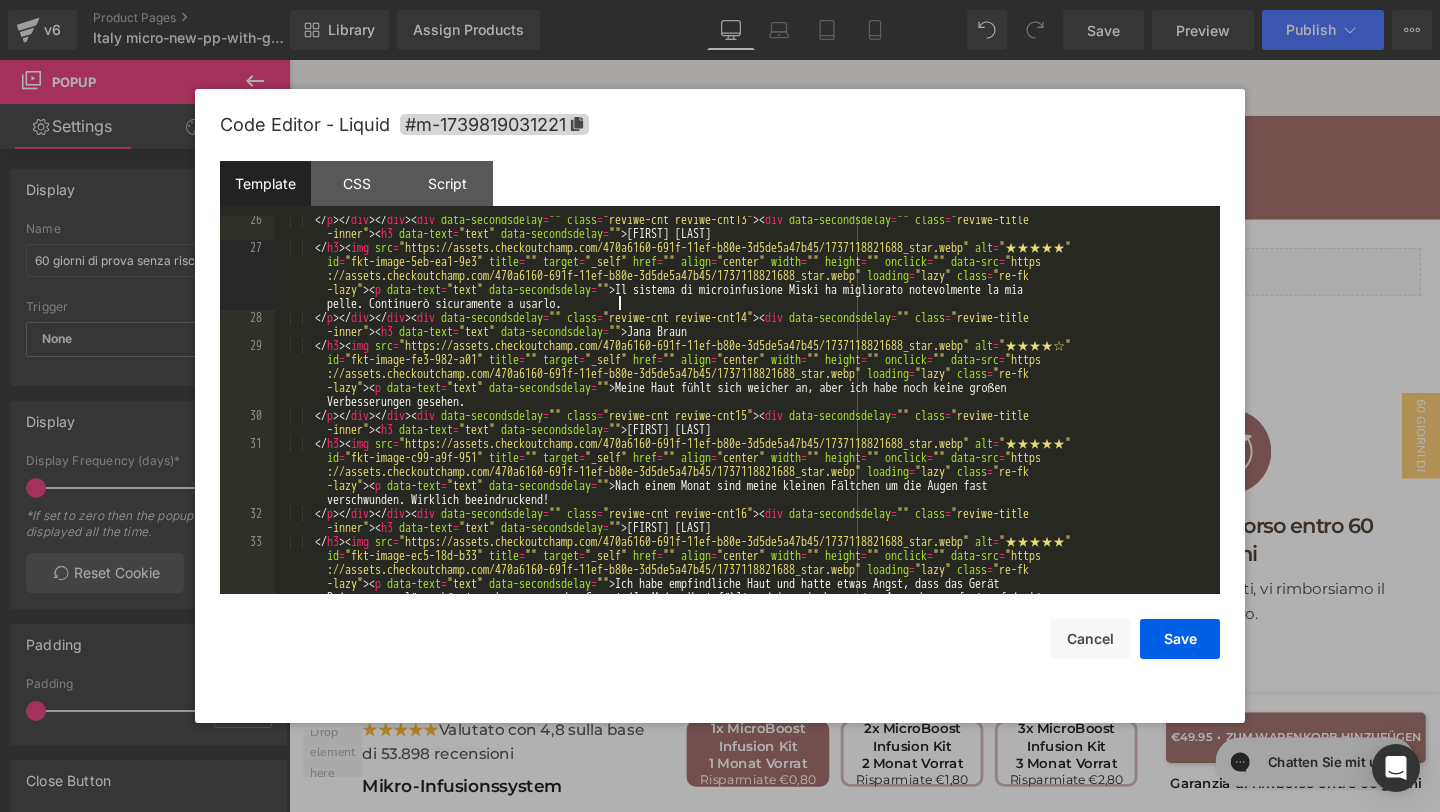 scroll, scrollTop: 1411, scrollLeft: 0, axis: vertical 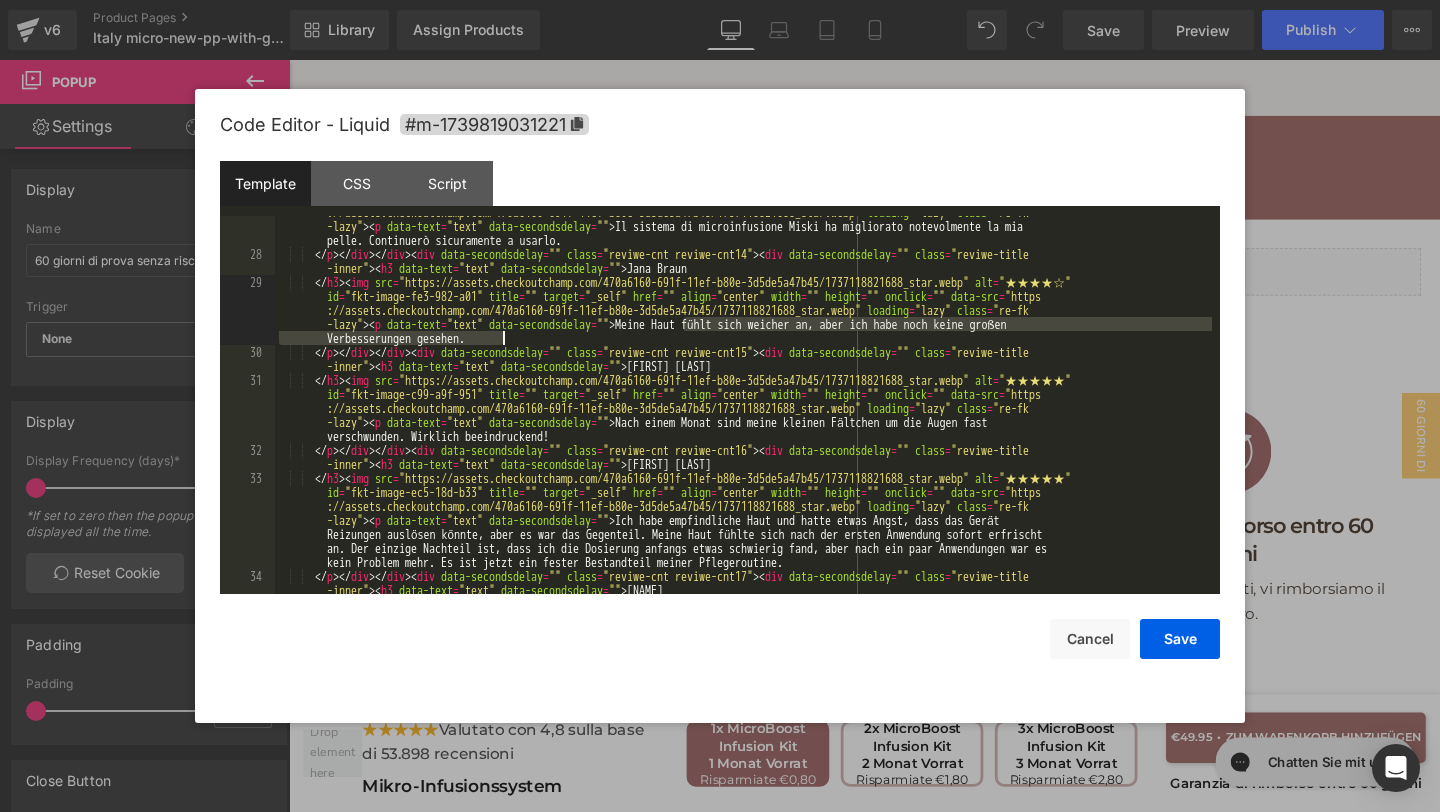 drag, startPoint x: 686, startPoint y: 320, endPoint x: 690, endPoint y: 341, distance: 21.377558 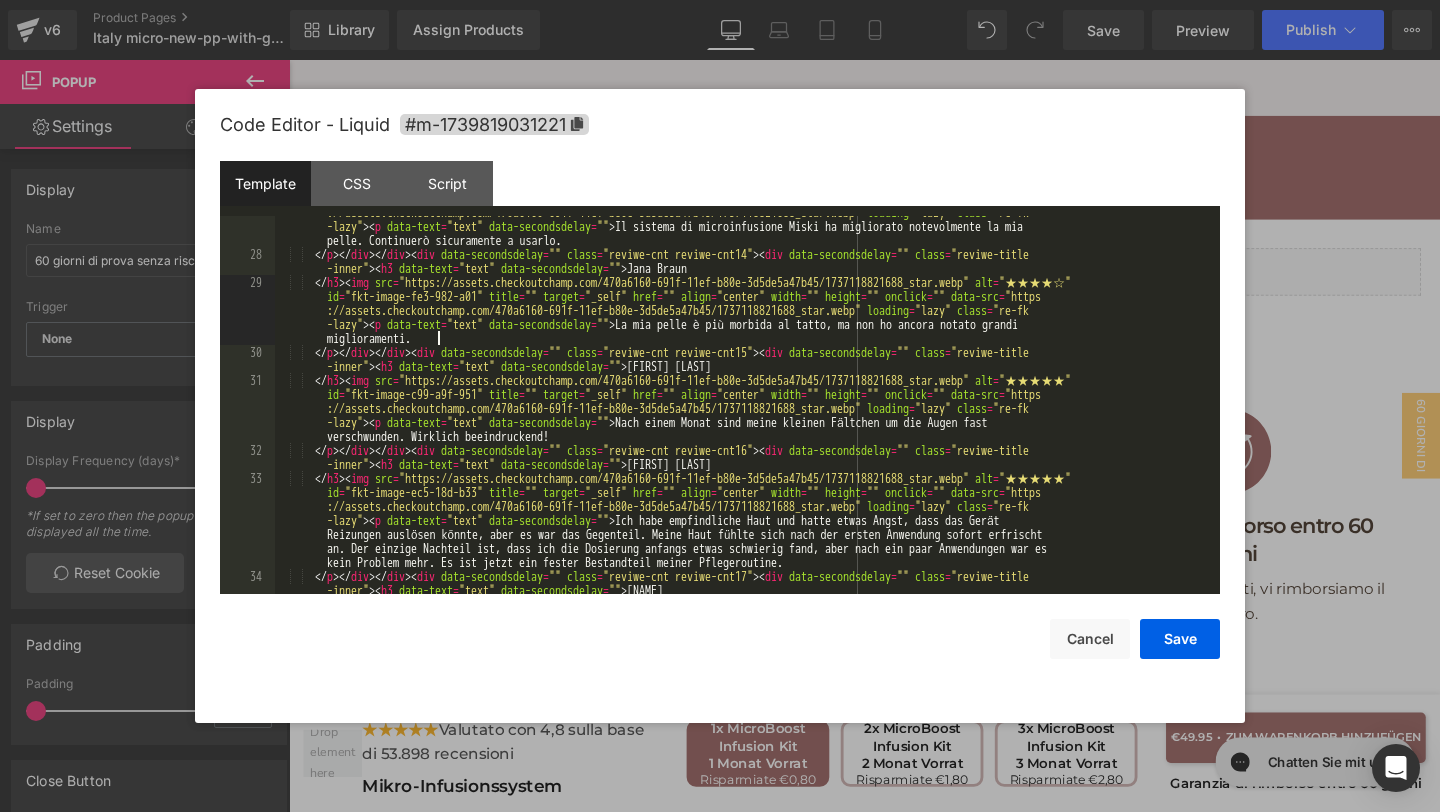 scroll, scrollTop: 1488, scrollLeft: 0, axis: vertical 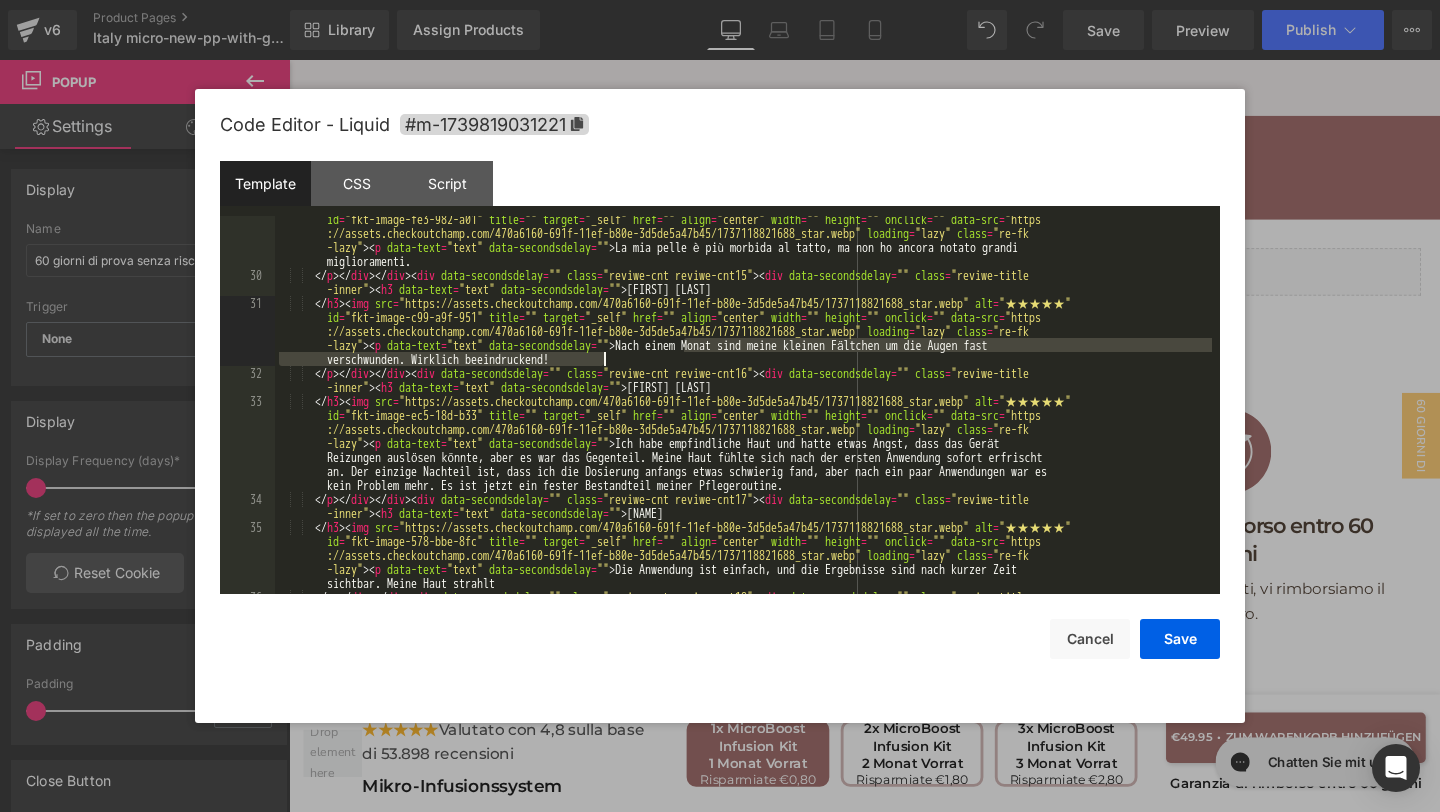 drag, startPoint x: 685, startPoint y: 349, endPoint x: 695, endPoint y: 358, distance: 13.453624 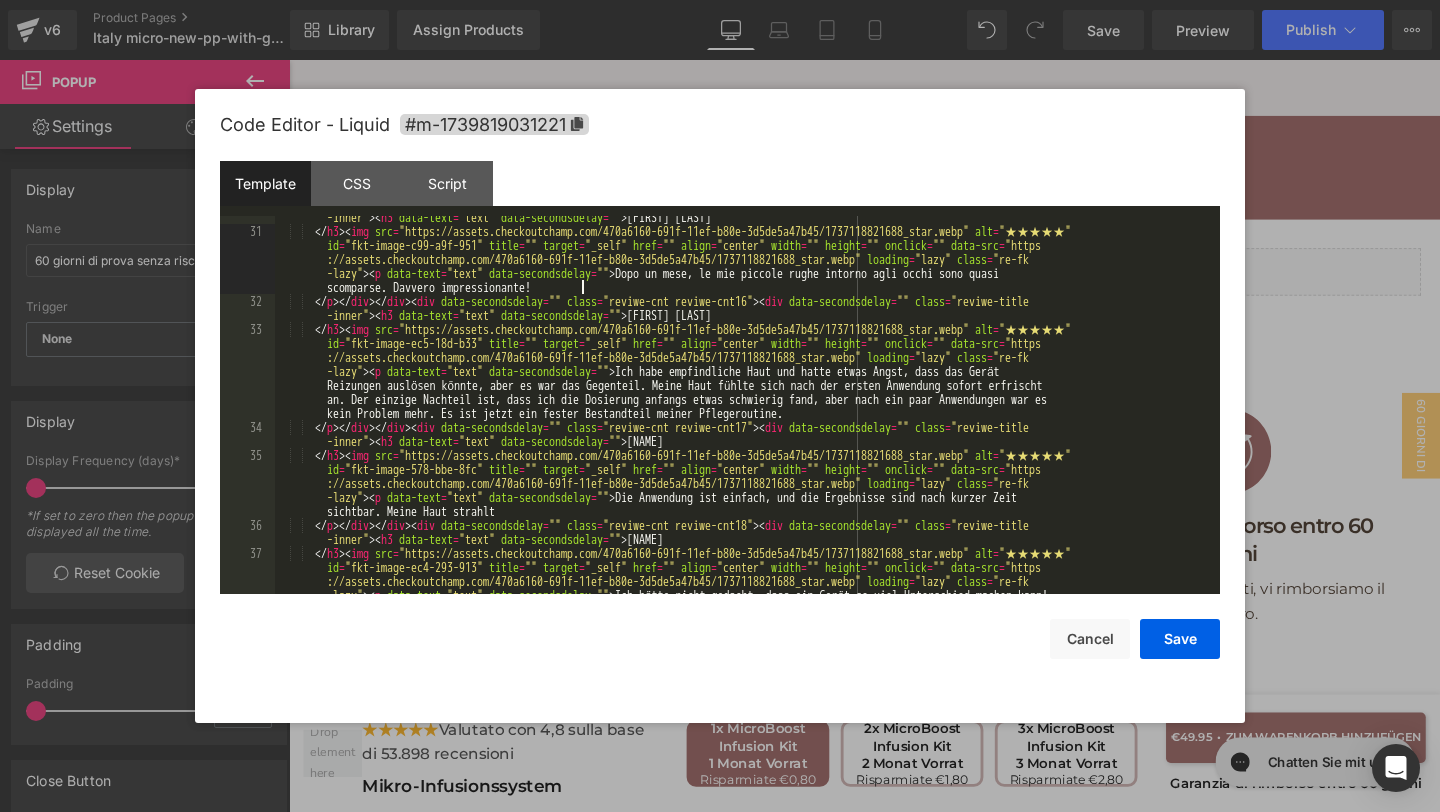 scroll, scrollTop: 1560, scrollLeft: 0, axis: vertical 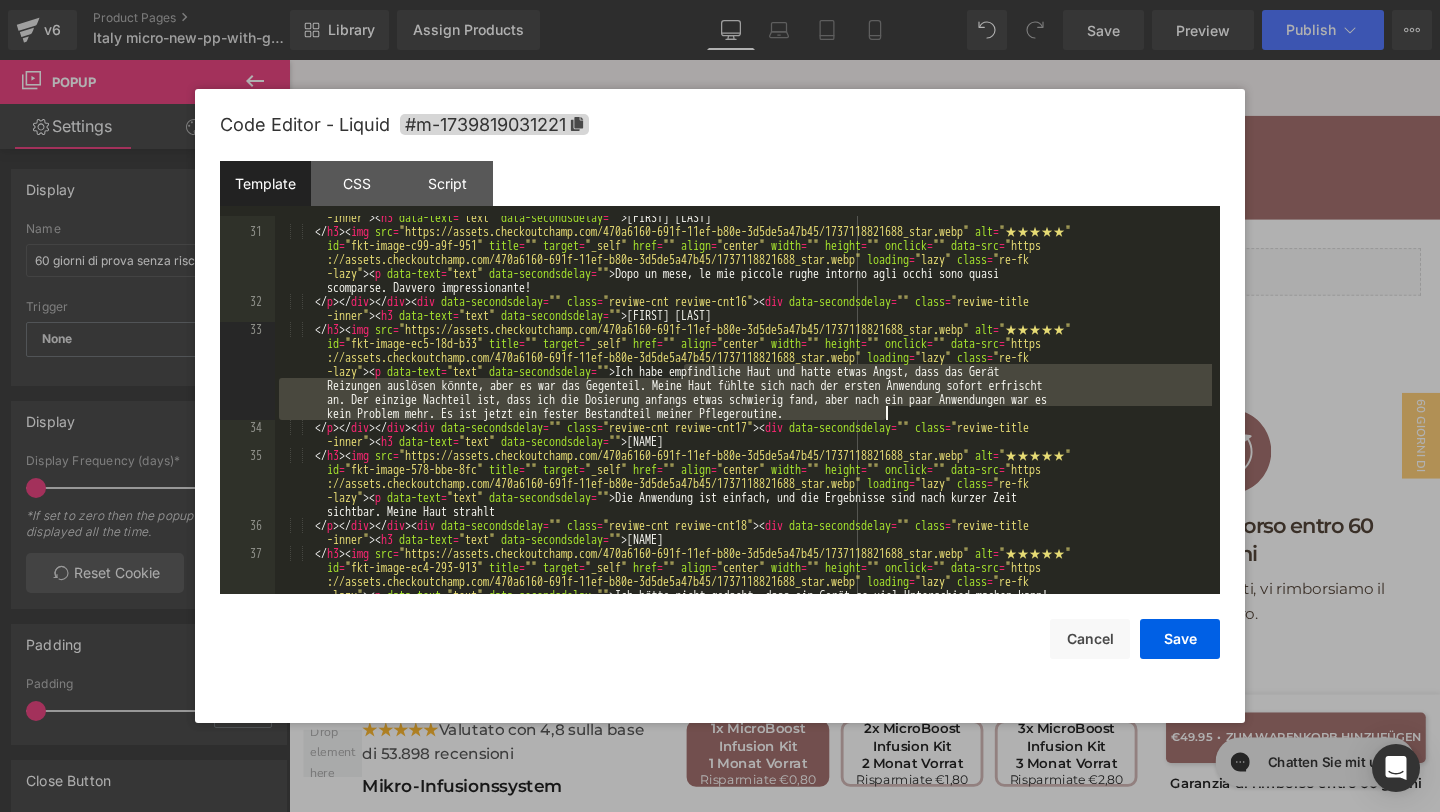 drag, startPoint x: 684, startPoint y: 369, endPoint x: 883, endPoint y: 412, distance: 203.59273 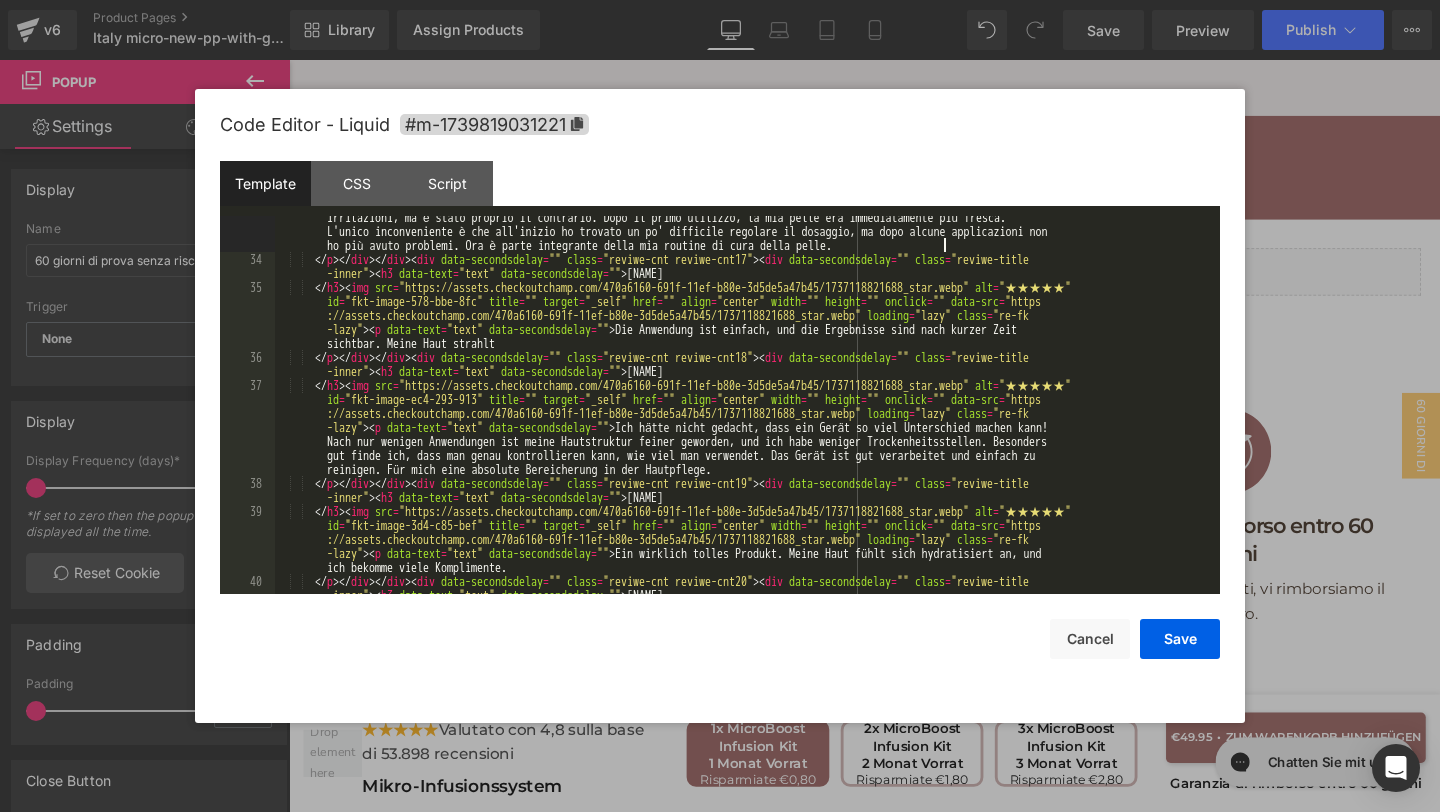 scroll, scrollTop: 1728, scrollLeft: 0, axis: vertical 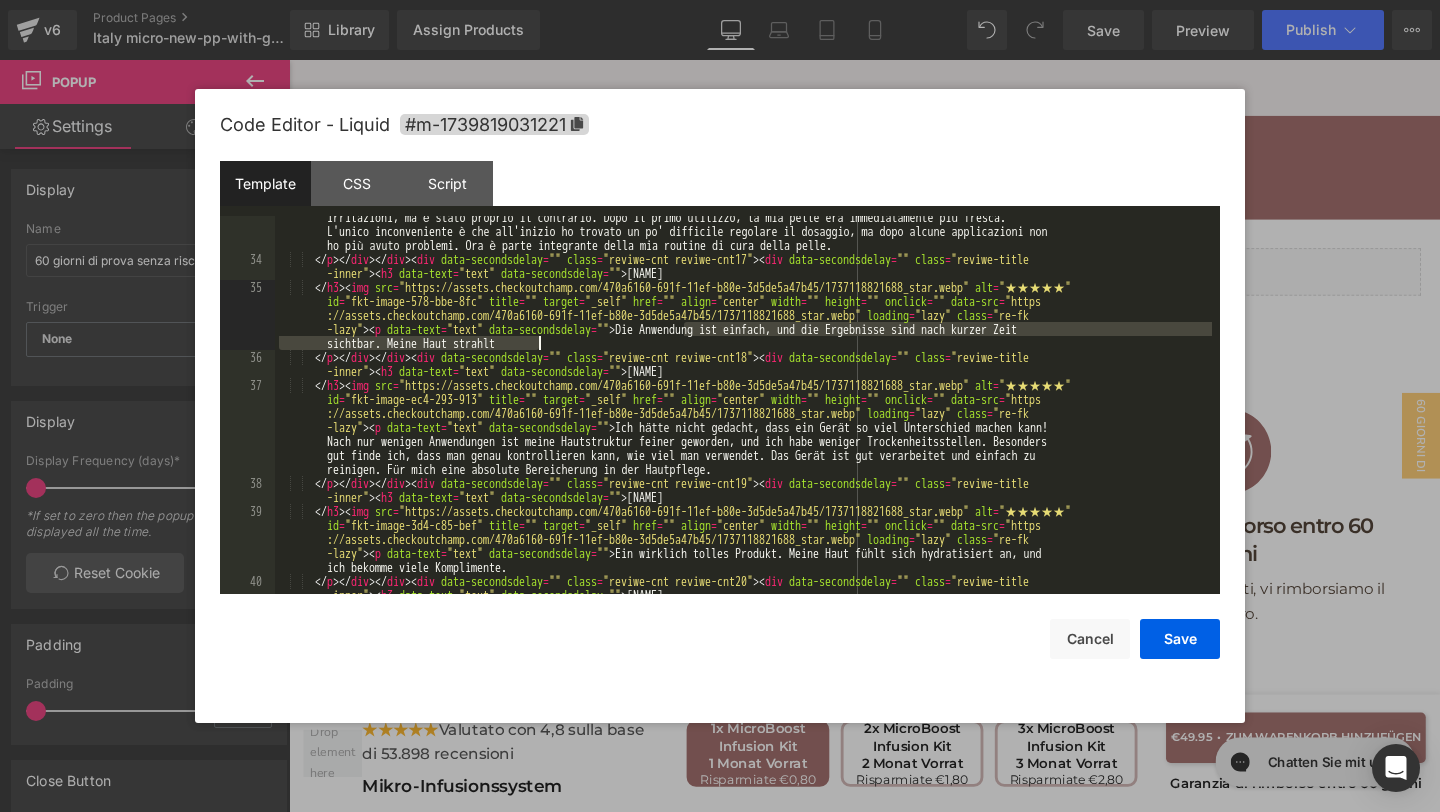 drag, startPoint x: 685, startPoint y: 327, endPoint x: 731, endPoint y: 342, distance: 48.38388 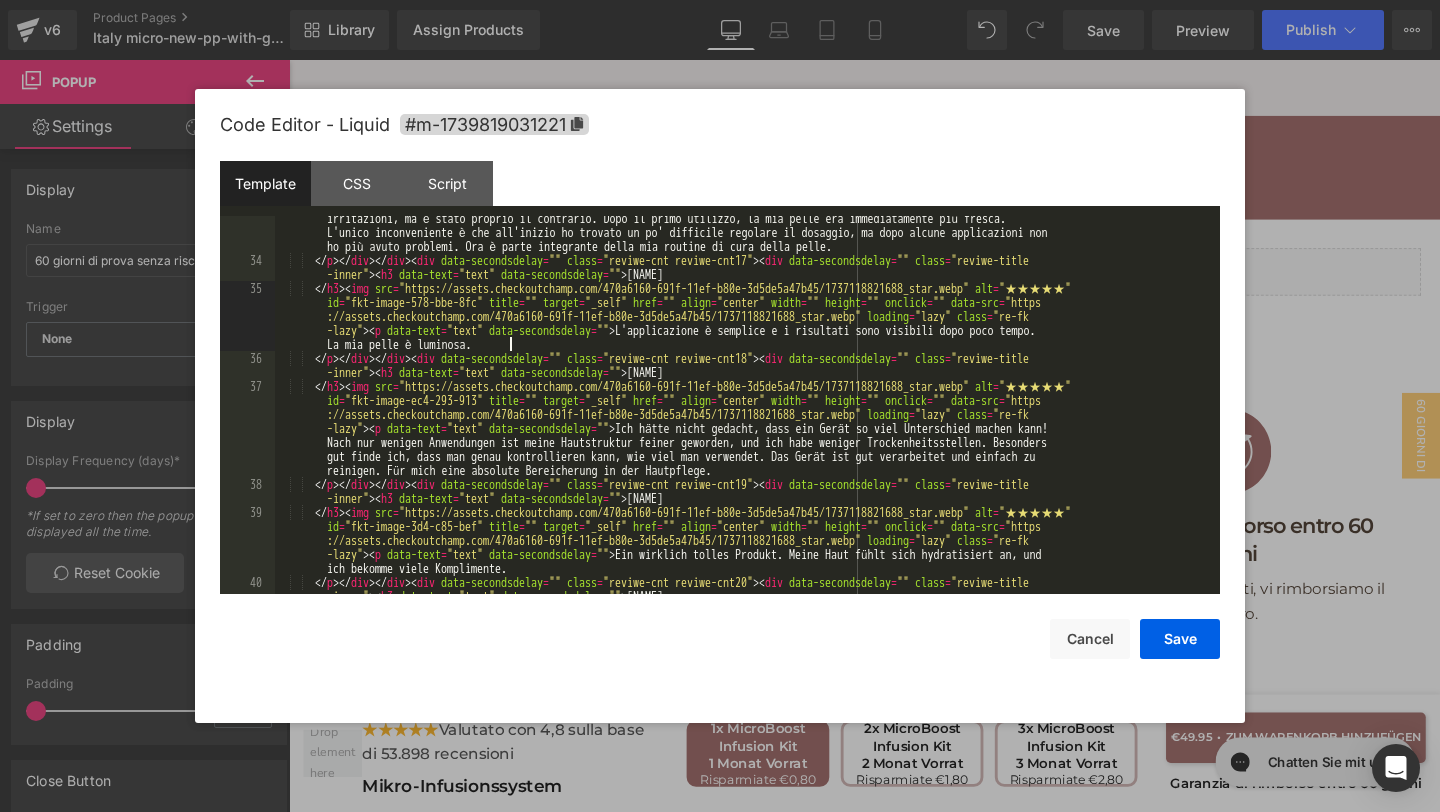 scroll, scrollTop: 1727, scrollLeft: 0, axis: vertical 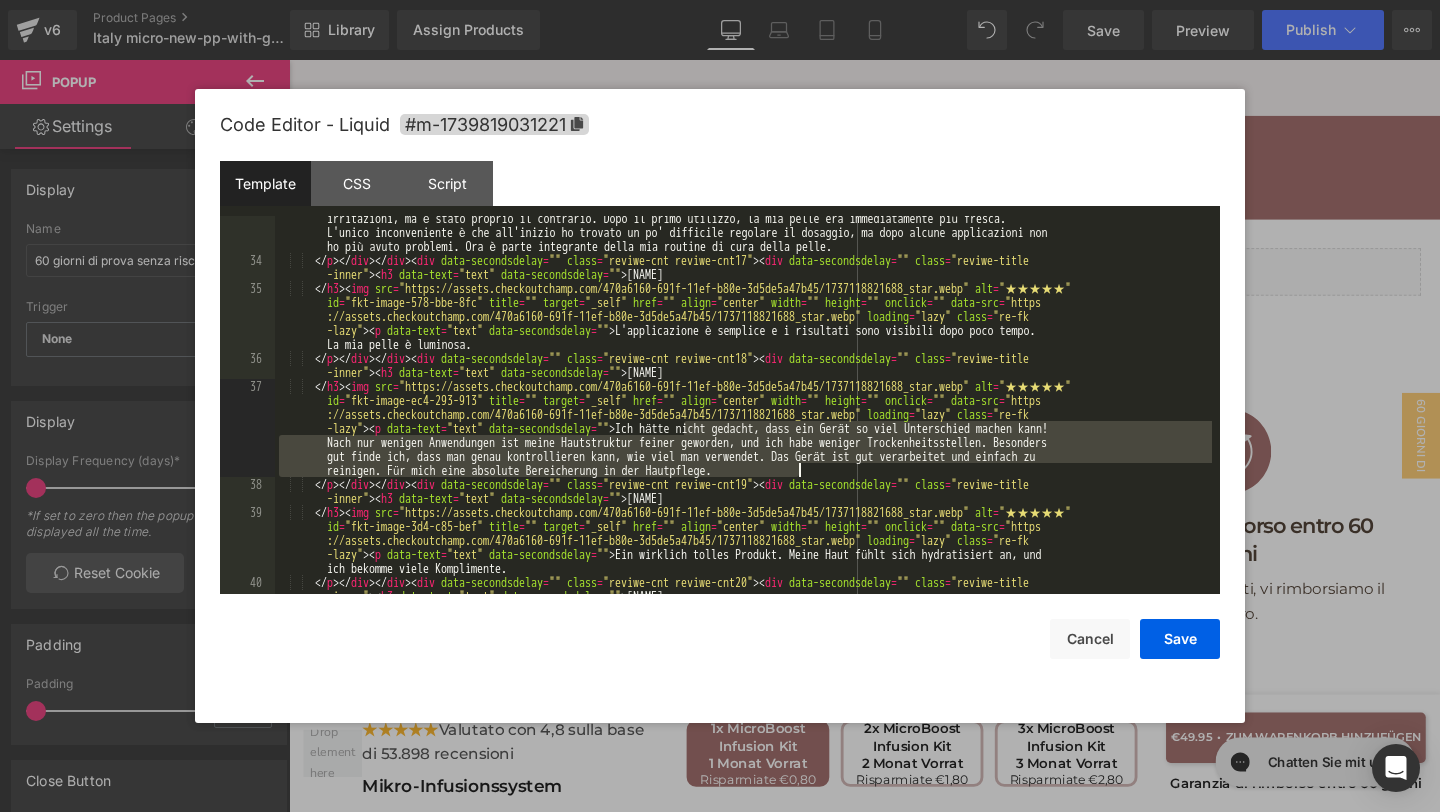 drag, startPoint x: 681, startPoint y: 429, endPoint x: 834, endPoint y: 468, distance: 157.89236 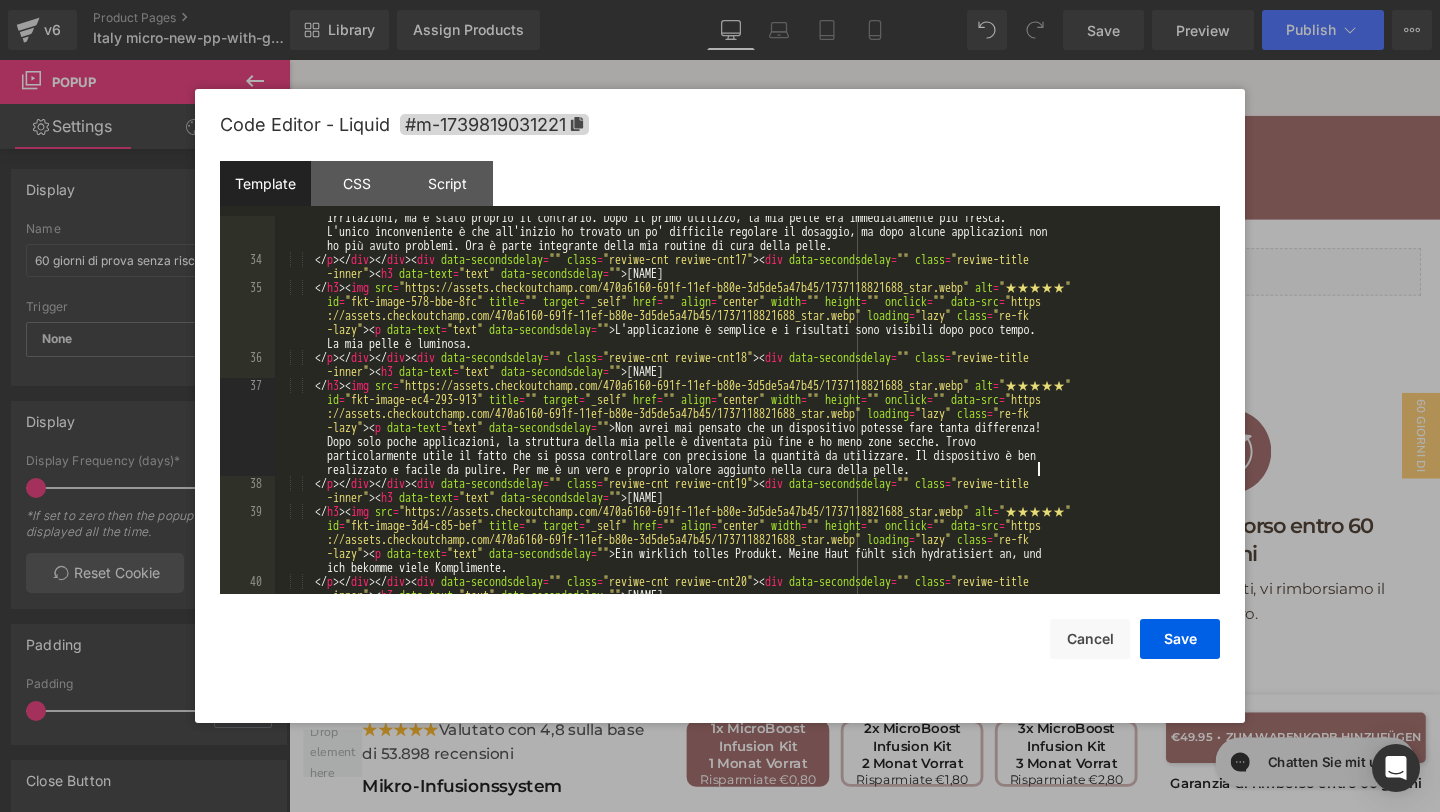 scroll, scrollTop: 1806, scrollLeft: 0, axis: vertical 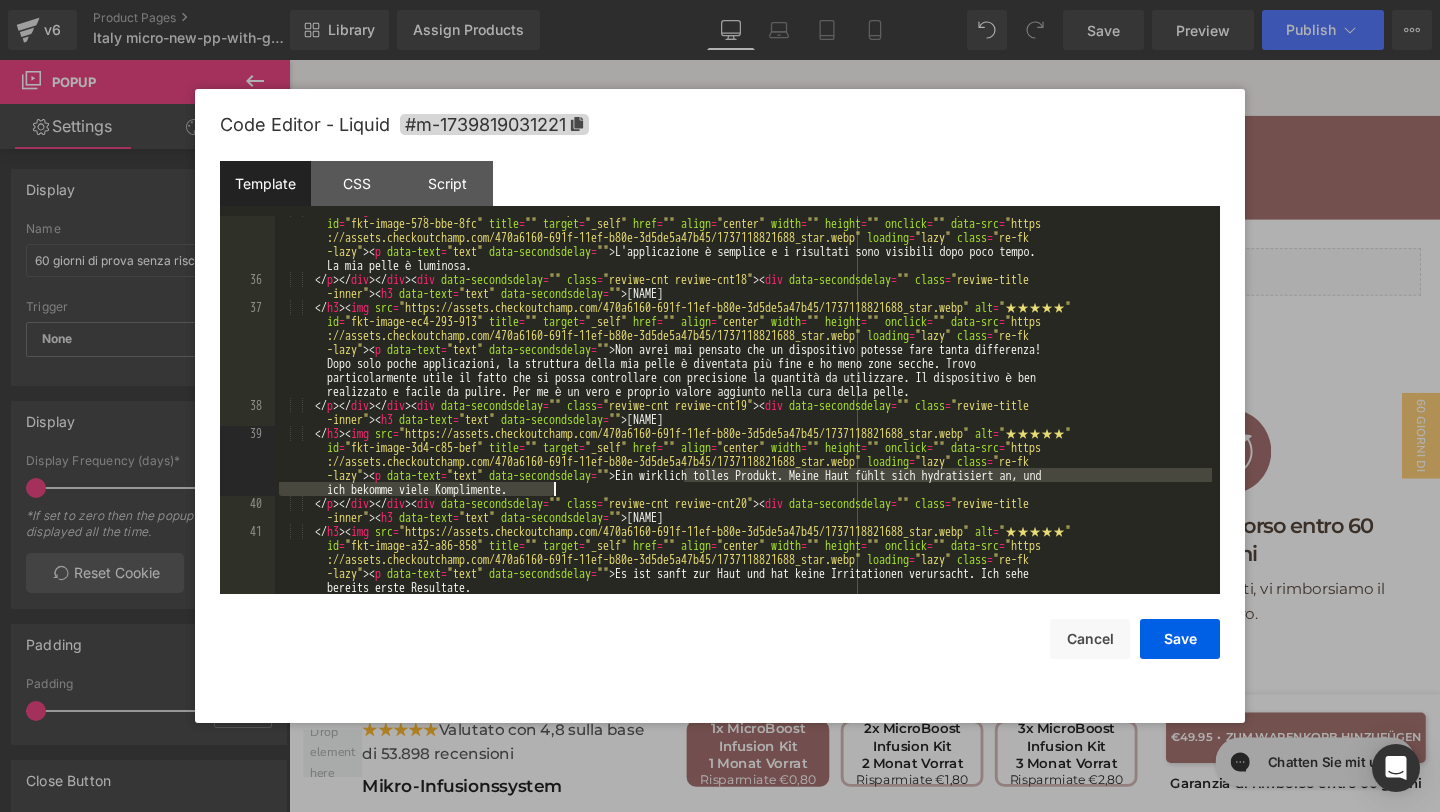 drag, startPoint x: 684, startPoint y: 472, endPoint x: 699, endPoint y: 485, distance: 19.849434 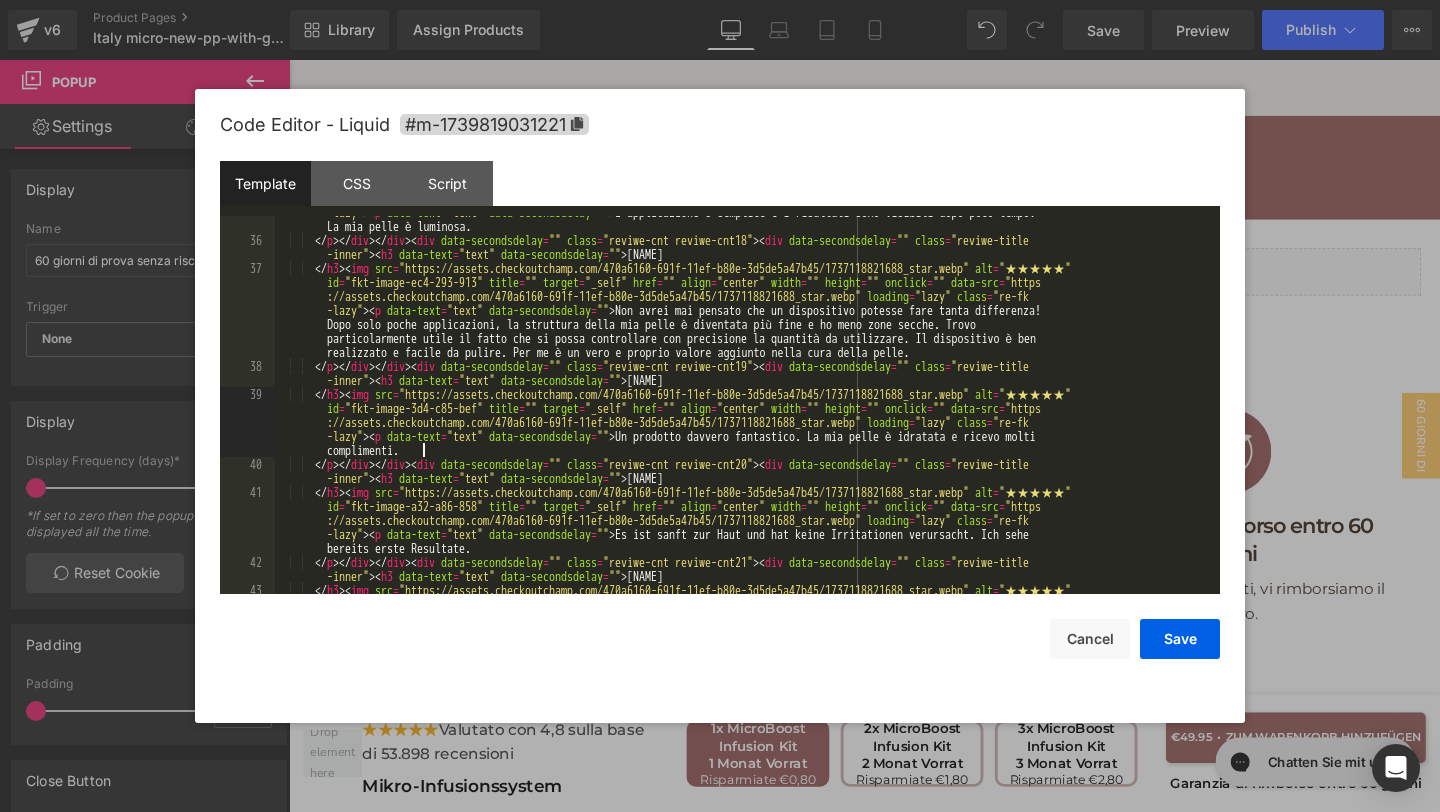 scroll, scrollTop: 1871, scrollLeft: 0, axis: vertical 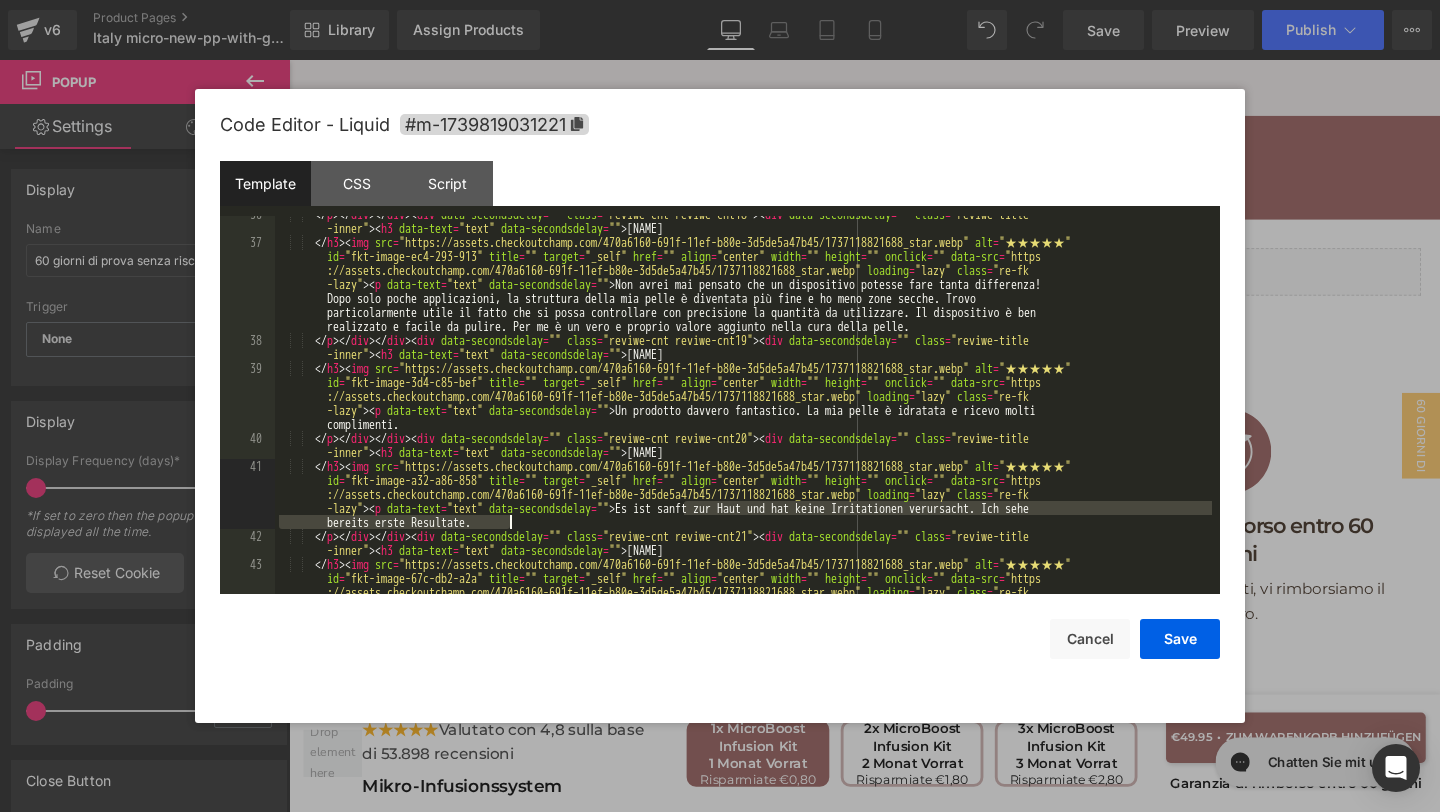 drag, startPoint x: 684, startPoint y: 505, endPoint x: 692, endPoint y: 520, distance: 17 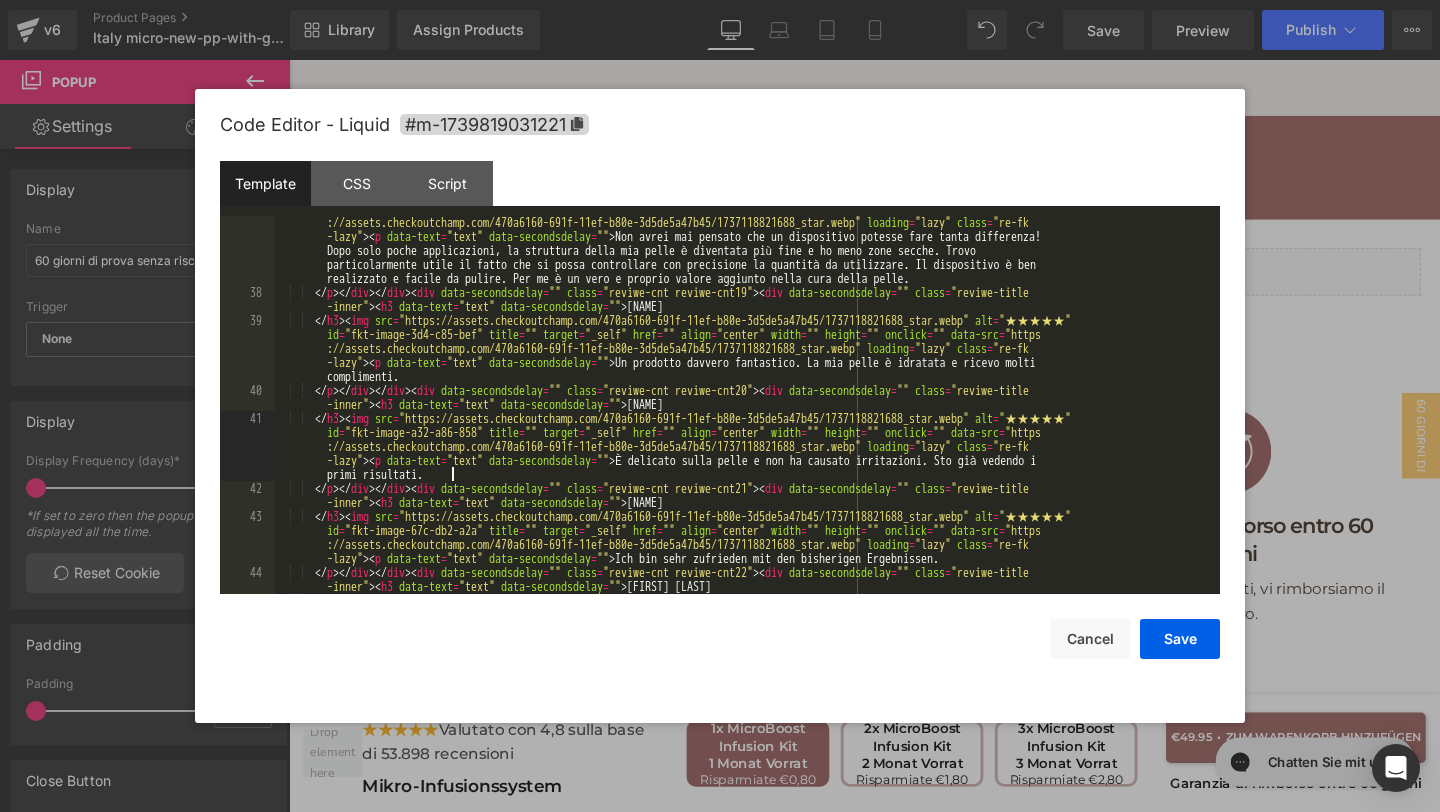 scroll, scrollTop: 2057, scrollLeft: 0, axis: vertical 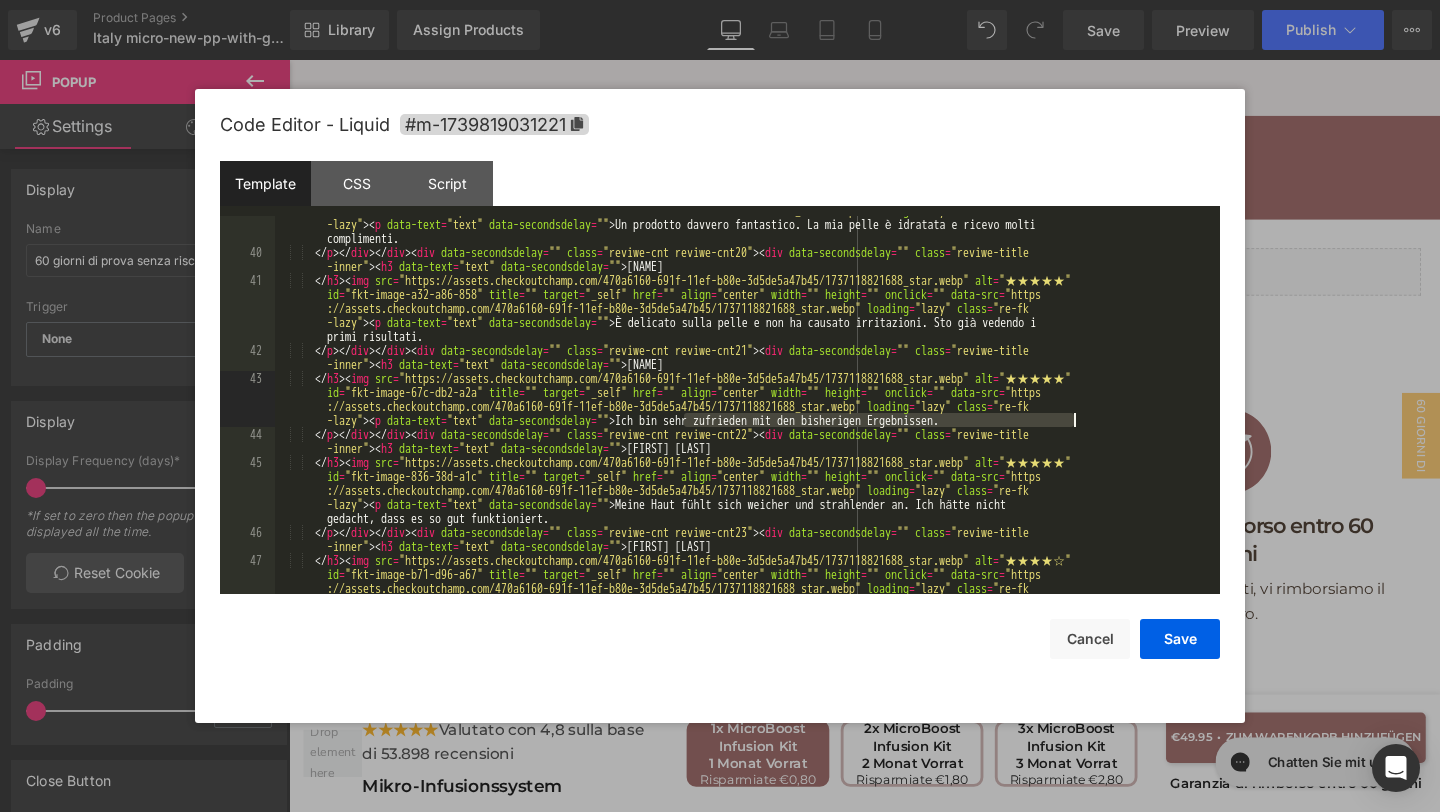 drag, startPoint x: 684, startPoint y: 422, endPoint x: 1077, endPoint y: 425, distance: 393.01144 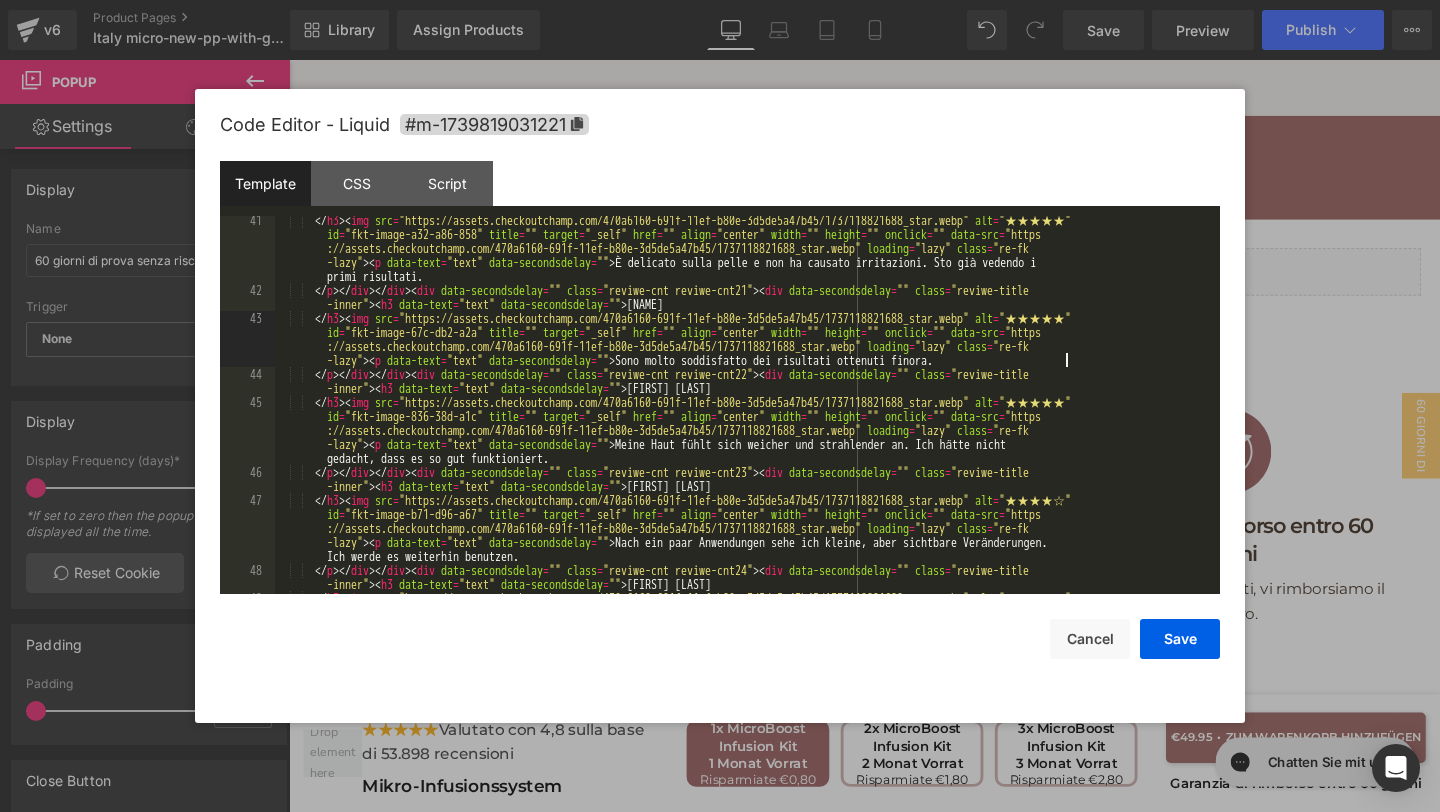 scroll, scrollTop: 2117, scrollLeft: 0, axis: vertical 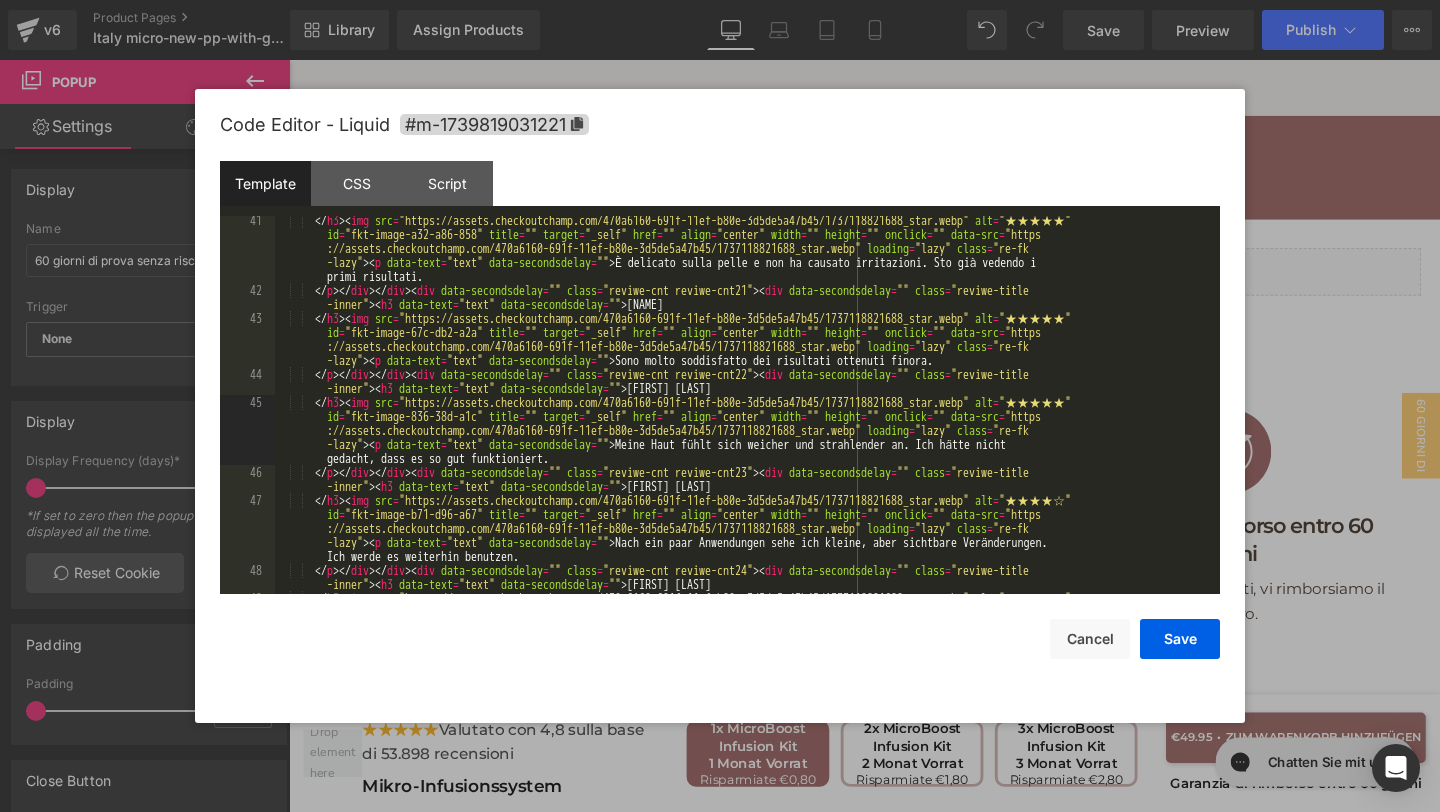 click on "</ h3 > < img   src = "https://assets.checkoutchamp.com/470a6160-691f-11ef-b80e-3d5de5a47b45/1737118821688_star.webp"   alt = "★★★★★"            id = "fkt-image-a32-a86-858"   title = ""   target = "_self"   href = ""   align = "center"   width = ""   height = ""   onclick = ""   data-src = "https          ://assets.checkoutchamp.com/470a6160-691f-11ef-b80e-3d5de5a47b45/1737118821688_star.webp"   loading = "lazy"   class = "re-fk          -lazy" > < p   data-text = "text"   data-secondsdelay = "" > È delicato sulla pelle e non ha causato irritazioni. Sto già vedendo i           primi risultati.          </p> </ div > </ div > < div   data-secondsdelay = ""   class = "reviwe-cnt reviwe-cnt21" > < div   data-secondsdelay = ""   class = "reviwe-title          -inner" > < h3   data-text = "text"   data-secondsdelay = "" > [FIRST] [LAST]          </h3 > < img   src =   alt = "★★★★★"            id = "fkt-image-67c-db2-a2a"   title = """ at bounding box center (743, 465) 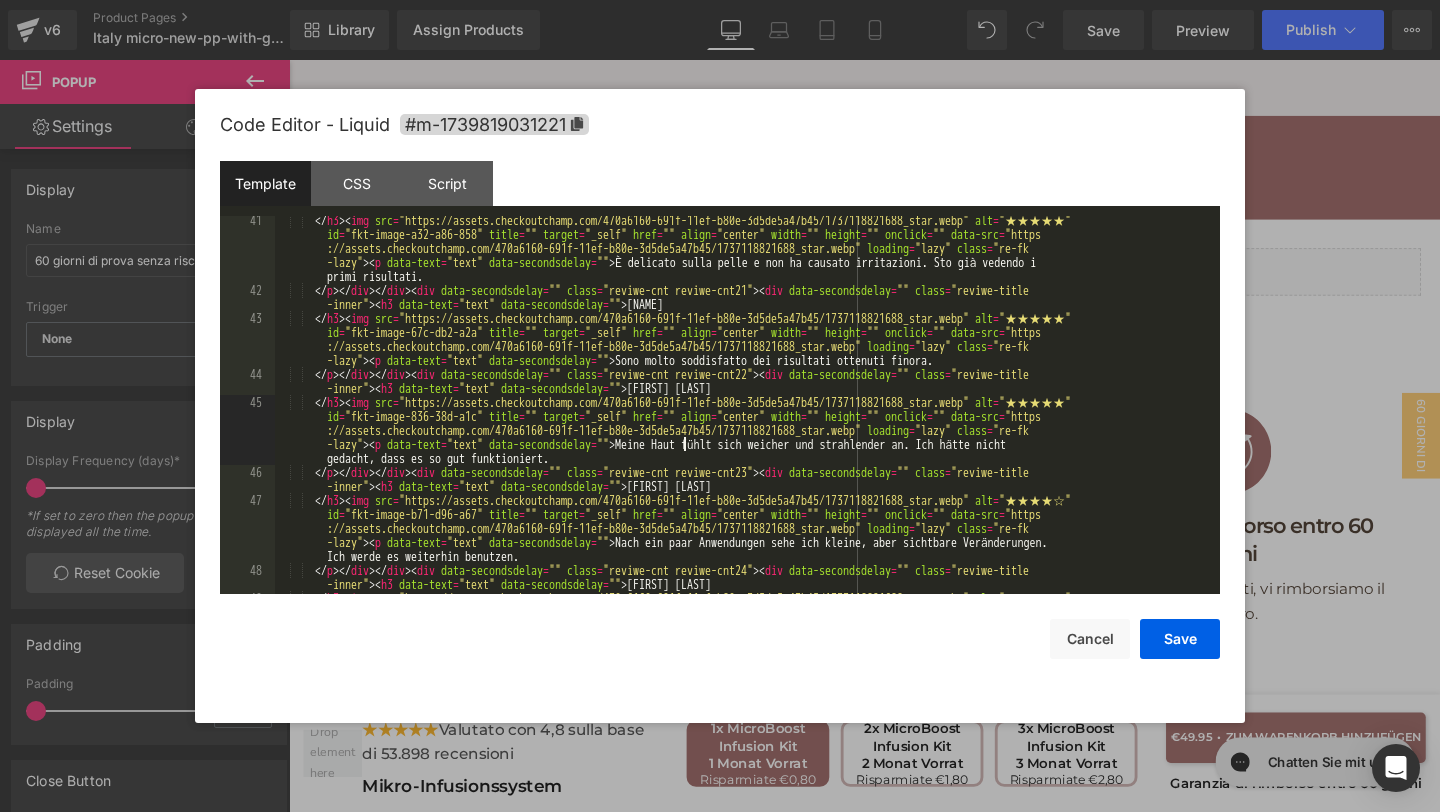 click on "</ h3 > < img   src = "https://assets.checkoutchamp.com/470a6160-691f-11ef-b80e-3d5de5a47b45/1737118821688_star.webp"   alt = "★★★★★"            id = "fkt-image-a32-a86-858"   title = ""   target = "_self"   href = ""   align = "center"   width = ""   height = ""   onclick = ""   data-src = "https          ://assets.checkoutchamp.com/470a6160-691f-11ef-b80e-3d5de5a47b45/1737118821688_star.webp"   loading = "lazy"   class = "re-fk          -lazy" > < p   data-text = "text"   data-secondsdelay = "" > È delicato sulla pelle e non ha causato irritazioni. Sto già vedendo i           primi risultati.          </p> </ div > </ div > < div   data-secondsdelay = ""   class = "reviwe-cnt reviwe-cnt21" > < div   data-secondsdelay = ""   class = "reviwe-title          -inner" > < h3   data-text = "text"   data-secondsdelay = "" > [FIRST] [LAST]          </h3 > < img   src =   alt = "★★★★★"            id = "fkt-image-67c-db2-a2a"   title = """ at bounding box center [743, 465] 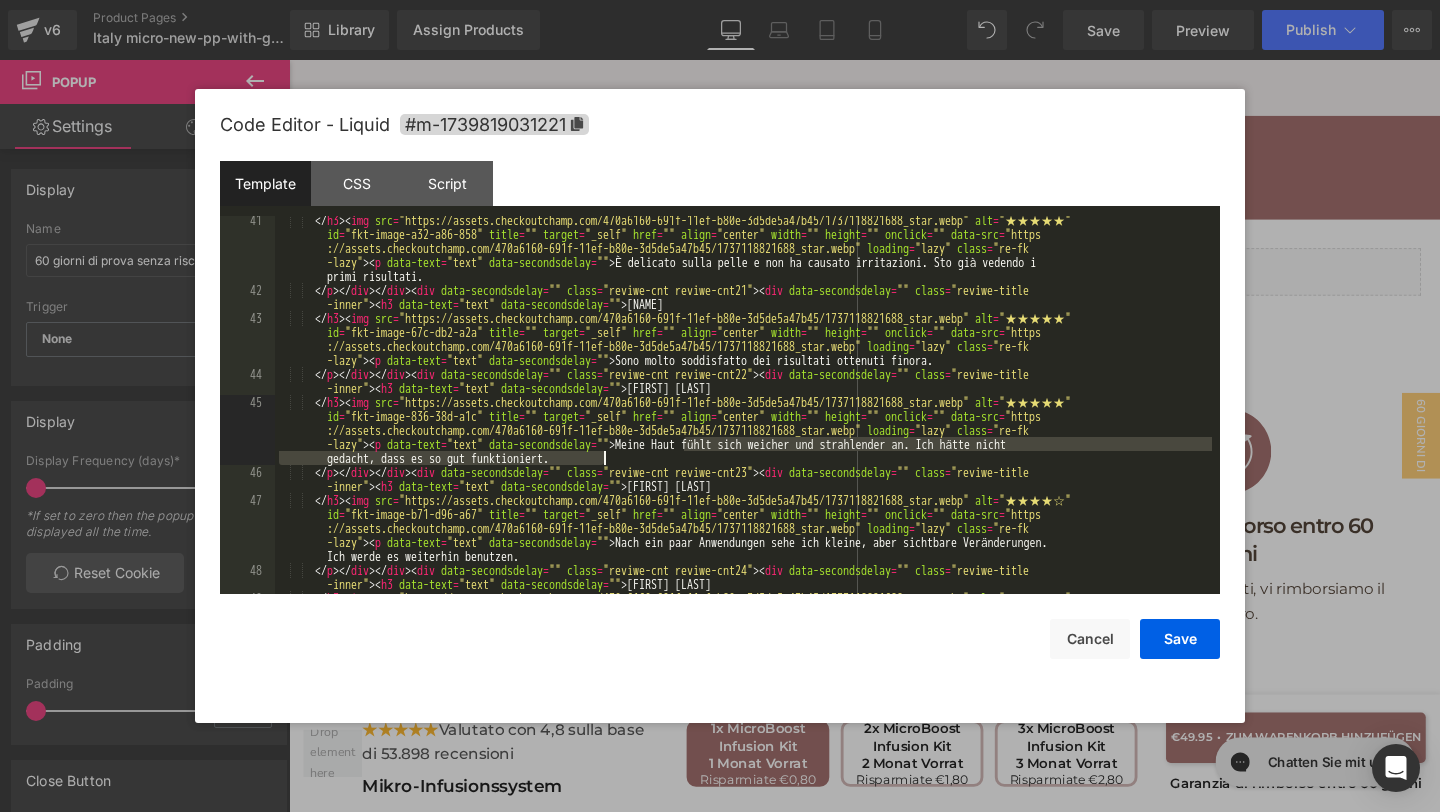 drag, startPoint x: 684, startPoint y: 447, endPoint x: 702, endPoint y: 460, distance: 22.203604 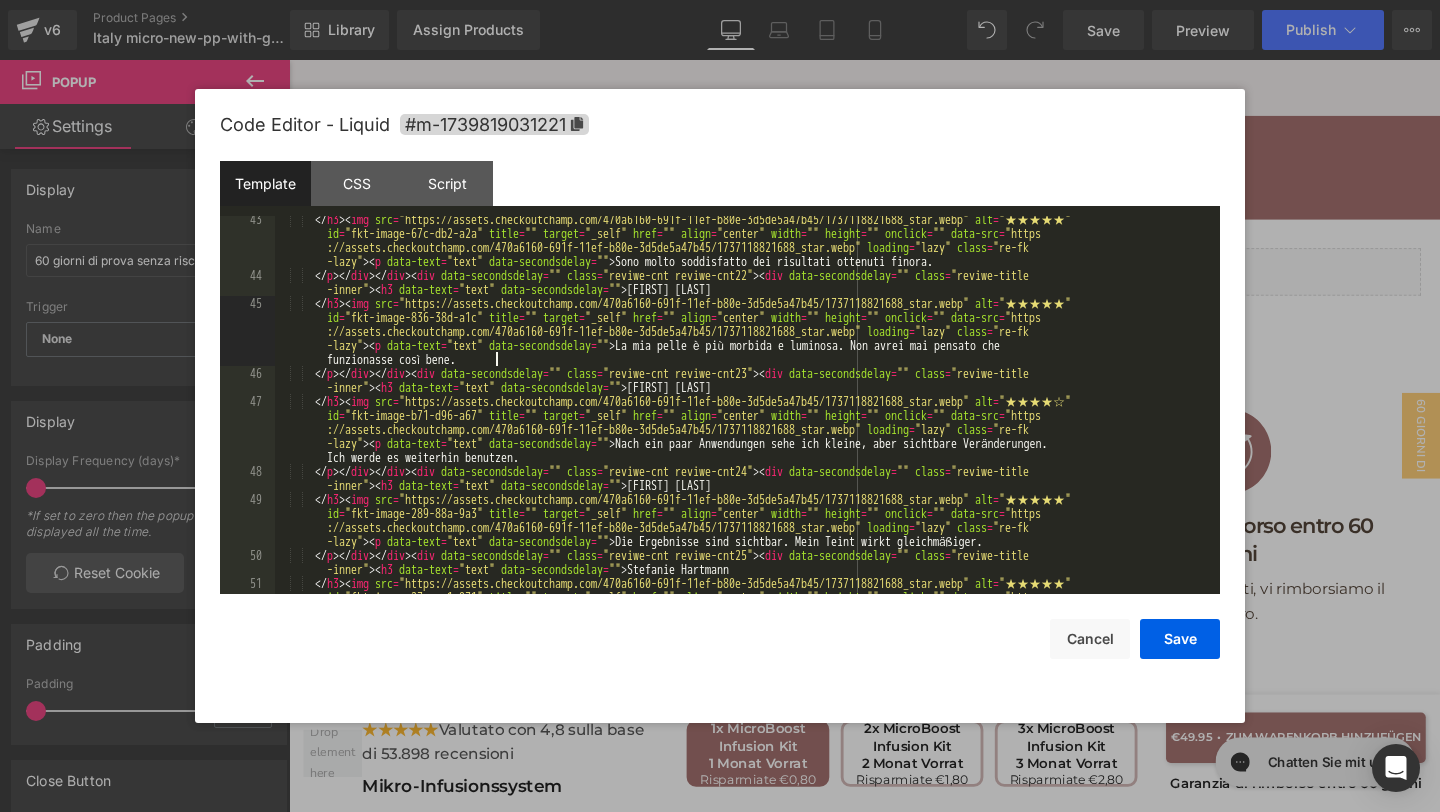 scroll, scrollTop: 2306, scrollLeft: 0, axis: vertical 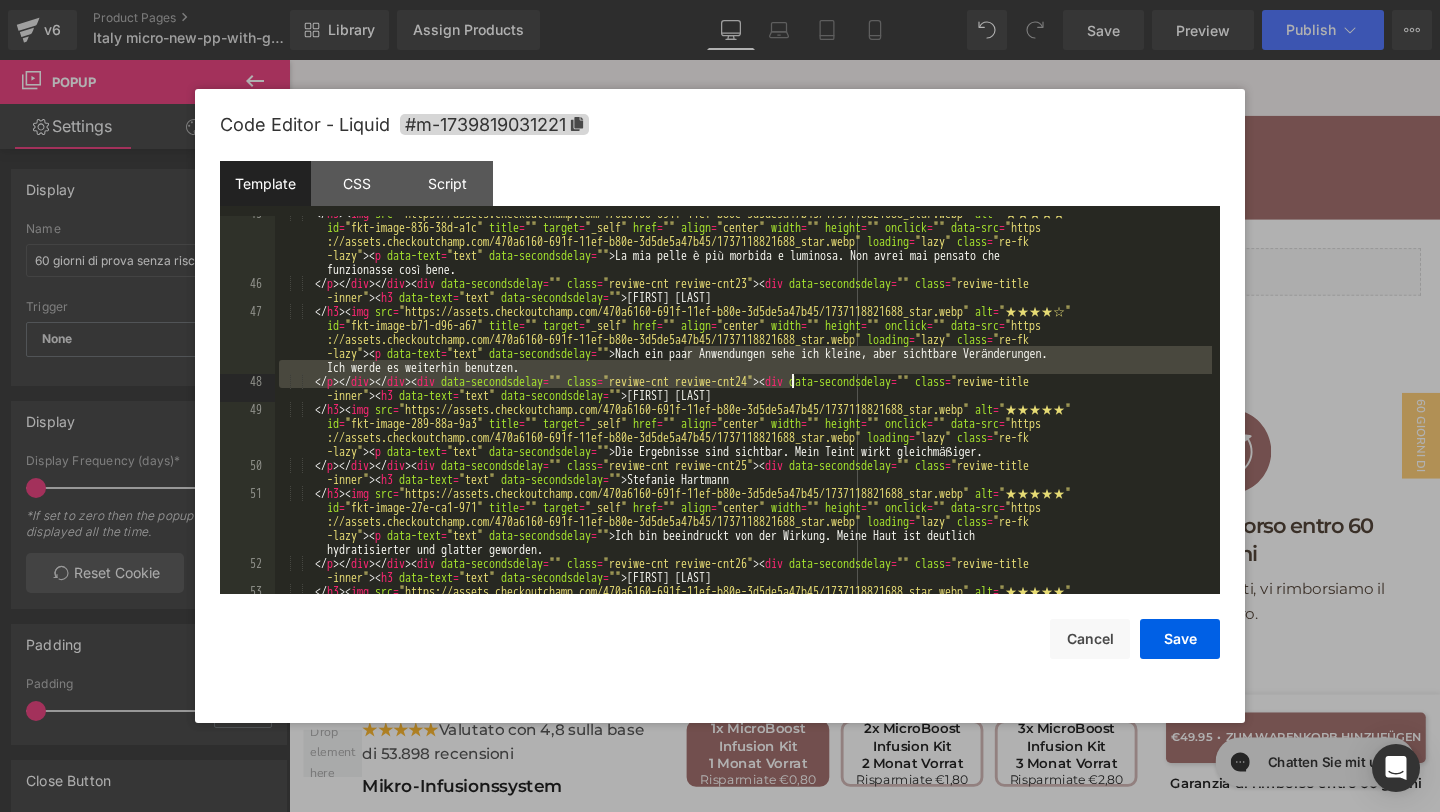 drag, startPoint x: 685, startPoint y: 357, endPoint x: 792, endPoint y: 377, distance: 108.85311 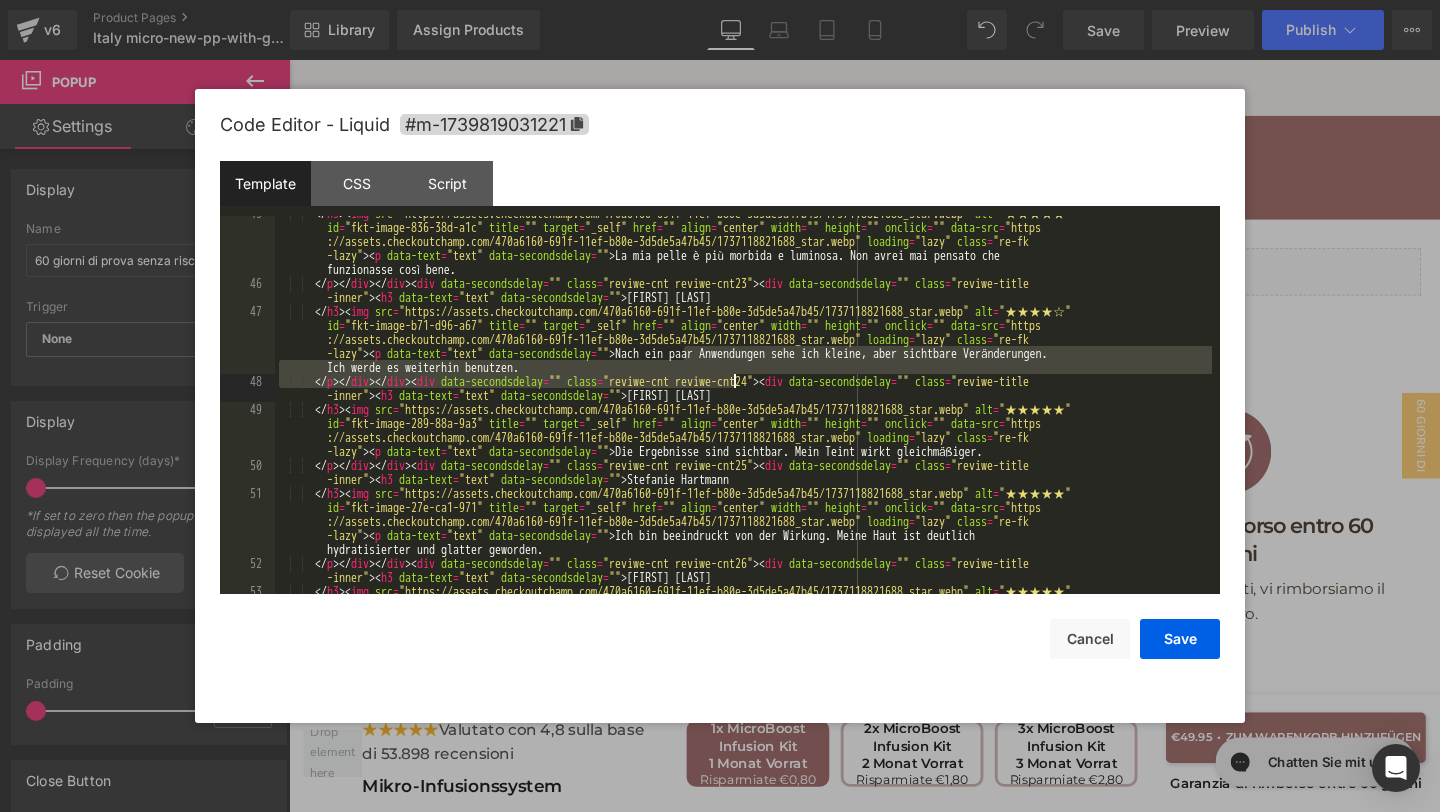 drag, startPoint x: 681, startPoint y: 353, endPoint x: 732, endPoint y: 376, distance: 55.946404 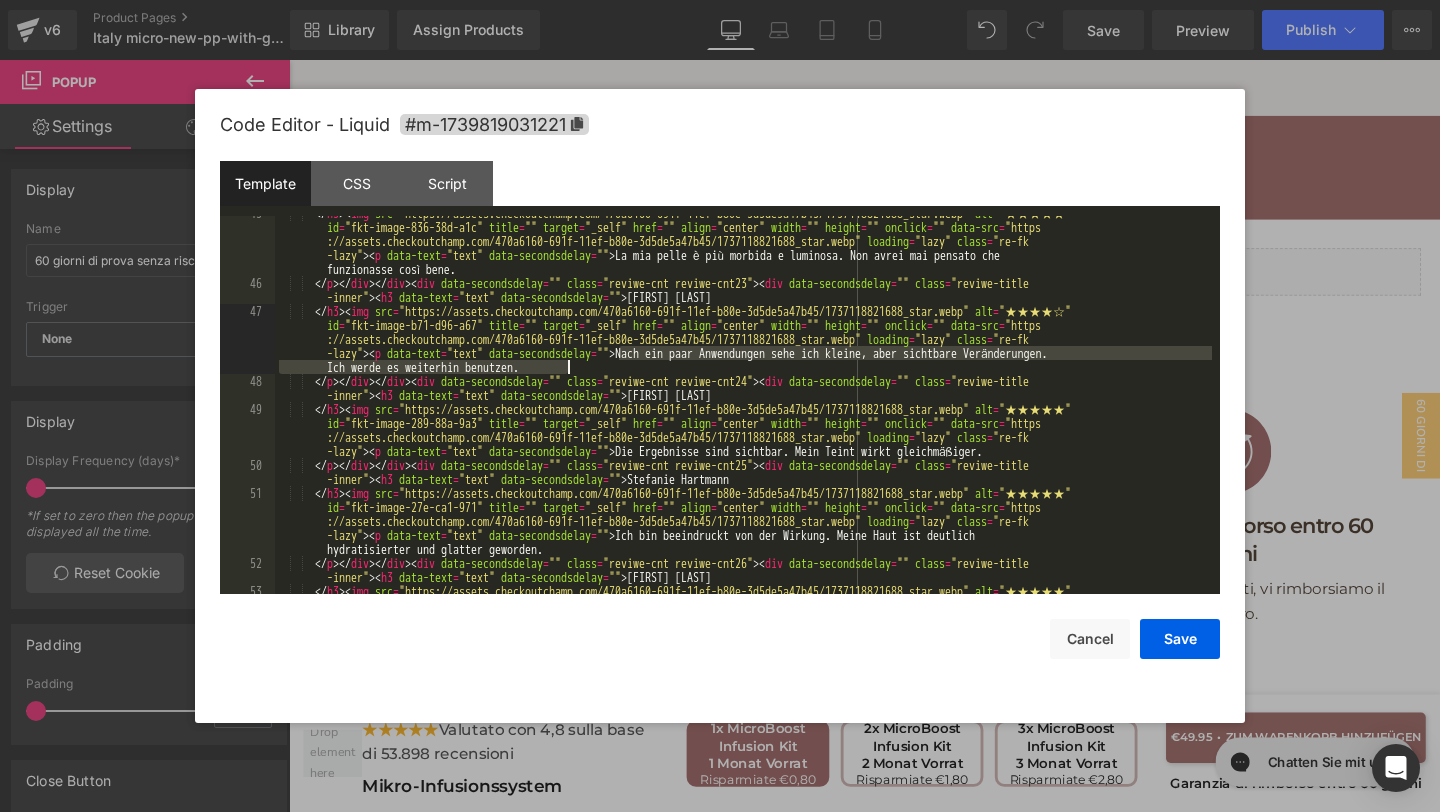 click on "</ h3 > < img   src = "https://assets.checkoutchamp.com/470a6160-691f-11ef-b80e-3d5de5a47b45/1737118821688_star.webp"   alt = "★★★★★"            id = "fkt-image-836-38d-a1c"   title = ""   target = "_self"   href = ""   align = "center"   width = ""   height = ""   onclick = ""   data-src = "https          ://assets.checkoutchamp.com/470a6160-691f-11ef-b80e-3d5de5a47b45/1737118821688_star.webp"   loading = "lazy"   class = "re-fk          -lazy" > < p   data-text = "text"   data-secondsdelay = "" > La mia pelle è più morbida e luminosa. Non avrei mai pensato che           funzionasse così bene.          </ p > </ div > </ div > < div   data-secondsdelay = ""   class = "reviwe-cnt reviwe-cnt23" > < div   data-secondsdelay = ""   class = "reviwe-title          -inner" > < h3   data-text = "text"   data-secondsdelay = "" > Pia Herrmann          </ h3 > < img   src =   alt = "★★★★☆"            id = "fkt-image-b71-d96-a67"   title = """ at bounding box center (743, 465) 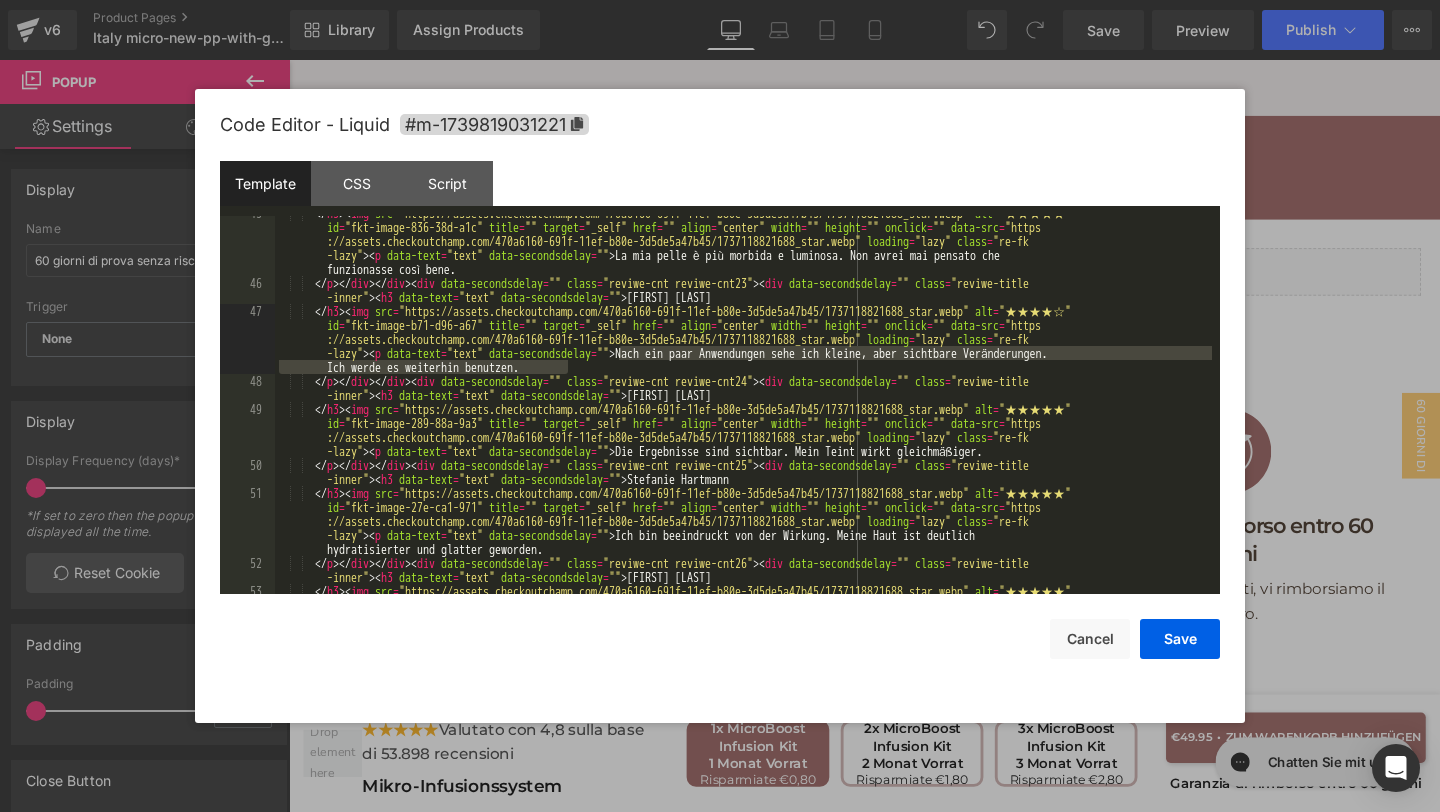 click on "</ h3 > < img   src = "https://assets.checkoutchamp.com/470a6160-691f-11ef-b80e-3d5de5a47b45/1737118821688_star.webp"   alt = "★★★★★"            id = "fkt-image-836-38d-a1c"   title = ""   target = "_self"   href = ""   align = "center"   width = ""   height = ""   onclick = ""   data-src = "https          ://assets.checkoutchamp.com/470a6160-691f-11ef-b80e-3d5de5a47b45/1737118821688_star.webp"   loading = "lazy"   class = "re-fk          -lazy" > < p   data-text = "text"   data-secondsdelay = "" > La mia pelle è più morbida e luminosa. Non avrei mai pensato che           funzionasse così bene.          </ p > </ div > </ div > < div   data-secondsdelay = ""   class = "reviwe-cnt reviwe-cnt23" > < div   data-secondsdelay = ""   class = "reviwe-title          -inner" > < h3   data-text = "text"   data-secondsdelay = "" > Pia Herrmann          </ h3 > < img   src =   alt = "★★★★☆"            id = "fkt-image-b71-d96-a67"   title = """ at bounding box center [743, 465] 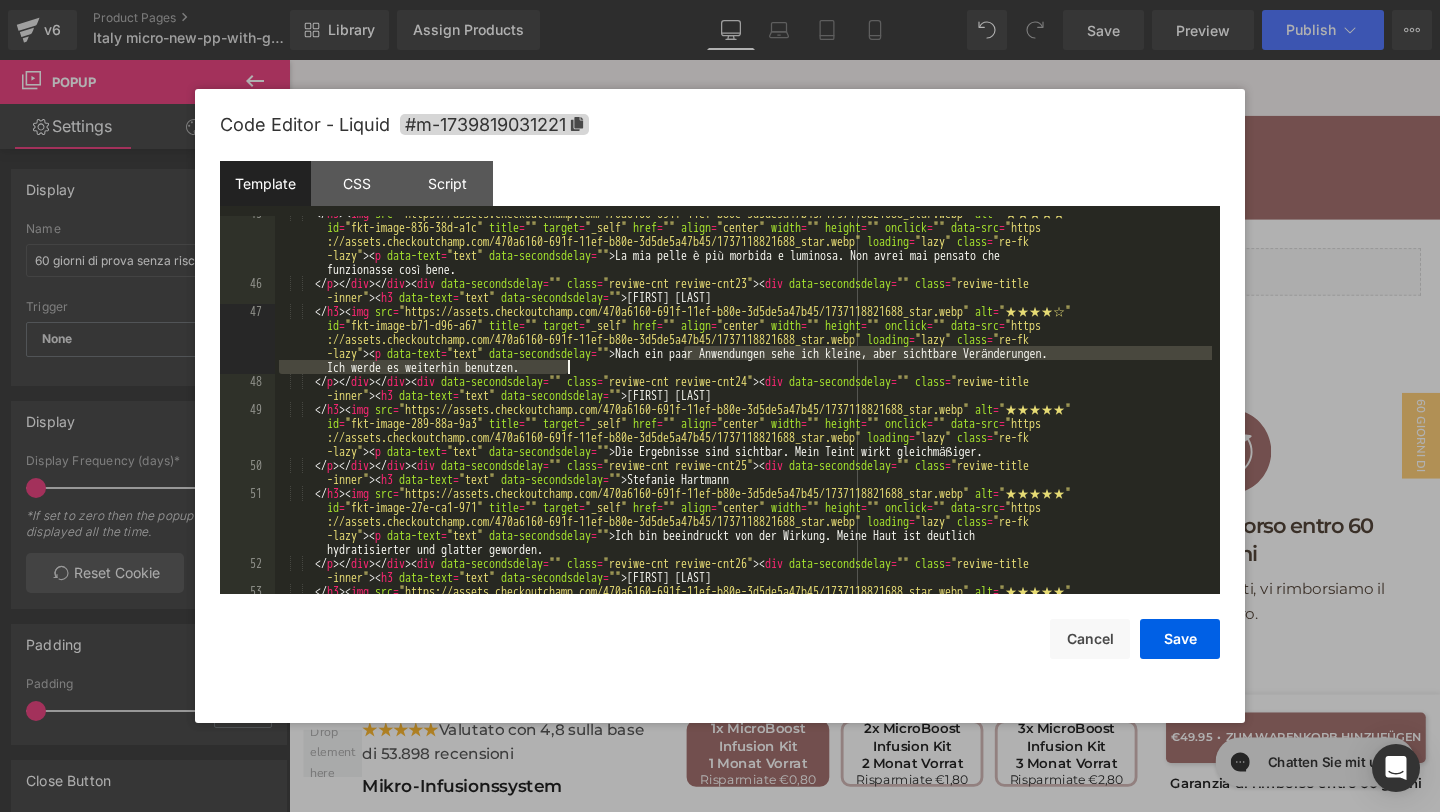 drag, startPoint x: 686, startPoint y: 356, endPoint x: 703, endPoint y: 370, distance: 22.022715 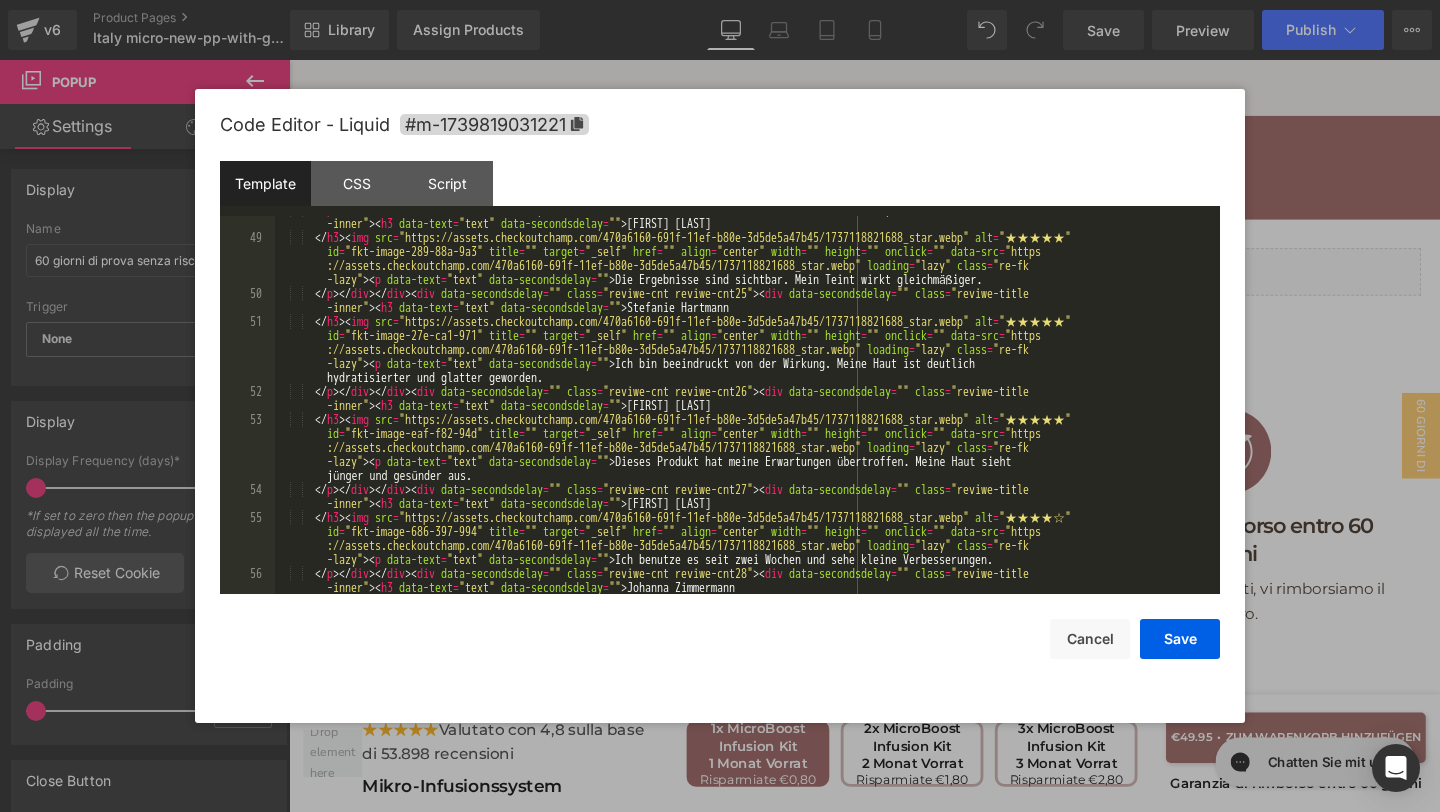 scroll, scrollTop: 2478, scrollLeft: 0, axis: vertical 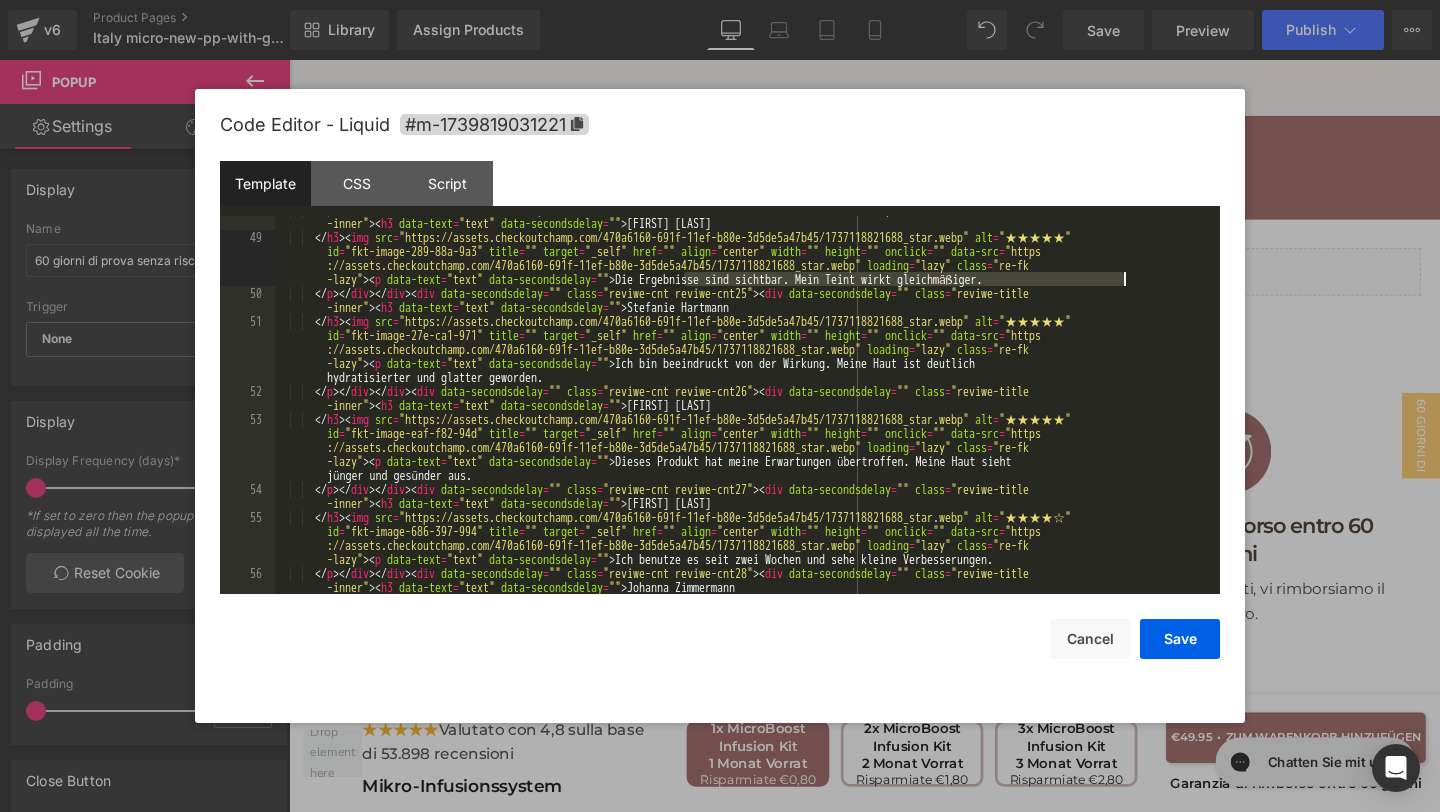 drag, startPoint x: 682, startPoint y: 281, endPoint x: 1119, endPoint y: 278, distance: 437.01028 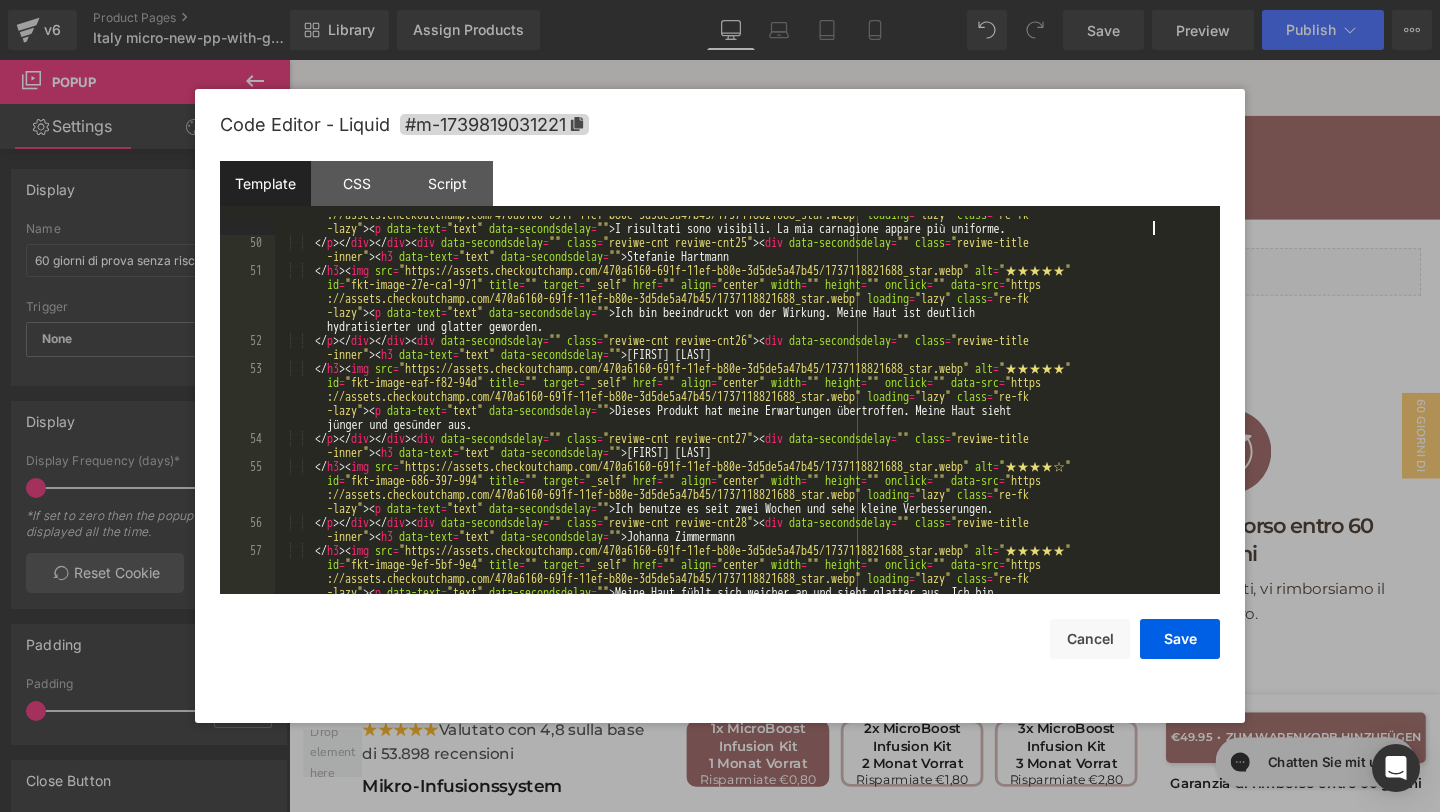 scroll, scrollTop: 2556, scrollLeft: 0, axis: vertical 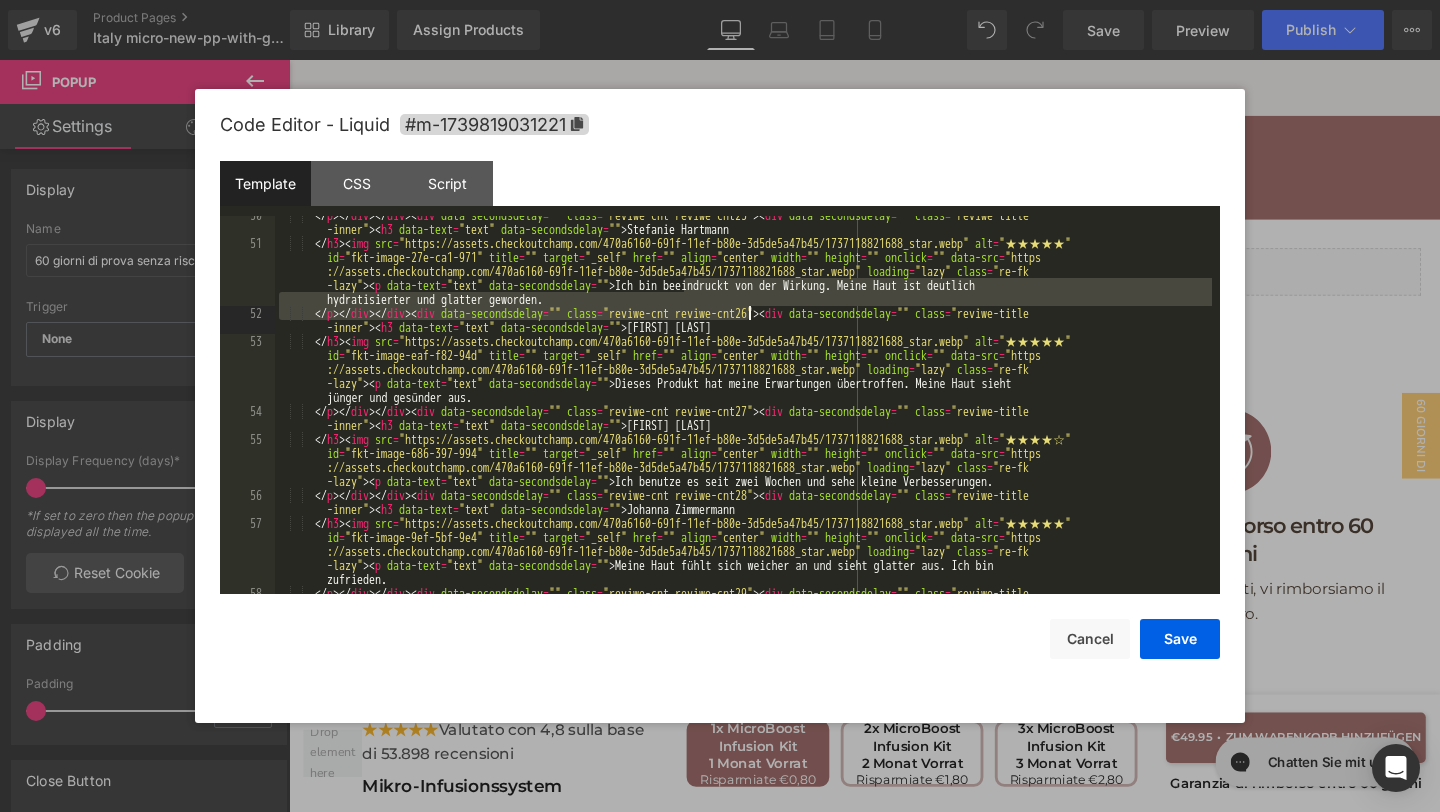 drag, startPoint x: 684, startPoint y: 288, endPoint x: 748, endPoint y: 310, distance: 67.6757 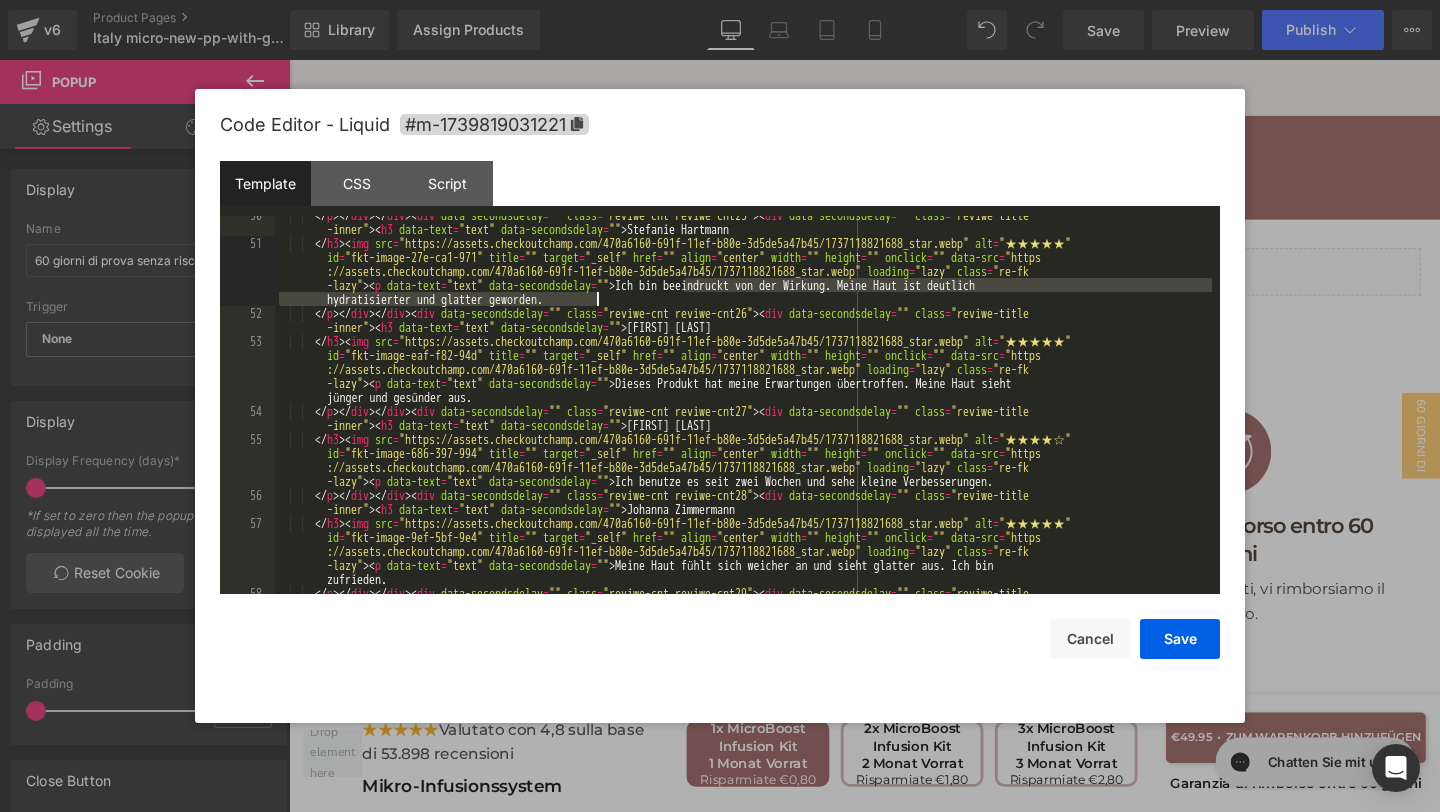drag, startPoint x: 685, startPoint y: 282, endPoint x: 710, endPoint y: 294, distance: 27.730848 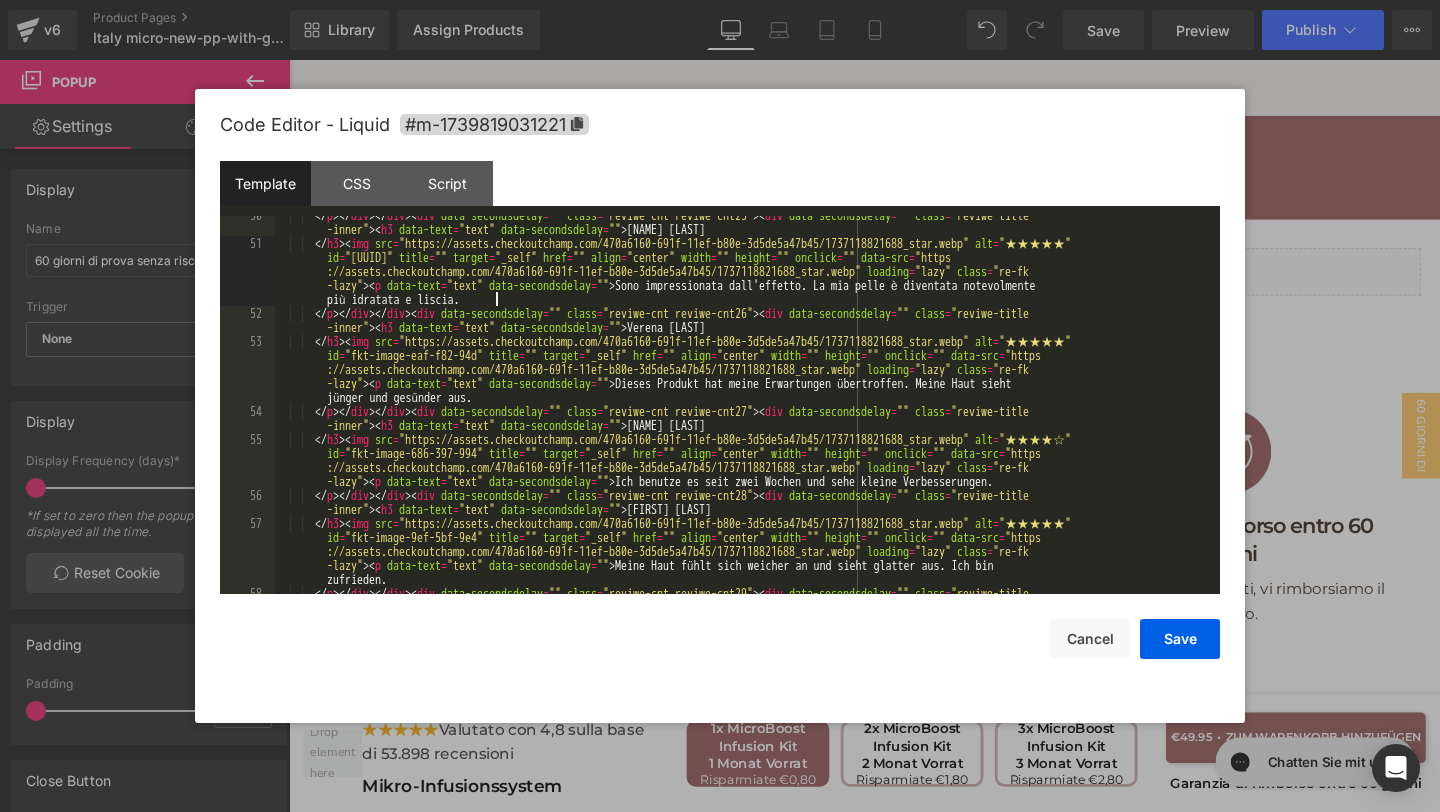 scroll, scrollTop: 2628, scrollLeft: 0, axis: vertical 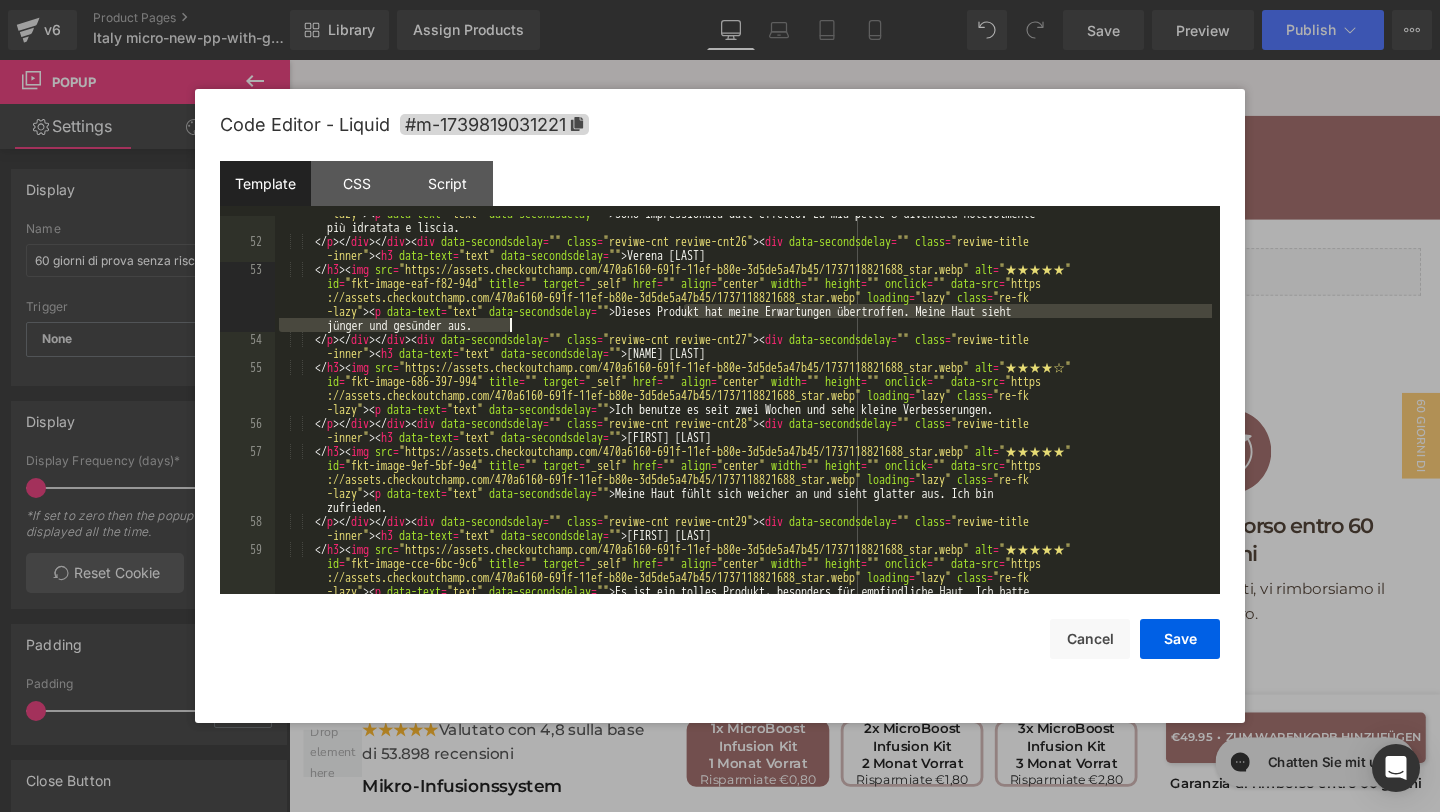 drag, startPoint x: 685, startPoint y: 312, endPoint x: 696, endPoint y: 322, distance: 14.866069 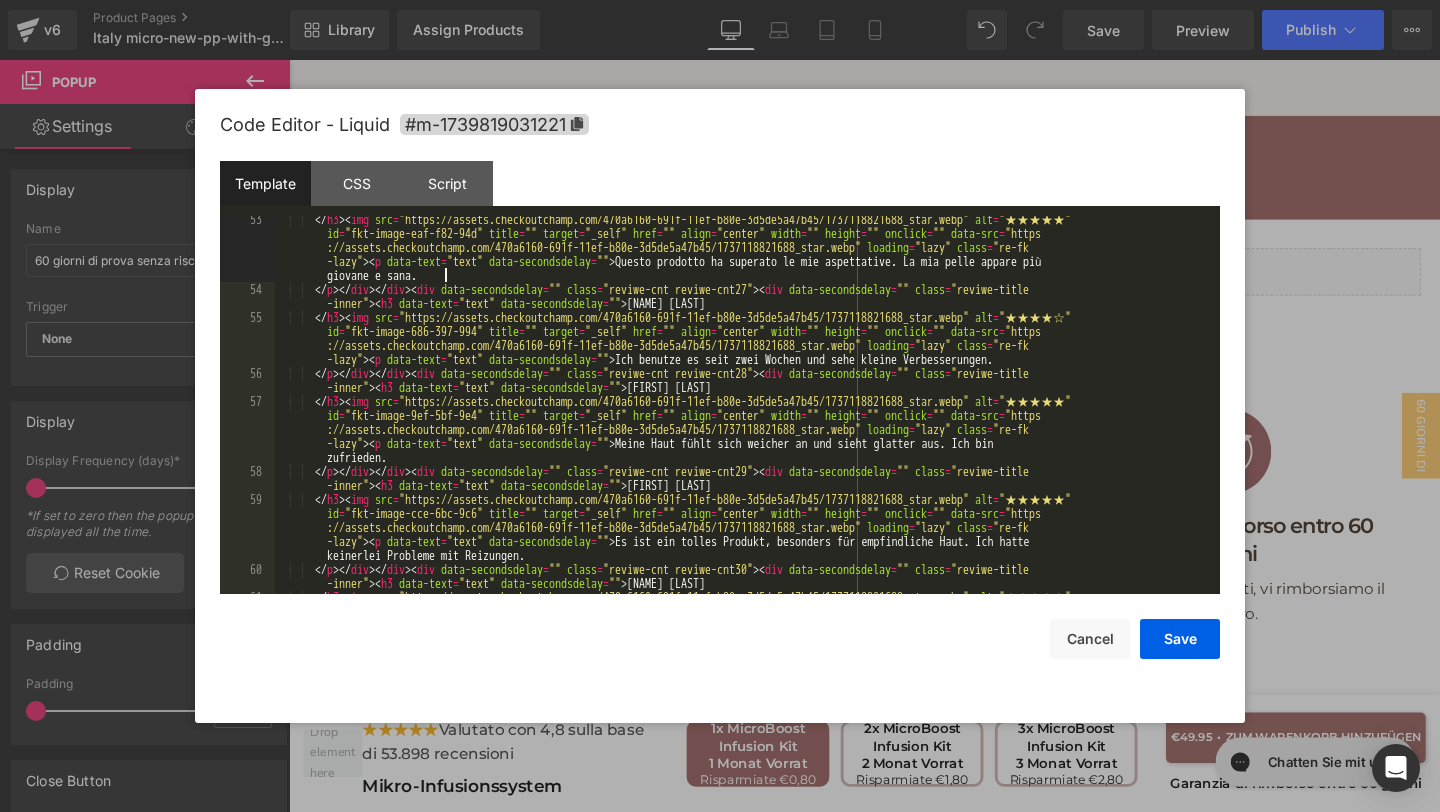 scroll, scrollTop: 2678, scrollLeft: 0, axis: vertical 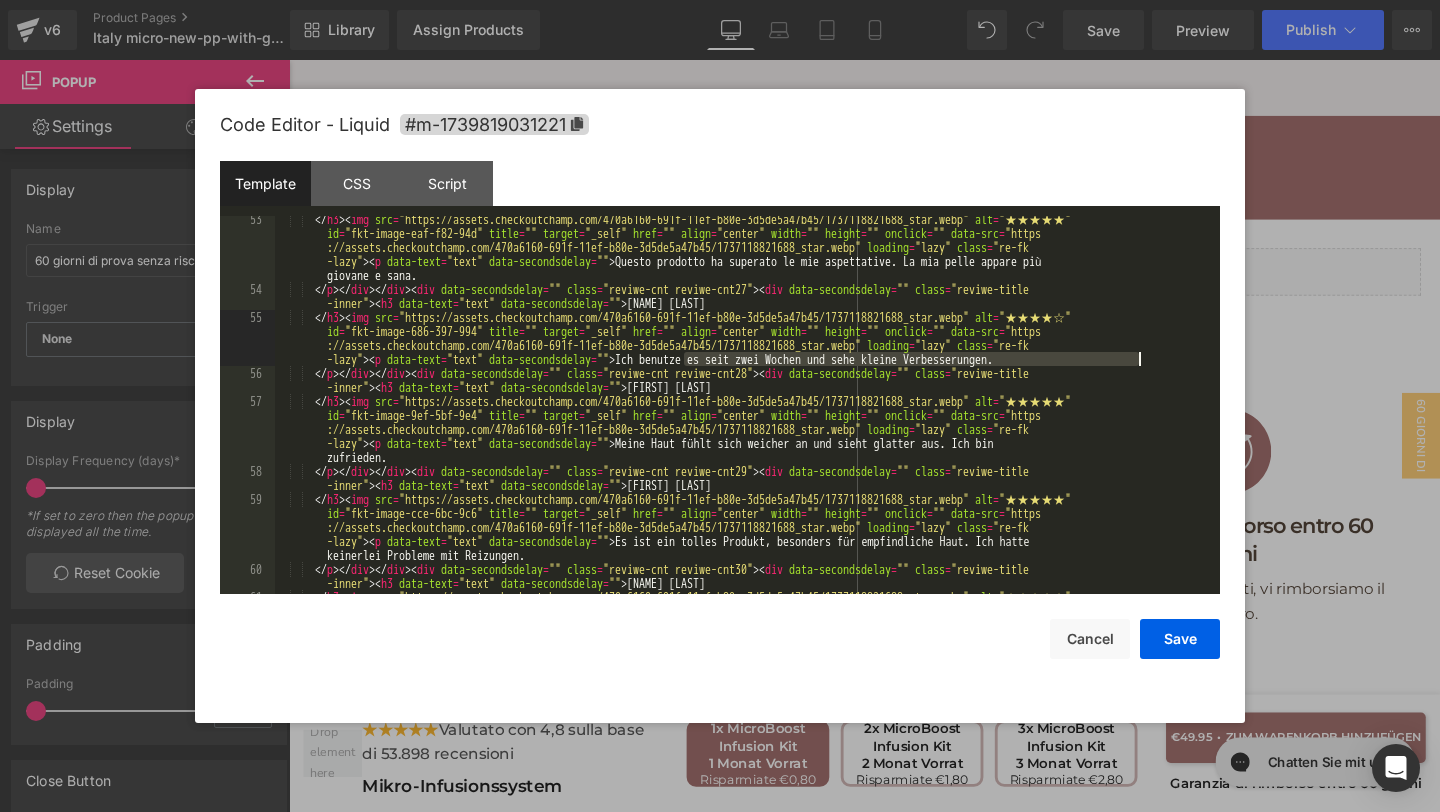 drag, startPoint x: 685, startPoint y: 360, endPoint x: 1137, endPoint y: 366, distance: 452.03983 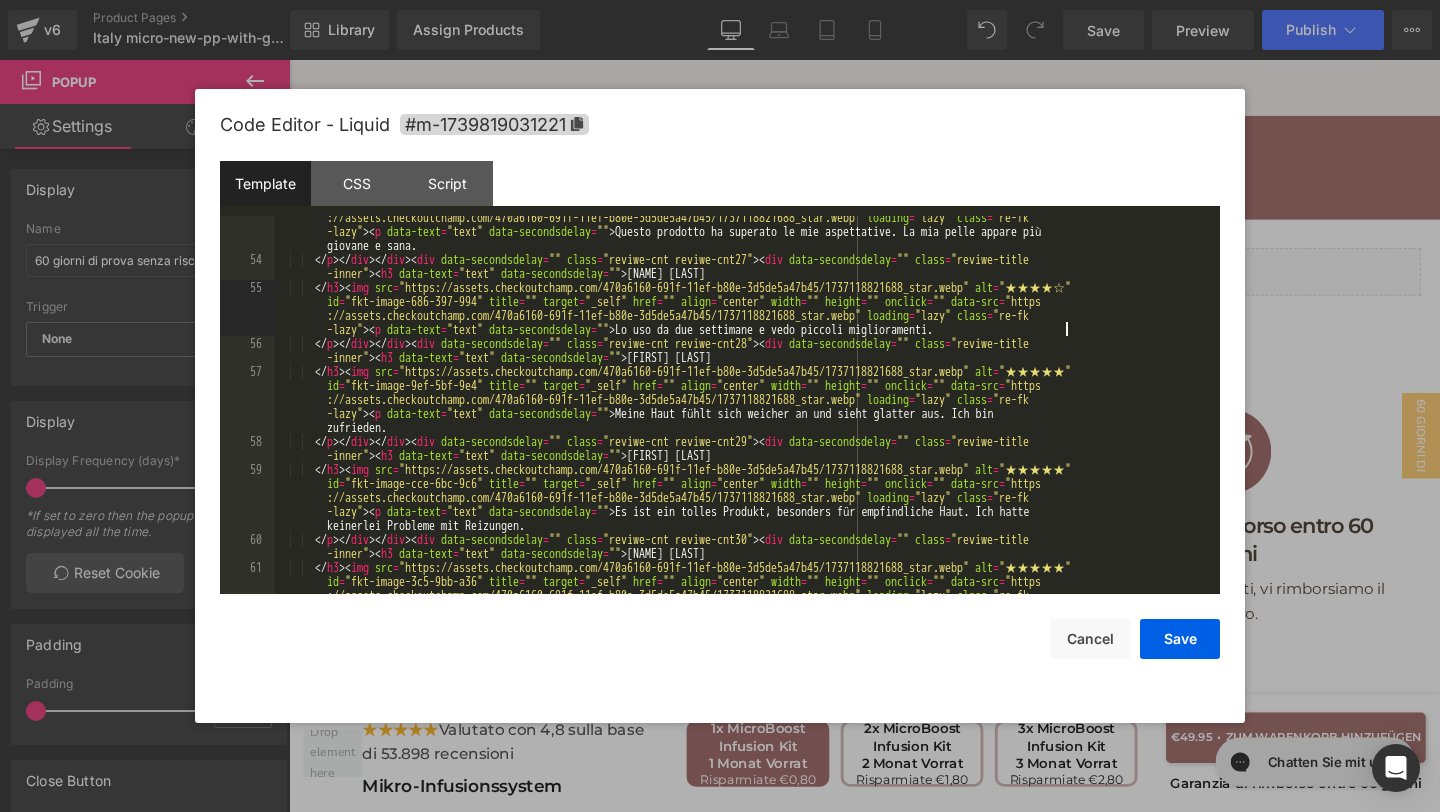 scroll, scrollTop: 2742, scrollLeft: 0, axis: vertical 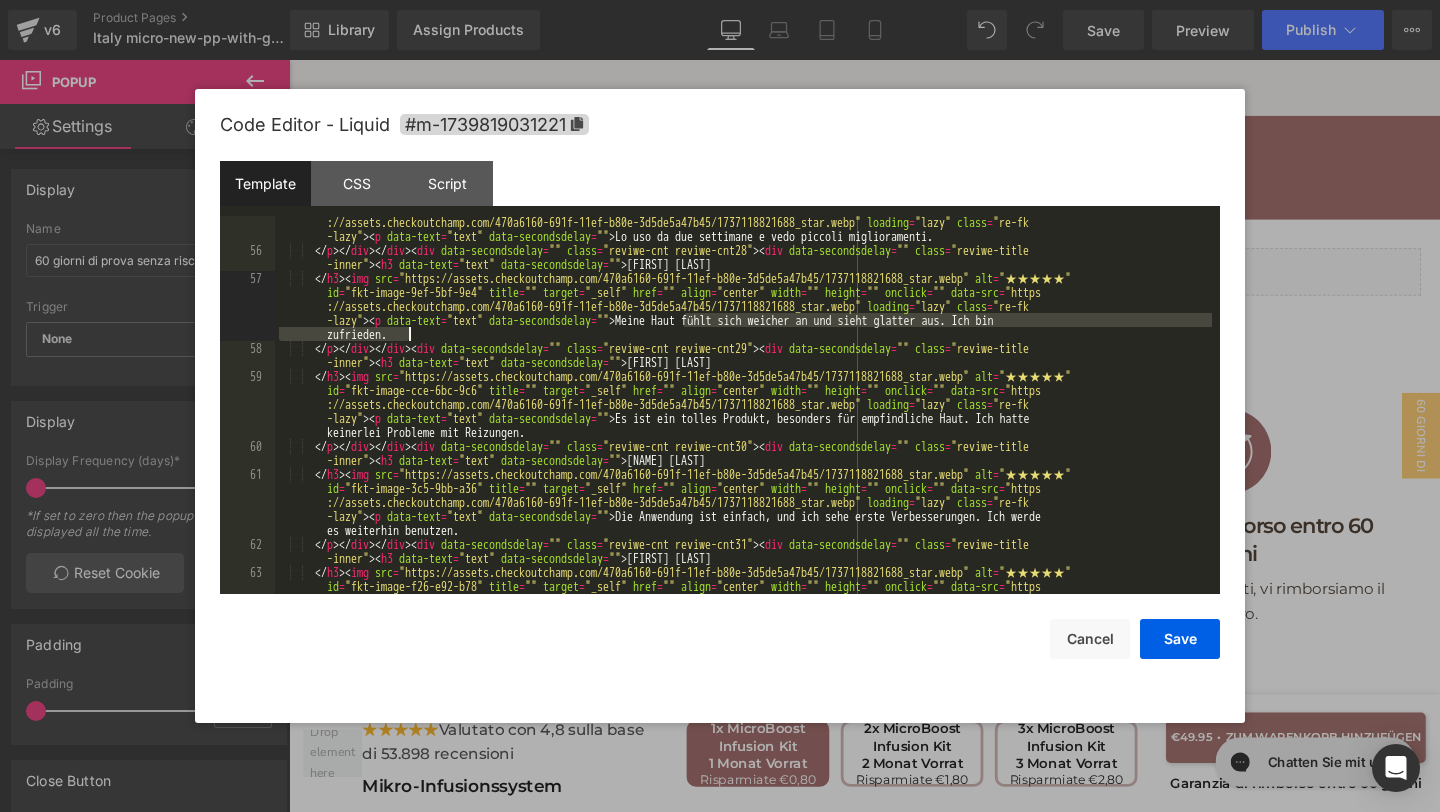 drag, startPoint x: 680, startPoint y: 322, endPoint x: 785, endPoint y: 341, distance: 106.7052 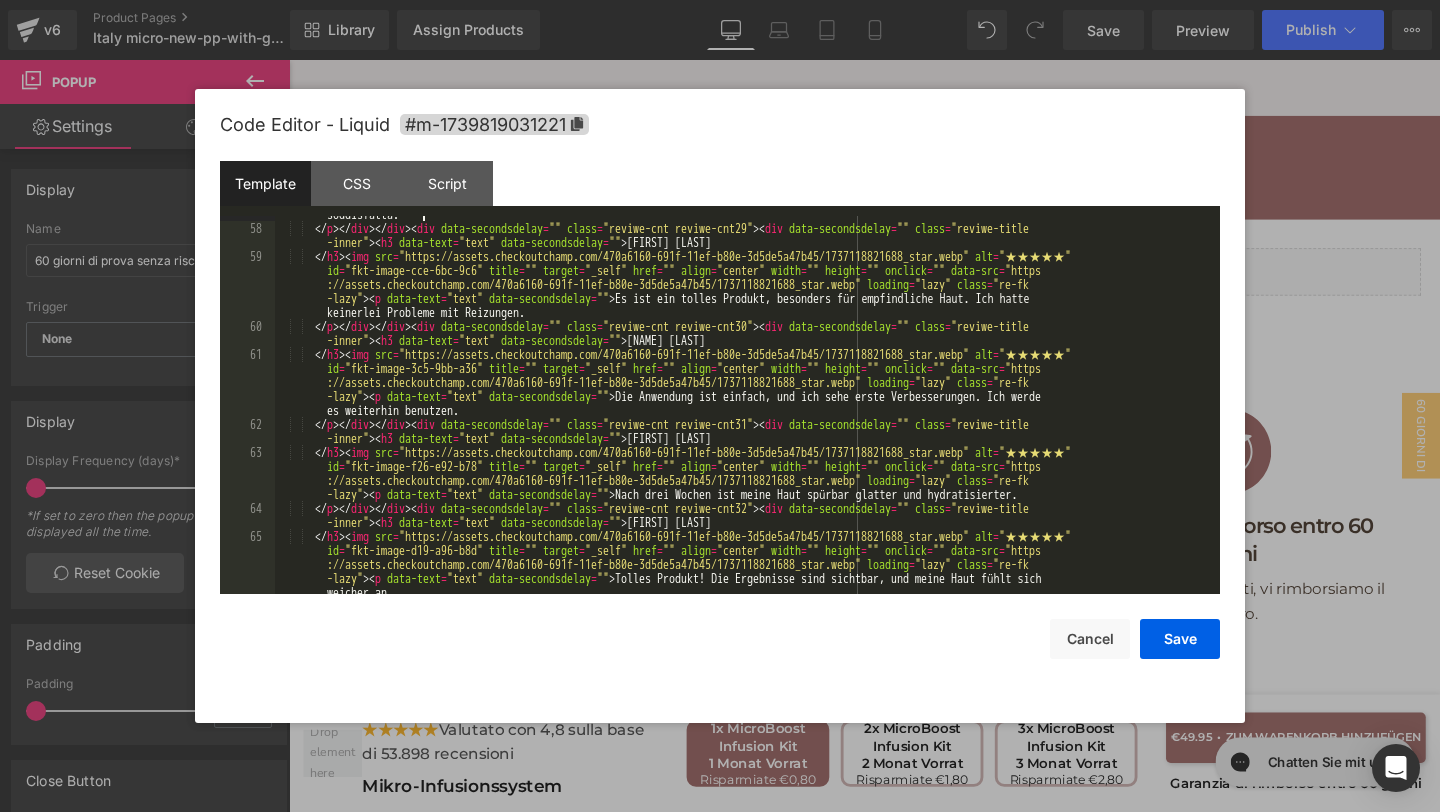 scroll, scrollTop: 2921, scrollLeft: 0, axis: vertical 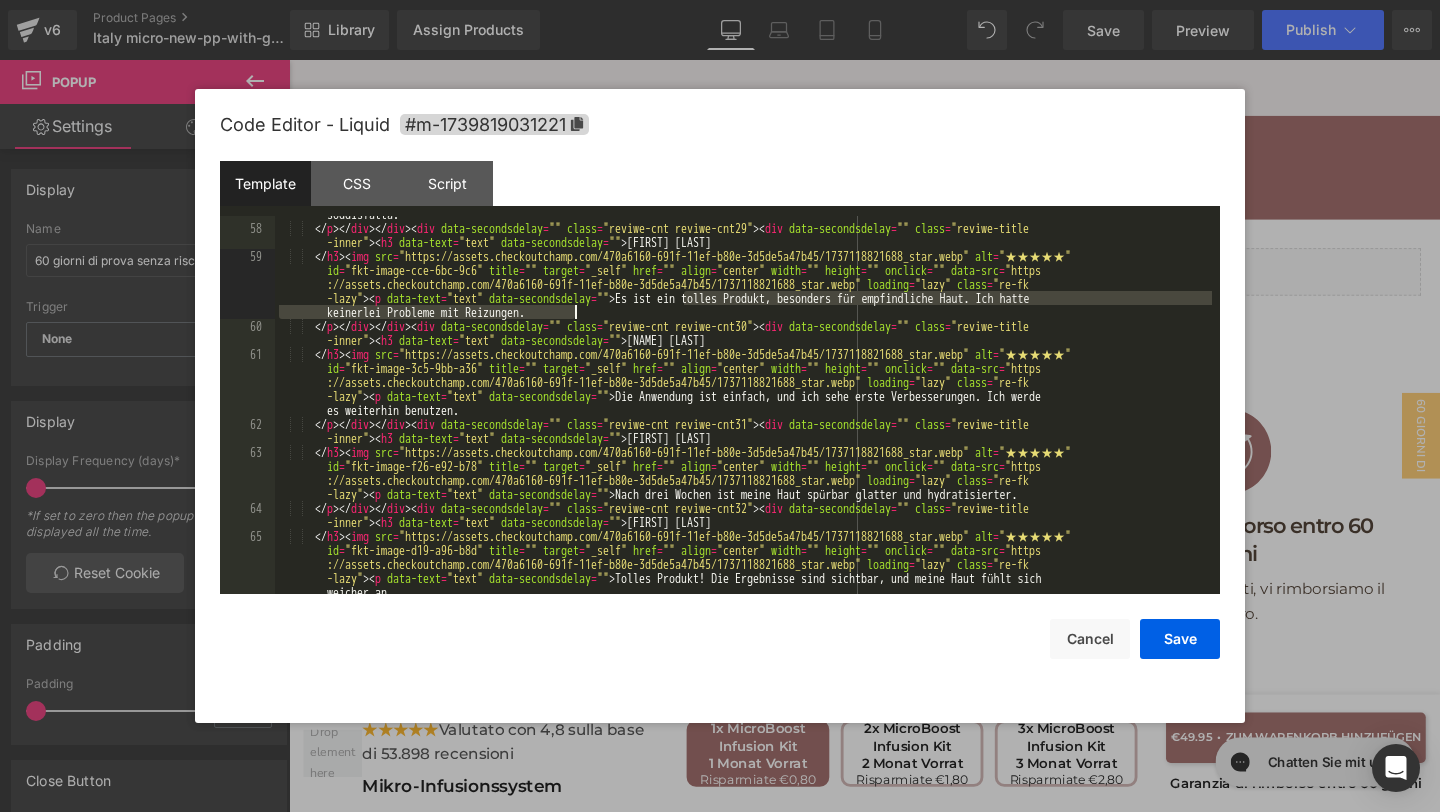 drag, startPoint x: 683, startPoint y: 302, endPoint x: 704, endPoint y: 313, distance: 23.70654 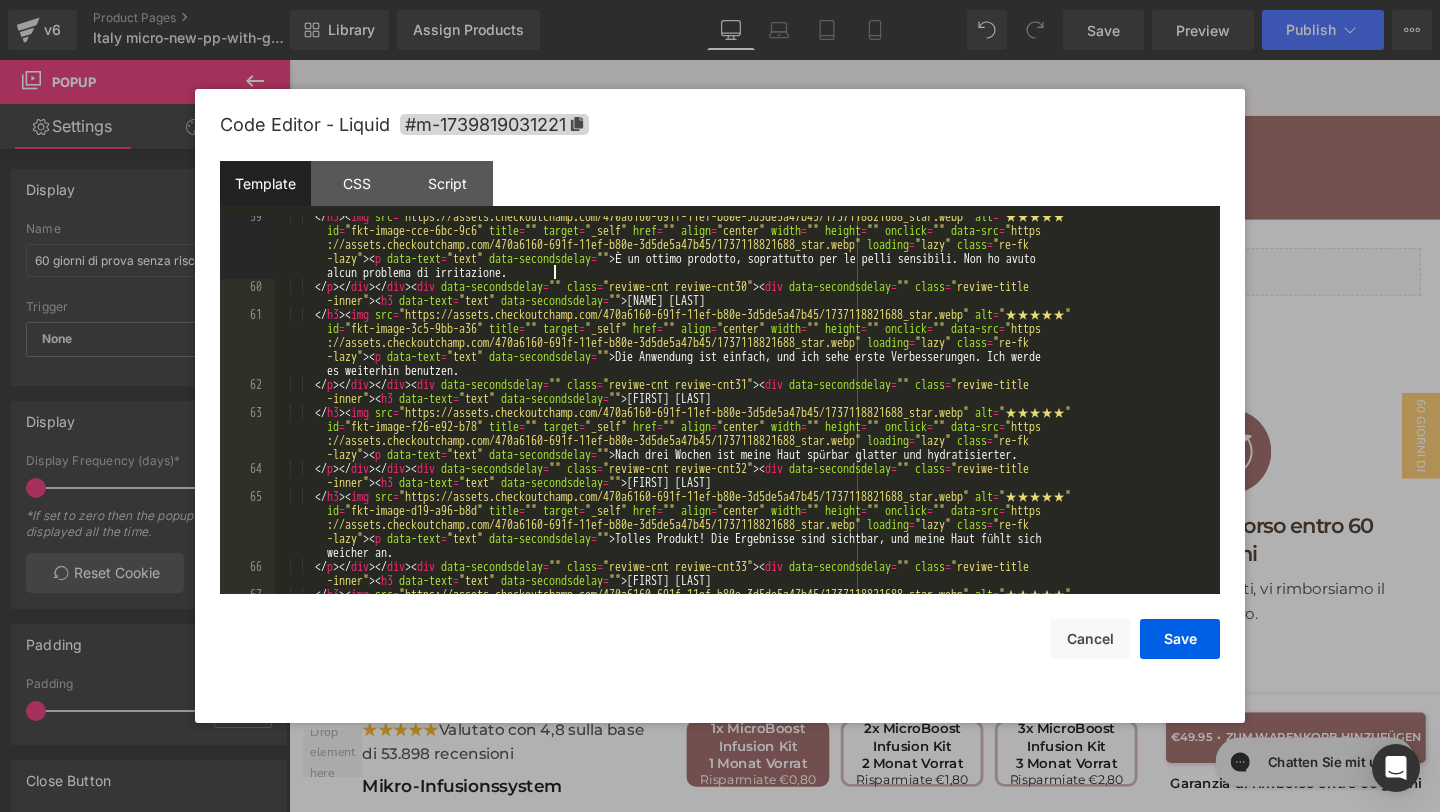 scroll, scrollTop: 2967, scrollLeft: 0, axis: vertical 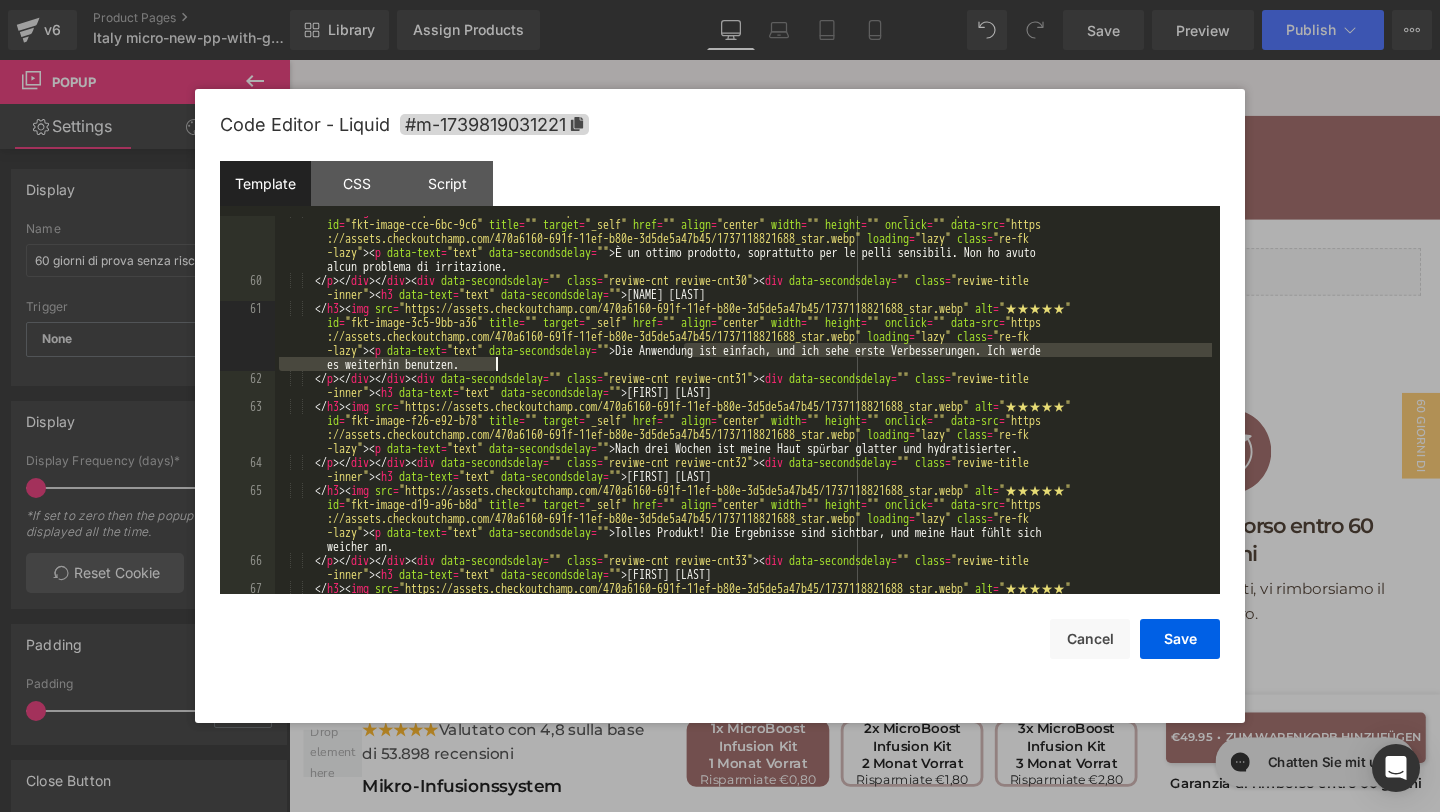 drag, startPoint x: 685, startPoint y: 354, endPoint x: 701, endPoint y: 371, distance: 23.345236 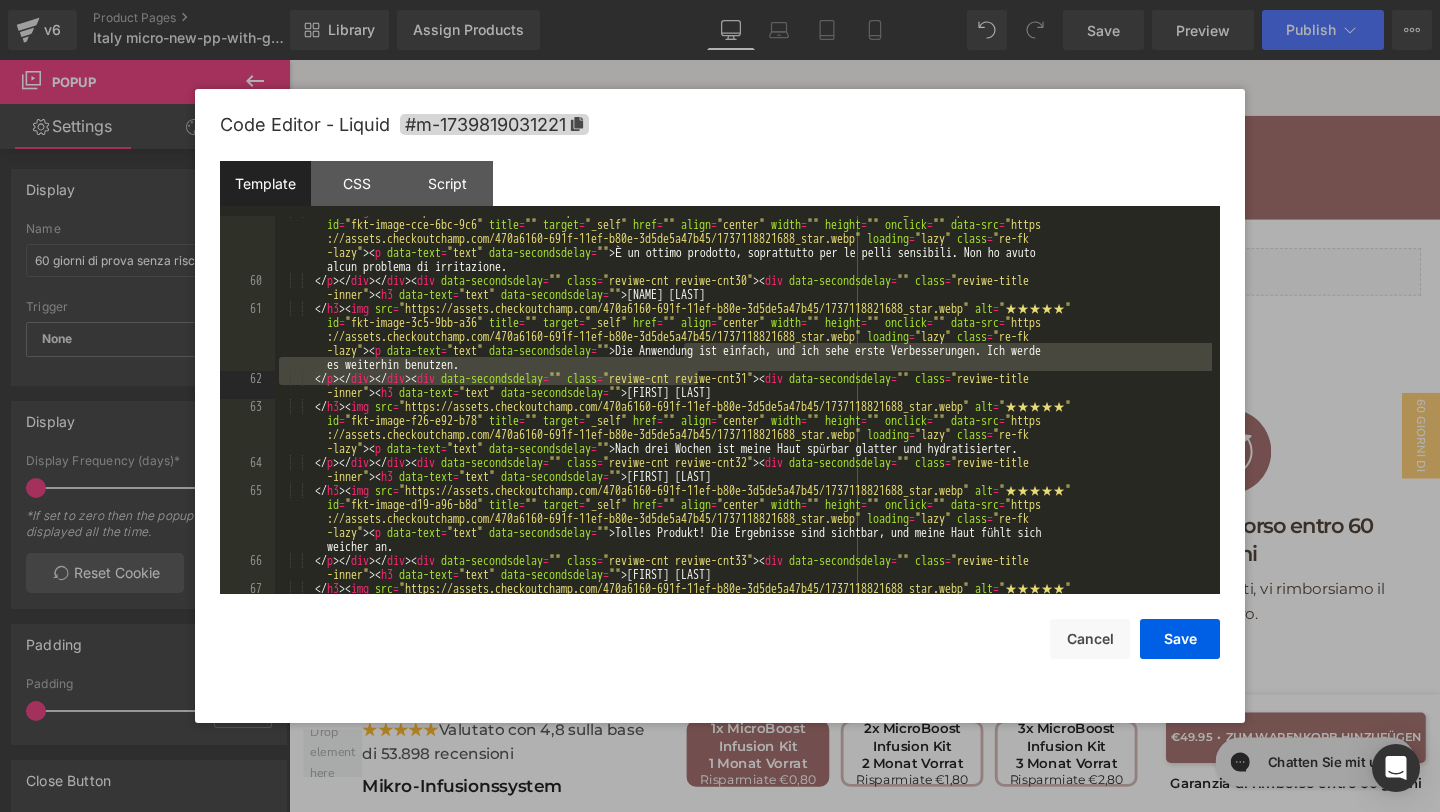 click on "</ h3 > < img   src = "https://assets.checkoutchamp.com/470a6160-691f-11ef-b80e-3d5de5a47b45/1737118821688_star.webp"   alt = "★★★★★"           id = "fkt-image-cce-6bc-9c6"   title = ""   target = "_self"   href = ""   align = "center"   width = ""   height = ""   onclick = ""   data-src = "https           ://assets.checkoutchamp.com/470a6160-691f-11ef-b80e-3d5de5a47b45/1737118821688_star.webp"   loading = "lazy"   class = "re-fk           -lazy" > < p   data-text = "text"   data-secondsdelay = "" > È un ottimo prodotto, soprattutto per le pelli sensibili. Non ho avuto           alcun problema di irritazione.          </ p > </ div > </ div > < div   data-secondsdelay = ""   class = "reviwe-cnt reviwe-cnt30" > < div   data-secondsdelay = ""   class = "reviwe-title          -inner" > < h3   data-text = "text"   data-secondsdelay = "" > [FIRST] [LAST]          </ h3 > < img   src =   alt = "★★★★★"           id =   title = ""   target" at bounding box center [743, 462] 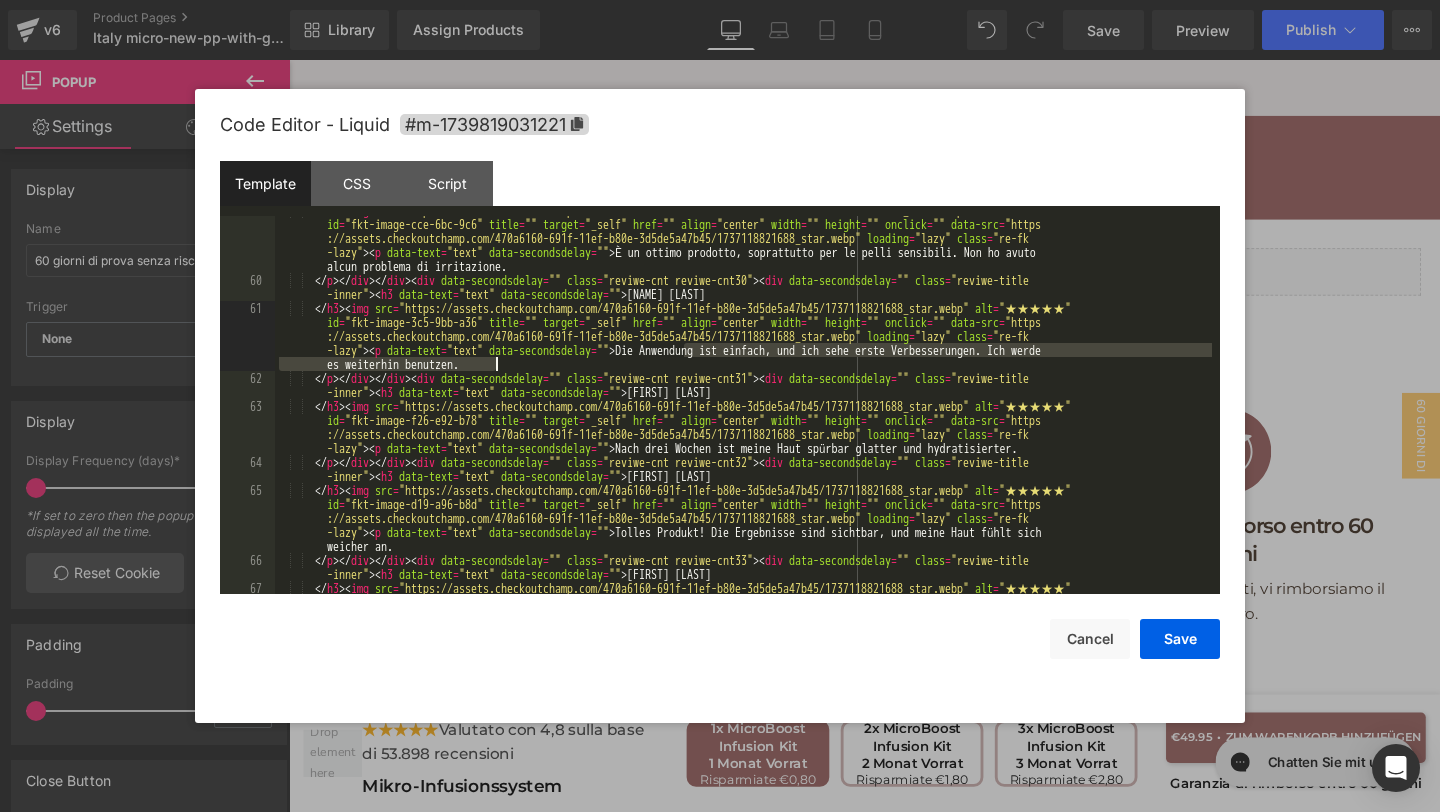 drag, startPoint x: 686, startPoint y: 348, endPoint x: 695, endPoint y: 364, distance: 18.35756 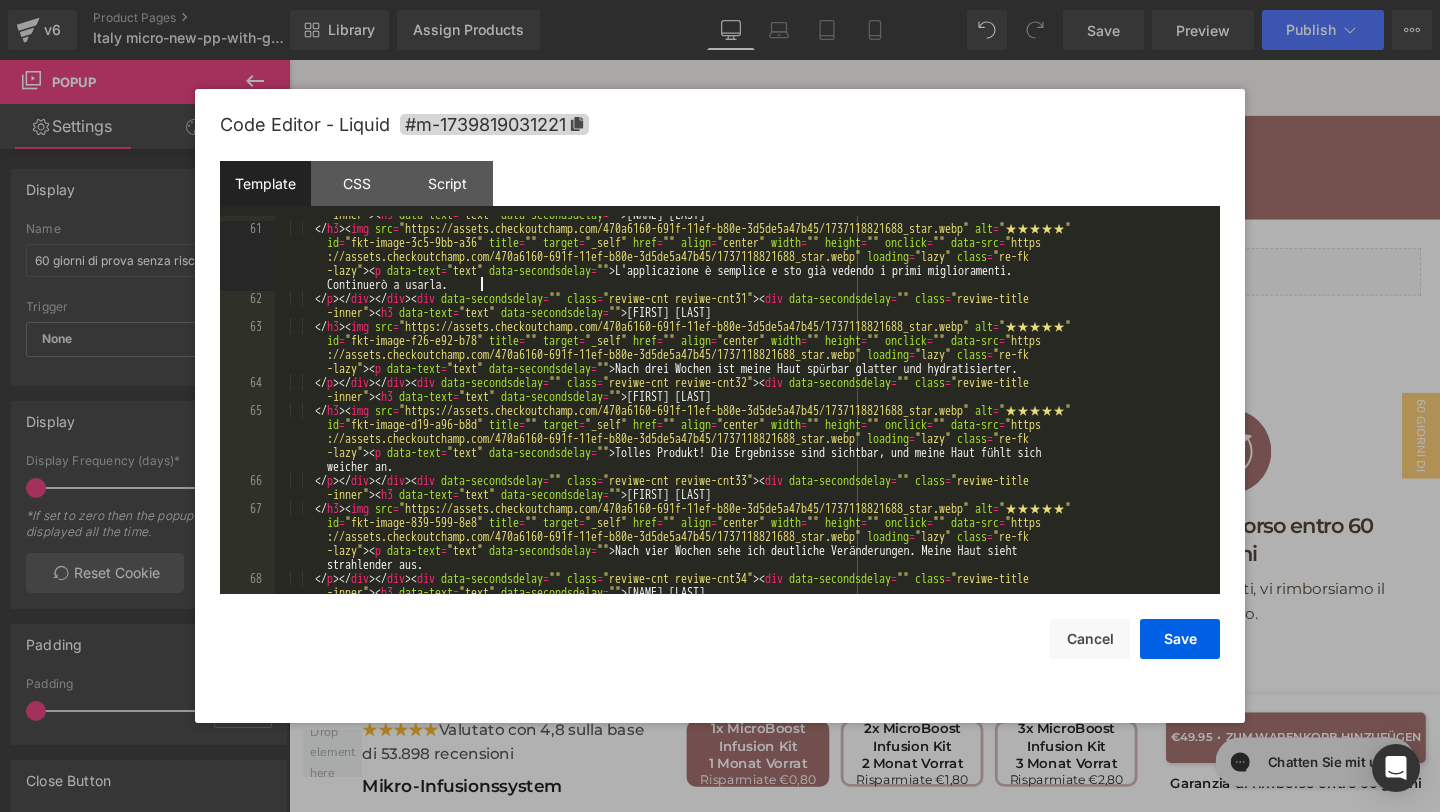 scroll, scrollTop: 3047, scrollLeft: 0, axis: vertical 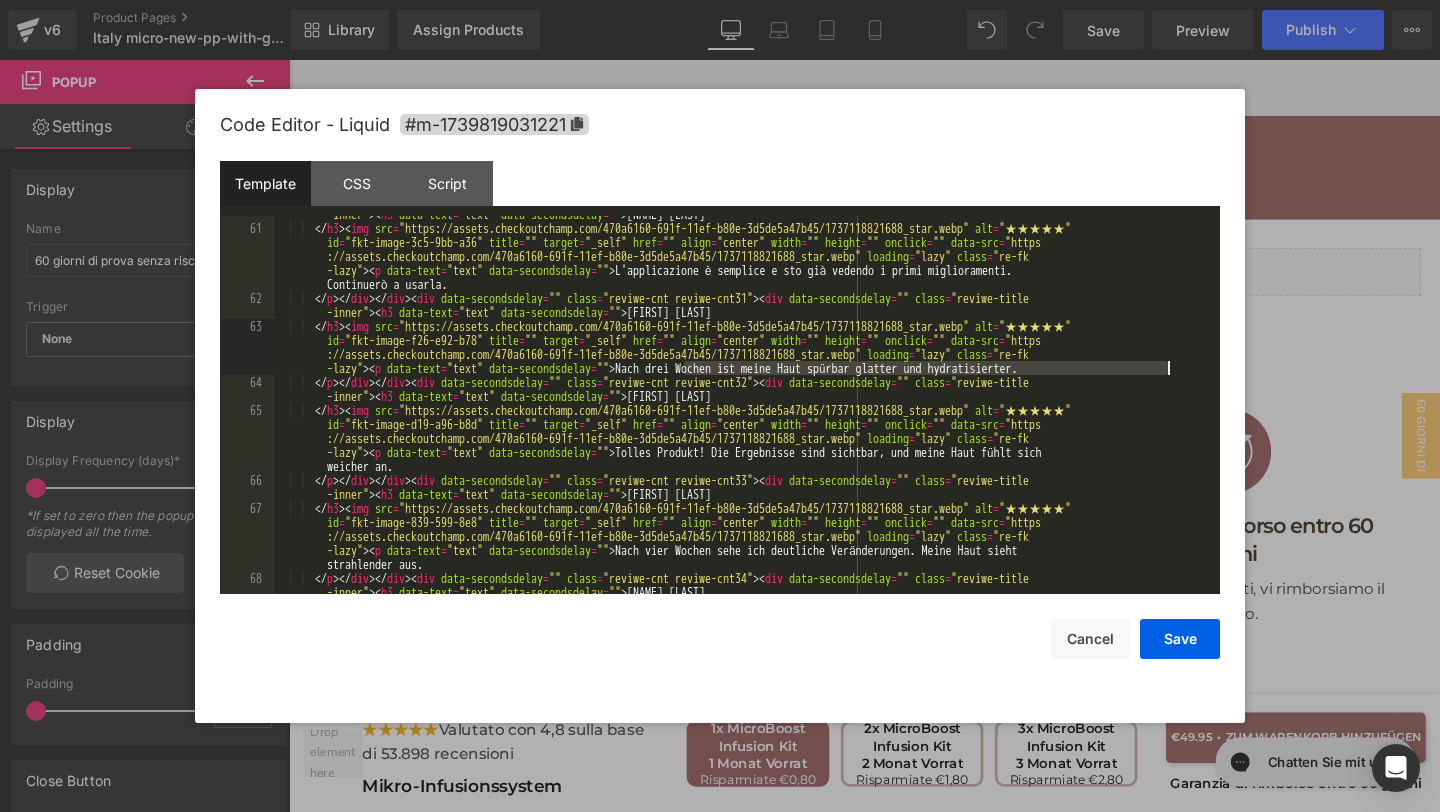 drag, startPoint x: 683, startPoint y: 373, endPoint x: 1208, endPoint y: 374, distance: 525.001 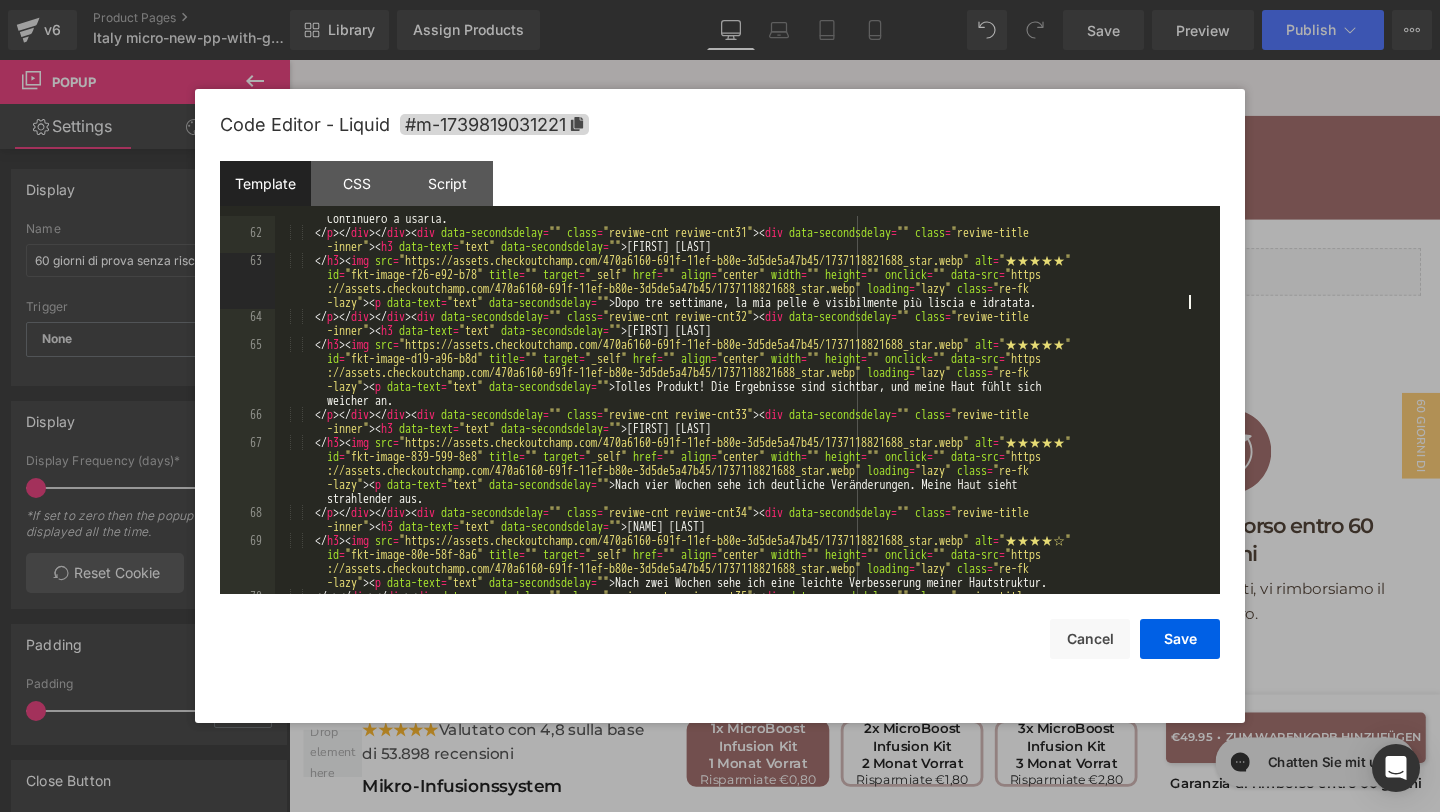 scroll, scrollTop: 3168, scrollLeft: 0, axis: vertical 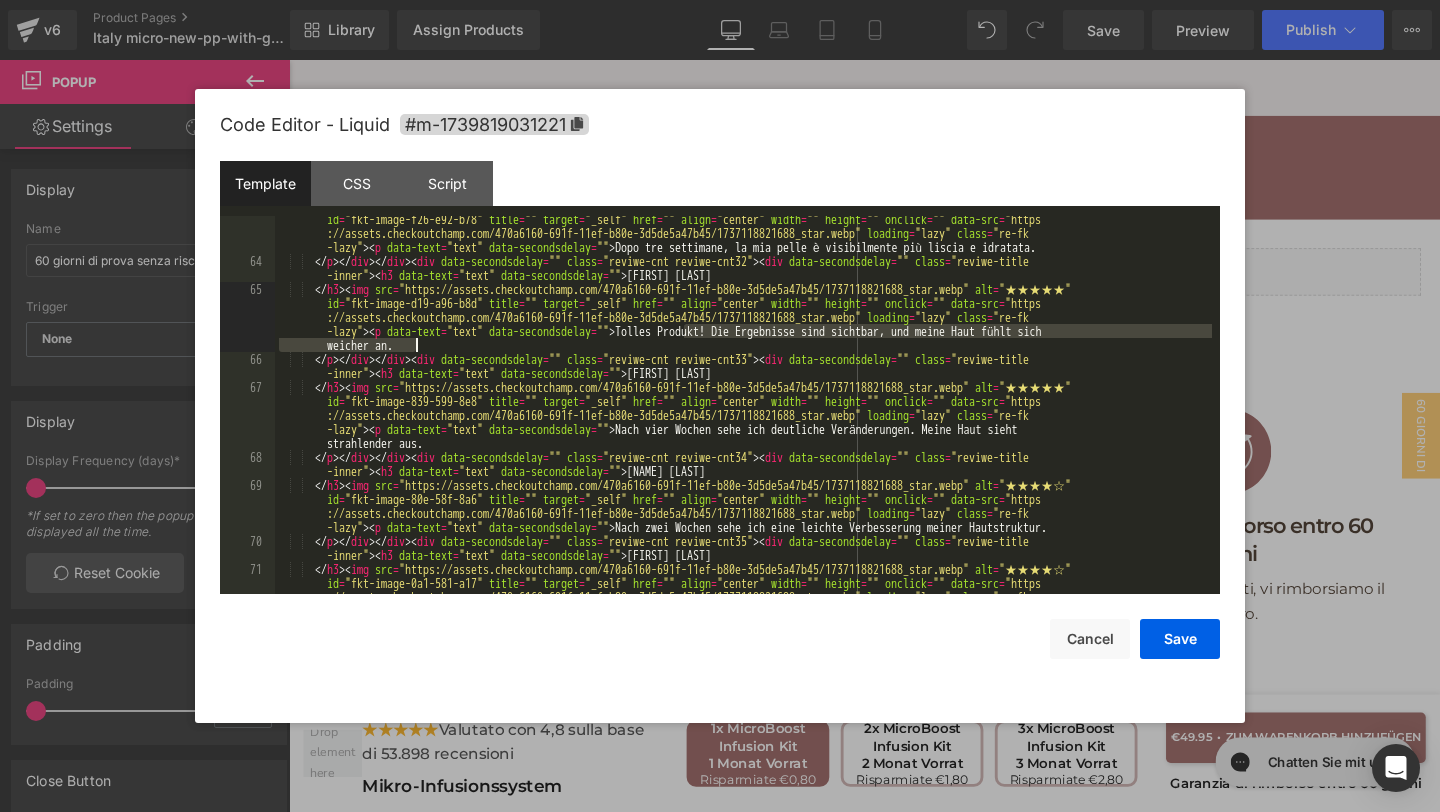 drag, startPoint x: 687, startPoint y: 332, endPoint x: 705, endPoint y: 347, distance: 23.43075 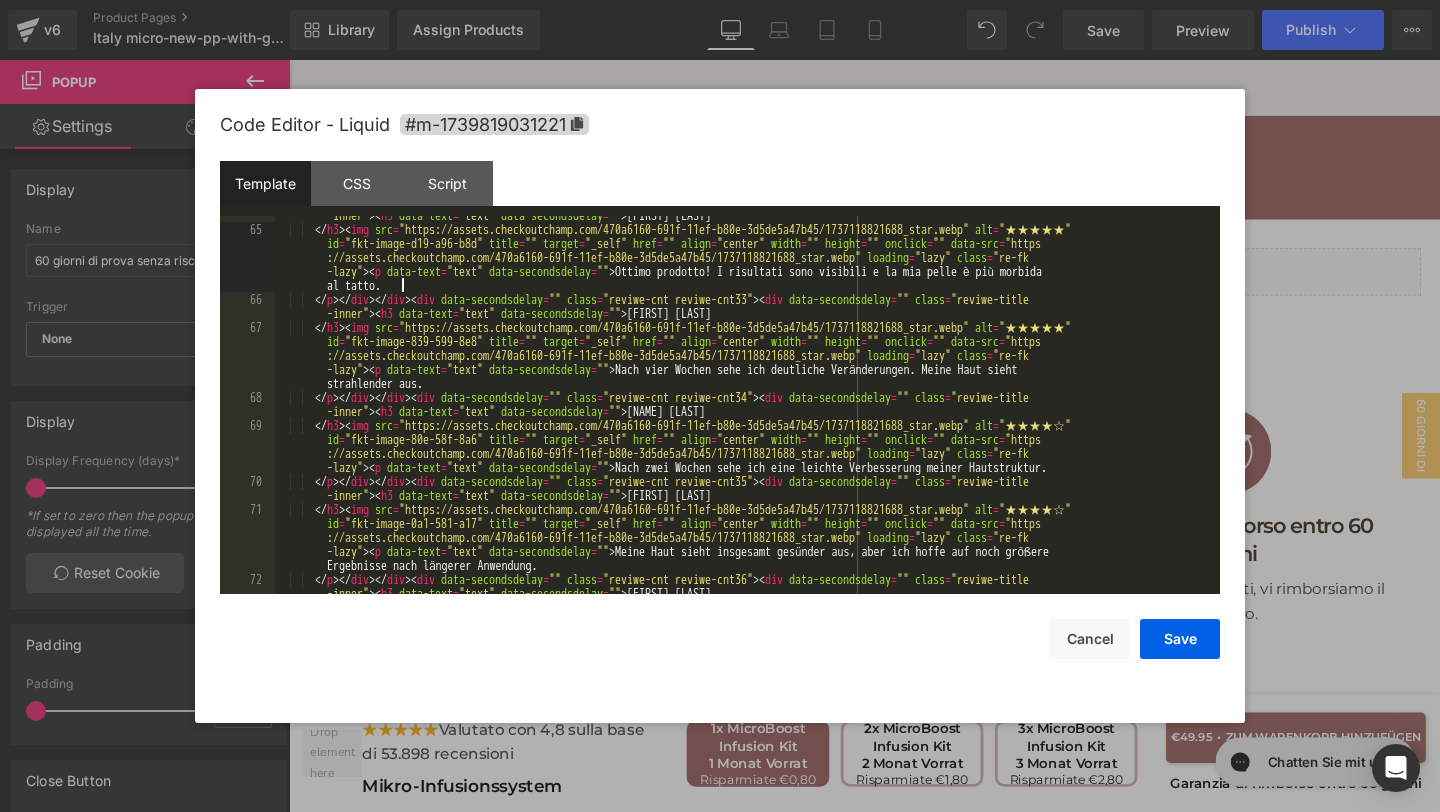 scroll, scrollTop: 3228, scrollLeft: 0, axis: vertical 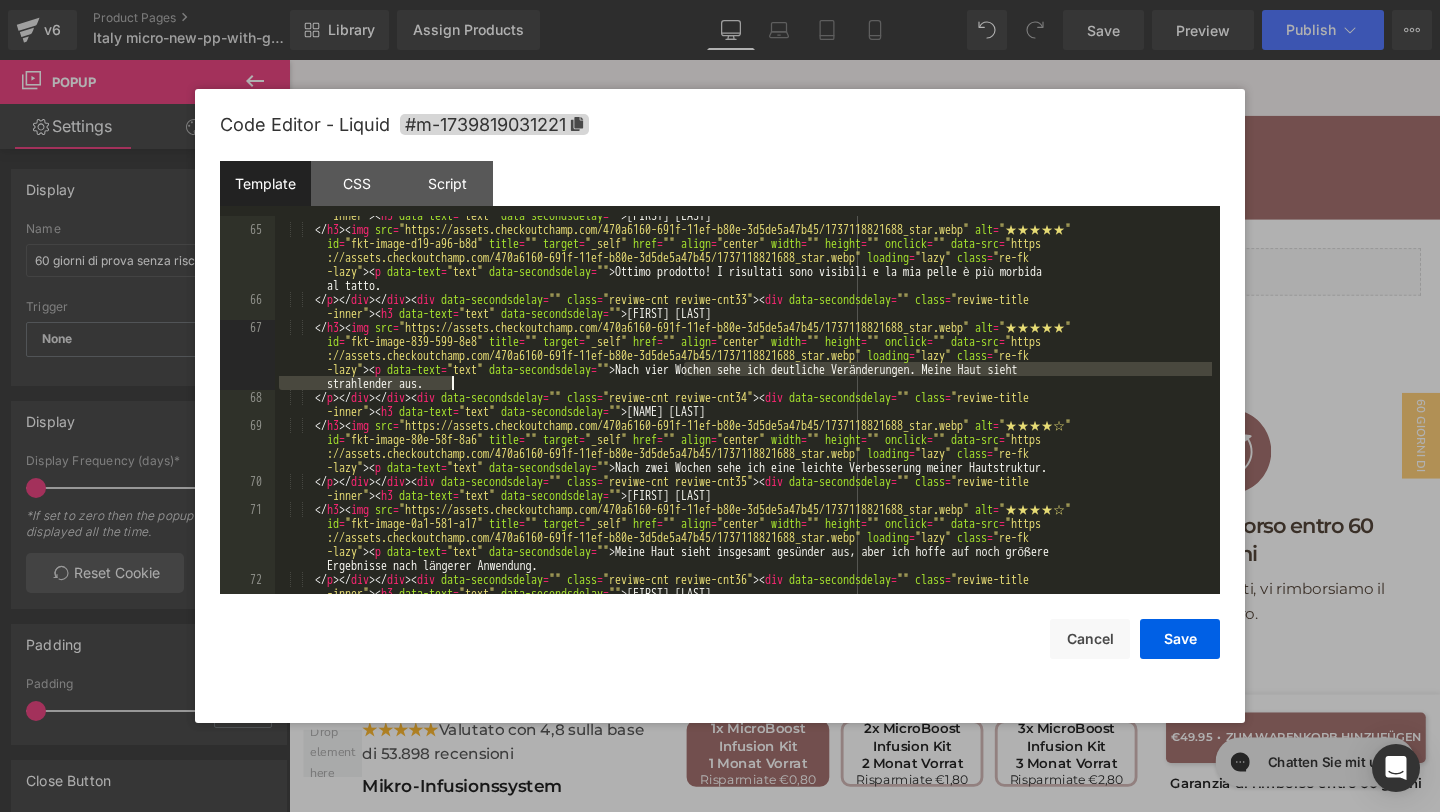 drag, startPoint x: 681, startPoint y: 373, endPoint x: 697, endPoint y: 385, distance: 20 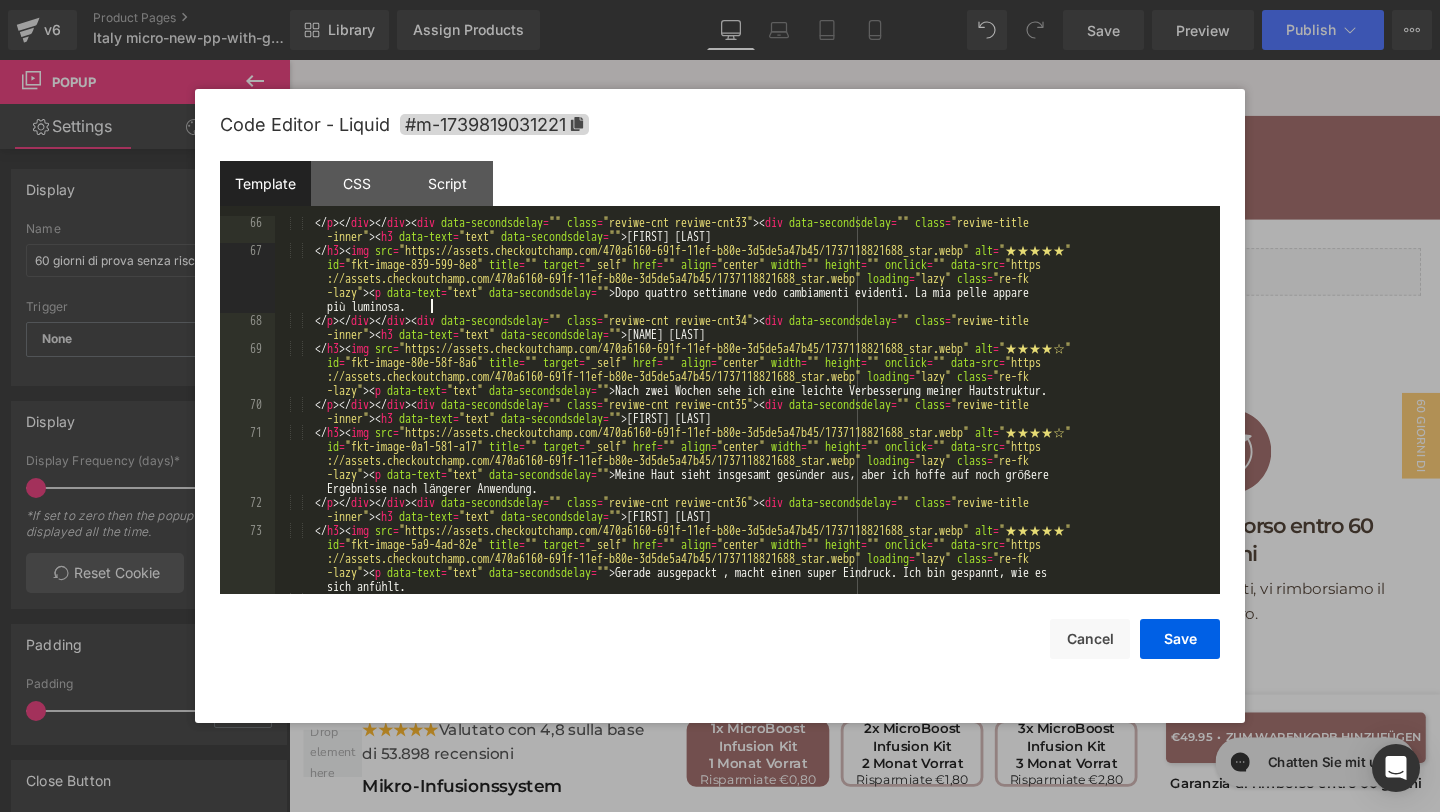 scroll, scrollTop: 3354, scrollLeft: 0, axis: vertical 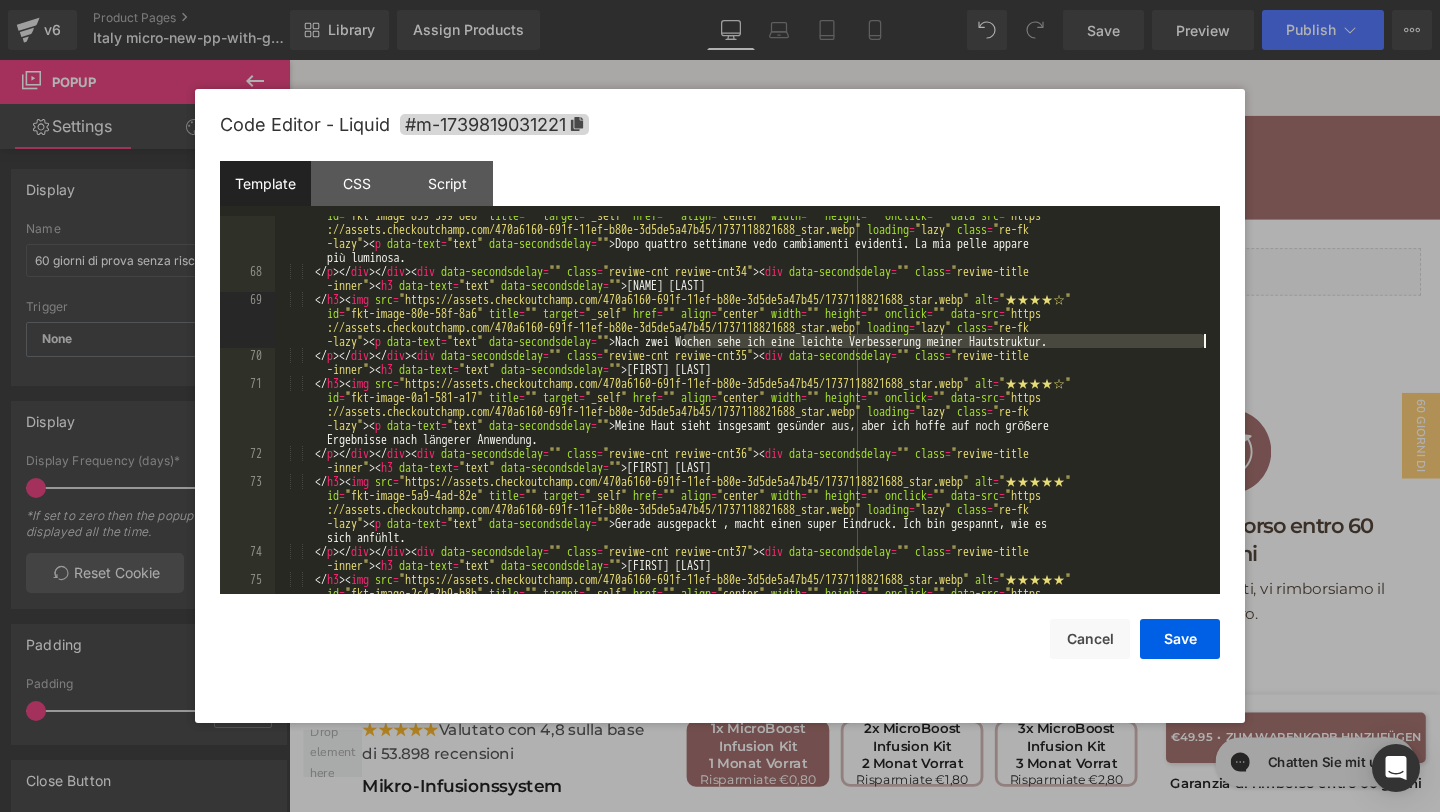 drag, startPoint x: 684, startPoint y: 341, endPoint x: 1203, endPoint y: 341, distance: 519 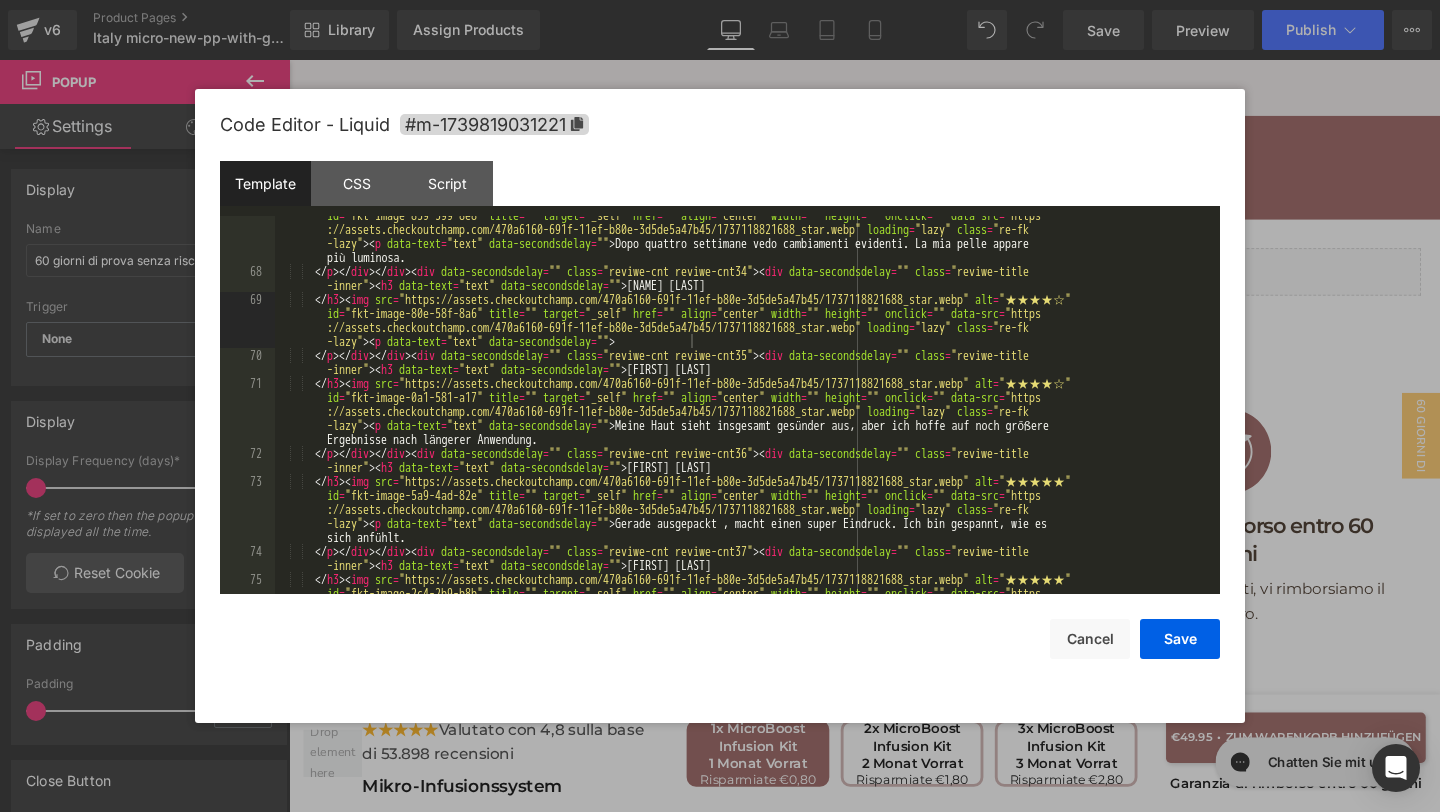 click at bounding box center (720, 406) 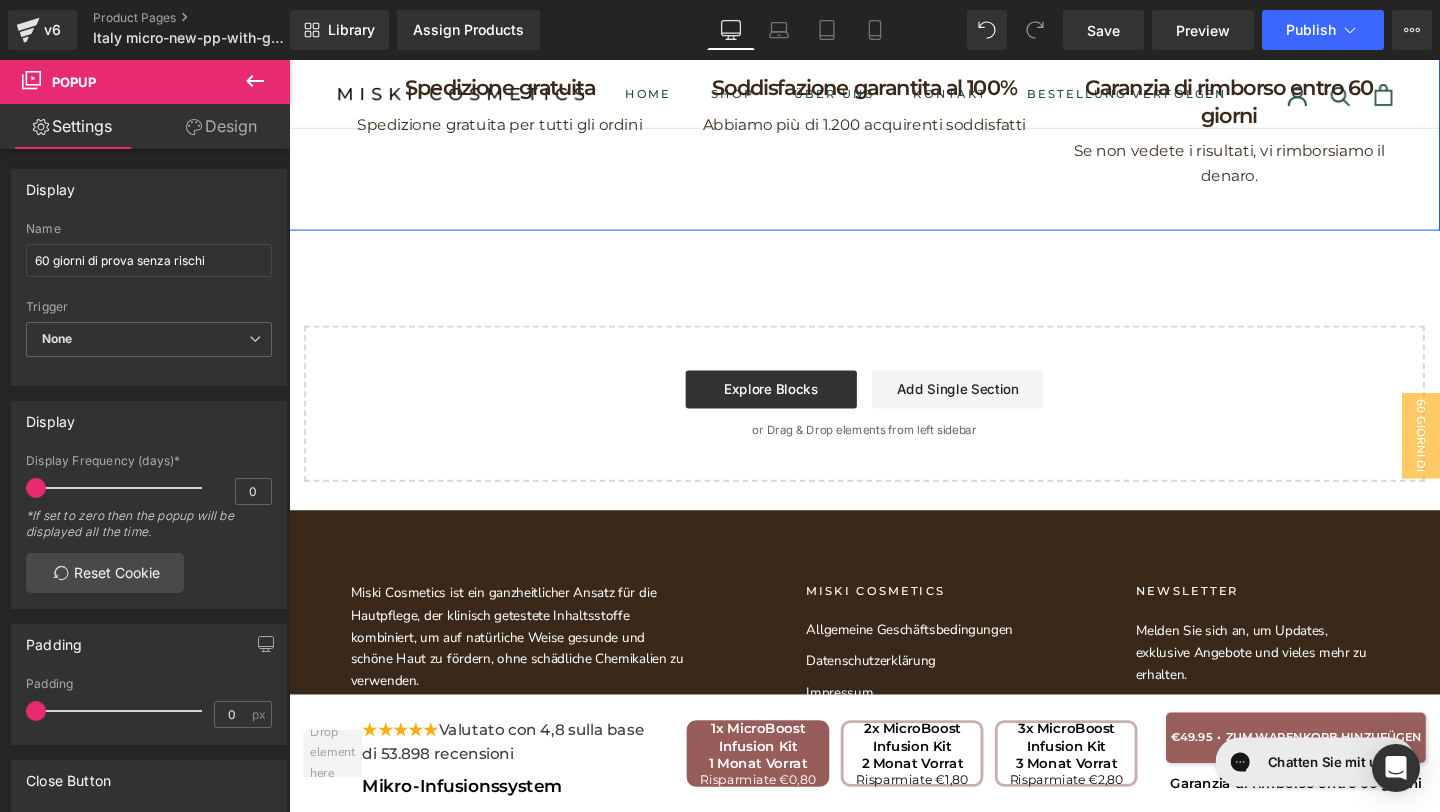 scroll, scrollTop: 11247, scrollLeft: 0, axis: vertical 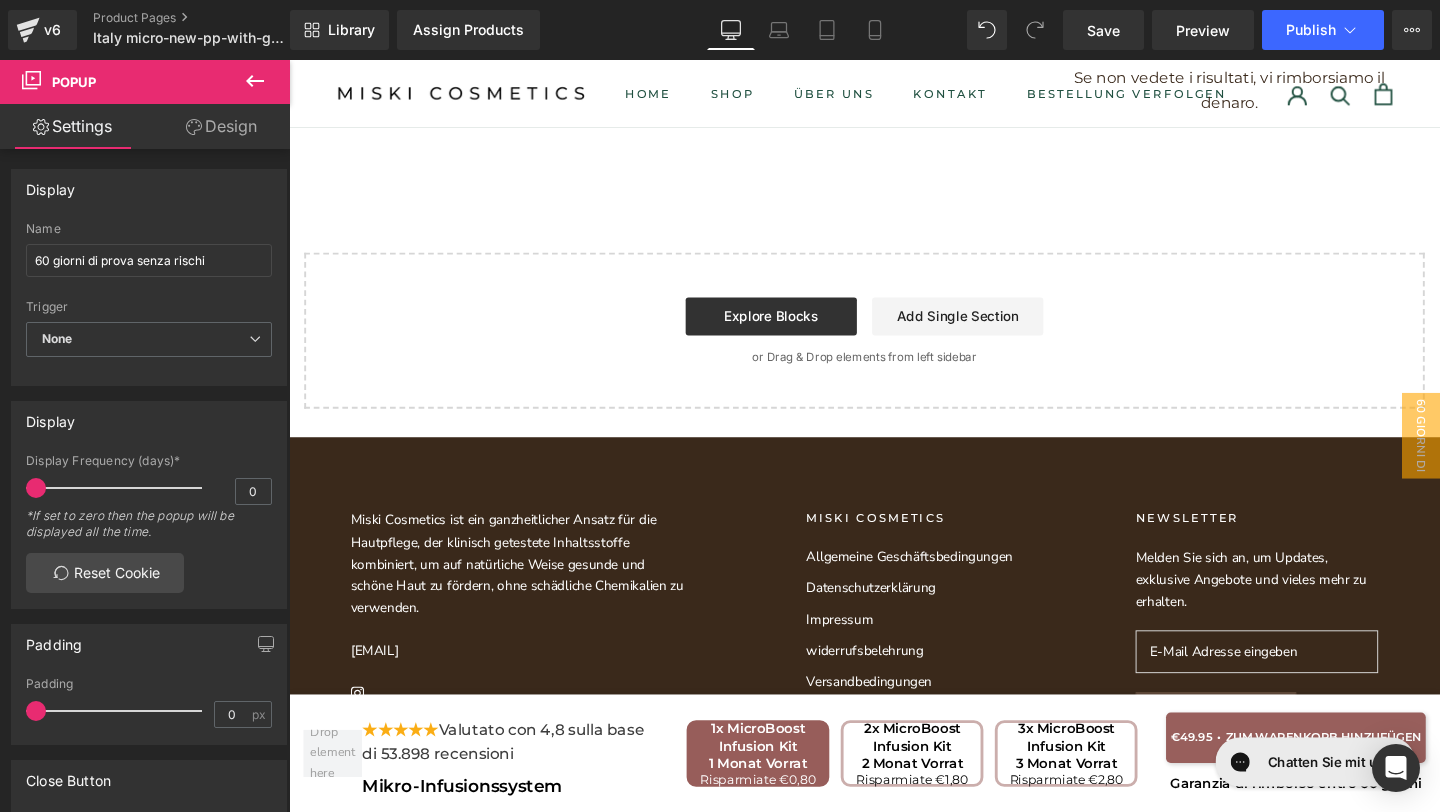 drag, startPoint x: 1035, startPoint y: 35, endPoint x: 700, endPoint y: 152, distance: 354.84363 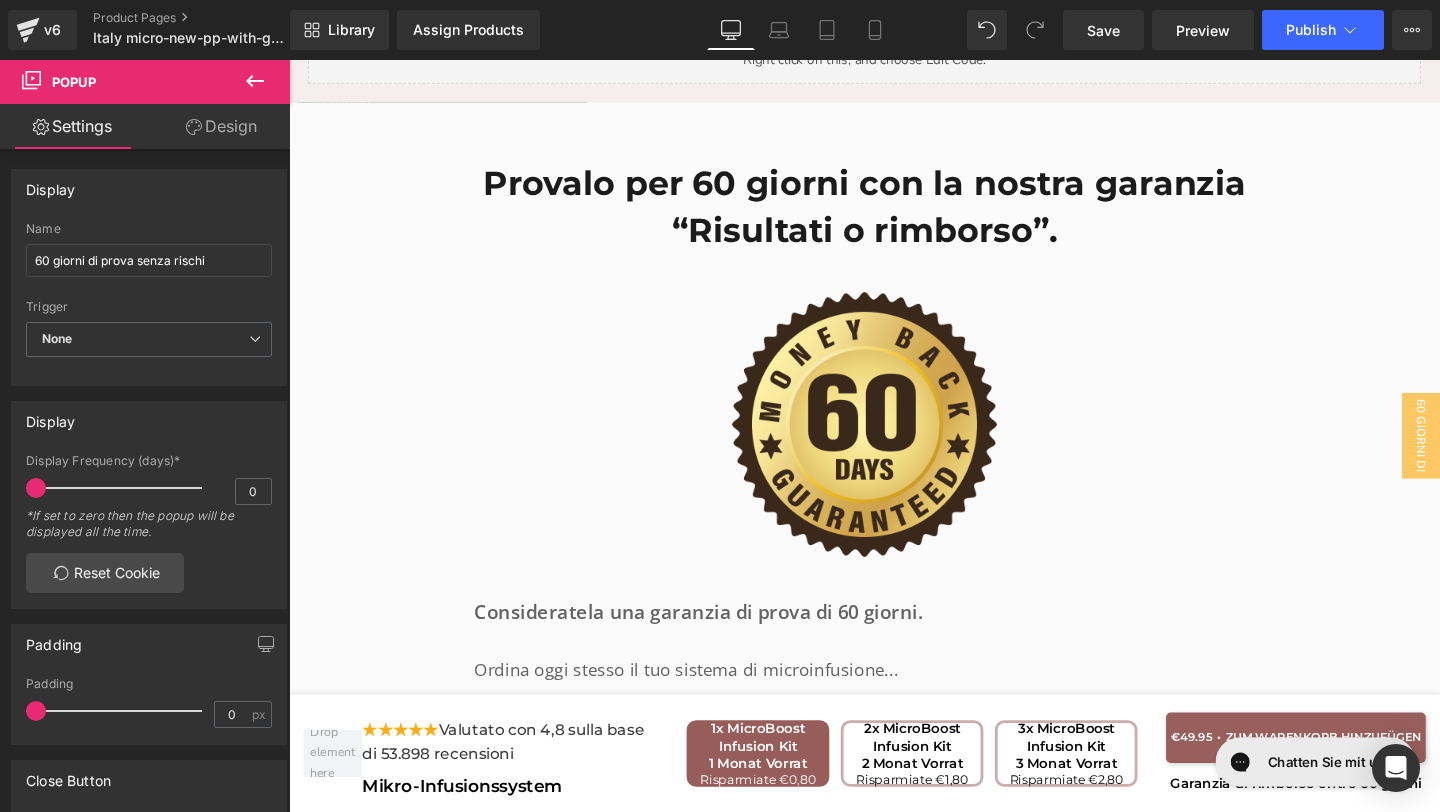 scroll, scrollTop: 8887, scrollLeft: 0, axis: vertical 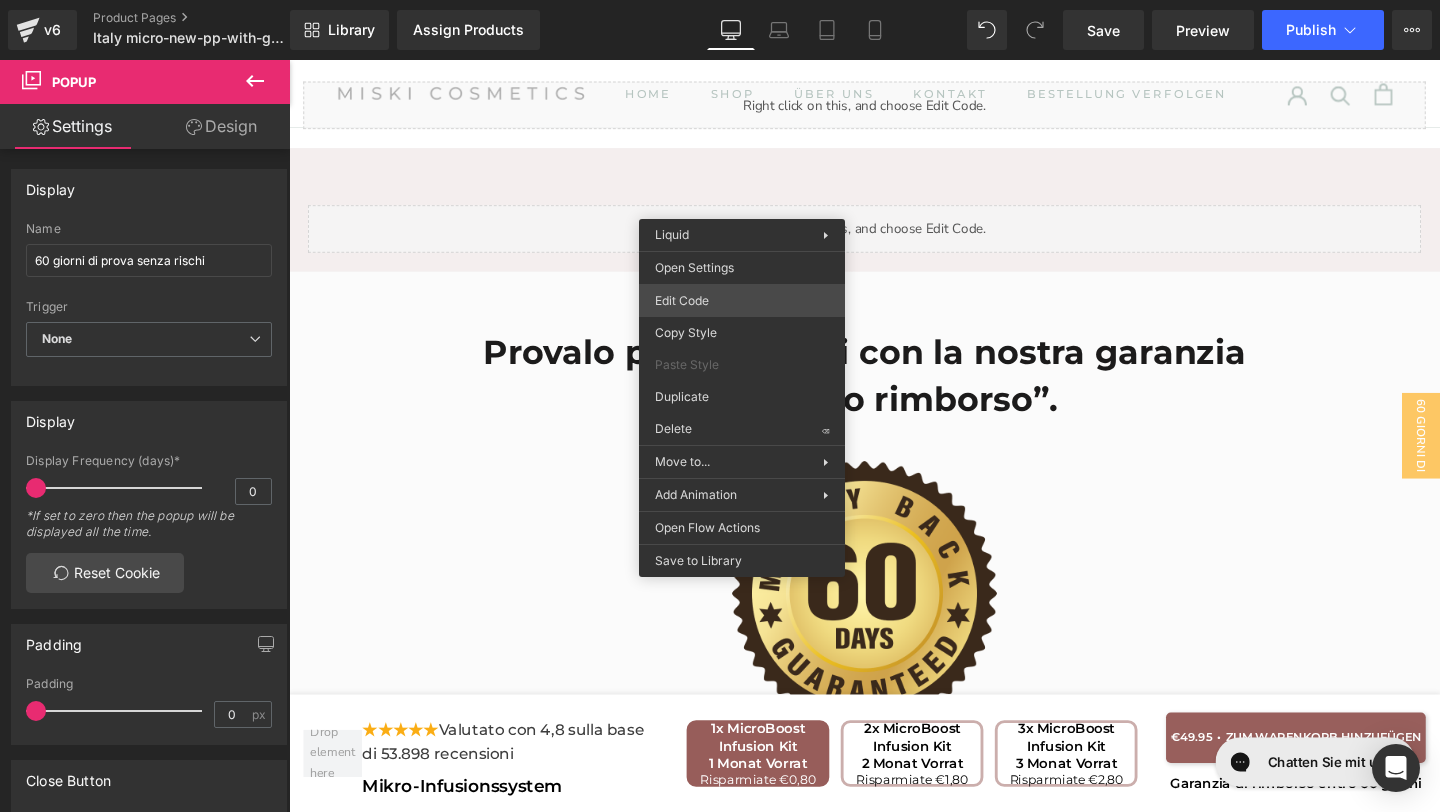 click on "You are previewing how the   will restyle your page. You can not edit Elements in Preset Preview Mode.  v6 Product Pages Italy micro-new-pp-with-gifts Library Assign Products  Product Preview
No product match your search.  Please try another keyword  Manage assigned products Desktop Desktop Laptop Tablet Mobile Save Preview Publish Scheduled View Live Page View with current Template Save Template to Library Schedule Publish Publish Settings Shortcuts  Your page can’t be published   You've reached the maximum number of published pages on your plan  (21/999999).  You need to upgrade your plan or unpublish all your pages to get 1 publish slot.   Unpublish pages   Upgrade plan  Elements Global Style Base Row  rows, columns, layouts, div Heading  headings, titles, h1,h2,h3,h4,h5,h6 Text Block  texts, paragraphs, contents, blocks Image  images, photos, alts, uploads Icon  icons, symbols Button  button, call to action, cta Separator  separators, dividers, horizontal lines Liquid  Banner Parallax  List" at bounding box center (720, 0) 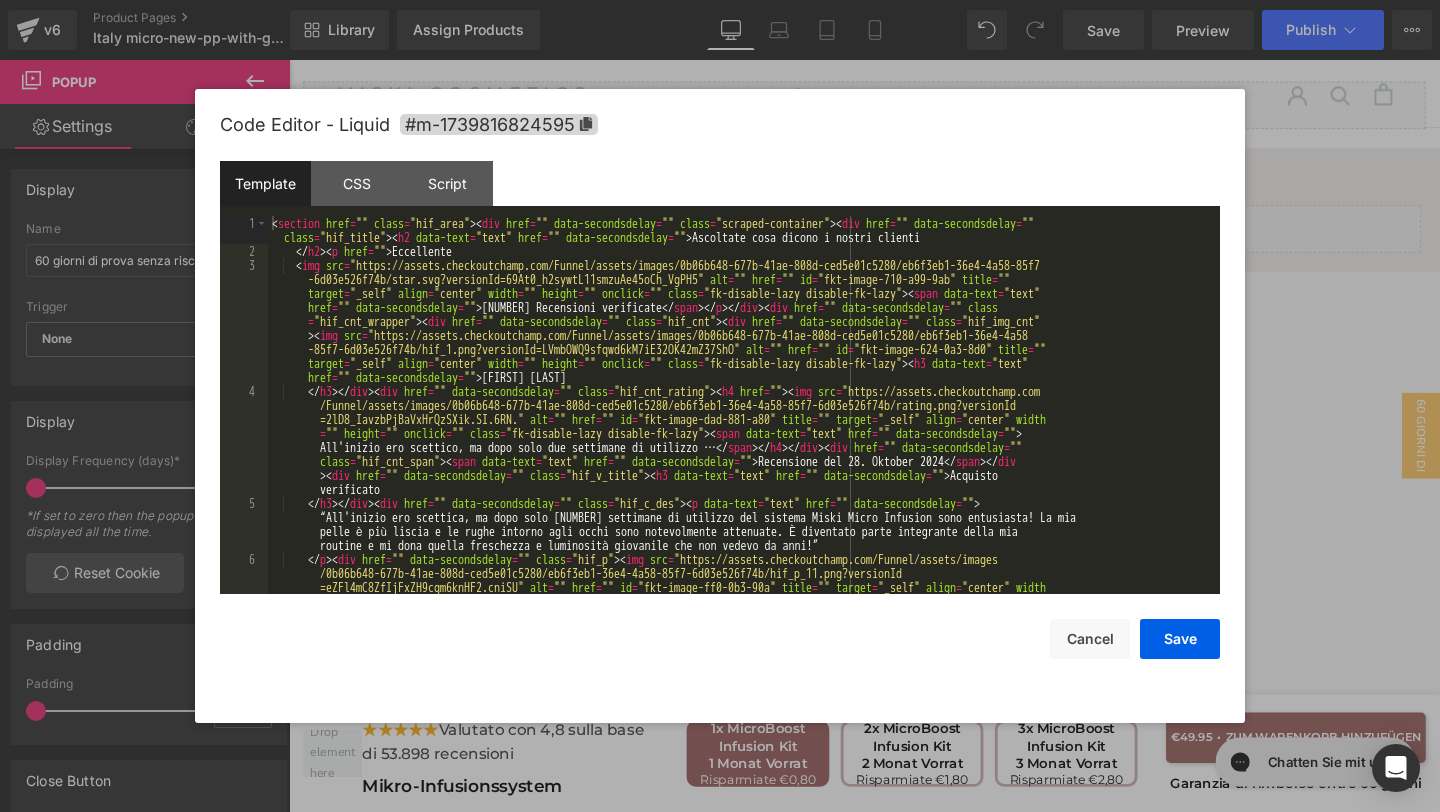 scroll, scrollTop: 714, scrollLeft: 0, axis: vertical 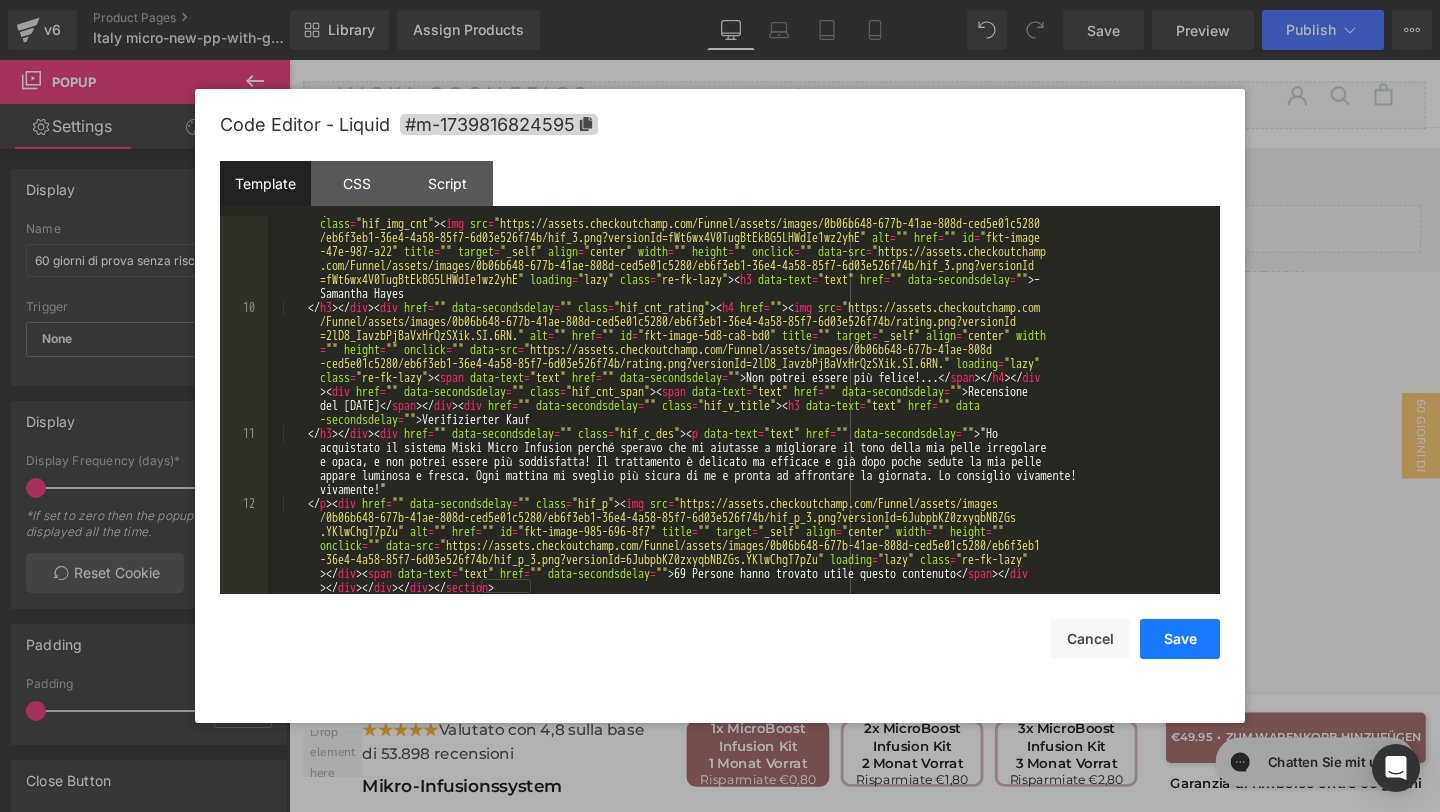 click on "Save" at bounding box center (1180, 639) 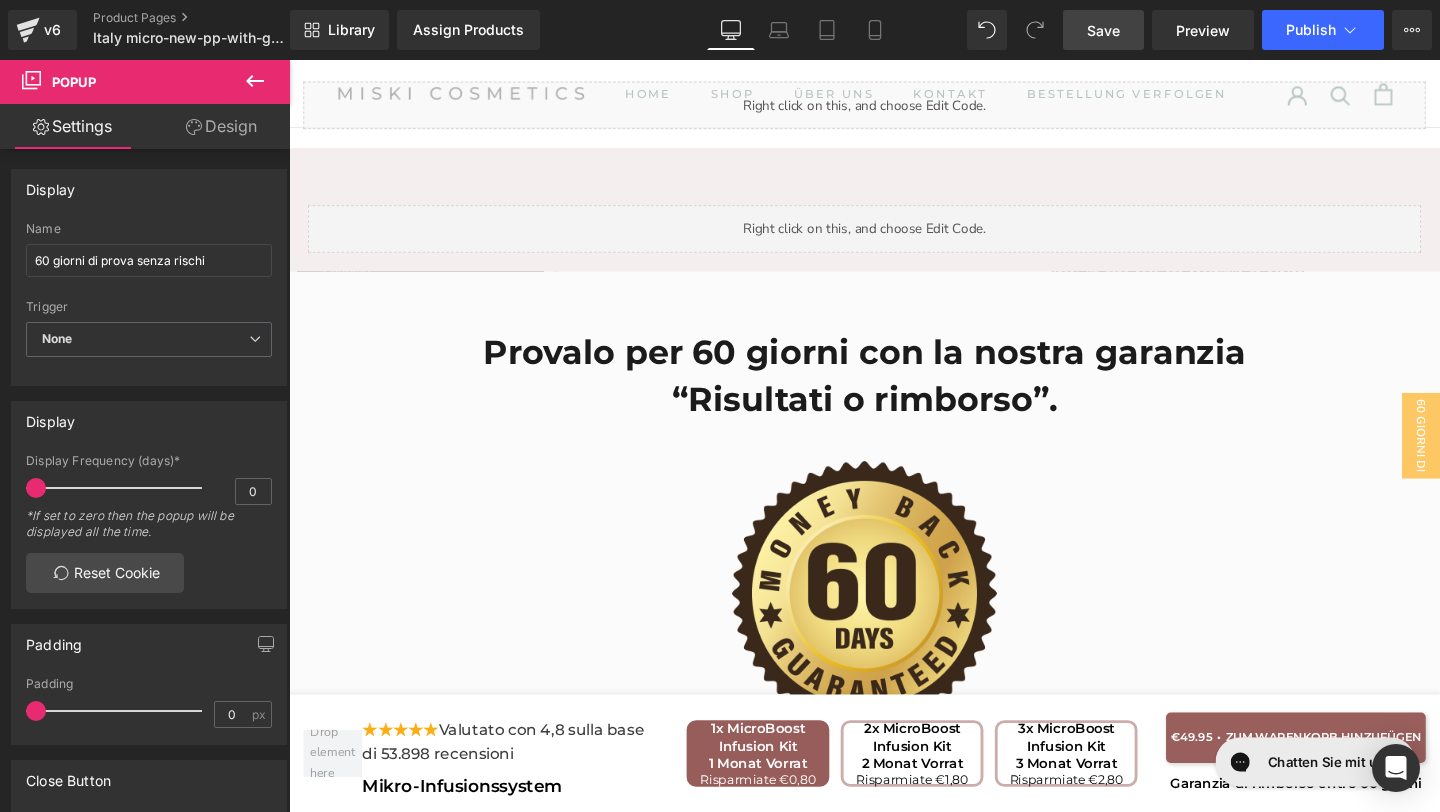 click on "Save" at bounding box center (1103, 30) 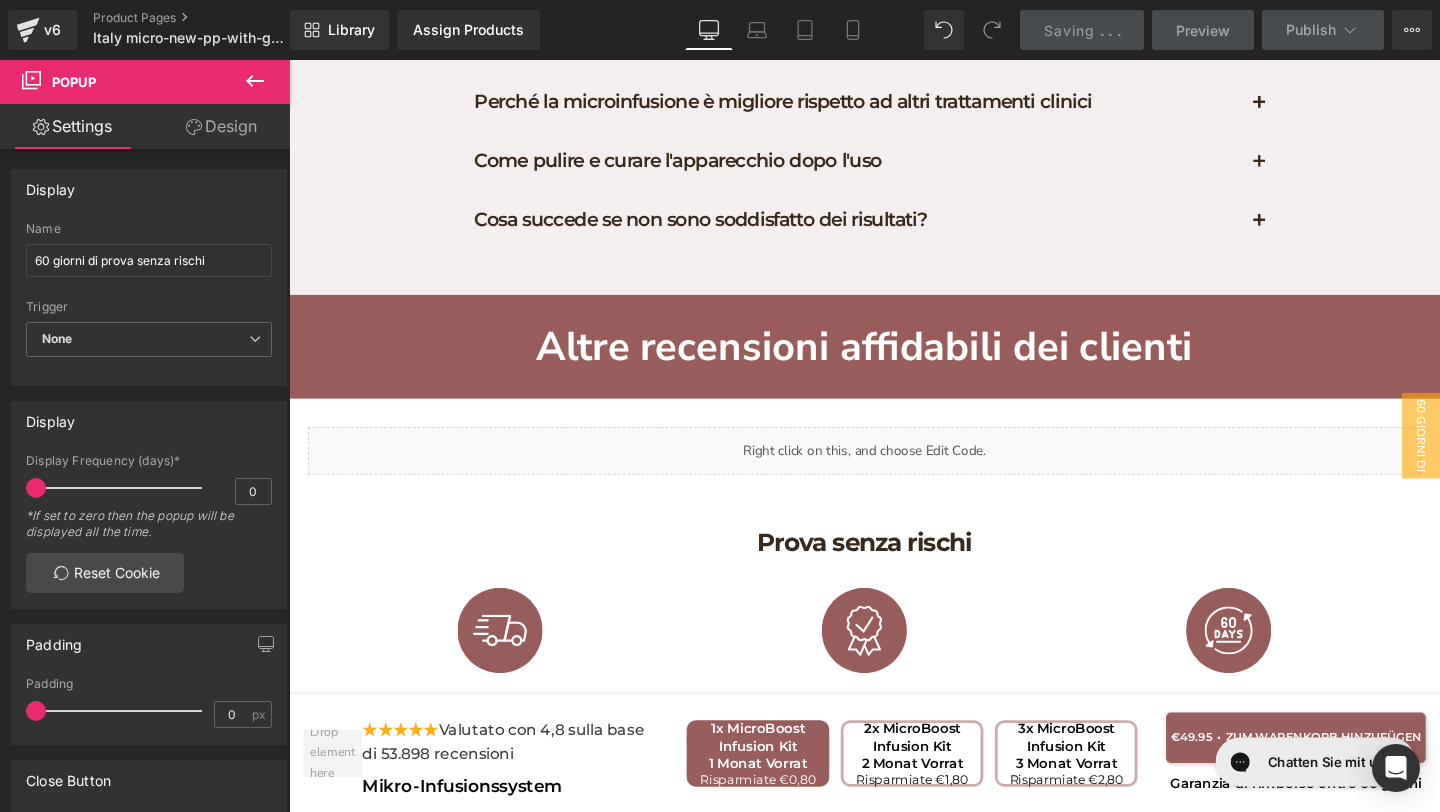 scroll, scrollTop: 10538, scrollLeft: 0, axis: vertical 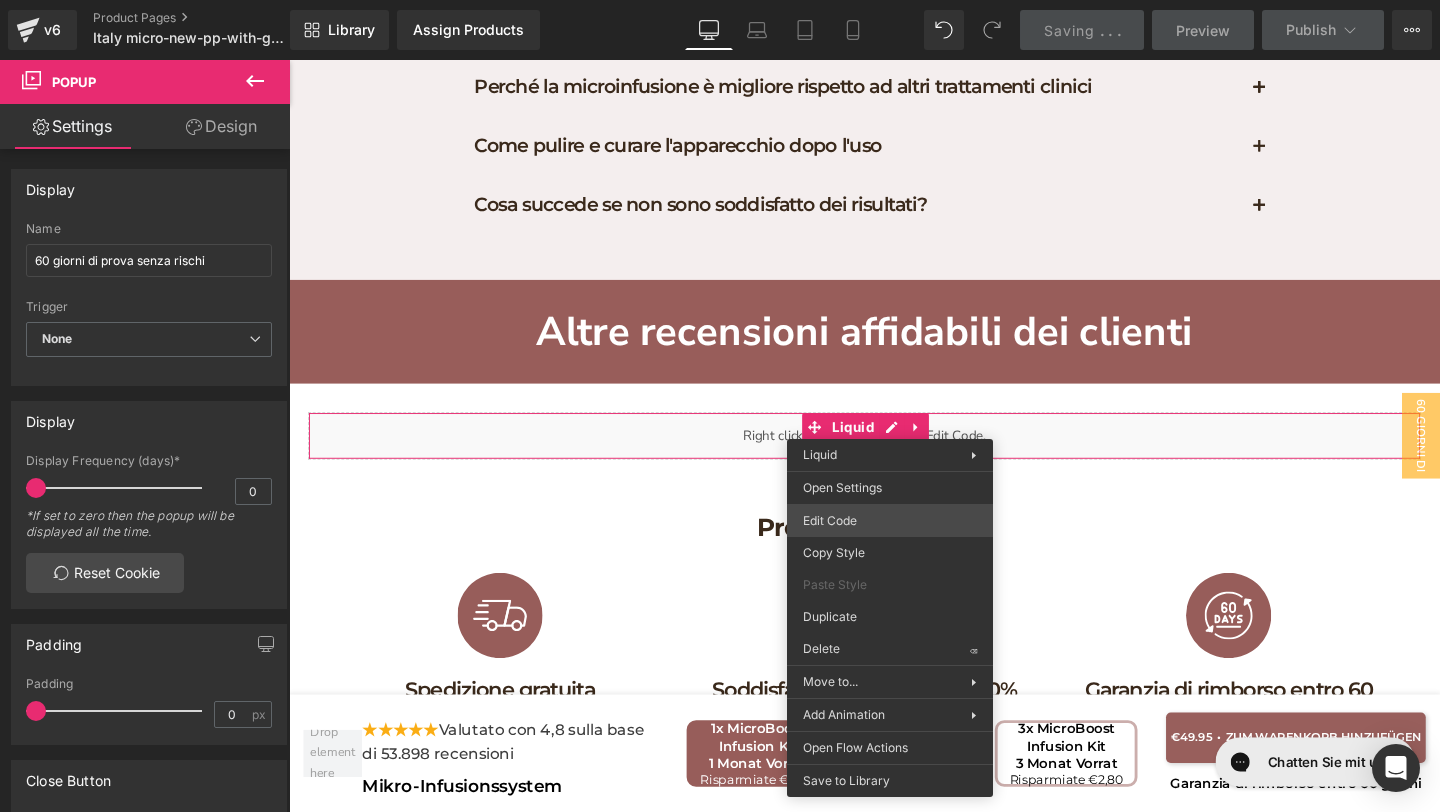 click on "You are previewing how the   will restyle your page. You can not edit Elements in Preset Preview Mode.  v6 Product Pages Italy micro-new-pp-with-gifts Library Assign Products  Product Preview
No product match your search.  Please try another keyword  Manage assigned products Desktop Desktop Laptop Tablet Mobile   Saving   .   .   .   Preview Publish Scheduled View Live Page View with current Template Save Template to Library Schedule Publish Publish Settings Shortcuts  Your page can’t be published   You've reached the maximum number of published pages on your plan  (21/999999).  You need to upgrade your plan or unpublish all your pages to get 1 publish slot.   Unpublish pages   Upgrade plan  Elements Global Style Base Row  rows, columns, layouts, div Heading  headings, titles, h1,h2,h3,h4,h5,h6 Text Block  texts, paragraphs, contents, blocks Image  images, photos, alts, uploads Icon  icons, symbols Button  button, call to action, cta Separator  separators, dividers, horizontal lines Liquid  app" at bounding box center [720, 0] 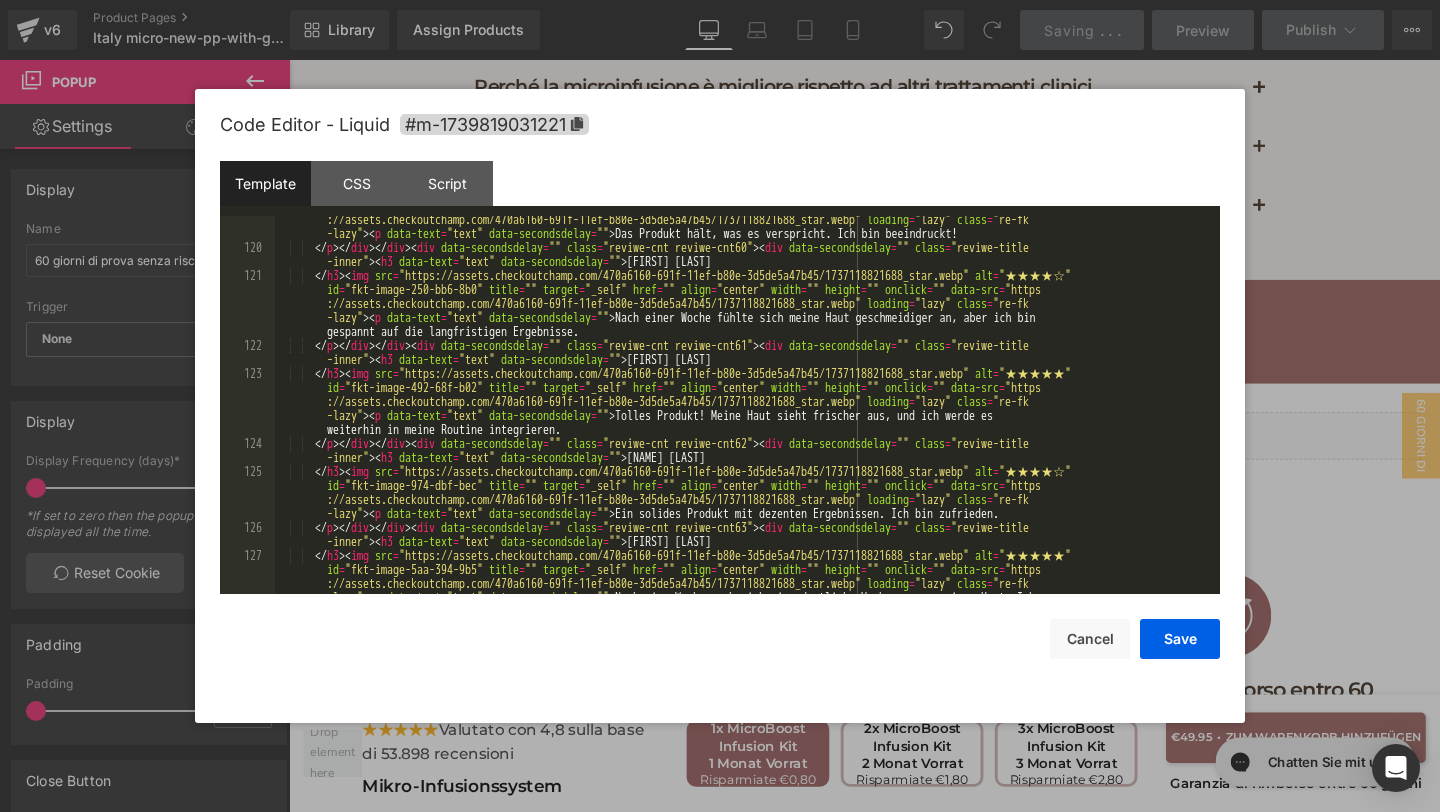 scroll, scrollTop: 7896, scrollLeft: 0, axis: vertical 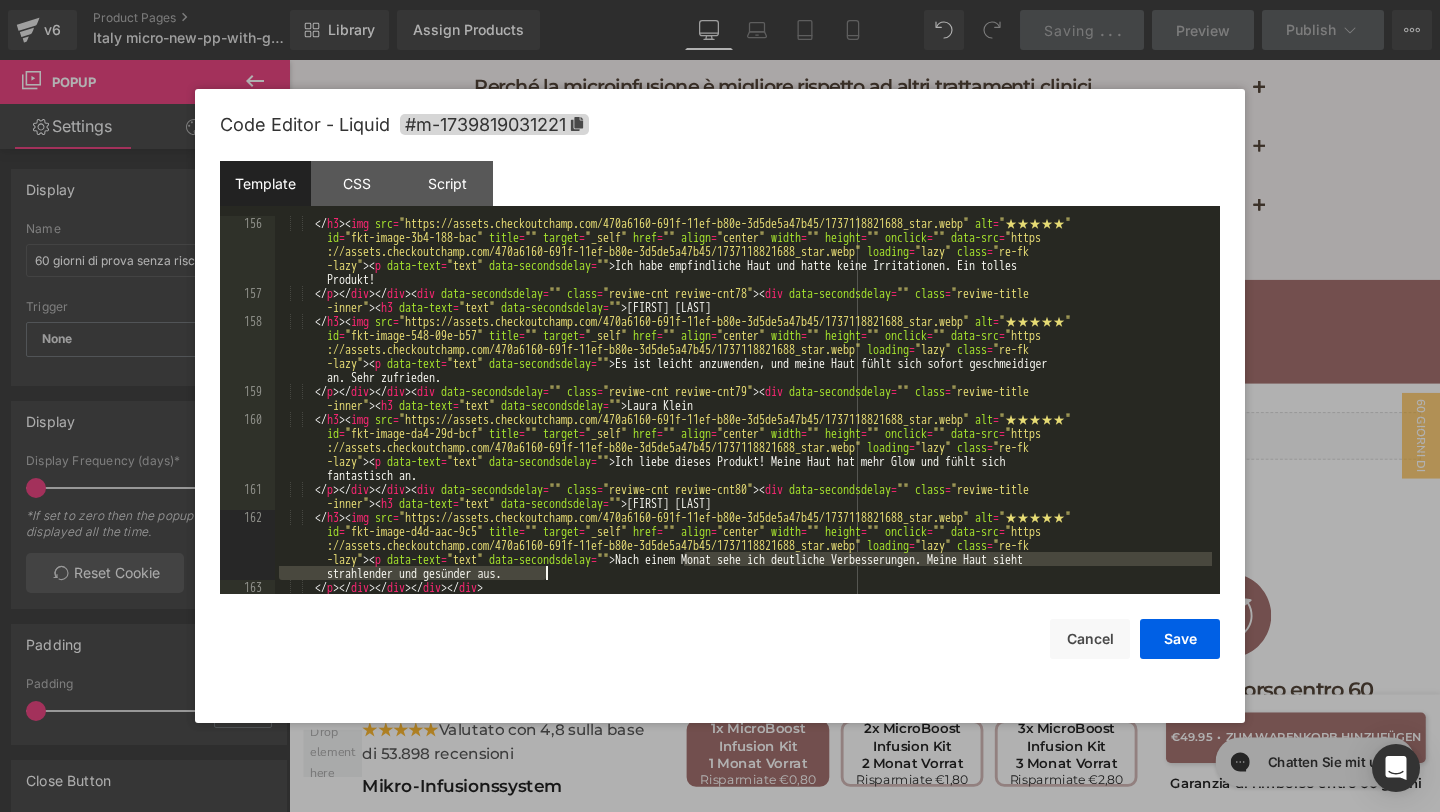 drag, startPoint x: 684, startPoint y: 558, endPoint x: 722, endPoint y: 571, distance: 40.16217 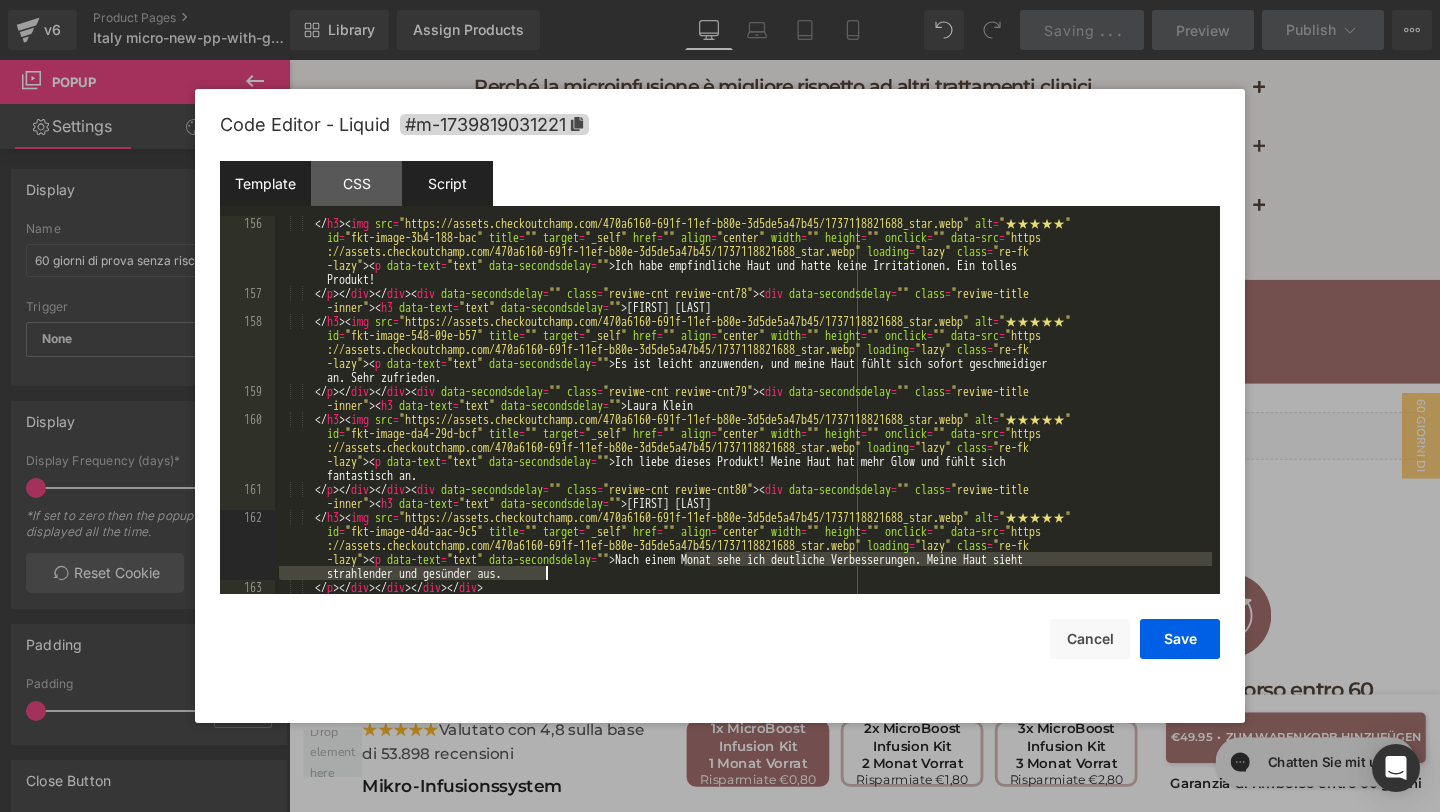 click on "Script" at bounding box center (447, 183) 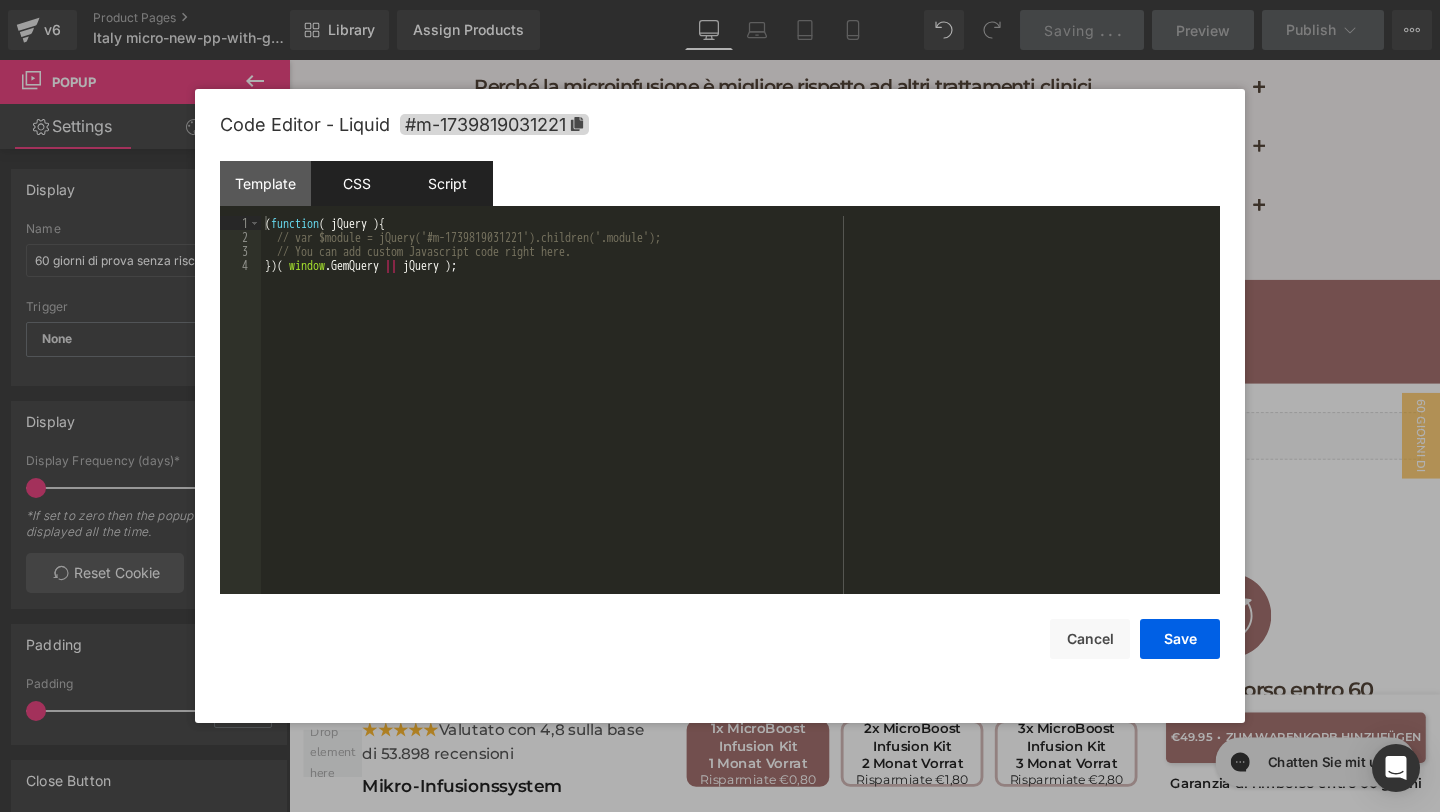click on "CSS" at bounding box center [356, 183] 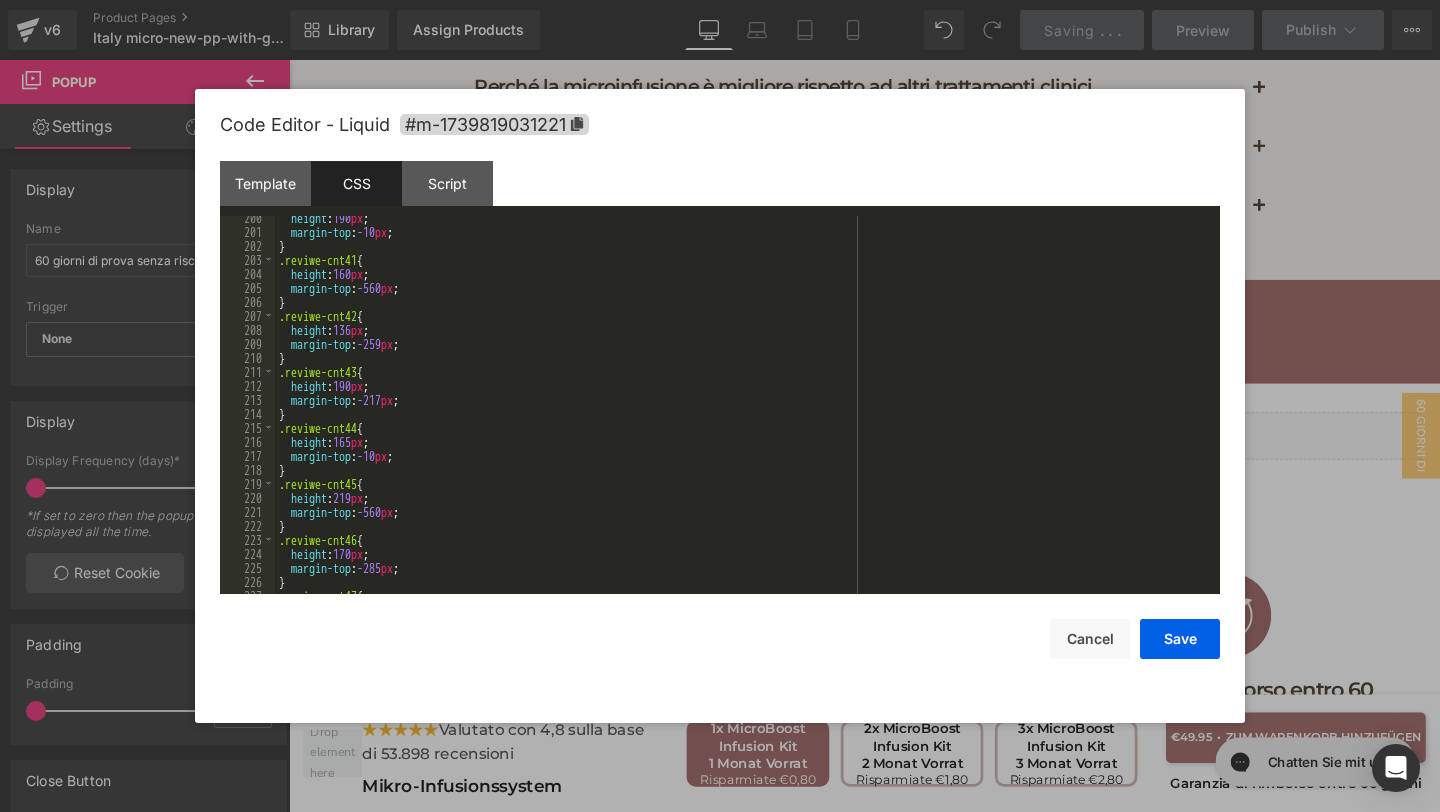 scroll, scrollTop: 2791, scrollLeft: 0, axis: vertical 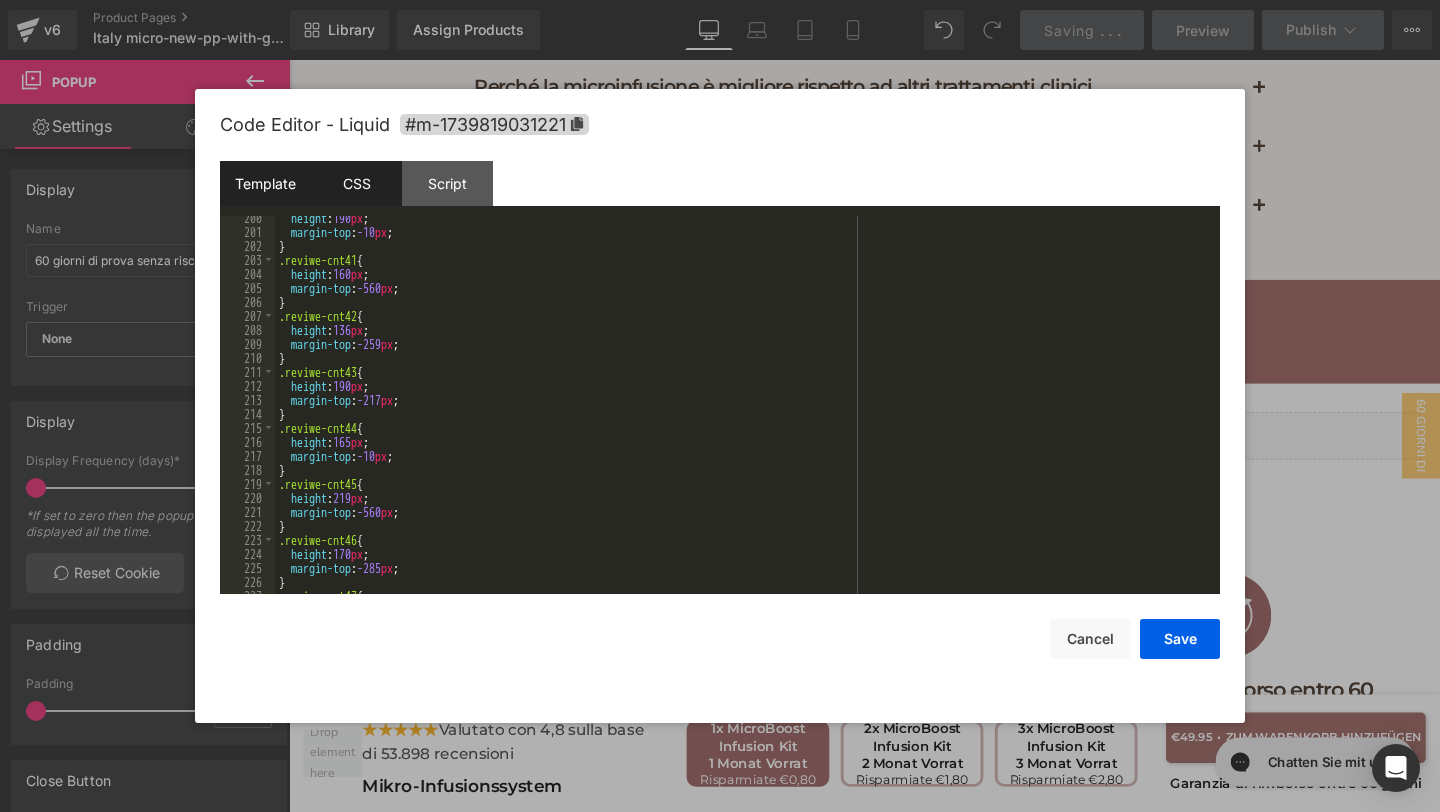 click on "Template" at bounding box center (265, 183) 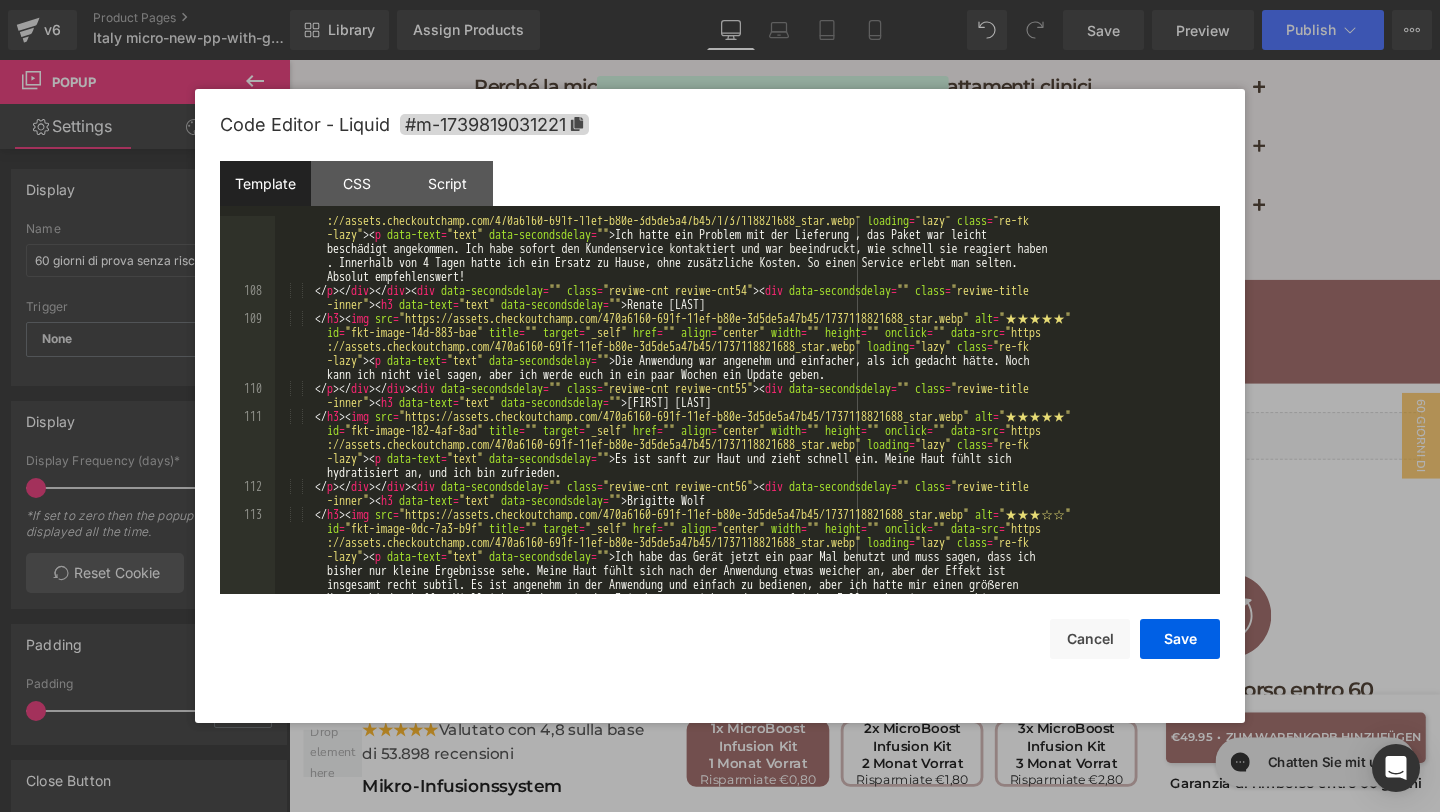 scroll, scrollTop: 7896, scrollLeft: 0, axis: vertical 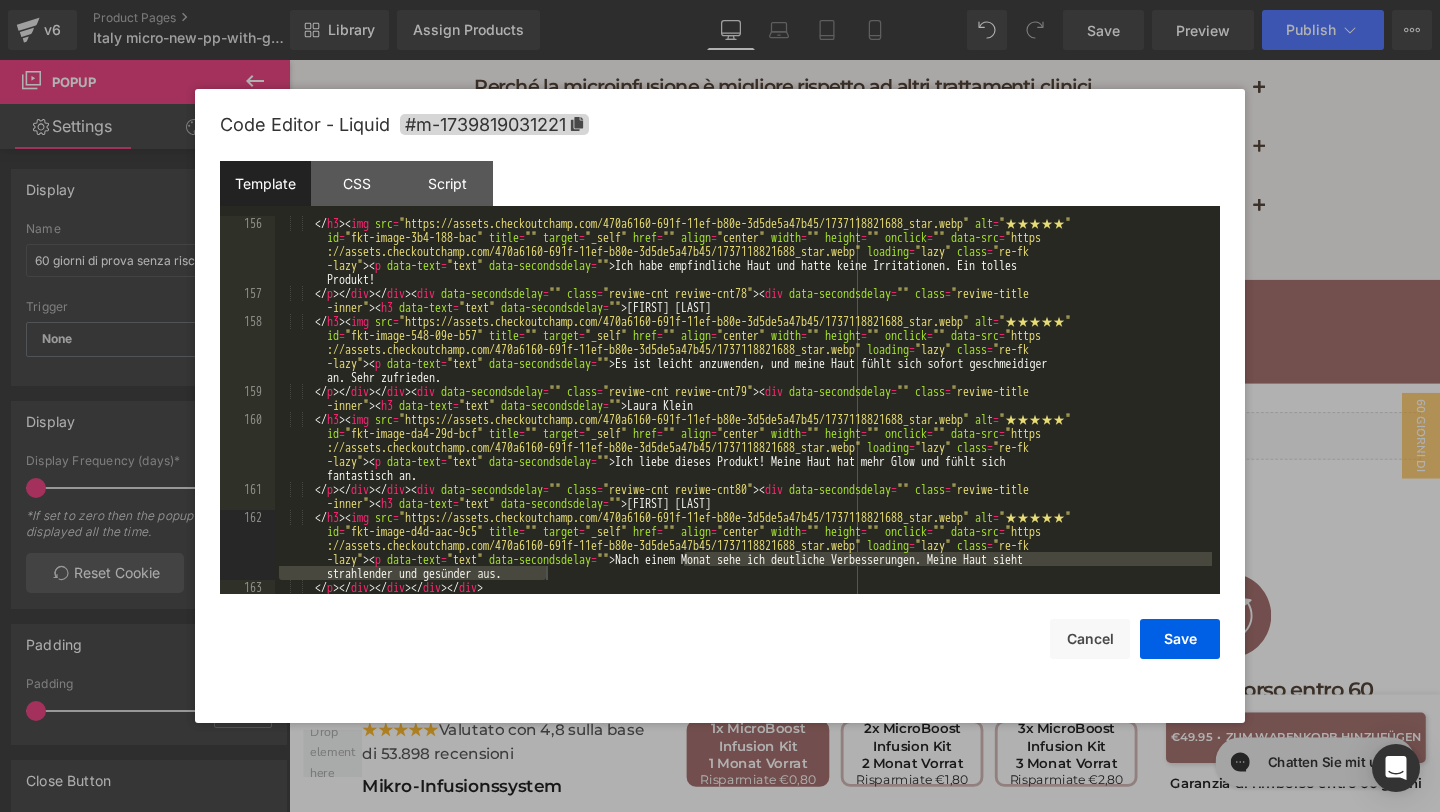 click on "[FIRST] [LAST]" at bounding box center [743, 405] 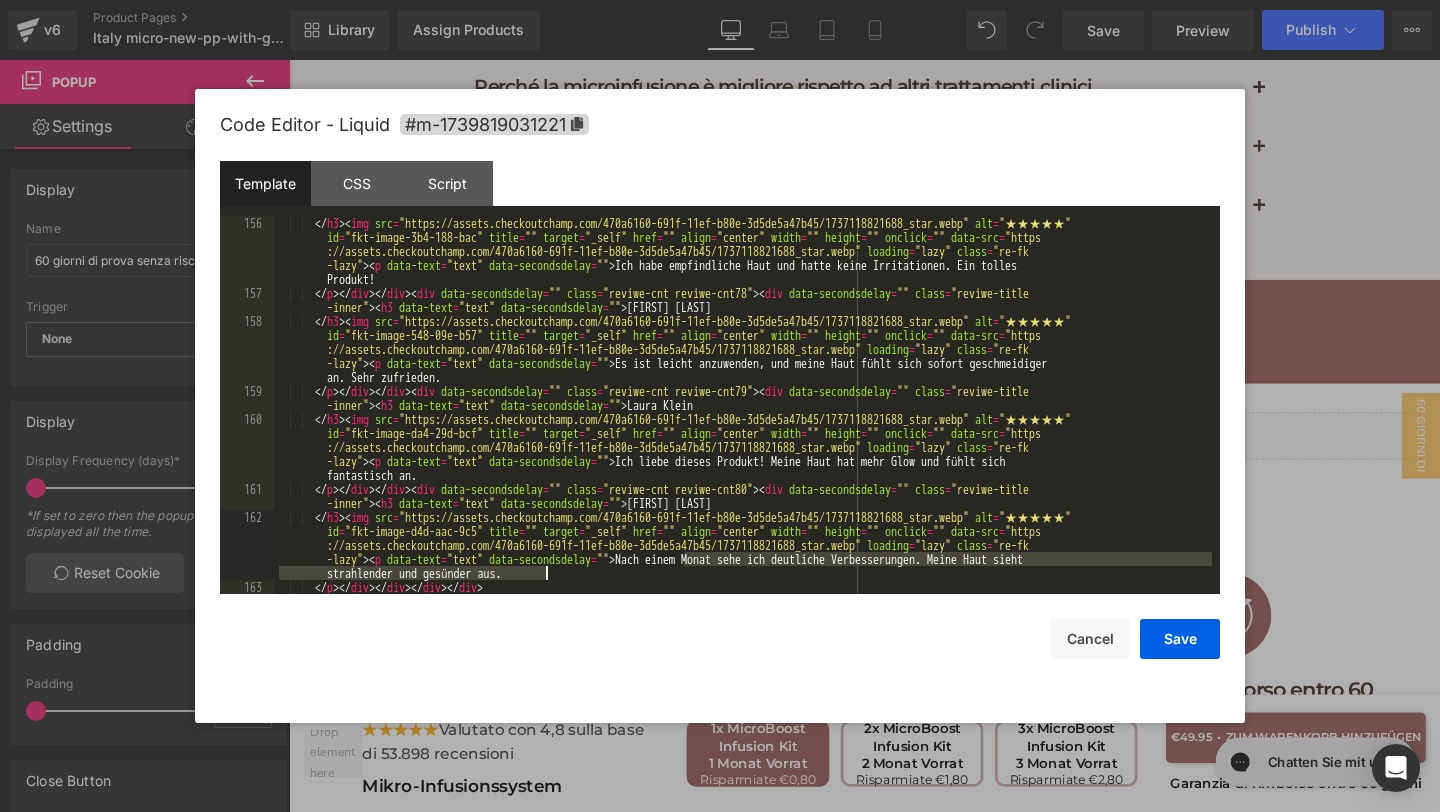 drag, startPoint x: 683, startPoint y: 557, endPoint x: 724, endPoint y: 580, distance: 47.010635 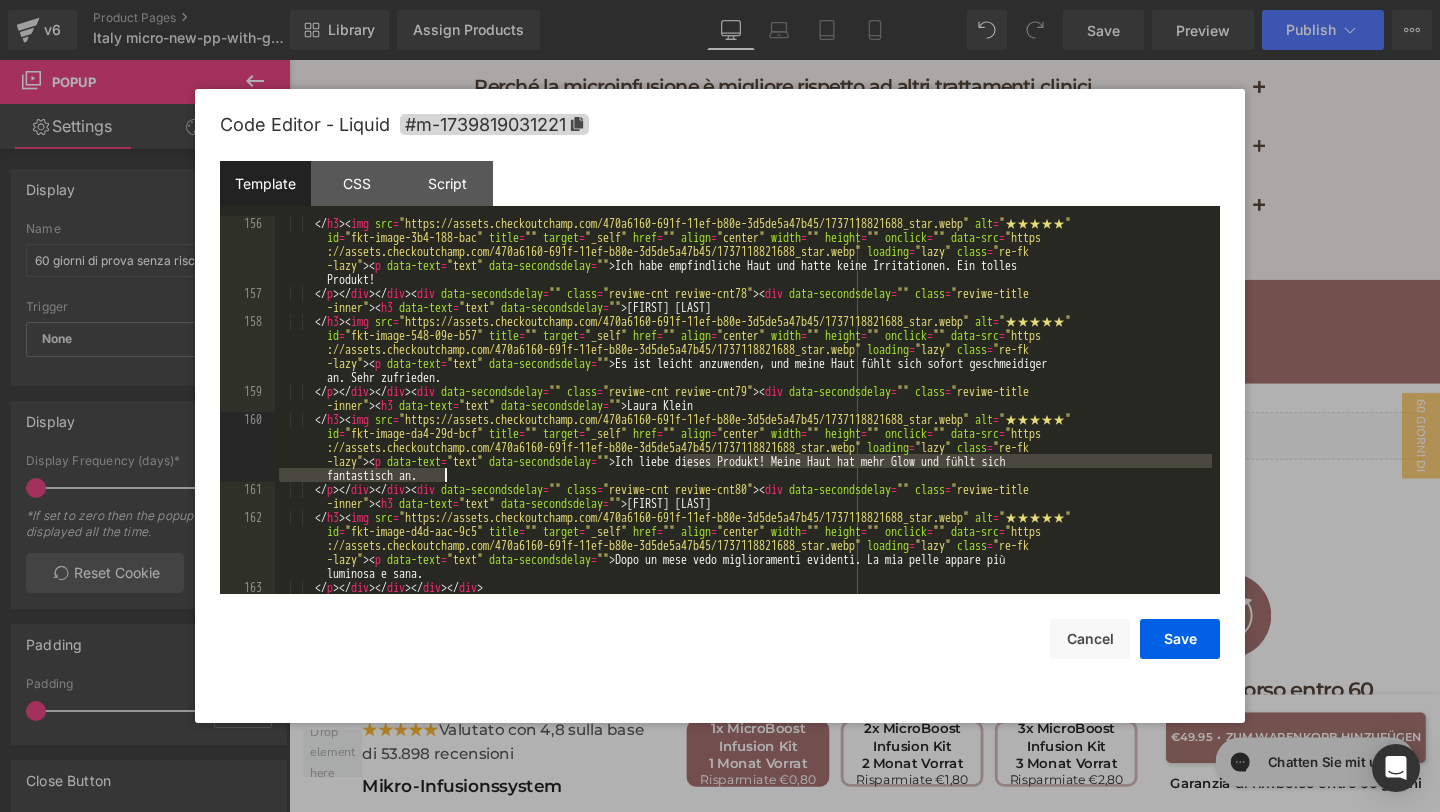 drag, startPoint x: 686, startPoint y: 463, endPoint x: 969, endPoint y: 475, distance: 283.2543 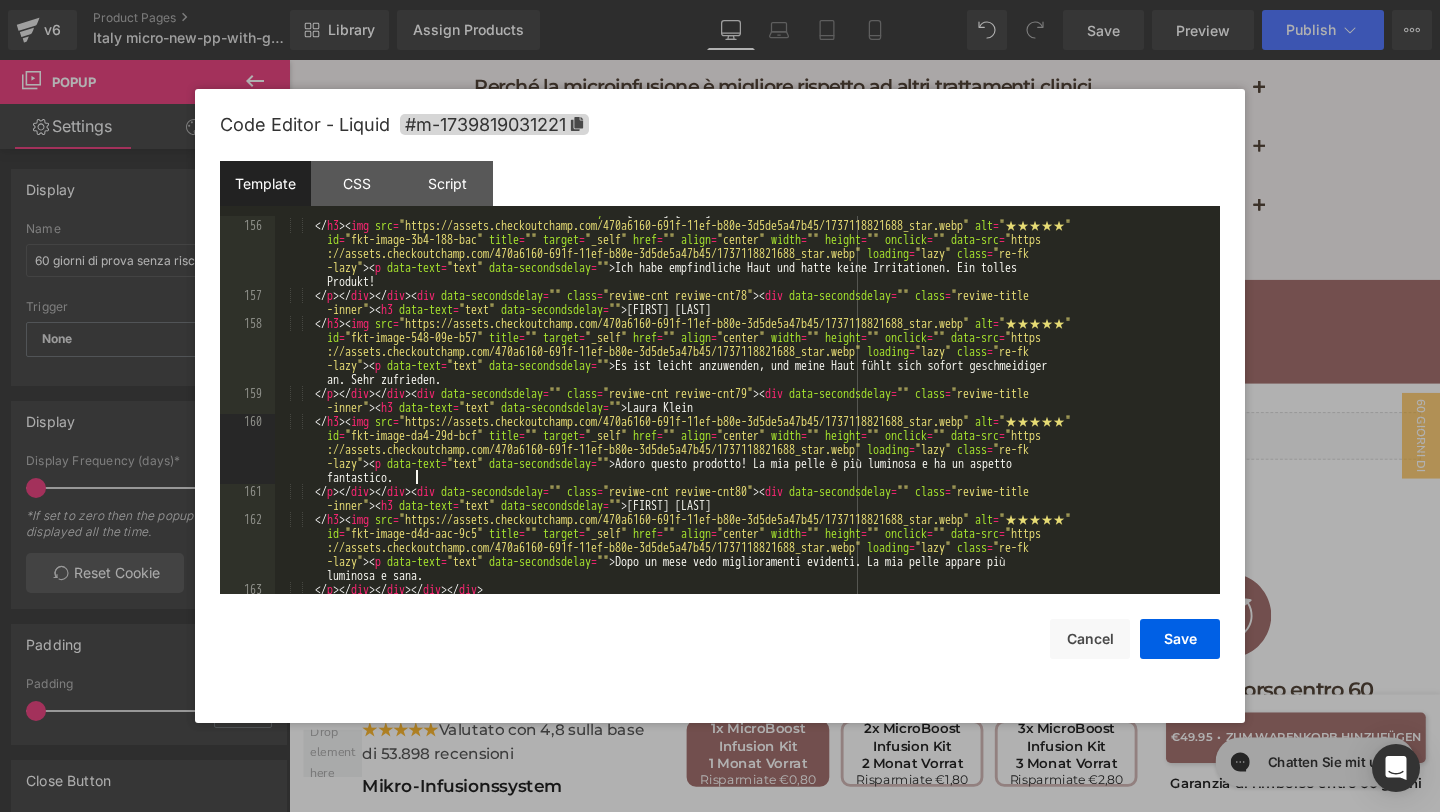 scroll, scrollTop: 7863, scrollLeft: 0, axis: vertical 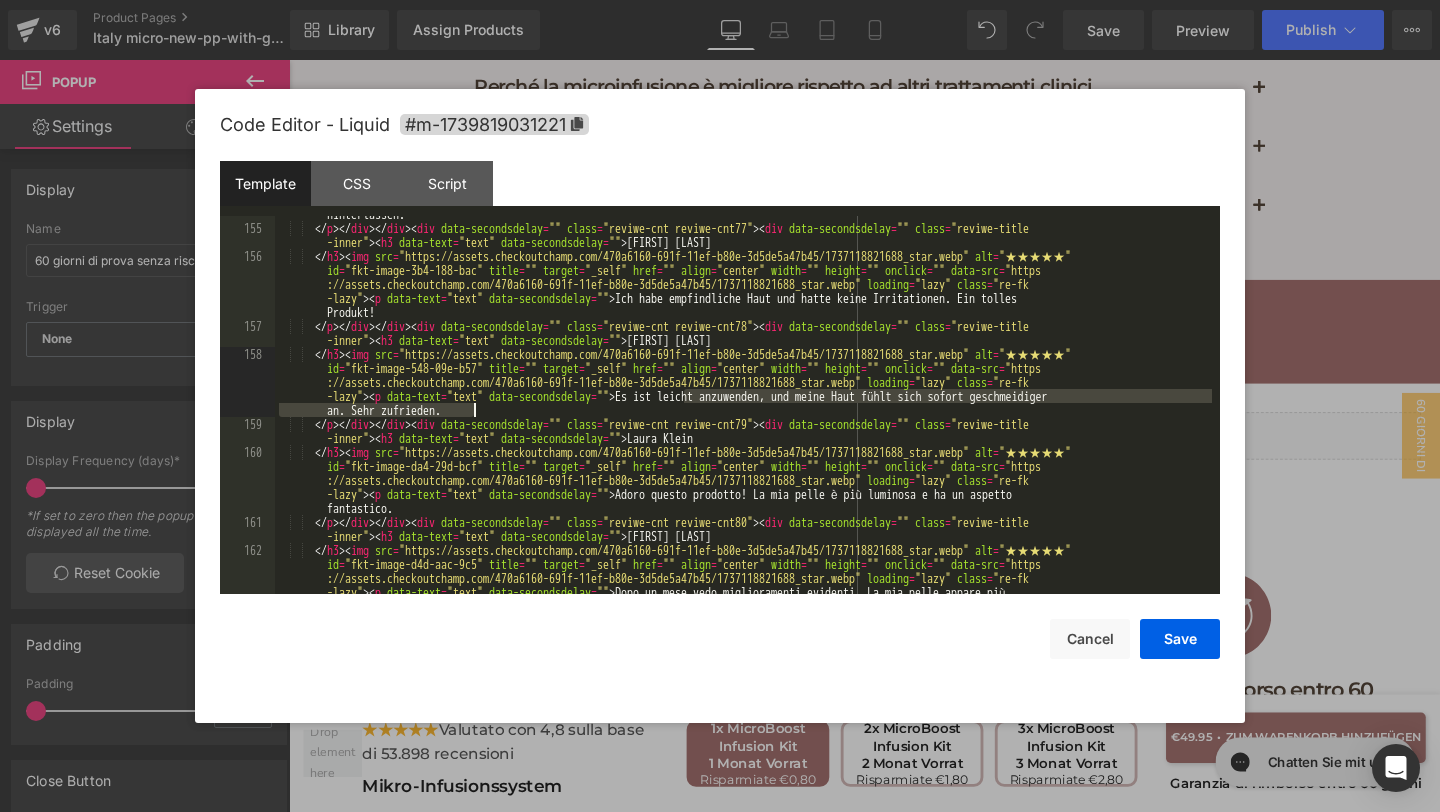 drag, startPoint x: 684, startPoint y: 396, endPoint x: 719, endPoint y: 409, distance: 37.336308 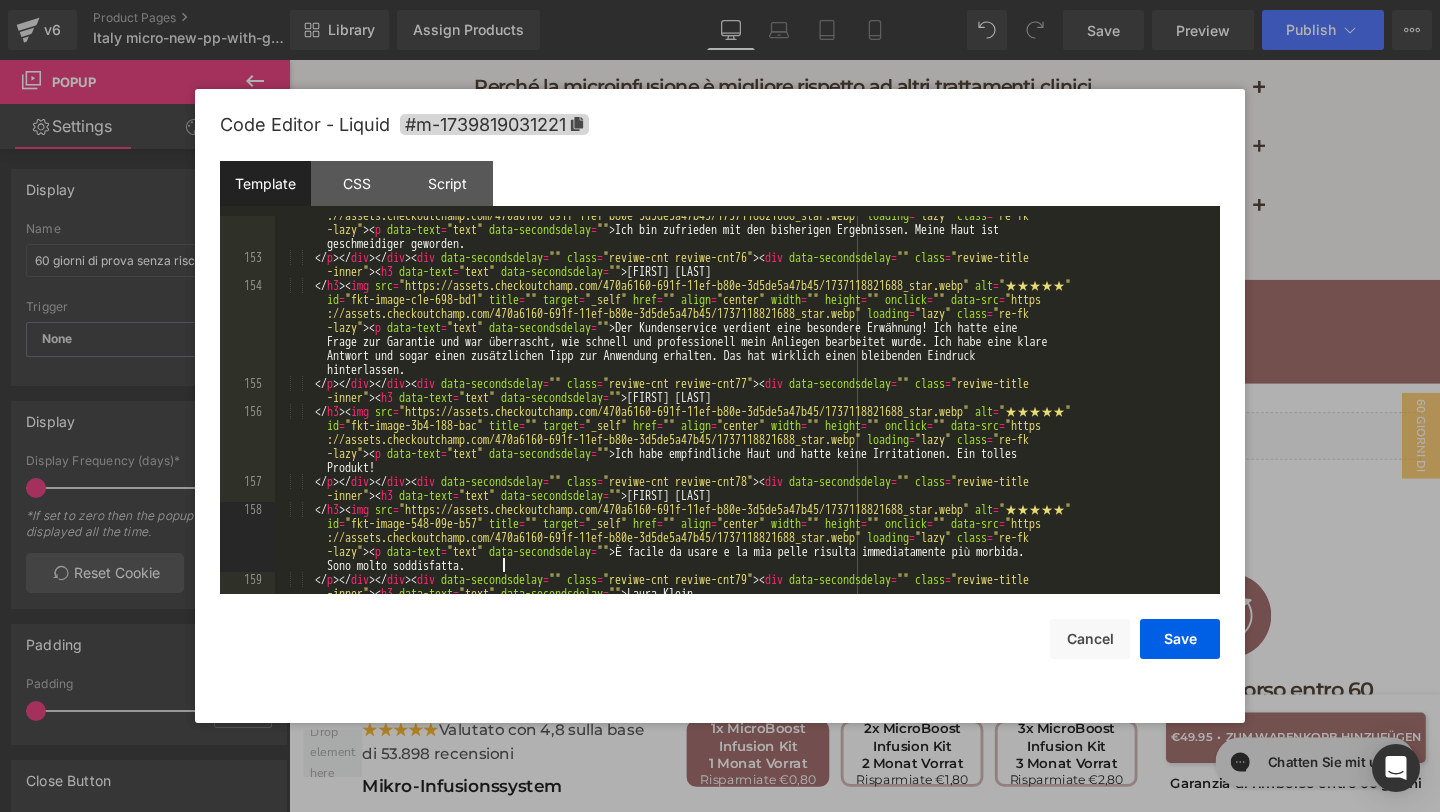 scroll, scrollTop: 7705, scrollLeft: 0, axis: vertical 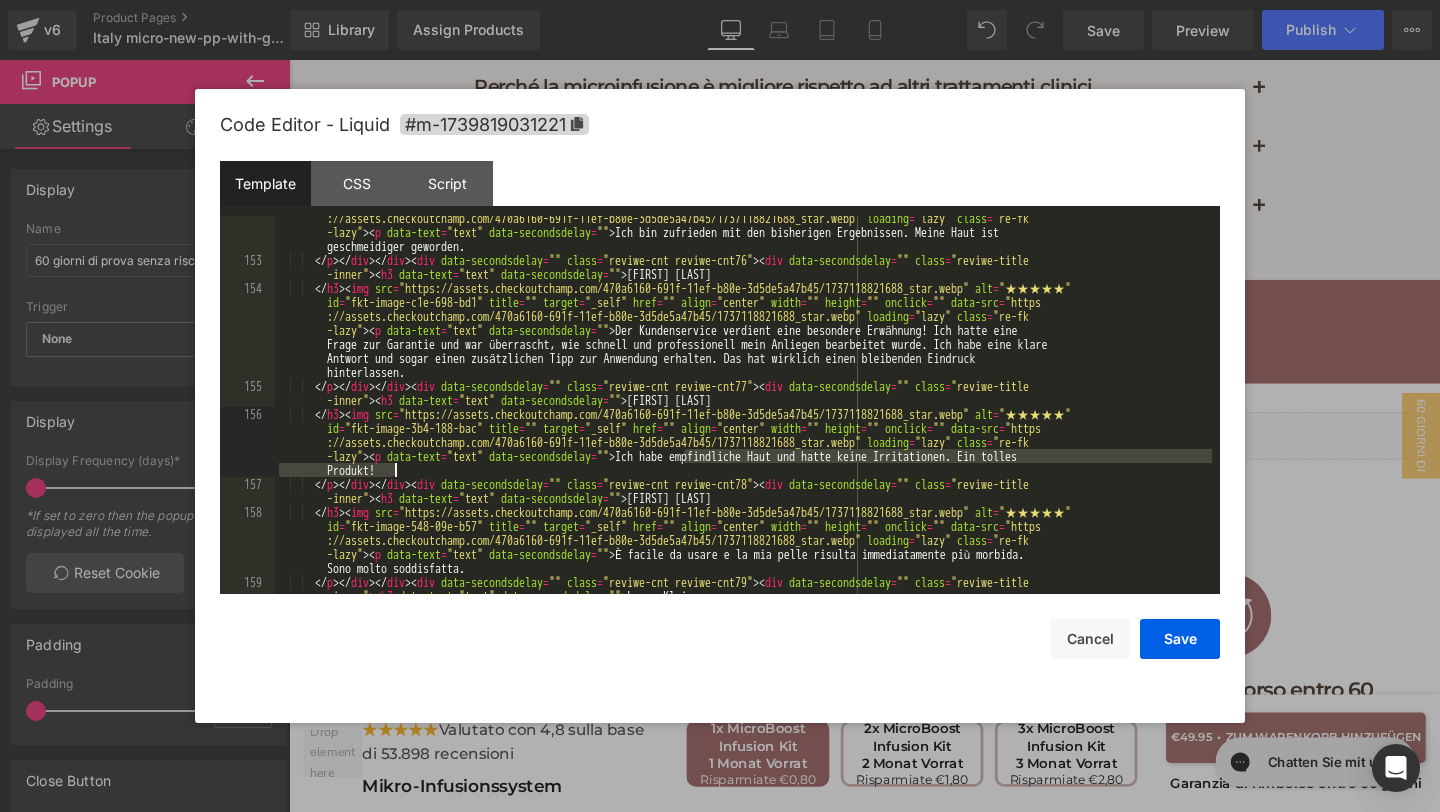 drag, startPoint x: 683, startPoint y: 457, endPoint x: 731, endPoint y: 470, distance: 49.729267 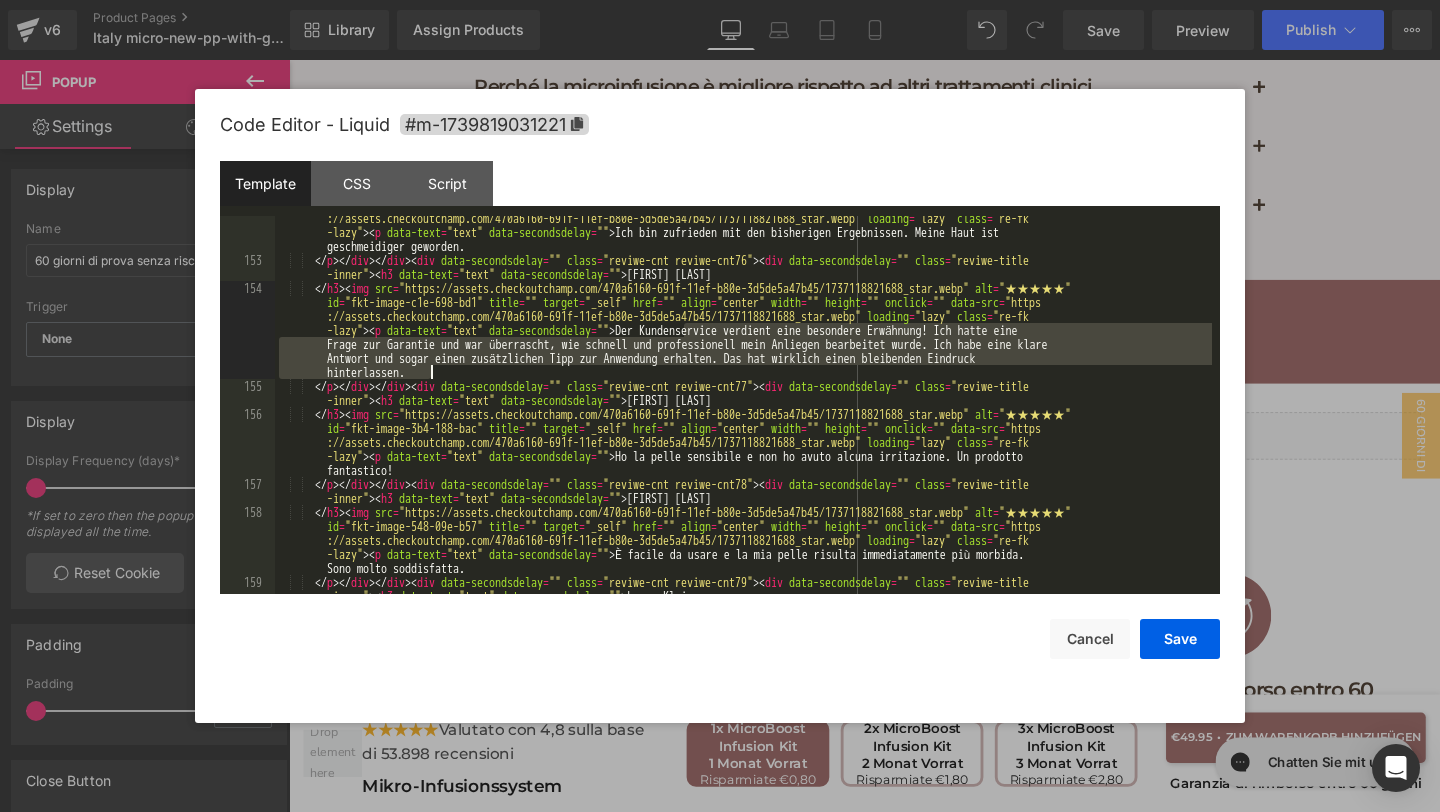 drag, startPoint x: 680, startPoint y: 330, endPoint x: 719, endPoint y: 369, distance: 55.154327 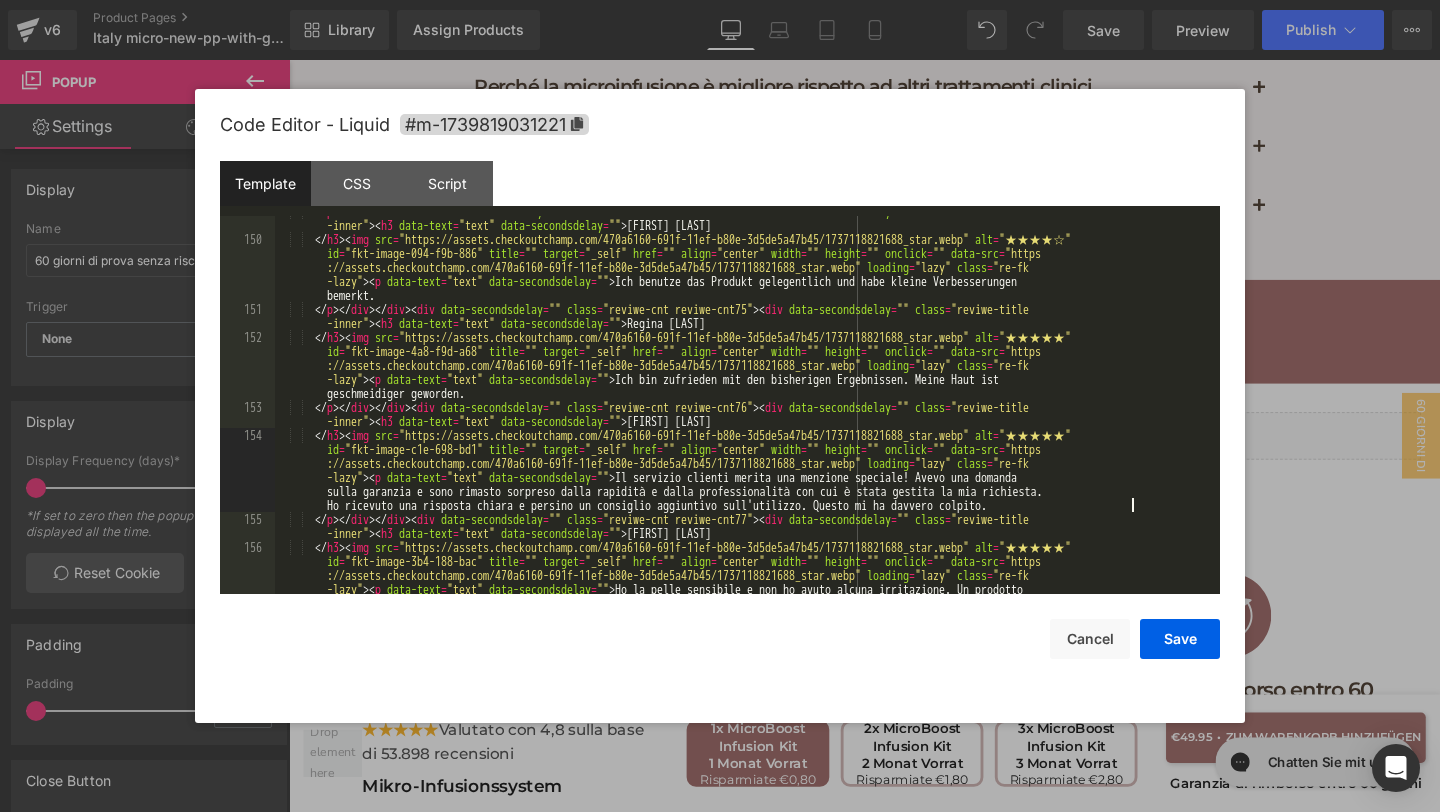 scroll, scrollTop: 7552, scrollLeft: 0, axis: vertical 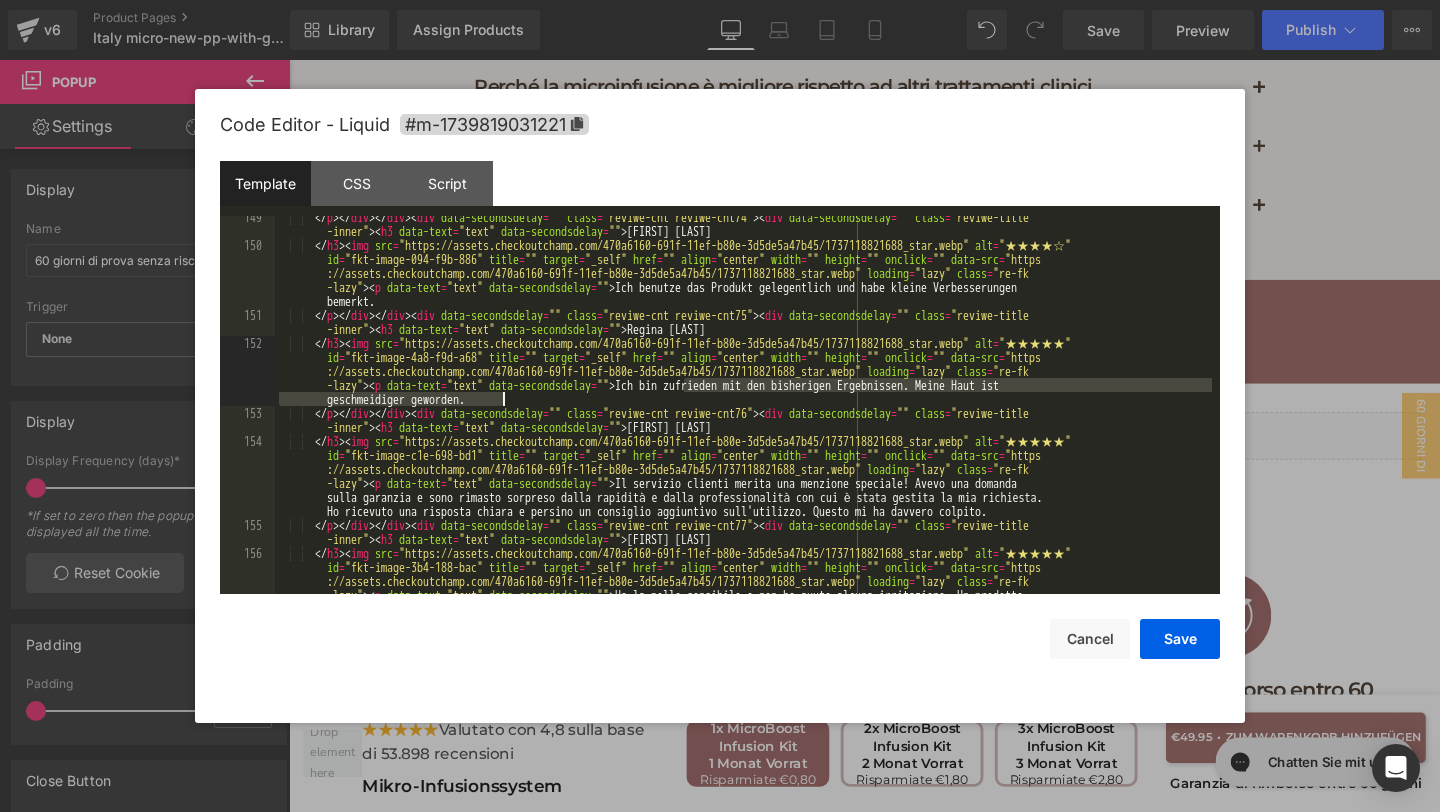 drag, startPoint x: 684, startPoint y: 388, endPoint x: 780, endPoint y: 401, distance: 96.87621 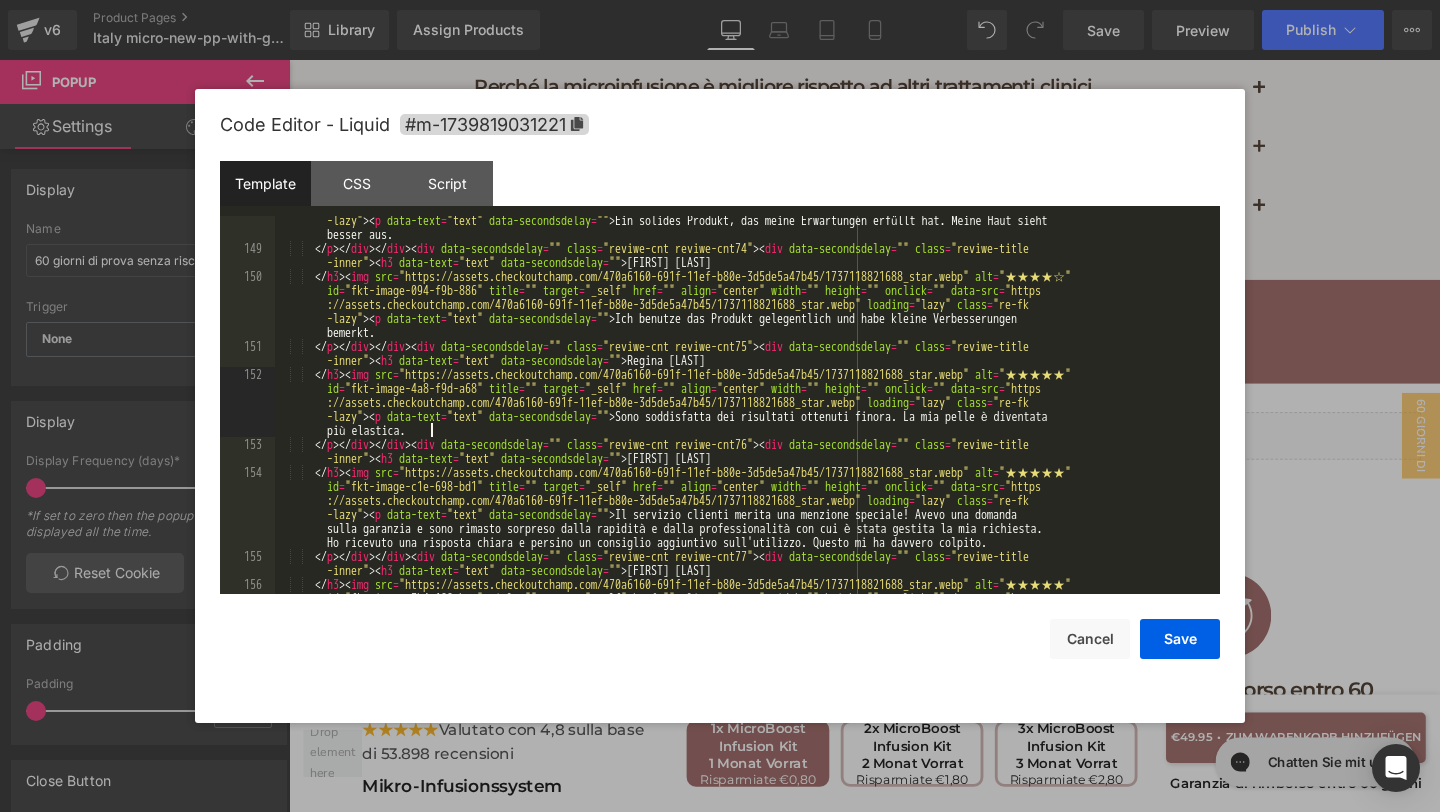 scroll, scrollTop: 7518, scrollLeft: 0, axis: vertical 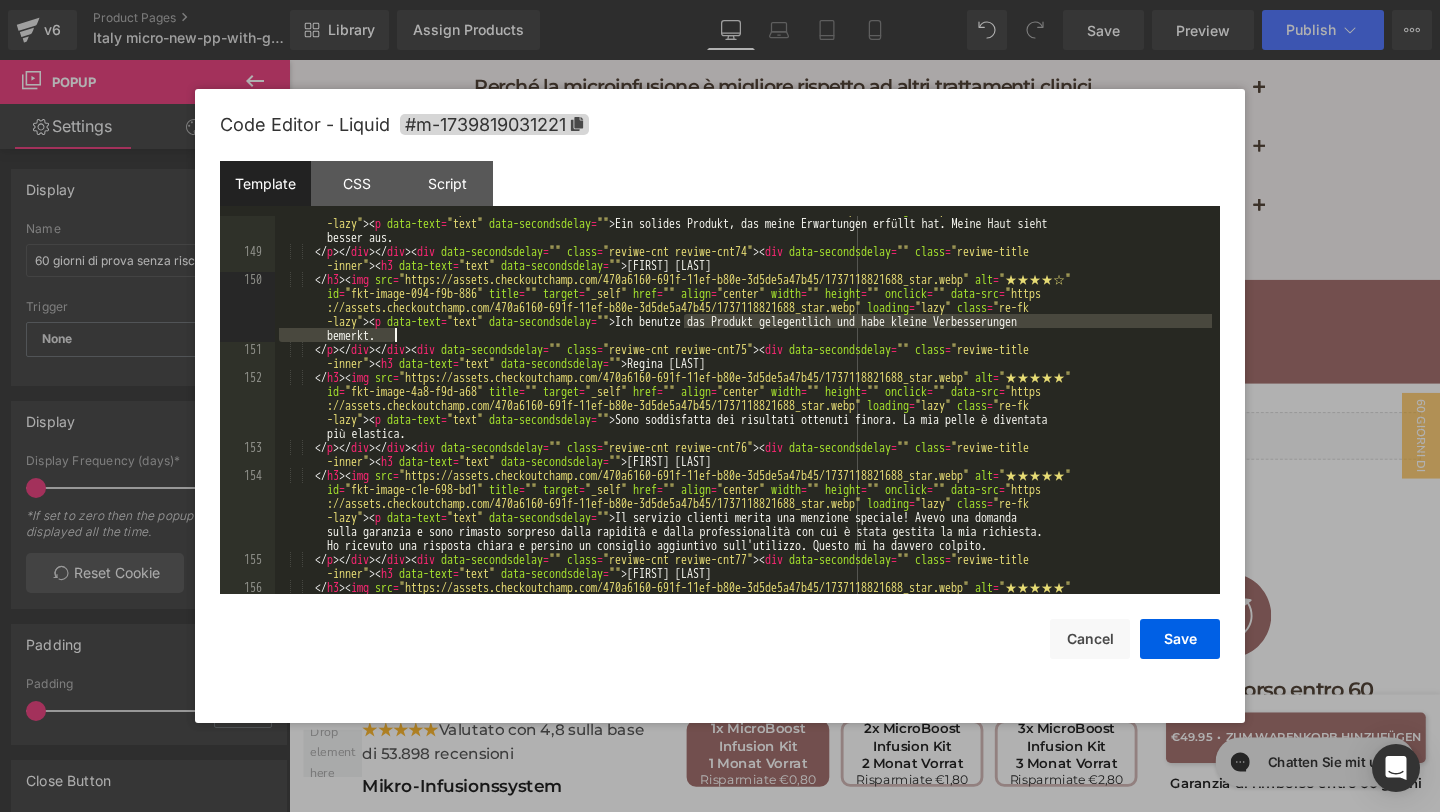 drag, startPoint x: 681, startPoint y: 316, endPoint x: 746, endPoint y: 333, distance: 67.18631 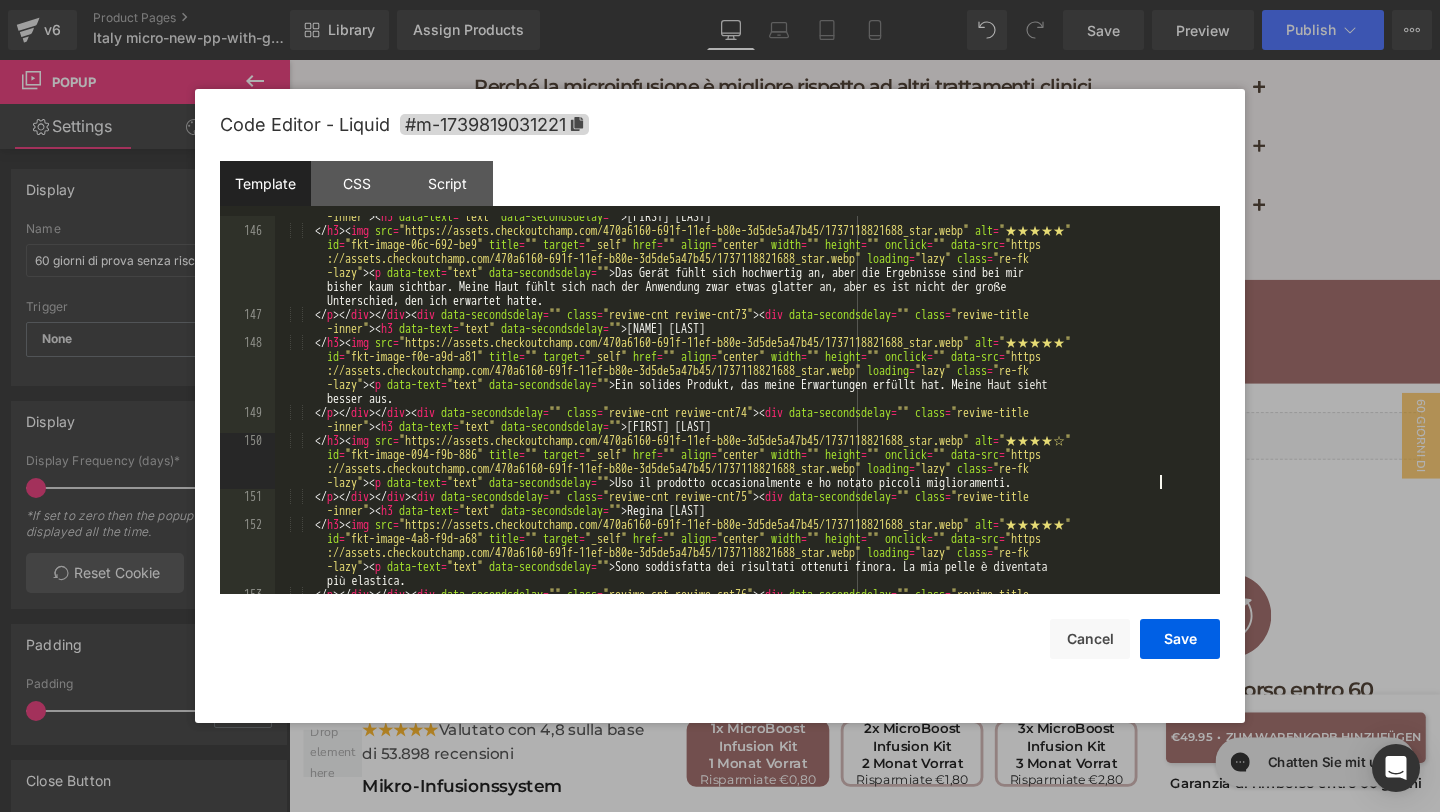 scroll, scrollTop: 7341, scrollLeft: 0, axis: vertical 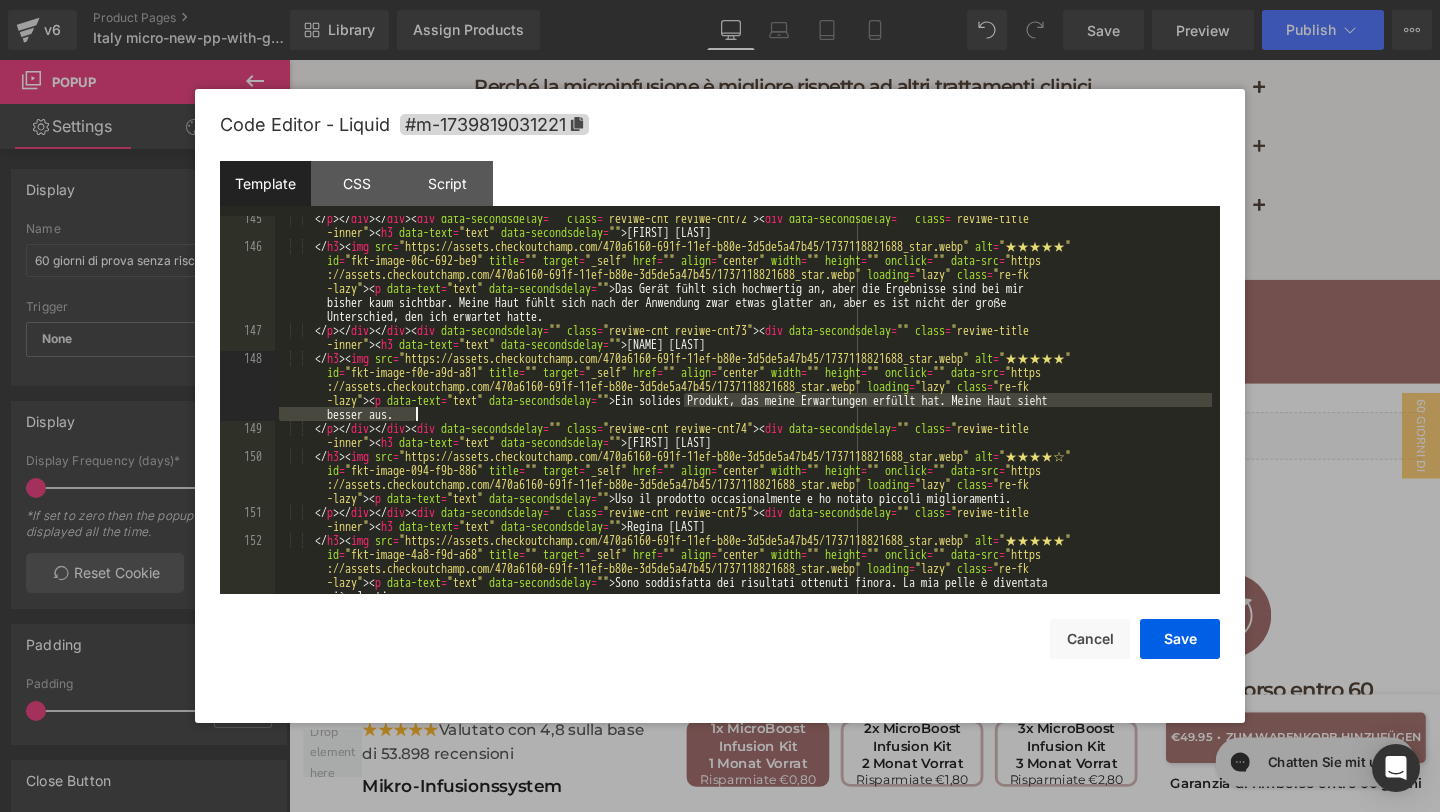 drag, startPoint x: 686, startPoint y: 396, endPoint x: 703, endPoint y: 412, distance: 23.345236 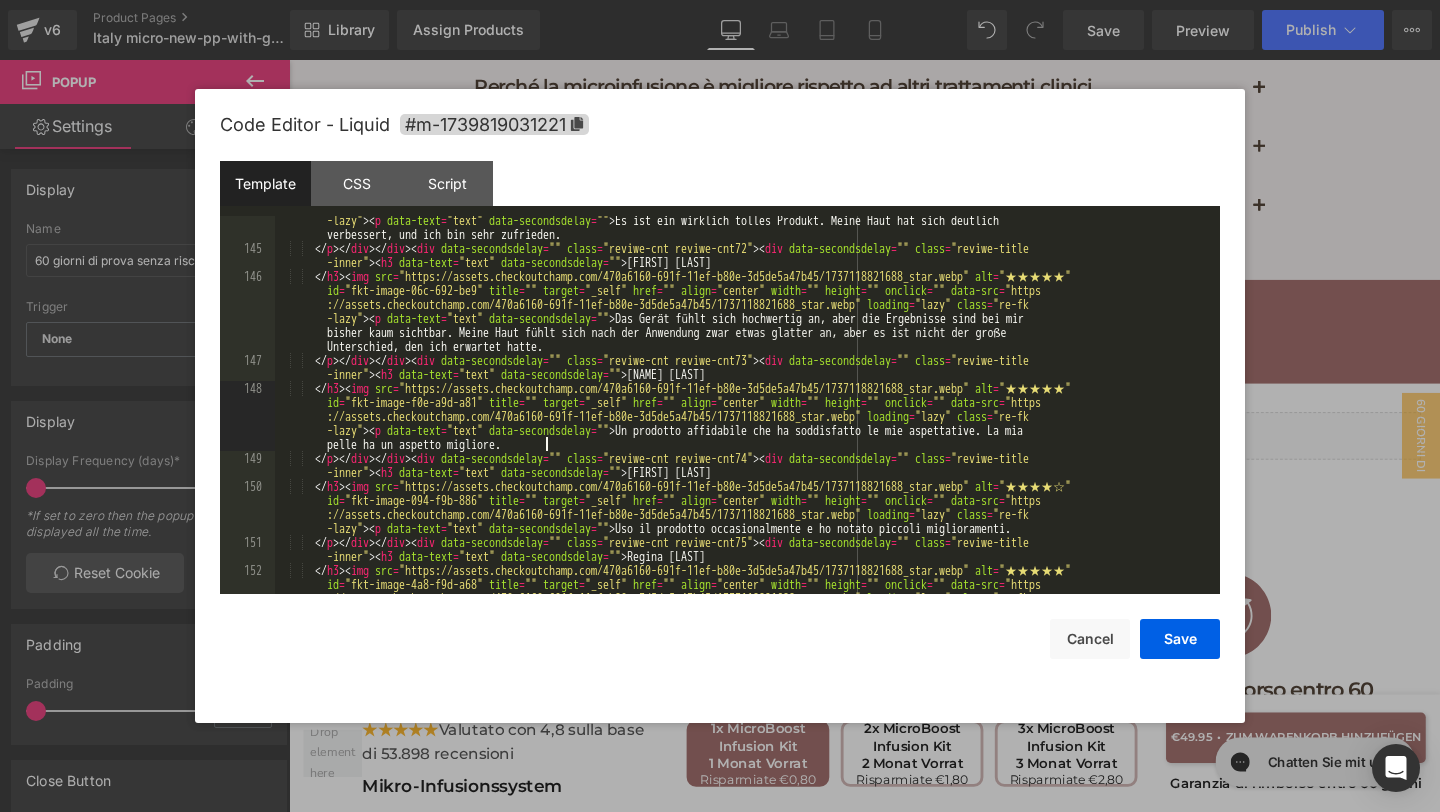 scroll, scrollTop: 7243, scrollLeft: 0, axis: vertical 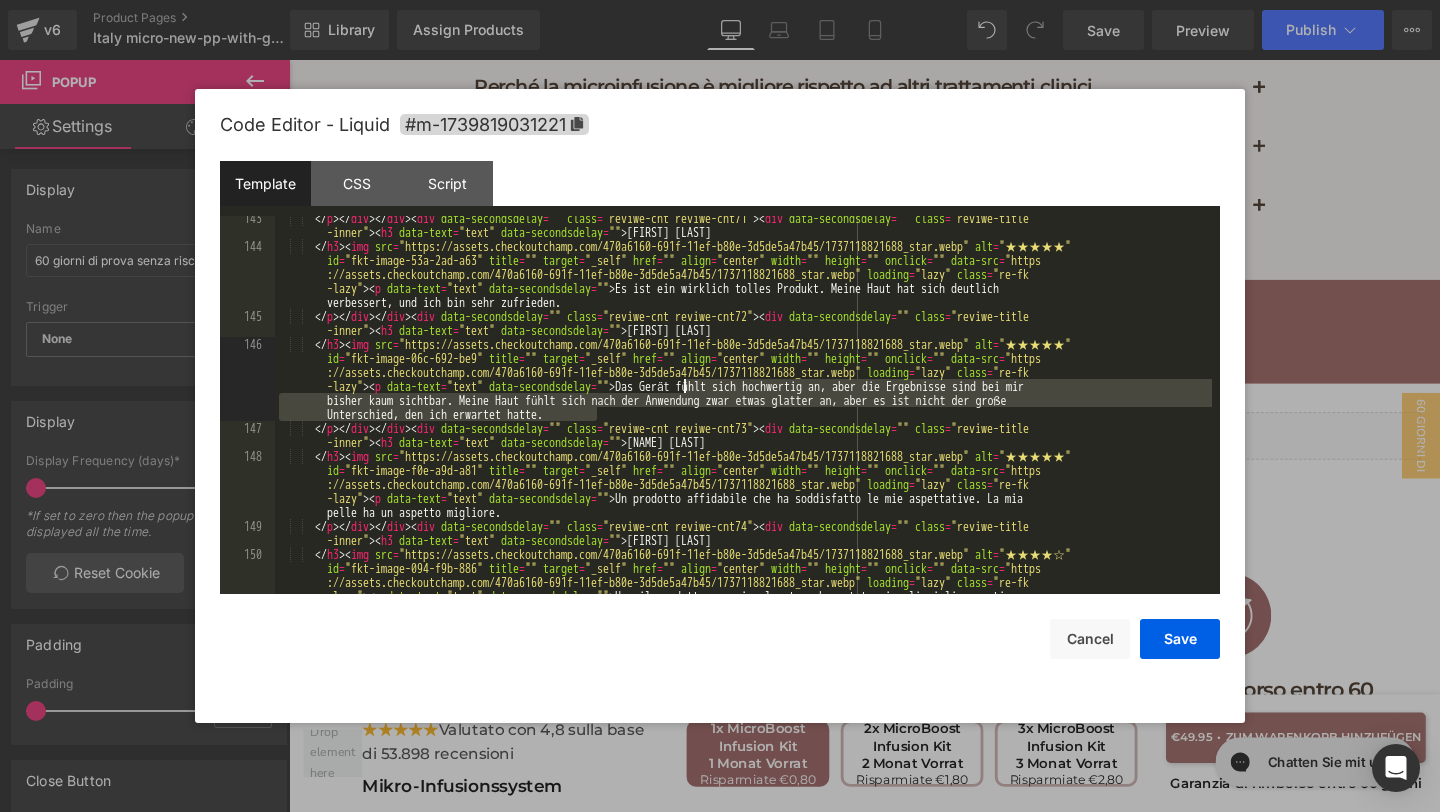 drag, startPoint x: 622, startPoint y: 412, endPoint x: 685, endPoint y: 380, distance: 70.66116 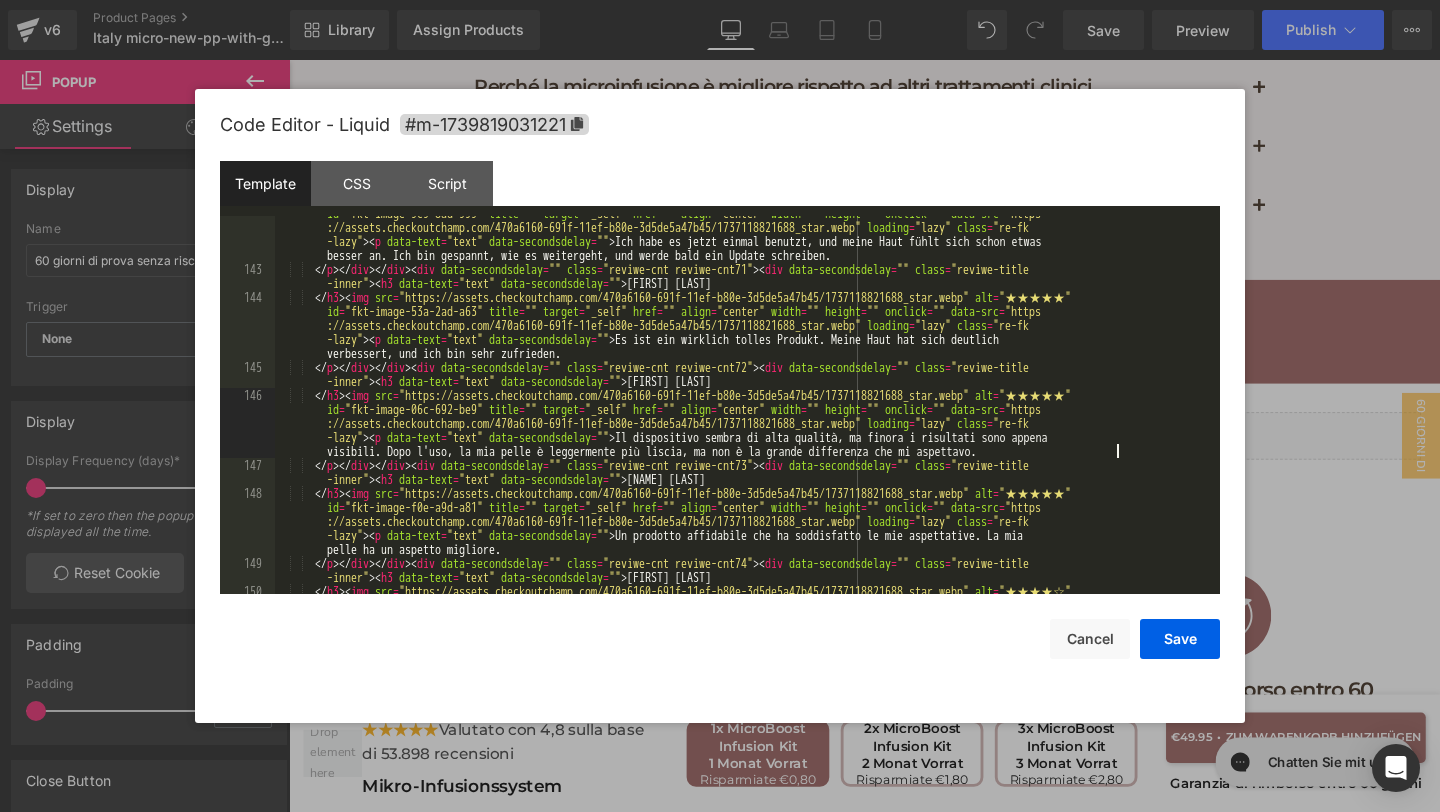 scroll, scrollTop: 7192, scrollLeft: 0, axis: vertical 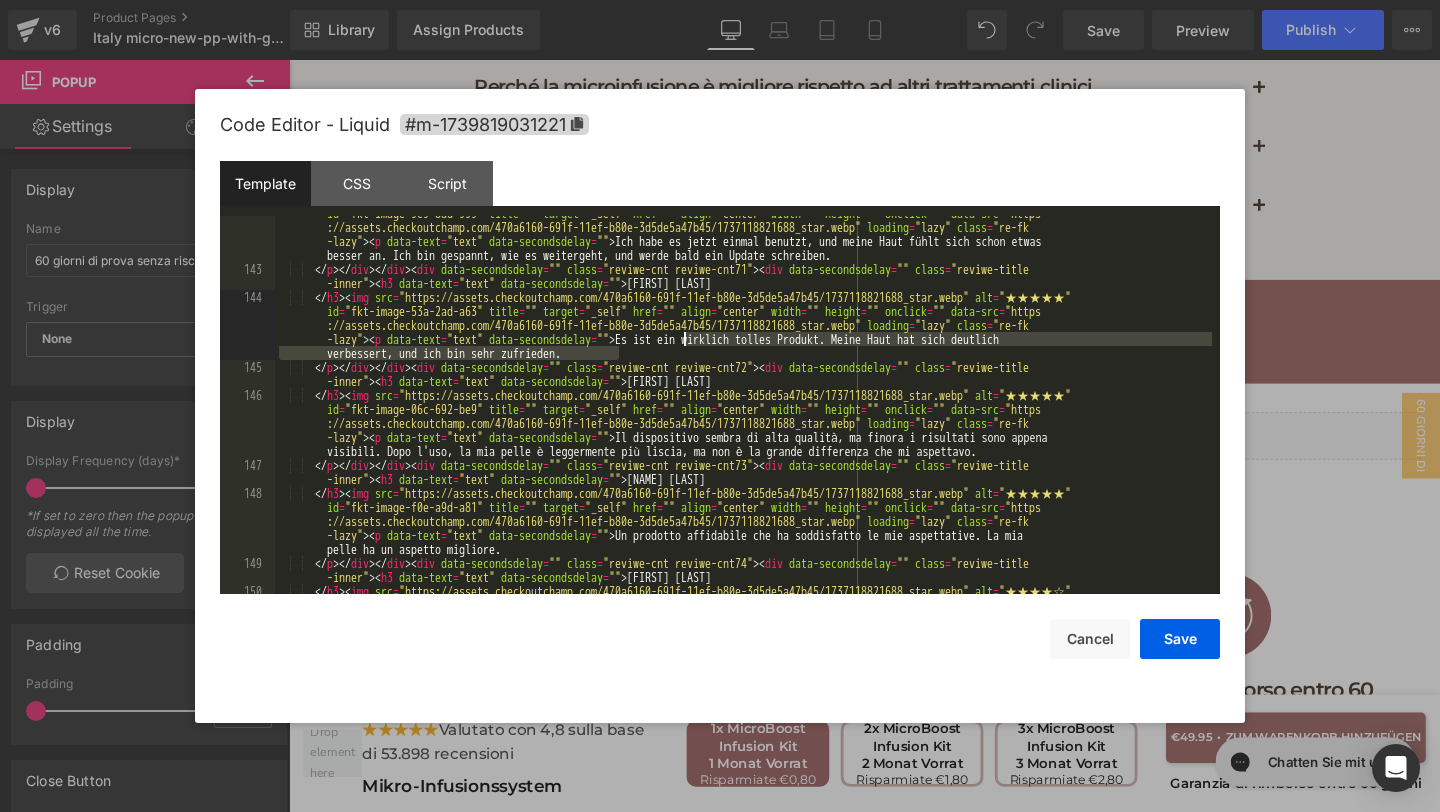 drag, startPoint x: 660, startPoint y: 357, endPoint x: 687, endPoint y: 341, distance: 31.38471 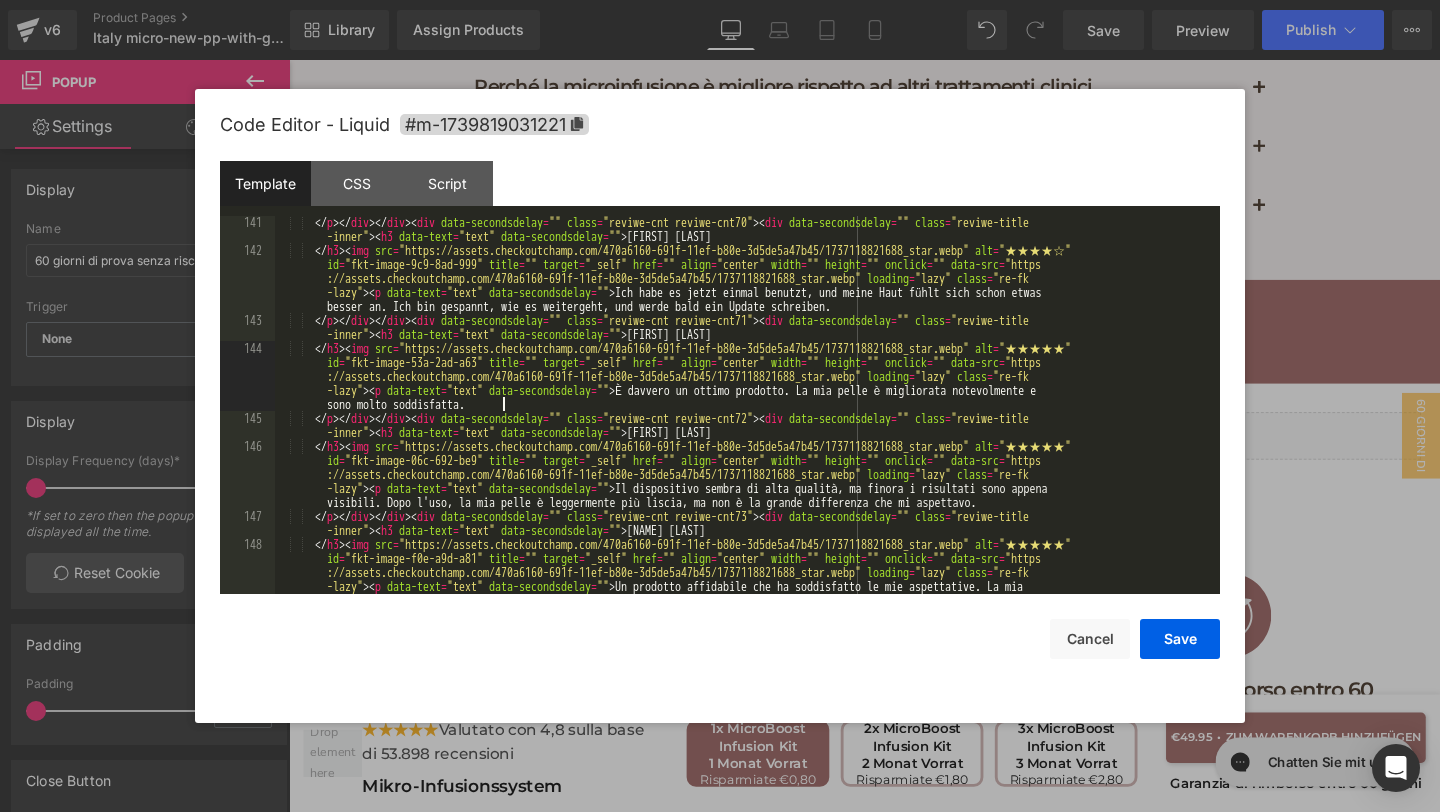 scroll, scrollTop: 7141, scrollLeft: 0, axis: vertical 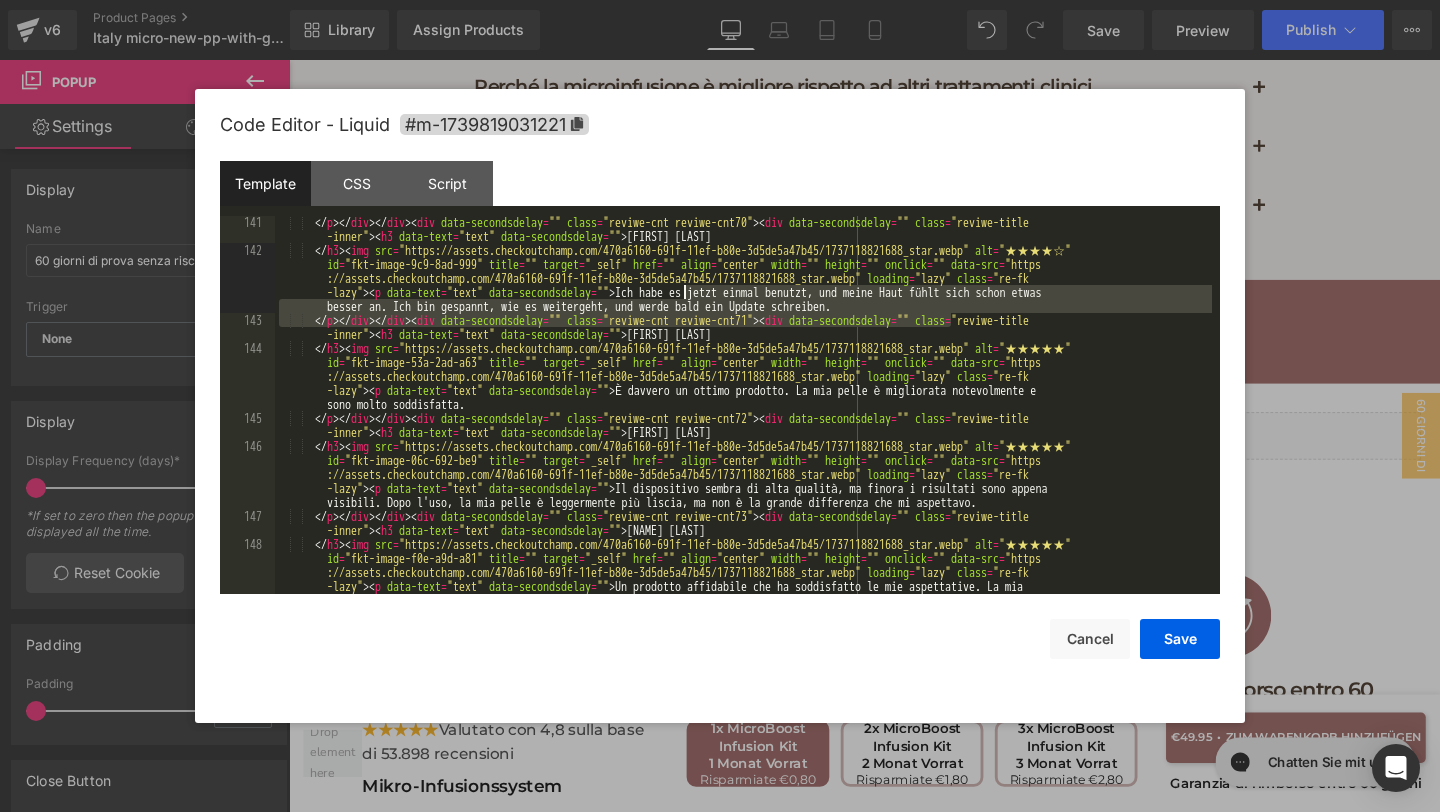 drag, startPoint x: 951, startPoint y: 314, endPoint x: 685, endPoint y: 291, distance: 266.99252 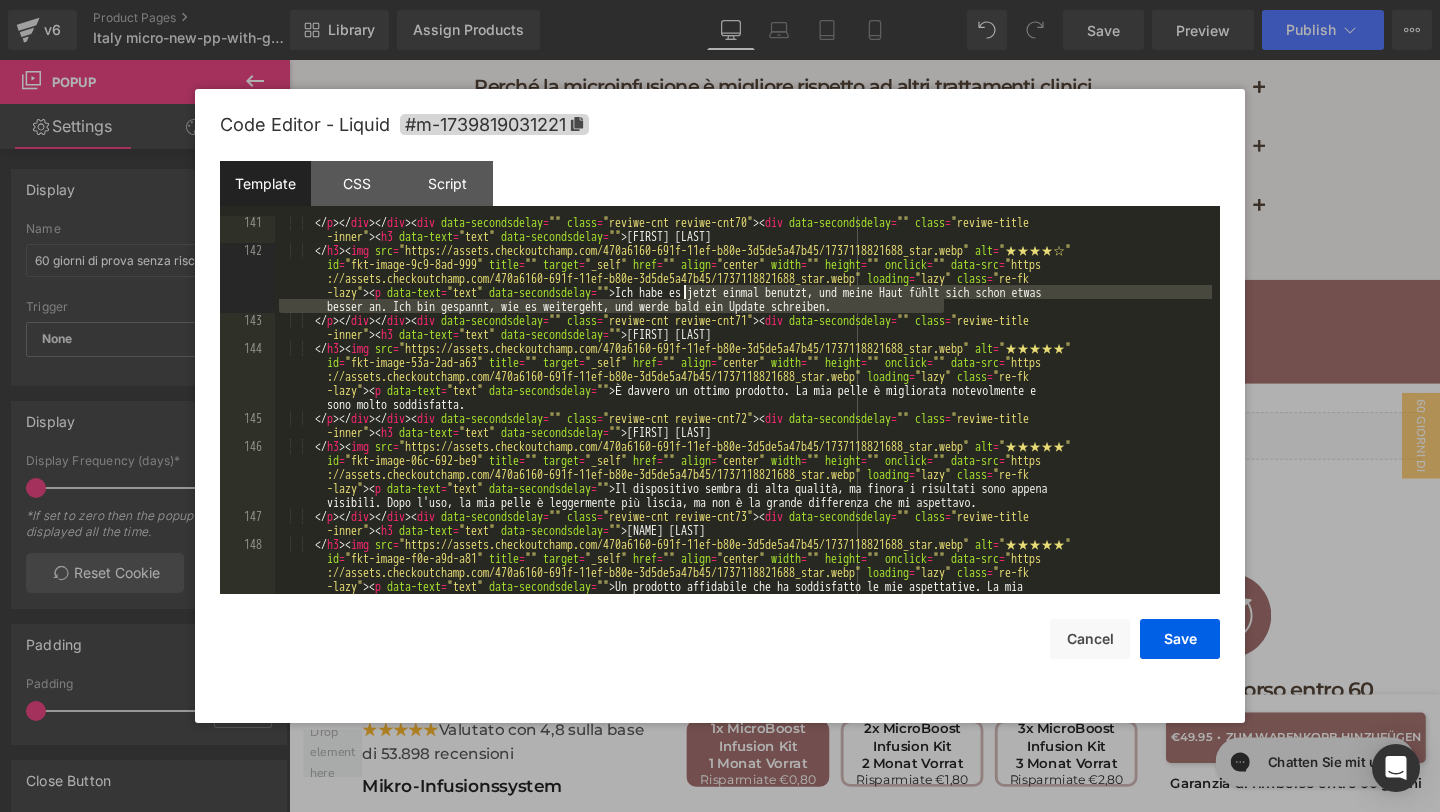 drag, startPoint x: 953, startPoint y: 306, endPoint x: 682, endPoint y: 288, distance: 271.59714 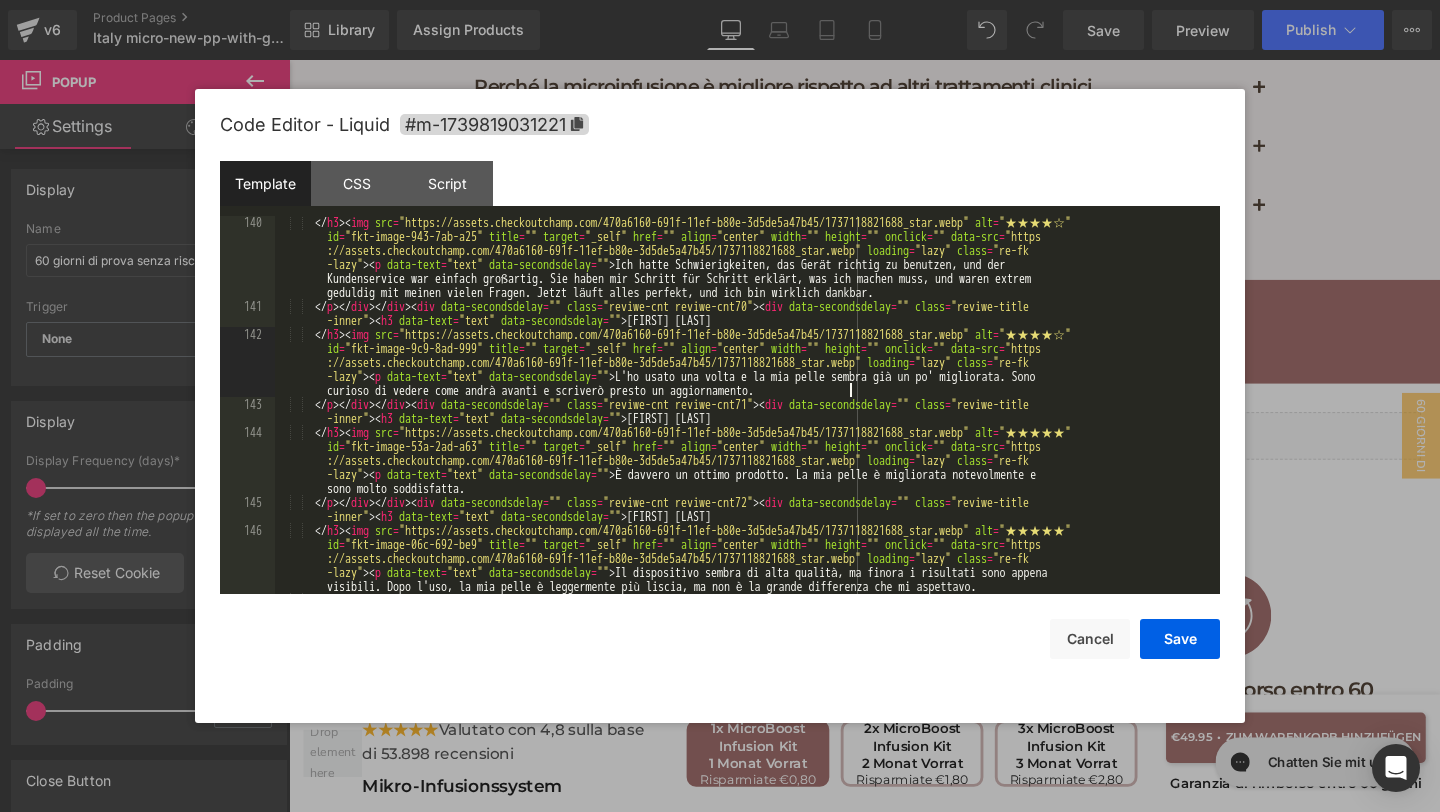 scroll, scrollTop: 7048, scrollLeft: 0, axis: vertical 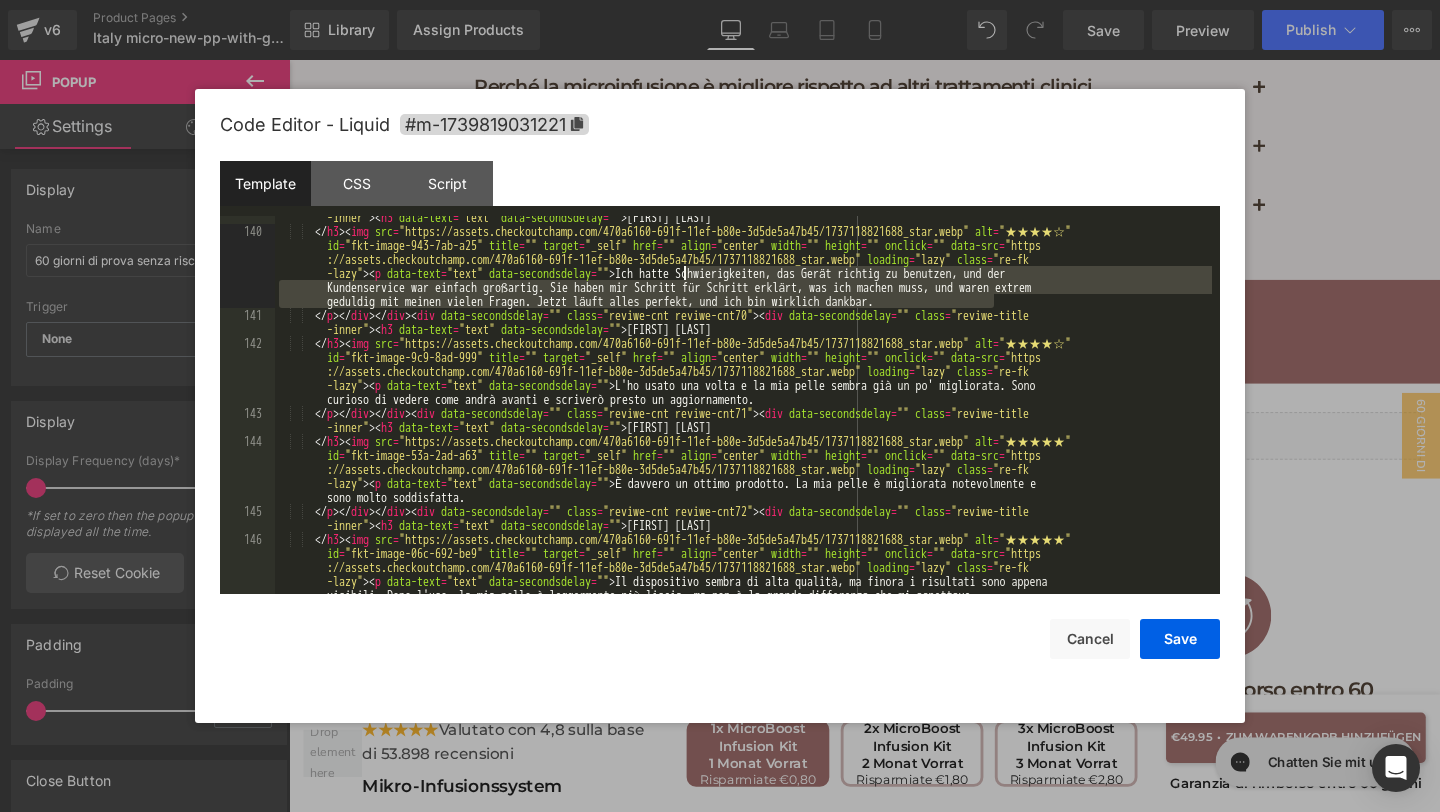 drag, startPoint x: 997, startPoint y: 300, endPoint x: 683, endPoint y: 270, distance: 315.42987 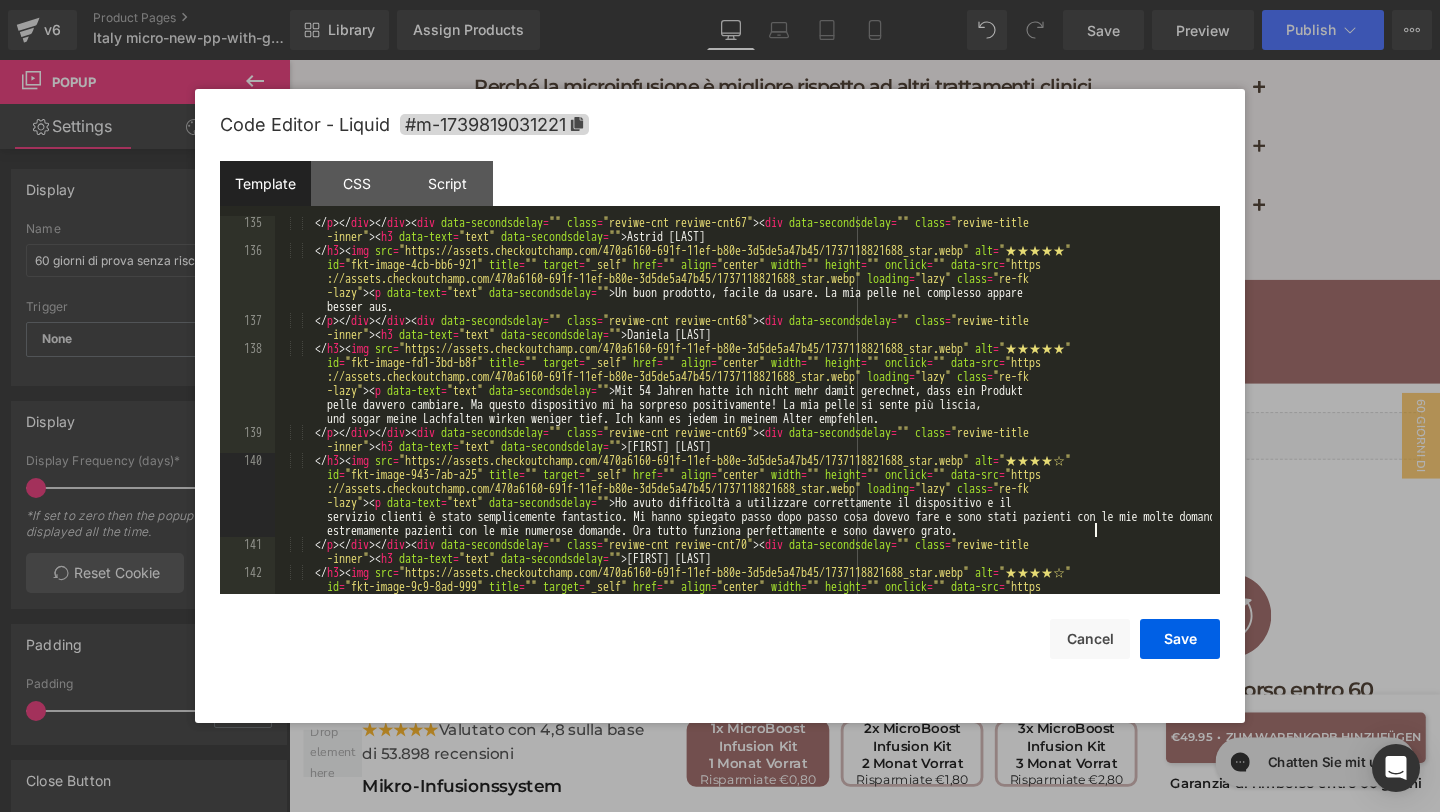 scroll, scrollTop: 6819, scrollLeft: 0, axis: vertical 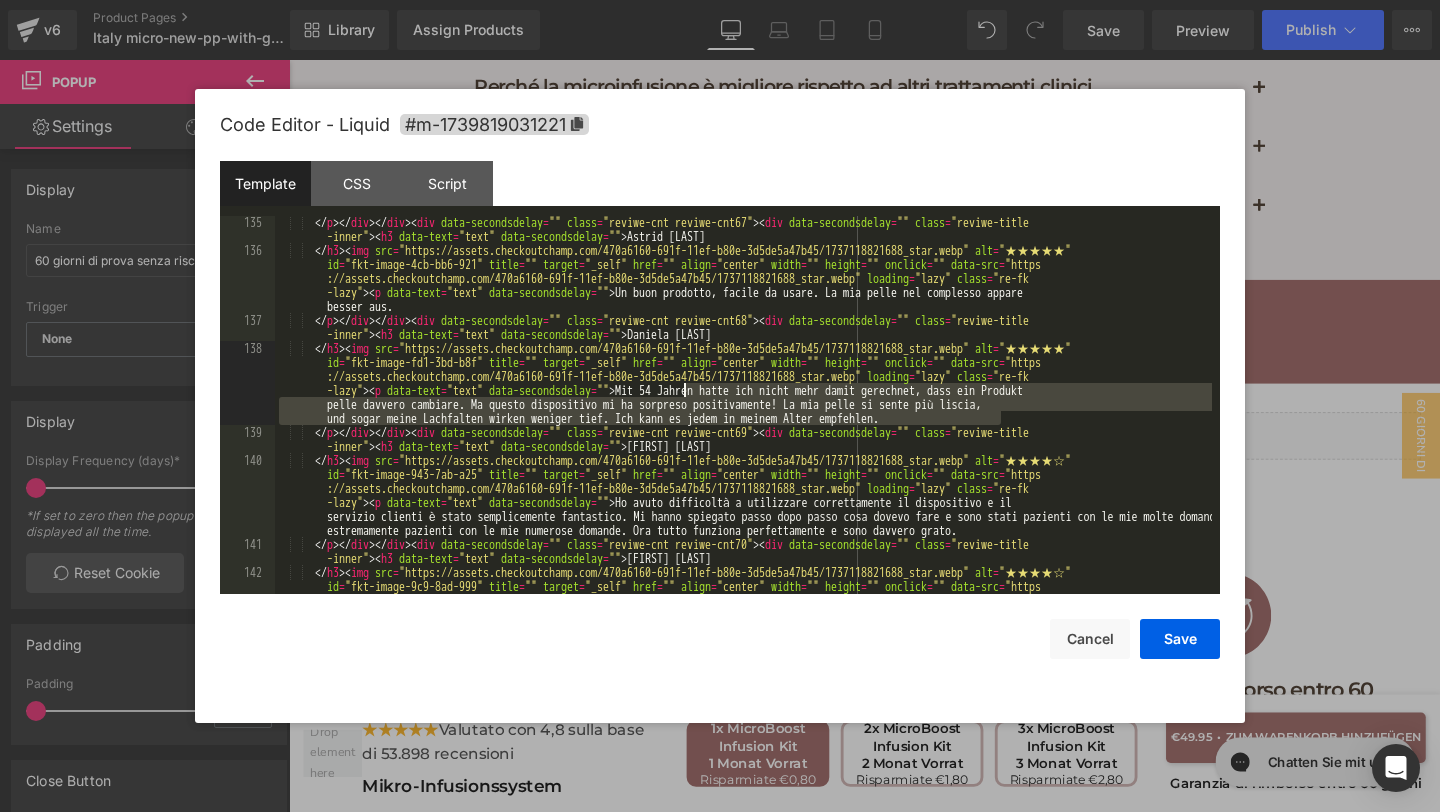 drag, startPoint x: 1002, startPoint y: 419, endPoint x: 682, endPoint y: 395, distance: 320.89874 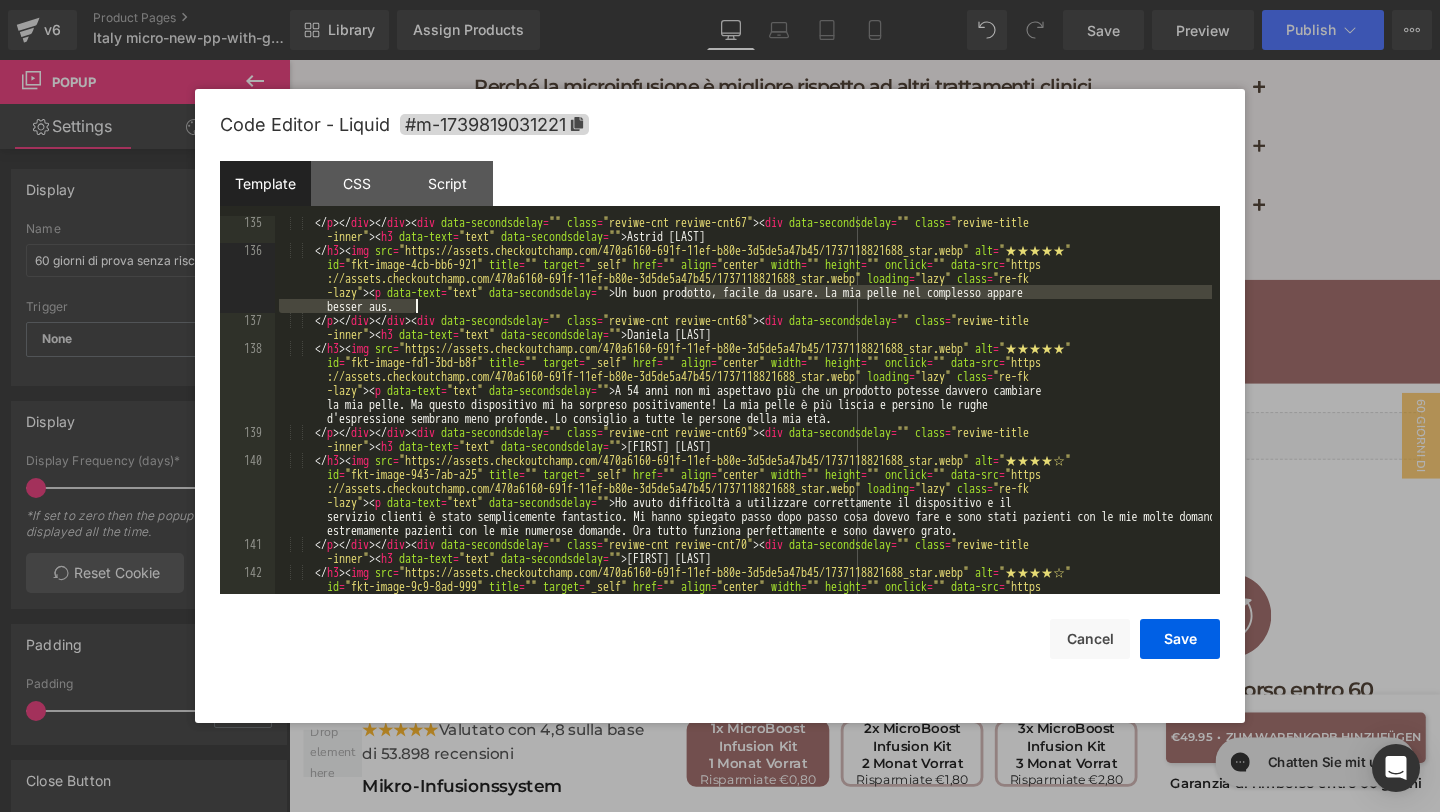 drag, startPoint x: 685, startPoint y: 295, endPoint x: 728, endPoint y: 313, distance: 46.615448 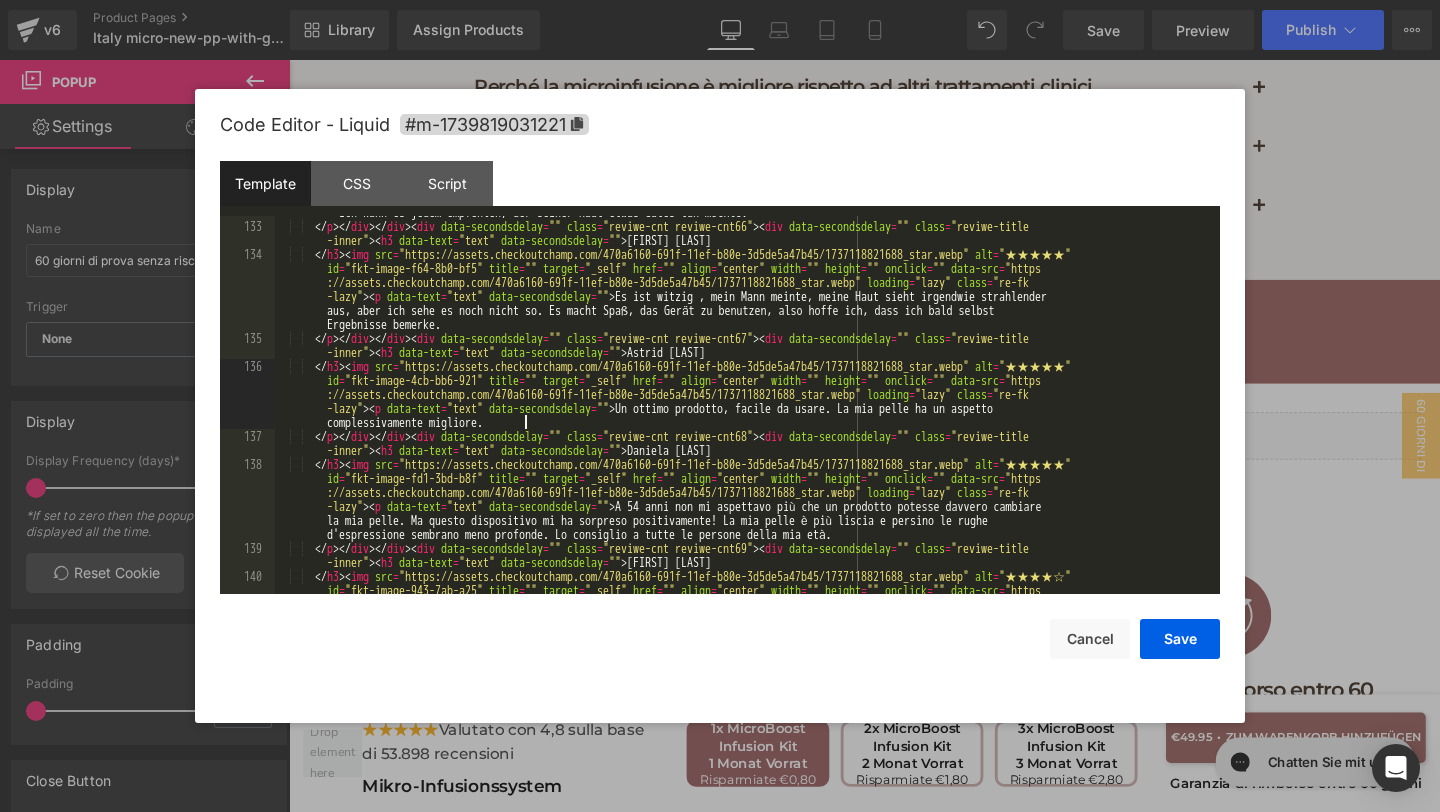scroll, scrollTop: 6696, scrollLeft: 0, axis: vertical 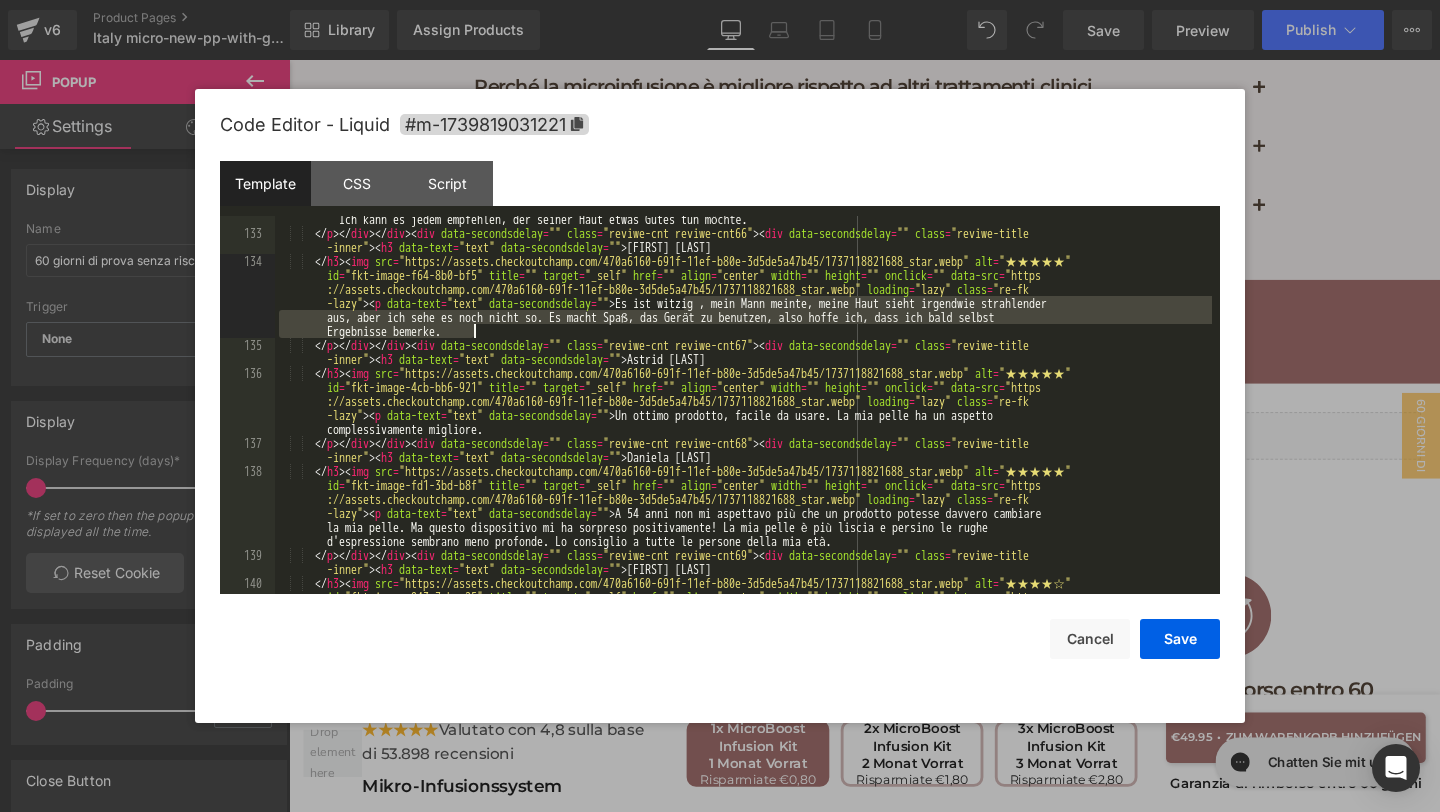drag, startPoint x: 685, startPoint y: 305, endPoint x: 716, endPoint y: 333, distance: 41.773197 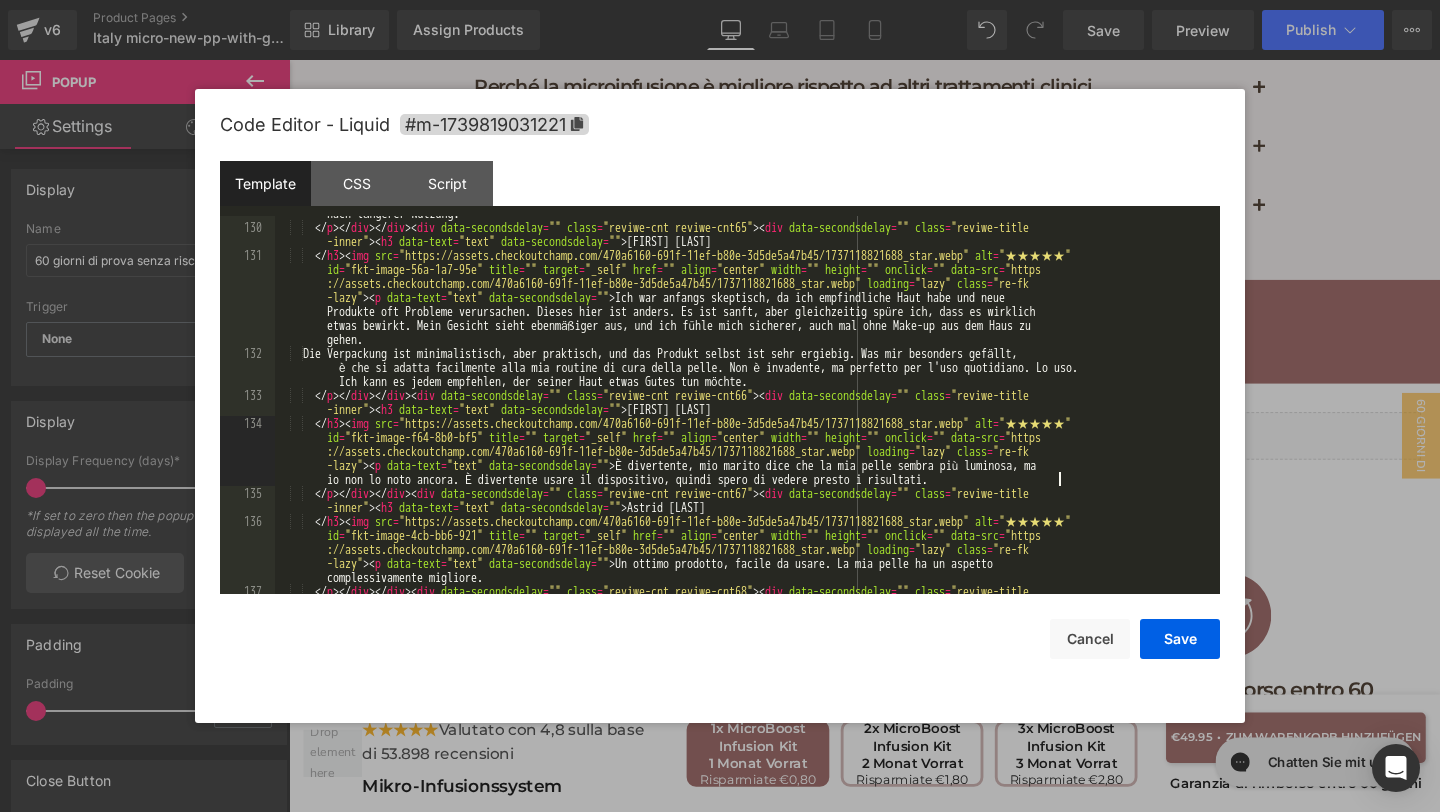 scroll, scrollTop: 6523, scrollLeft: 0, axis: vertical 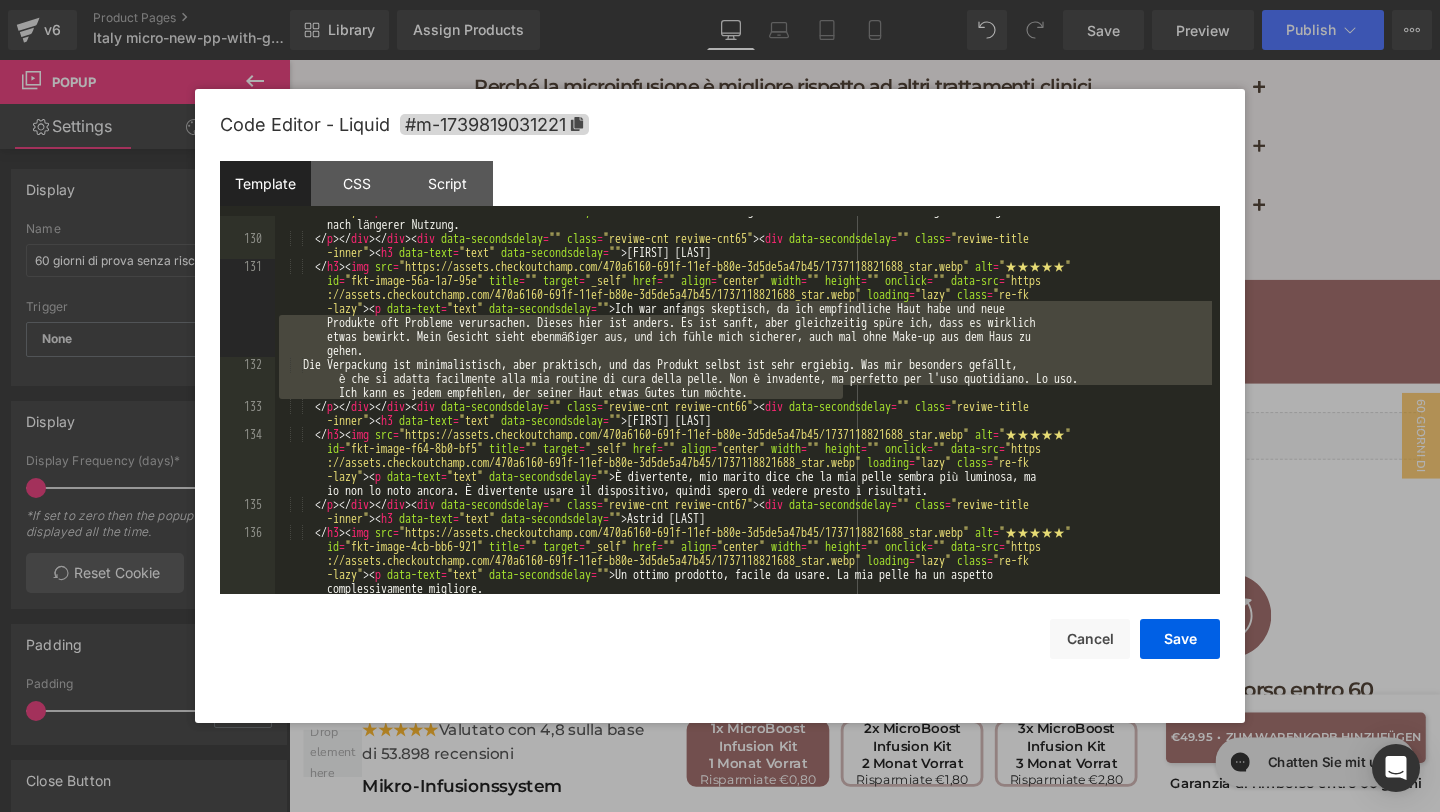 drag, startPoint x: 896, startPoint y: 389, endPoint x: 684, endPoint y: 314, distance: 224.87552 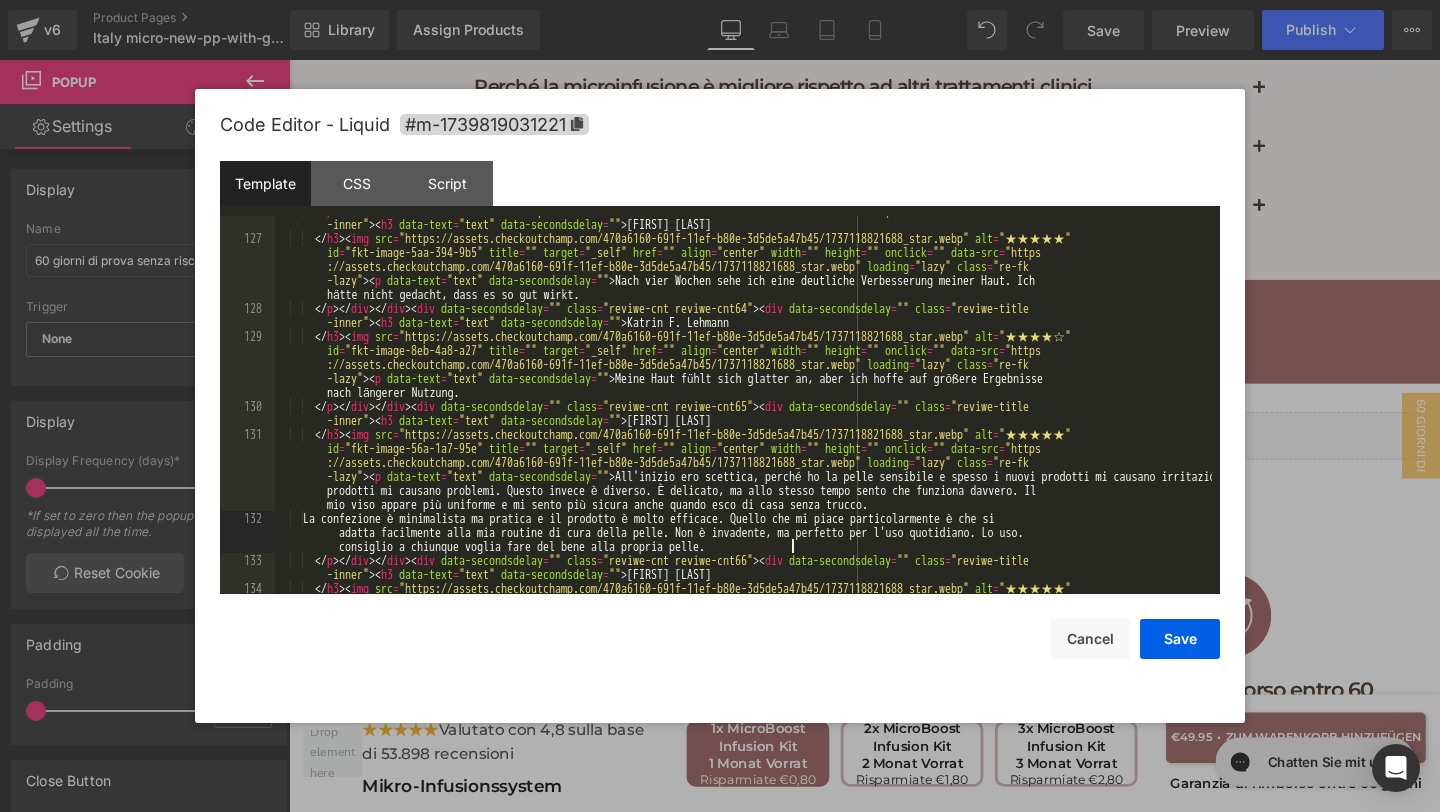 scroll, scrollTop: 6318, scrollLeft: 0, axis: vertical 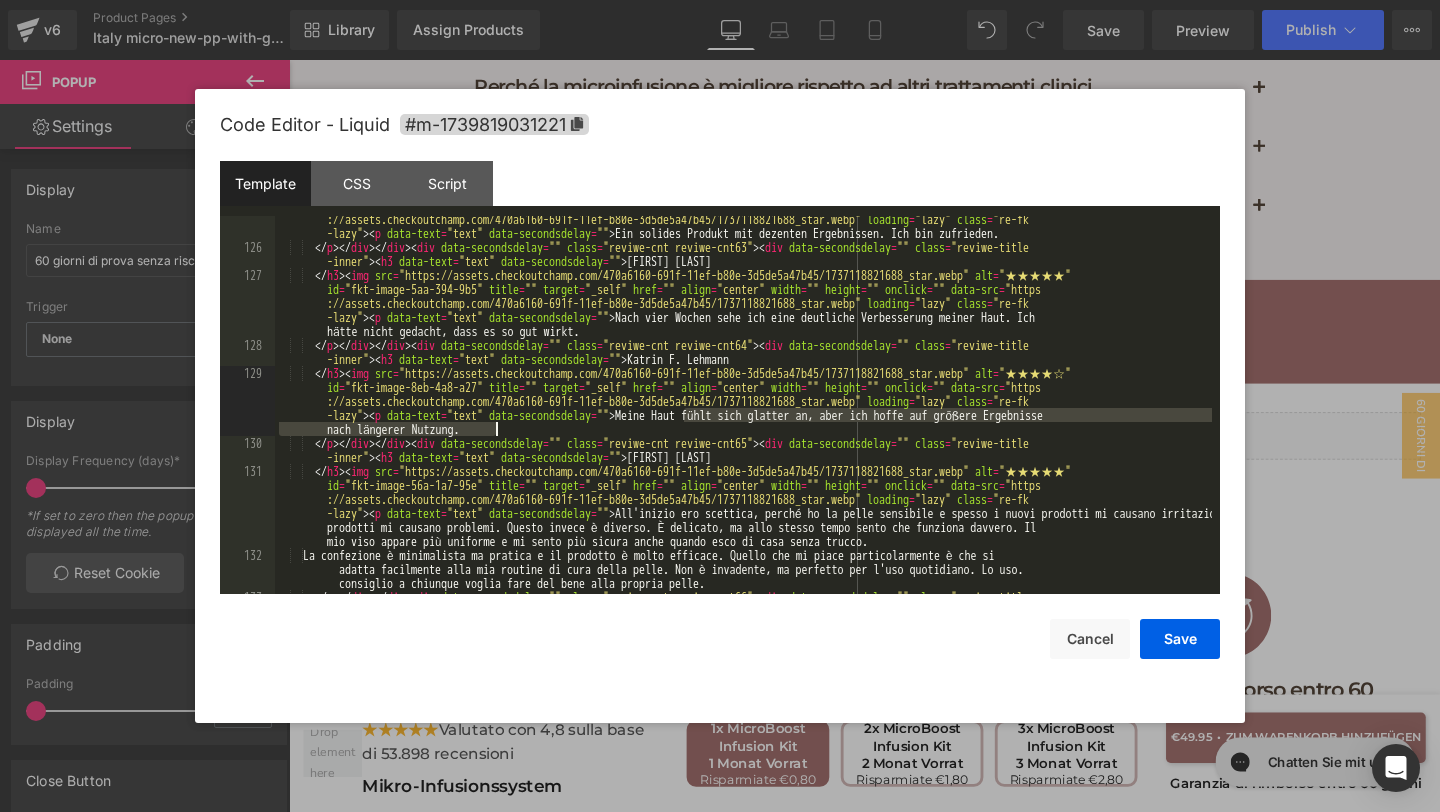 drag, startPoint x: 687, startPoint y: 411, endPoint x: 708, endPoint y: 426, distance: 25.806976 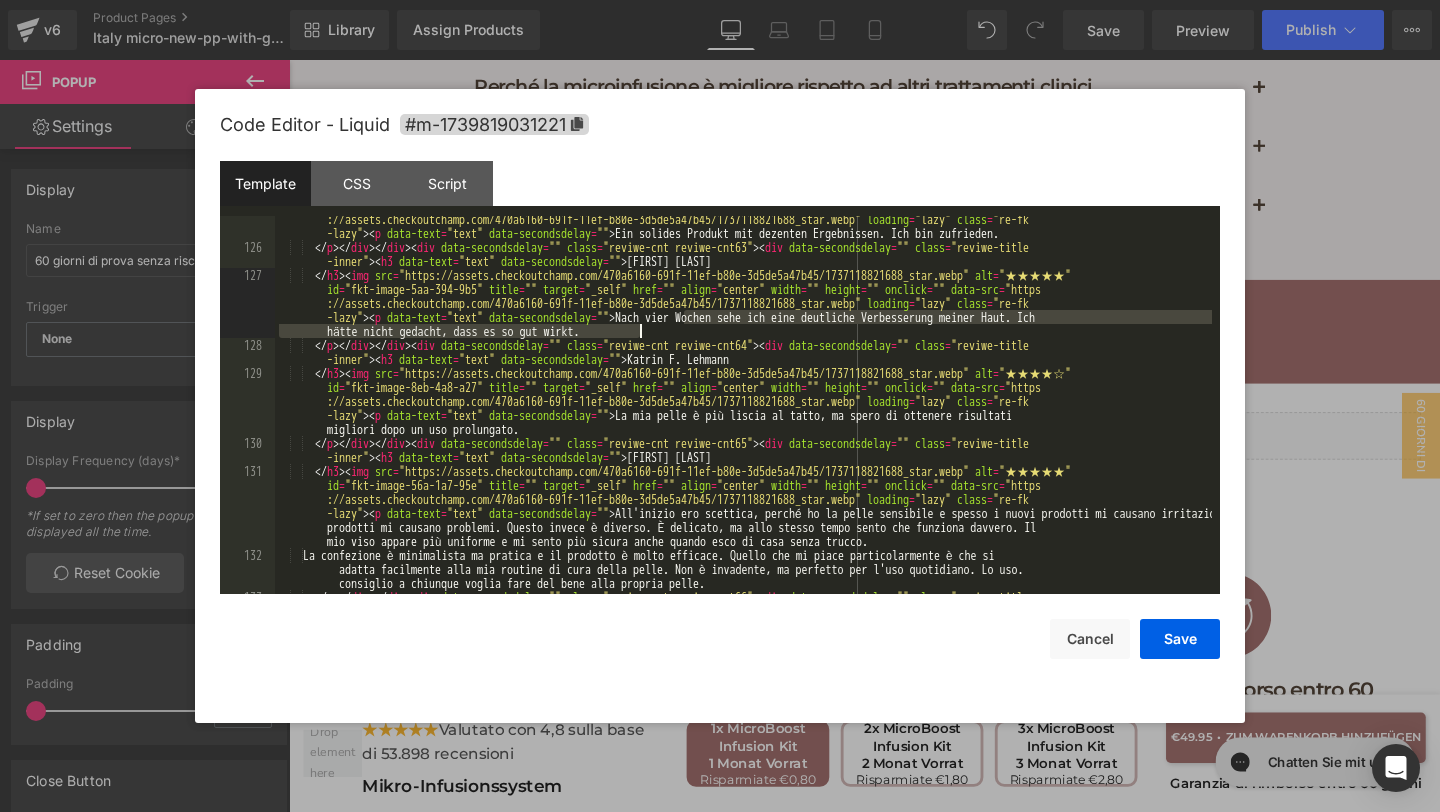 drag, startPoint x: 681, startPoint y: 315, endPoint x: 701, endPoint y: 328, distance: 23.853722 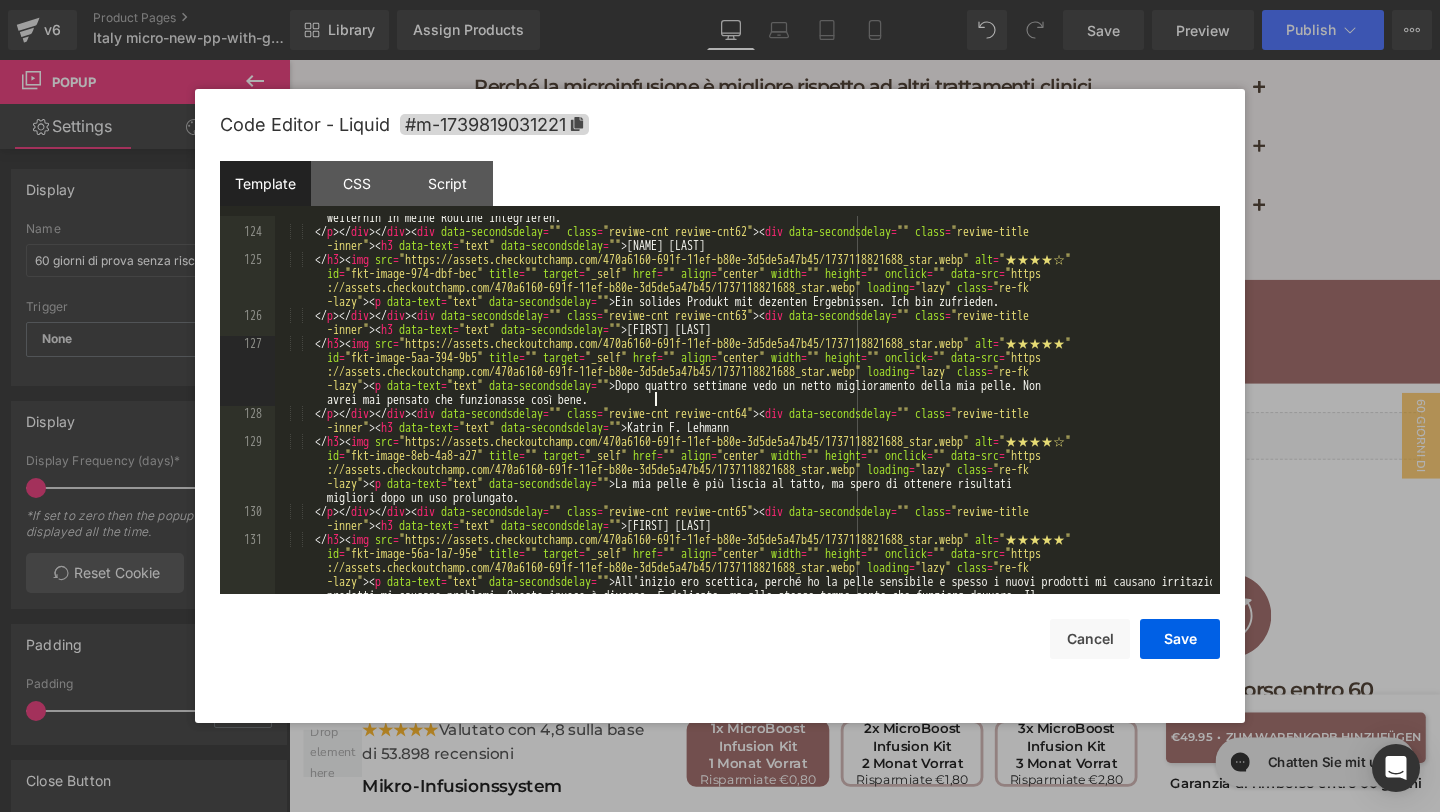 scroll, scrollTop: 6249, scrollLeft: 0, axis: vertical 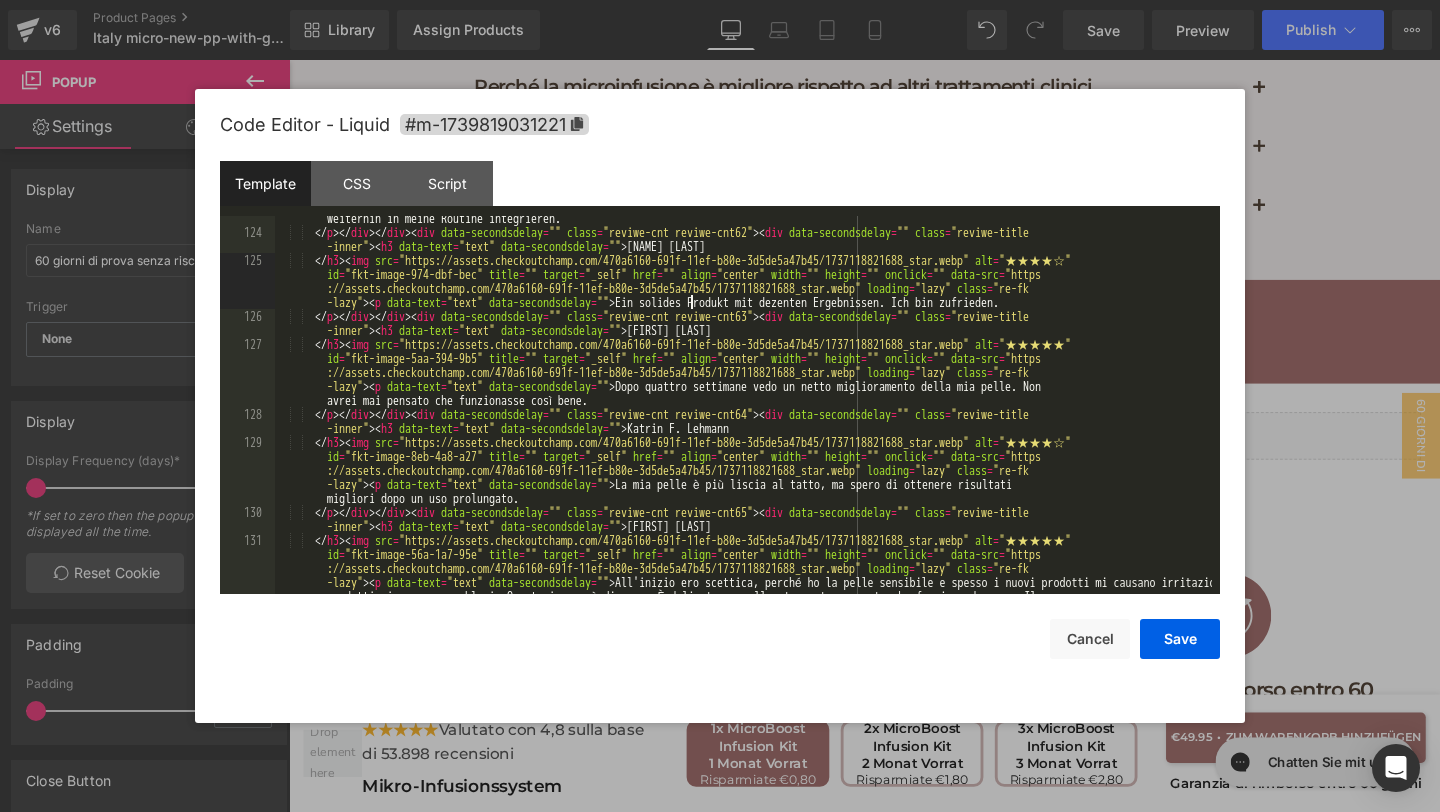 click on "[FIRST] [LAST]" at bounding box center (743, 421) 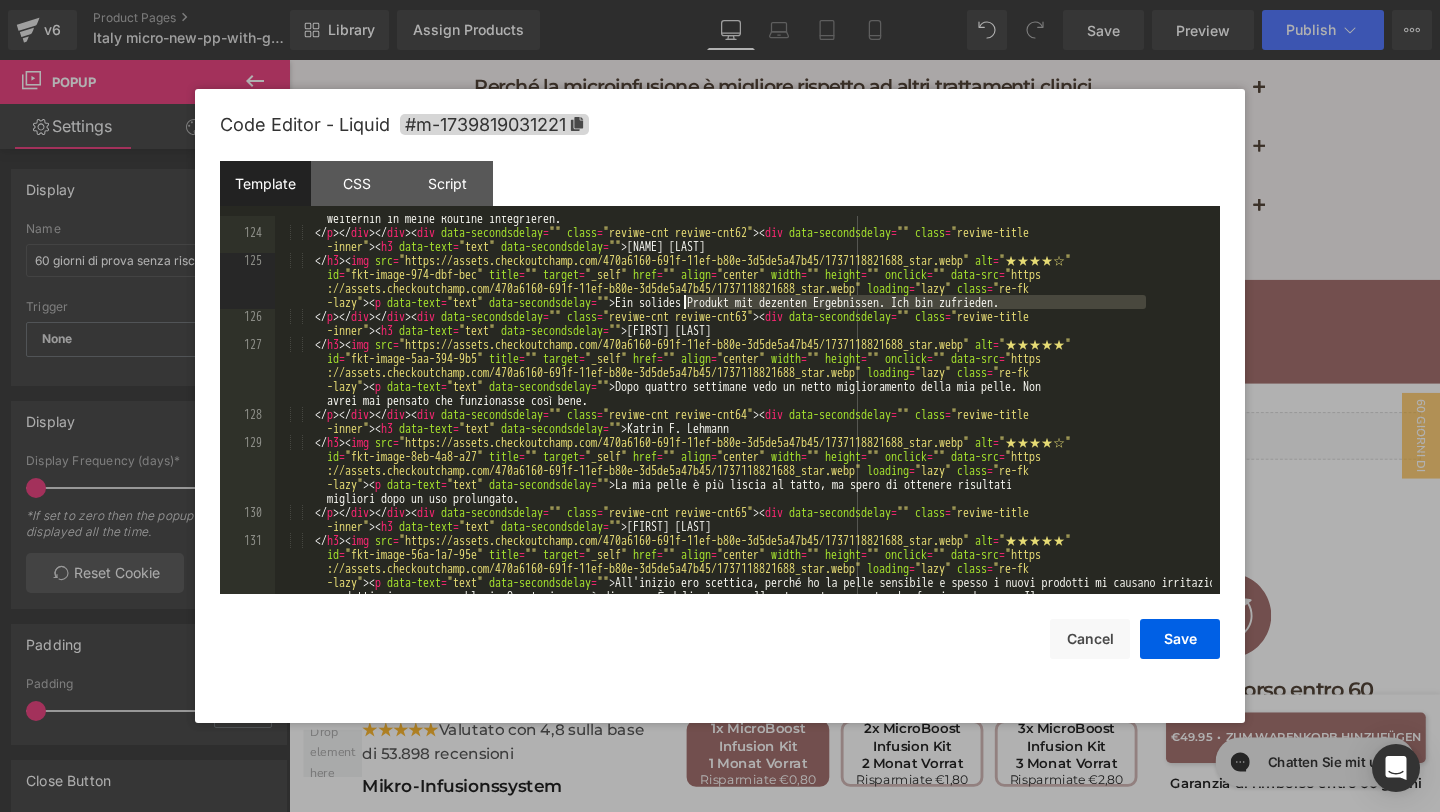 drag, startPoint x: 1155, startPoint y: 309, endPoint x: 682, endPoint y: 301, distance: 473.06766 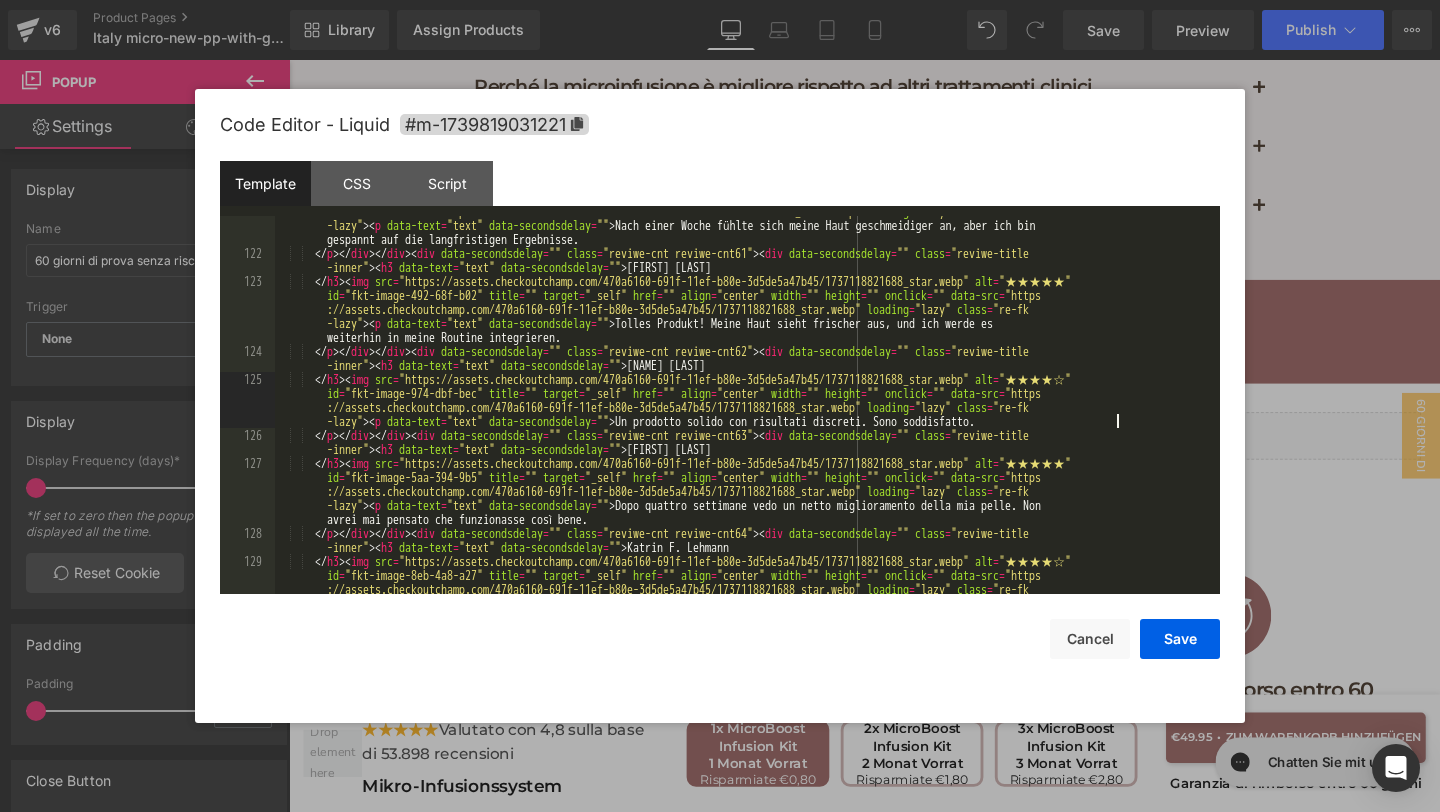 scroll, scrollTop: 6112, scrollLeft: 0, axis: vertical 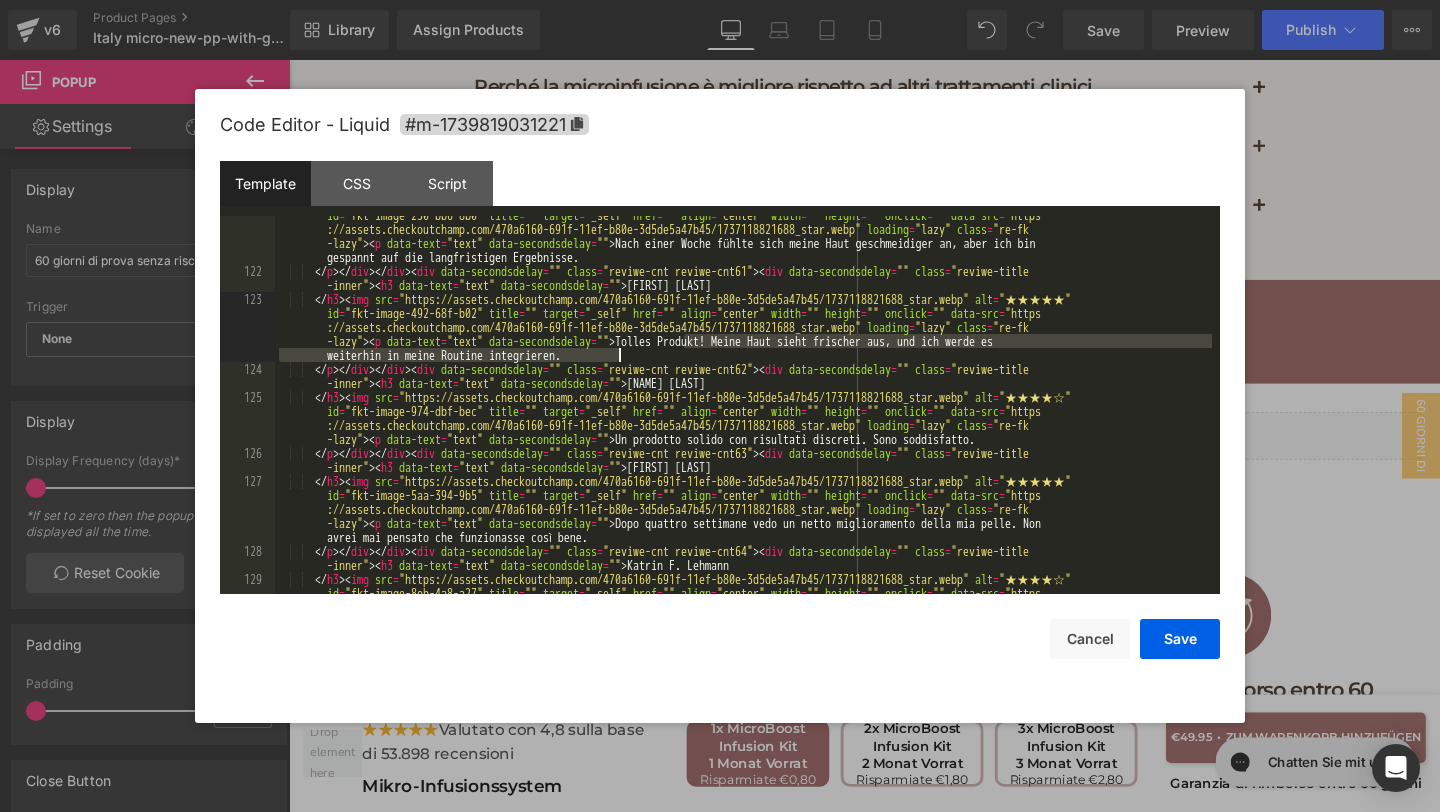 drag, startPoint x: 687, startPoint y: 343, endPoint x: 735, endPoint y: 354, distance: 49.24429 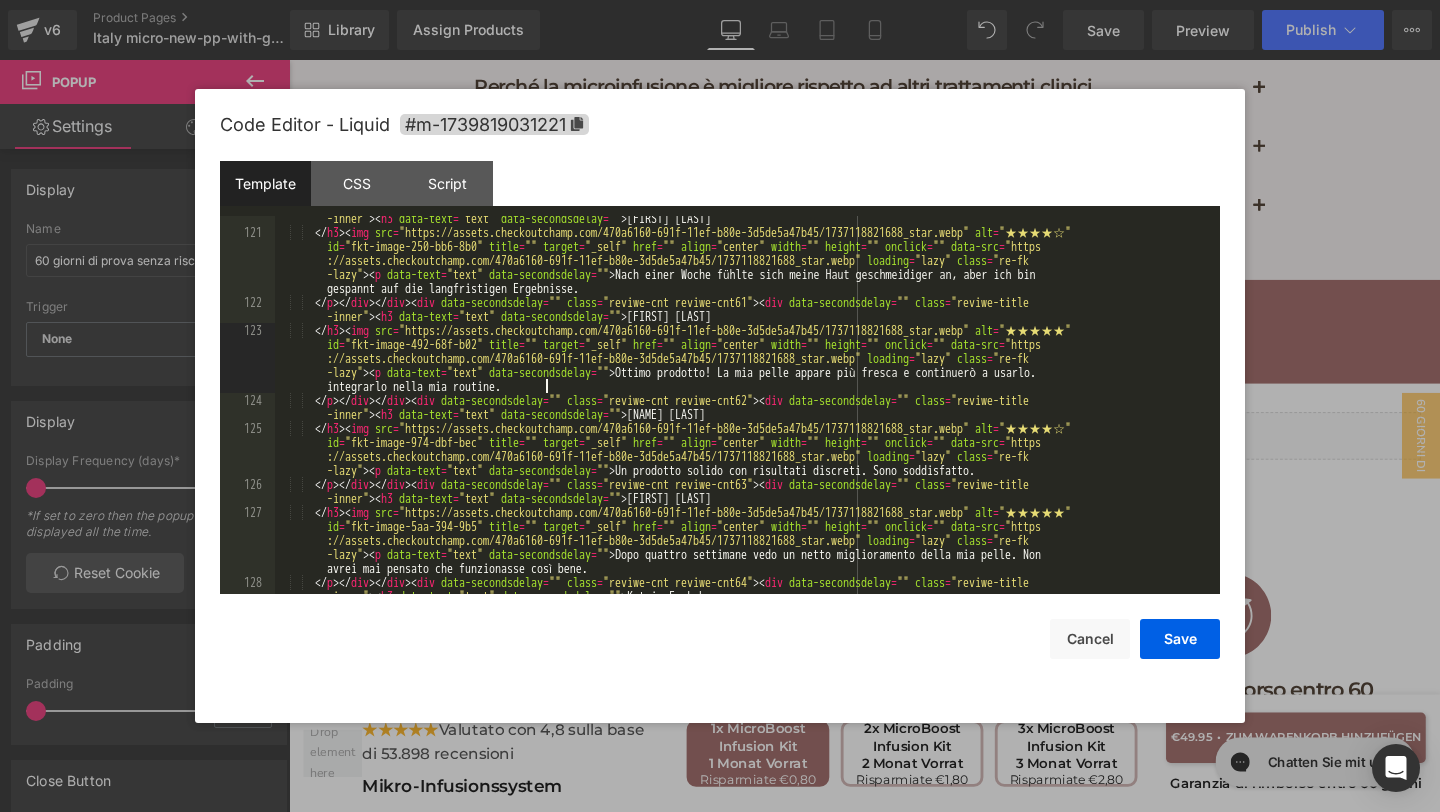 scroll, scrollTop: 6067, scrollLeft: 0, axis: vertical 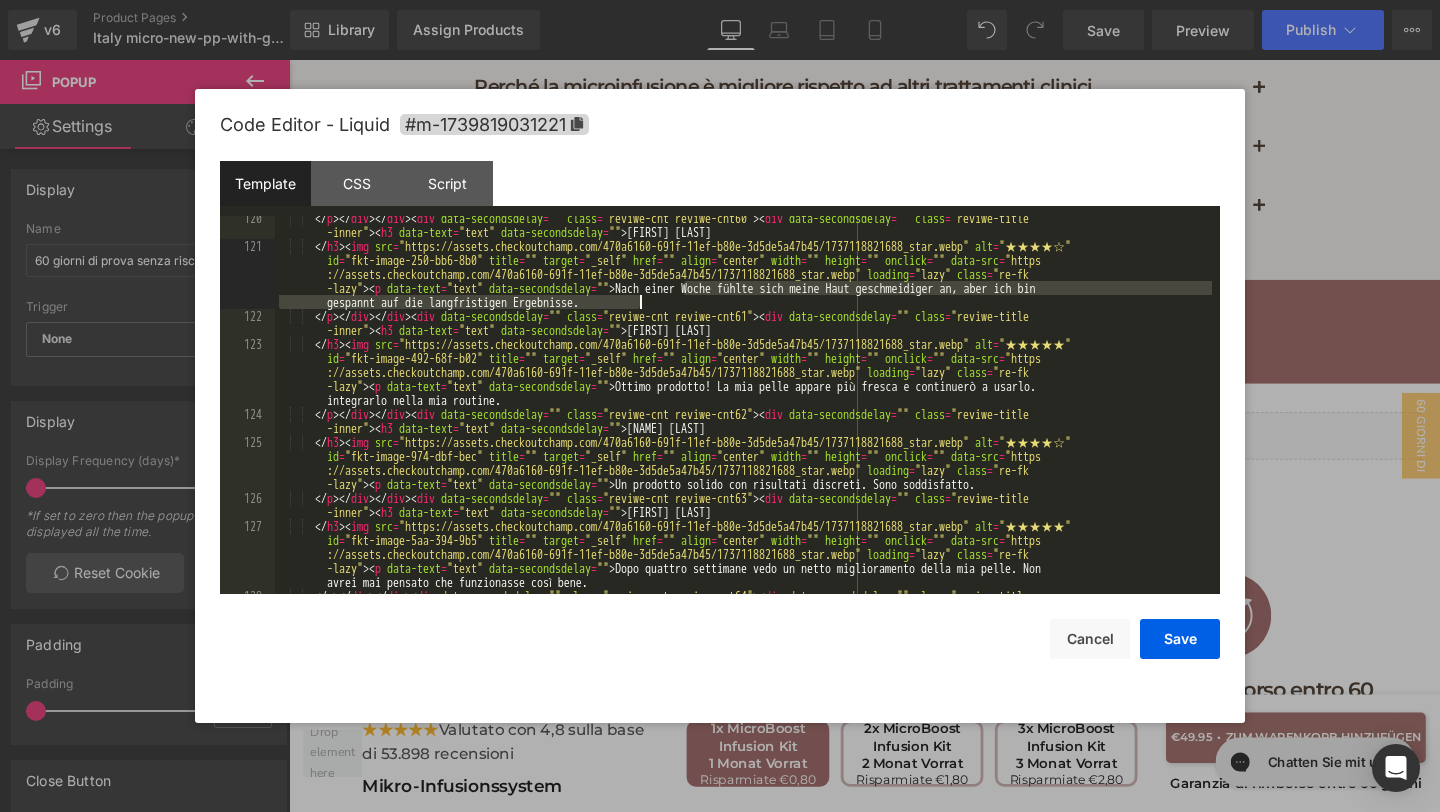click on "</ p > </ div > </ div > < div   data-secondsdelay = ""   class = "reviwe-cnt reviwe-cnt60" > < div   data-secondsdelay = ""   class = "reviwe-title          -inner" > < h3   data-text = "text"   data-secondsdelay = "" > Birgit Müller          </ h3 > < img   src = "https://assets.checkoutchamp.com/470a6160-691f-11ef-b80e-3d5de5a47b45/1737118821688_star.webp"   alt = "★★★★☆"            id = "fkt-image-250-bb6-8b0"   title = ""   target = "_self"   href = ""   align = "center"   width = ""   height = ""   onclick = ""   data-src = "https          ://assets.checkoutchamp.com/470a6160-691f-11ef-b80e-3d5de5a47b45/1737118821688_star.webp"   loading = "lazy"   class = "re-fk          -lazy" > < p   data-text = "text"   data-secondsdelay = "" > Nach einer Woche fühlte sich meine Haut geschmeidiger an, aber ich bin           gespannt auf die langfristigen Ergebnisse.          </ p > </ div > </ div > < div   data-secondsdelay = ""   class = > < div   = """ at bounding box center (743, 428) 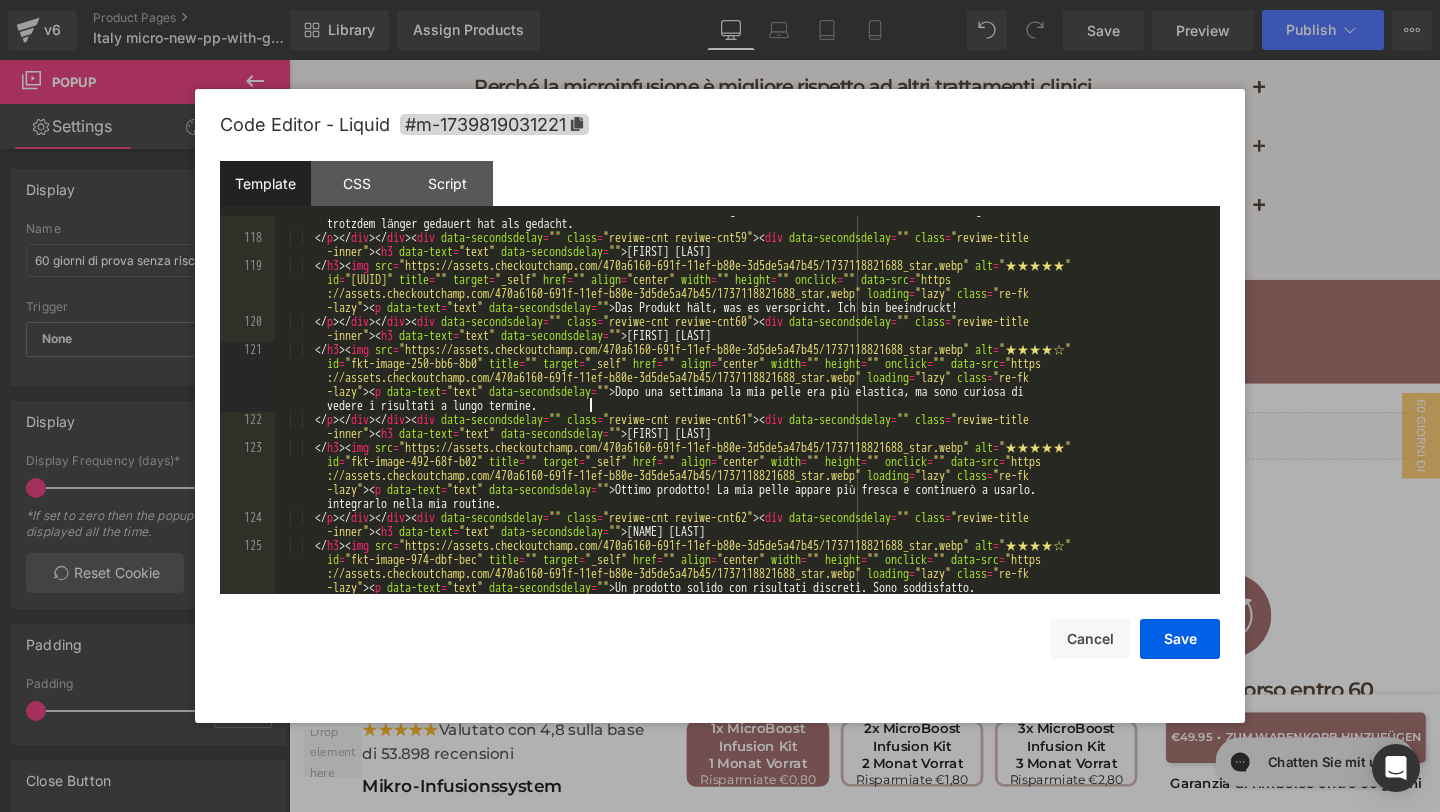 scroll, scrollTop: 5952, scrollLeft: 0, axis: vertical 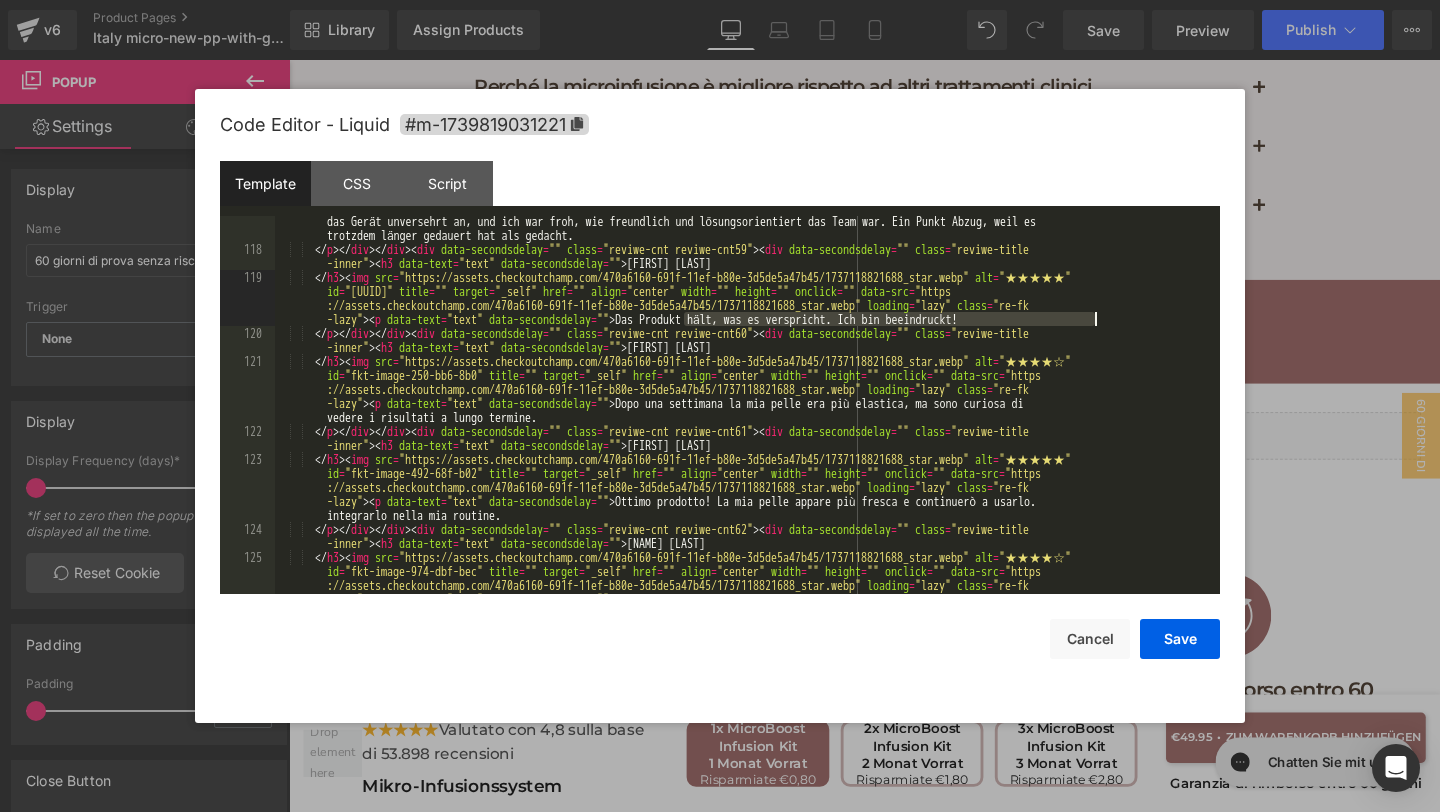 drag, startPoint x: 685, startPoint y: 320, endPoint x: 1099, endPoint y: 323, distance: 414.01086 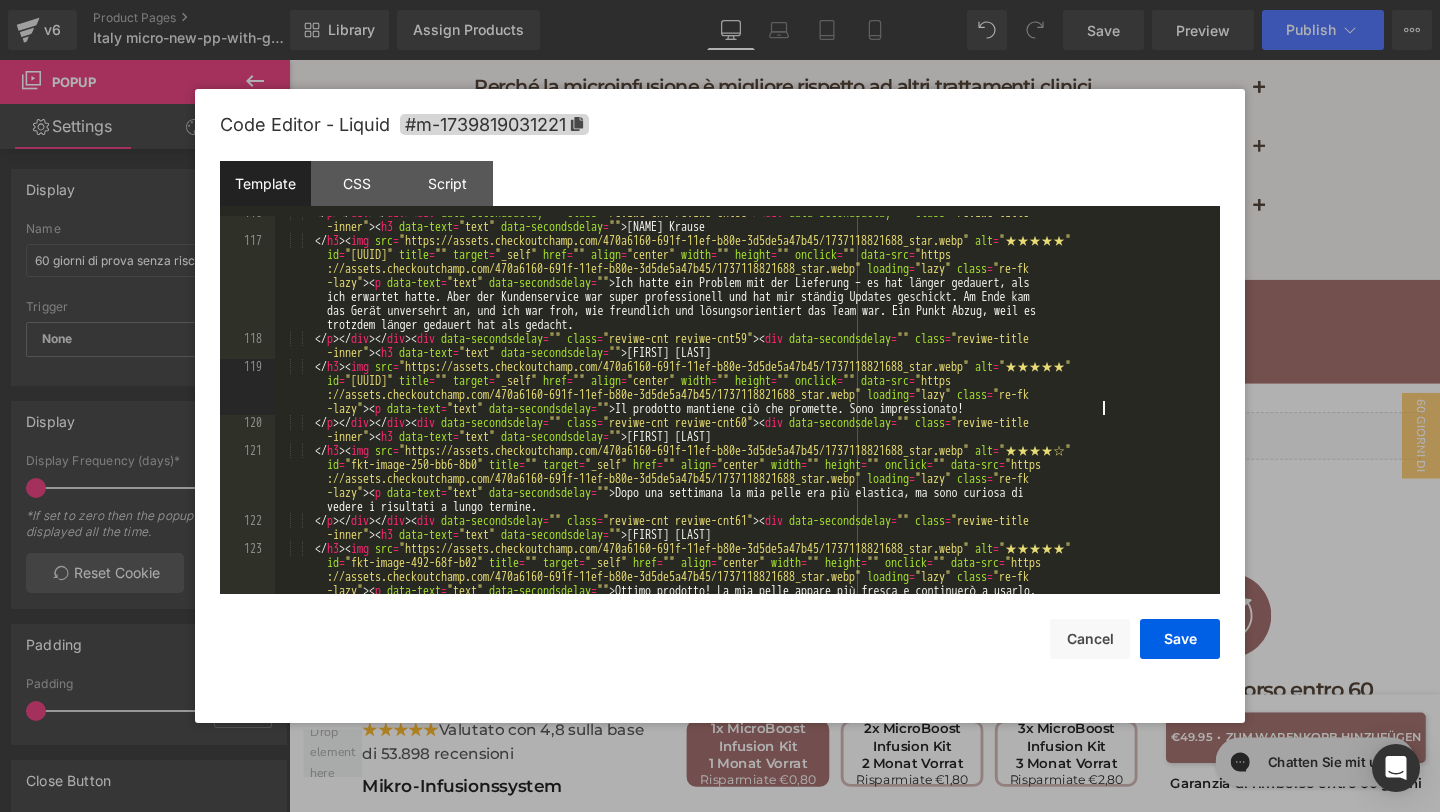 scroll, scrollTop: 5839, scrollLeft: 0, axis: vertical 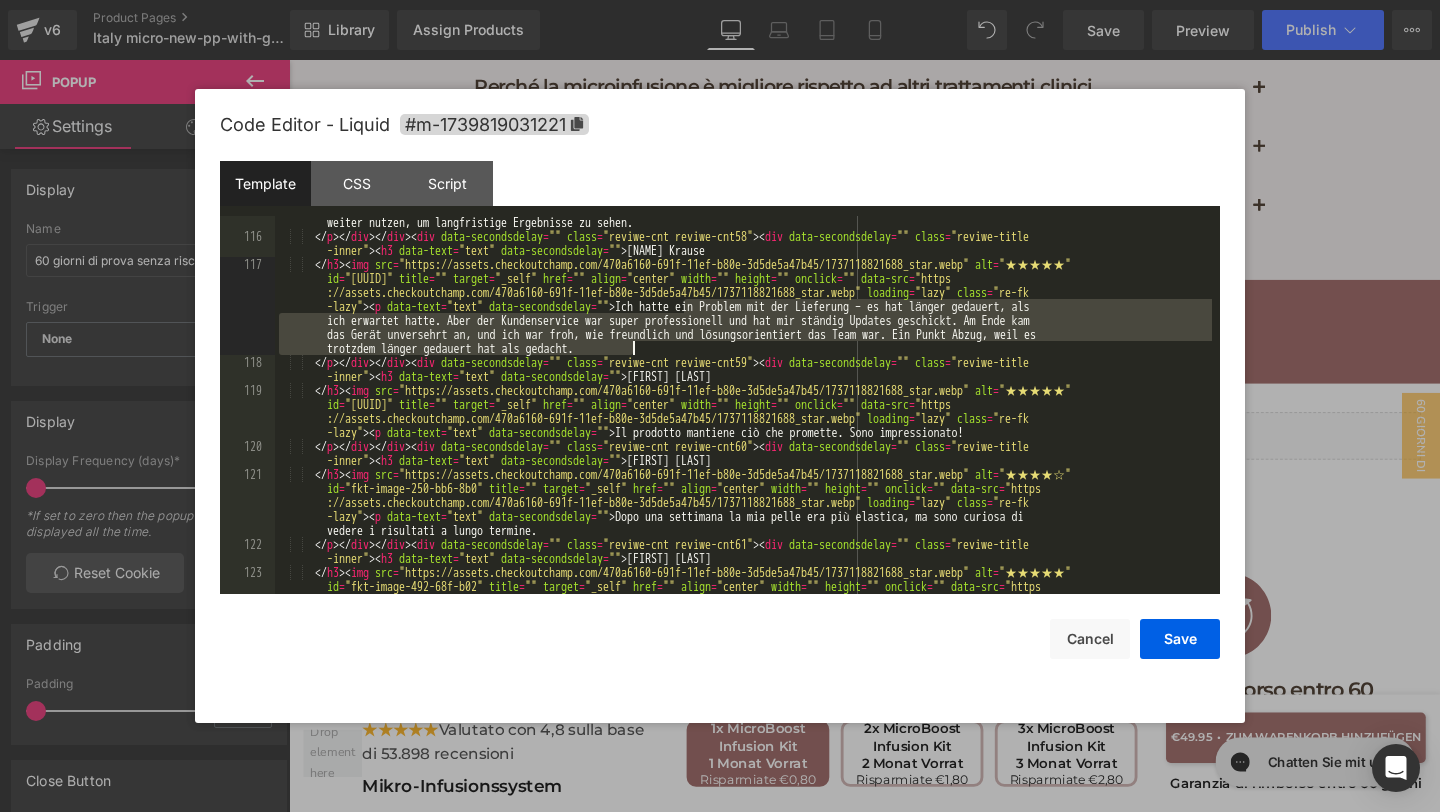drag, startPoint x: 685, startPoint y: 306, endPoint x: 716, endPoint y: 347, distance: 51.40039 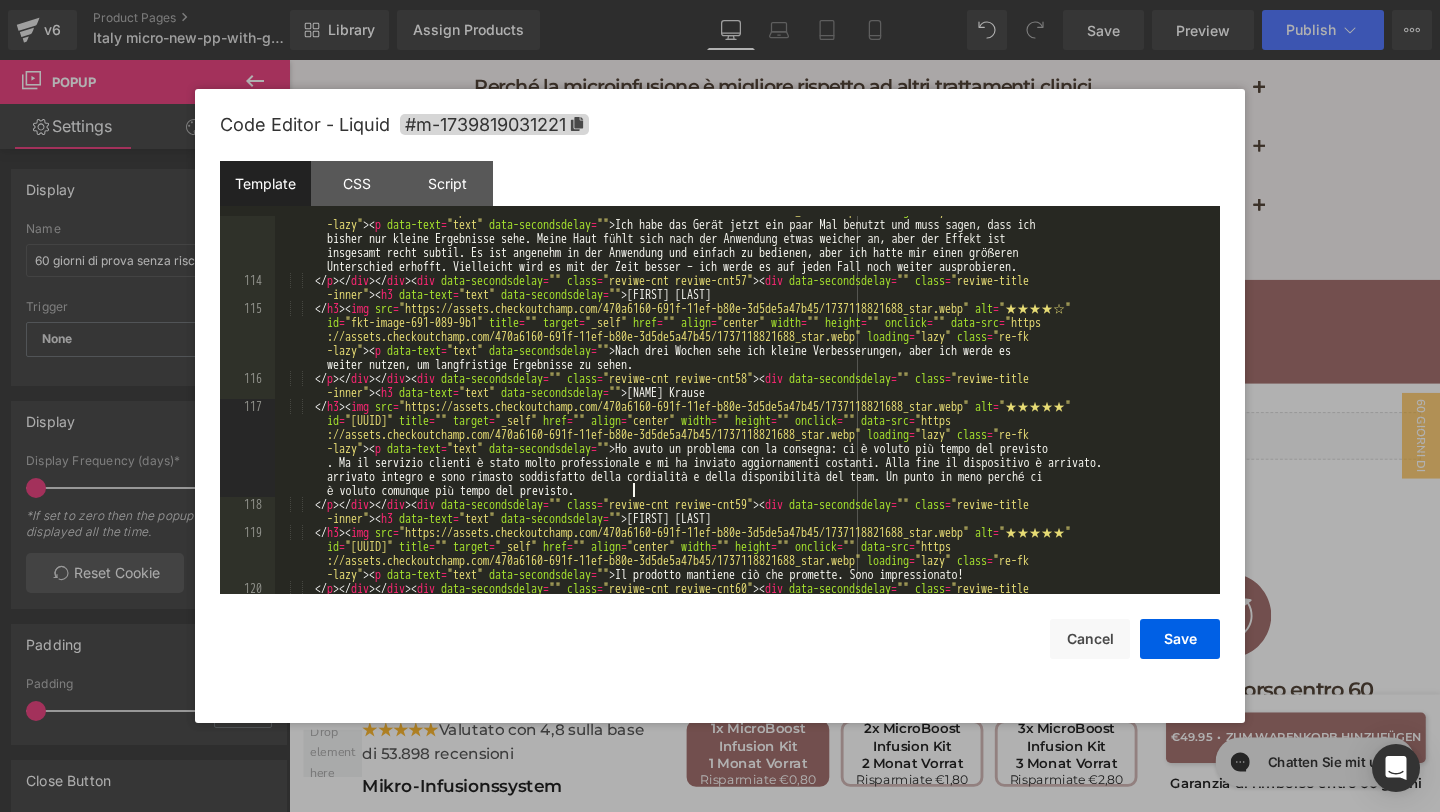 scroll, scrollTop: 5682, scrollLeft: 0, axis: vertical 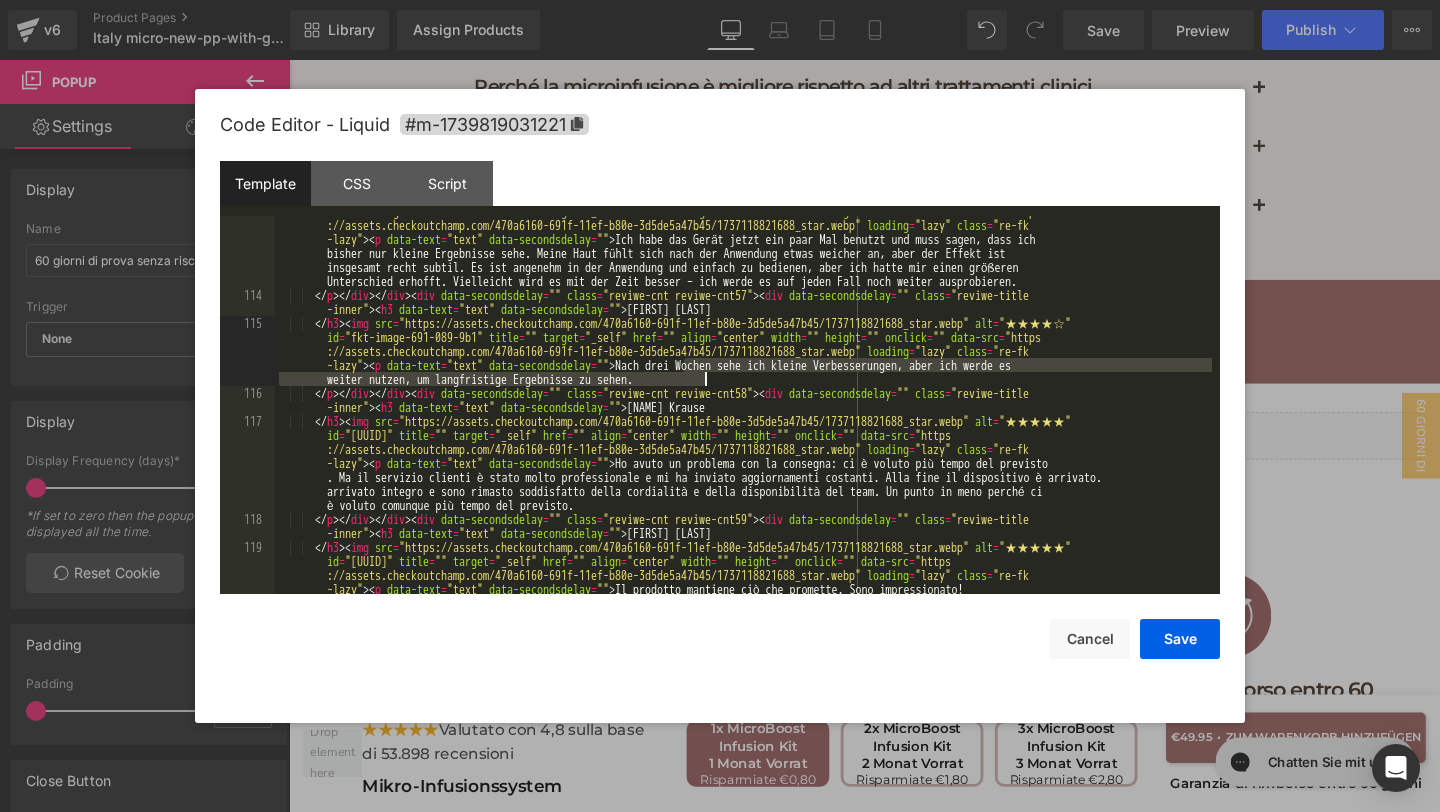 drag, startPoint x: 681, startPoint y: 363, endPoint x: 710, endPoint y: 384, distance: 35.805027 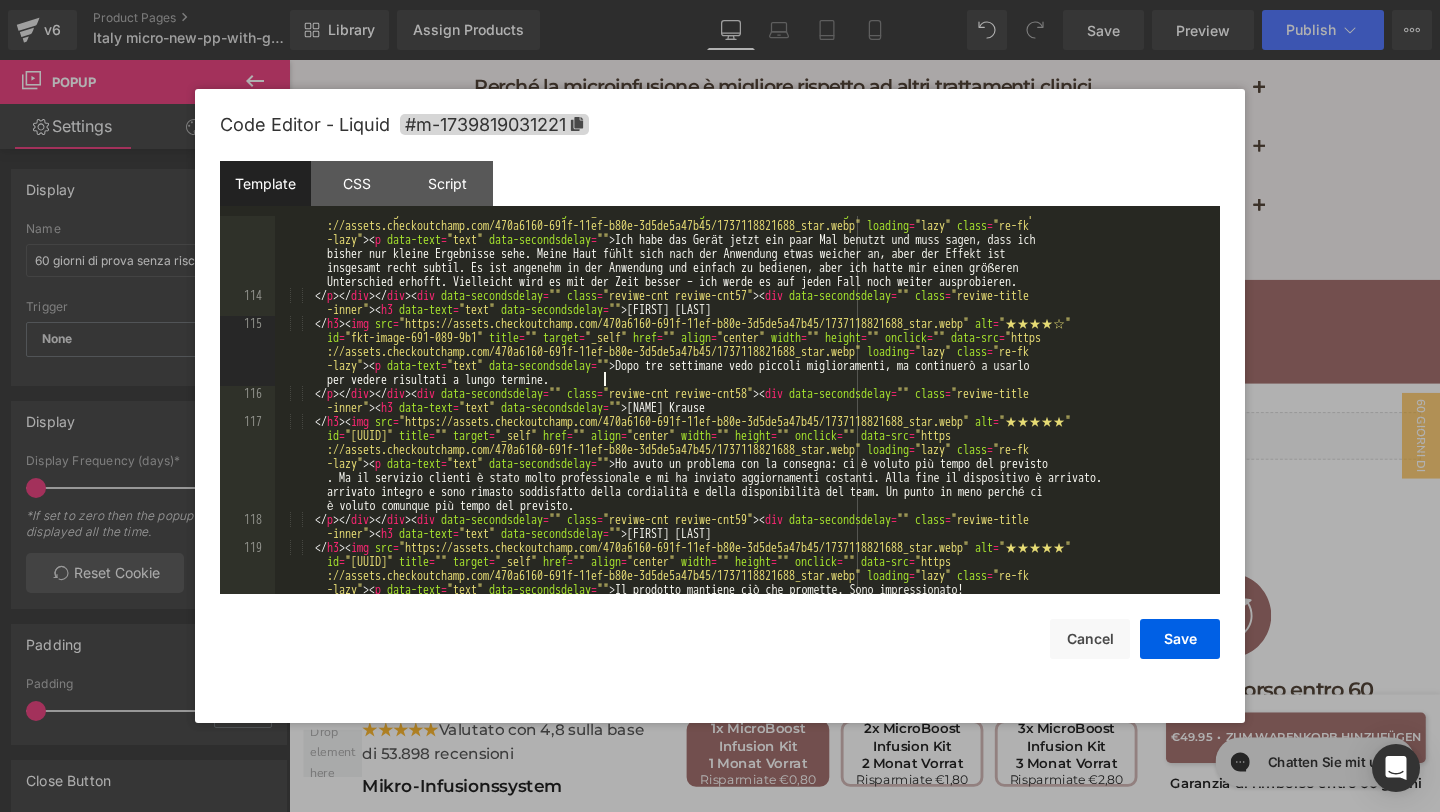 scroll, scrollTop: 5610, scrollLeft: 0, axis: vertical 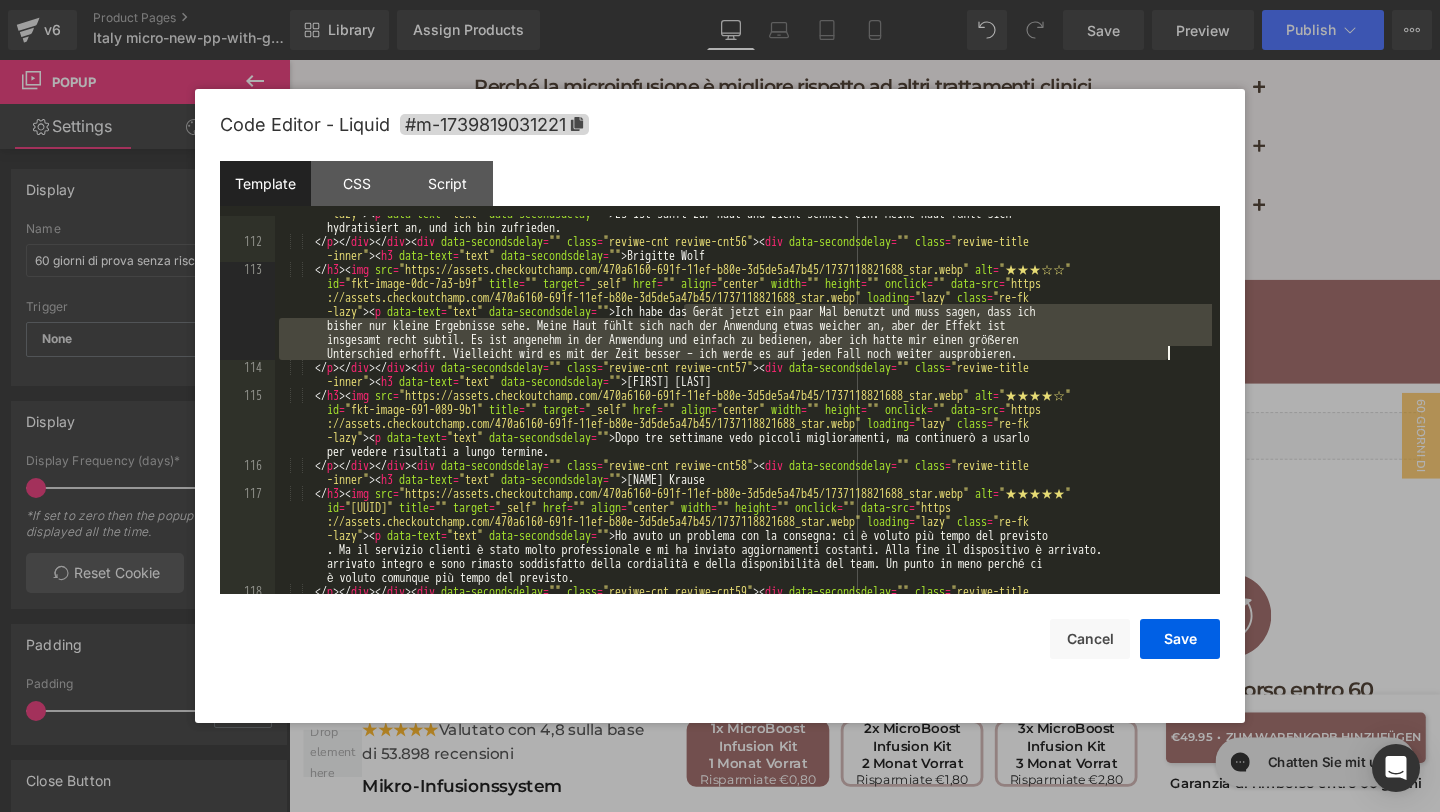 drag, startPoint x: 682, startPoint y: 310, endPoint x: 1187, endPoint y: 349, distance: 506.5037 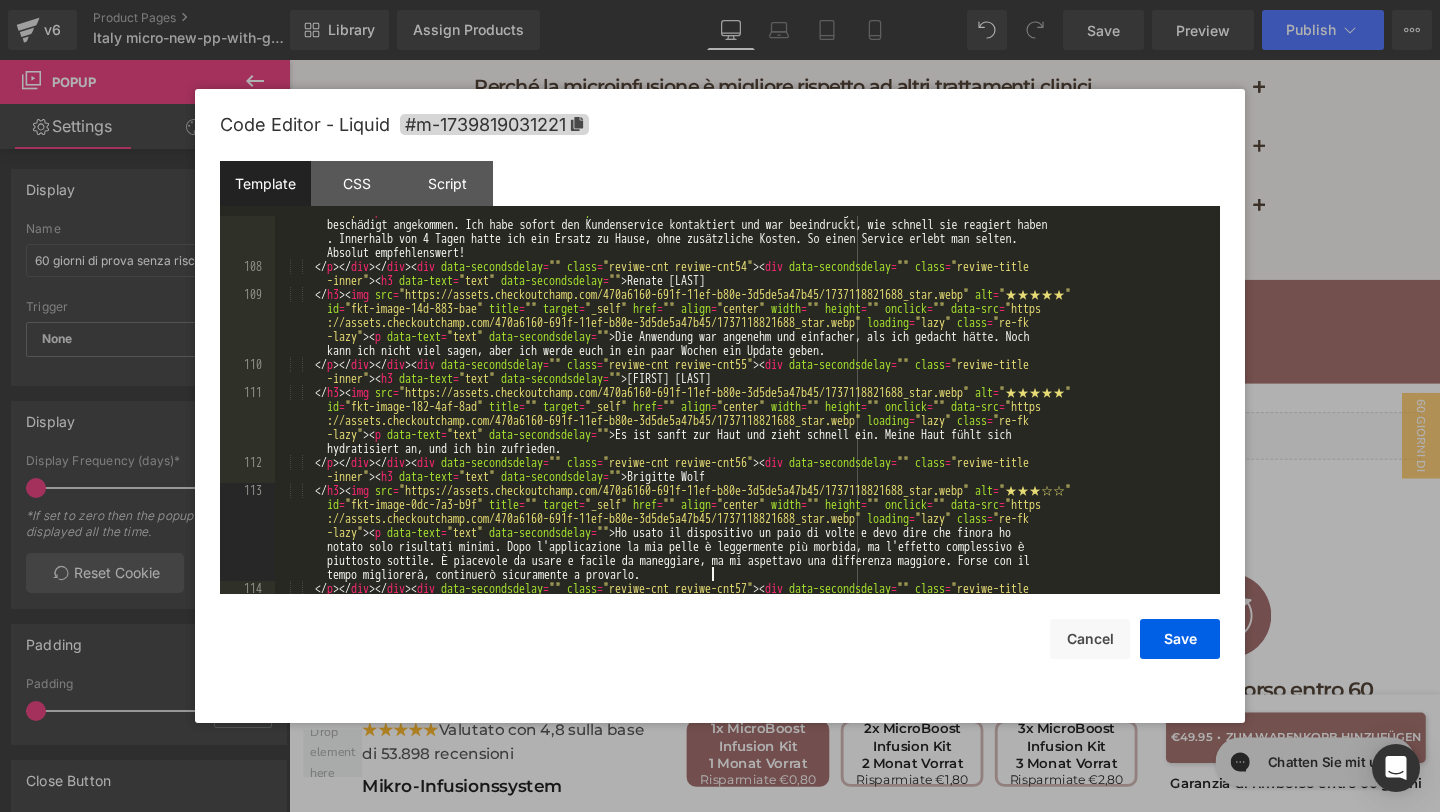 scroll, scrollTop: 5492, scrollLeft: 0, axis: vertical 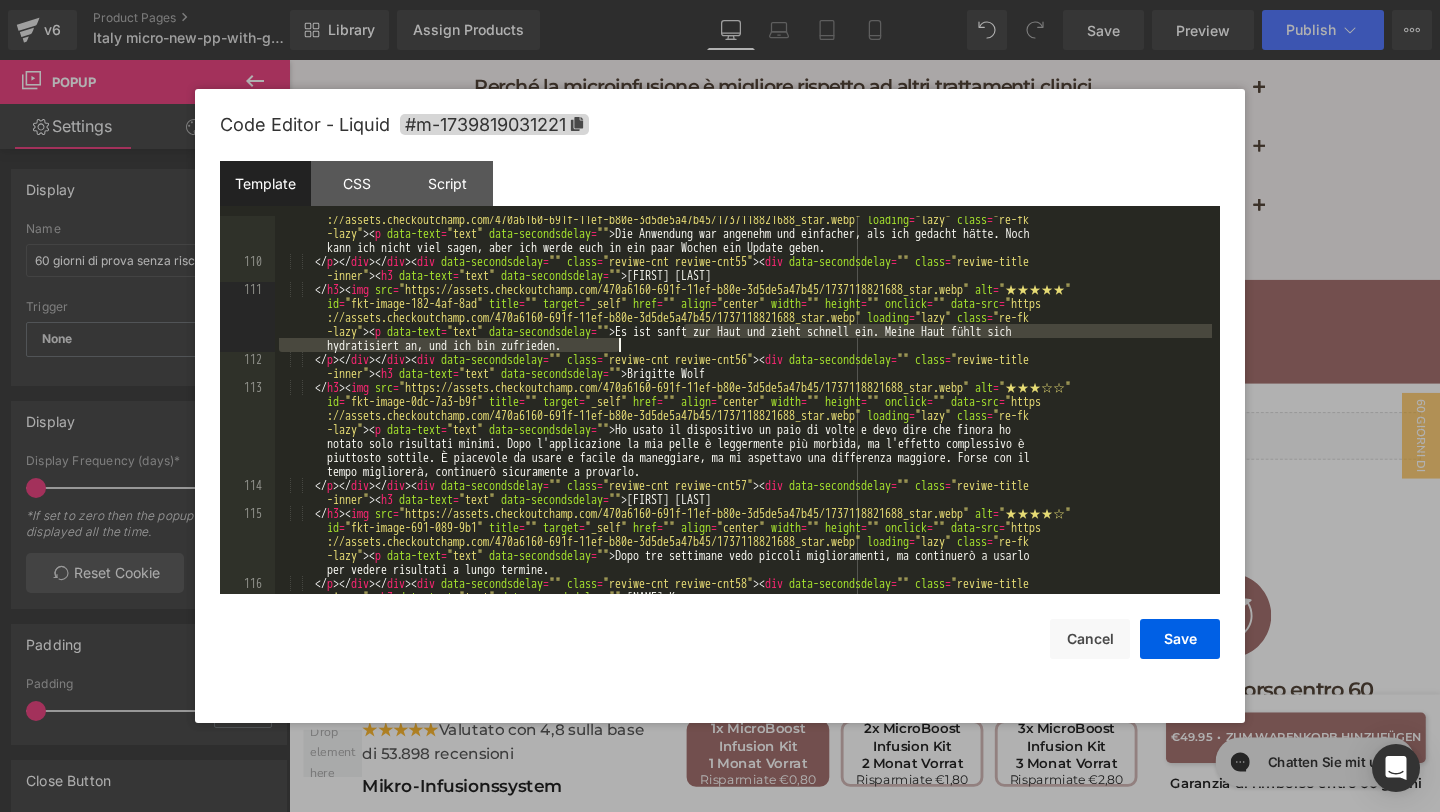 drag, startPoint x: 684, startPoint y: 331, endPoint x: 707, endPoint y: 345, distance: 26.925823 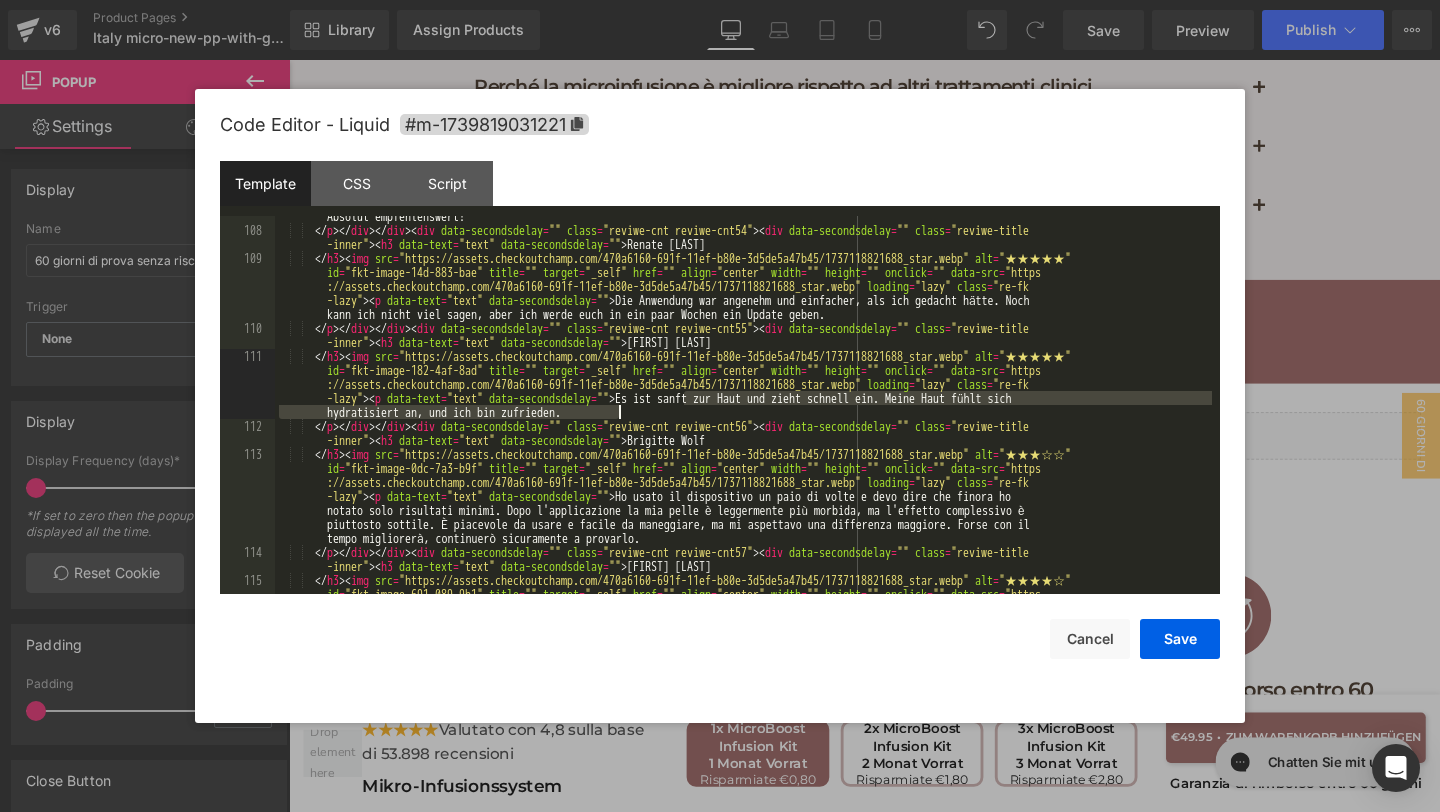 scroll, scrollTop: 5420, scrollLeft: 0, axis: vertical 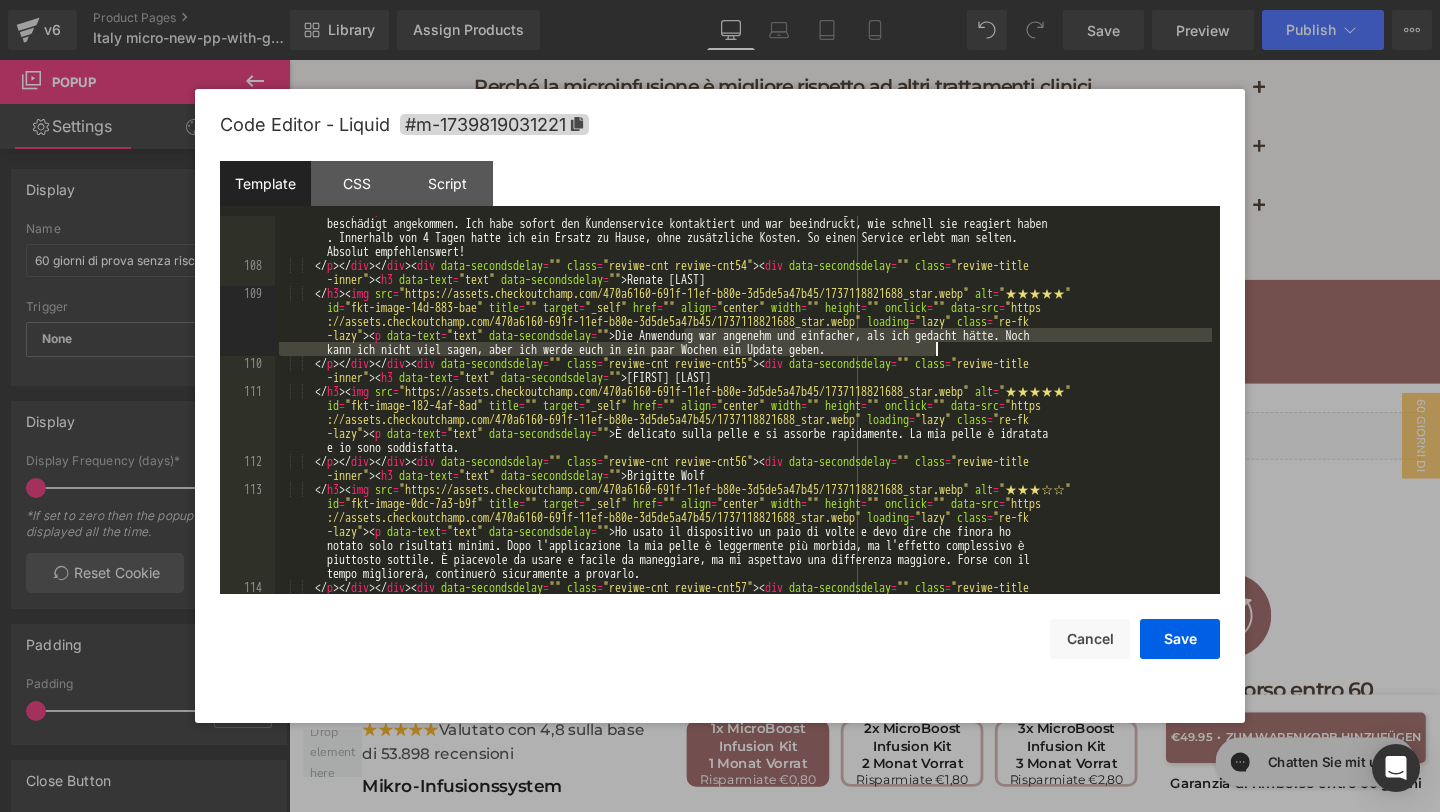 drag, startPoint x: 683, startPoint y: 333, endPoint x: 959, endPoint y: 351, distance: 276.58633 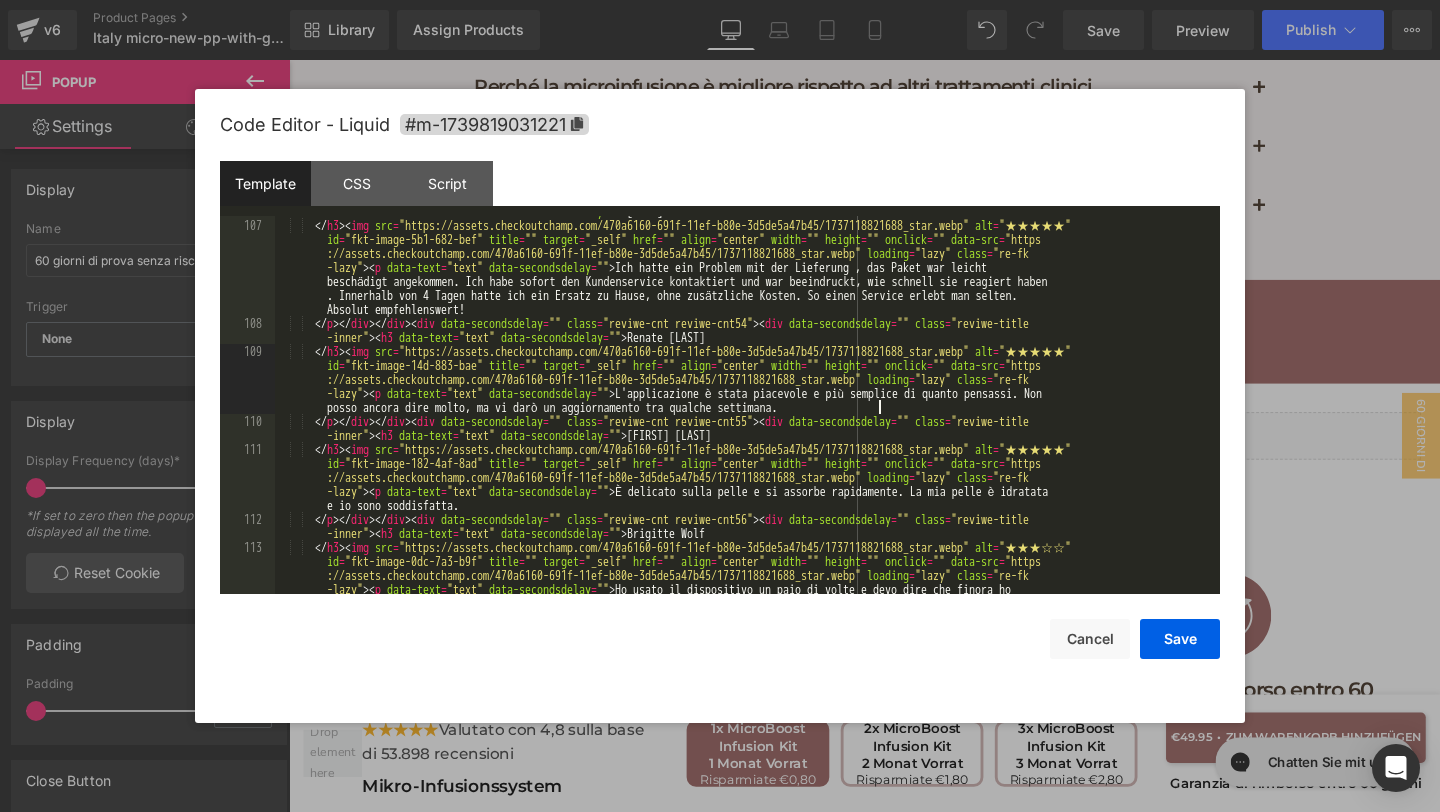 scroll, scrollTop: 5320, scrollLeft: 0, axis: vertical 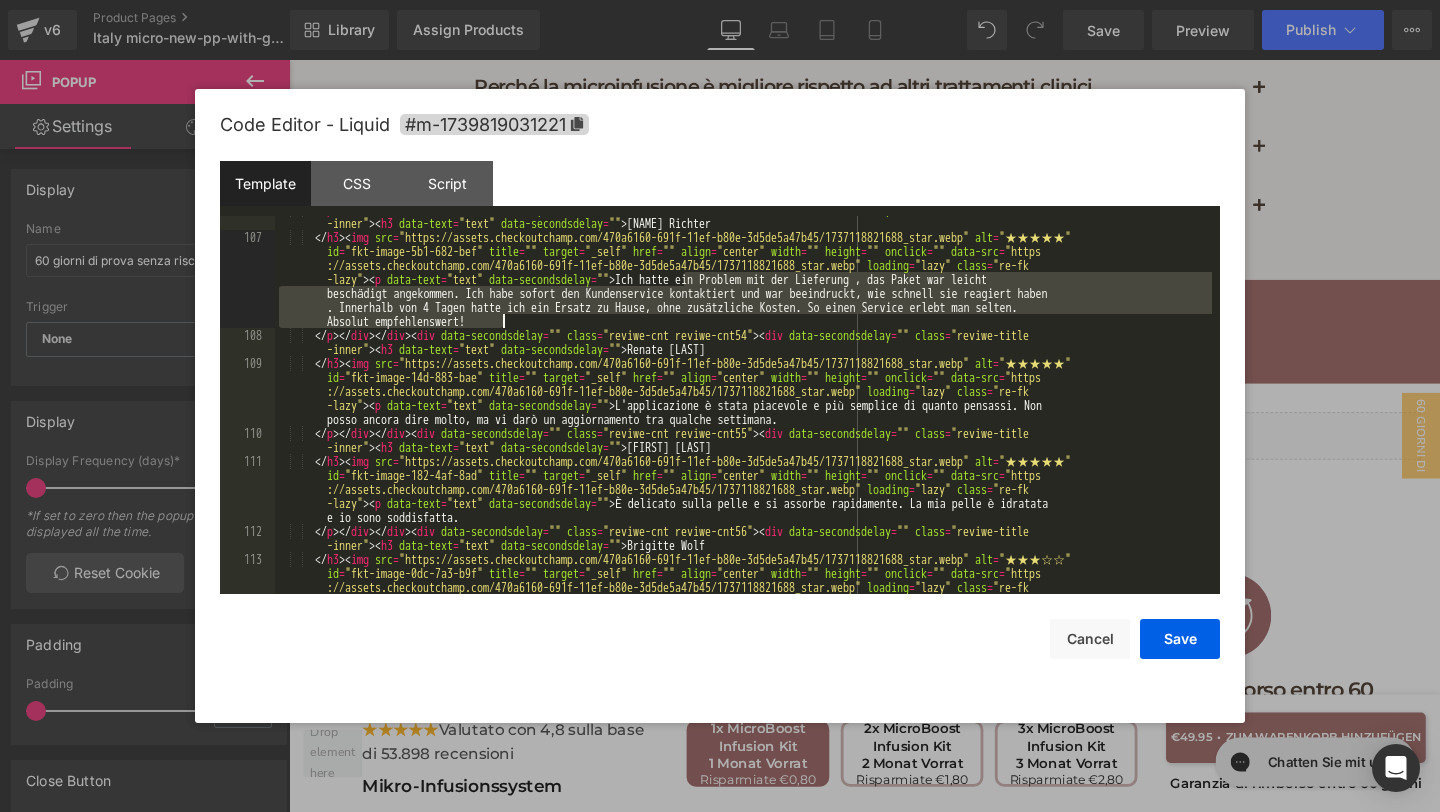 drag, startPoint x: 682, startPoint y: 274, endPoint x: 710, endPoint y: 315, distance: 49.648766 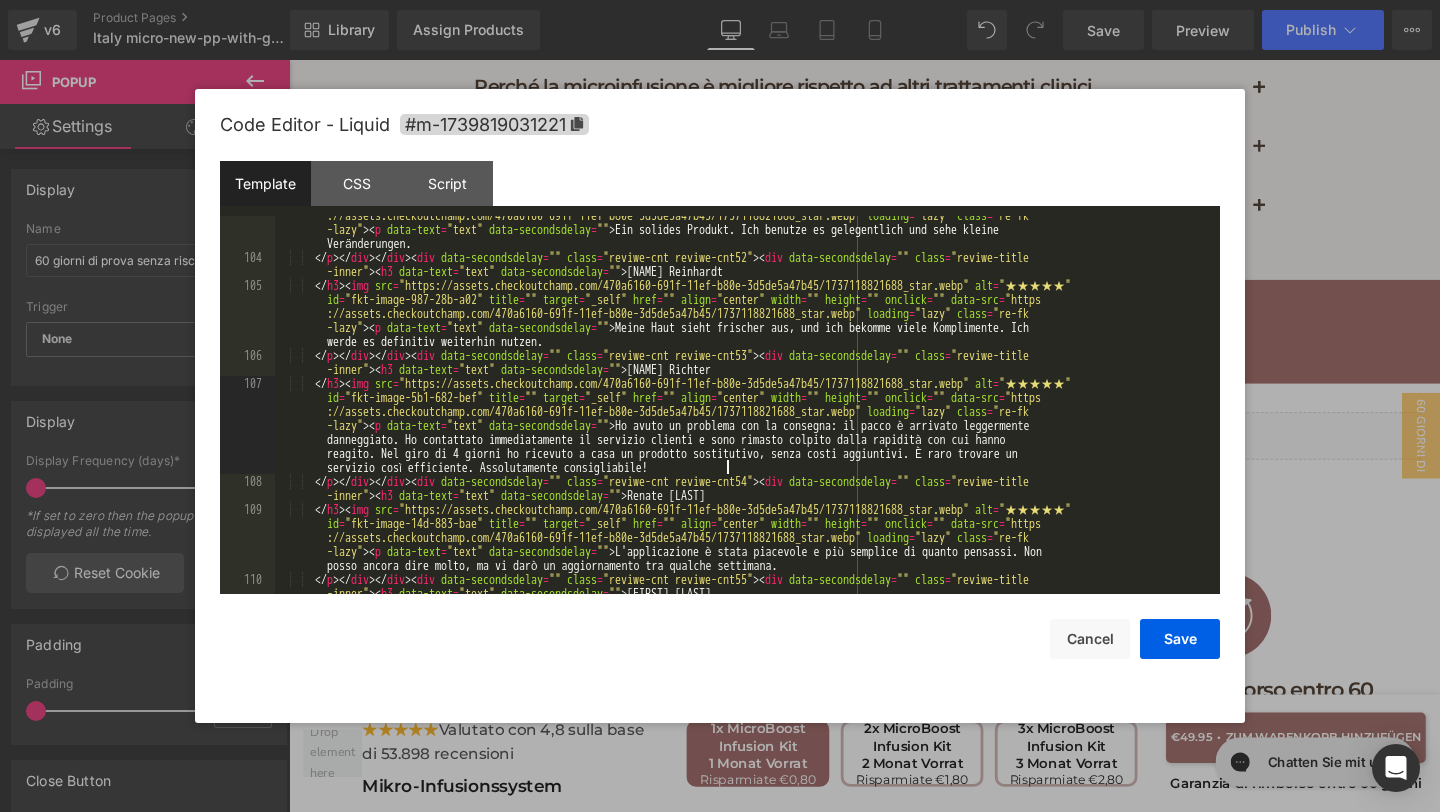 scroll, scrollTop: 5162, scrollLeft: 0, axis: vertical 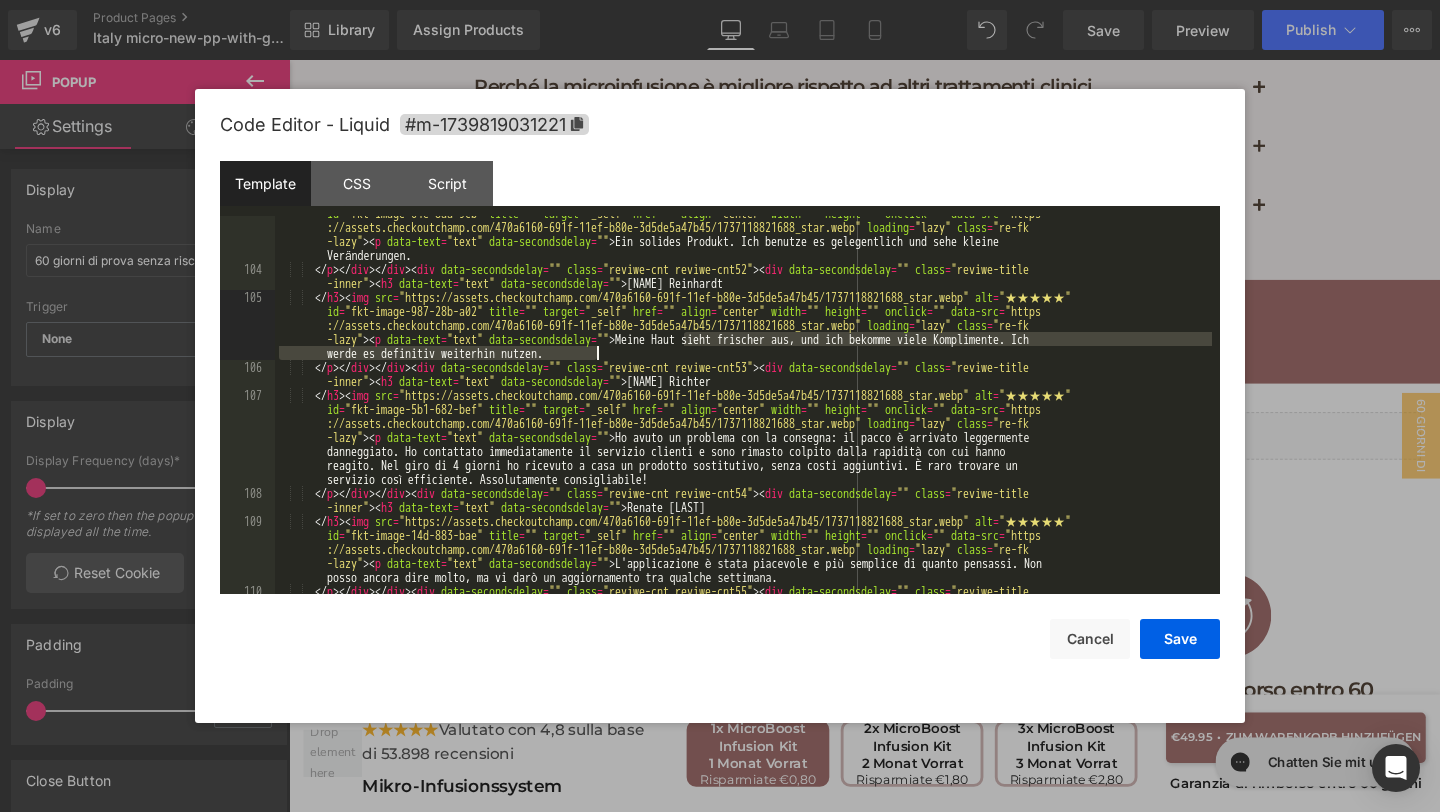 drag, startPoint x: 686, startPoint y: 336, endPoint x: 712, endPoint y: 350, distance: 29.529646 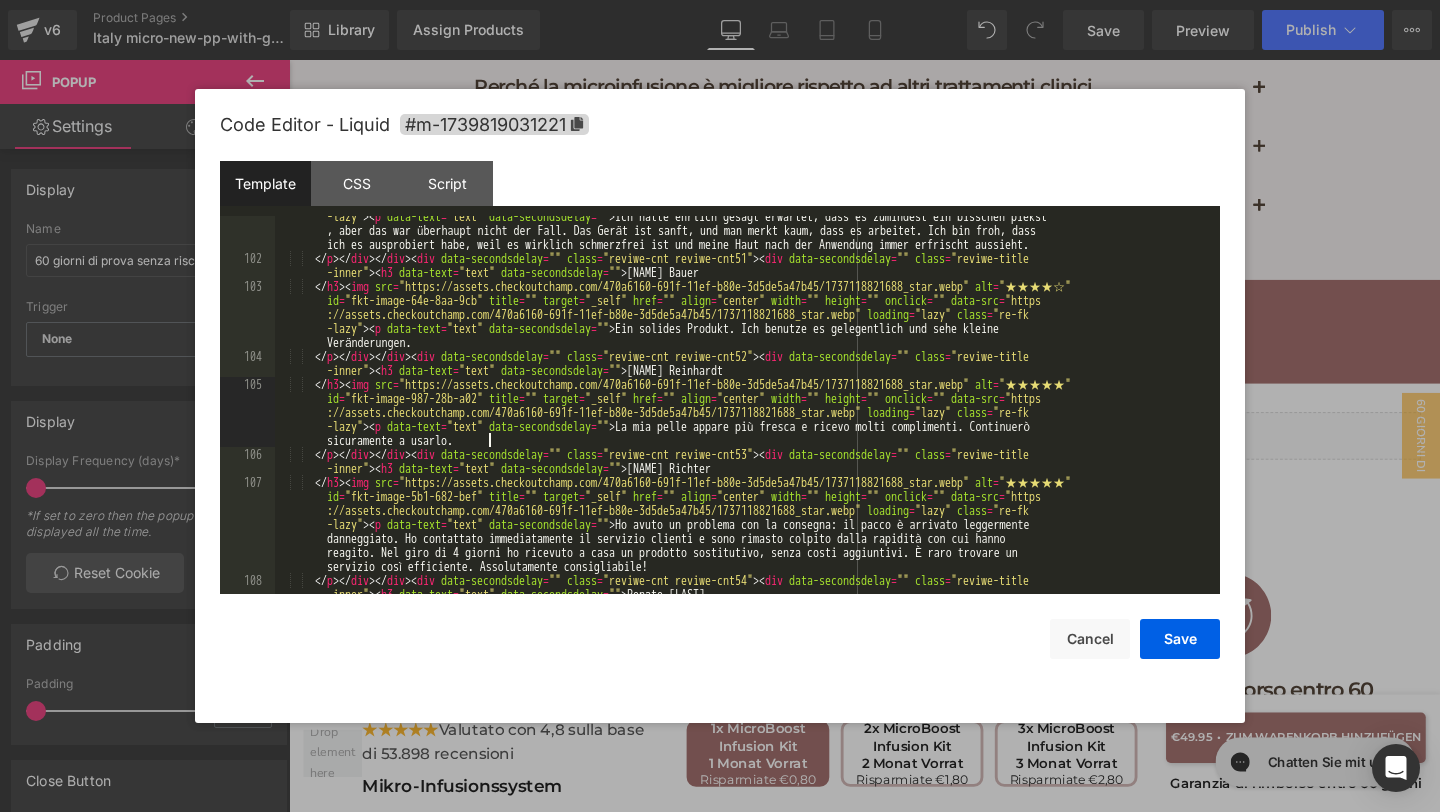 scroll, scrollTop: 5074, scrollLeft: 0, axis: vertical 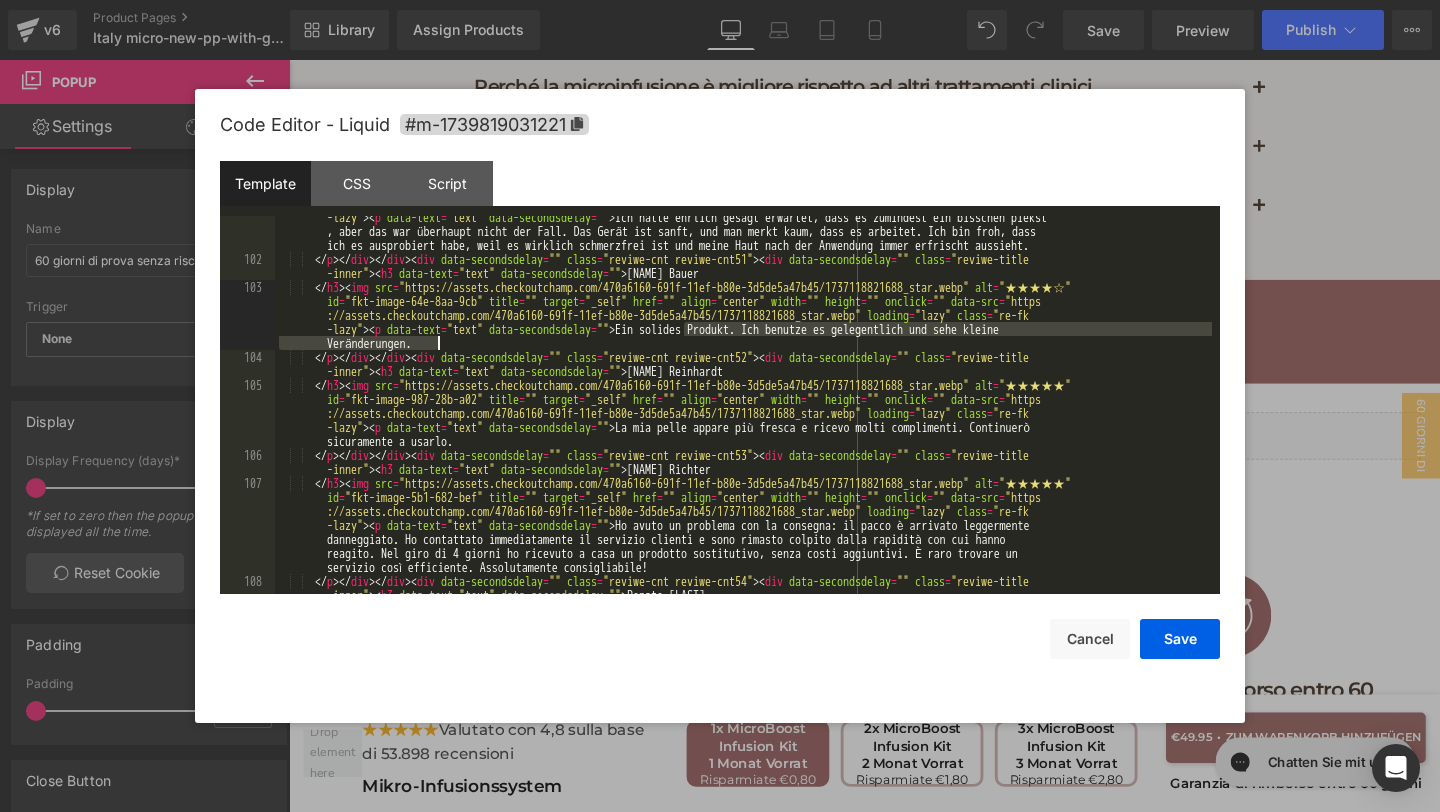 drag, startPoint x: 684, startPoint y: 334, endPoint x: 693, endPoint y: 339, distance: 10.29563 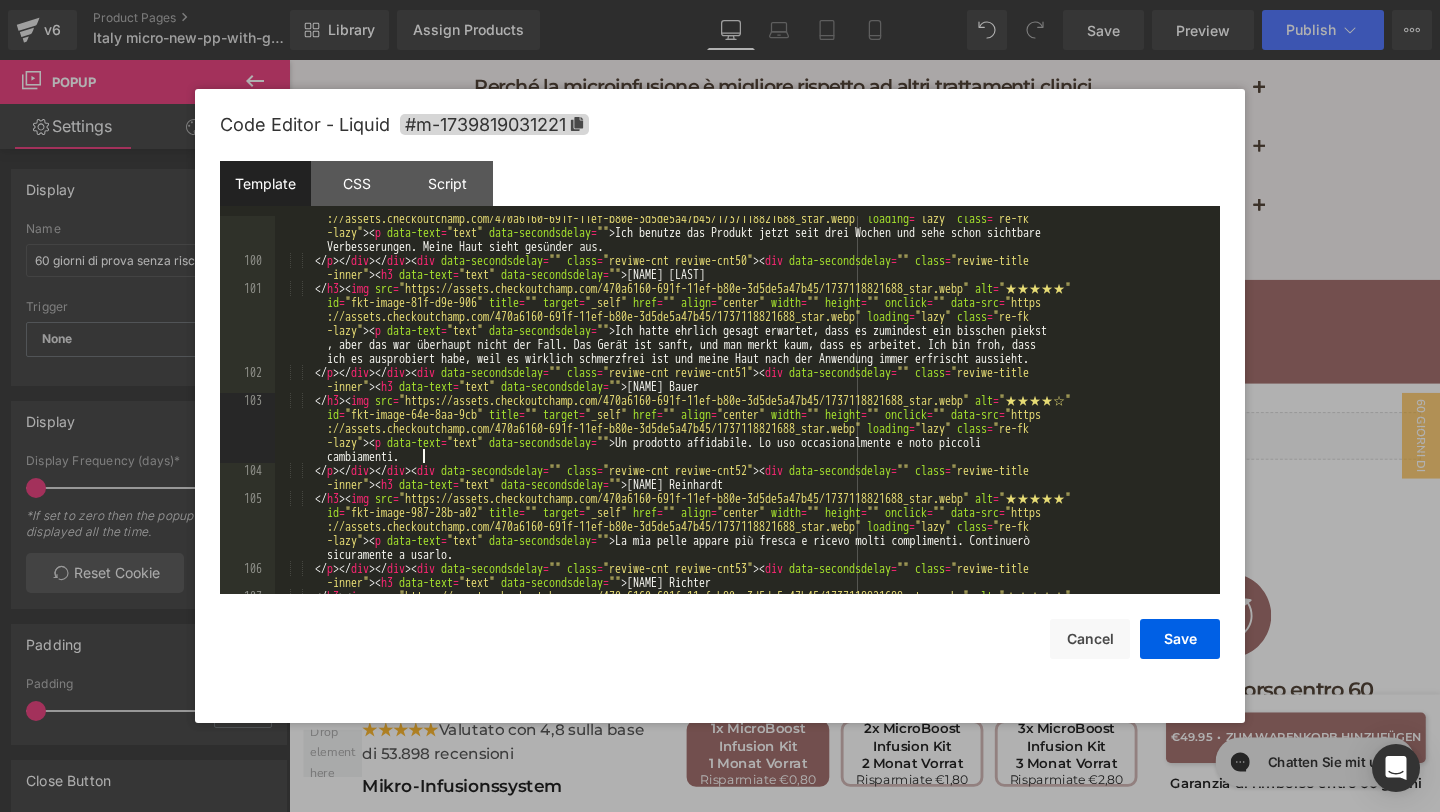 scroll, scrollTop: 4954, scrollLeft: 0, axis: vertical 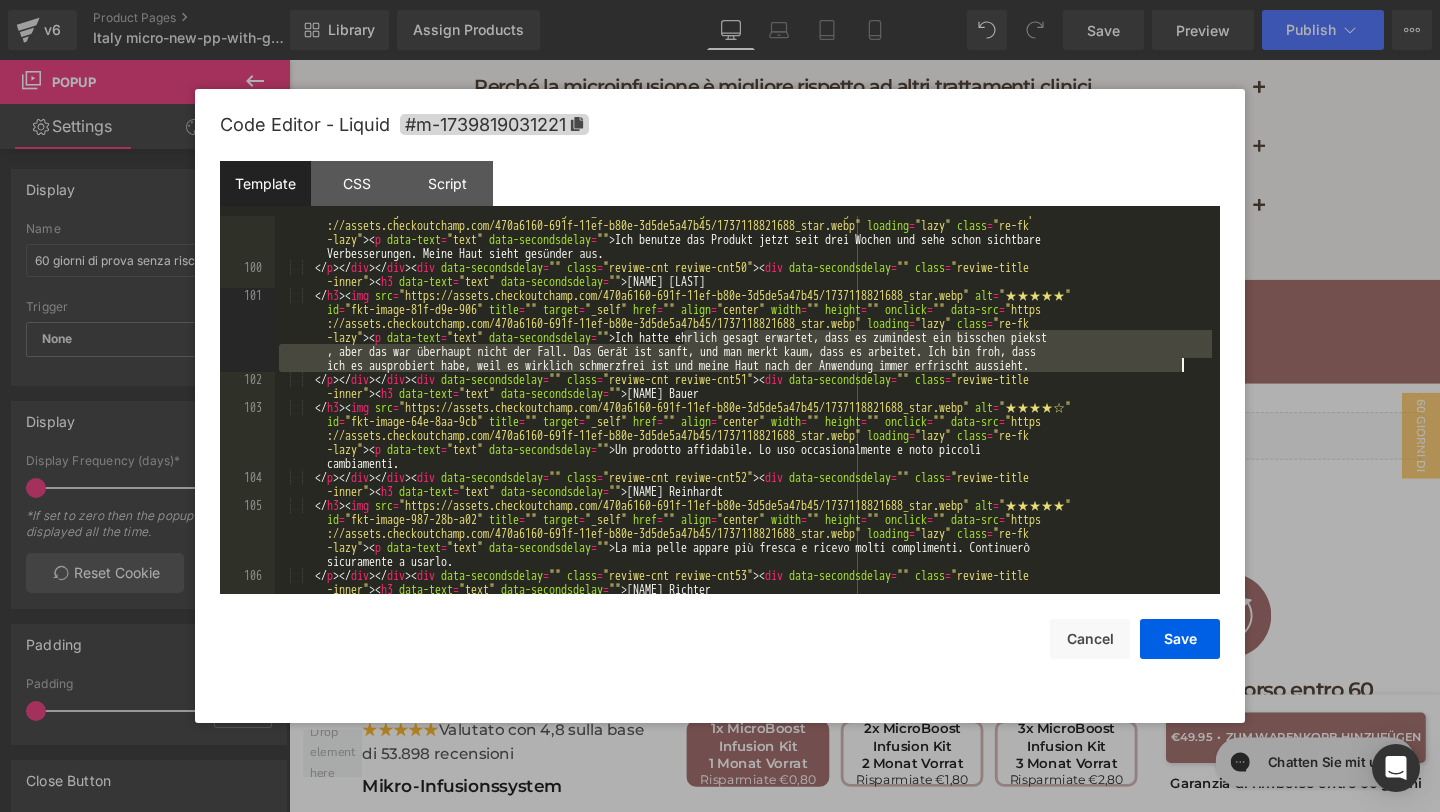drag, startPoint x: 686, startPoint y: 338, endPoint x: 1184, endPoint y: 372, distance: 499.1593 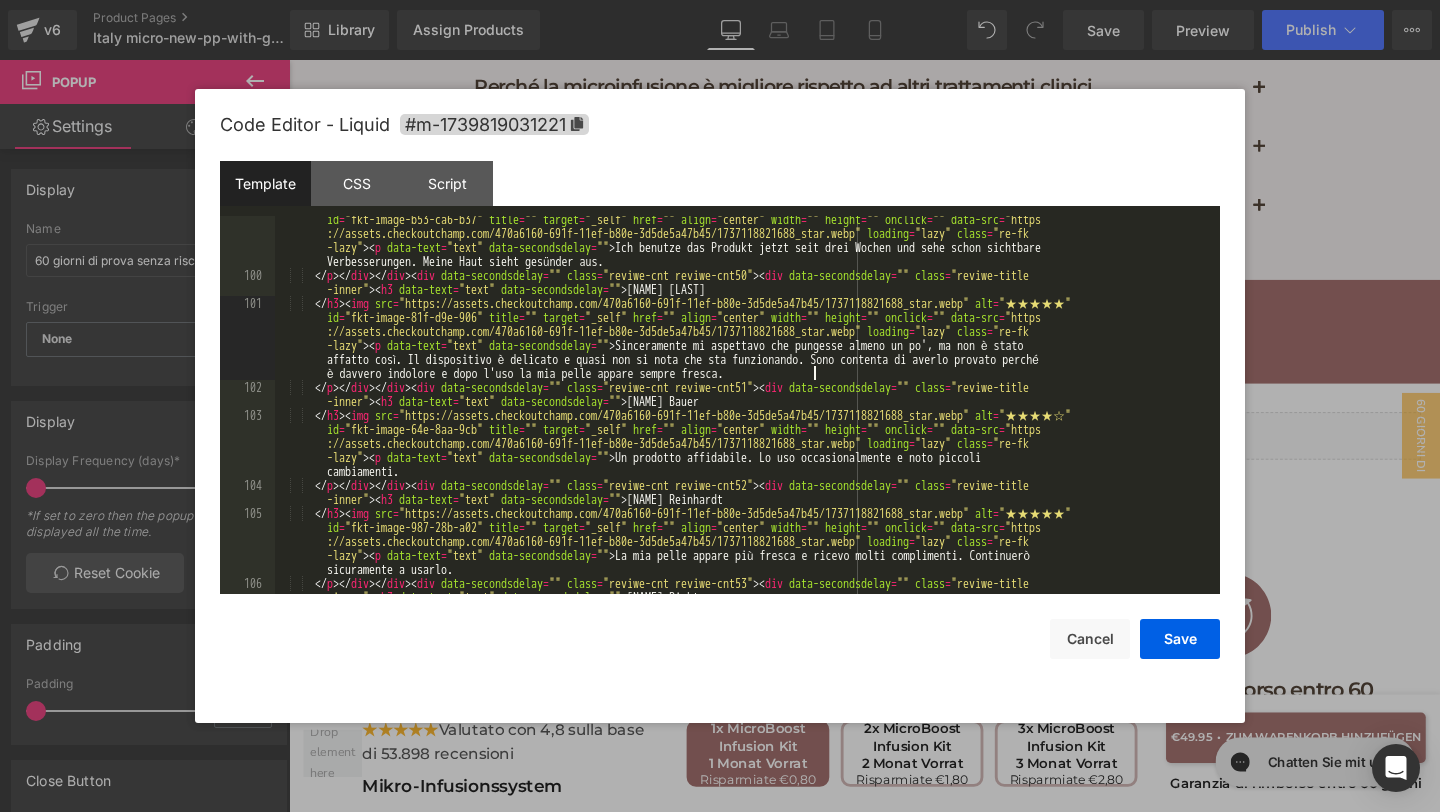 scroll, scrollTop: 4906, scrollLeft: 0, axis: vertical 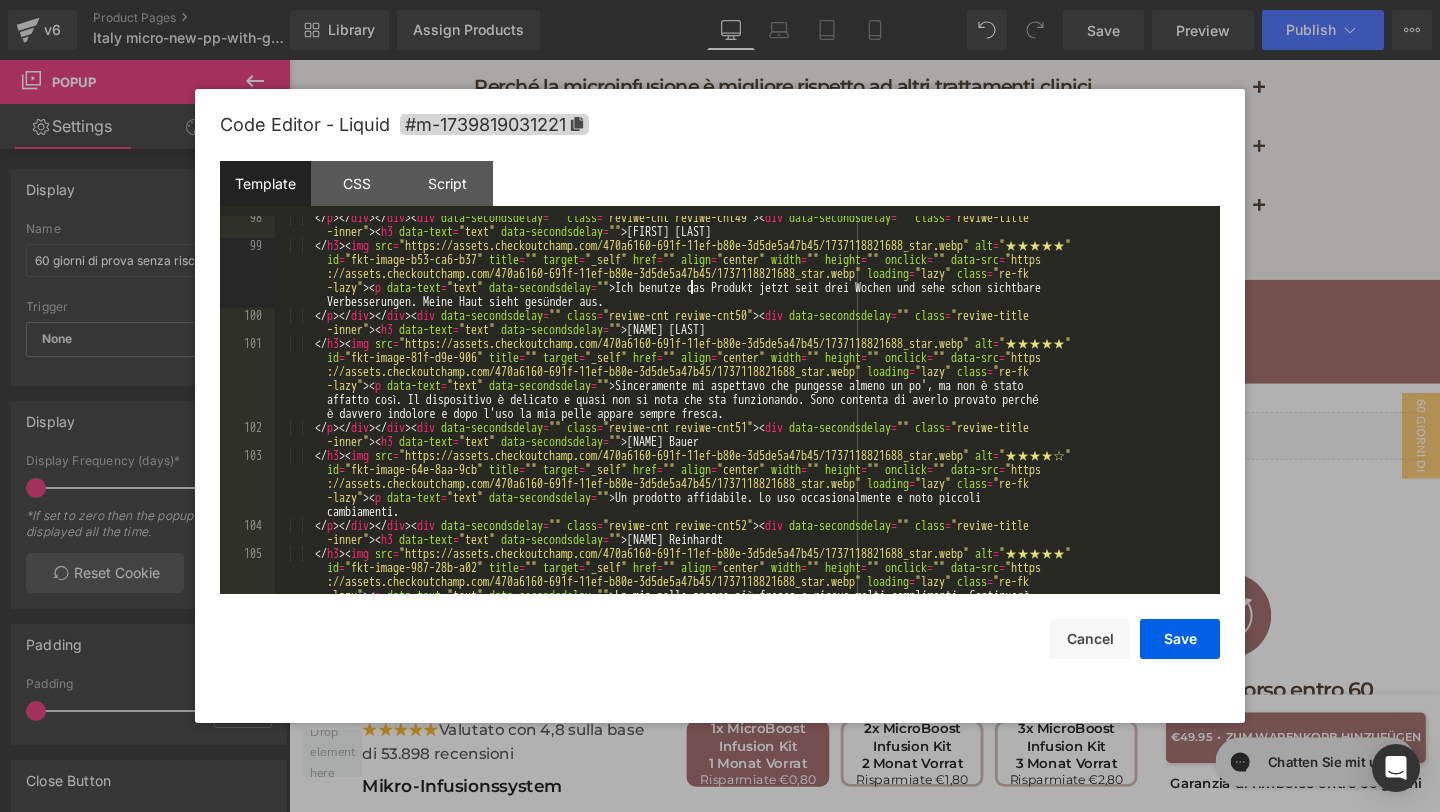 click on "</ p > </ div > </ div > < div   data-secondsdelay = ""   class = "reviwe-cnt reviwe-cnt49" > < div   data-secondsdelay = ""   class = "reviwe-title          -inner" > < h3   data-text = "text"   data-secondsdelay = "" > Gabriele Schäfer          </ h3 > < img   src = "https://assets.checkoutchamp.com/470a6160-691f-11ef-b80e-3d5de5a47b45/1737118821688_star.webp"   alt = "★★★★★"            id = "fkt-image-b53-ca6-b37"   title = ""   target = "_self"   href = ""   align = "center"   width = ""   height = ""   onclick = ""   data-src = "https          ://assets.checkoutchamp.com/470a6160-691f-11ef-b80e-3d5de5a47b45/1737118821688_star.webp"   loading = "lazy"   class = "re-fk          -lazy" > < p   data-text = "text"   data-secondsdelay = "" > Ich benutze das Produkt jetzt seit drei Wochen und sehe schon sichtbare           Verbesserungen. Meine Haut sieht gesünder aus.          </ p > </ div > </ div > < div   data-secondsdelay = ""   class = > < div" at bounding box center [743, 448] 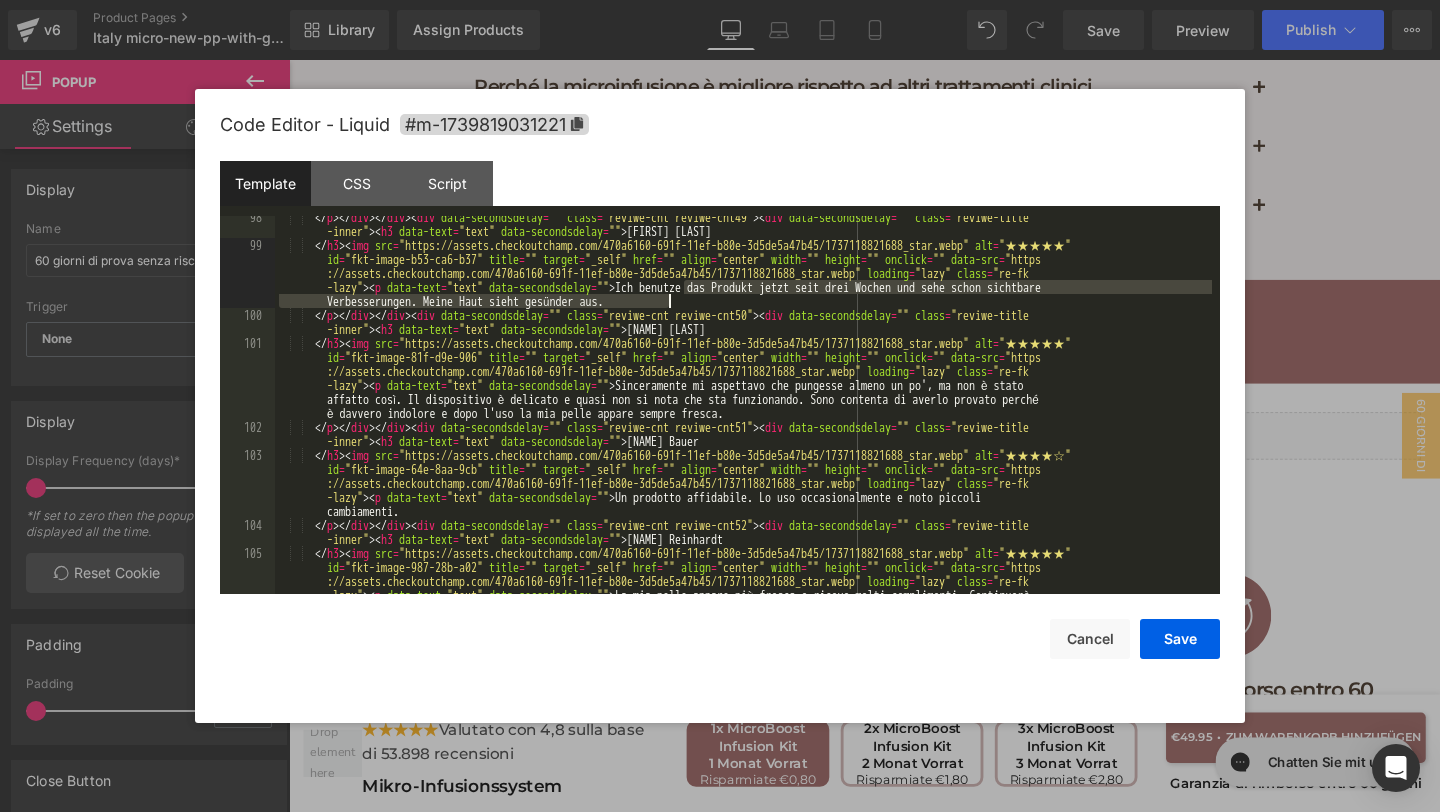drag, startPoint x: 685, startPoint y: 289, endPoint x: 695, endPoint y: 304, distance: 18.027756 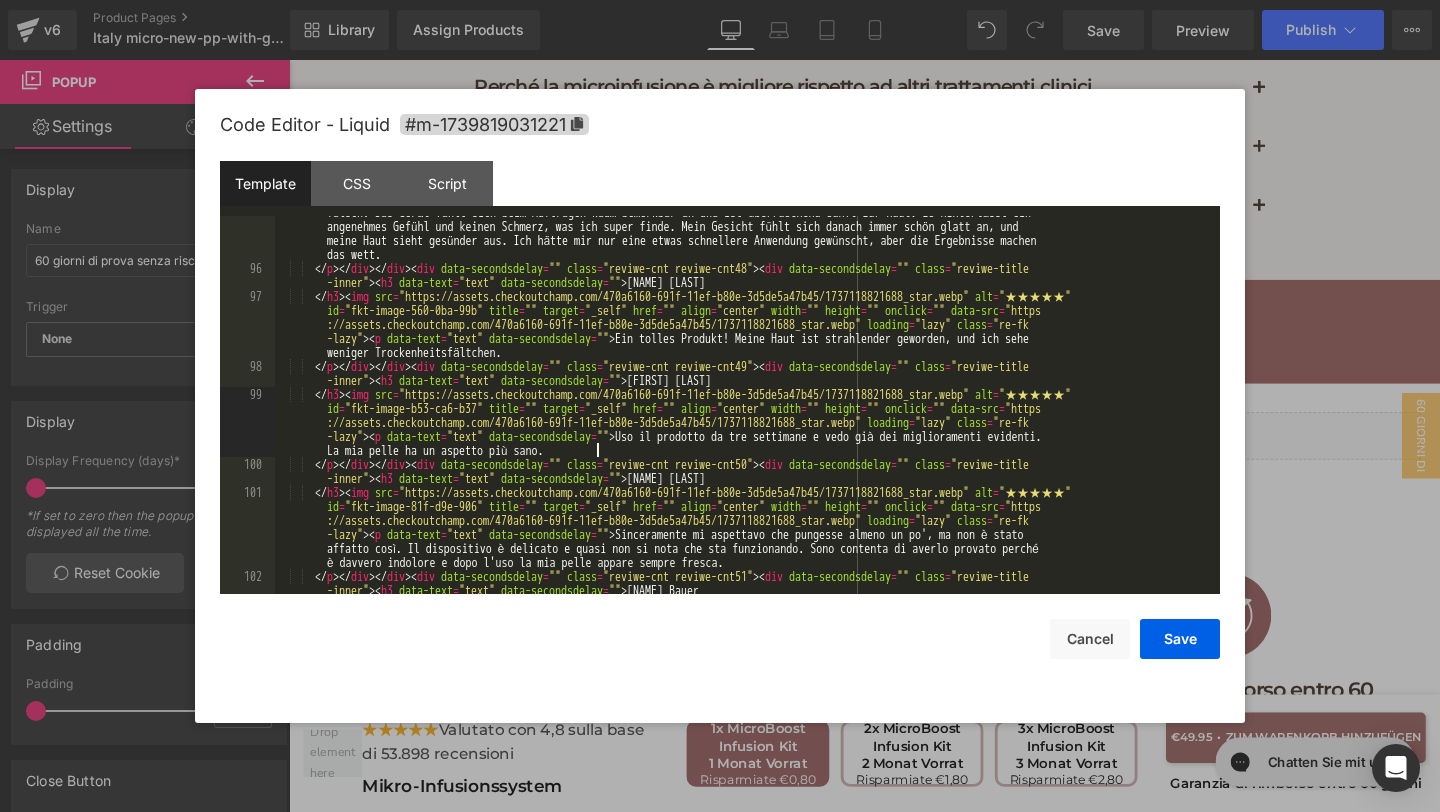 scroll, scrollTop: 4757, scrollLeft: 0, axis: vertical 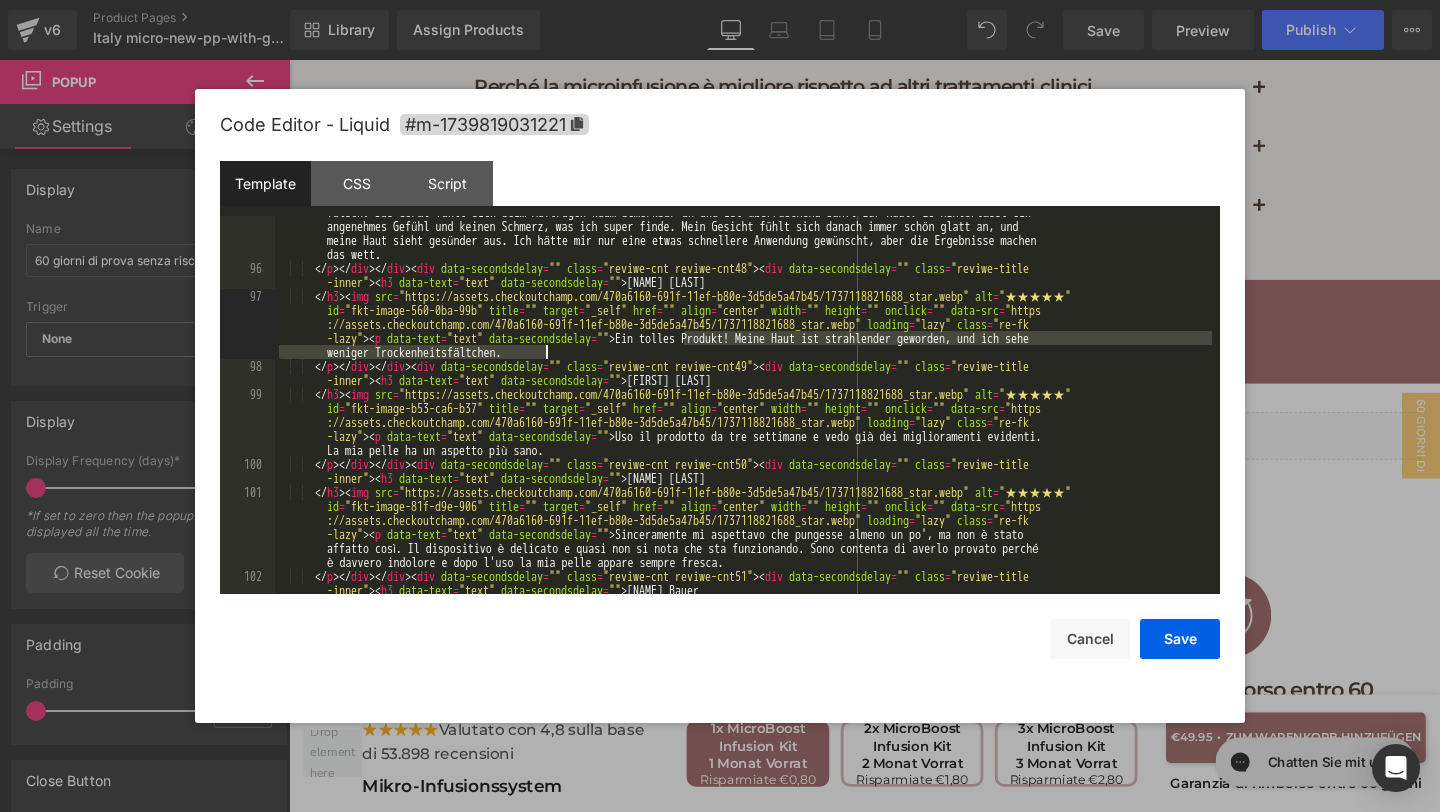 drag, startPoint x: 686, startPoint y: 338, endPoint x: 705, endPoint y: 350, distance: 22.472204 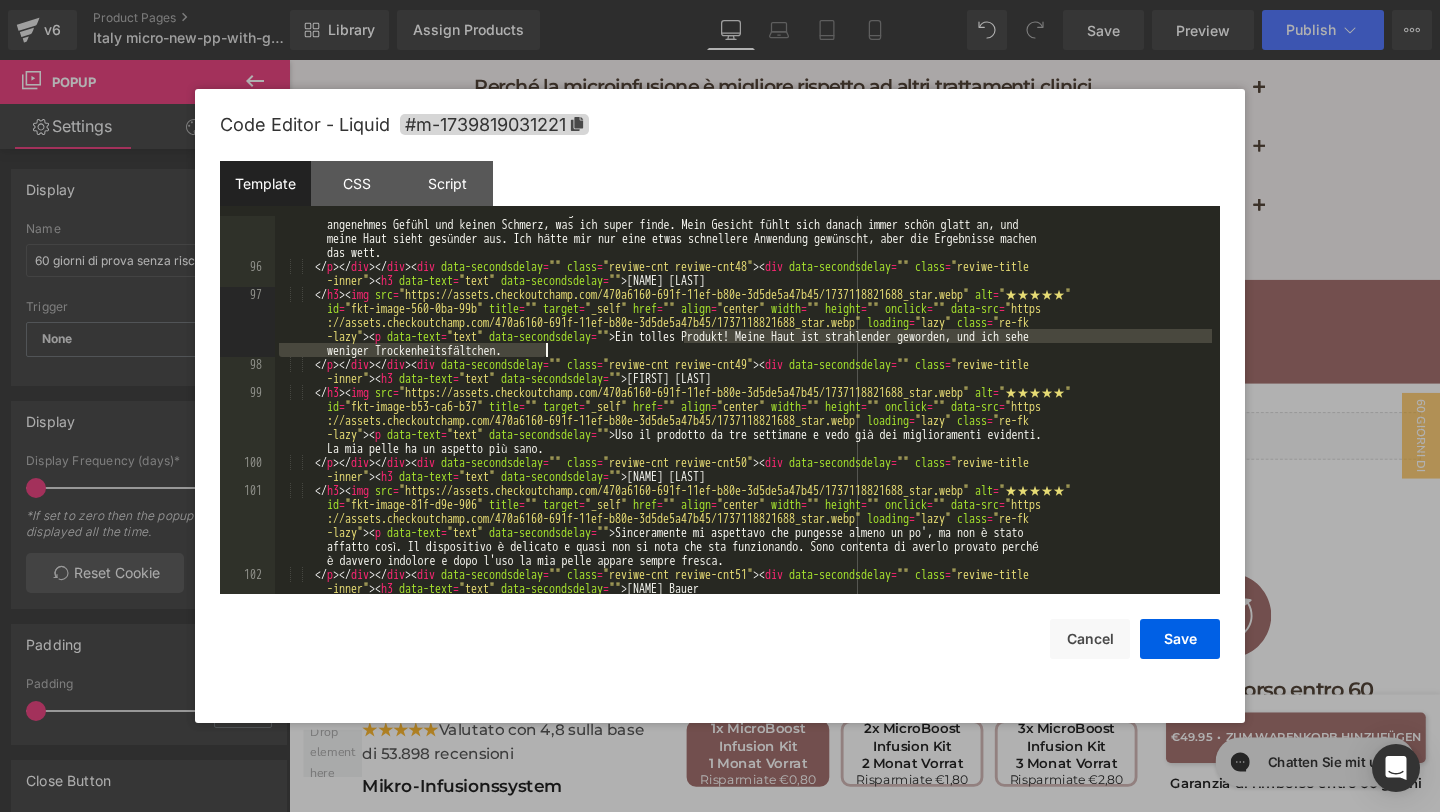 scroll, scrollTop: 4759, scrollLeft: 0, axis: vertical 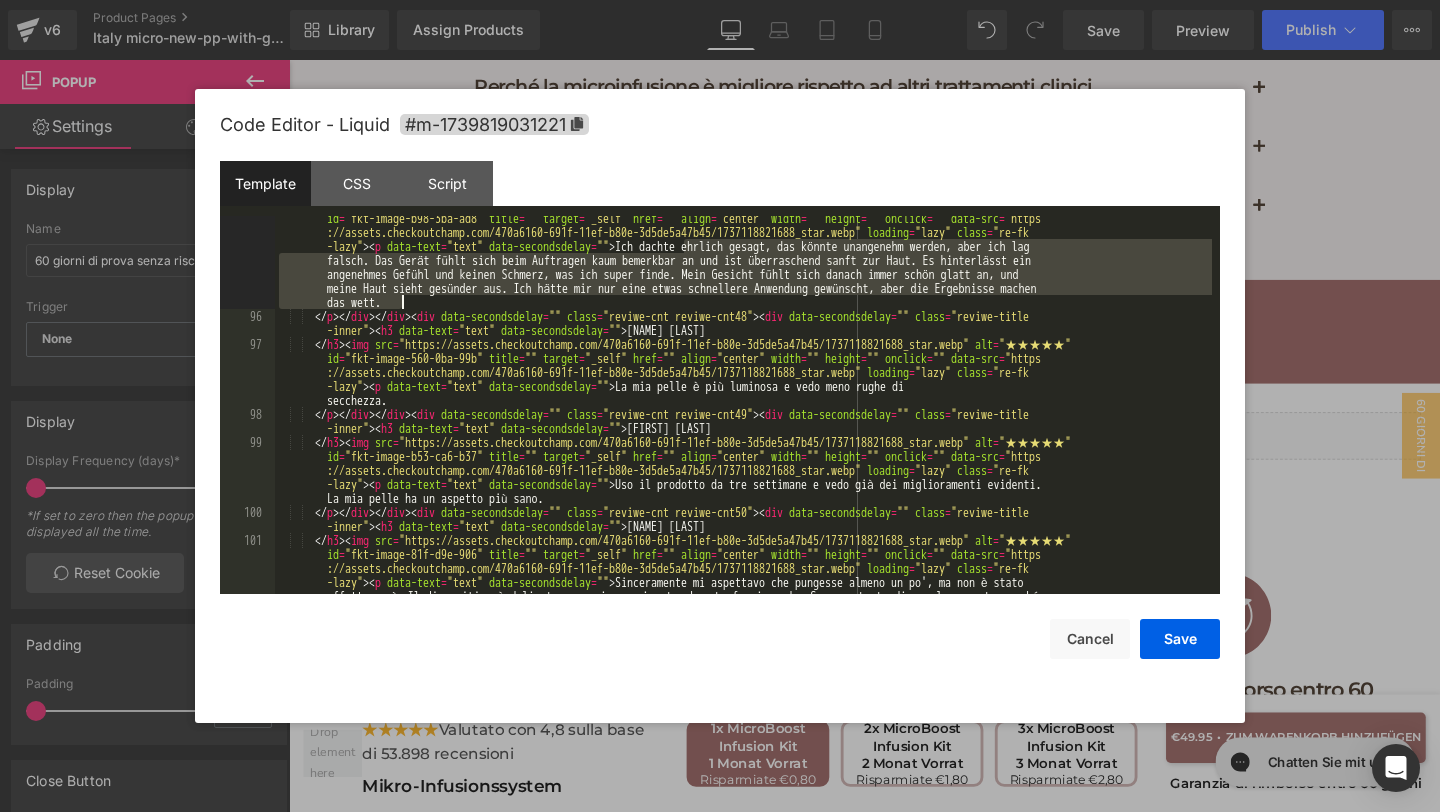 drag, startPoint x: 681, startPoint y: 248, endPoint x: 729, endPoint y: 305, distance: 74.518456 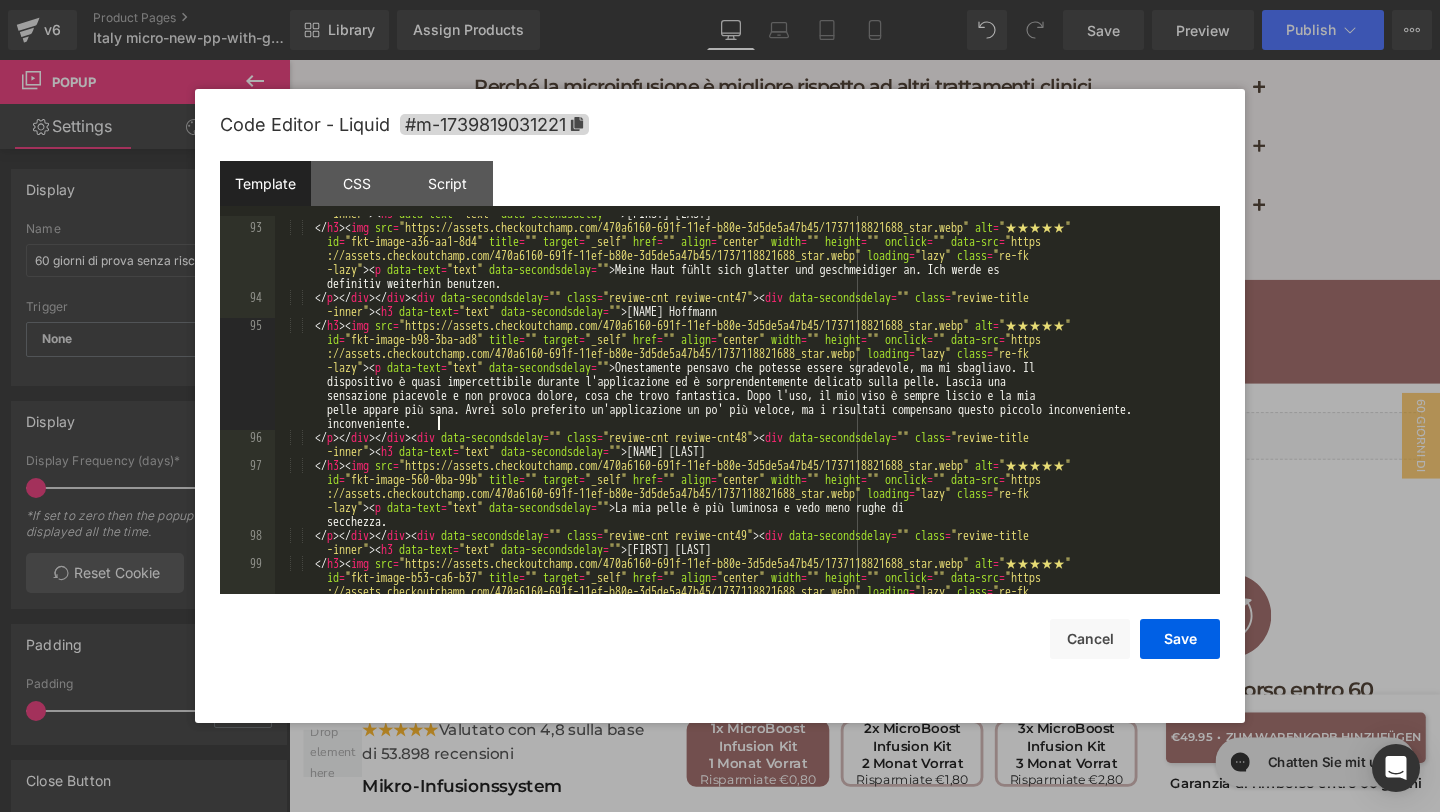 scroll, scrollTop: 4579, scrollLeft: 0, axis: vertical 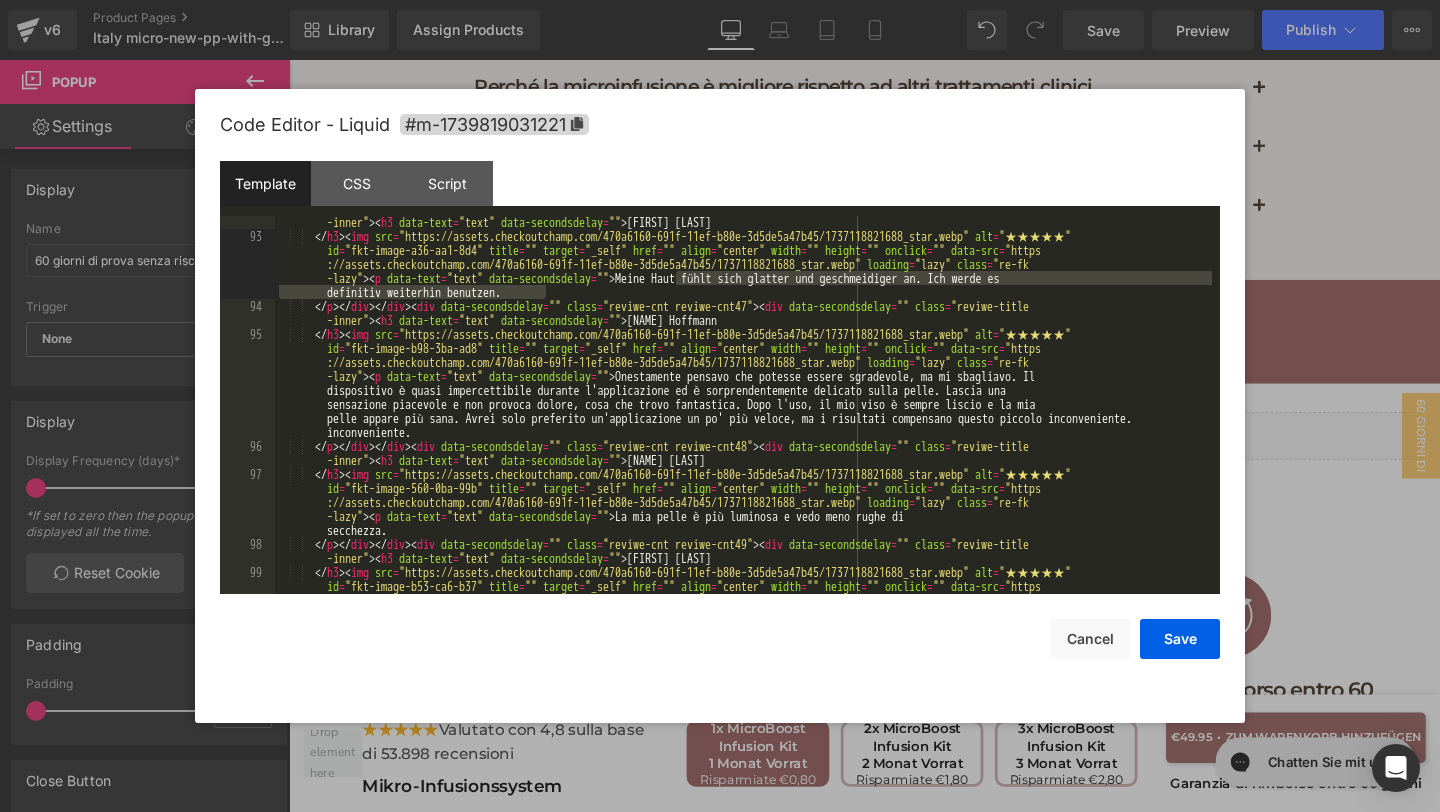 drag, startPoint x: 679, startPoint y: 275, endPoint x: 710, endPoint y: 297, distance: 38.013157 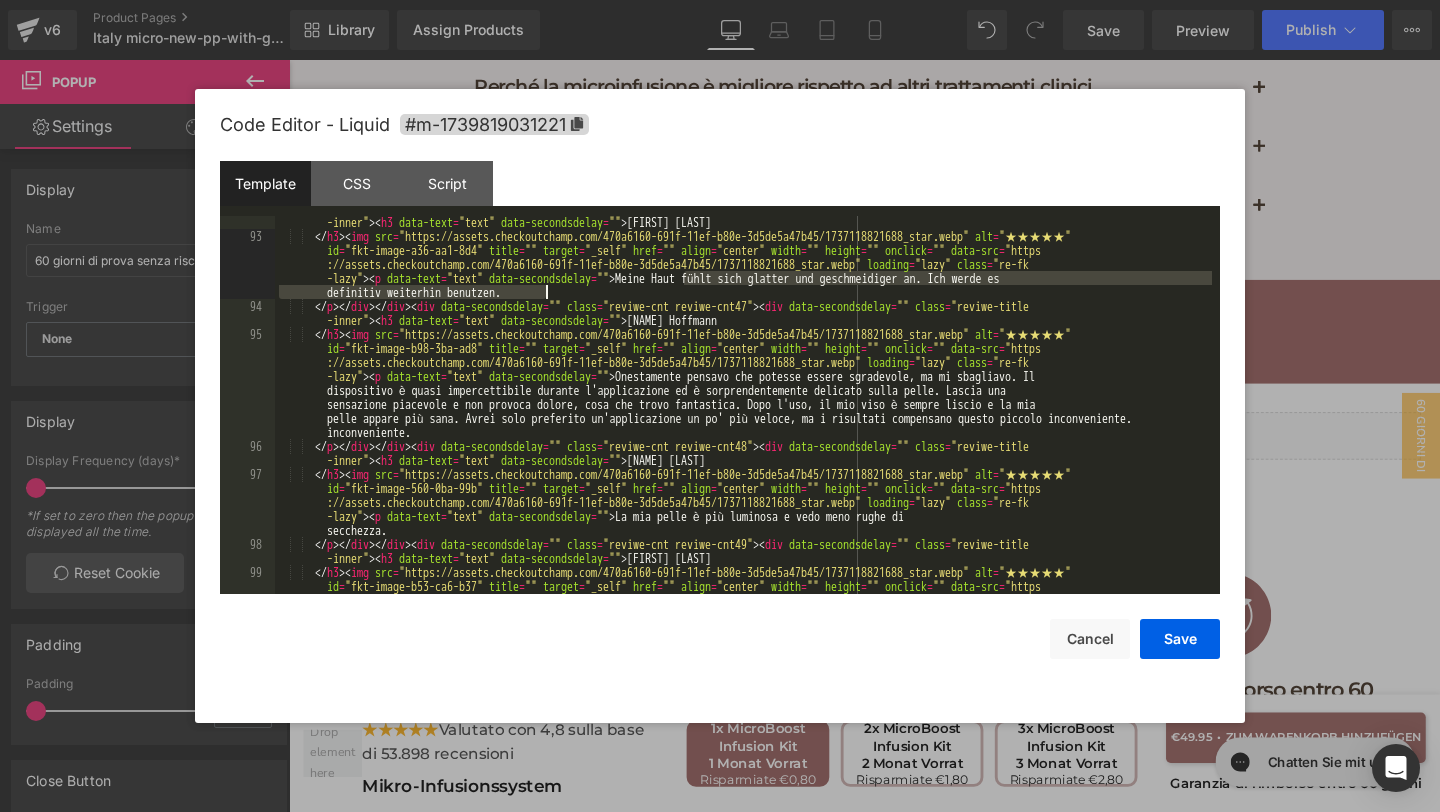 drag, startPoint x: 685, startPoint y: 281, endPoint x: 690, endPoint y: 290, distance: 10.29563 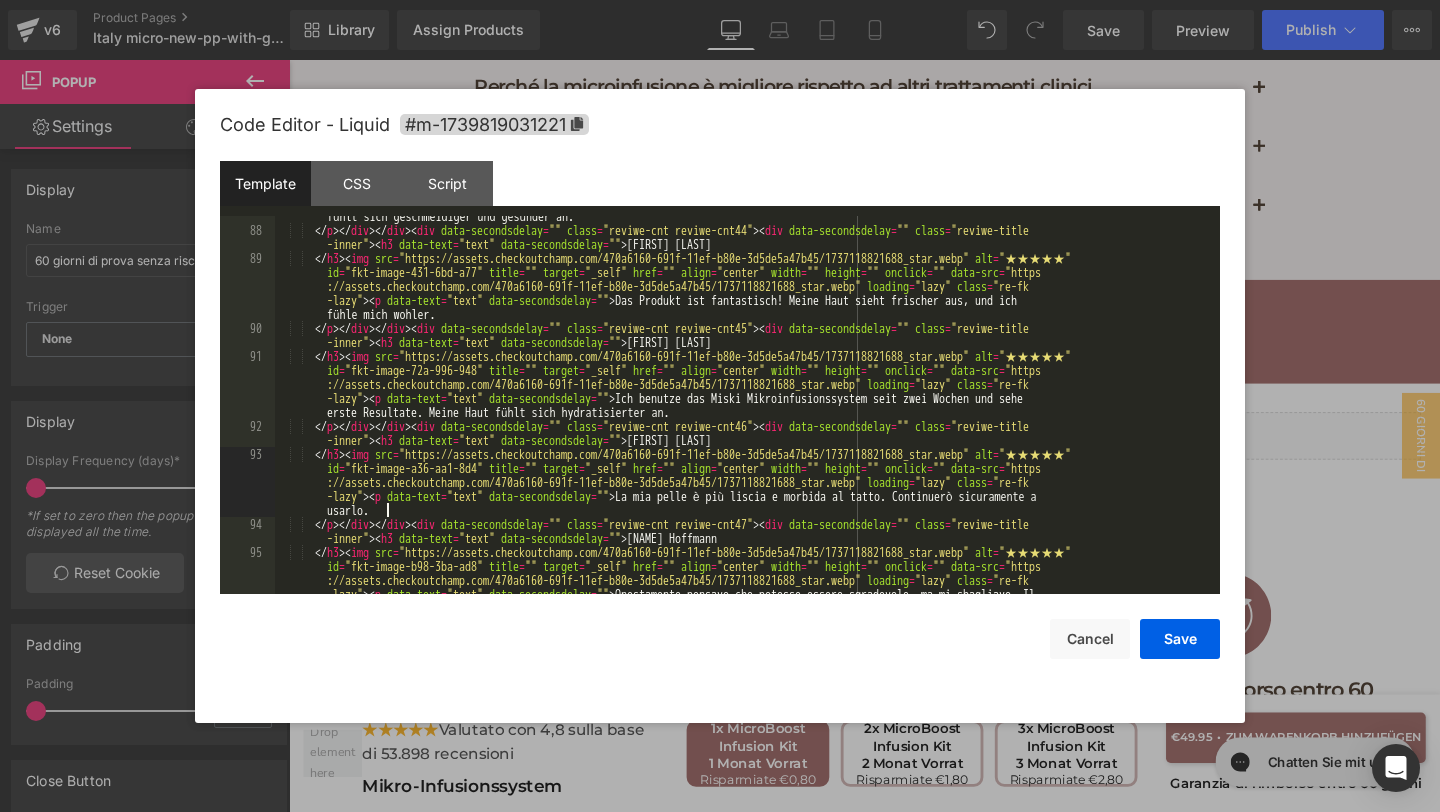 scroll, scrollTop: 4358, scrollLeft: 0, axis: vertical 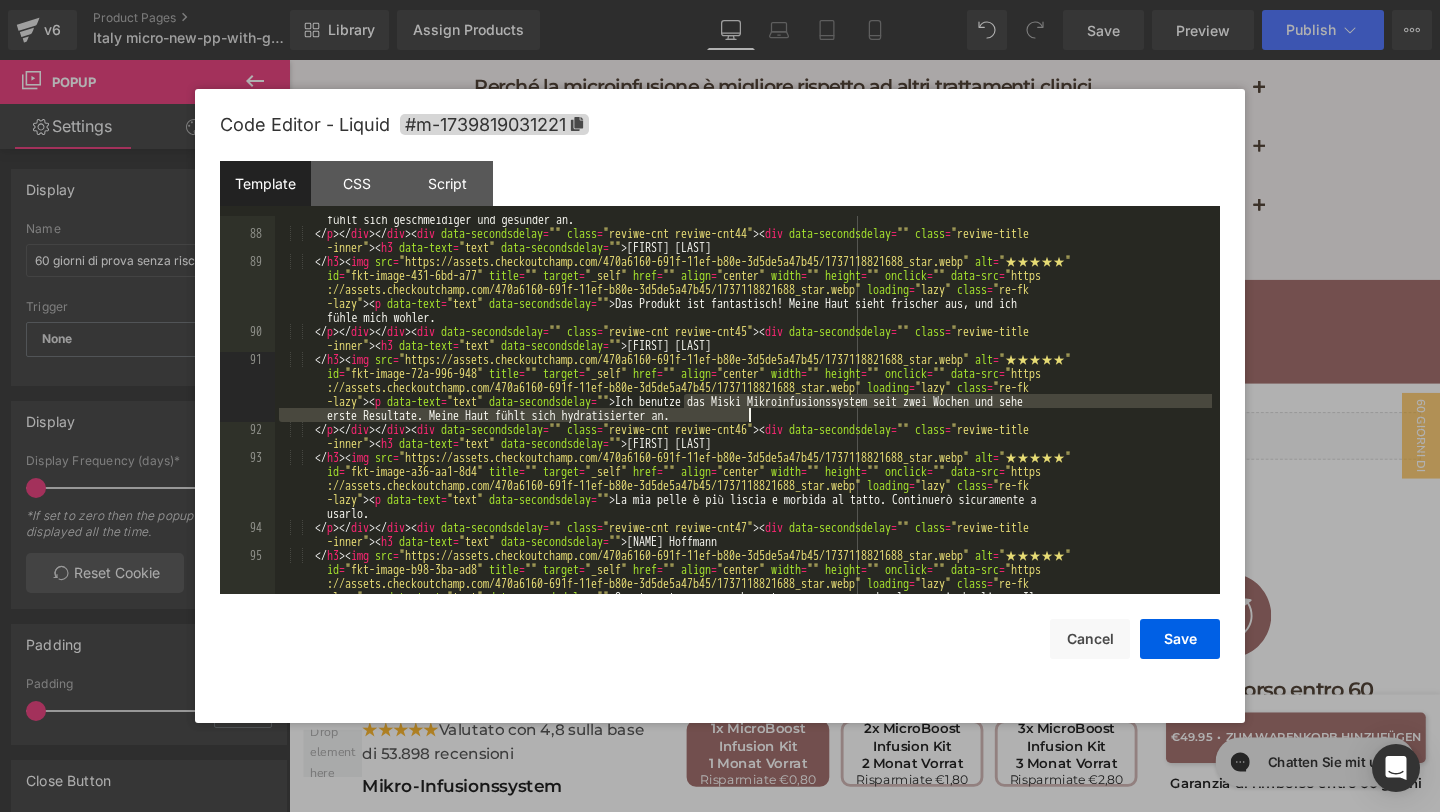 drag, startPoint x: 682, startPoint y: 400, endPoint x: 747, endPoint y: 415, distance: 66.70832 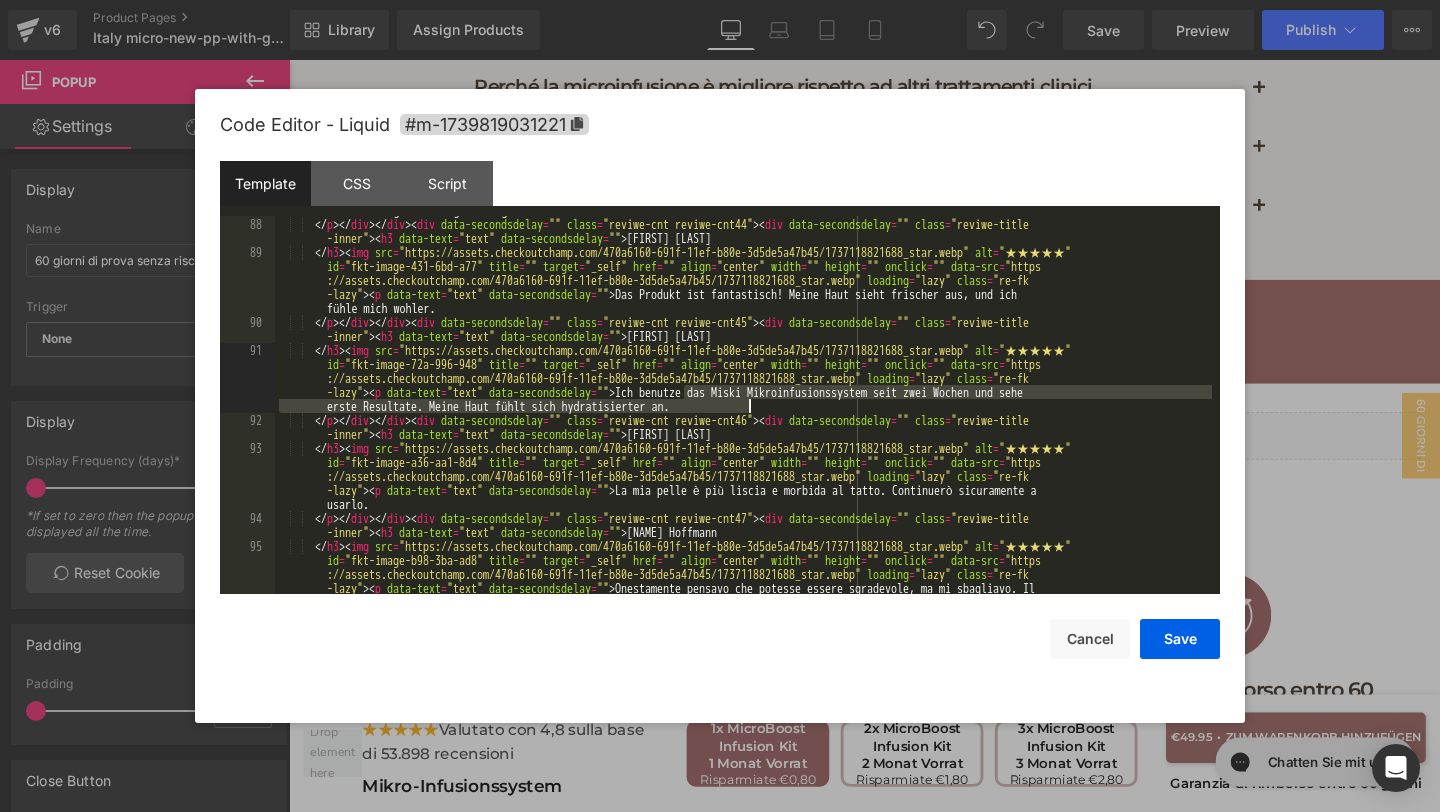 scroll, scrollTop: 4367, scrollLeft: 0, axis: vertical 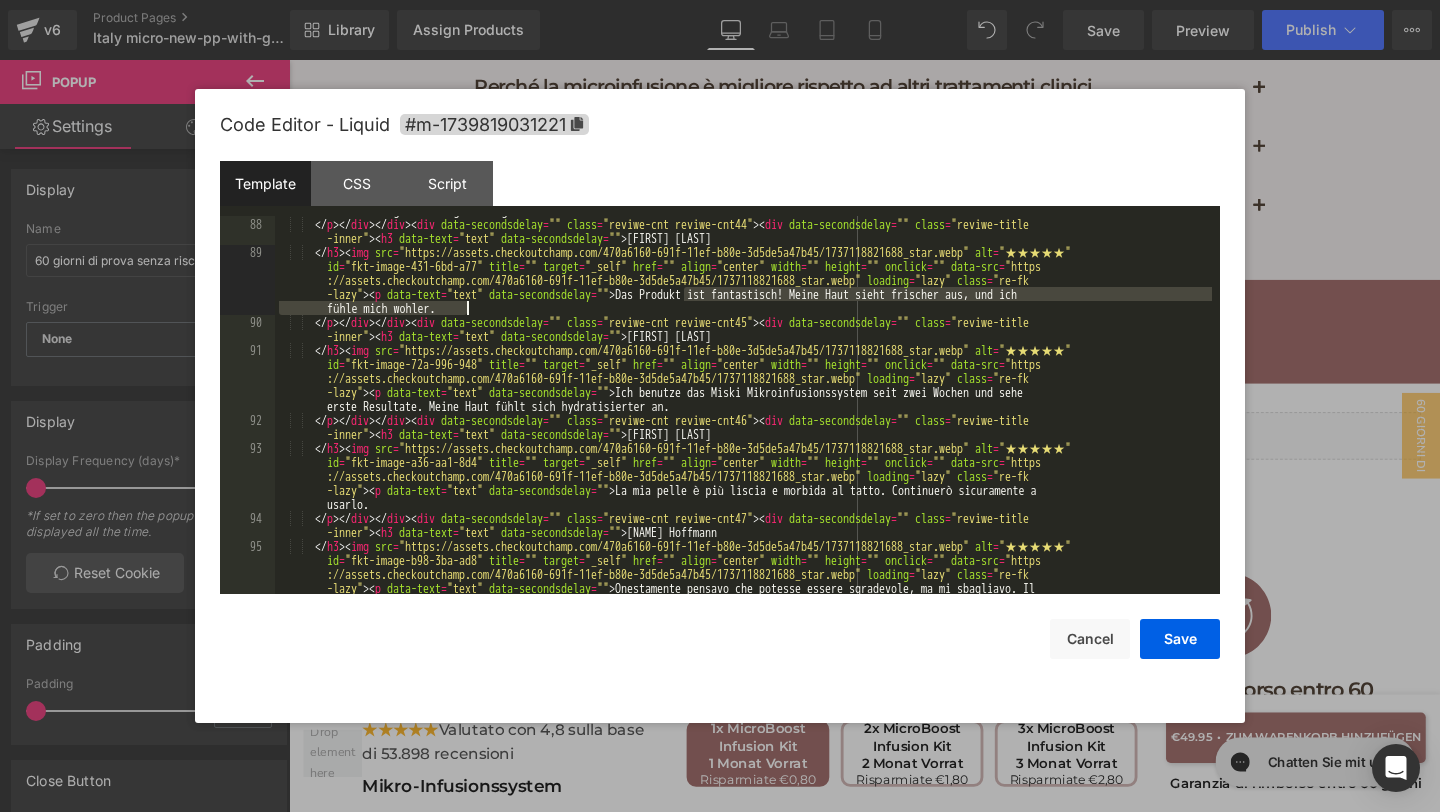 drag, startPoint x: 681, startPoint y: 295, endPoint x: 729, endPoint y: 307, distance: 49.47727 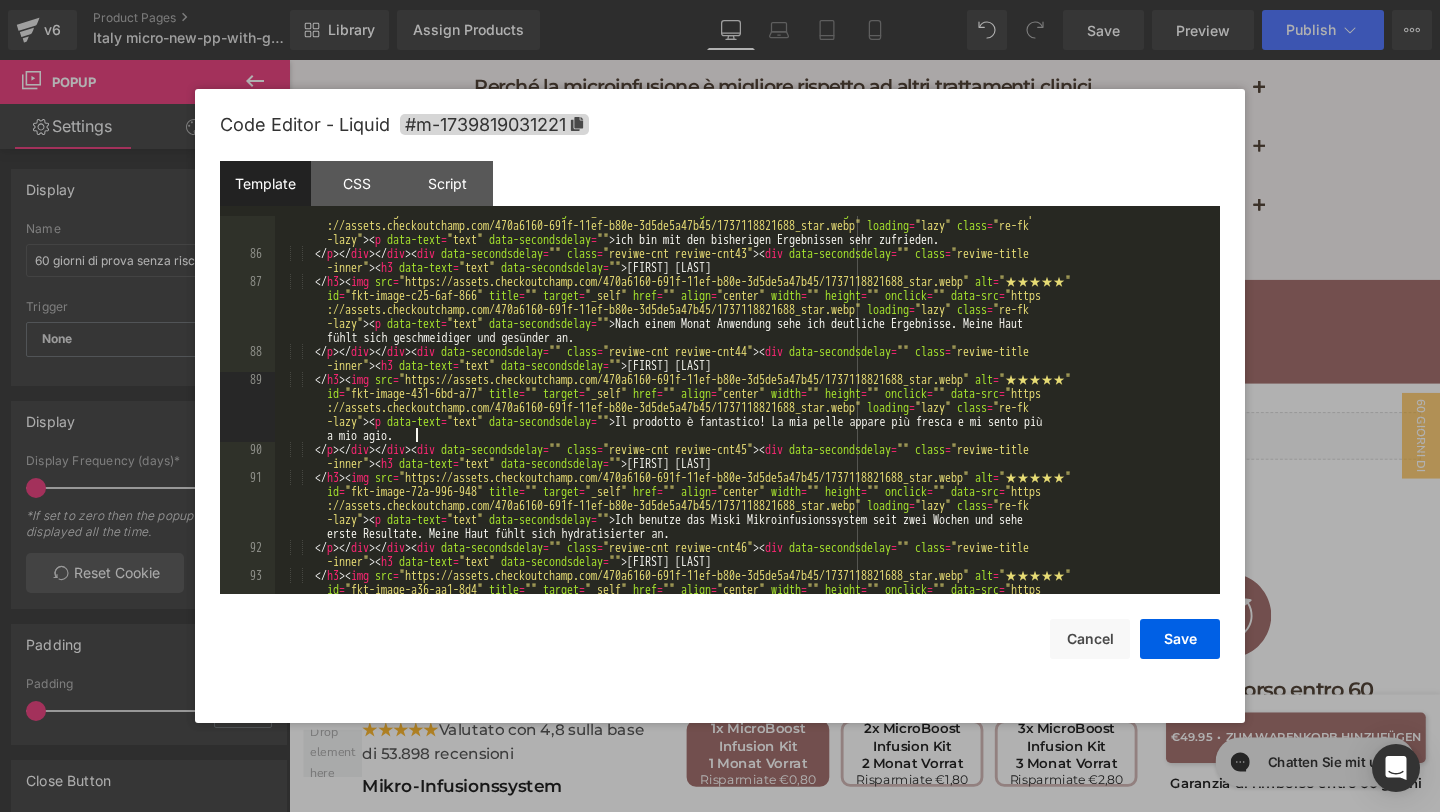 scroll, scrollTop: 4223, scrollLeft: 0, axis: vertical 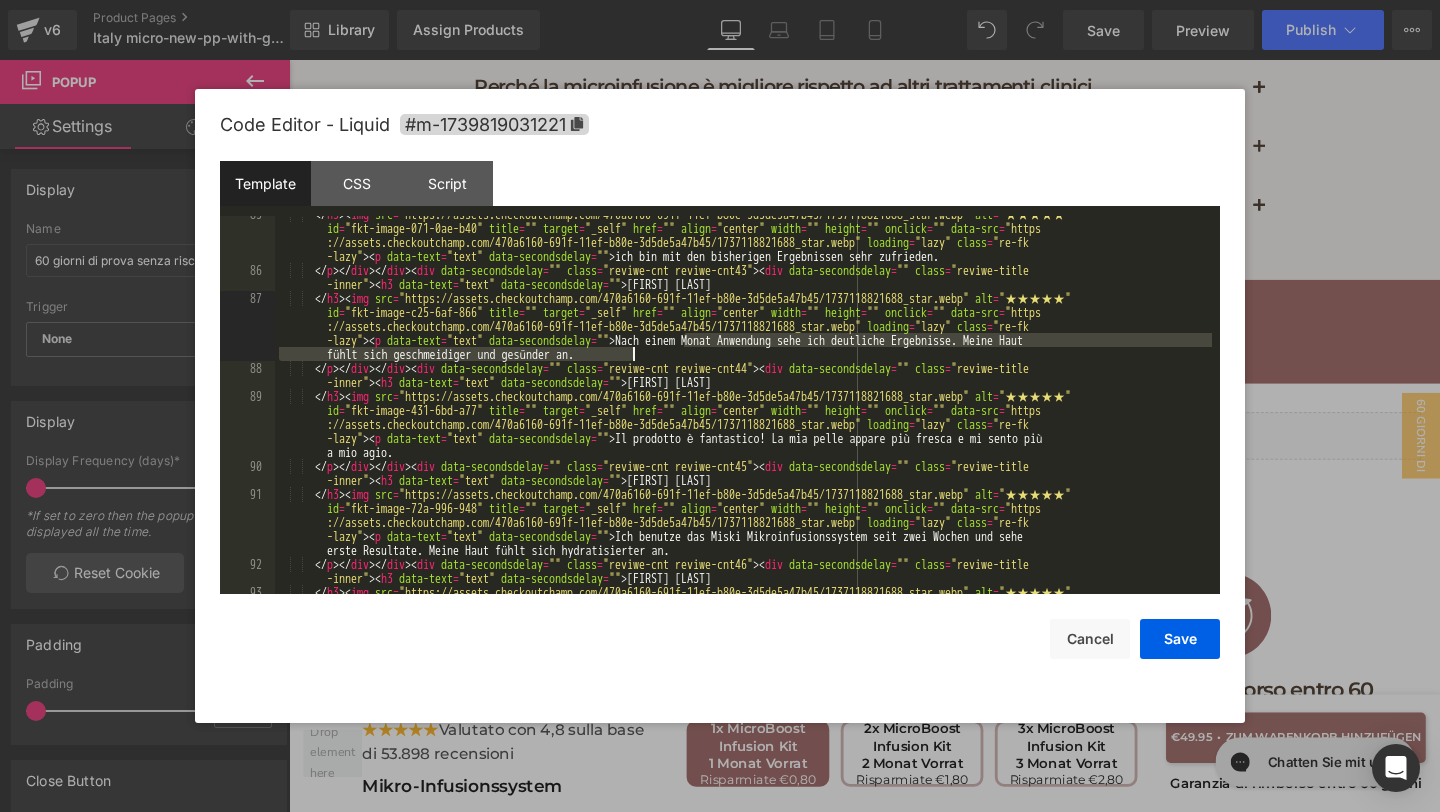 drag, startPoint x: 681, startPoint y: 340, endPoint x: 696, endPoint y: 350, distance: 18.027756 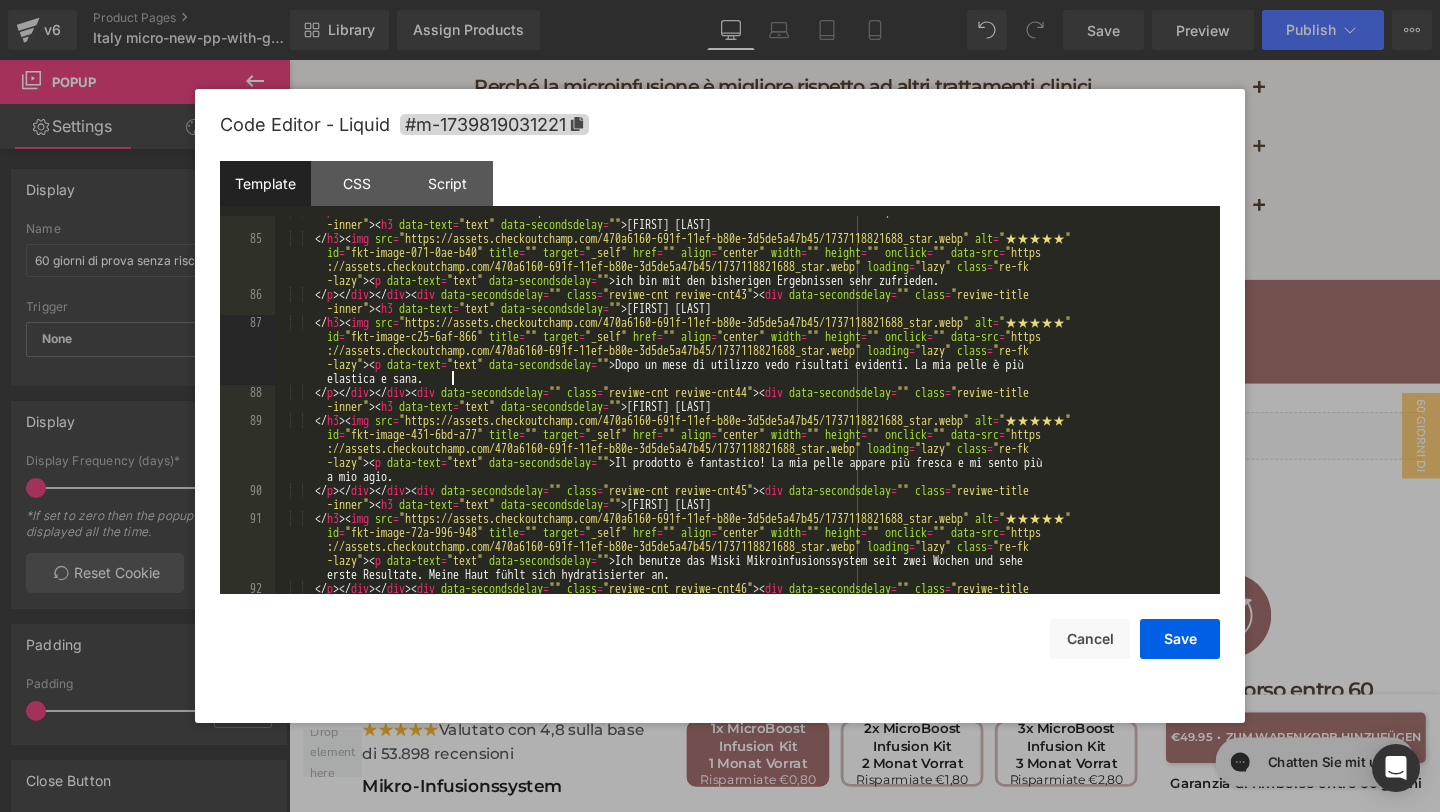 scroll, scrollTop: 4163, scrollLeft: 0, axis: vertical 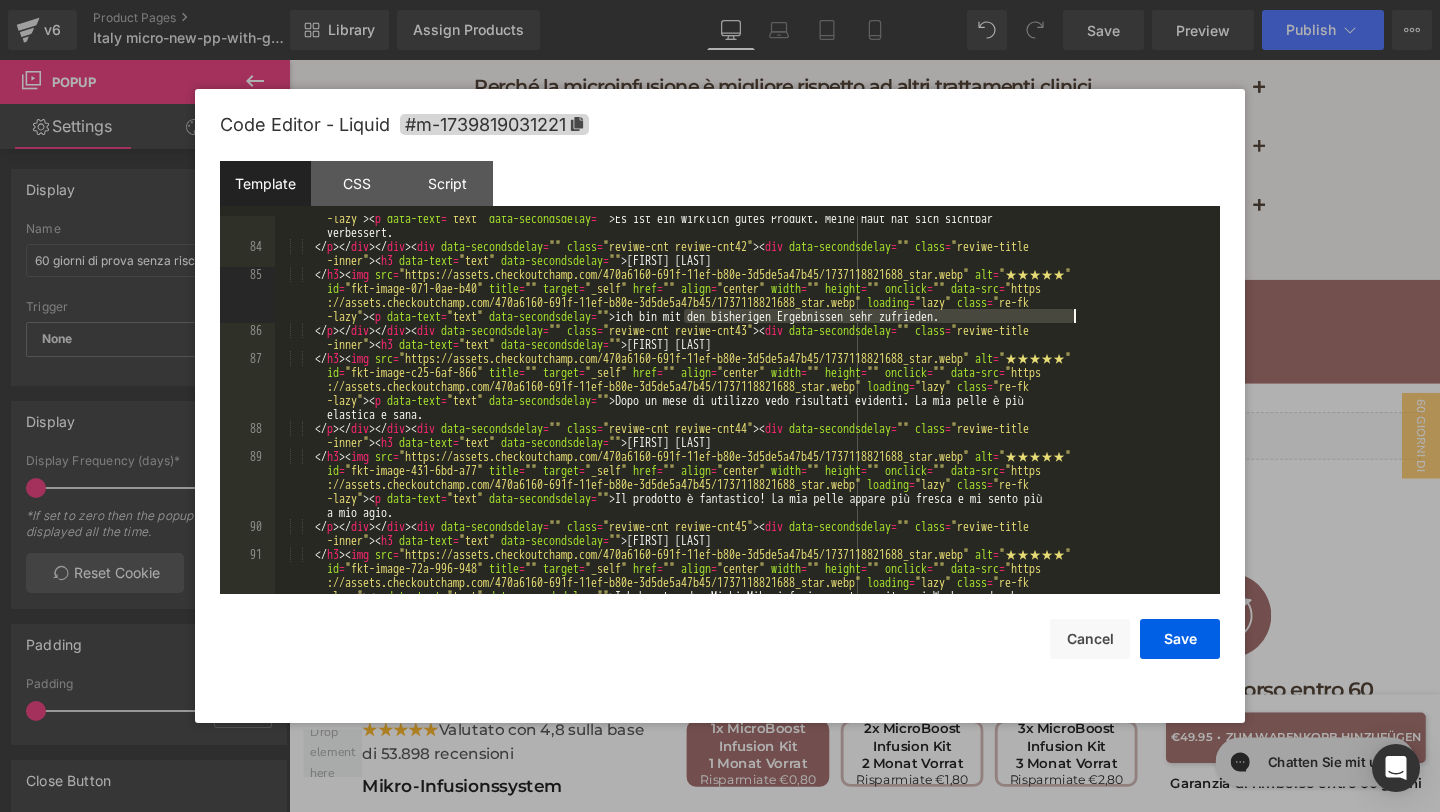 drag, startPoint x: 683, startPoint y: 316, endPoint x: 1078, endPoint y: 320, distance: 395.02026 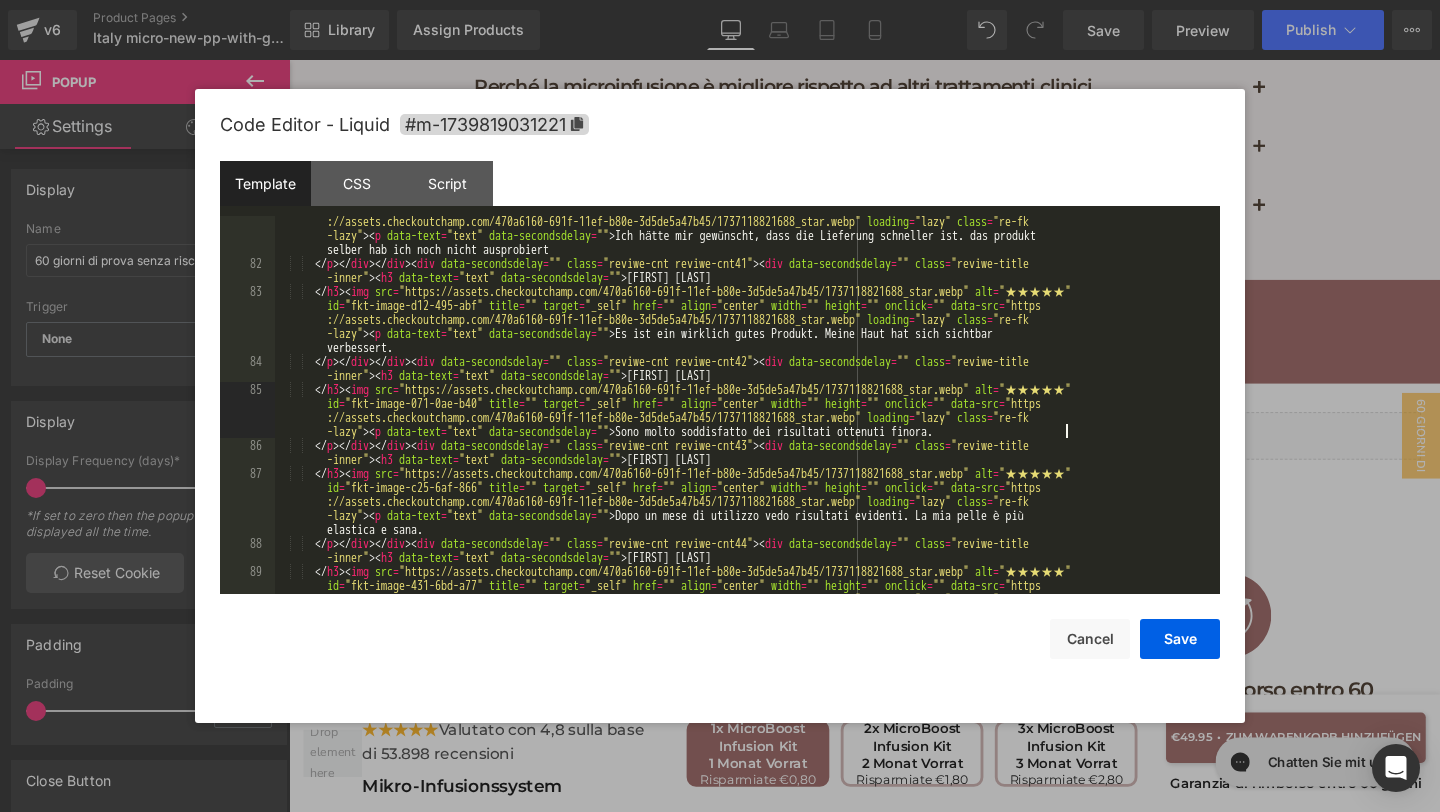 scroll, scrollTop: 4040, scrollLeft: 0, axis: vertical 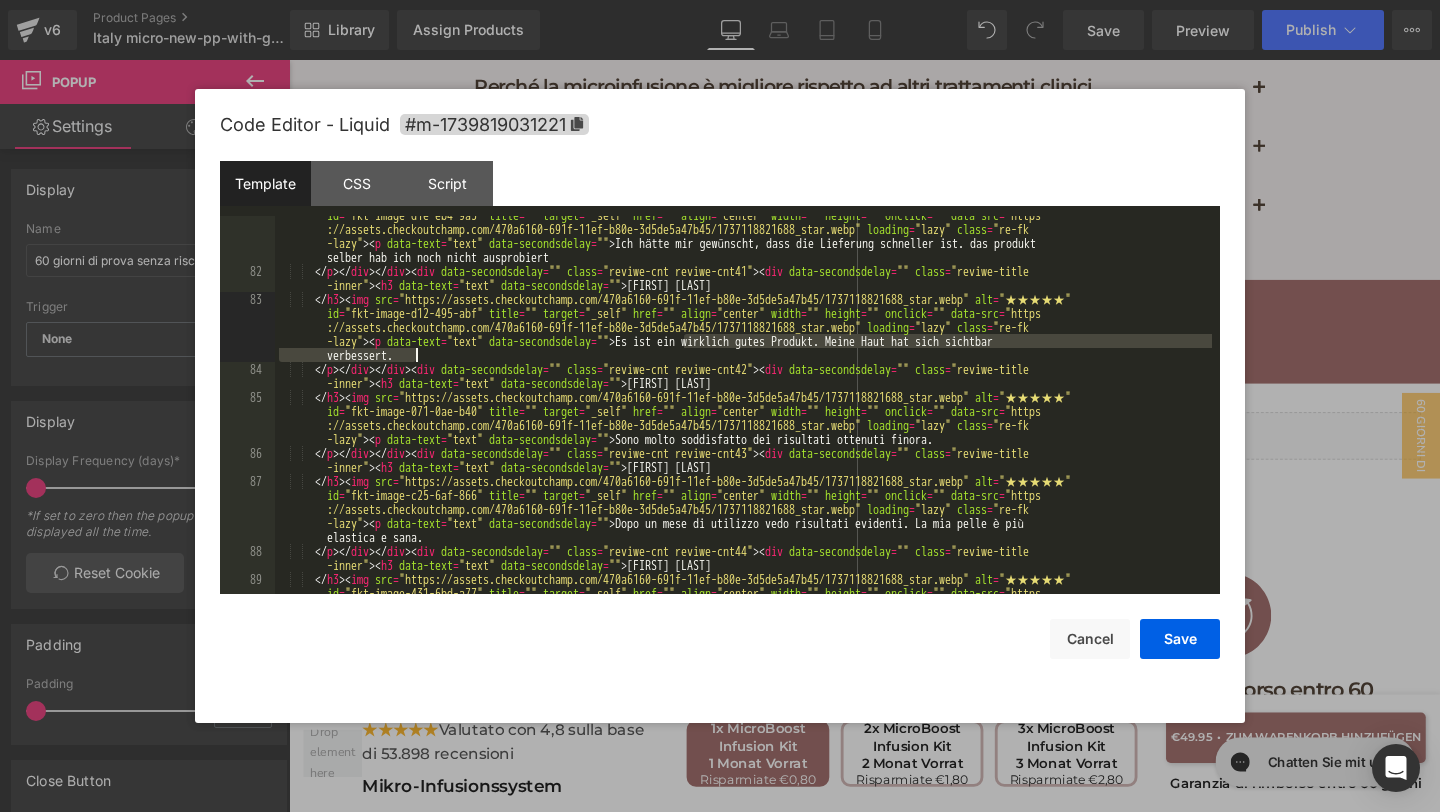 drag, startPoint x: 682, startPoint y: 343, endPoint x: 707, endPoint y: 354, distance: 27.313 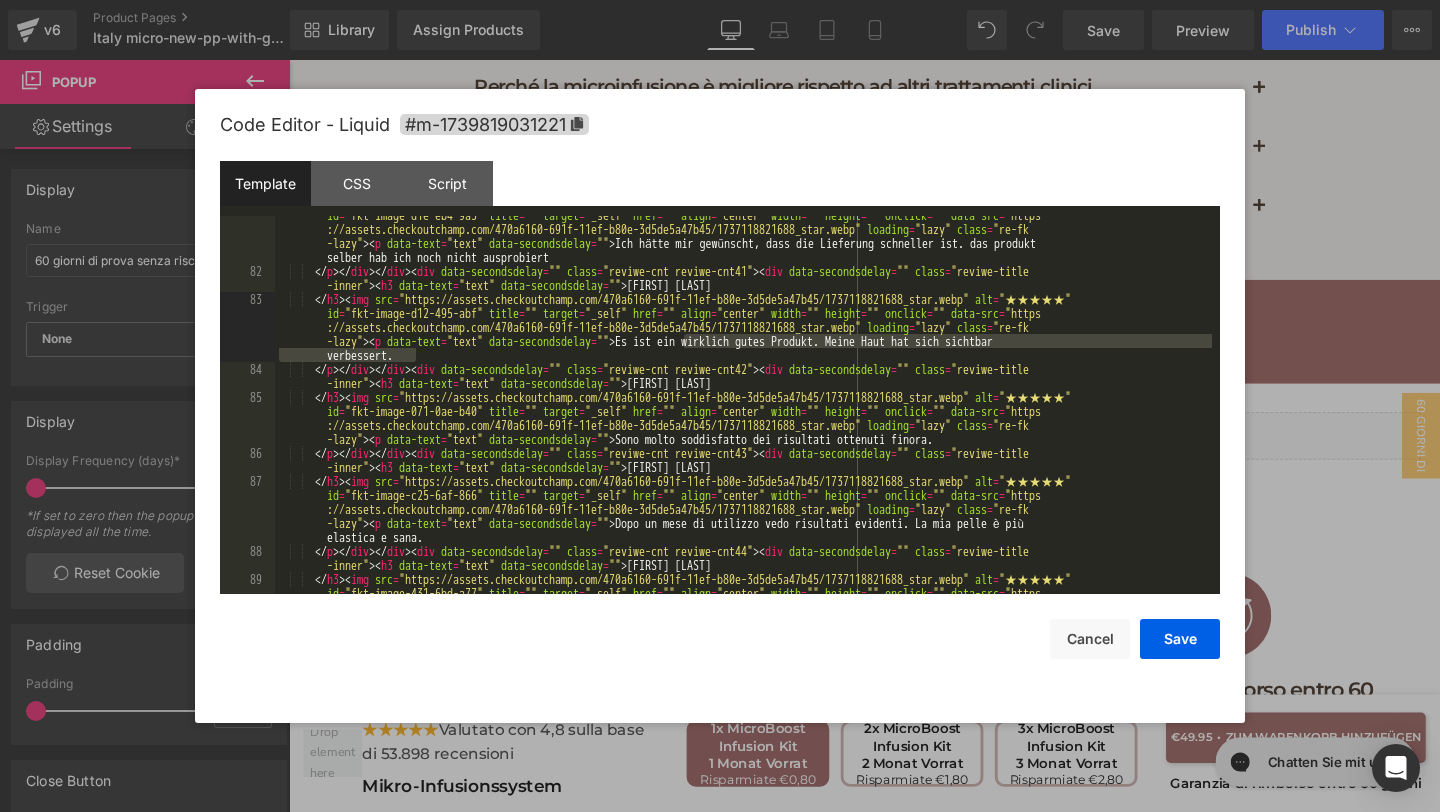 scroll, scrollTop: 4034, scrollLeft: 0, axis: vertical 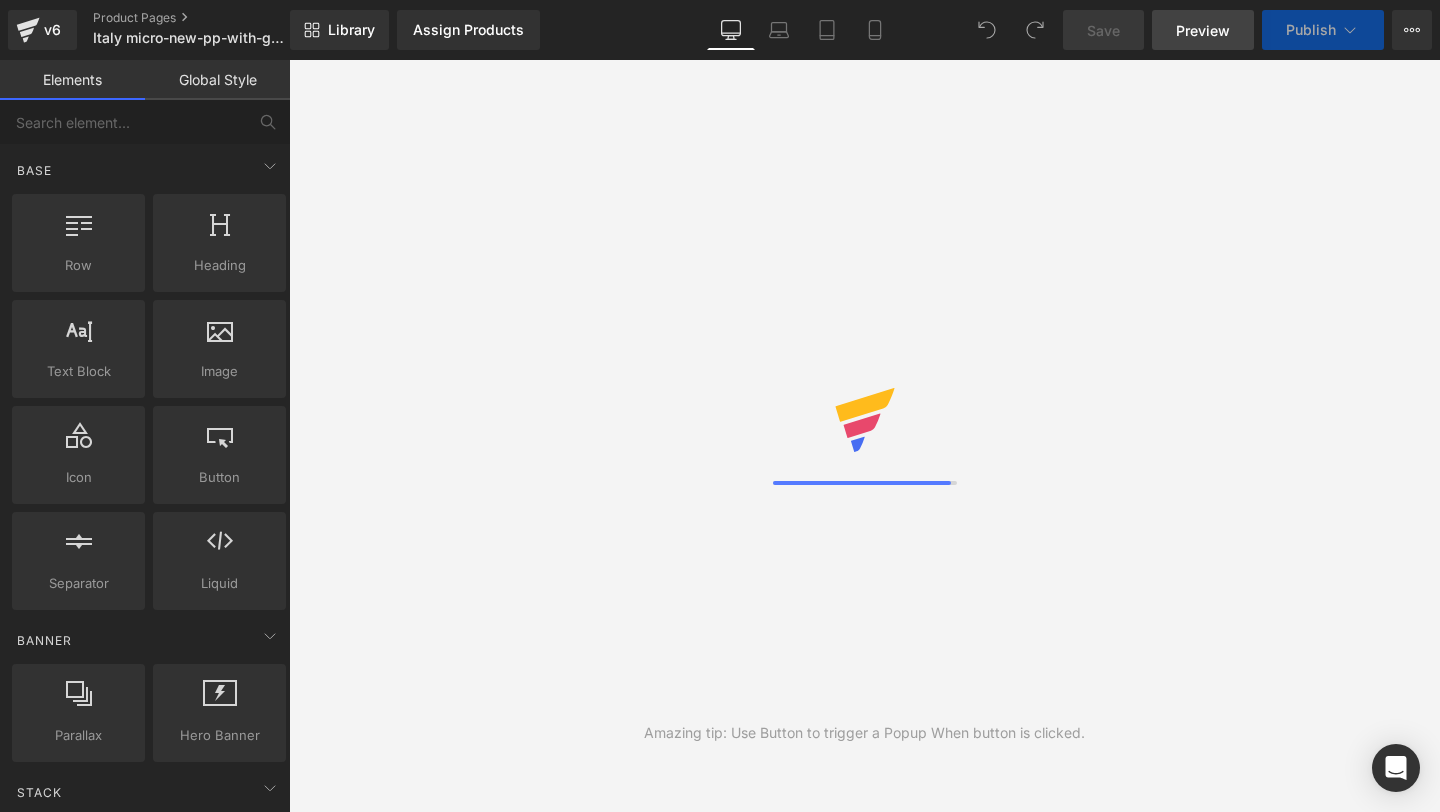 click on "Preview" at bounding box center (1203, 30) 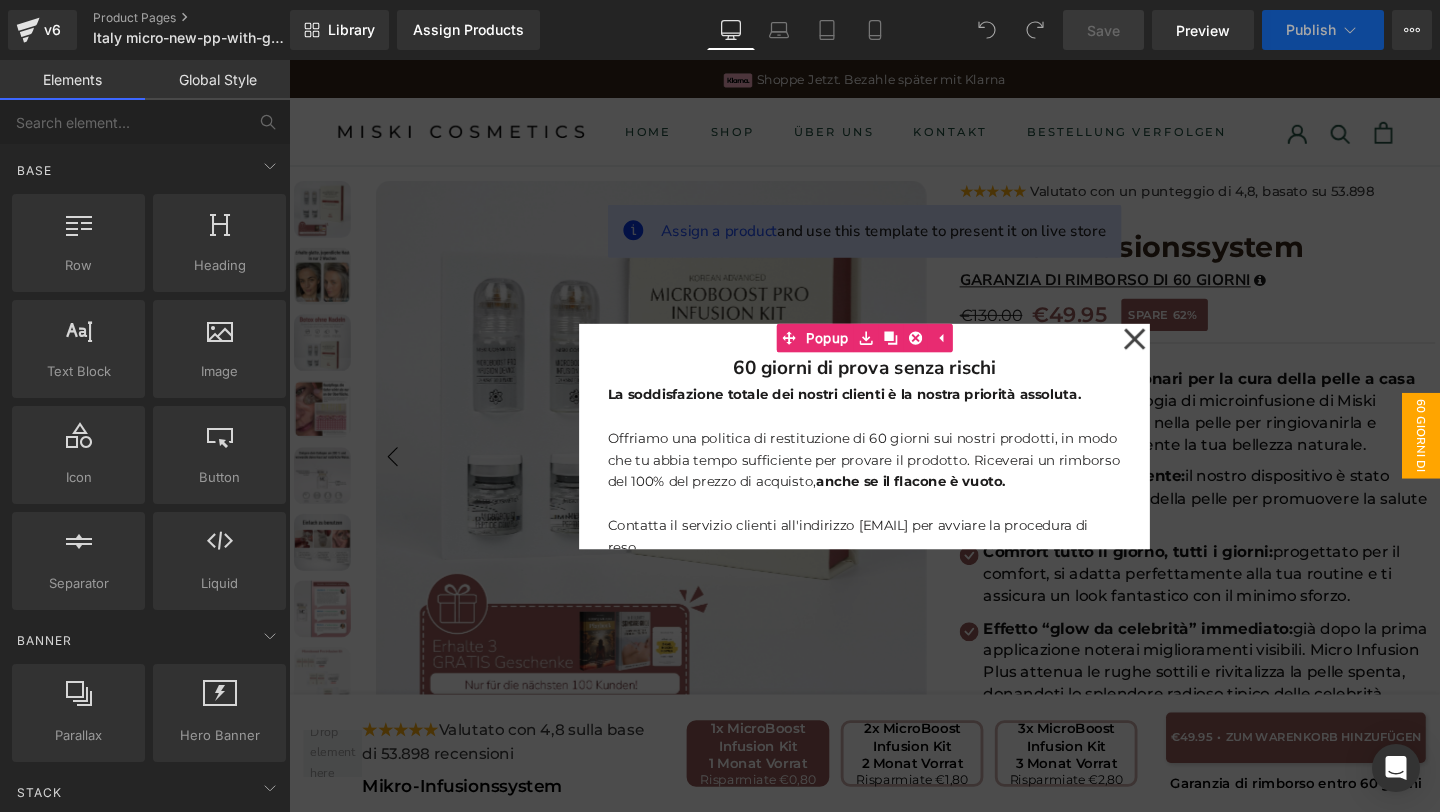 scroll, scrollTop: 0, scrollLeft: 0, axis: both 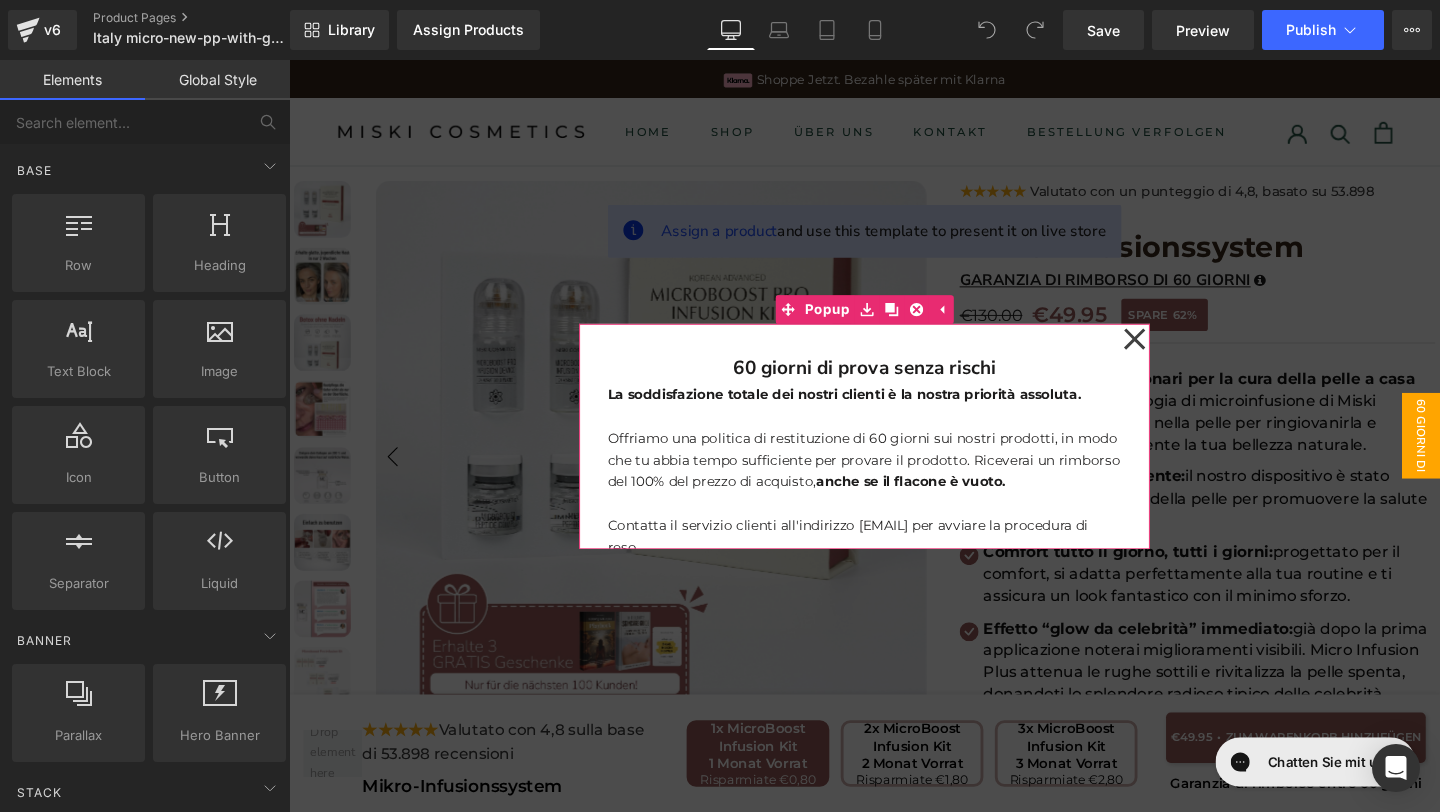 click 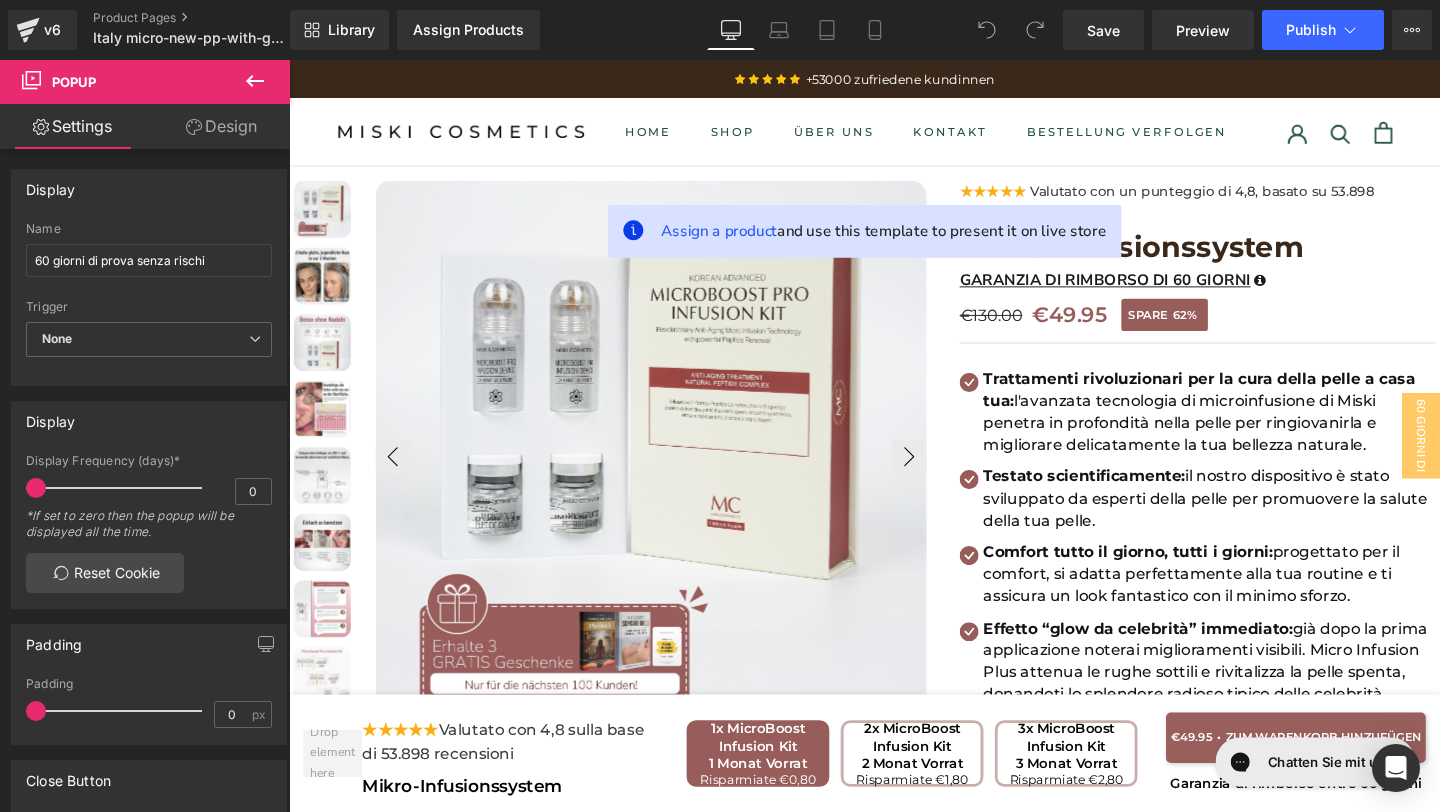 click on "Library Assign Products  Product Preview
No product match your search.  Please try another keyword  Manage assigned products Desktop Desktop Laptop Tablet Mobile Save Preview Publish Scheduled View Live Page View with current Template Save Template to Library Schedule Publish Publish Settings Shortcuts  Your page can’t be published   You've reached the maximum number of published pages on your plan  (21/999999).  You need to upgrade your plan or unpublish all your pages to get 1 publish slot.   Unpublish pages   Upgrade plan" at bounding box center [865, 30] 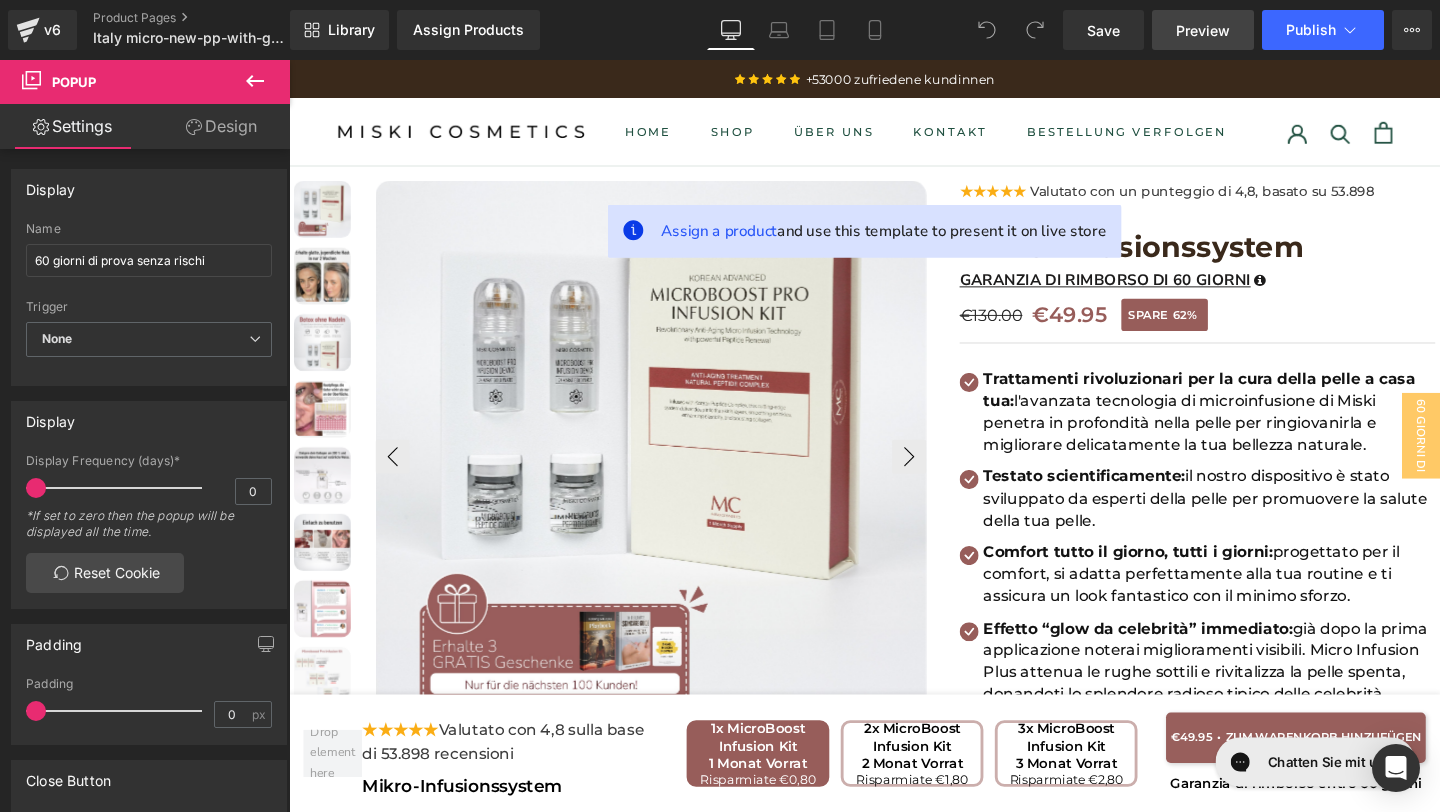 click on "Preview" at bounding box center (1203, 30) 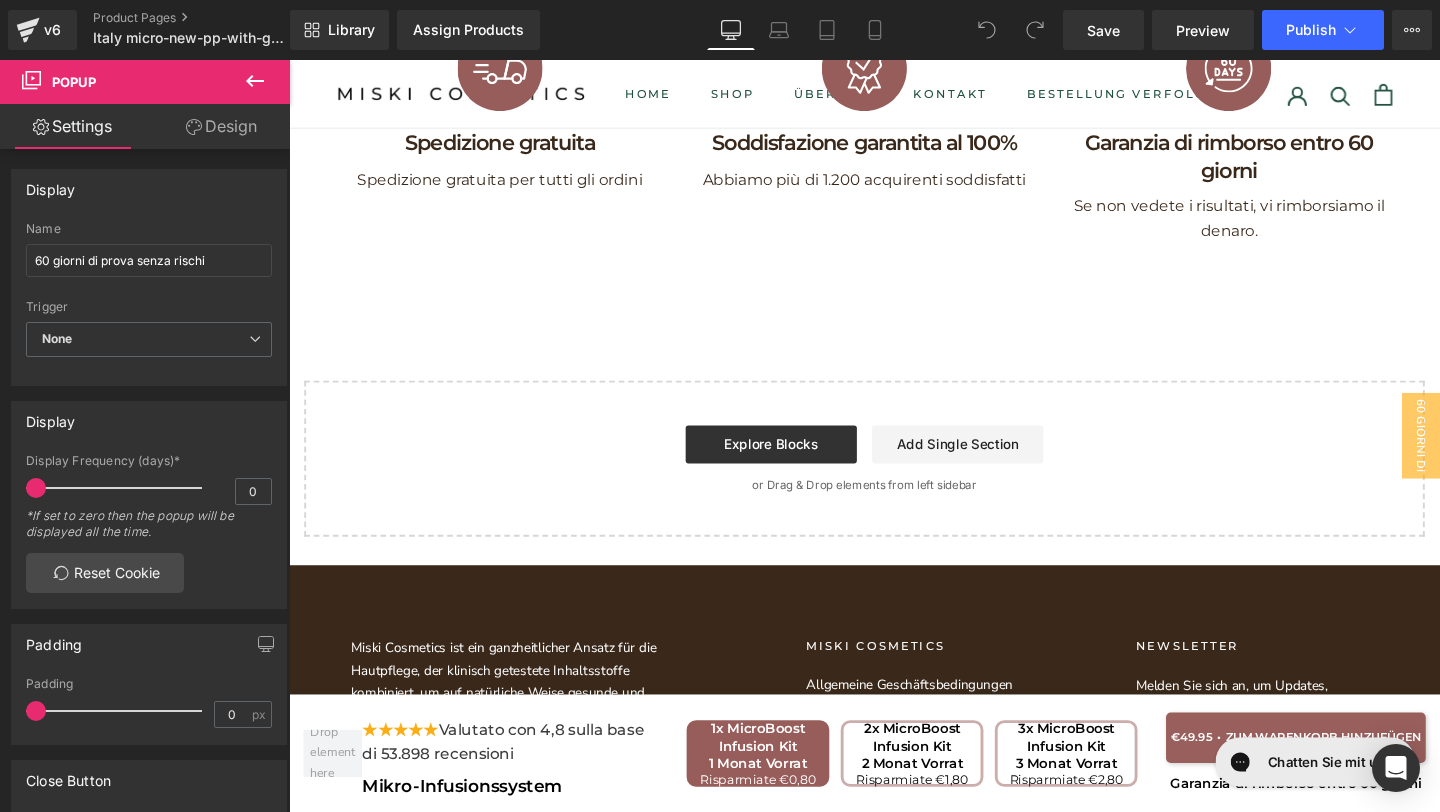 scroll, scrollTop: 11006, scrollLeft: 0, axis: vertical 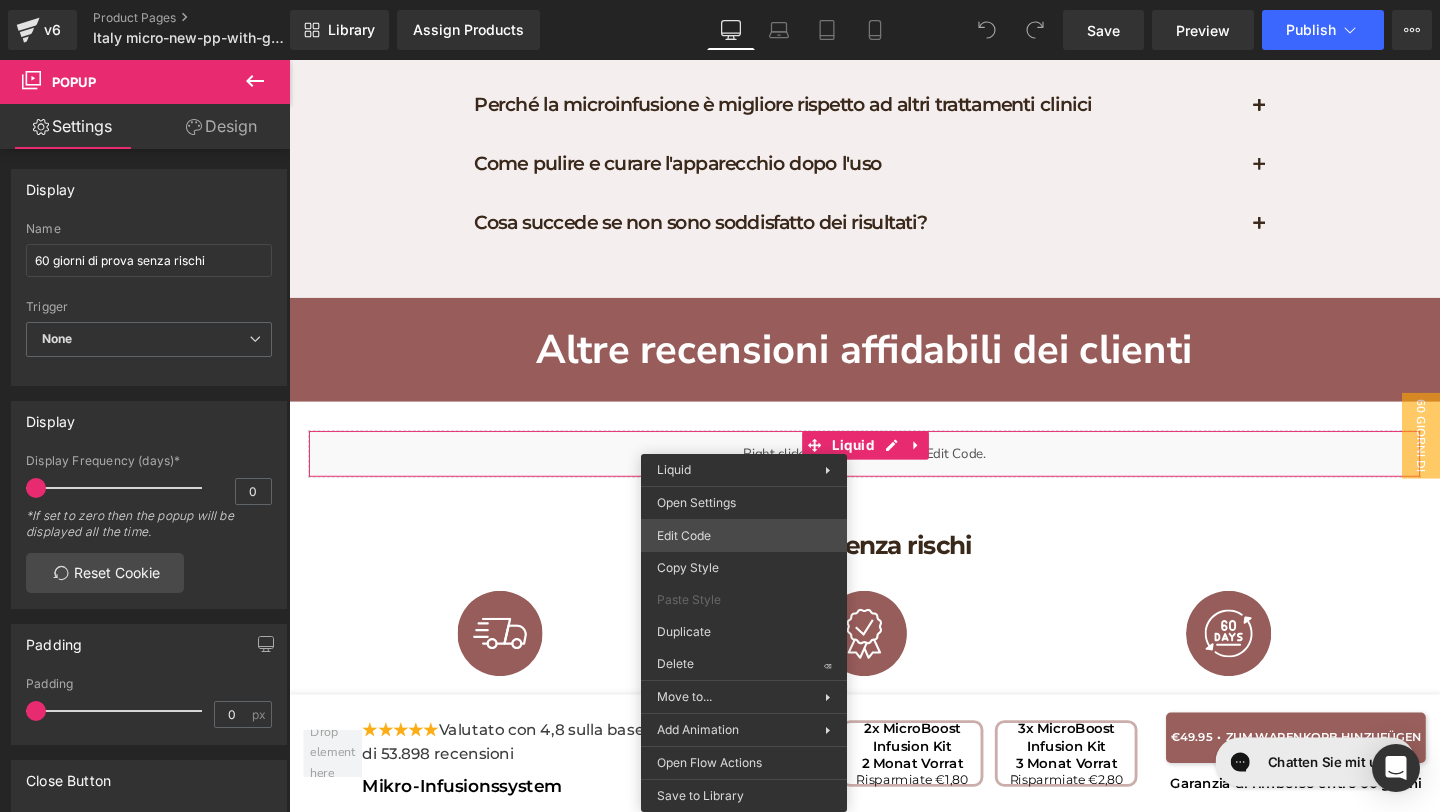 click on "You are previewing how the   will restyle your page. You can not edit Elements in Preset Preview Mode.  v6 Product Pages Italy micro-new-pp-with-gifts Library Assign Products  Product Preview
No product match your search.  Please try another keyword  Manage assigned products Desktop Desktop Laptop Tablet Mobile Save Preview Publish Scheduled View Live Page View with current Template Save Template to Library Schedule Publish Publish Settings Shortcuts  Your page can’t be published   You've reached the maximum number of published pages on your plan  (21/999999).  You need to upgrade your plan or unpublish all your pages to get 1 publish slot.   Unpublish pages   Upgrade plan  Elements Global Style Base Row  rows, columns, layouts, div Heading  headings, titles, h1,h2,h3,h4,h5,h6 Text Block  texts, paragraphs, contents, blocks Image  images, photos, alts, uploads Icon  icons, symbols Button  button, call to action, cta Separator  separators, dividers, horizontal lines Liquid  Banner Parallax  List" at bounding box center [720, 0] 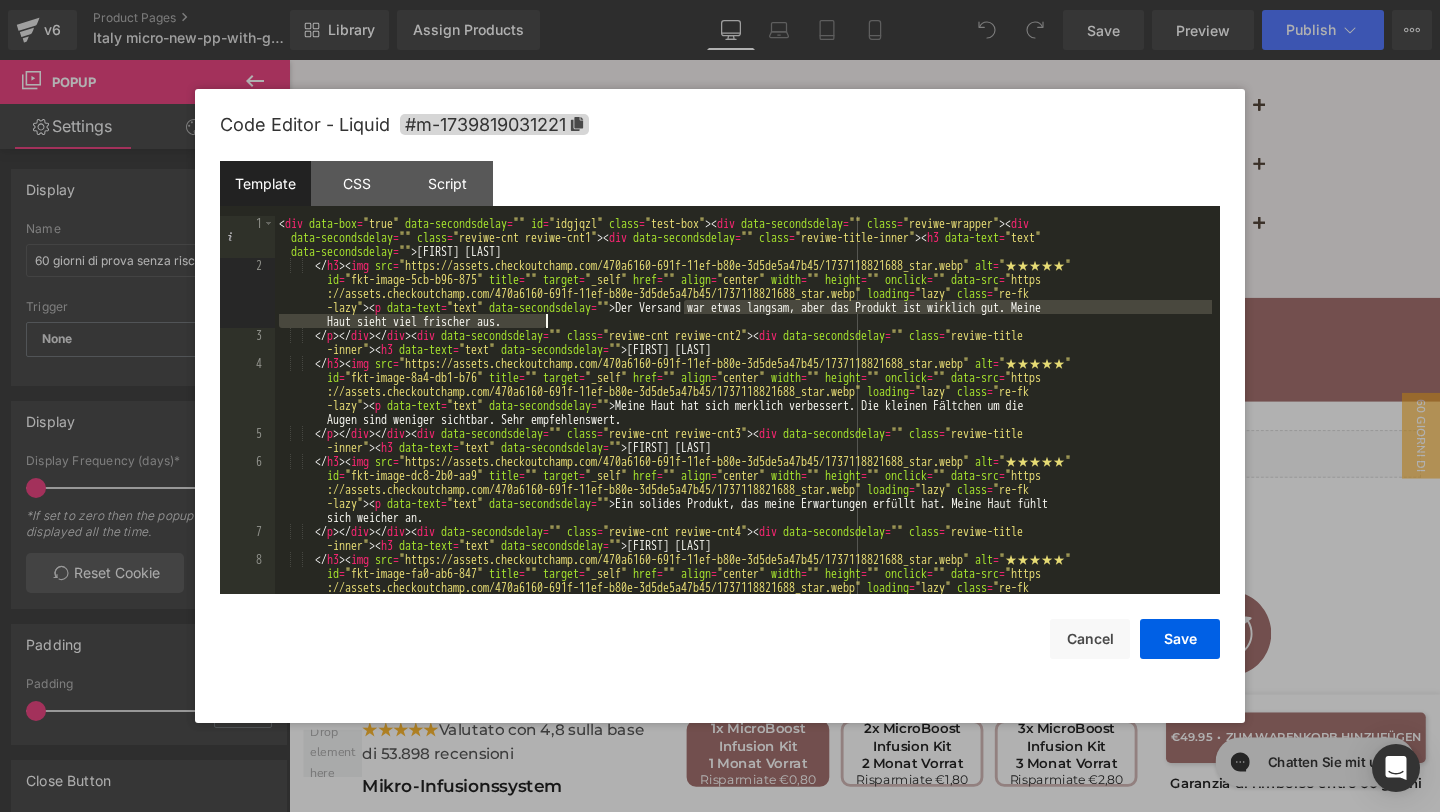 drag, startPoint x: 685, startPoint y: 302, endPoint x: 691, endPoint y: 317, distance: 16.155495 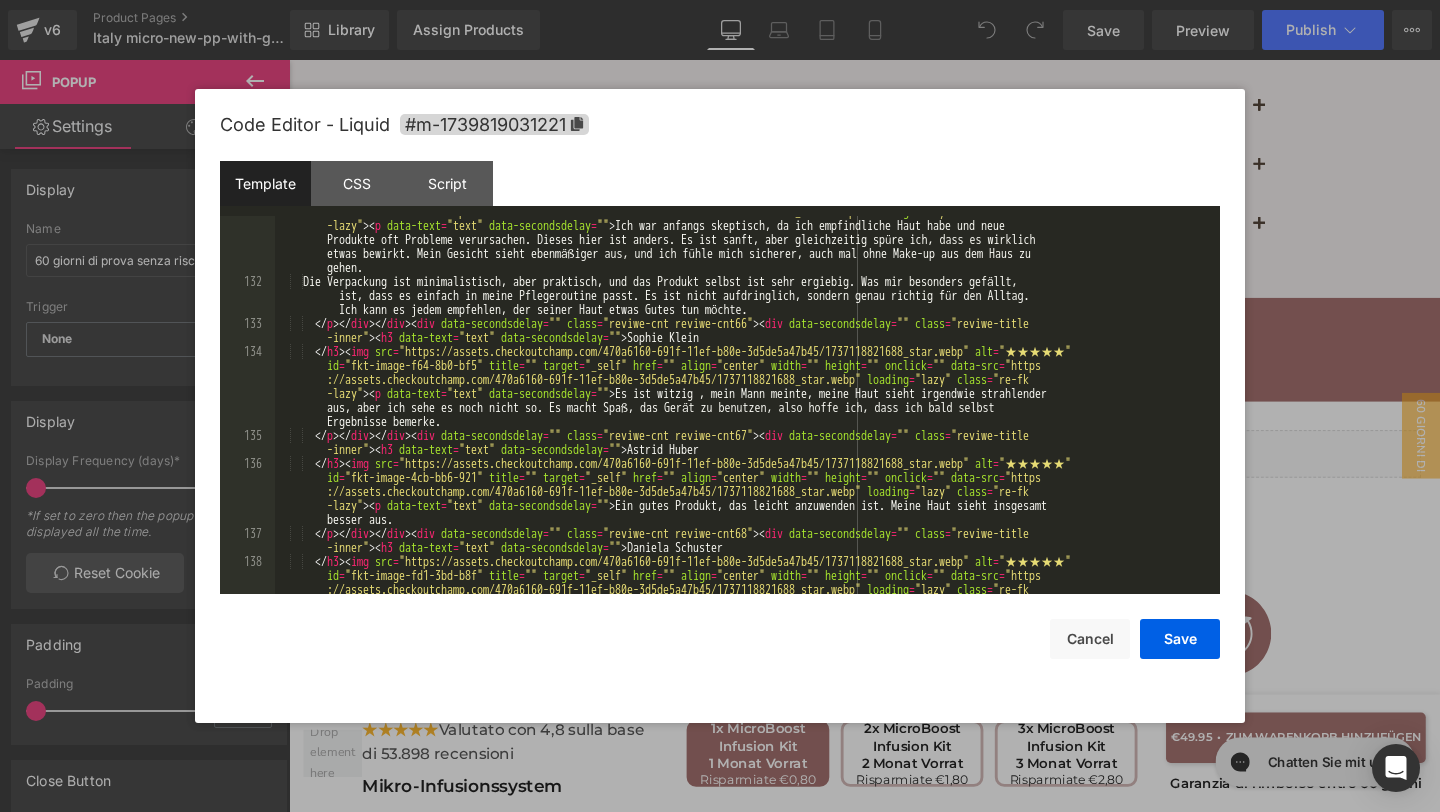 scroll, scrollTop: 7896, scrollLeft: 0, axis: vertical 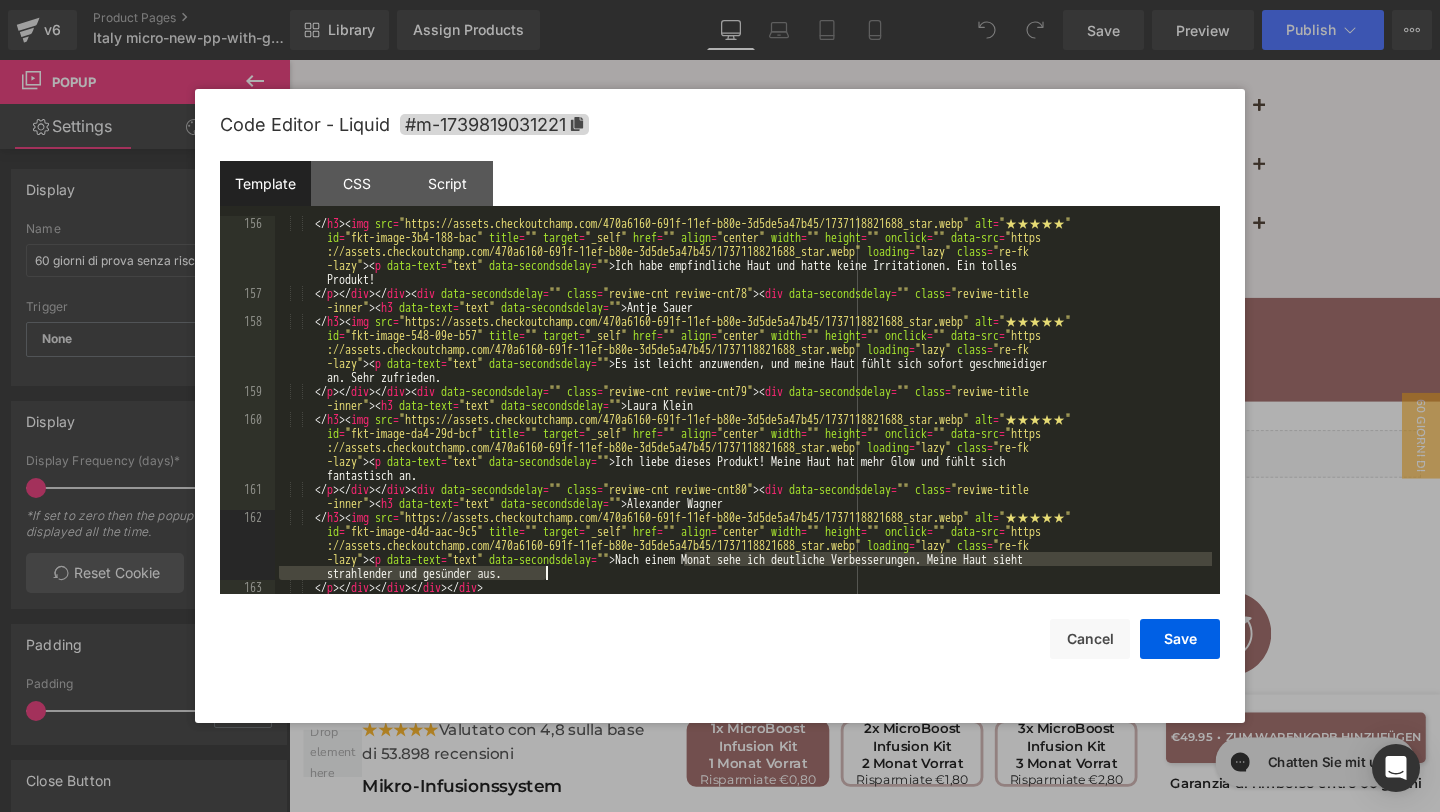 drag, startPoint x: 685, startPoint y: 555, endPoint x: 708, endPoint y: 570, distance: 27.45906 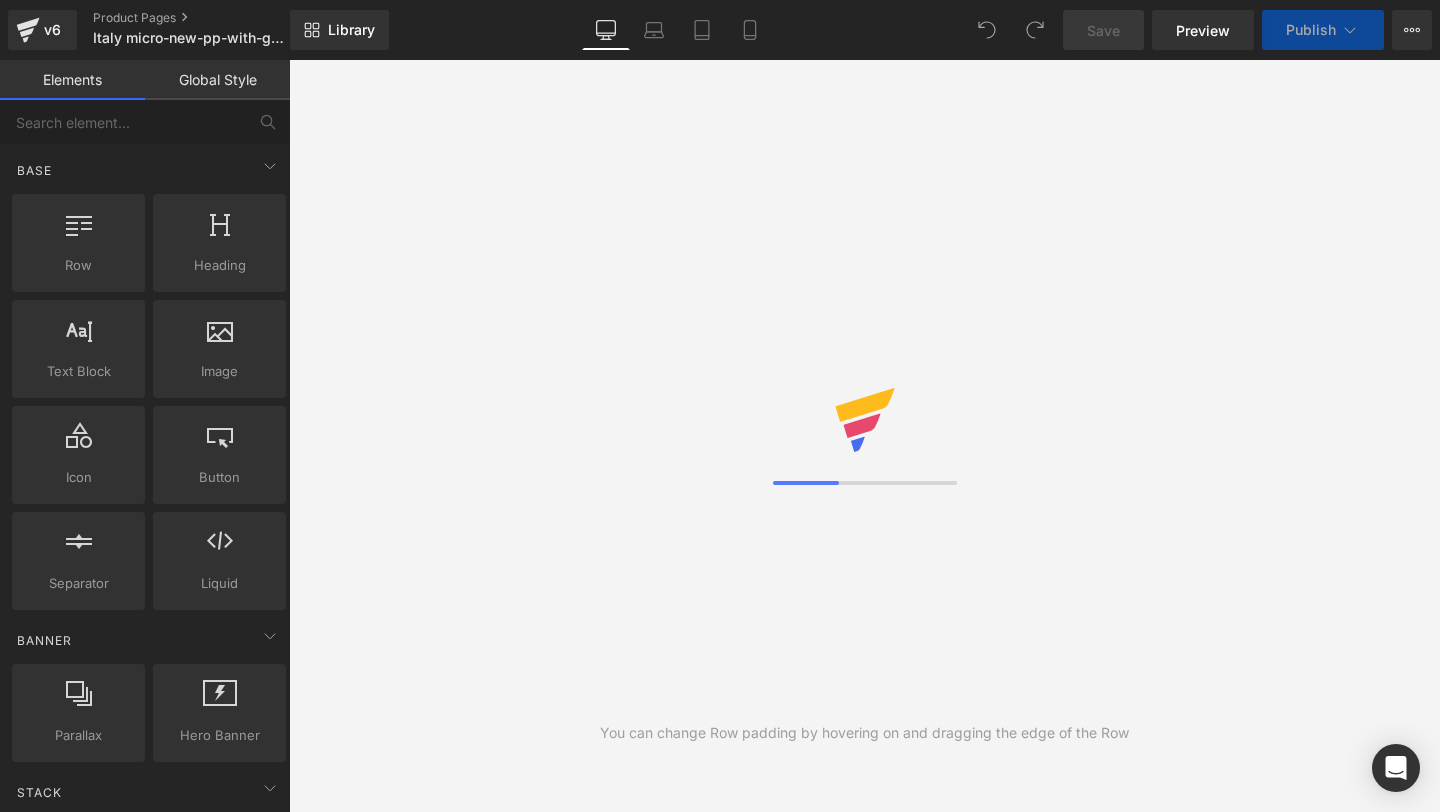 scroll, scrollTop: 0, scrollLeft: 0, axis: both 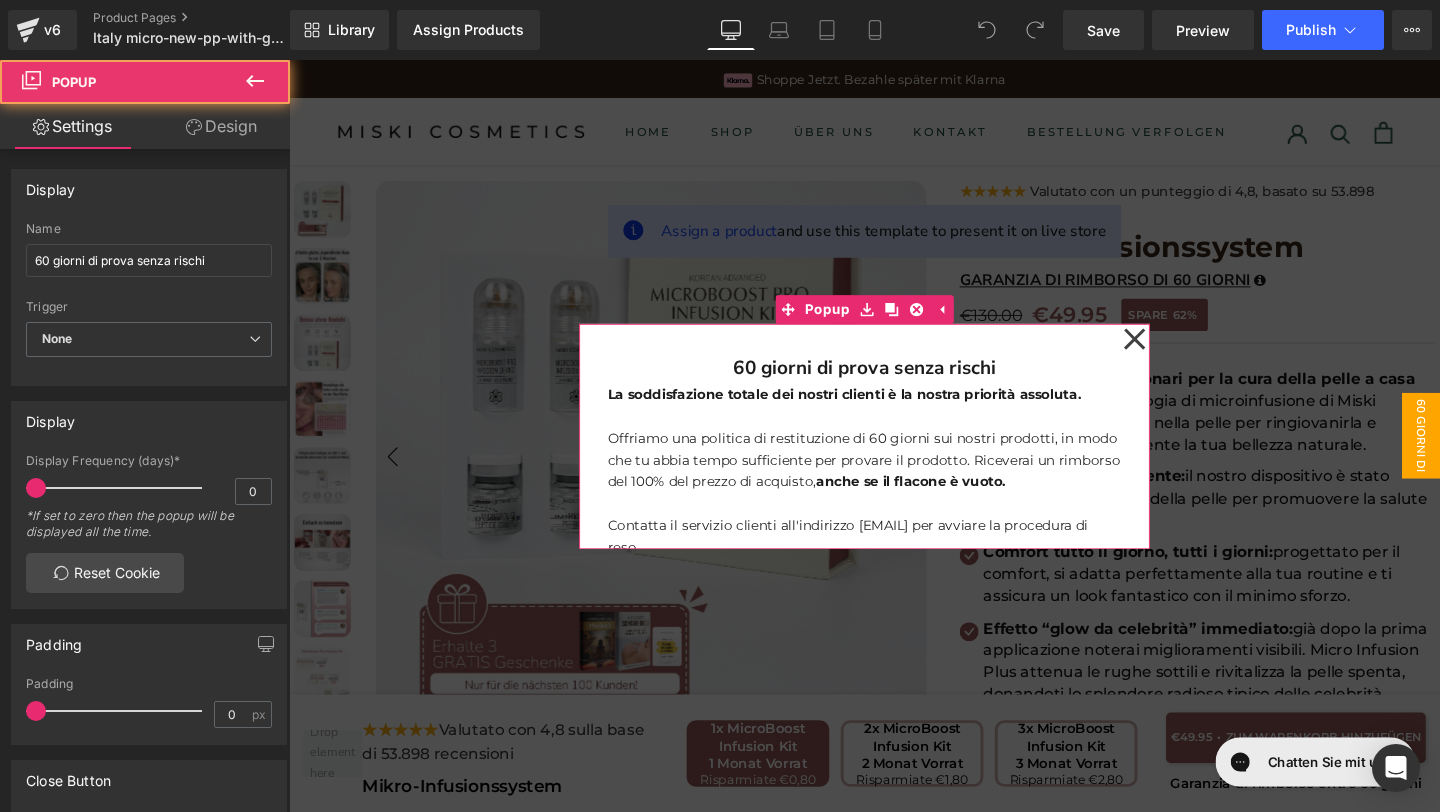 click 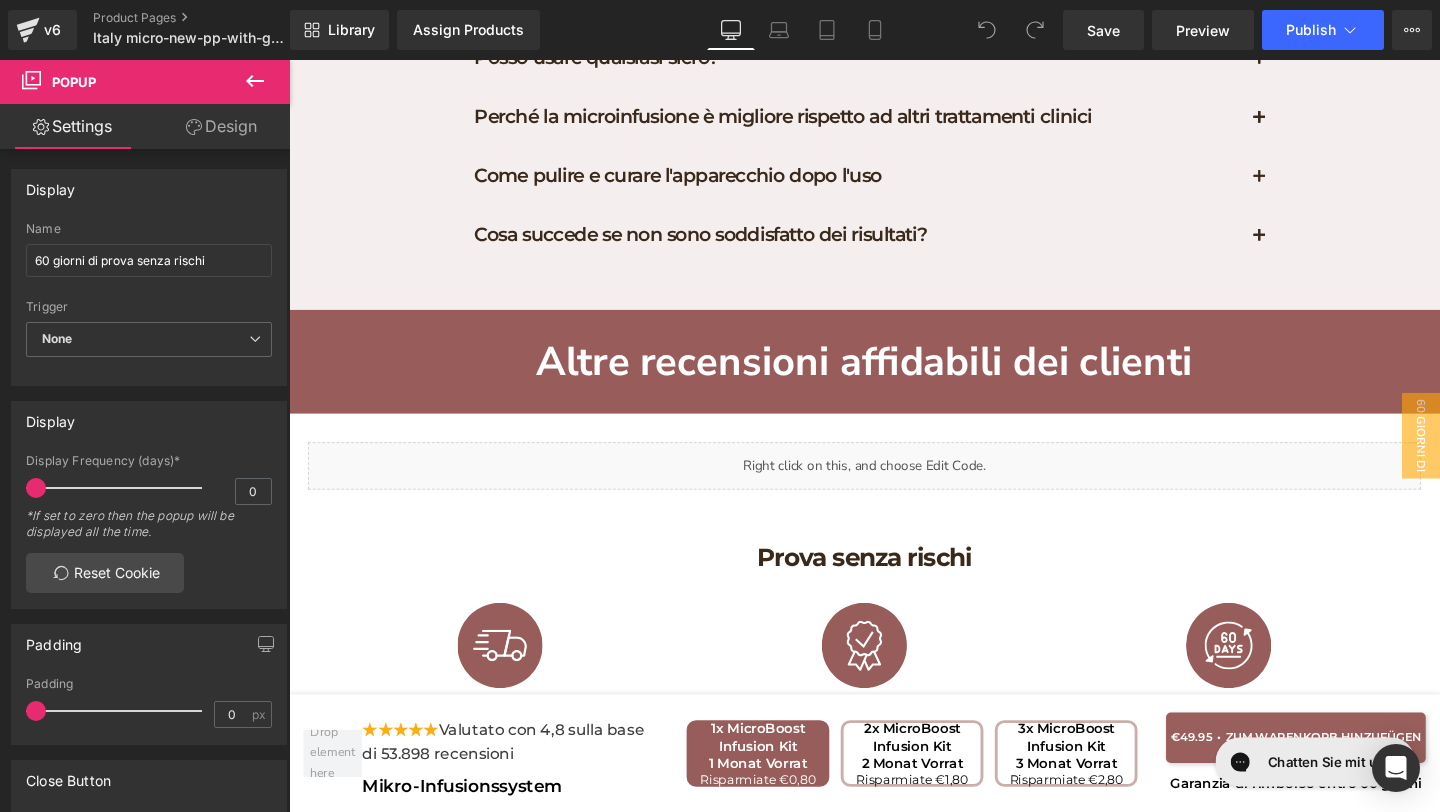 scroll, scrollTop: 10505, scrollLeft: 0, axis: vertical 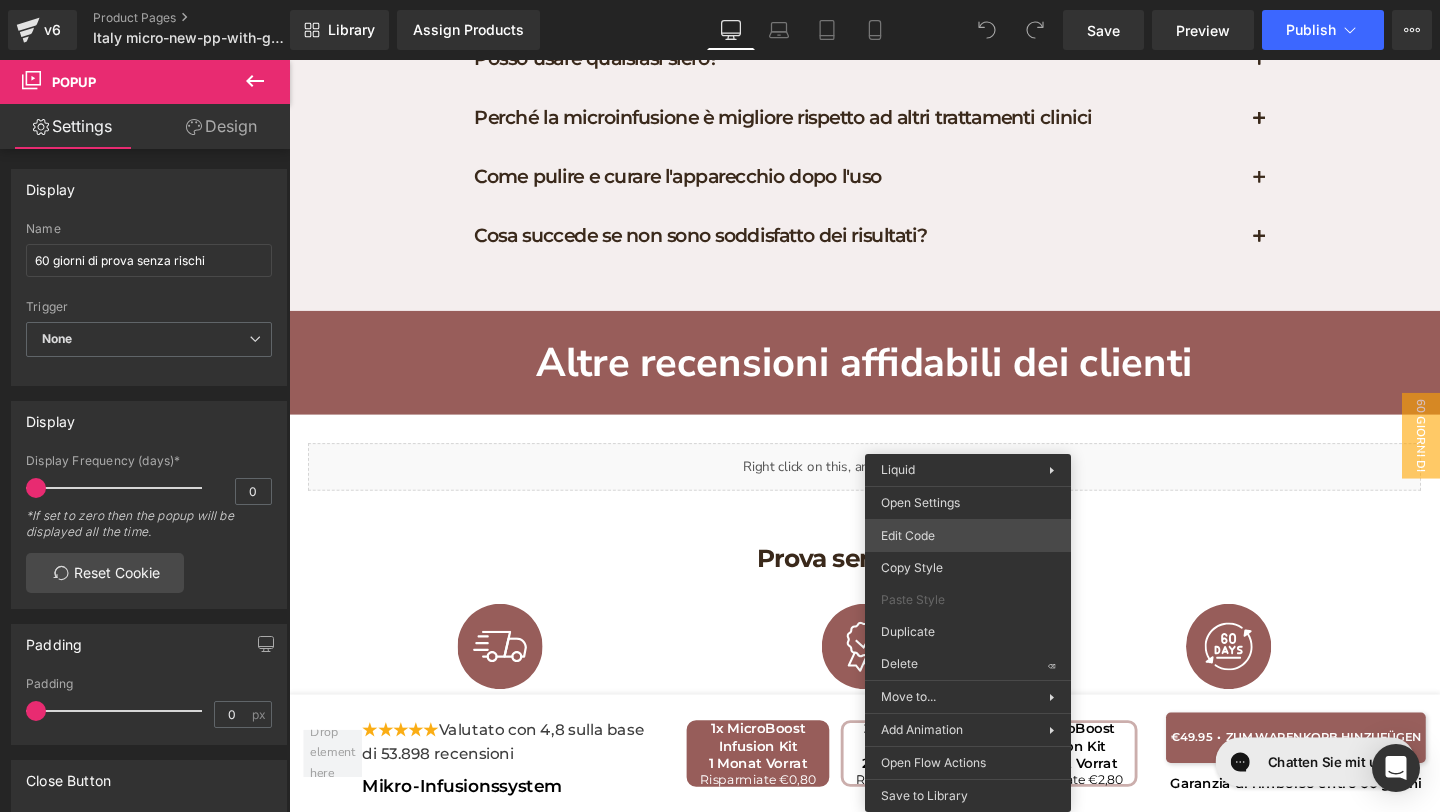 click on "You are previewing how the   will restyle your page. You can not edit Elements in Preset Preview Mode.  v6 Product Pages Italy micro-new-pp-with-gifts Library Assign Products  Product Preview
No product match your search.  Please try another keyword  Manage assigned products Desktop Desktop Laptop Tablet Mobile Save Preview Publish Scheduled View Live Page View with current Template Save Template to Library Schedule Publish Publish Settings Shortcuts  Your page can’t be published   You've reached the maximum number of published pages on your plan  (21/999999).  You need to upgrade your plan or unpublish all your pages to get 1 publish slot.   Unpublish pages   Upgrade plan  Elements Global Style Base Row  rows, columns, layouts, div Heading  headings, titles, h1,h2,h3,h4,h5,h6 Text Block  texts, paragraphs, contents, blocks Image  images, photos, alts, uploads Icon  icons, symbols Button  button, call to action, cta Separator  separators, dividers, horizontal lines Liquid  Banner Parallax  List" at bounding box center [720, 0] 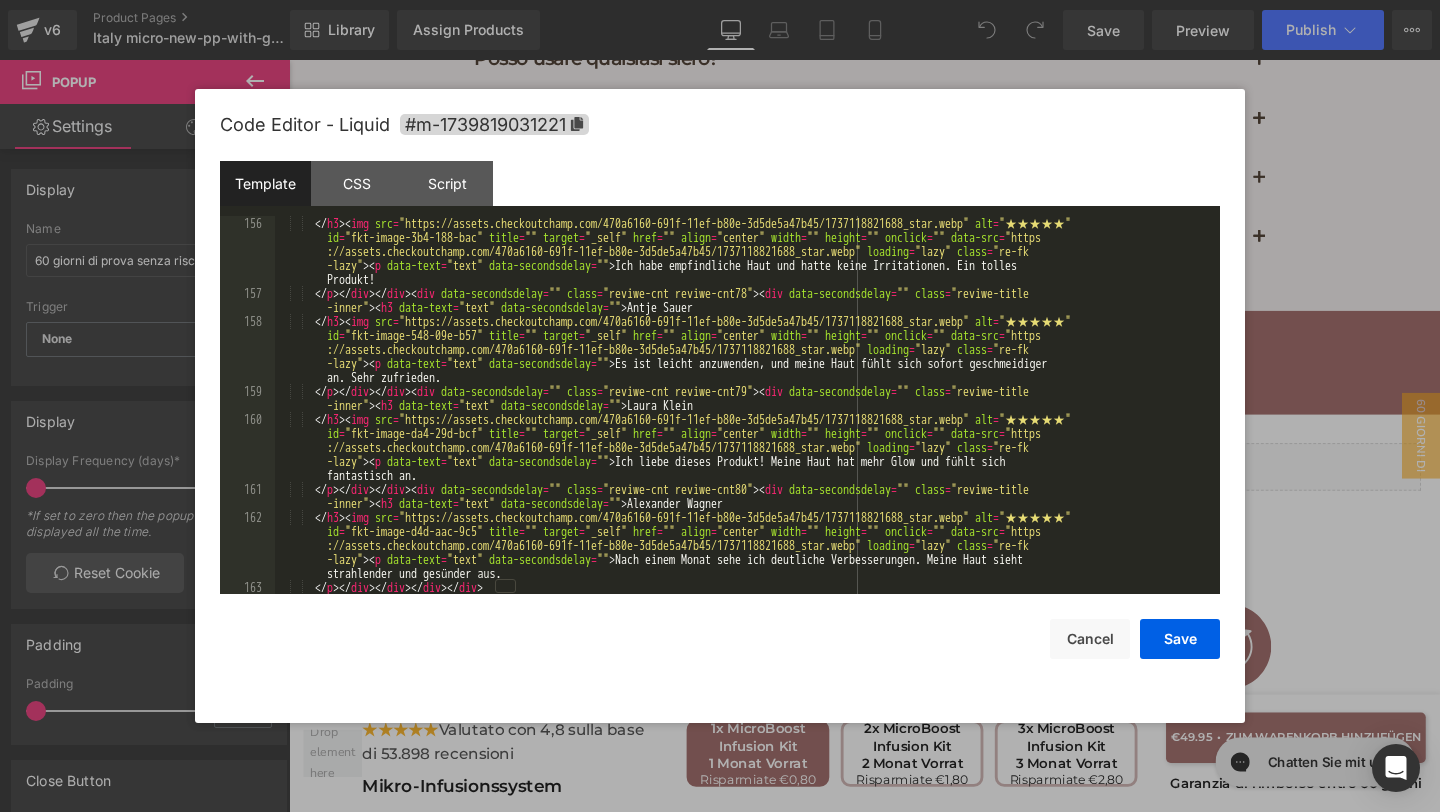 scroll, scrollTop: 7896, scrollLeft: 0, axis: vertical 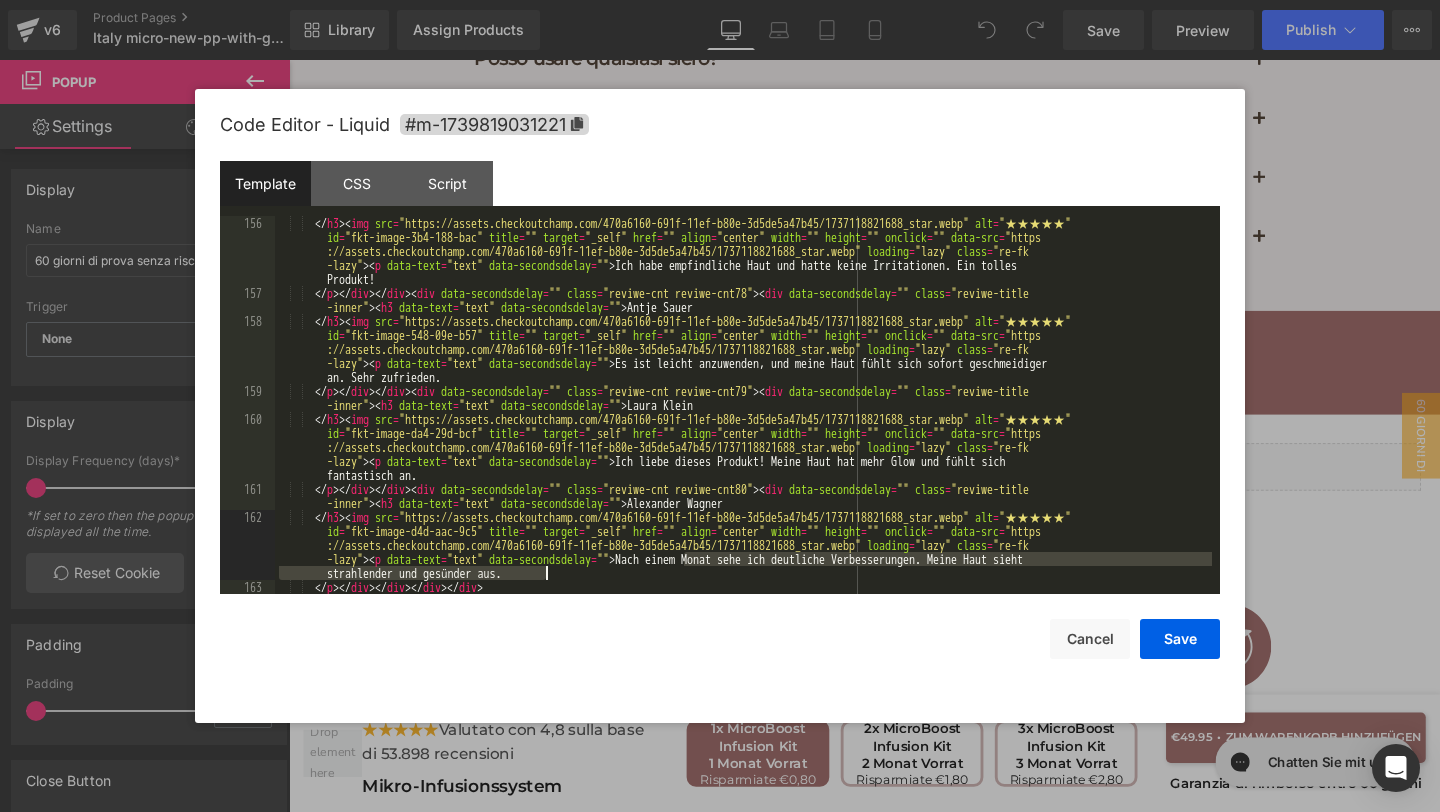 drag, startPoint x: 683, startPoint y: 560, endPoint x: 704, endPoint y: 572, distance: 24.186773 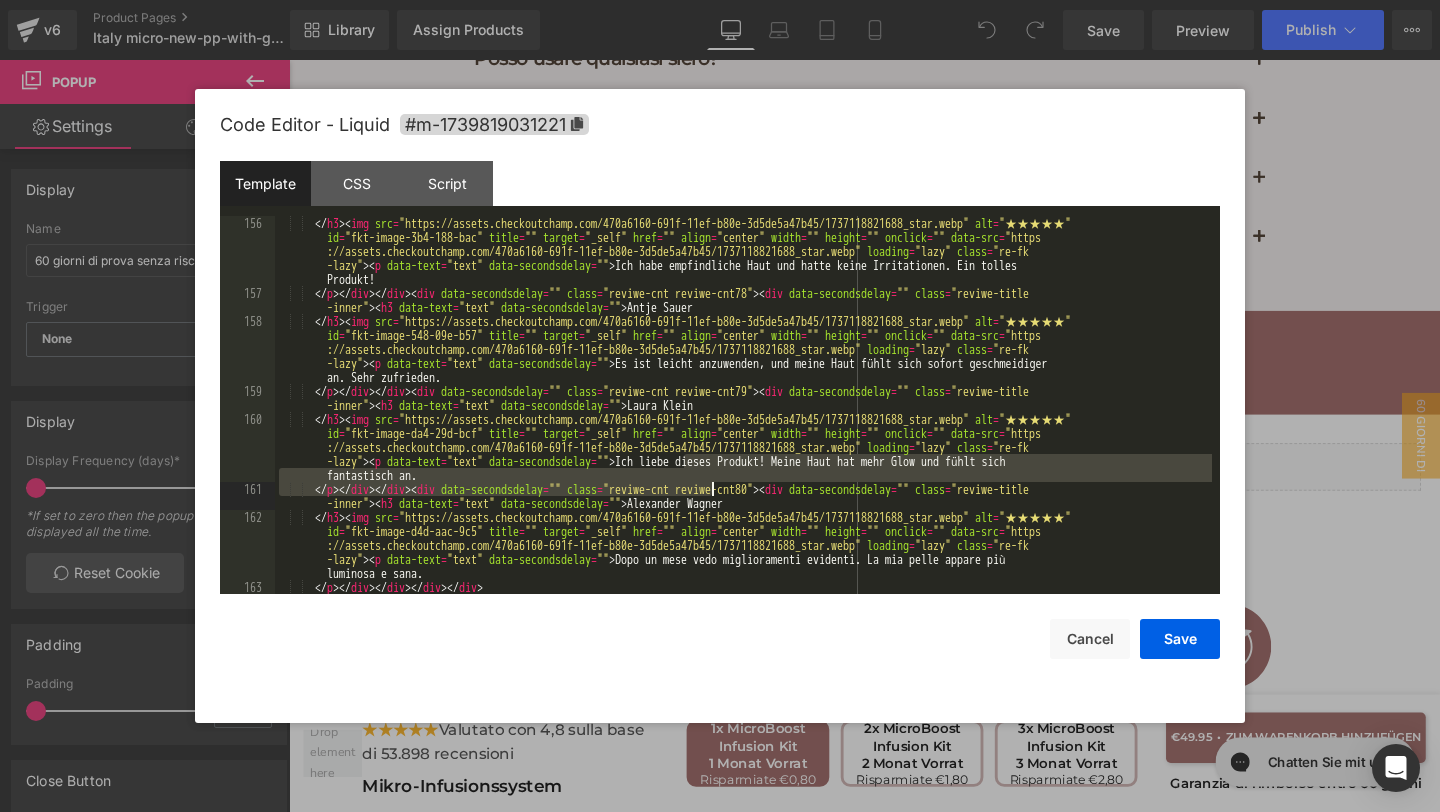 drag, startPoint x: 685, startPoint y: 457, endPoint x: 714, endPoint y: 483, distance: 38.948685 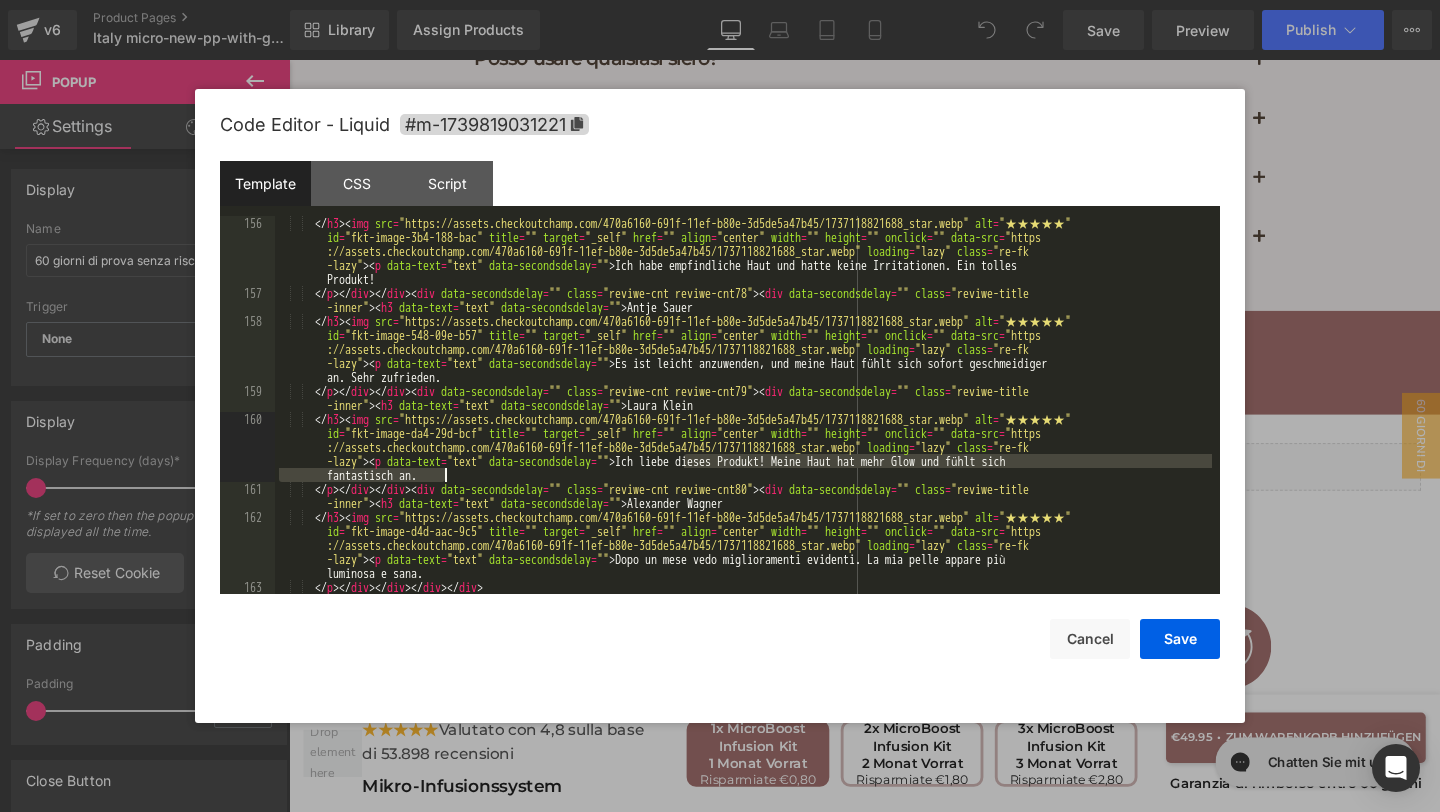 drag, startPoint x: 686, startPoint y: 460, endPoint x: 693, endPoint y: 470, distance: 12.206555 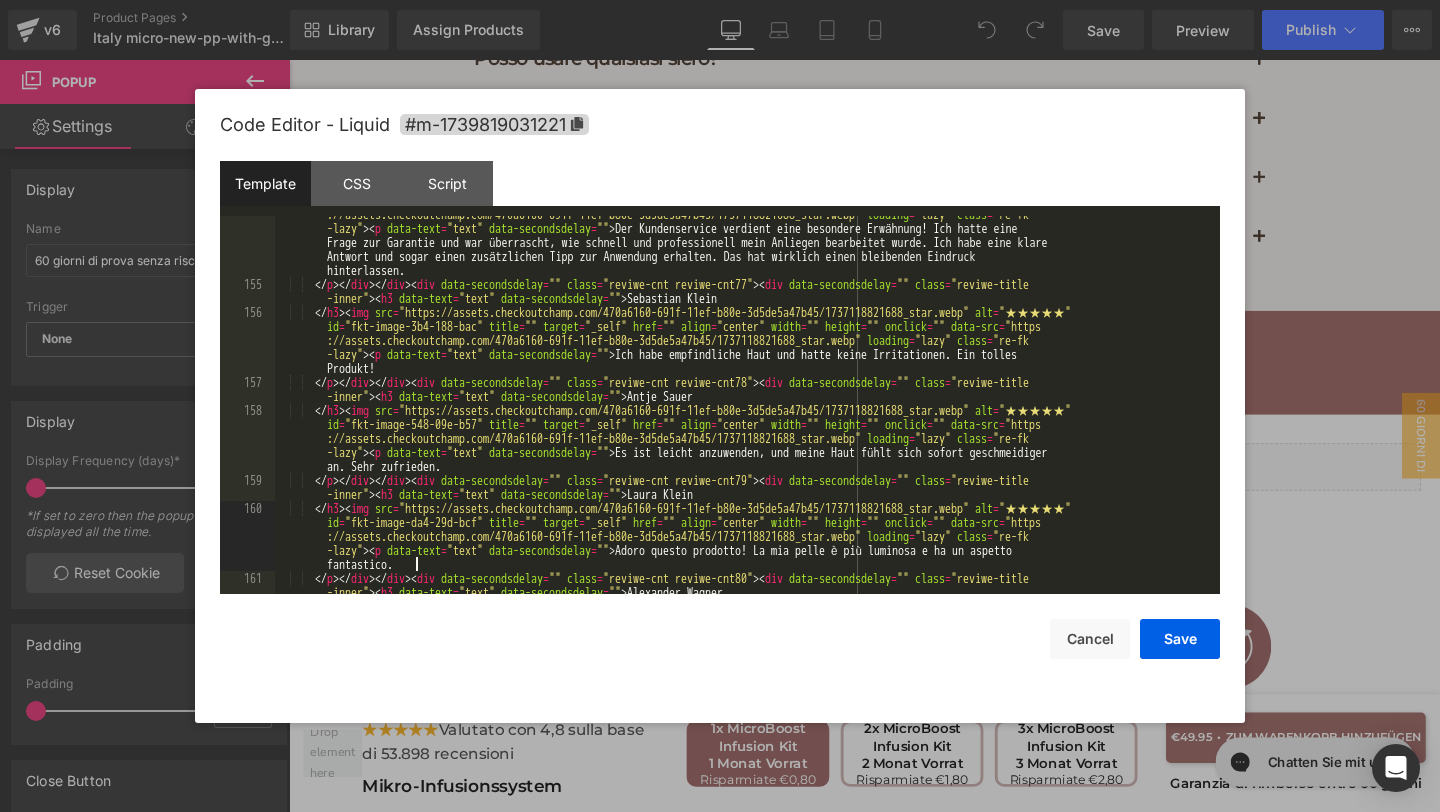 scroll, scrollTop: 7807, scrollLeft: 0, axis: vertical 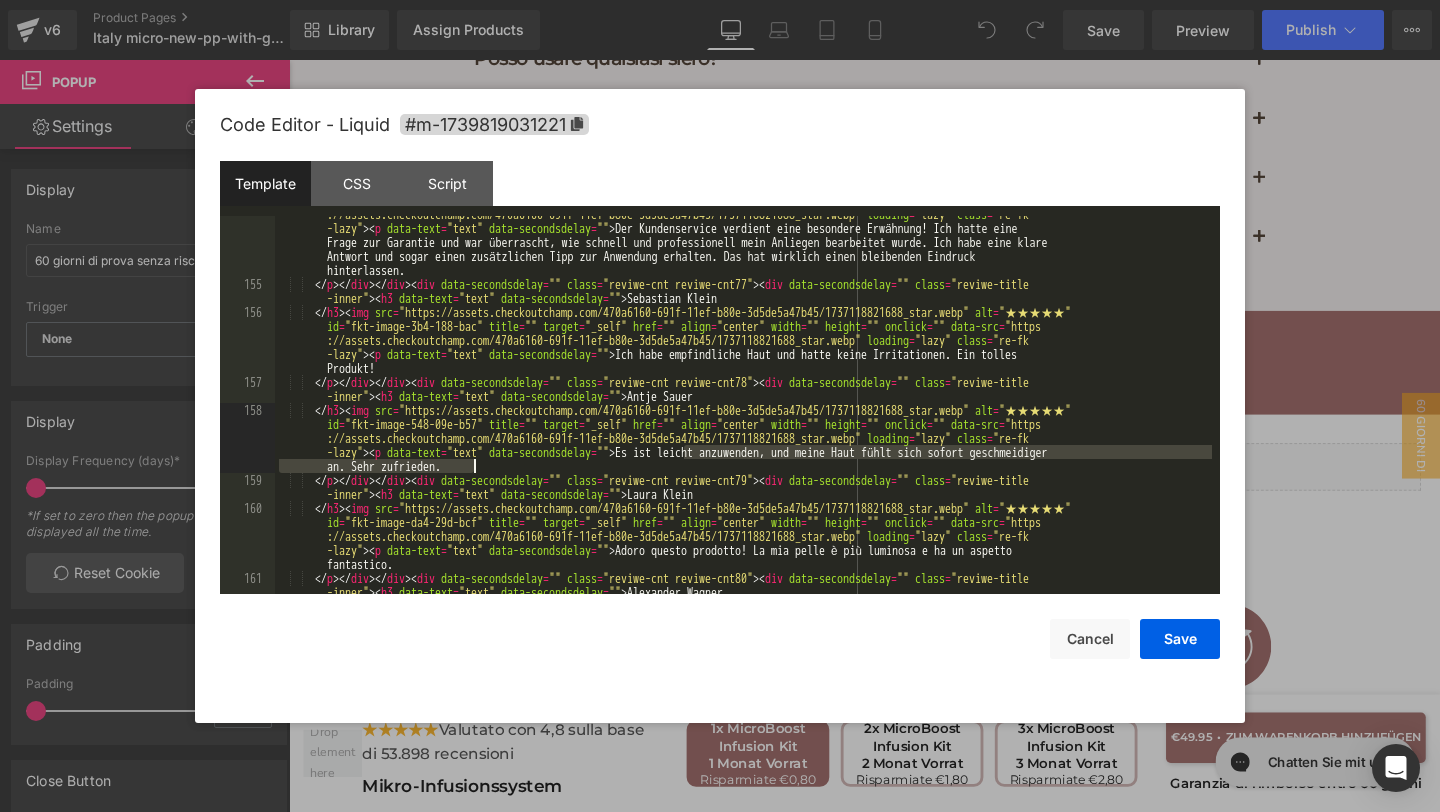 drag, startPoint x: 683, startPoint y: 453, endPoint x: 698, endPoint y: 464, distance: 18.601076 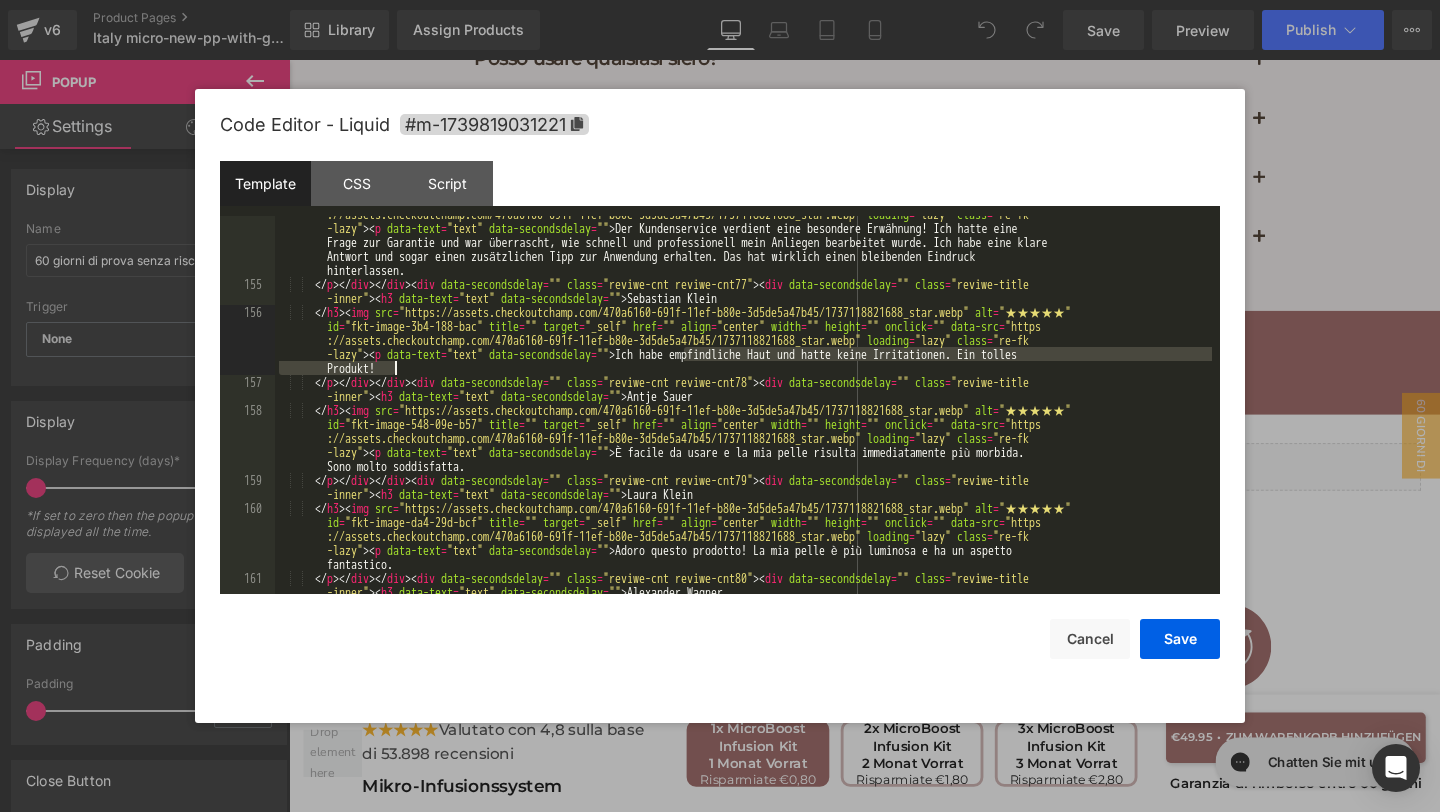 drag, startPoint x: 684, startPoint y: 358, endPoint x: 708, endPoint y: 369, distance: 26.400757 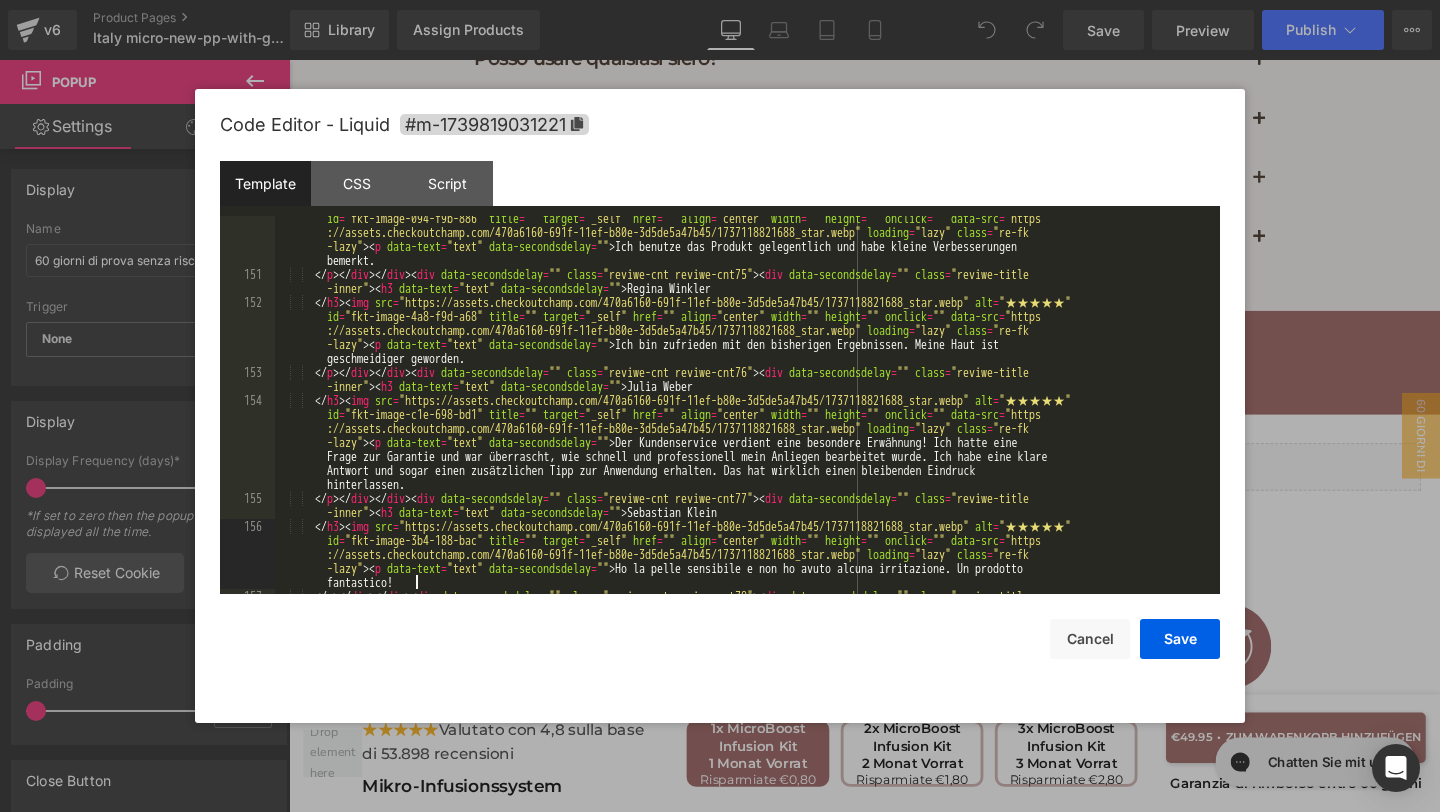 scroll, scrollTop: 7593, scrollLeft: 0, axis: vertical 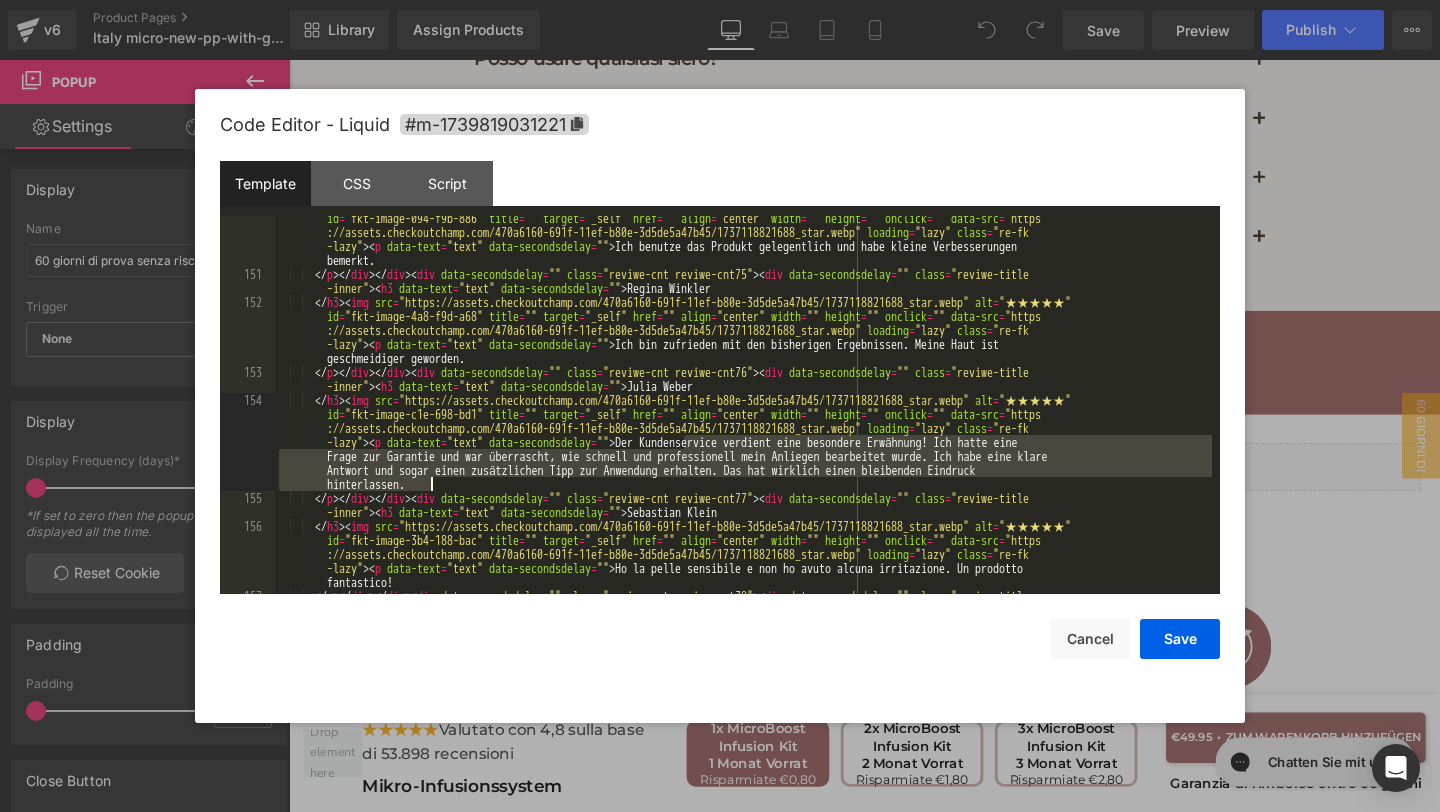 drag, startPoint x: 684, startPoint y: 438, endPoint x: 719, endPoint y: 487, distance: 60.216278 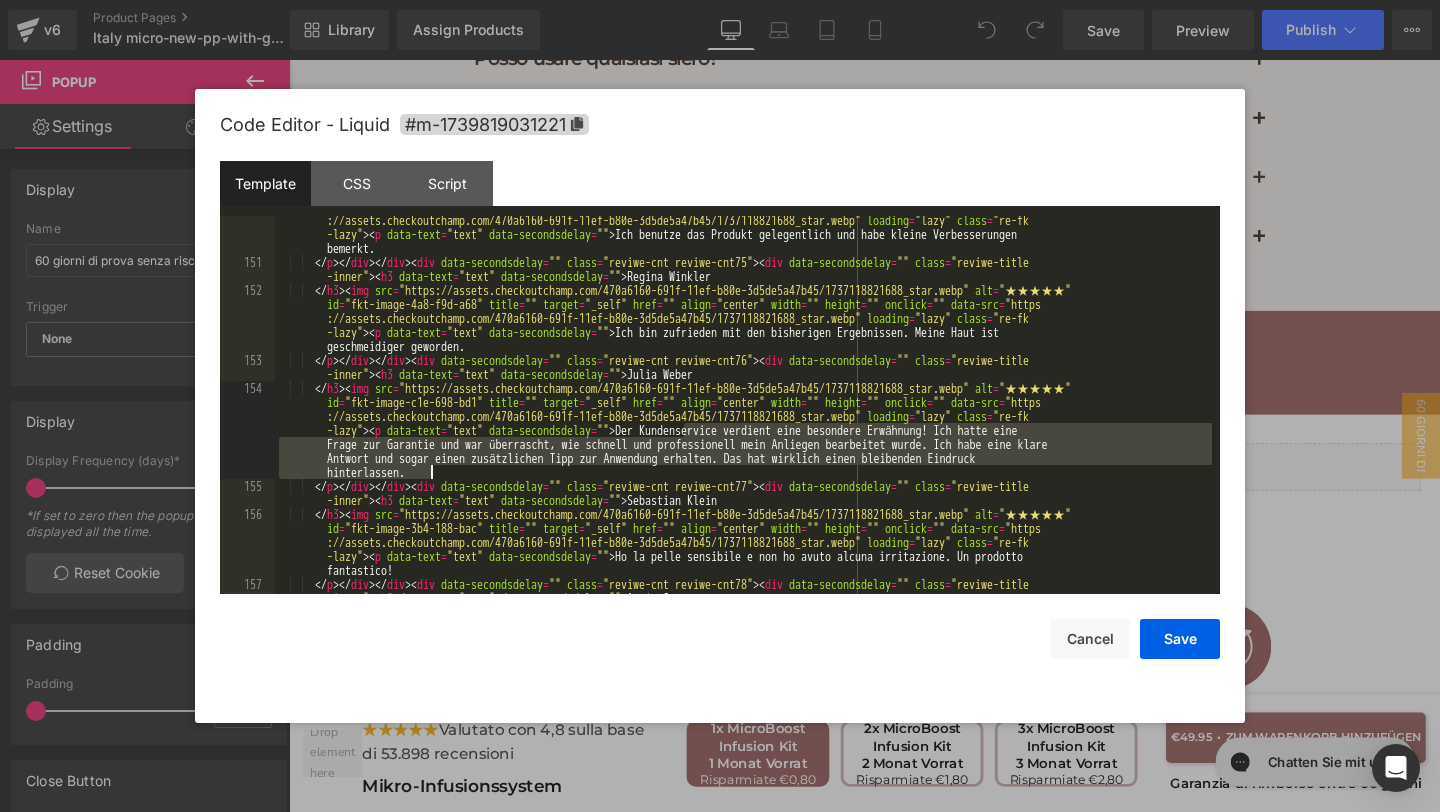 scroll, scrollTop: 7609, scrollLeft: 0, axis: vertical 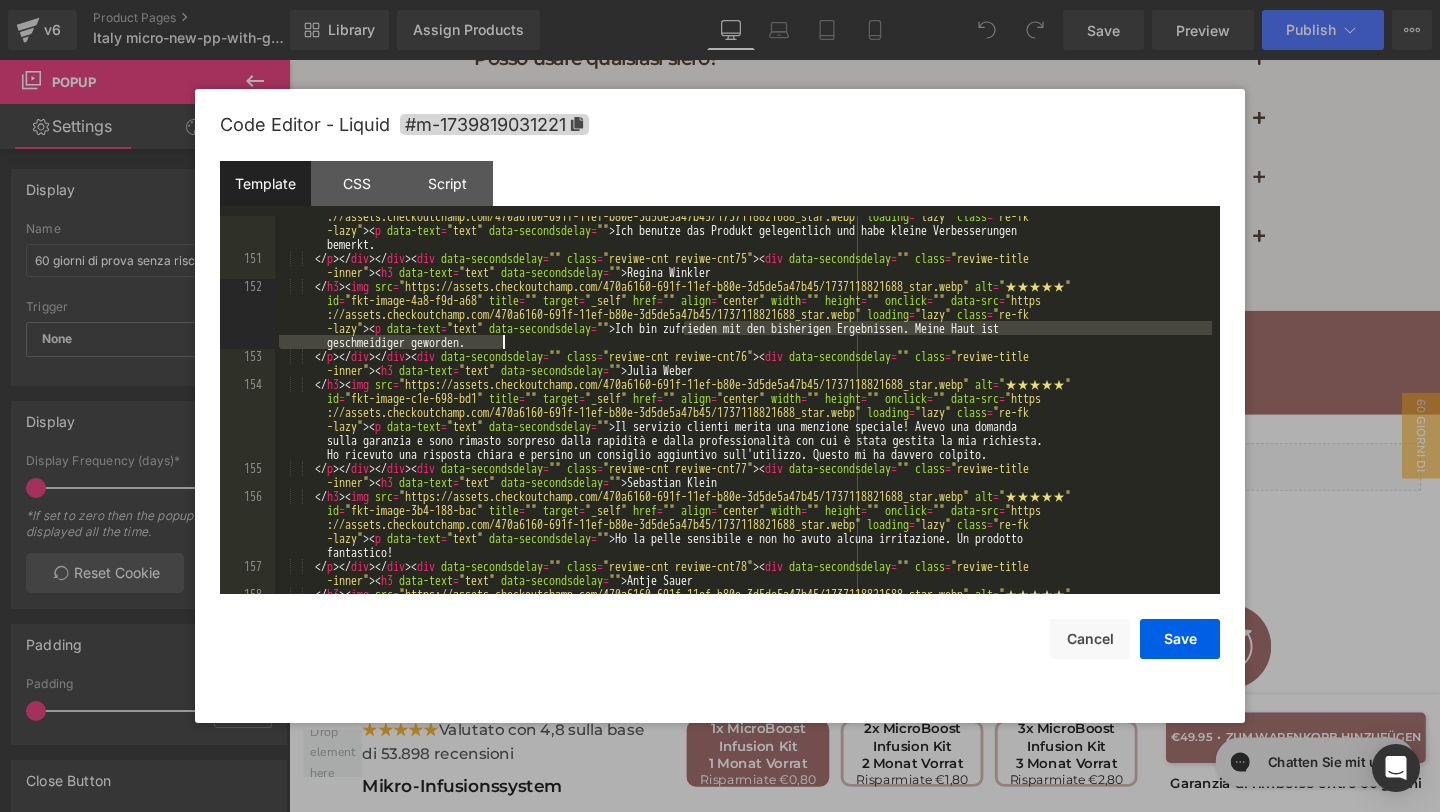 drag, startPoint x: 685, startPoint y: 325, endPoint x: 777, endPoint y: 343, distance: 93.74433 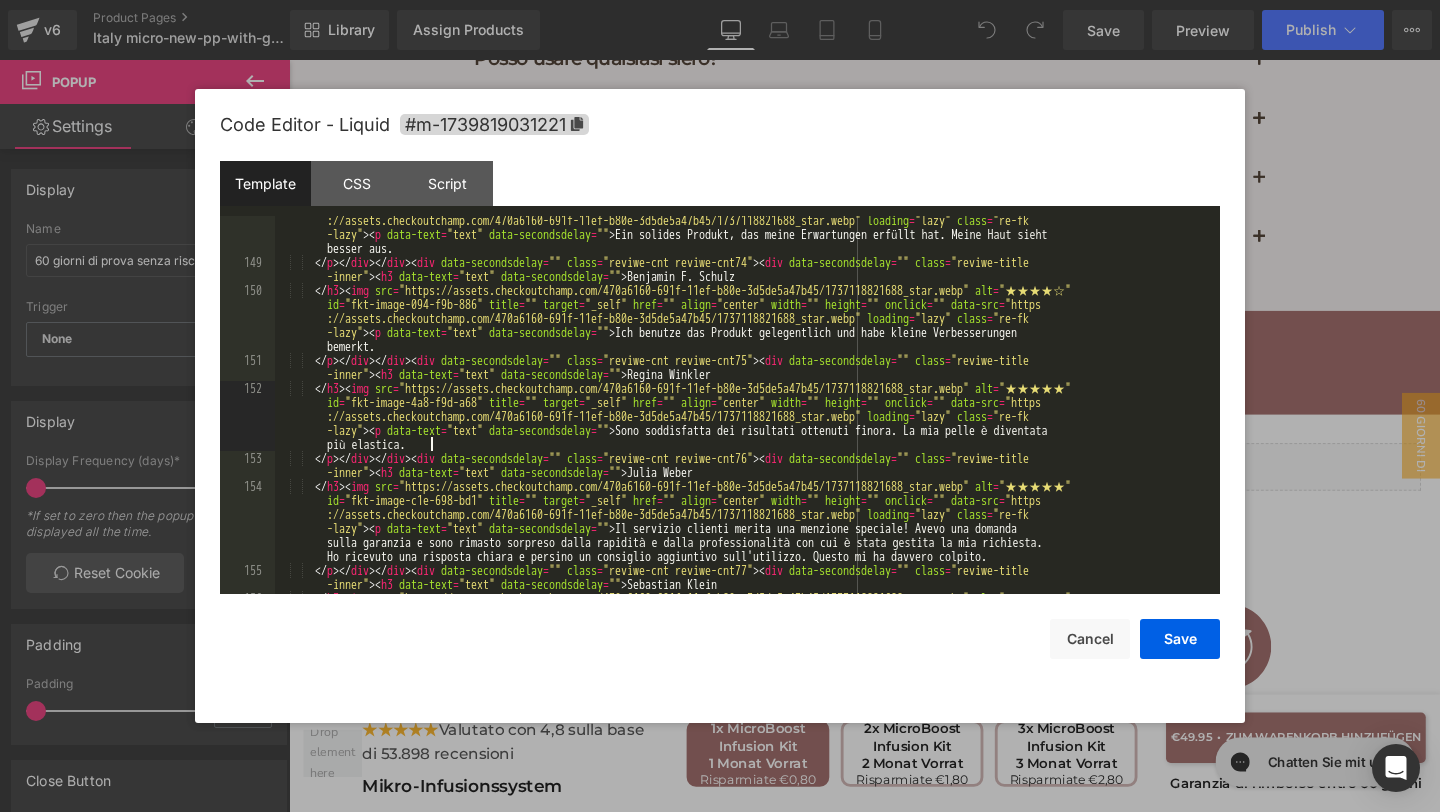 scroll, scrollTop: 7507, scrollLeft: 0, axis: vertical 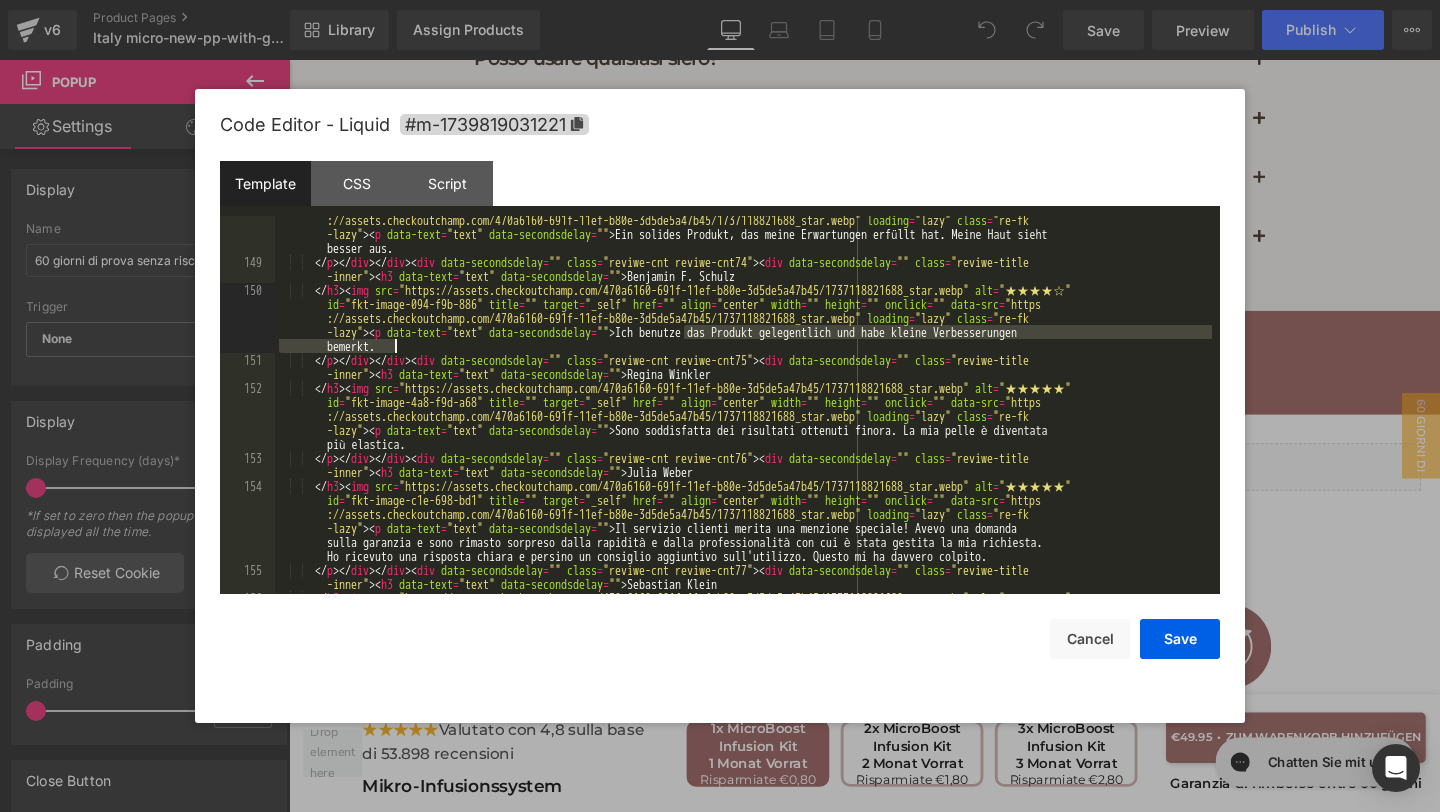 drag, startPoint x: 686, startPoint y: 334, endPoint x: 696, endPoint y: 346, distance: 15.6205 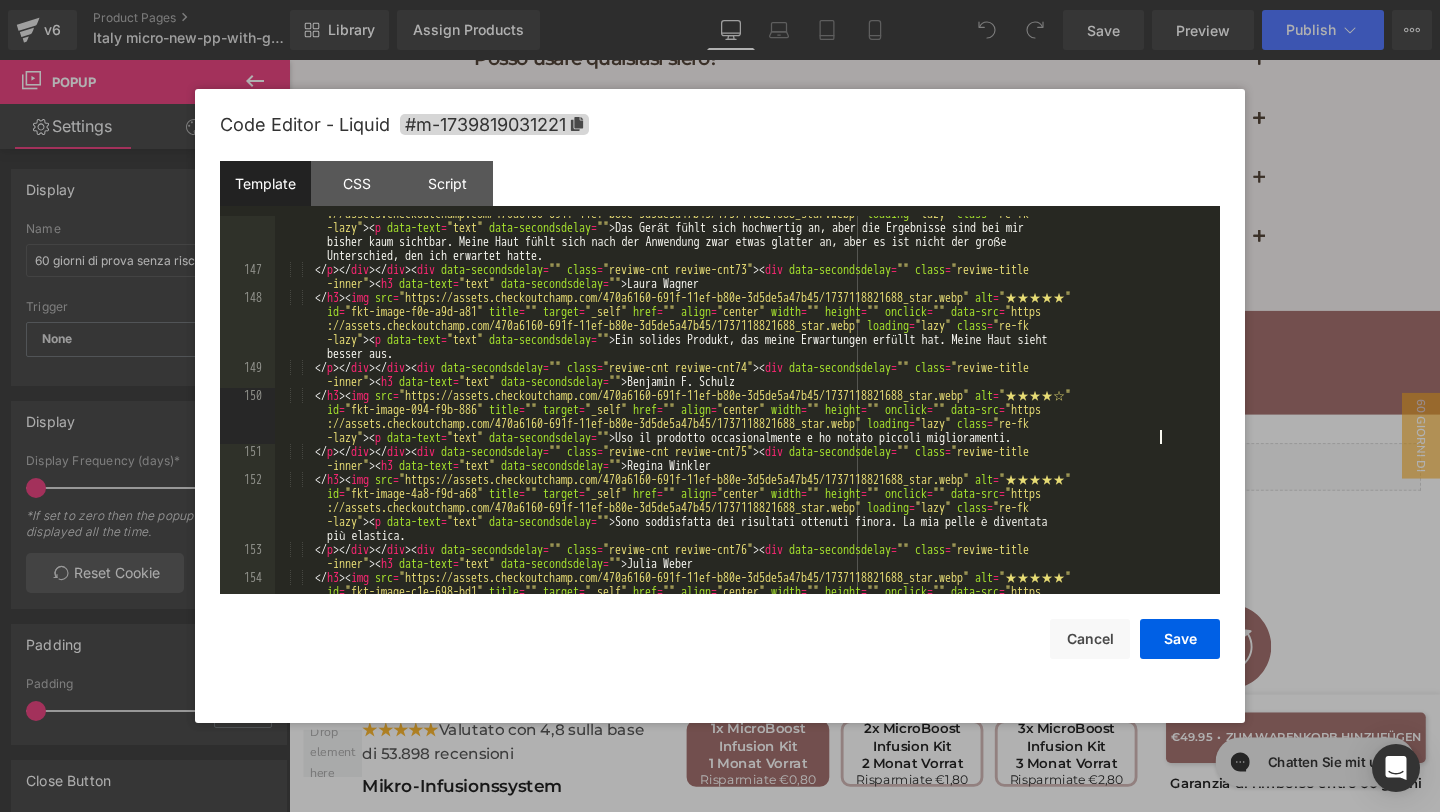 scroll, scrollTop: 7402, scrollLeft: 0, axis: vertical 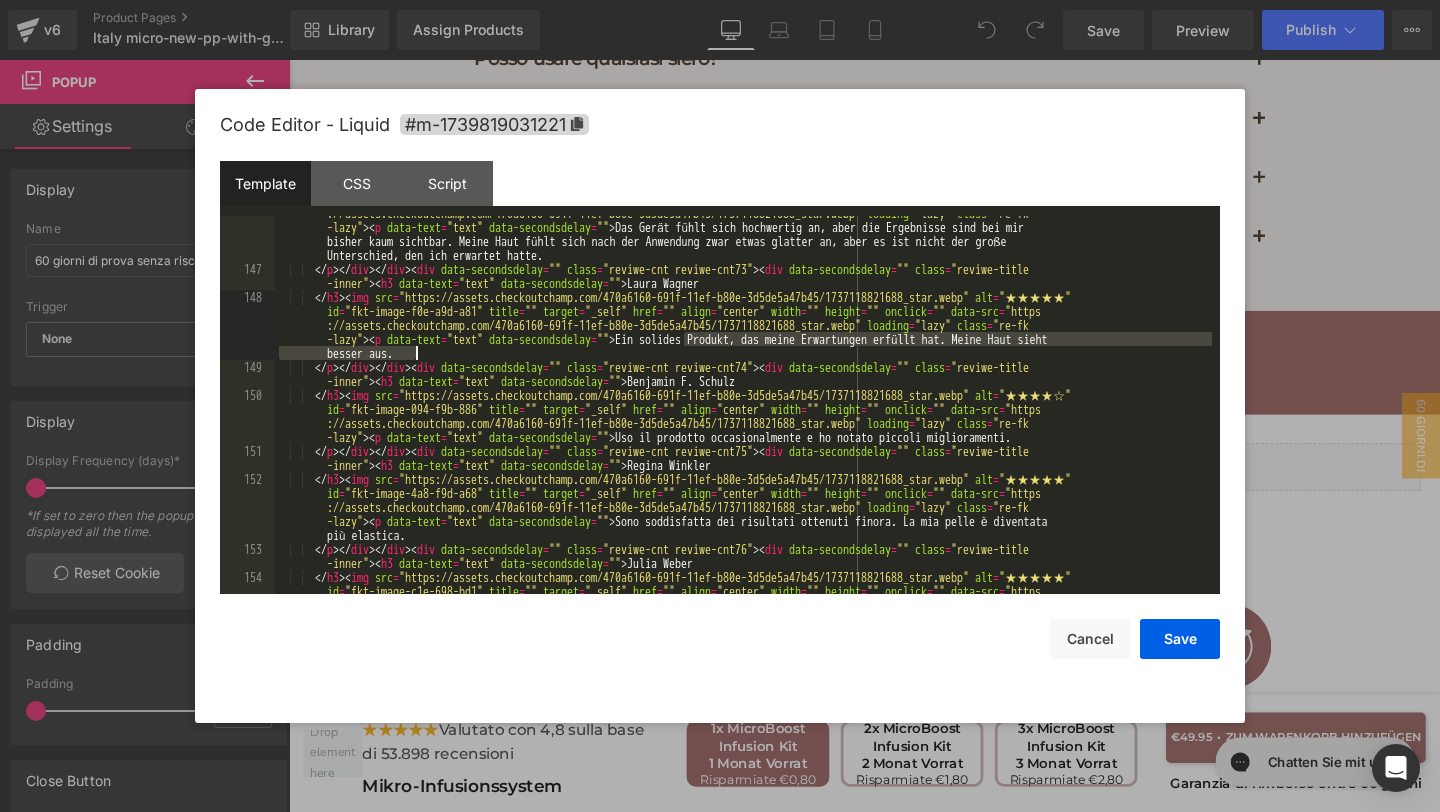 drag, startPoint x: 683, startPoint y: 345, endPoint x: 706, endPoint y: 353, distance: 24.351591 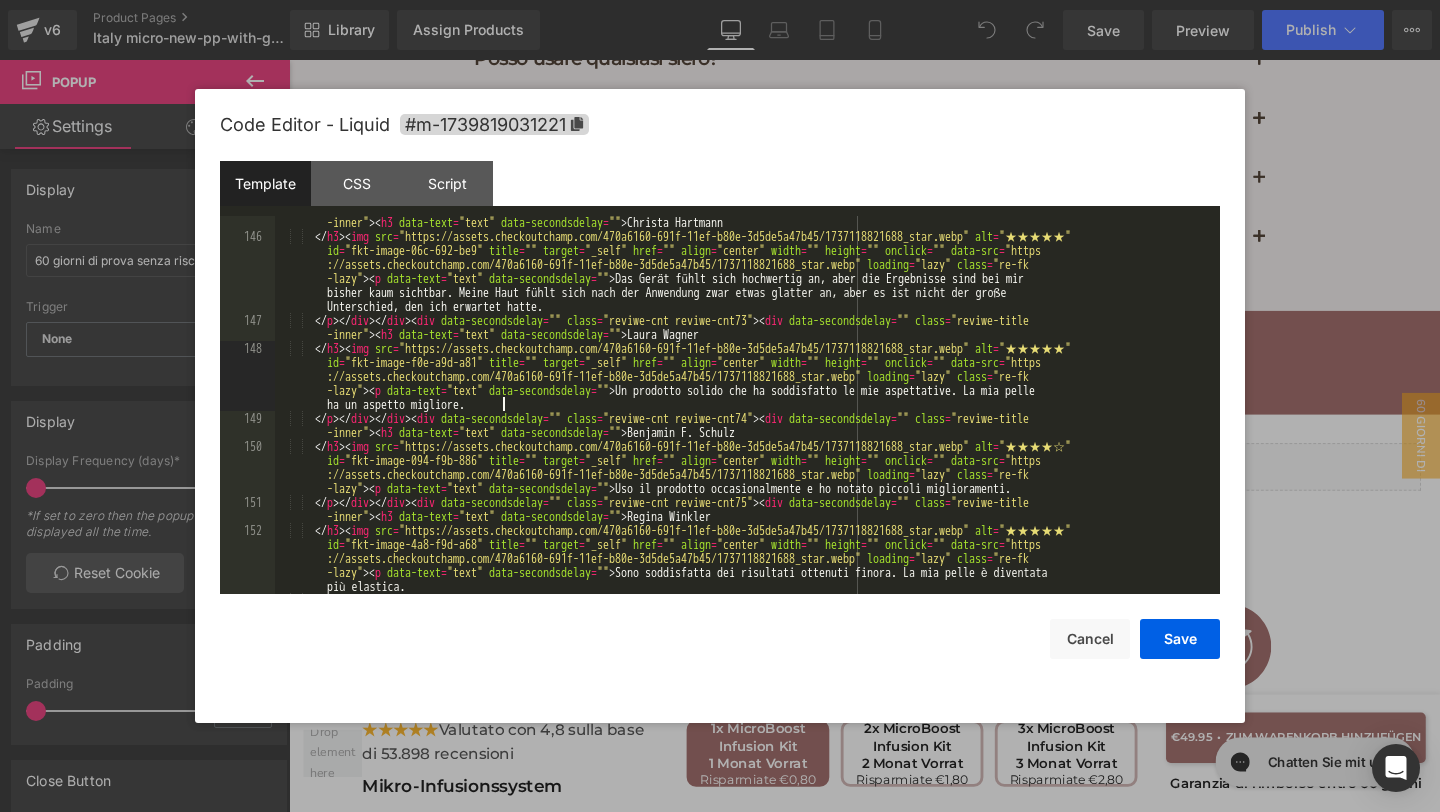 scroll, scrollTop: 7342, scrollLeft: 0, axis: vertical 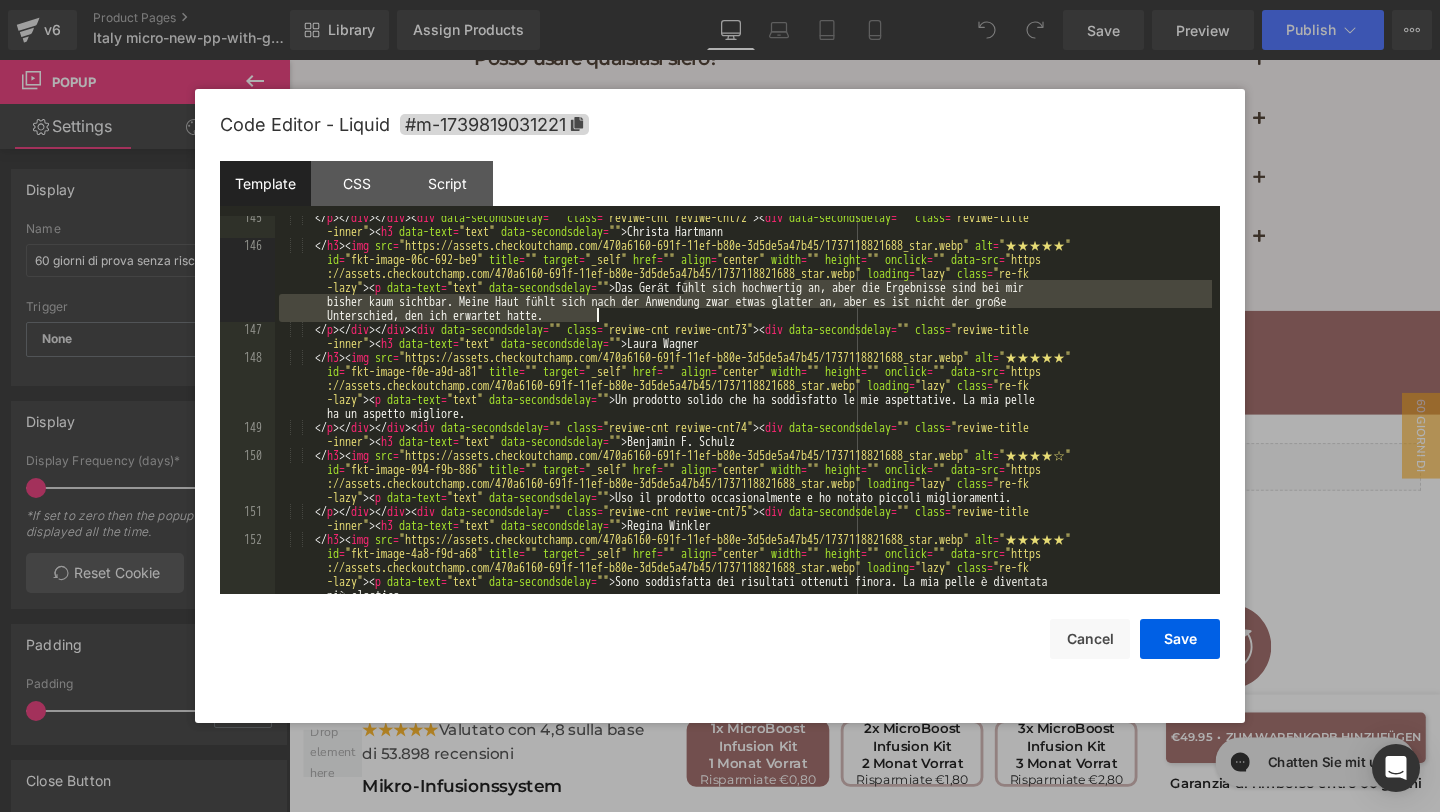 drag, startPoint x: 685, startPoint y: 288, endPoint x: 712, endPoint y: 315, distance: 38.183765 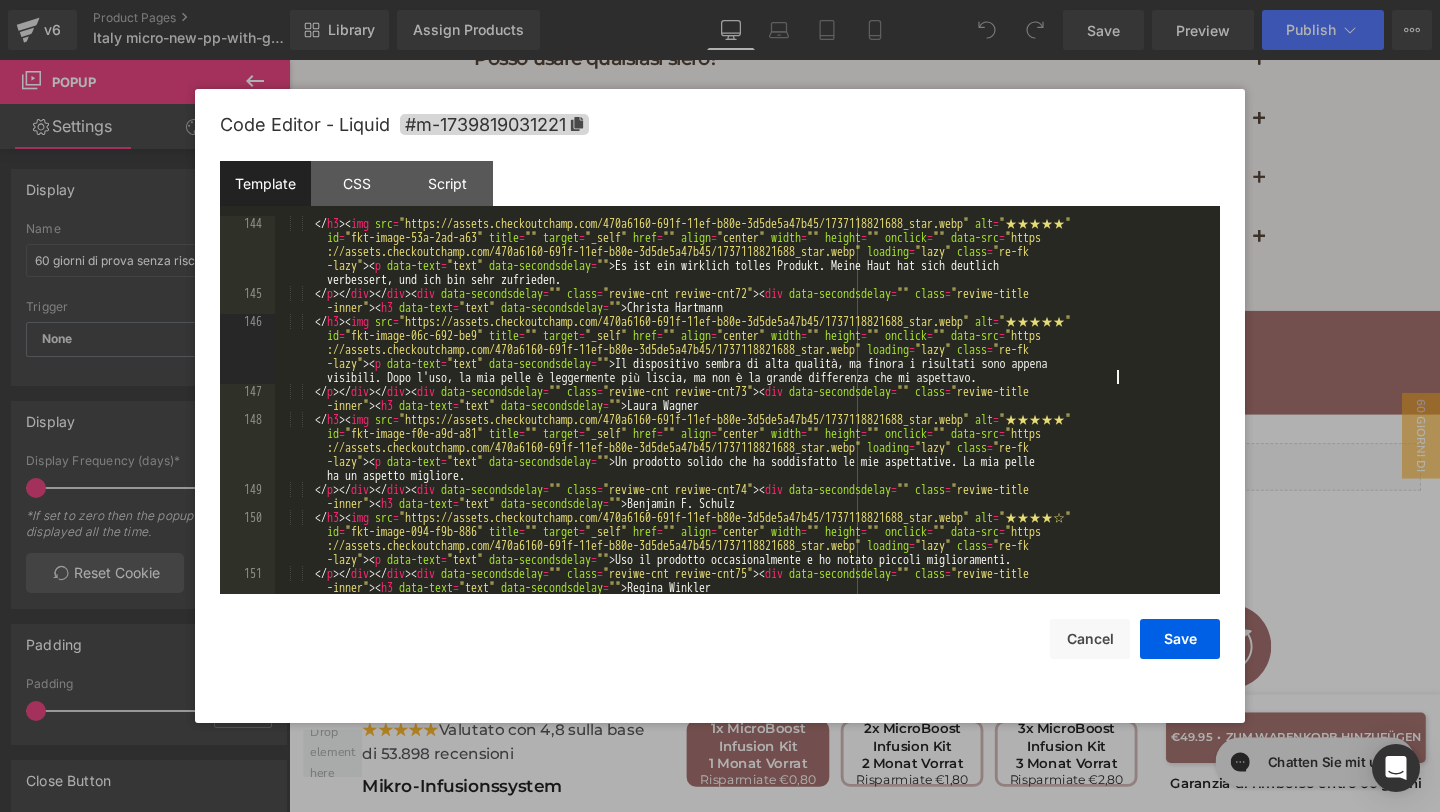 scroll, scrollTop: 7237, scrollLeft: 0, axis: vertical 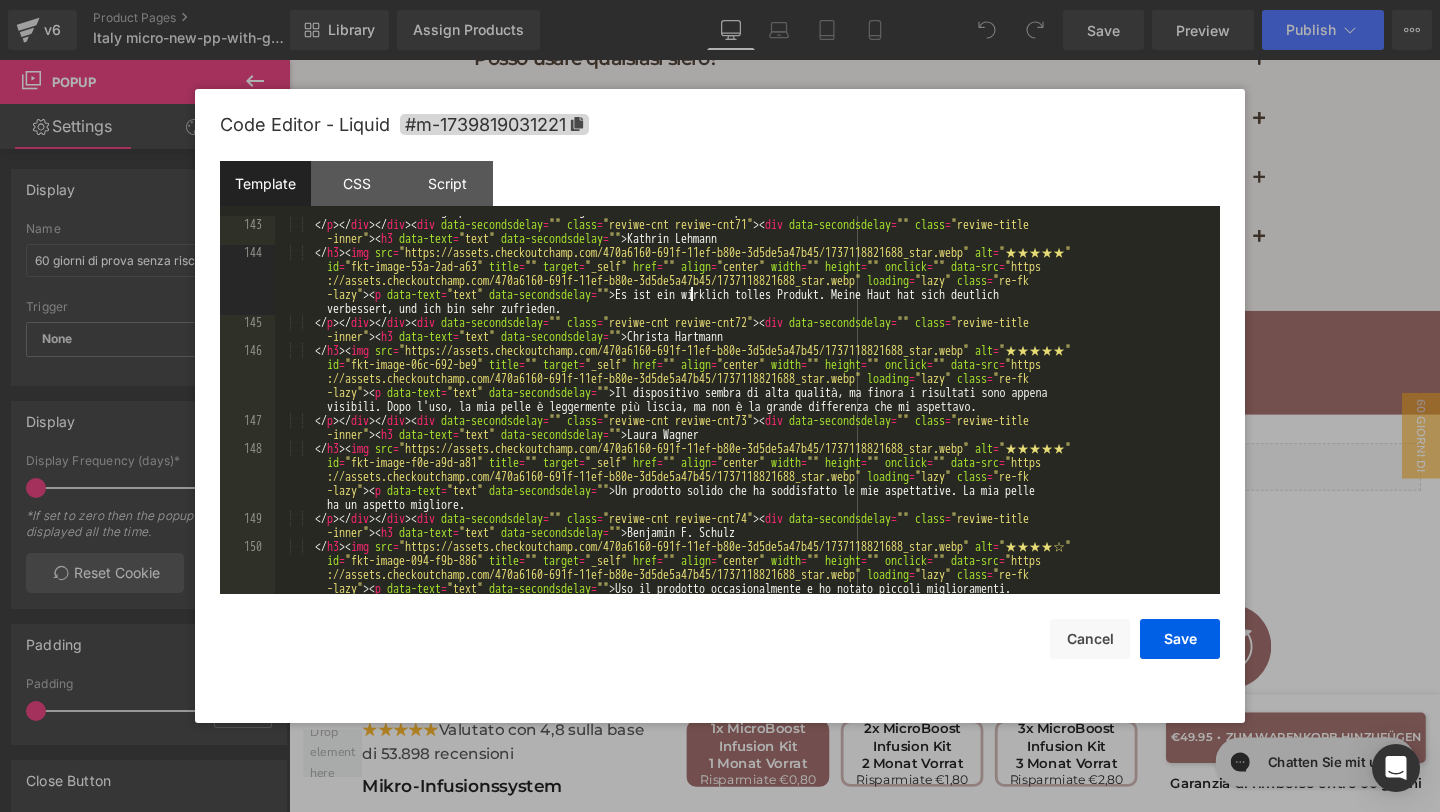 click on "Ich habe es jetzt einmal benutzt, und meine Haut fühlt sich schon etwas besser an. Ich bin gespannt, wie es weitergeht, und werde bald ein Update schreiben." at bounding box center [743, 399] 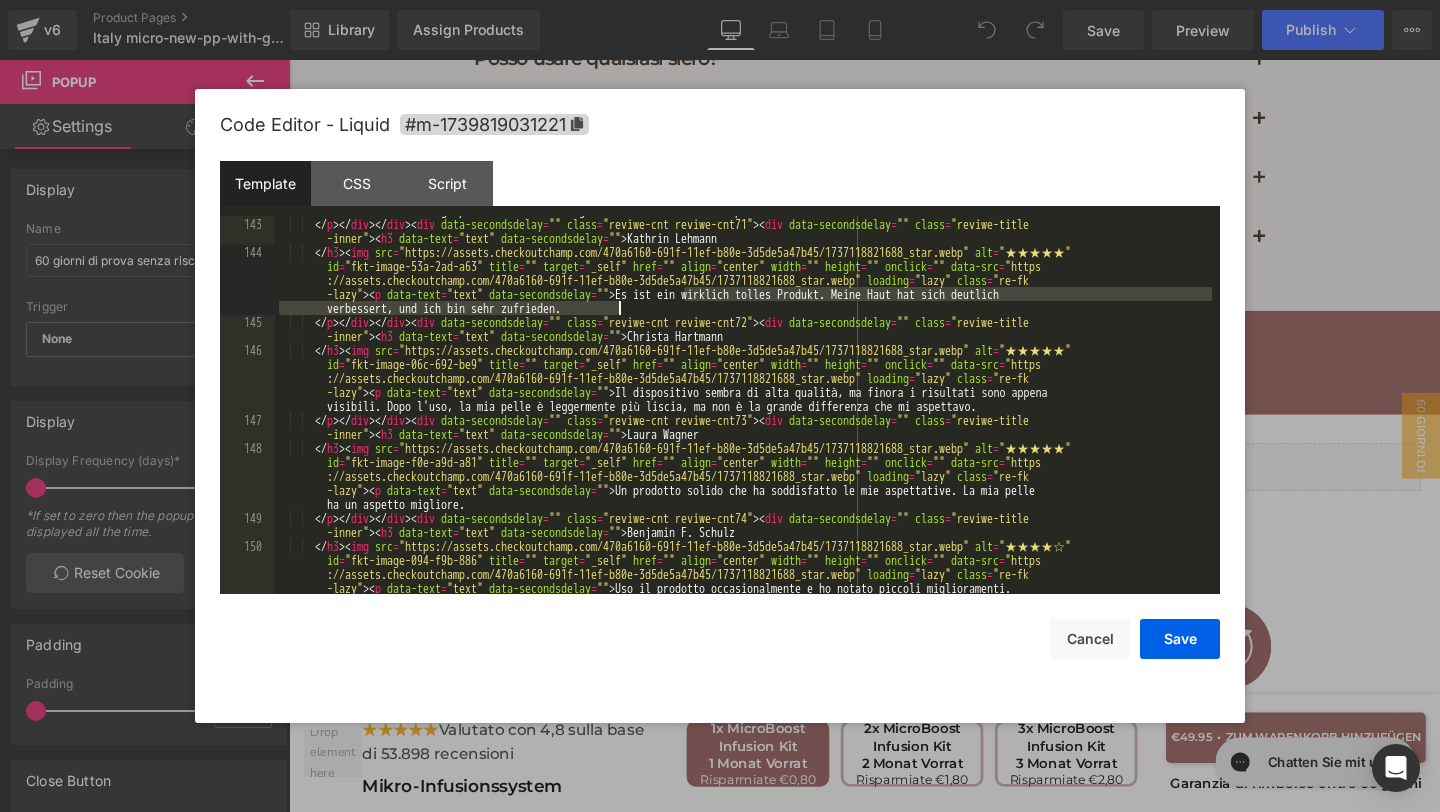 drag, startPoint x: 685, startPoint y: 294, endPoint x: 707, endPoint y: 307, distance: 25.553865 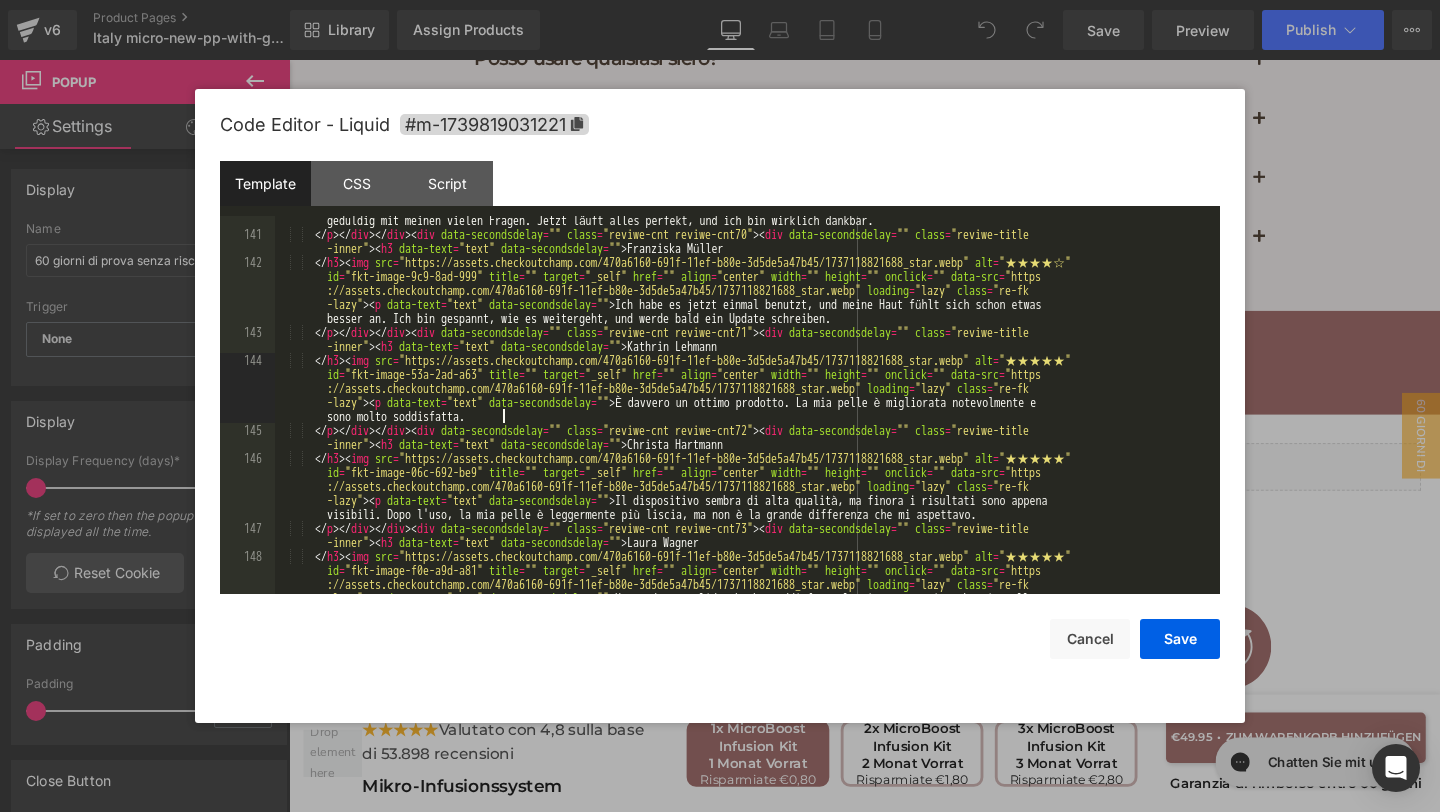 scroll, scrollTop: 7126, scrollLeft: 0, axis: vertical 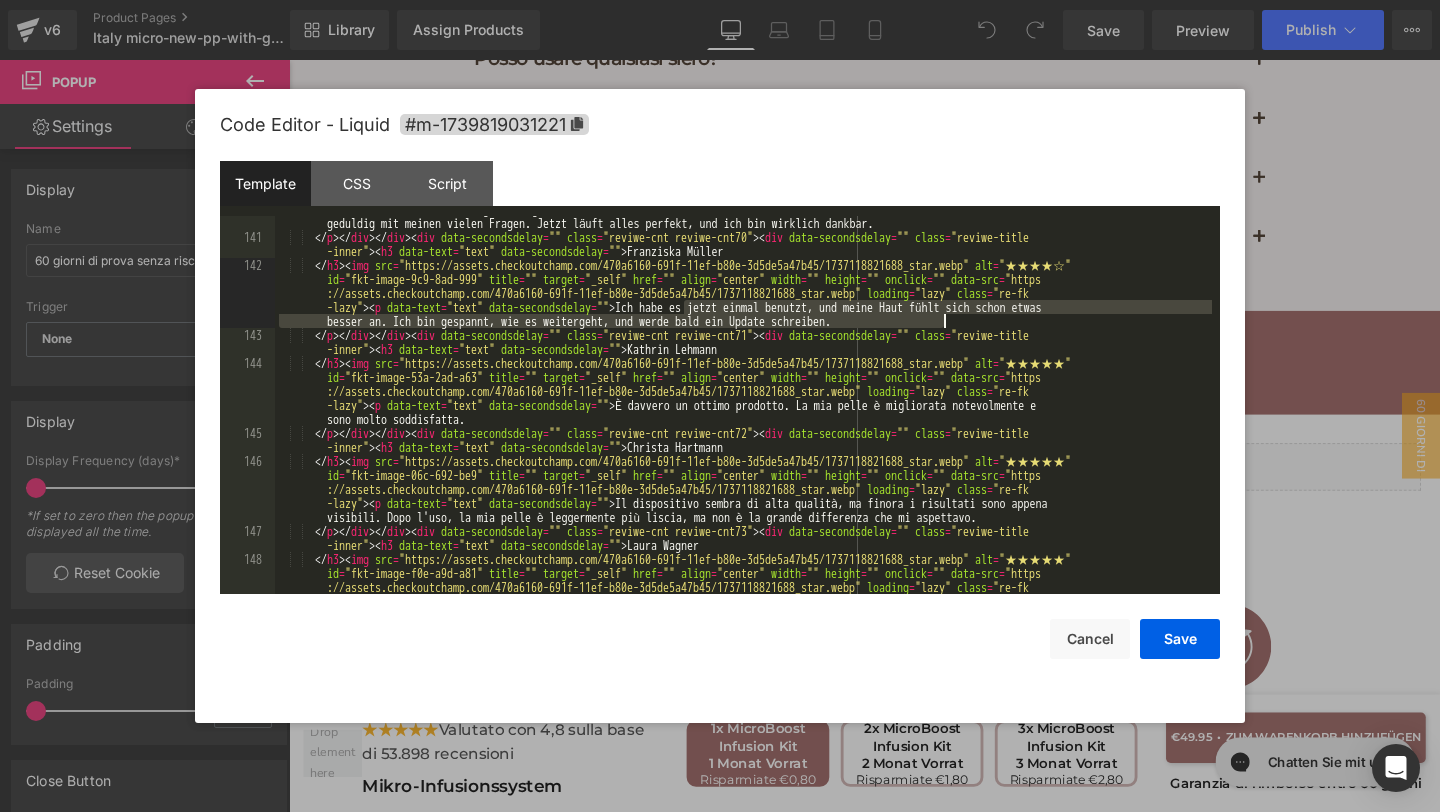 drag, startPoint x: 685, startPoint y: 311, endPoint x: 943, endPoint y: 324, distance: 258.3273 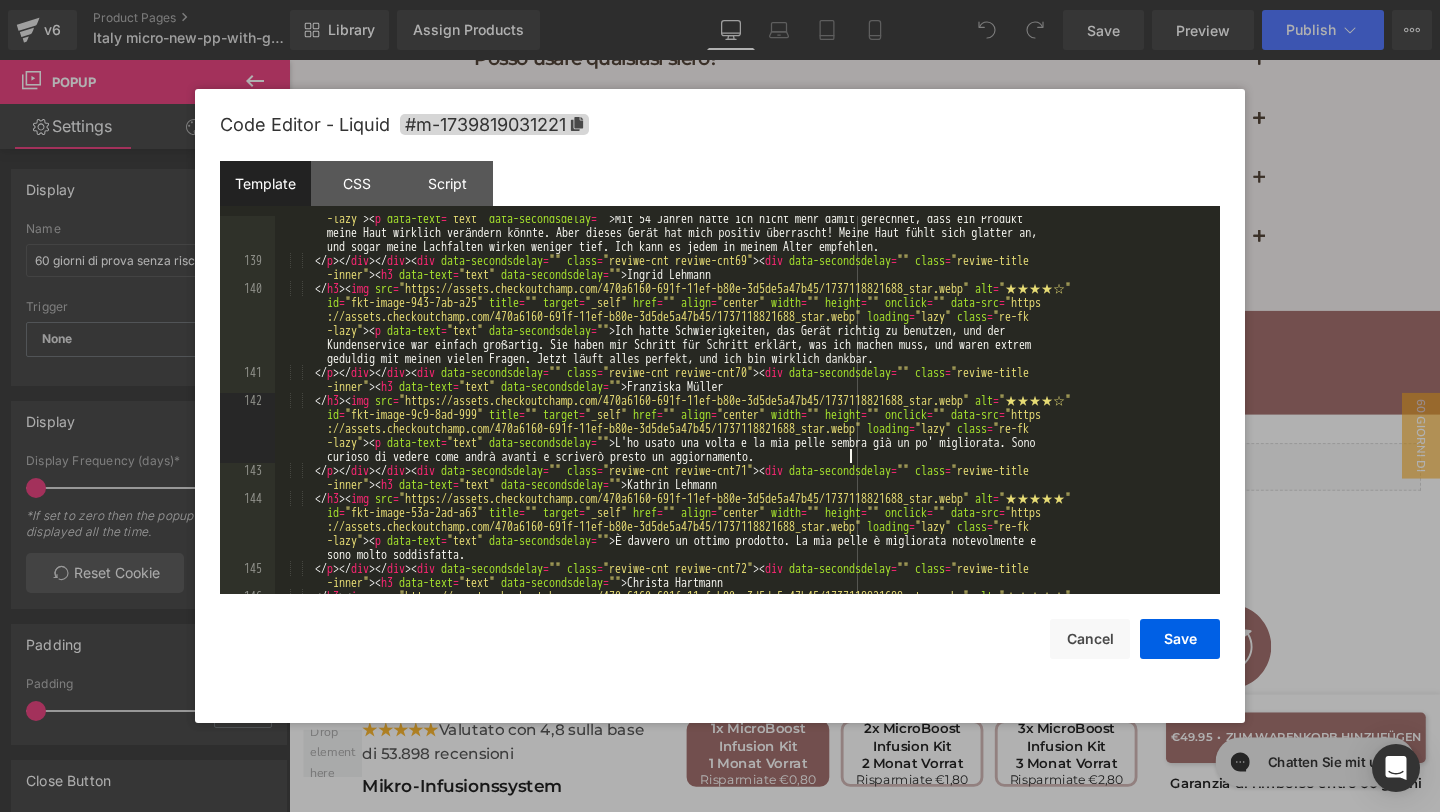 scroll, scrollTop: 6991, scrollLeft: 0, axis: vertical 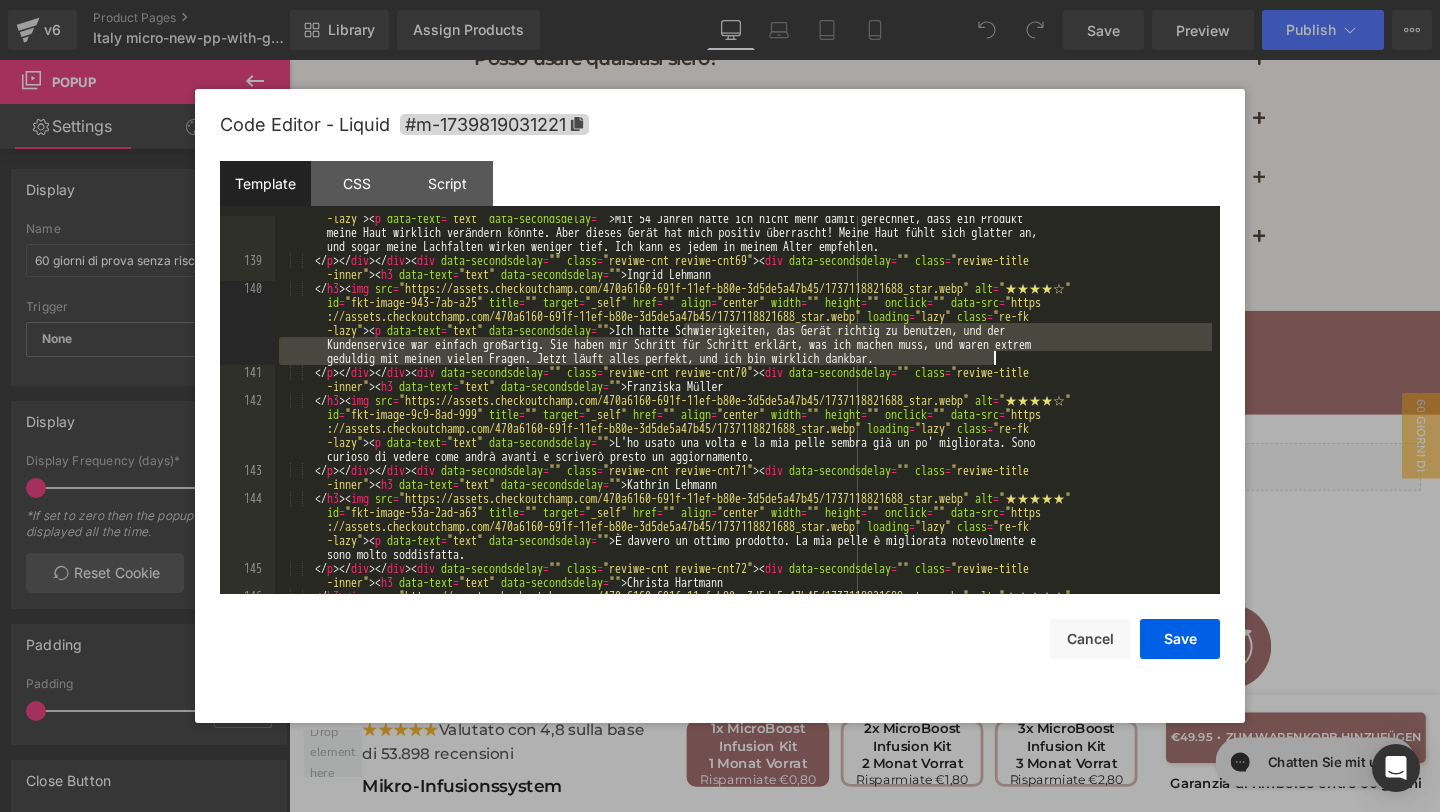 drag, startPoint x: 683, startPoint y: 327, endPoint x: 1001, endPoint y: 360, distance: 319.70767 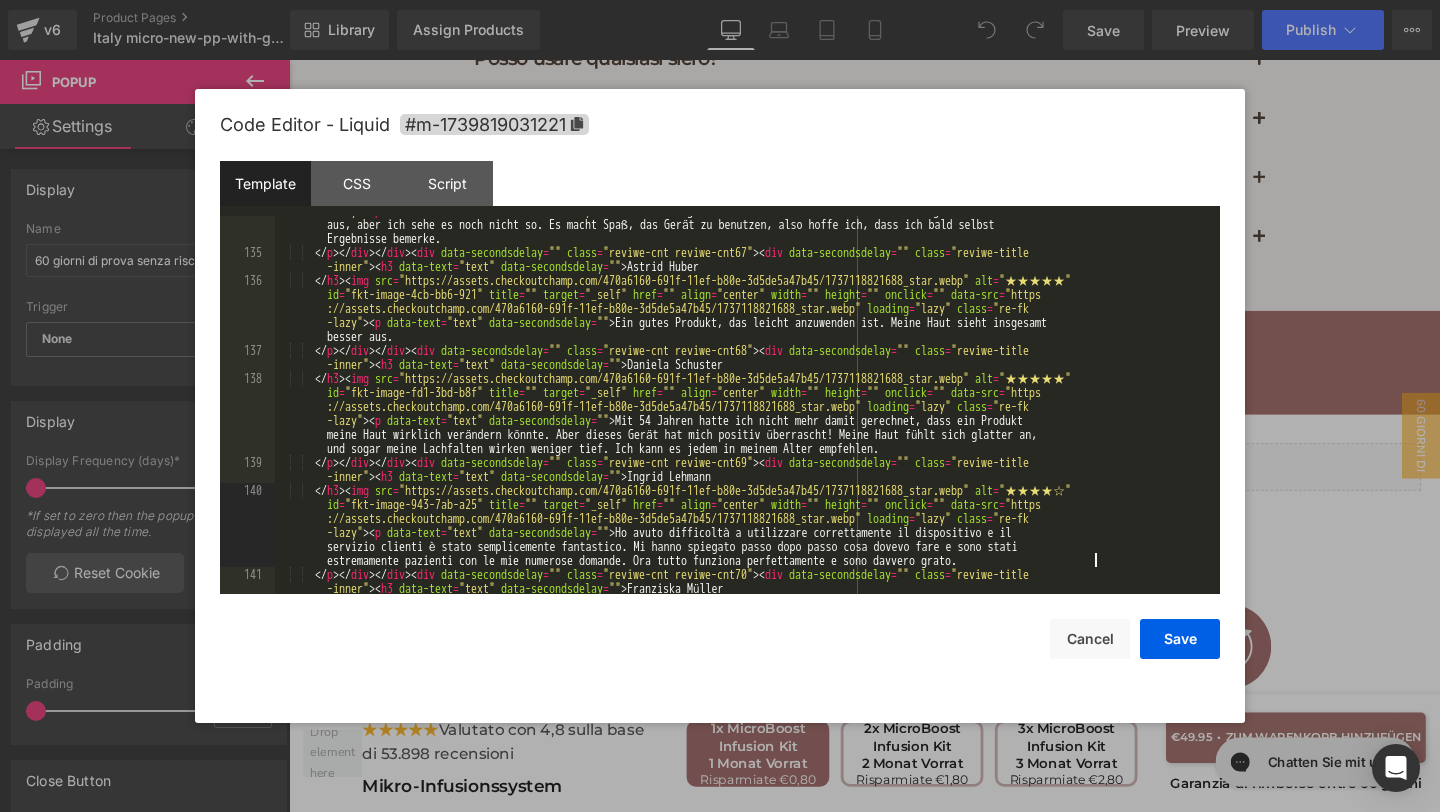 scroll, scrollTop: 6837, scrollLeft: 0, axis: vertical 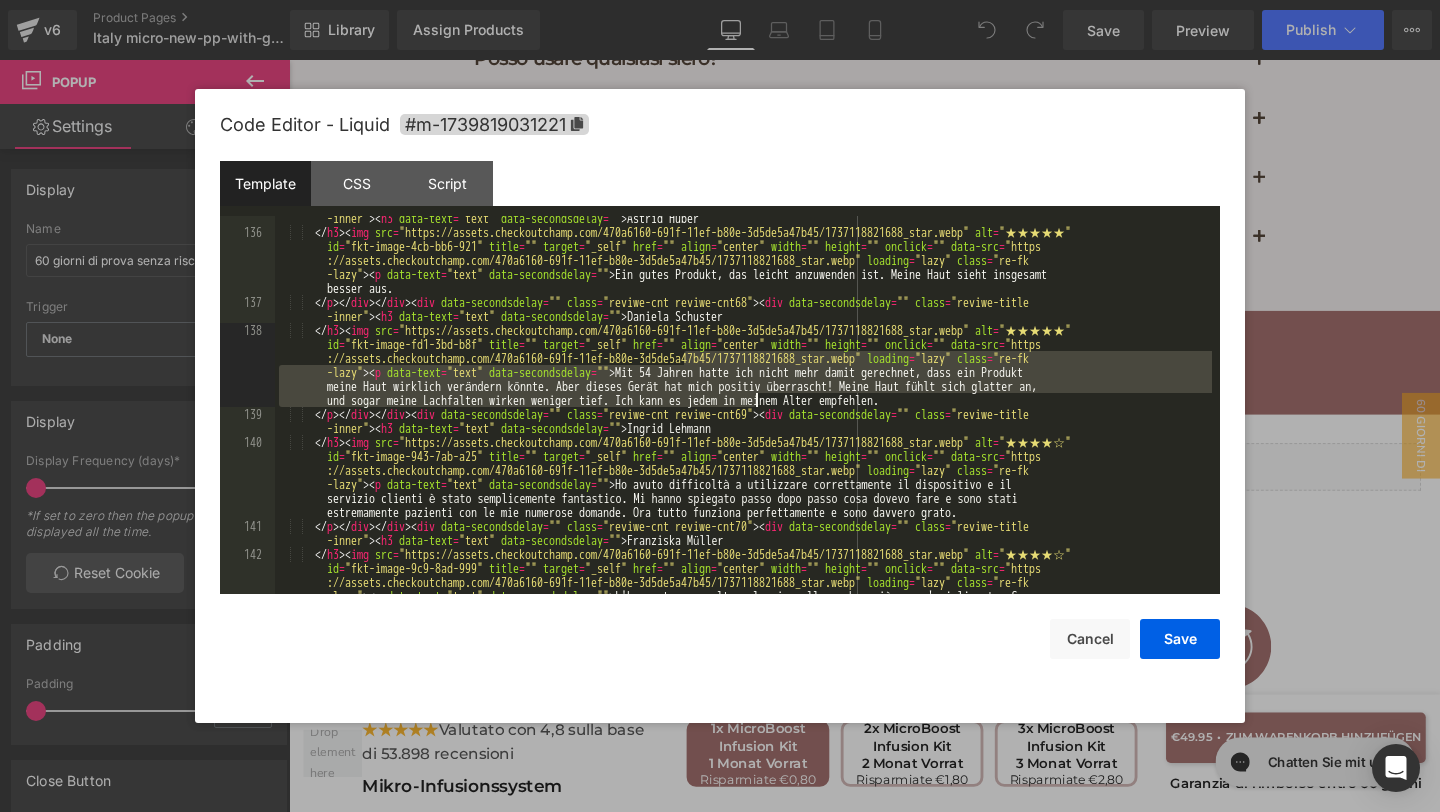 drag, startPoint x: 680, startPoint y: 364, endPoint x: 754, endPoint y: 395, distance: 80.23092 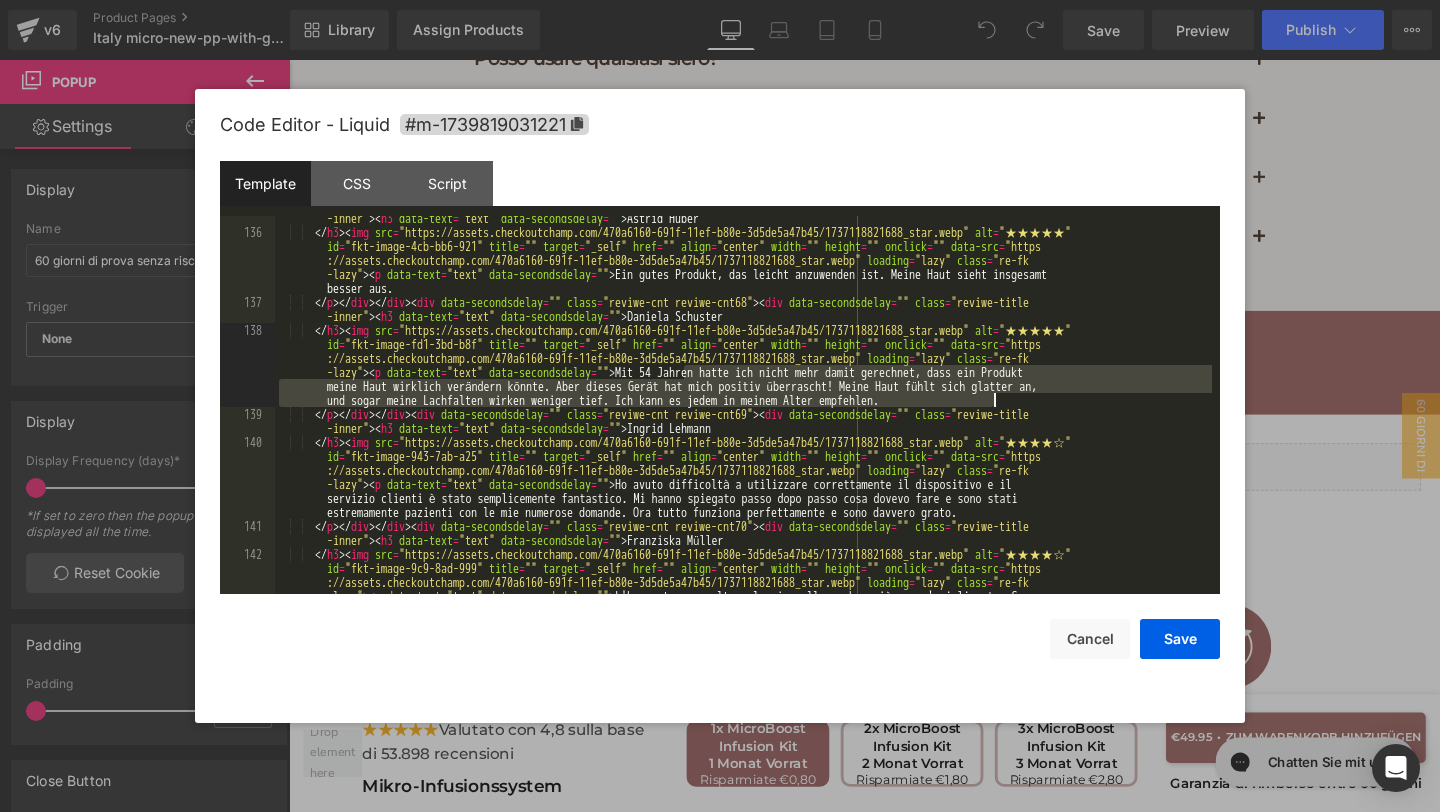 drag, startPoint x: 685, startPoint y: 373, endPoint x: 1006, endPoint y: 398, distance: 321.97205 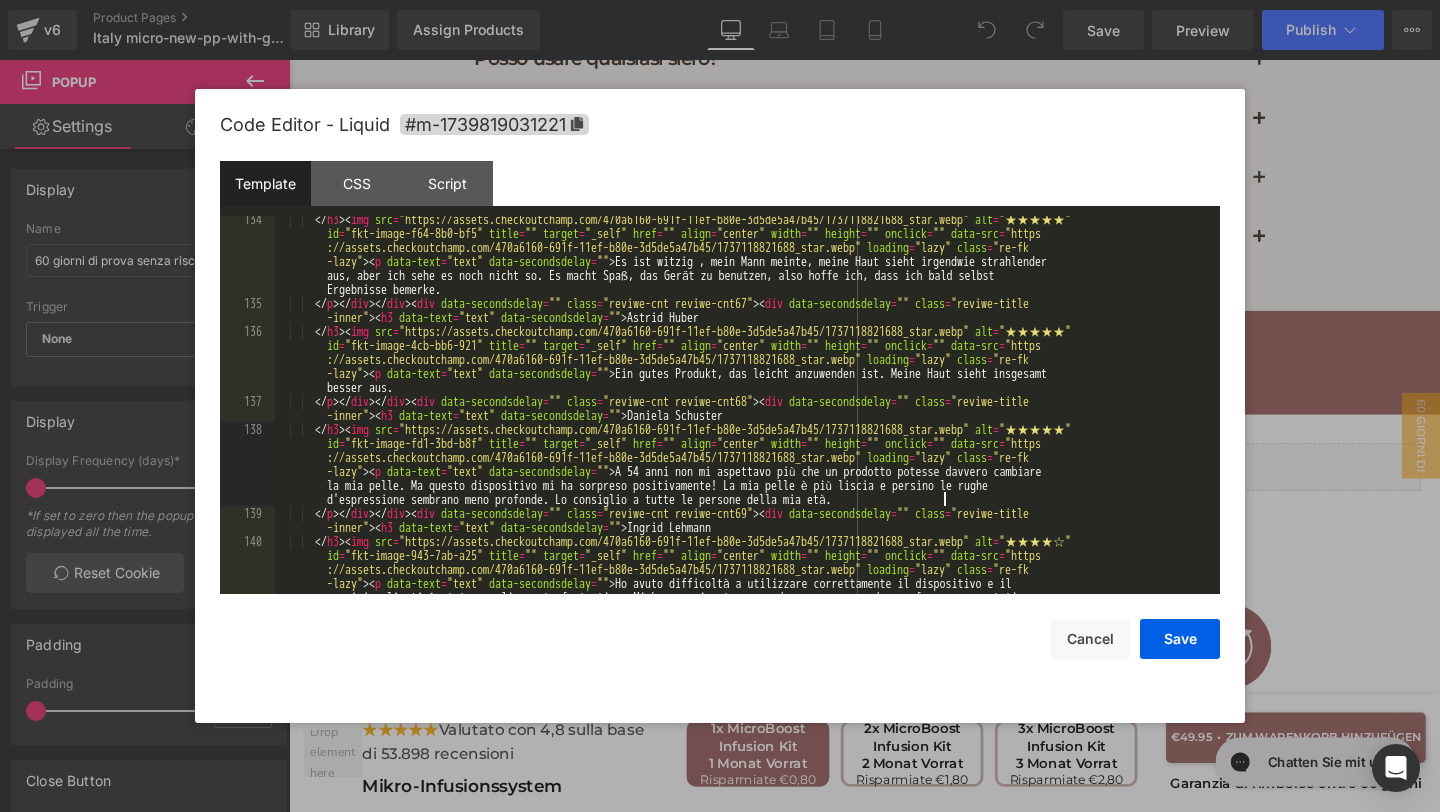 scroll, scrollTop: 6732, scrollLeft: 0, axis: vertical 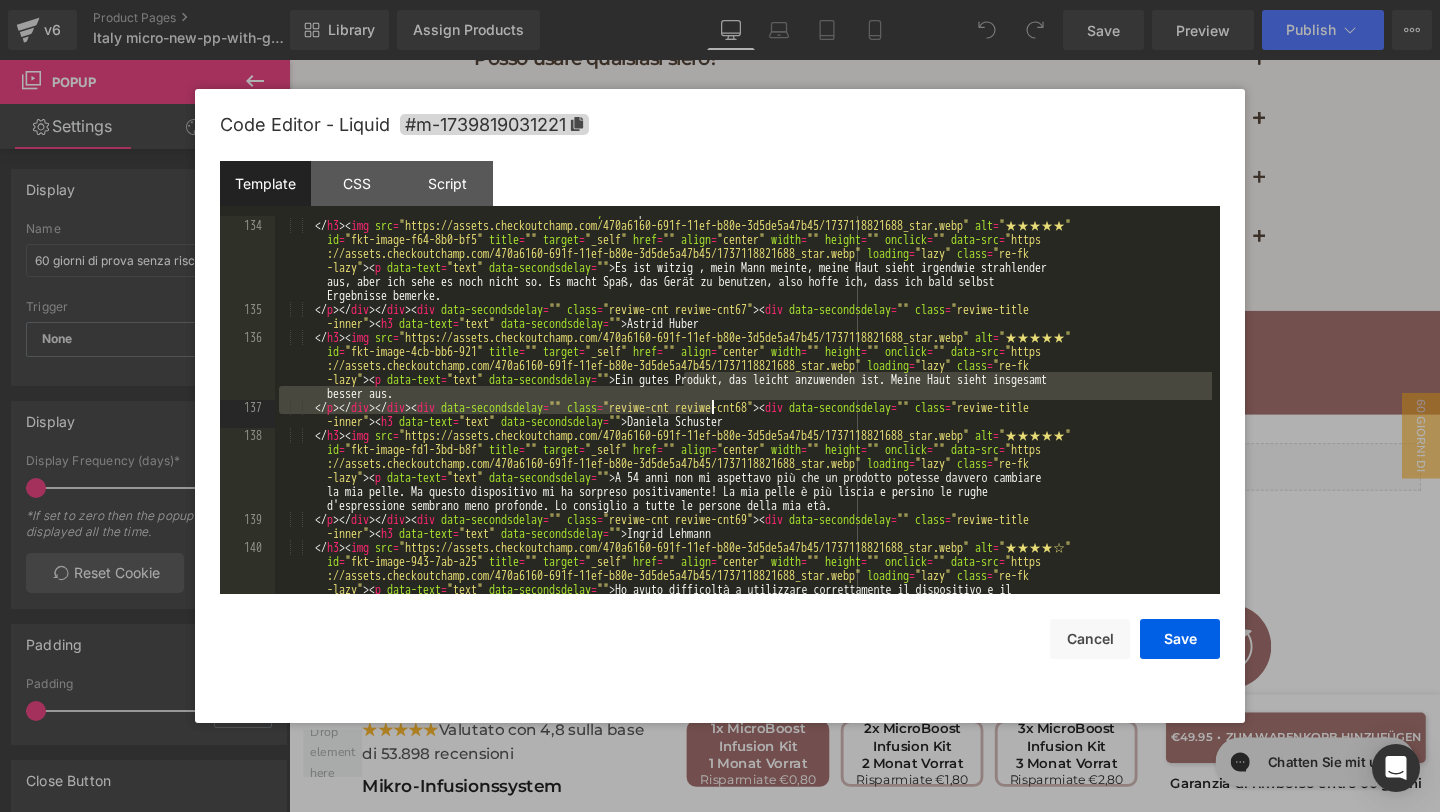drag, startPoint x: 680, startPoint y: 376, endPoint x: 715, endPoint y: 402, distance: 43.60046 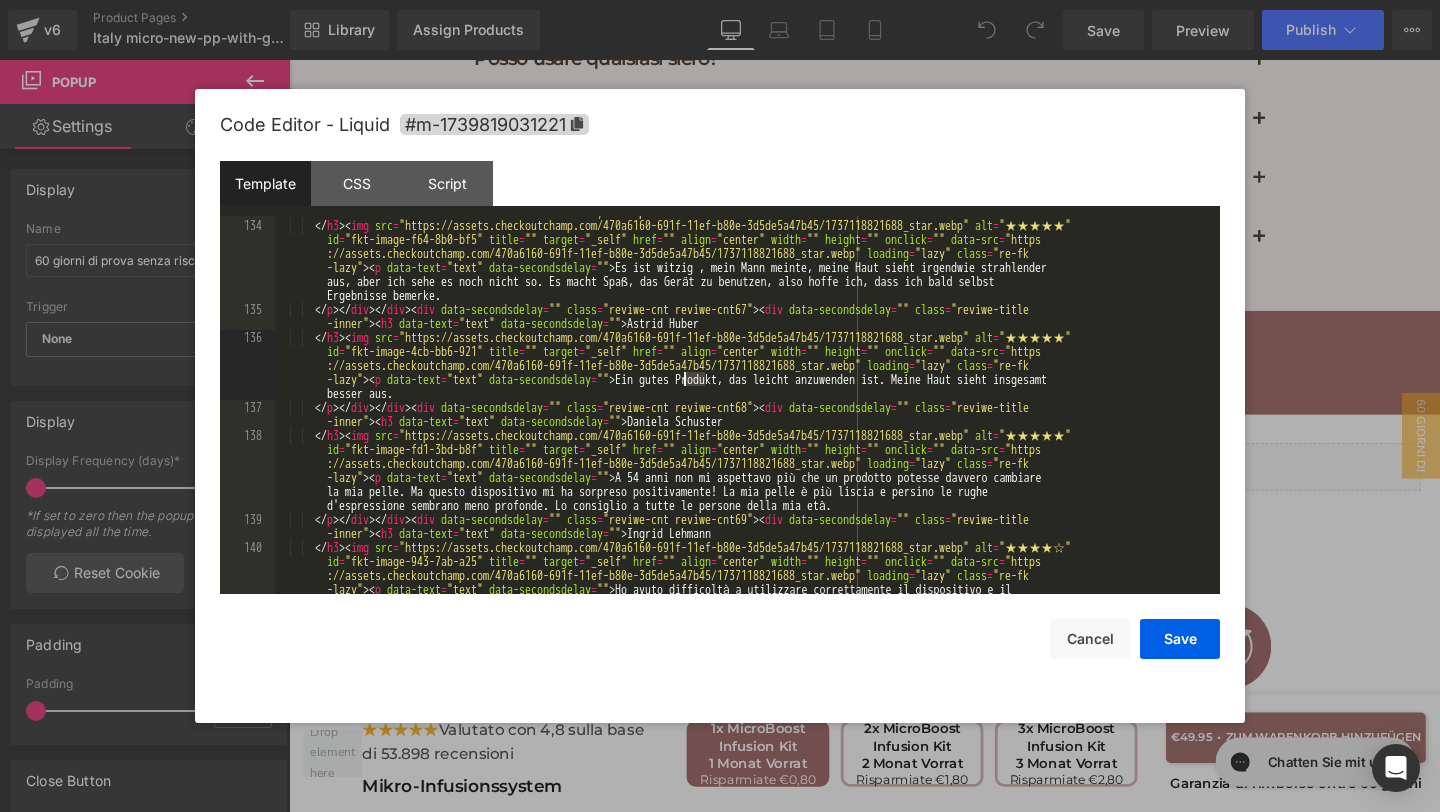 click on "</ p > </ div > </ div > < div   data-secondsdelay = ""   class = "reviwe-cnt reviwe-cnt66" > < div   data-secondsdelay = ""   class = "reviwe-title          -inner" > < h3   data-text = "text"   data-secondsdelay = "" > Sophie Klein          </ h3 > < img   src = "https://assets.checkoutchamp.com/470a6160-691f-11ef-b80e-3d5de5a47b45/1737118821688_star.webp"   alt = "★★★★★"            id = "fkt-image-f64-8b0-bf5"   title = ""   target = "_self"   href = ""   align = "center"   width = ""   height = ""   onclick = ""   data-src = "https          ://assets.checkoutchamp.com/470a6160-691f-11ef-b80e-3d5de5a47b45/1737118821688_star.webp"   loading = "lazy"   class = "re-fk          -lazy" > < p   data-text = "text"   data-secondsdelay = "" > Es ist witzig , mein Mann meinte, meine Haut sieht irgendwie strahlender           aus, aber ich sehe es noch nicht so. Es macht Spaß, das Gerät zu benutzen, also hoffe ich, dass ich bald selbst" at bounding box center [743, 435] 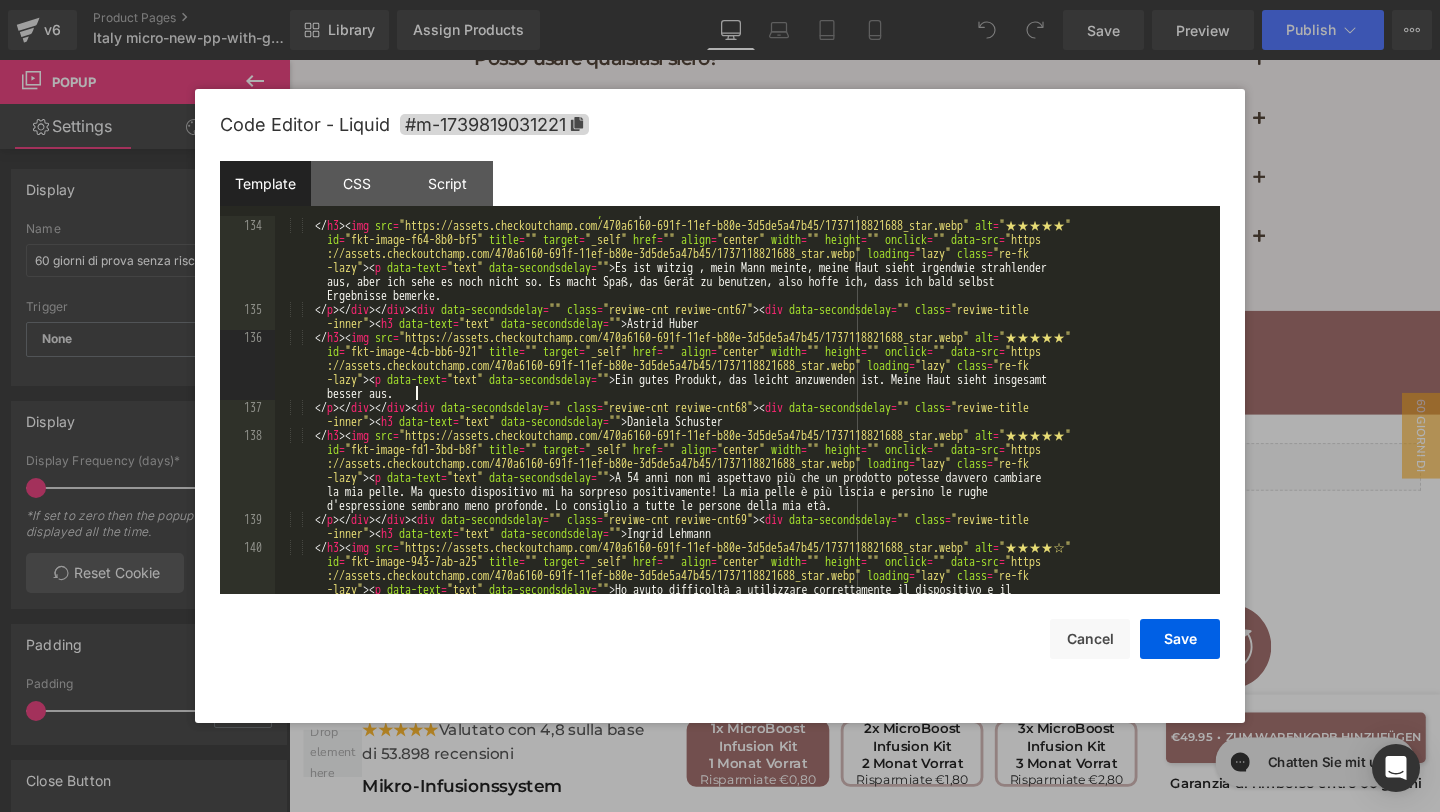 click on "</ p > </ div > </ div > < div   data-secondsdelay = ""   class = "reviwe-cnt reviwe-cnt66" > < div   data-secondsdelay = ""   class = "reviwe-title          -inner" > < h3   data-text = "text"   data-secondsdelay = "" > Sophie Klein          </ h3 > < img   src = "https://assets.checkoutchamp.com/470a6160-691f-11ef-b80e-3d5de5a47b45/1737118821688_star.webp"   alt = "★★★★★"            id = "fkt-image-f64-8b0-bf5"   title = ""   target = "_self"   href = ""   align = "center"   width = ""   height = ""   onclick = ""   data-src = "https          ://assets.checkoutchamp.com/470a6160-691f-11ef-b80e-3d5de5a47b45/1737118821688_star.webp"   loading = "lazy"   class = "re-fk          -lazy" > < p   data-text = "text"   data-secondsdelay = "" > Es ist witzig , mein Mann meinte, meine Haut sieht irgendwie strahlender           aus, aber ich sehe es noch nicht so. Es macht Spaß, das Gerät zu benutzen, also hoffe ich, dass ich bald selbst" at bounding box center (743, 435) 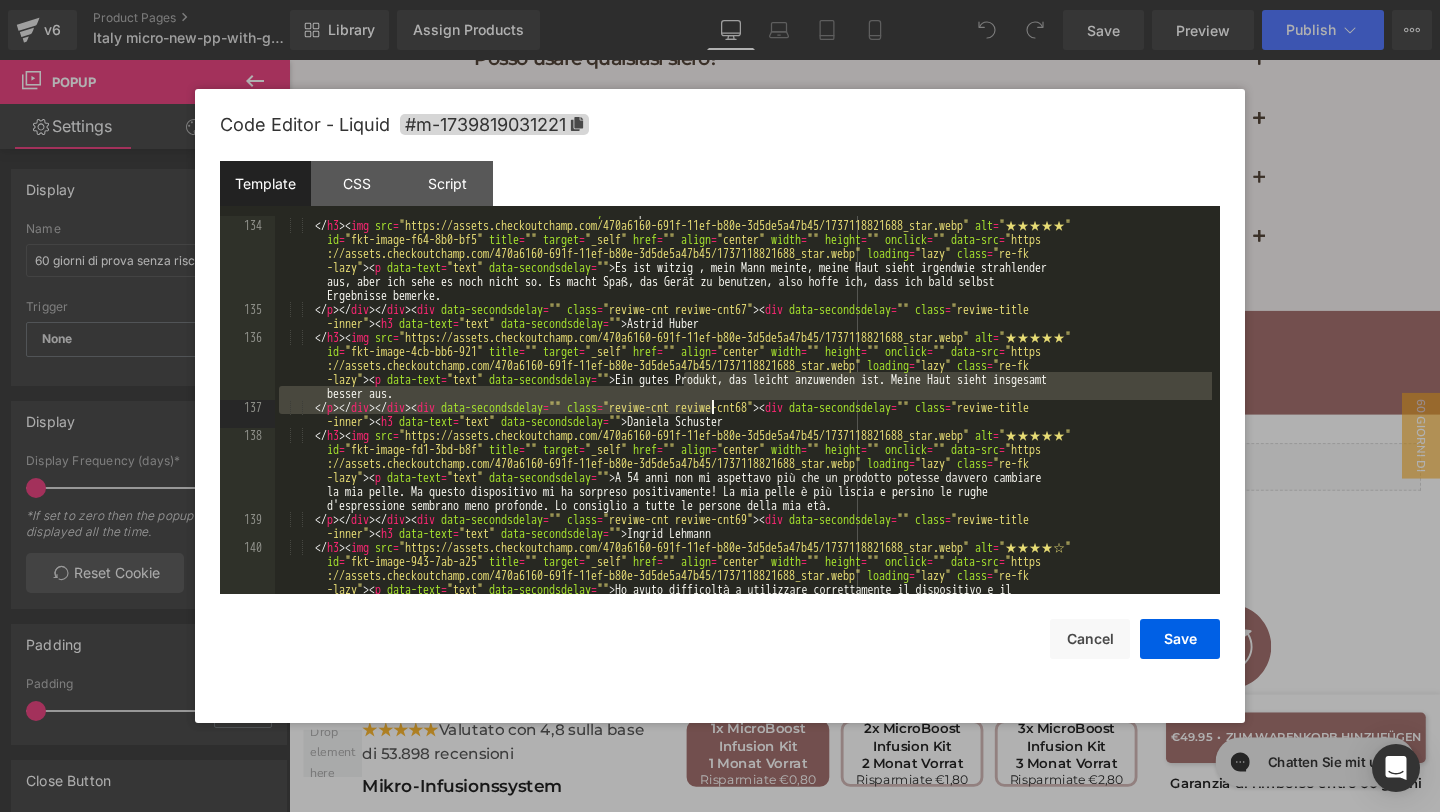 drag, startPoint x: 687, startPoint y: 378, endPoint x: 710, endPoint y: 402, distance: 33.24154 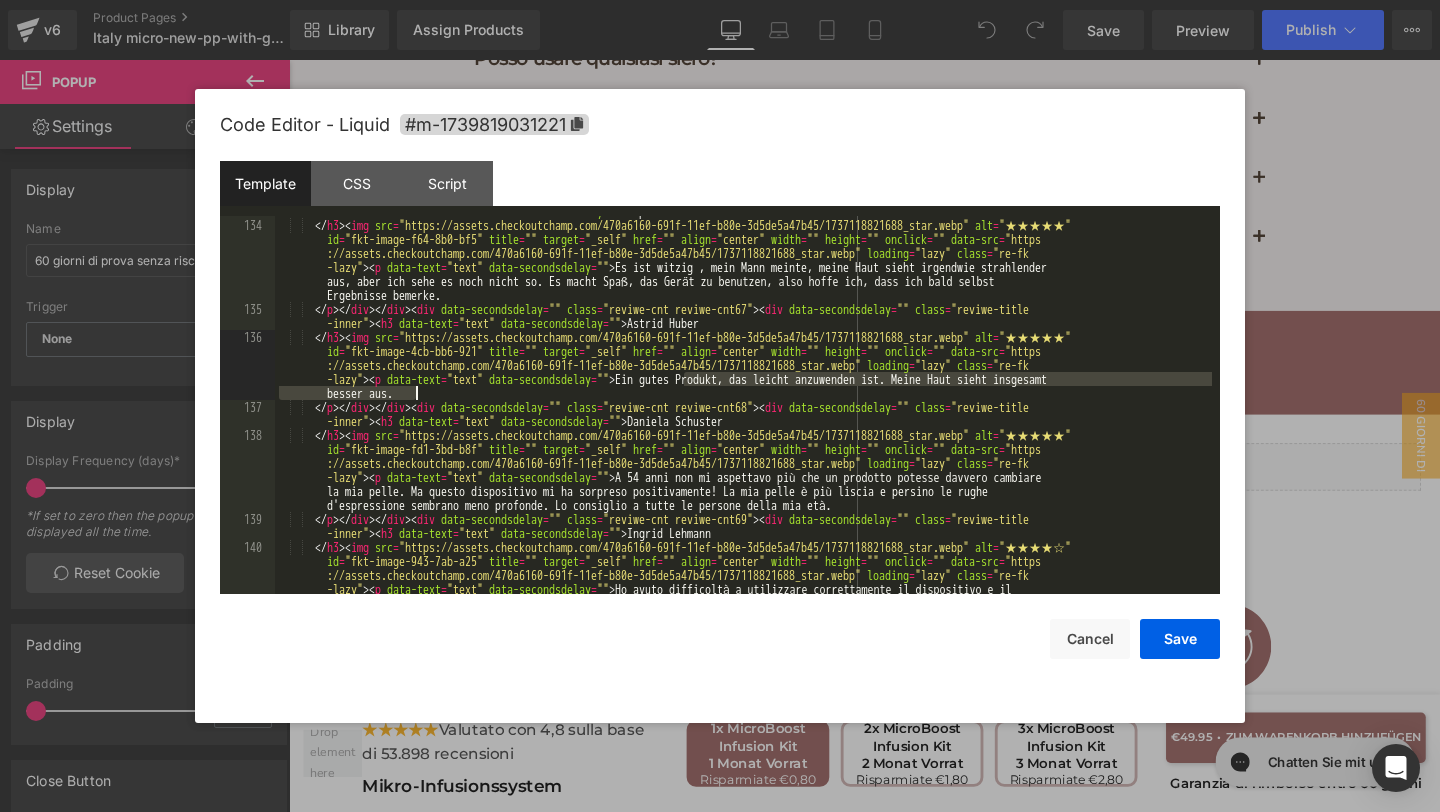 drag, startPoint x: 682, startPoint y: 378, endPoint x: 705, endPoint y: 391, distance: 26.41969 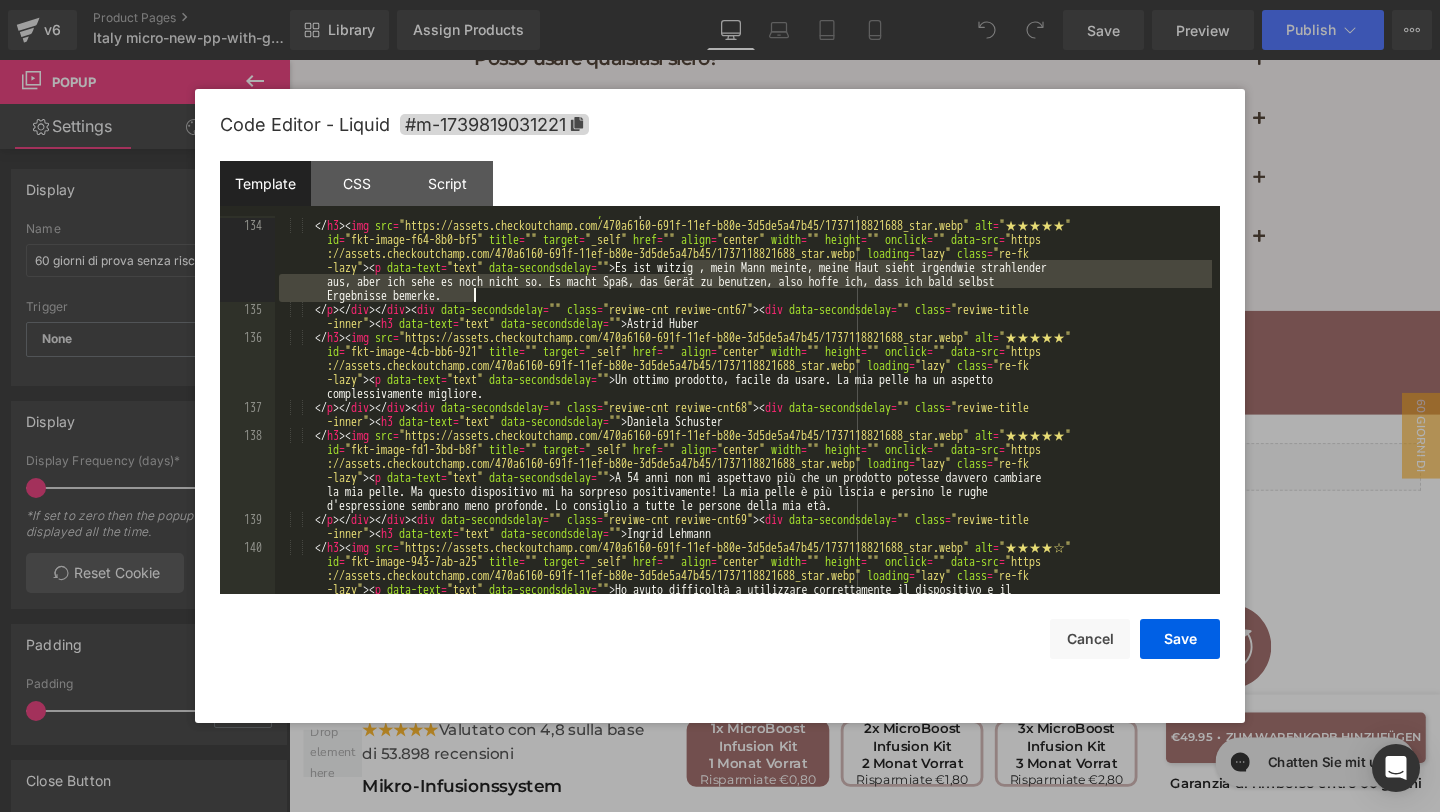 drag, startPoint x: 682, startPoint y: 270, endPoint x: 705, endPoint y: 295, distance: 33.970577 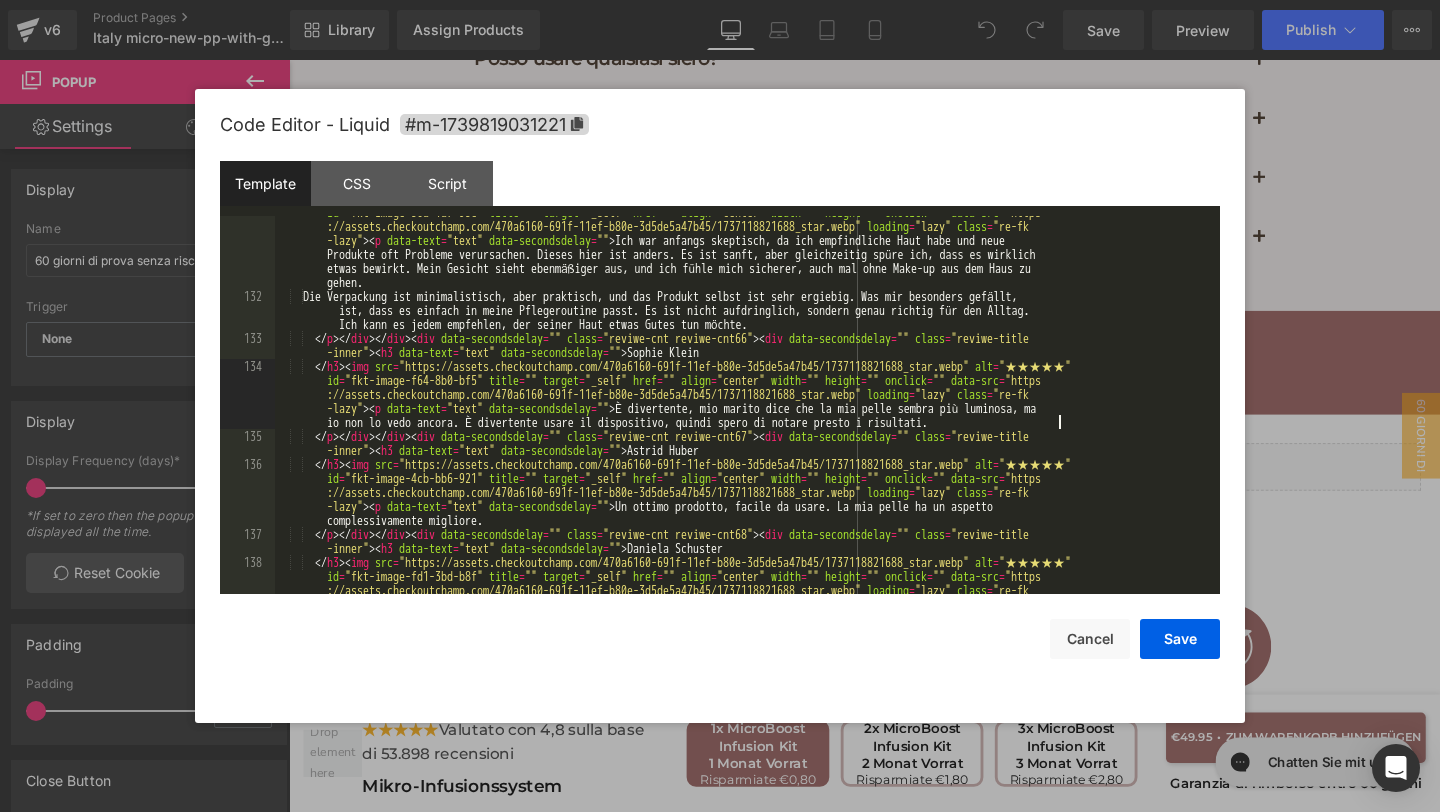scroll, scrollTop: 6568, scrollLeft: 0, axis: vertical 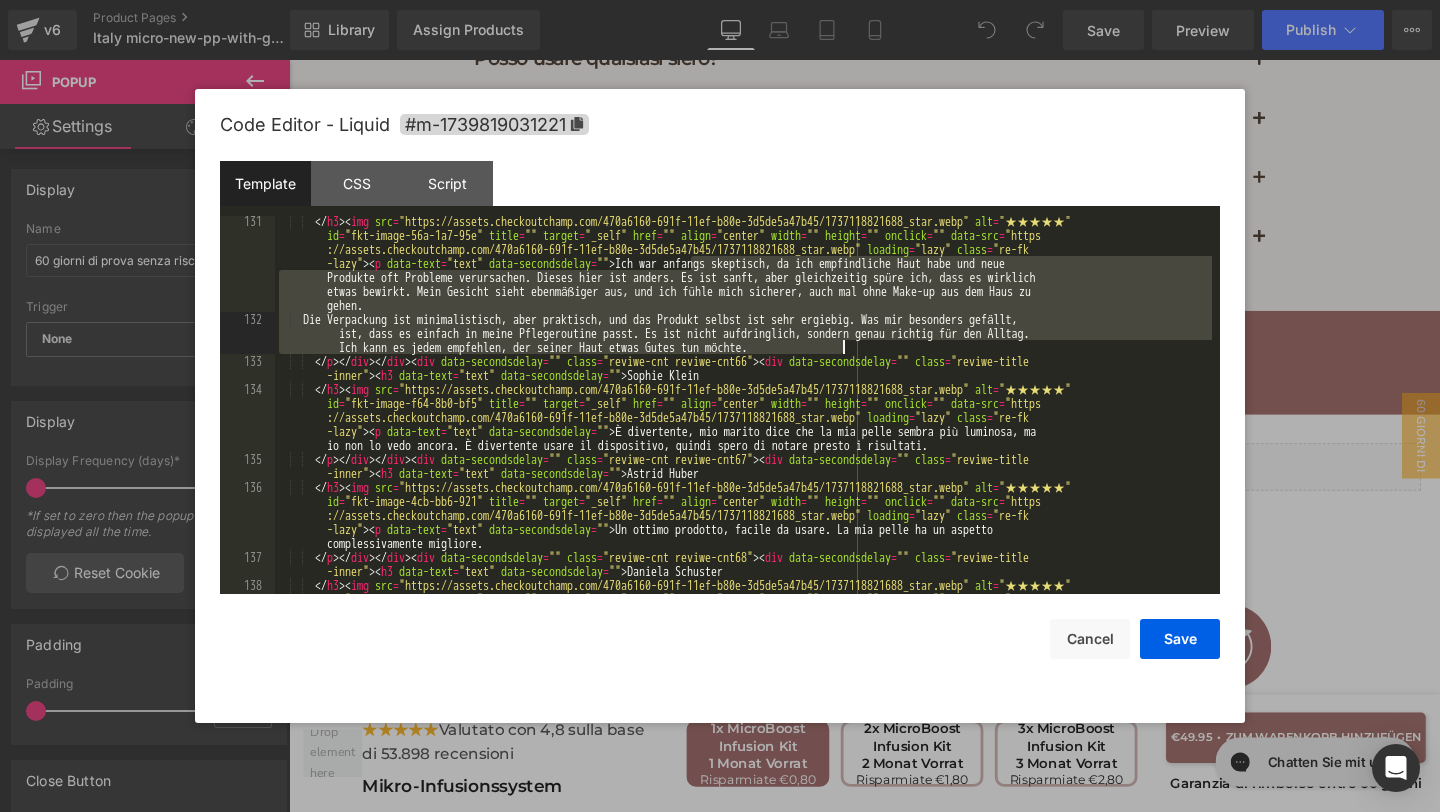 drag, startPoint x: 688, startPoint y: 262, endPoint x: 875, endPoint y: 348, distance: 205.82759 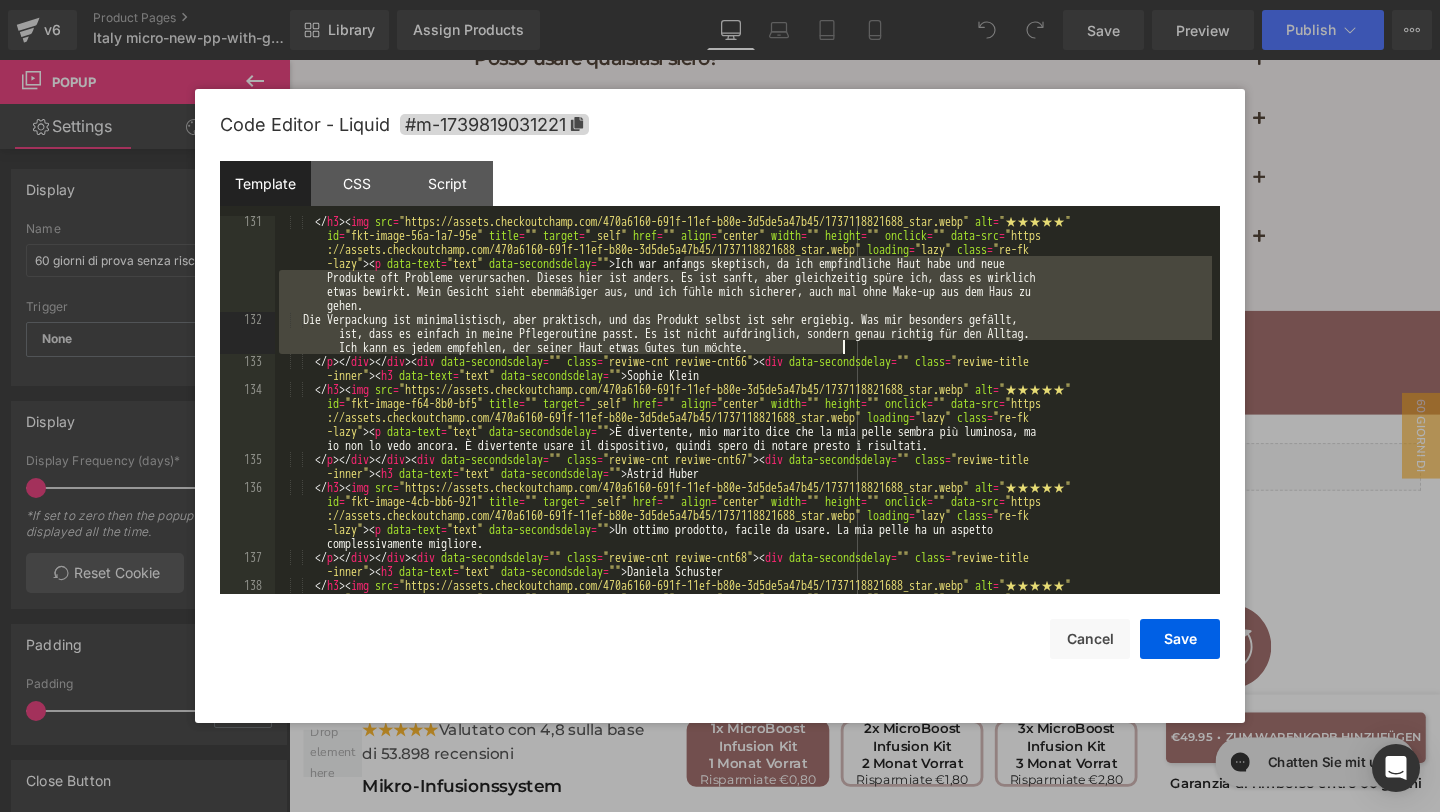 drag, startPoint x: 686, startPoint y: 264, endPoint x: 855, endPoint y: 344, distance: 186.9786 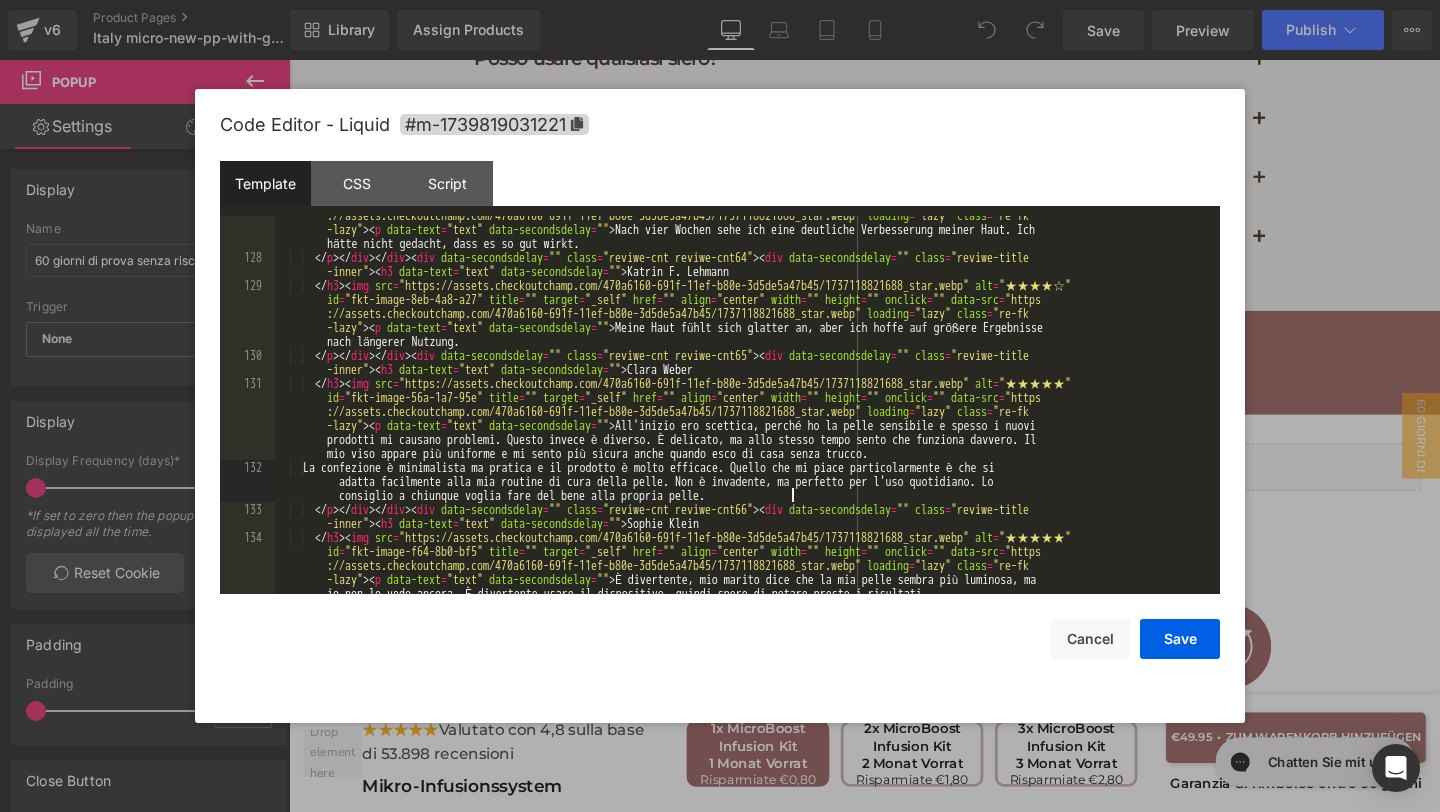 scroll, scrollTop: 6381, scrollLeft: 0, axis: vertical 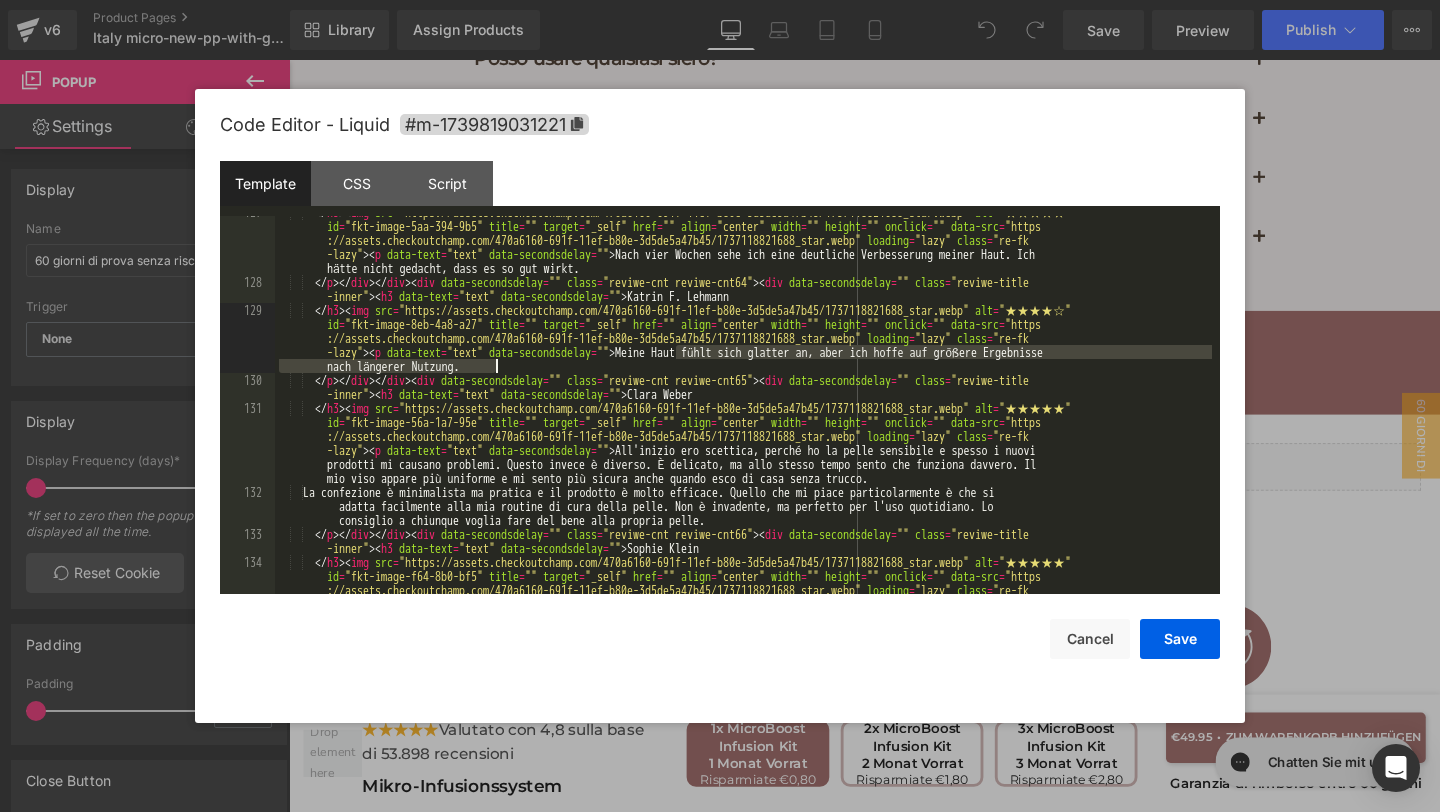 drag, startPoint x: 679, startPoint y: 353, endPoint x: 701, endPoint y: 365, distance: 25.059929 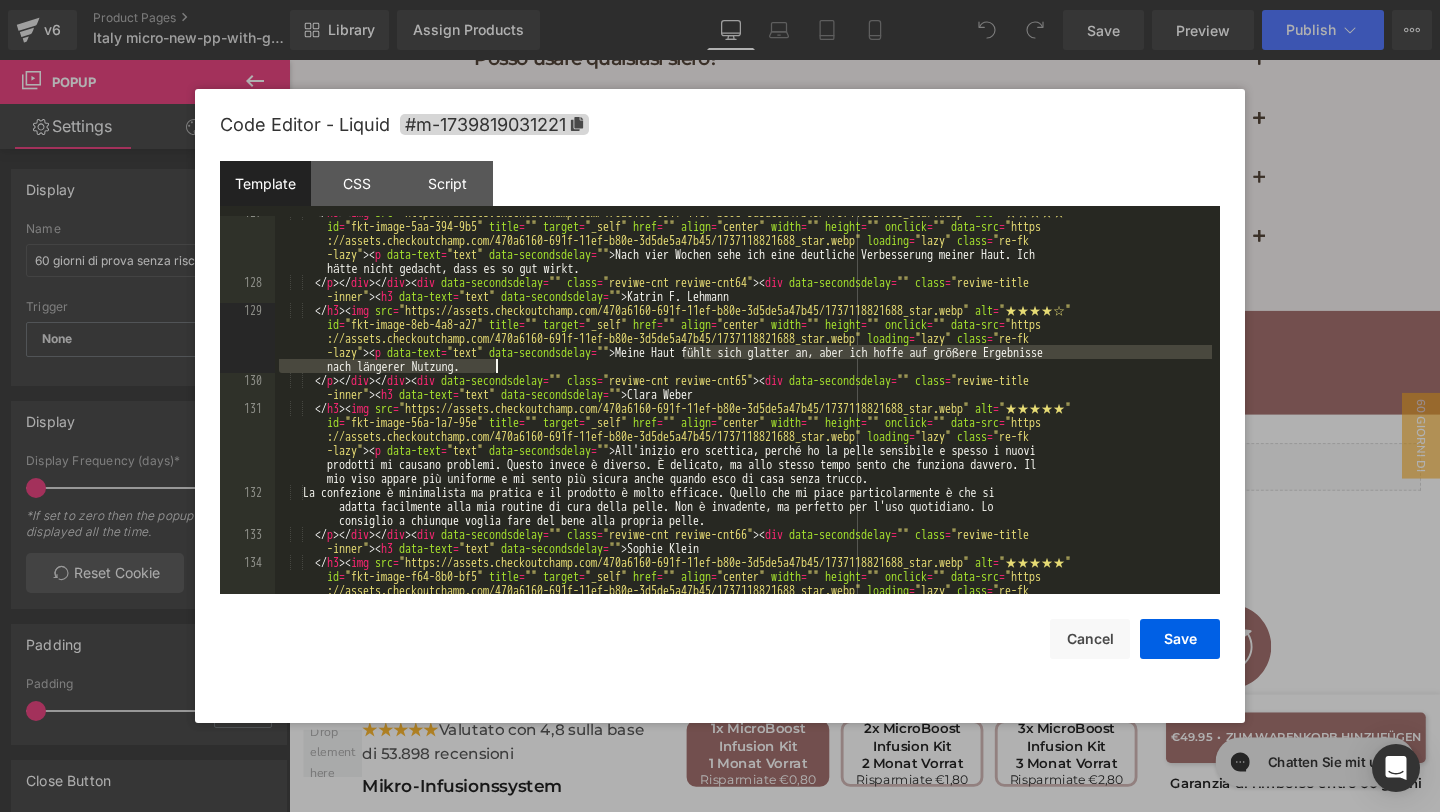 drag, startPoint x: 687, startPoint y: 353, endPoint x: 711, endPoint y: 368, distance: 28.301943 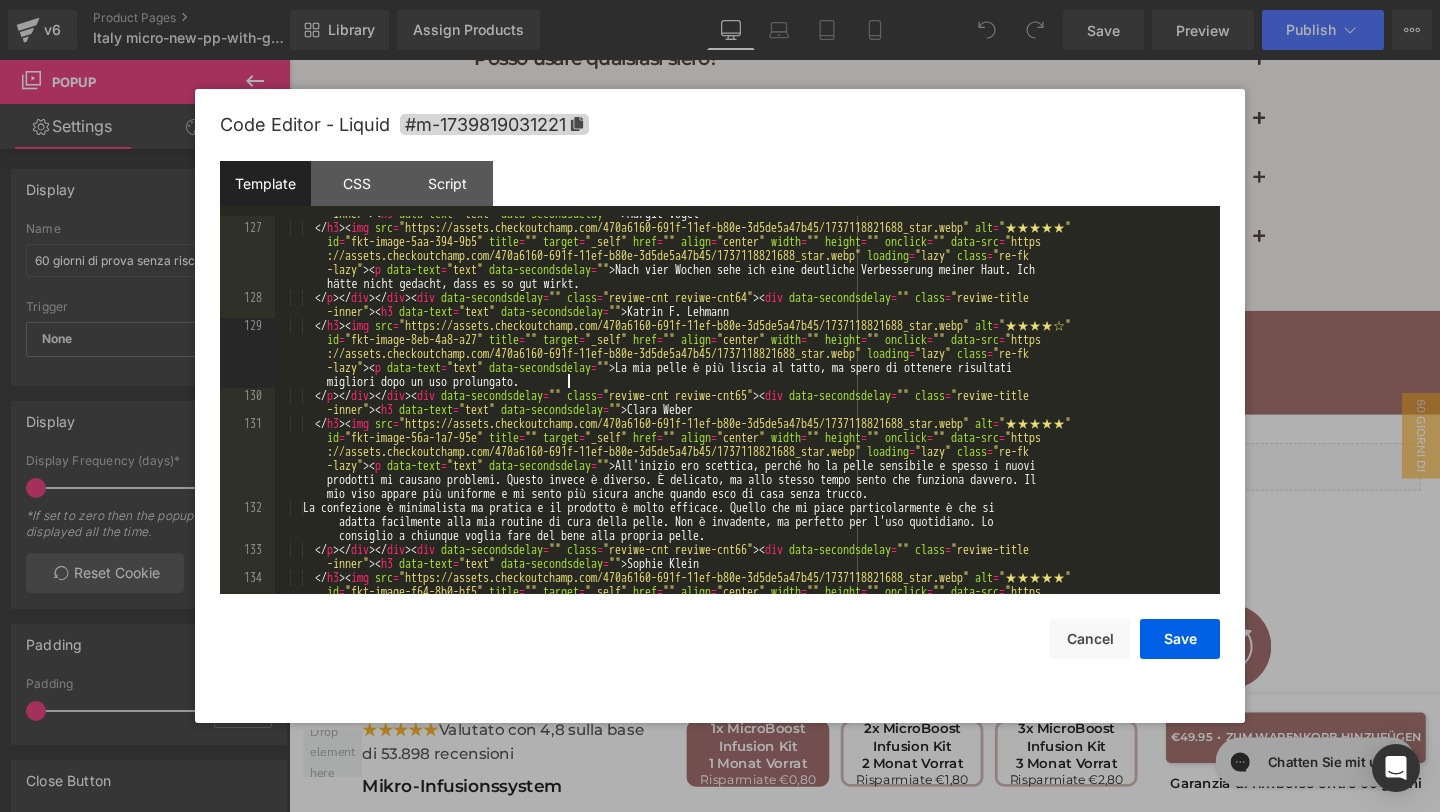 scroll, scrollTop: 6366, scrollLeft: 0, axis: vertical 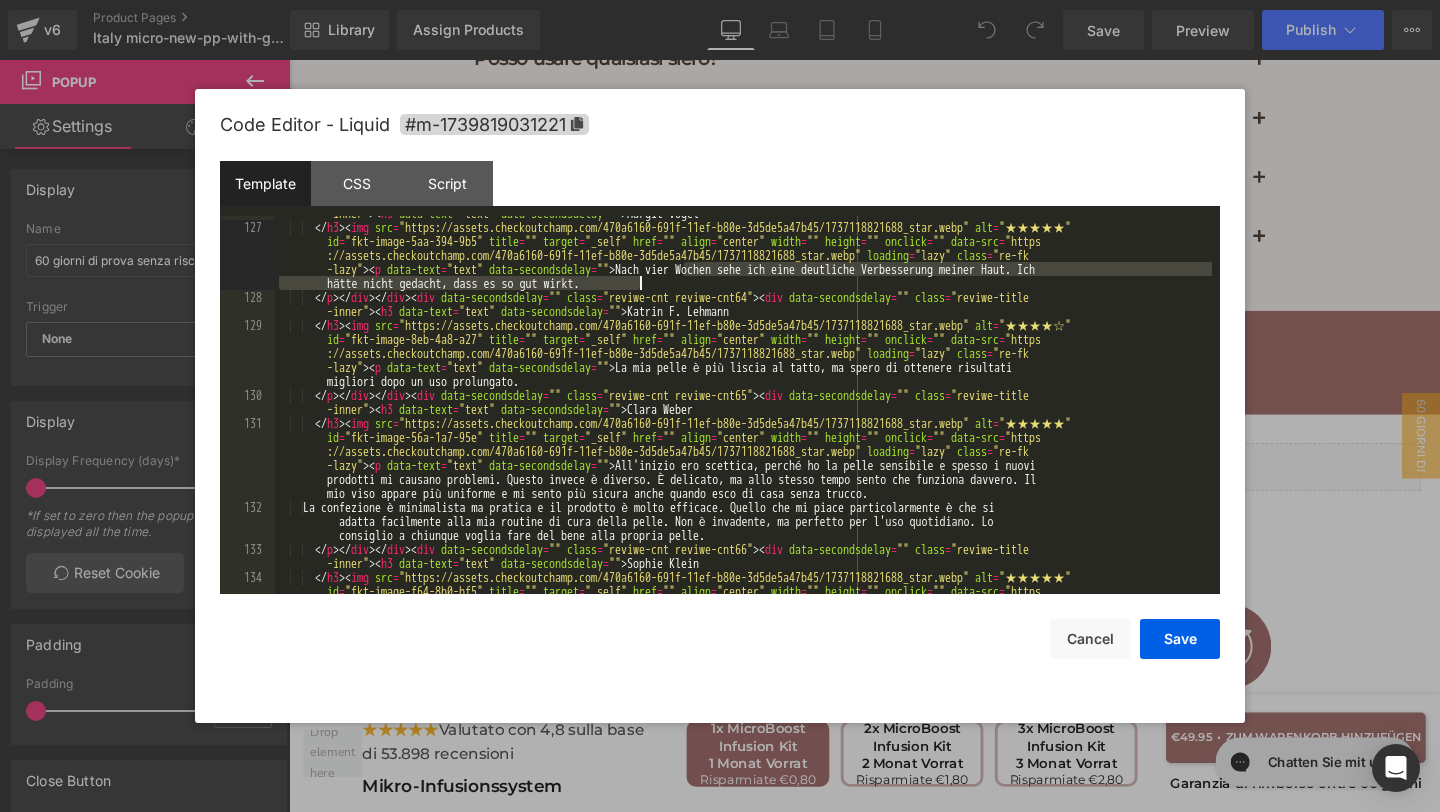 drag, startPoint x: 684, startPoint y: 270, endPoint x: 706, endPoint y: 284, distance: 26.076809 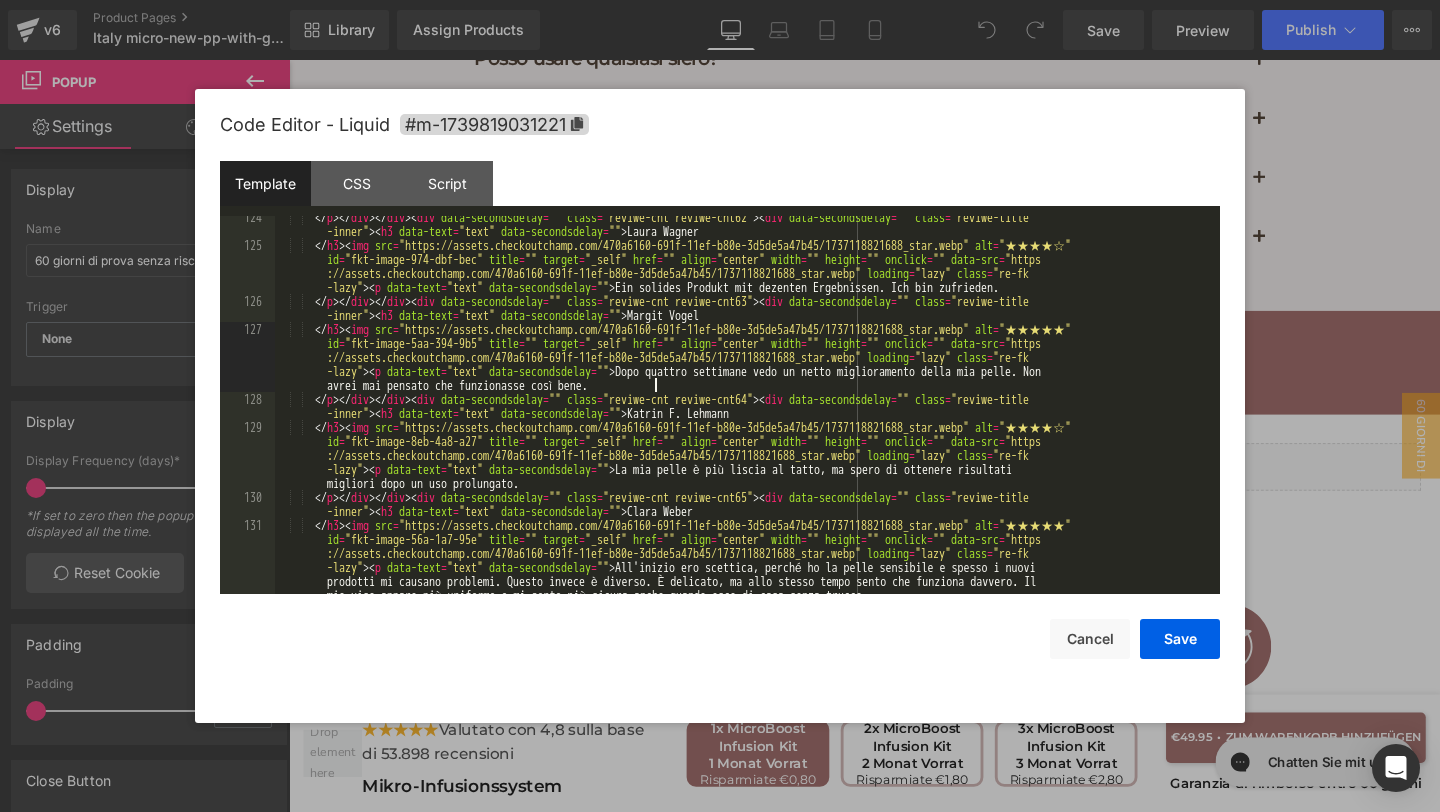 scroll, scrollTop: 6252, scrollLeft: 0, axis: vertical 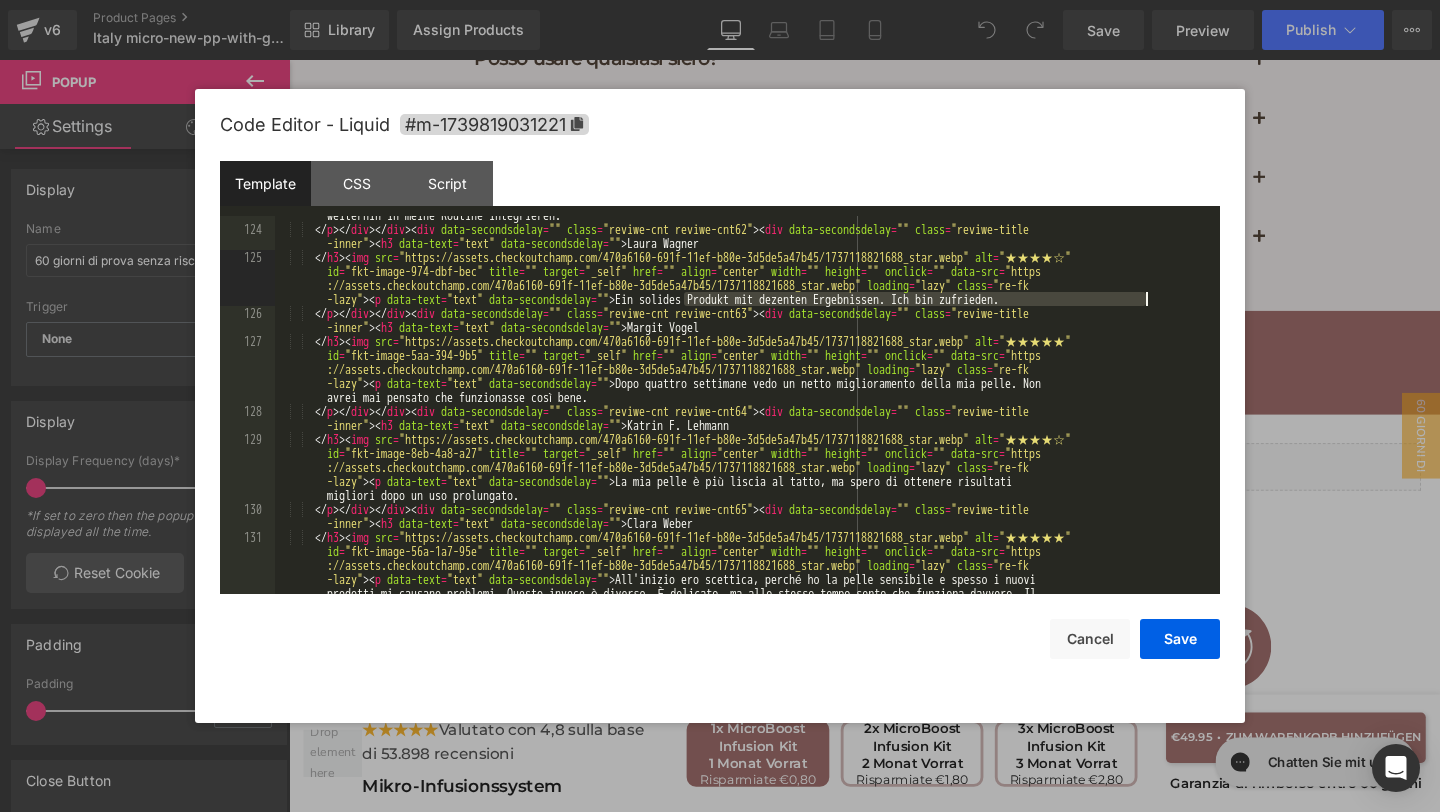 drag, startPoint x: 683, startPoint y: 296, endPoint x: 1148, endPoint y: 303, distance: 465.05267 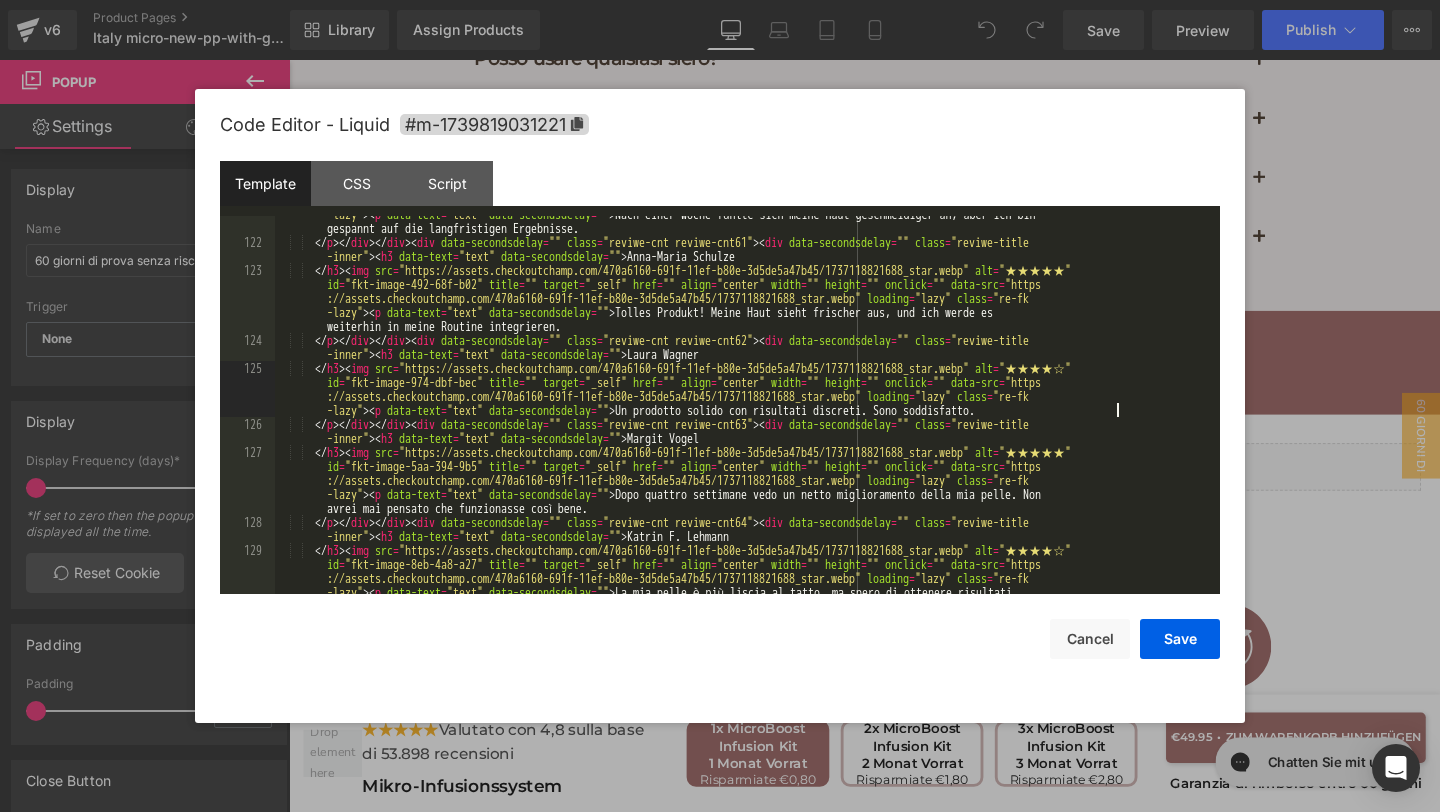 scroll, scrollTop: 6141, scrollLeft: 0, axis: vertical 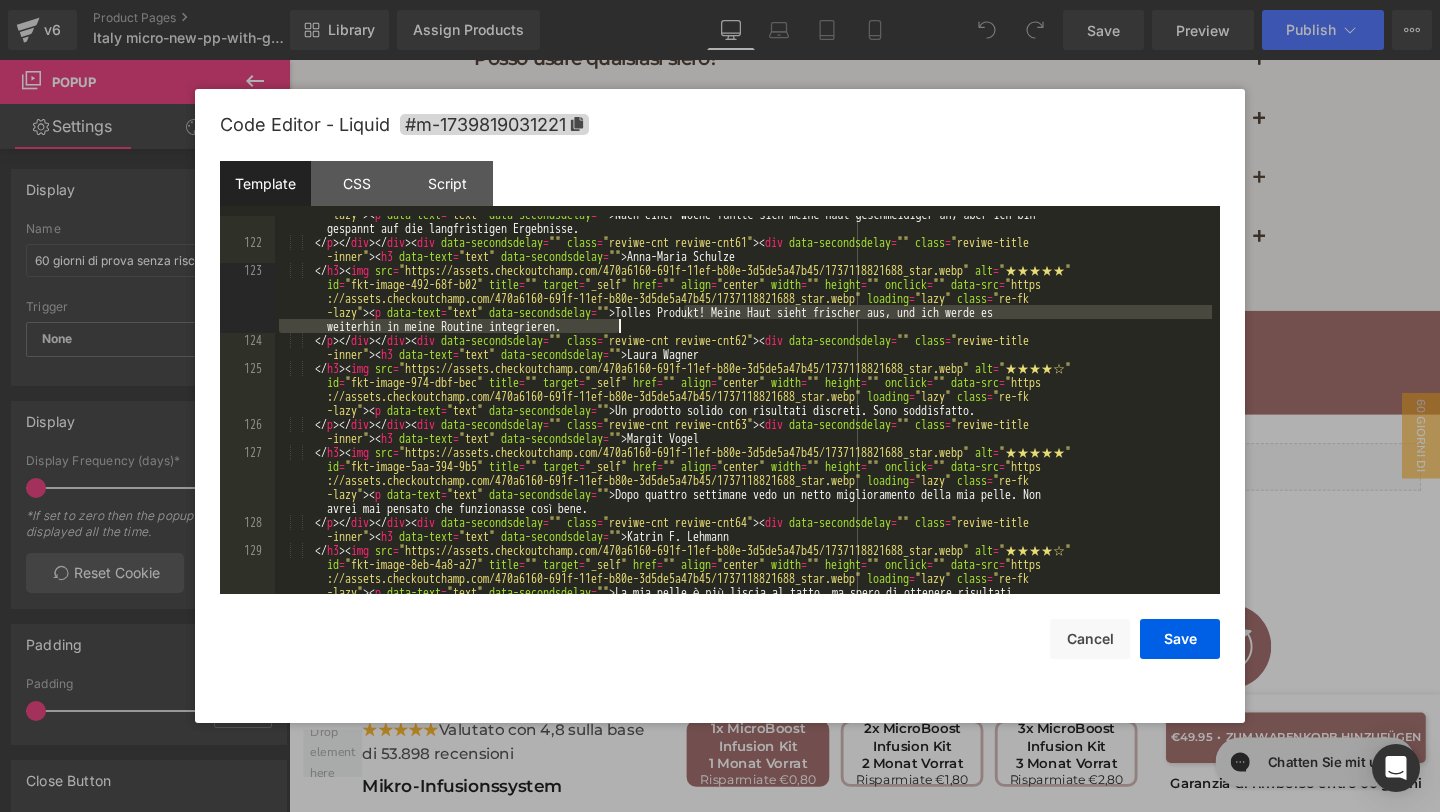 drag, startPoint x: 684, startPoint y: 314, endPoint x: 709, endPoint y: 328, distance: 28.653097 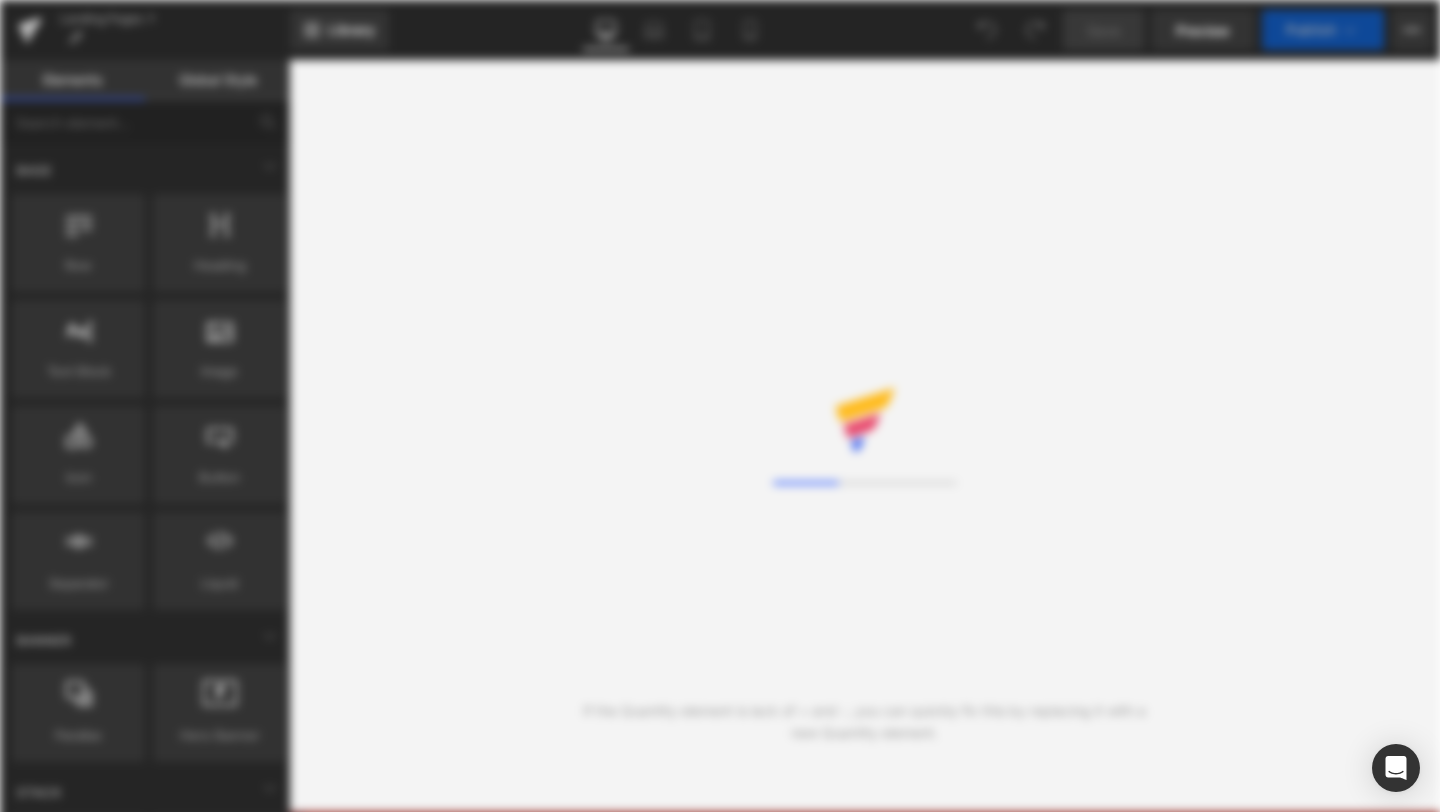 scroll, scrollTop: 0, scrollLeft: 0, axis: both 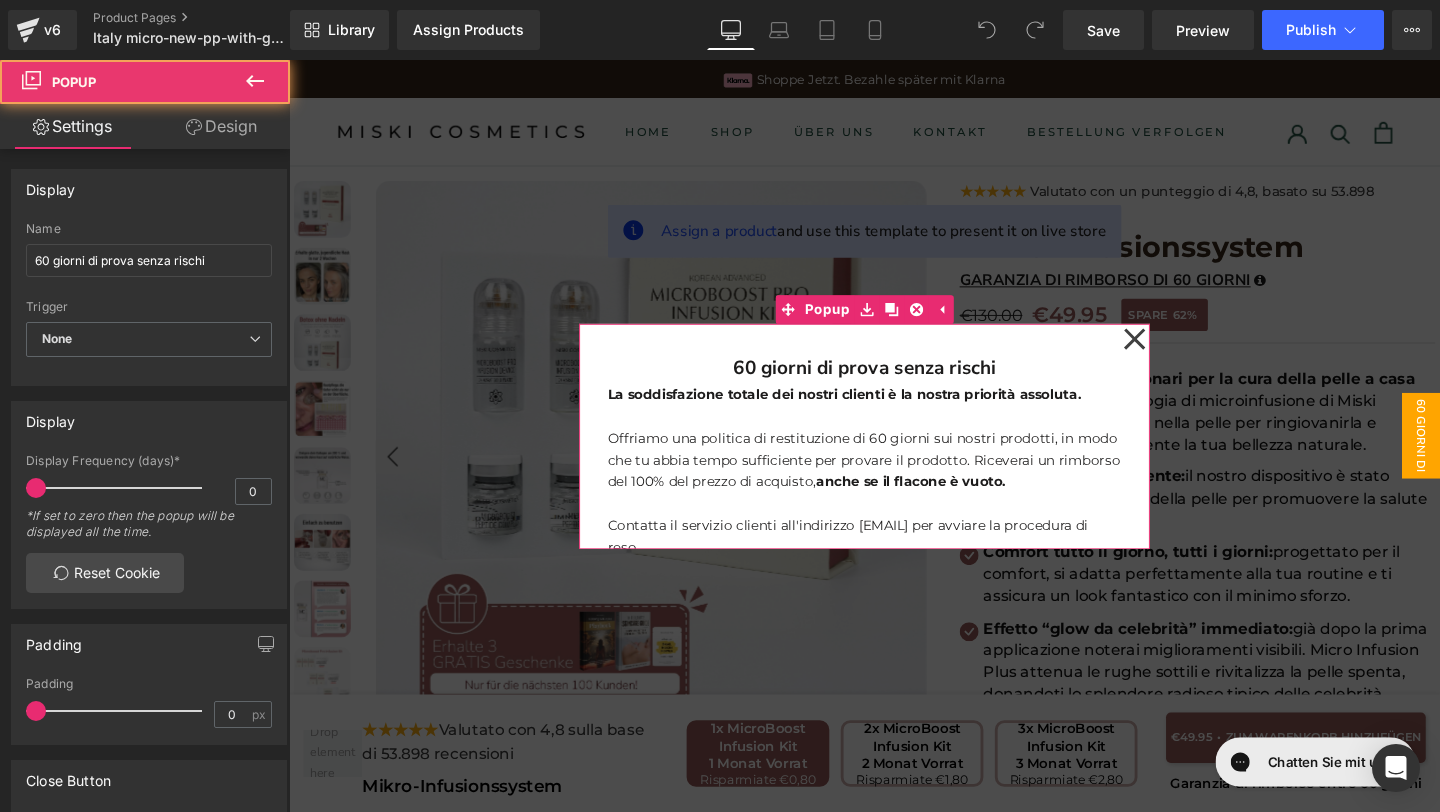 click 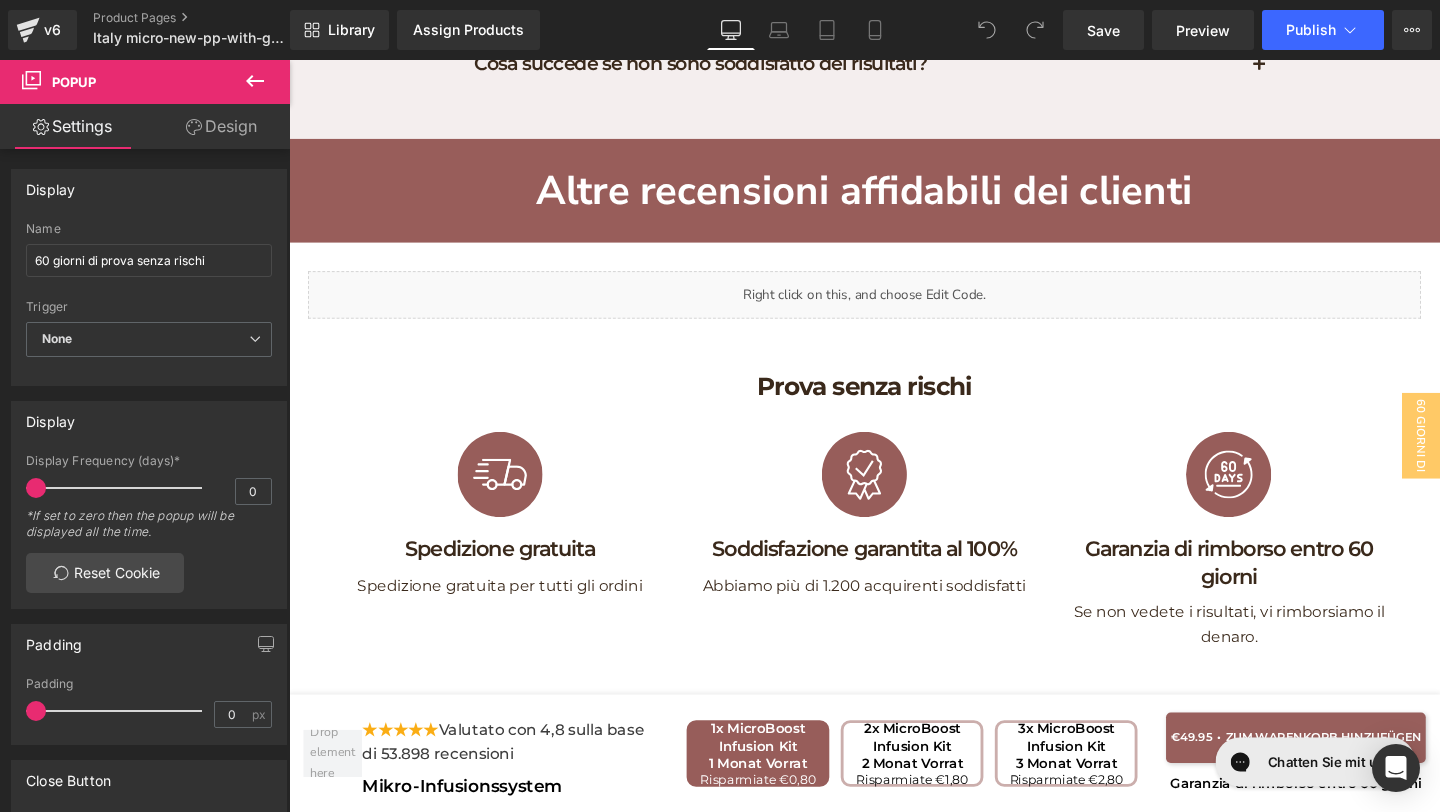 scroll, scrollTop: 10630, scrollLeft: 0, axis: vertical 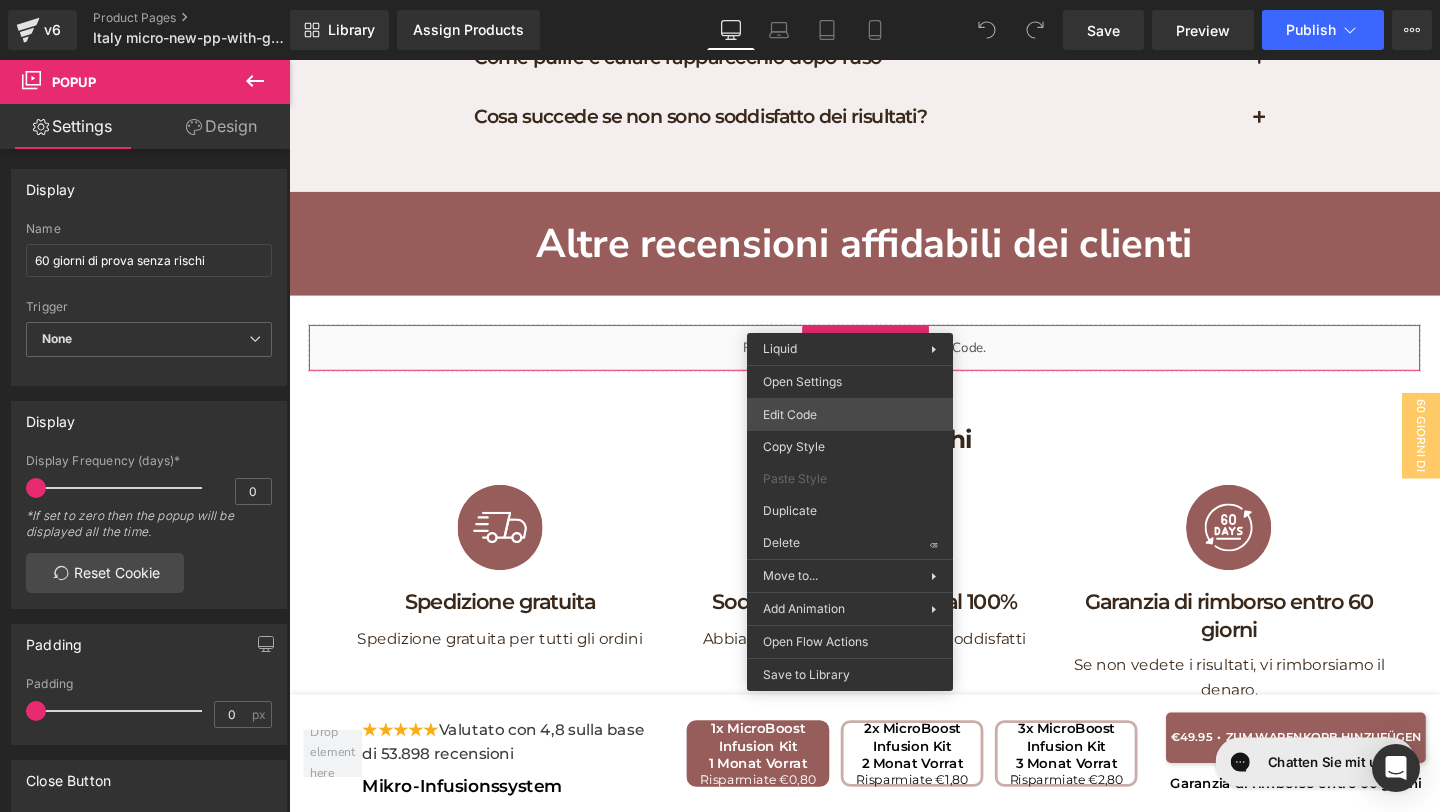 click on "You are previewing how the   will restyle your page. You can not edit Elements in Preset Preview Mode.  v6 Product Pages Italy micro-new-pp-with-gifts Library Assign Products  Product Preview
No product match your search.  Please try another keyword  Manage assigned products Desktop Desktop Laptop Tablet Mobile Save Preview Publish Scheduled View Live Page View with current Template Save Template to Library Schedule Publish Publish Settings Shortcuts  Your page can’t be published   You've reached the maximum number of published pages on your plan  (21/999999).  You need to upgrade your plan or unpublish all your pages to get 1 publish slot.   Unpublish pages   Upgrade plan  Elements Global Style Base Row  rows, columns, layouts, div Heading  headings, titles, h1,h2,h3,h4,h5,h6 Text Block  texts, paragraphs, contents, blocks Image  images, photos, alts, uploads Icon  icons, symbols Button  button, call to action, cta Separator  separators, dividers, horizontal lines Liquid  Banner Parallax  List" at bounding box center [720, 0] 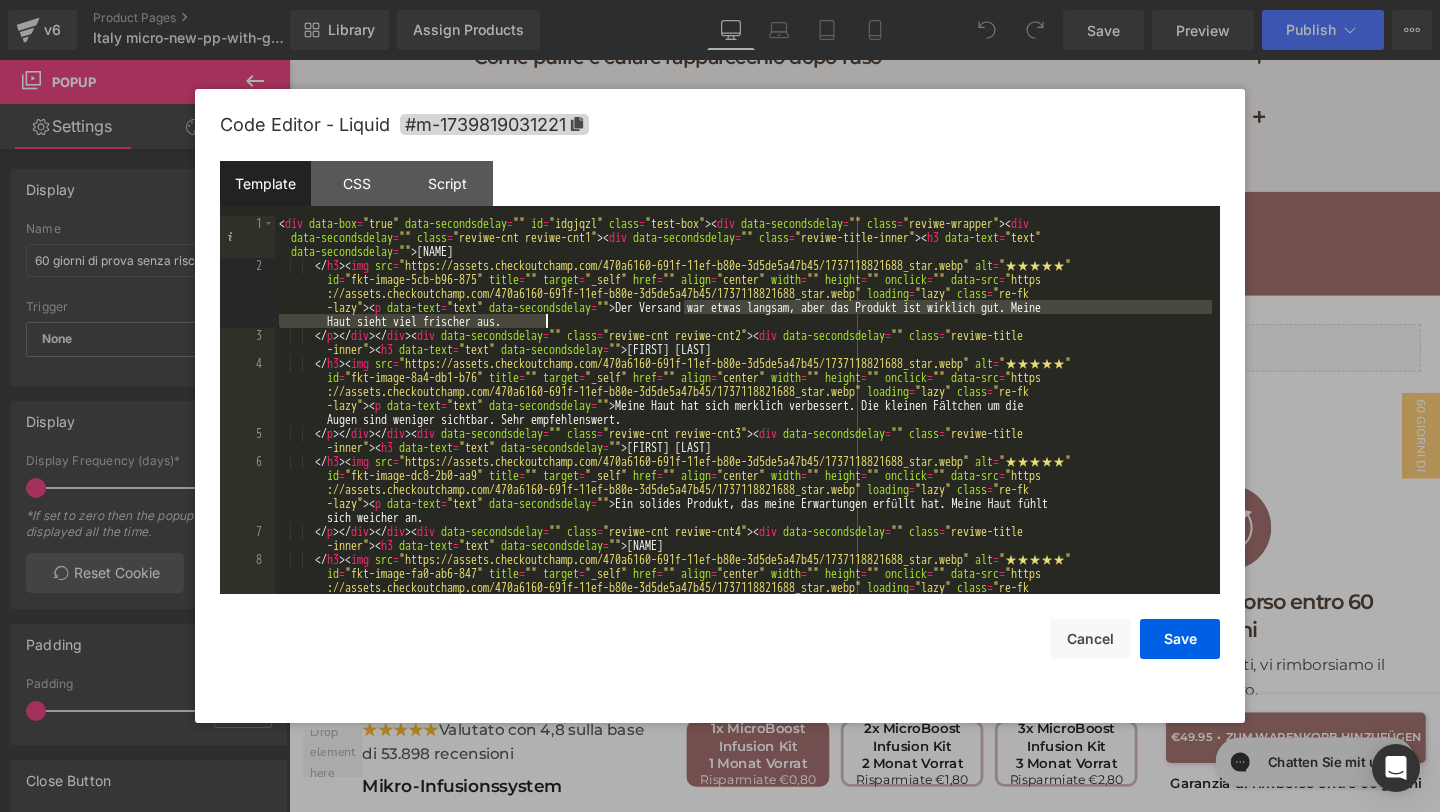 drag, startPoint x: 683, startPoint y: 307, endPoint x: 702, endPoint y: 318, distance: 21.954498 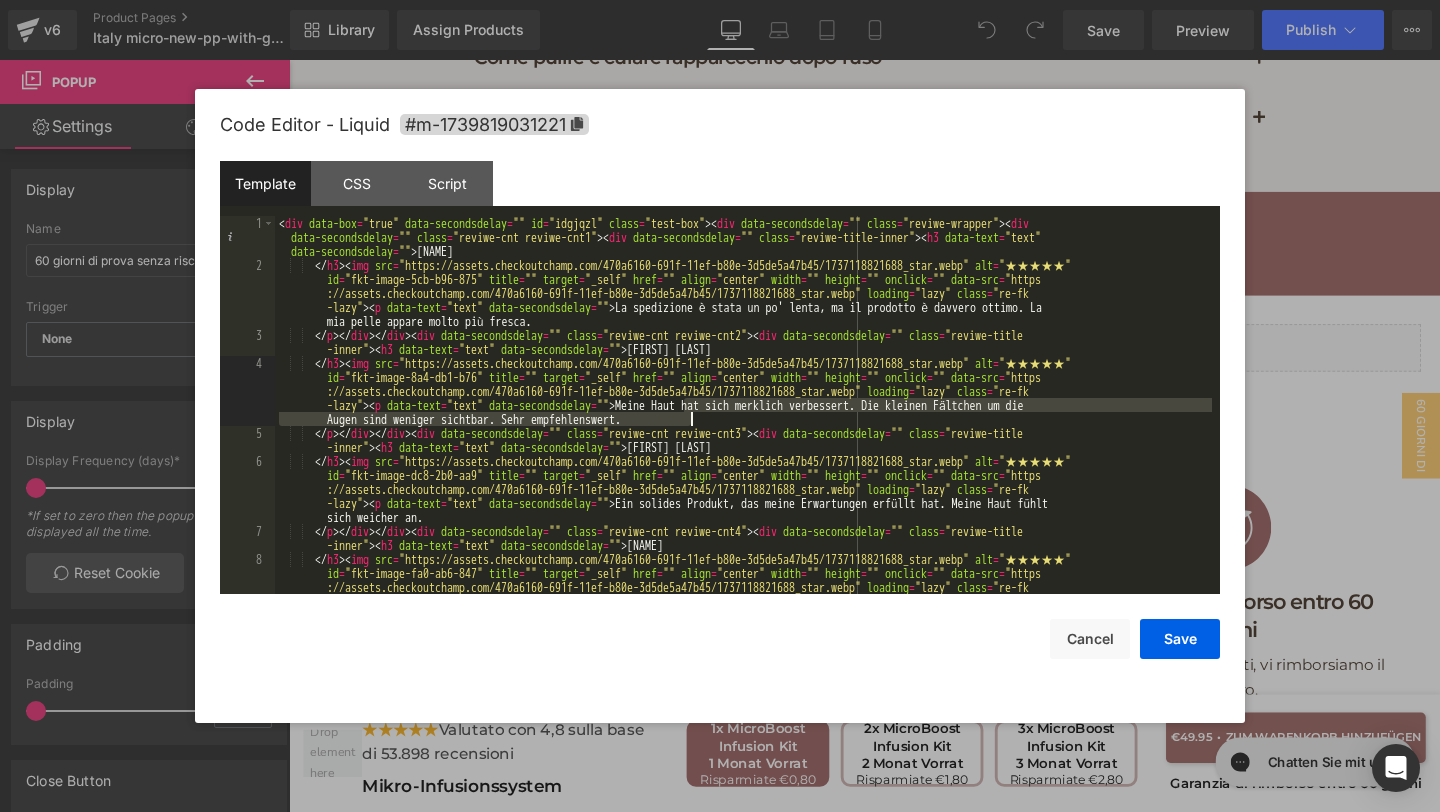 drag, startPoint x: 681, startPoint y: 407, endPoint x: 707, endPoint y: 424, distance: 31.06445 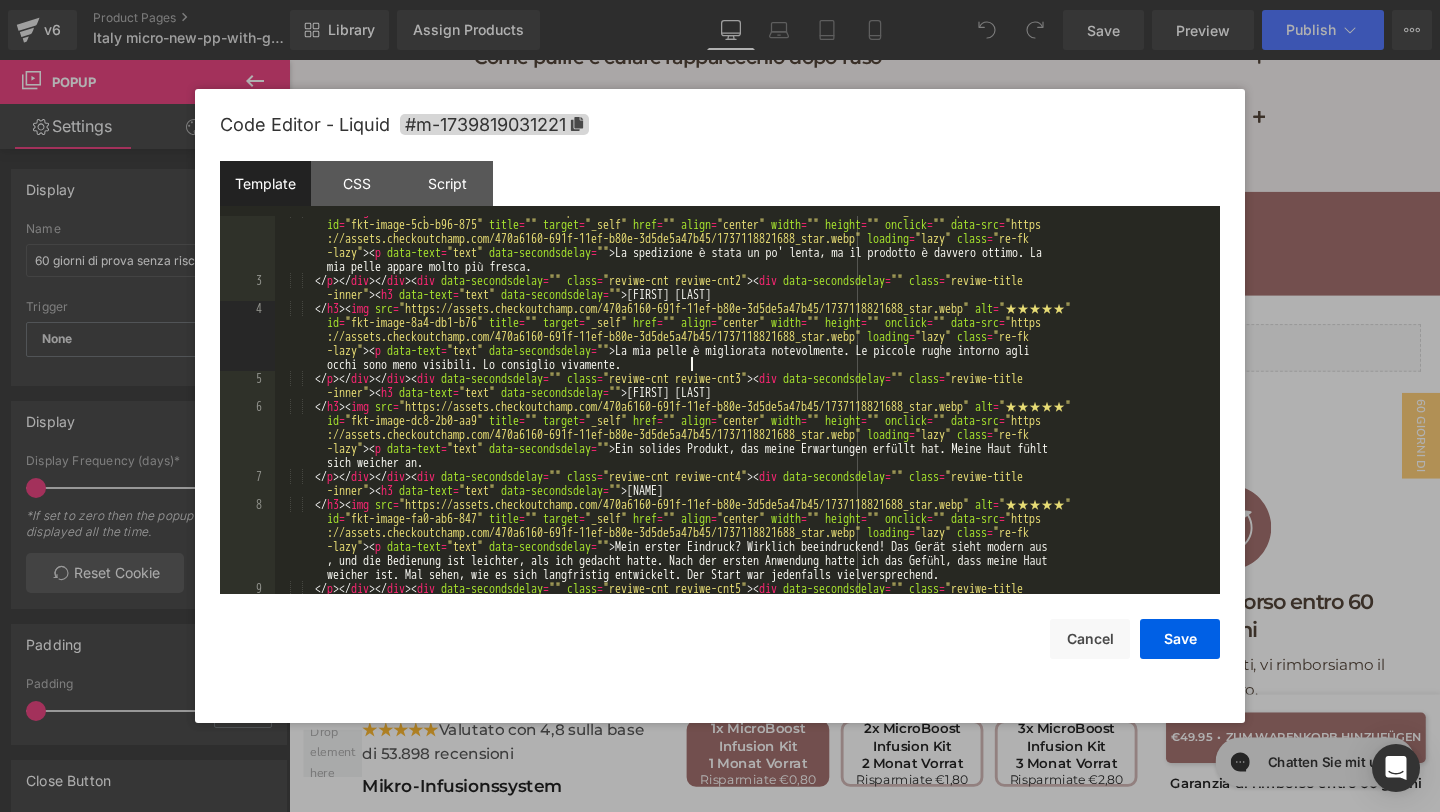 scroll, scrollTop: 82, scrollLeft: 0, axis: vertical 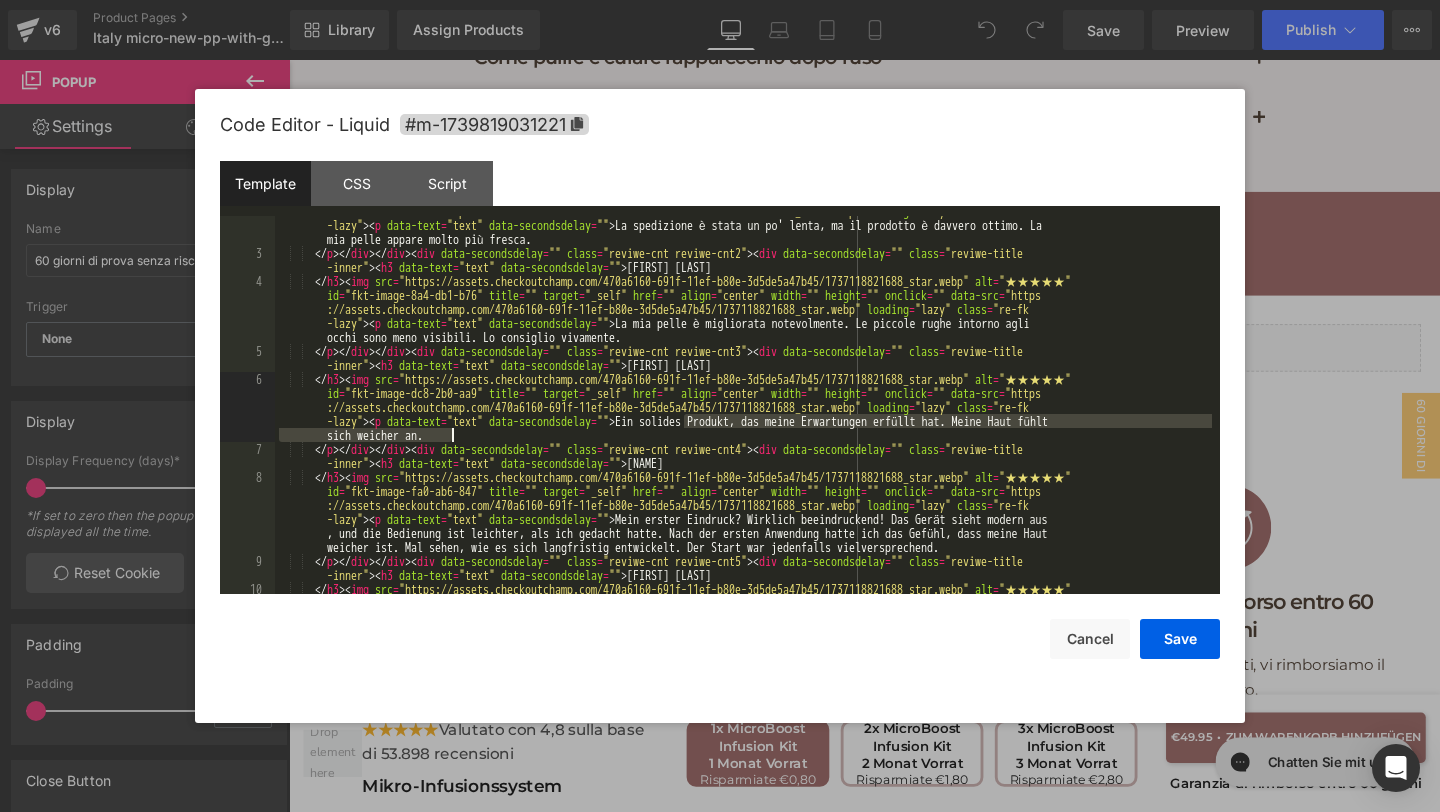 drag, startPoint x: 682, startPoint y: 421, endPoint x: 700, endPoint y: 434, distance: 22.203604 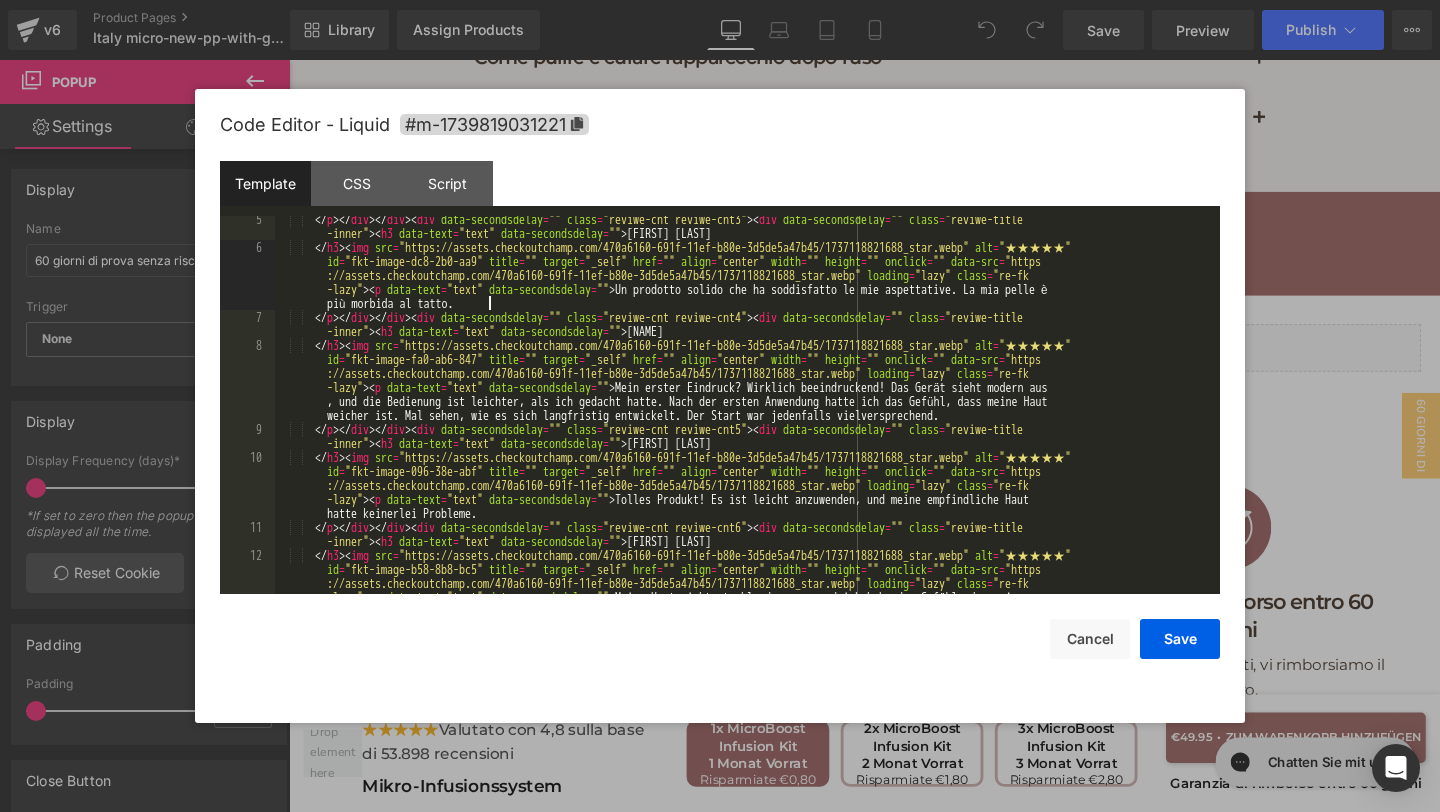scroll, scrollTop: 216, scrollLeft: 0, axis: vertical 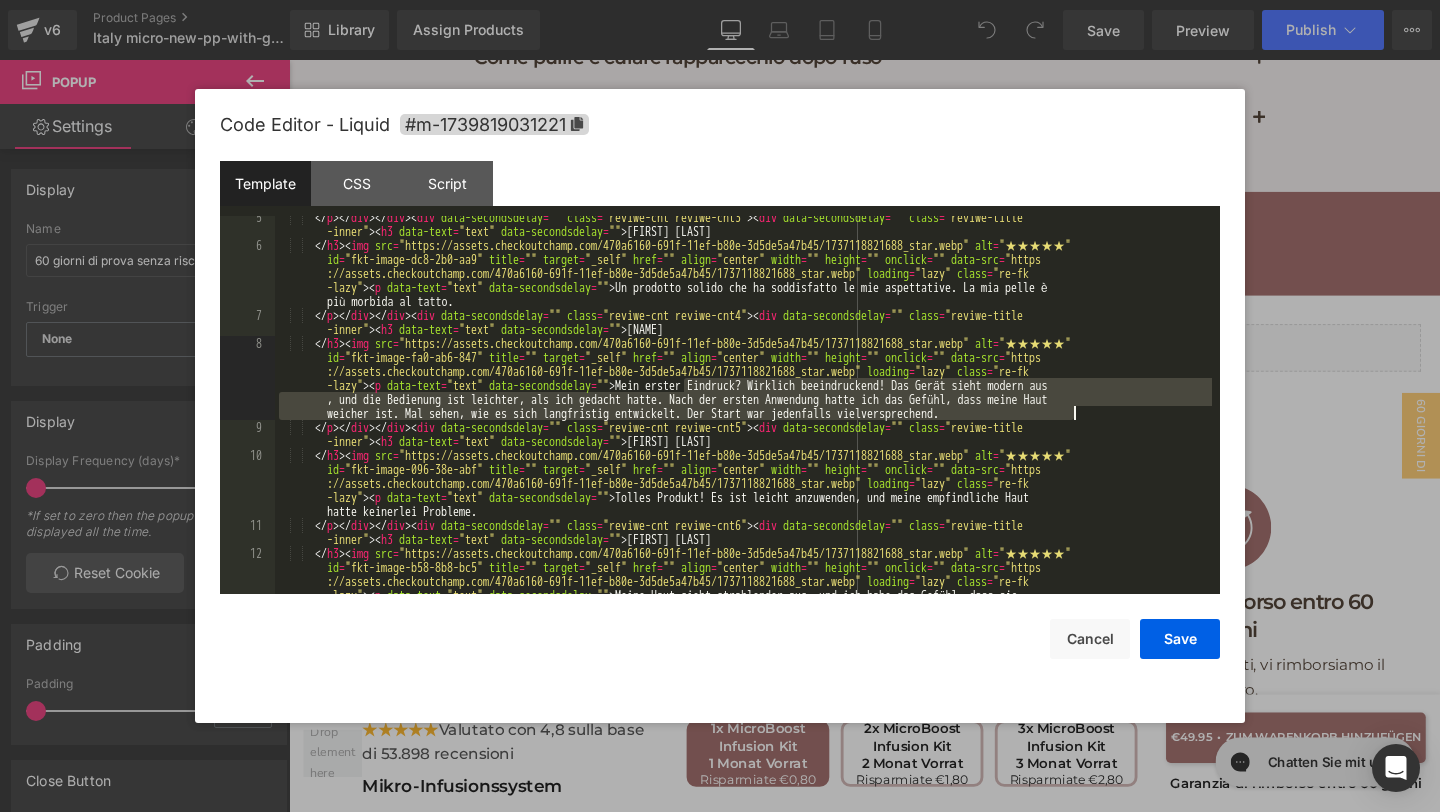 drag, startPoint x: 683, startPoint y: 386, endPoint x: 1090, endPoint y: 416, distance: 408.10416 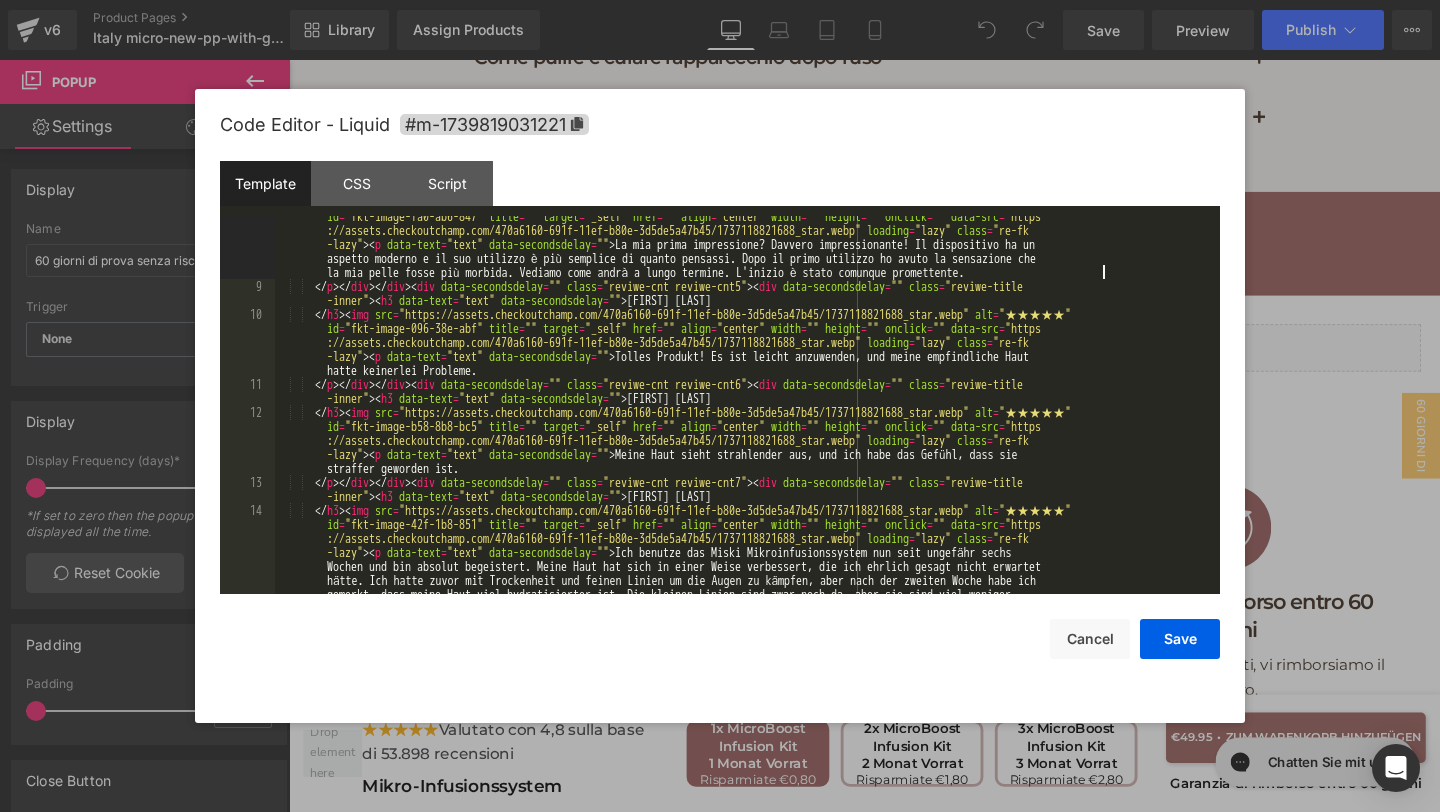 scroll, scrollTop: 357, scrollLeft: 0, axis: vertical 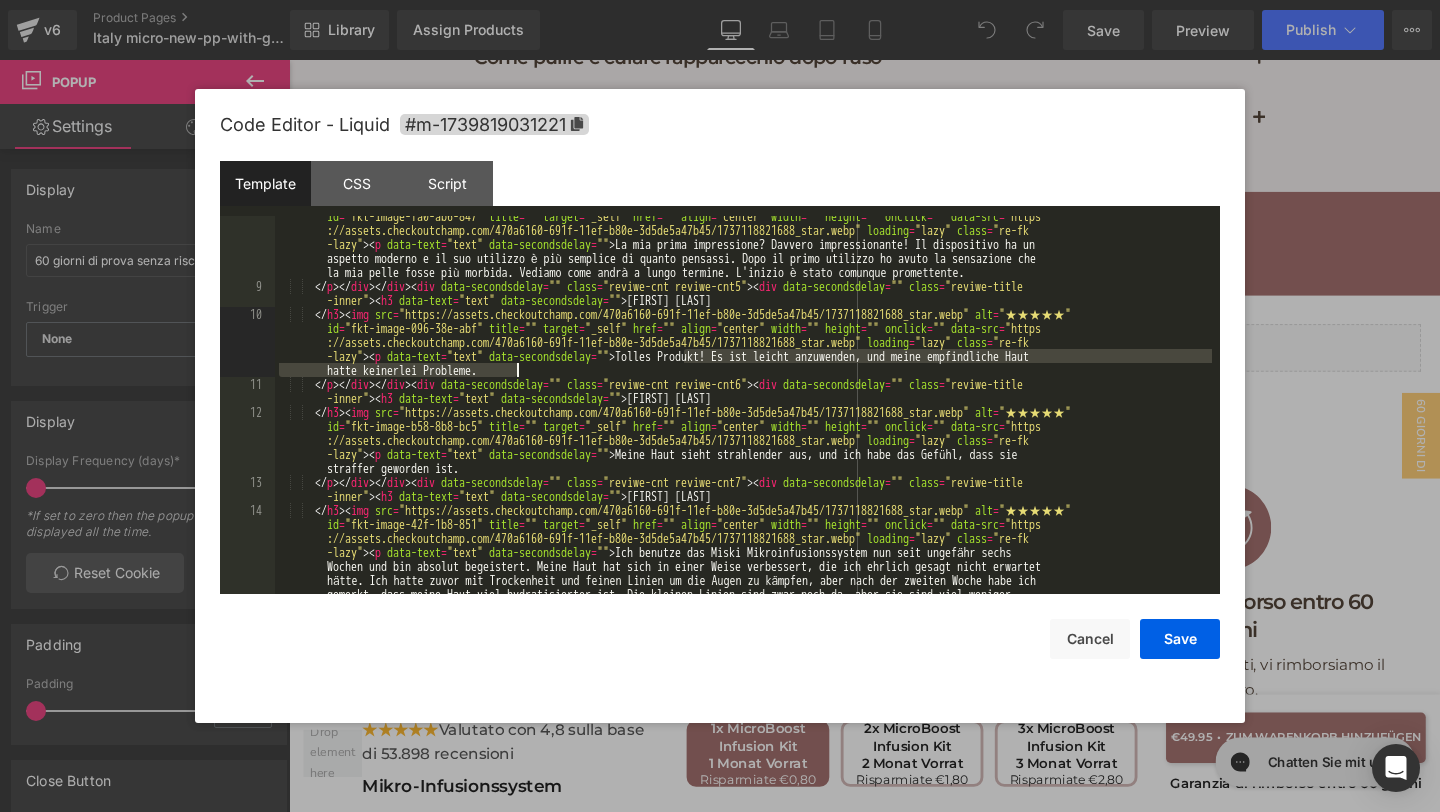 drag, startPoint x: 685, startPoint y: 354, endPoint x: 704, endPoint y: 371, distance: 25.495098 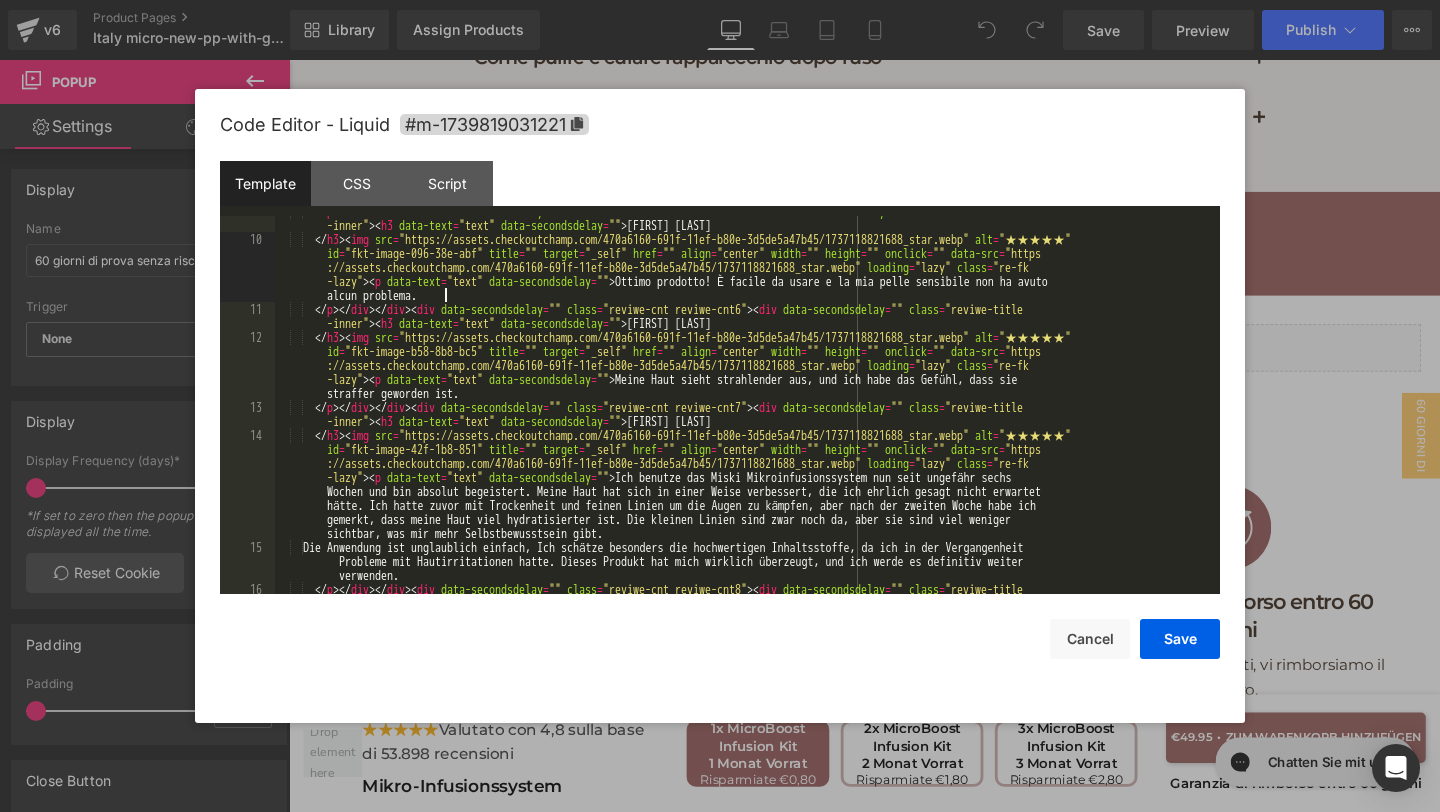 scroll, scrollTop: 435, scrollLeft: 0, axis: vertical 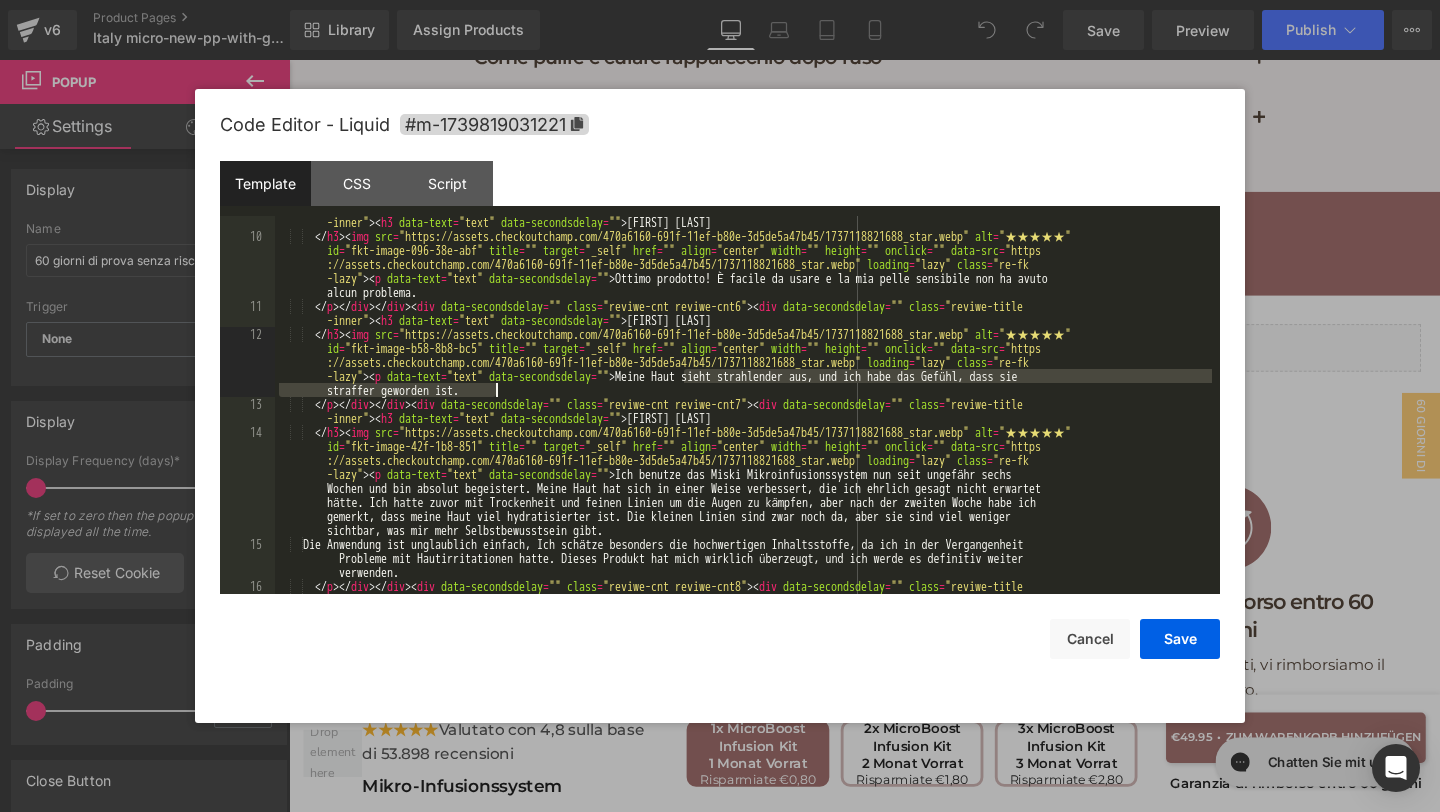 drag, startPoint x: 683, startPoint y: 378, endPoint x: 732, endPoint y: 394, distance: 51.546097 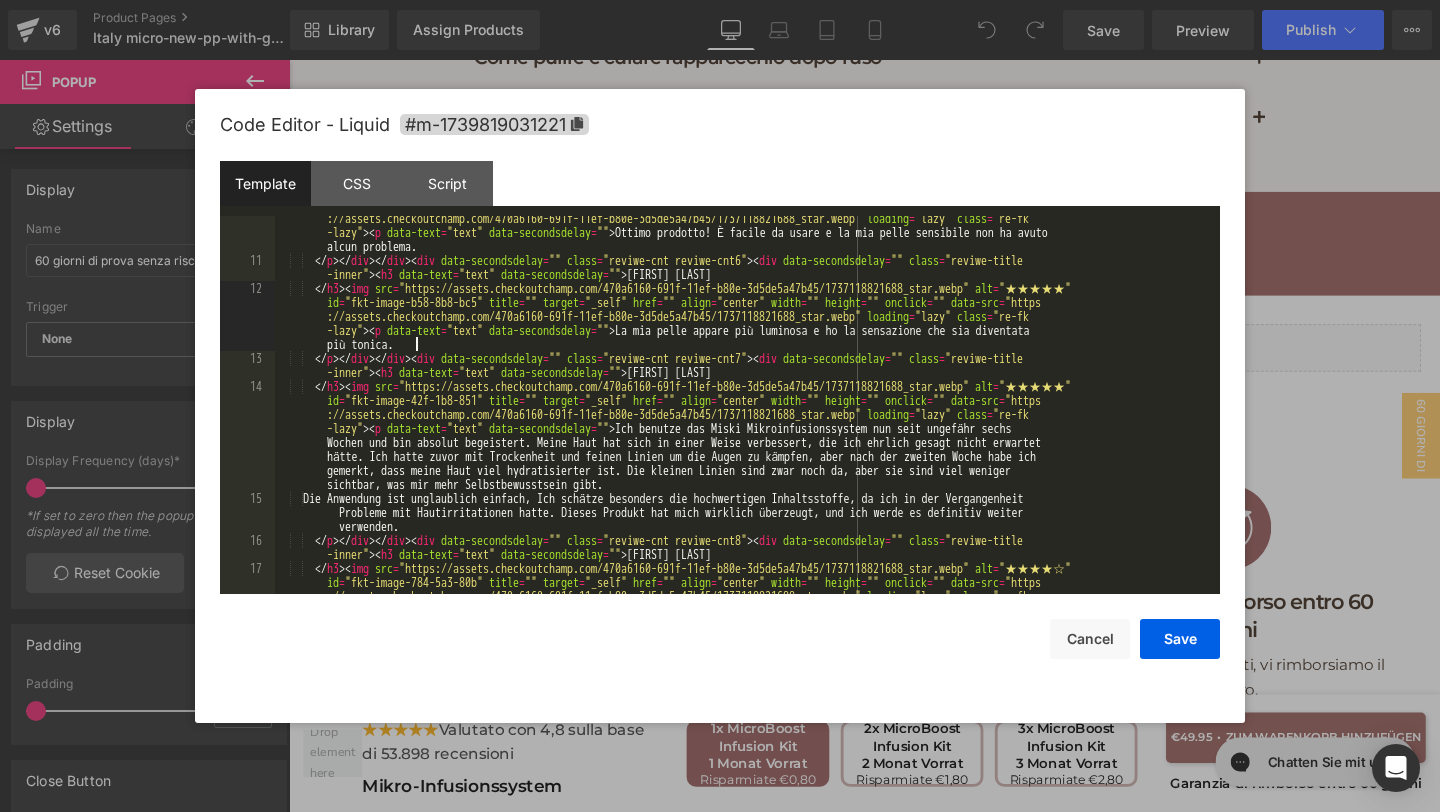 scroll, scrollTop: 499, scrollLeft: 0, axis: vertical 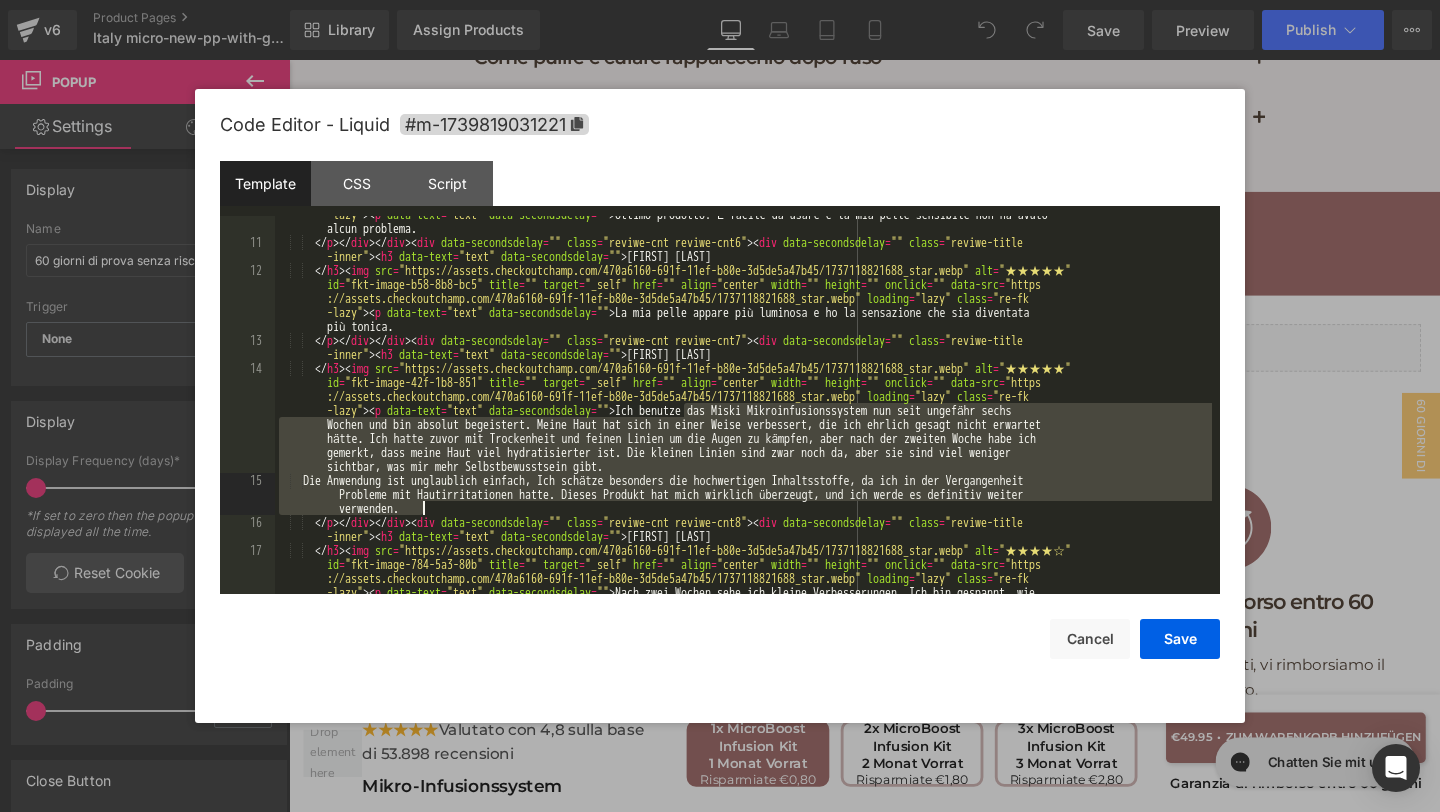 drag, startPoint x: 685, startPoint y: 404, endPoint x: 982, endPoint y: 507, distance: 314.3533 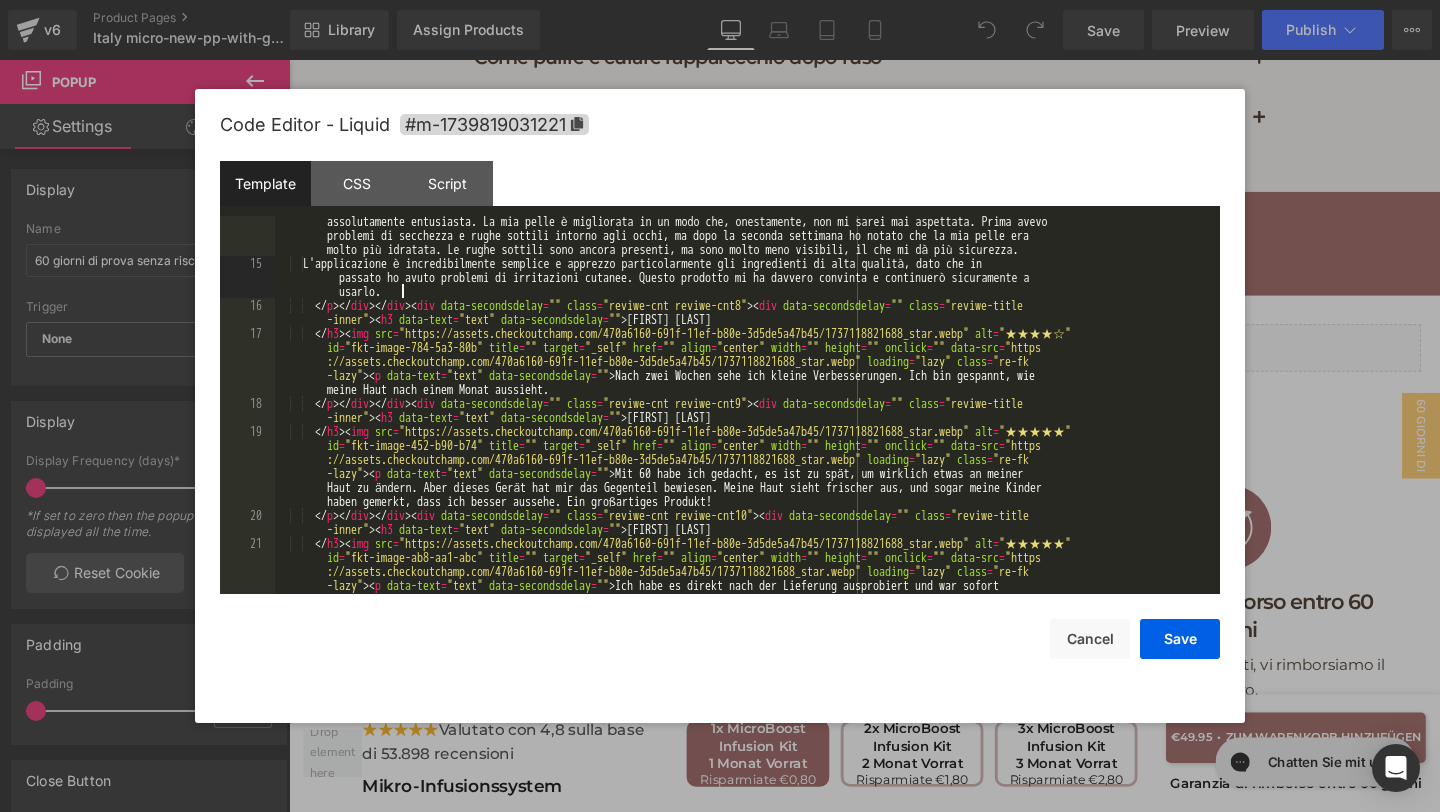 scroll, scrollTop: 739, scrollLeft: 0, axis: vertical 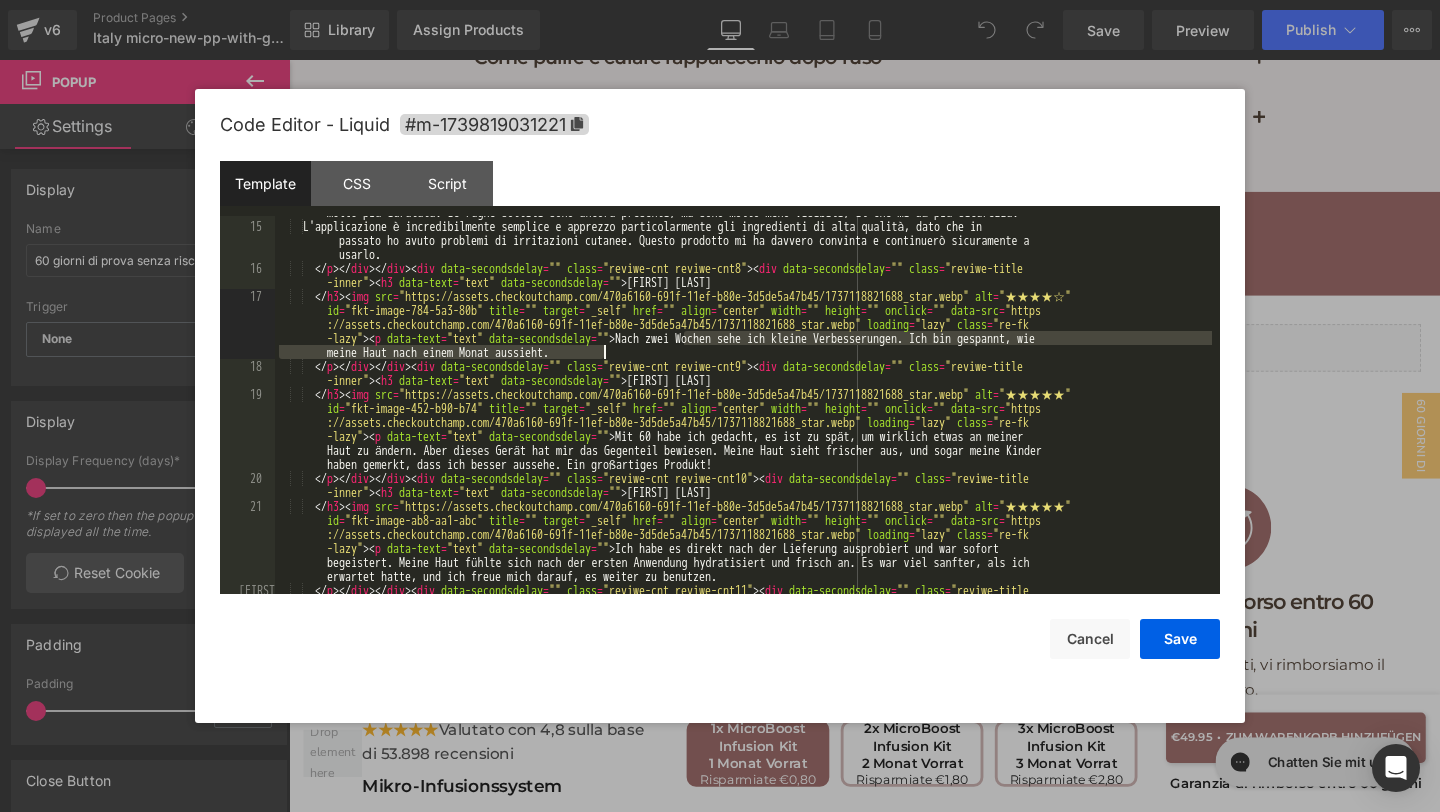 drag, startPoint x: 686, startPoint y: 341, endPoint x: 696, endPoint y: 354, distance: 16.40122 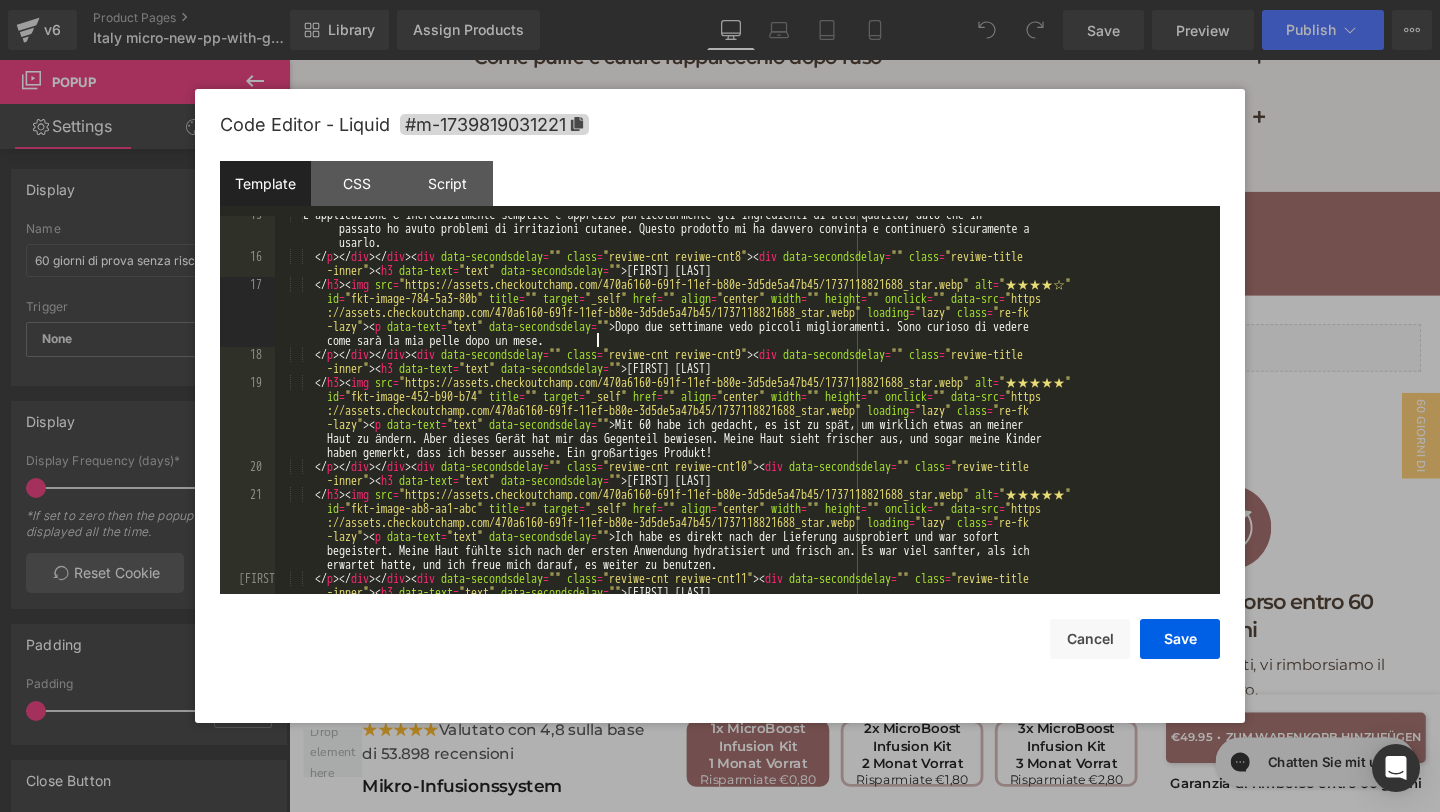 scroll, scrollTop: 795, scrollLeft: 0, axis: vertical 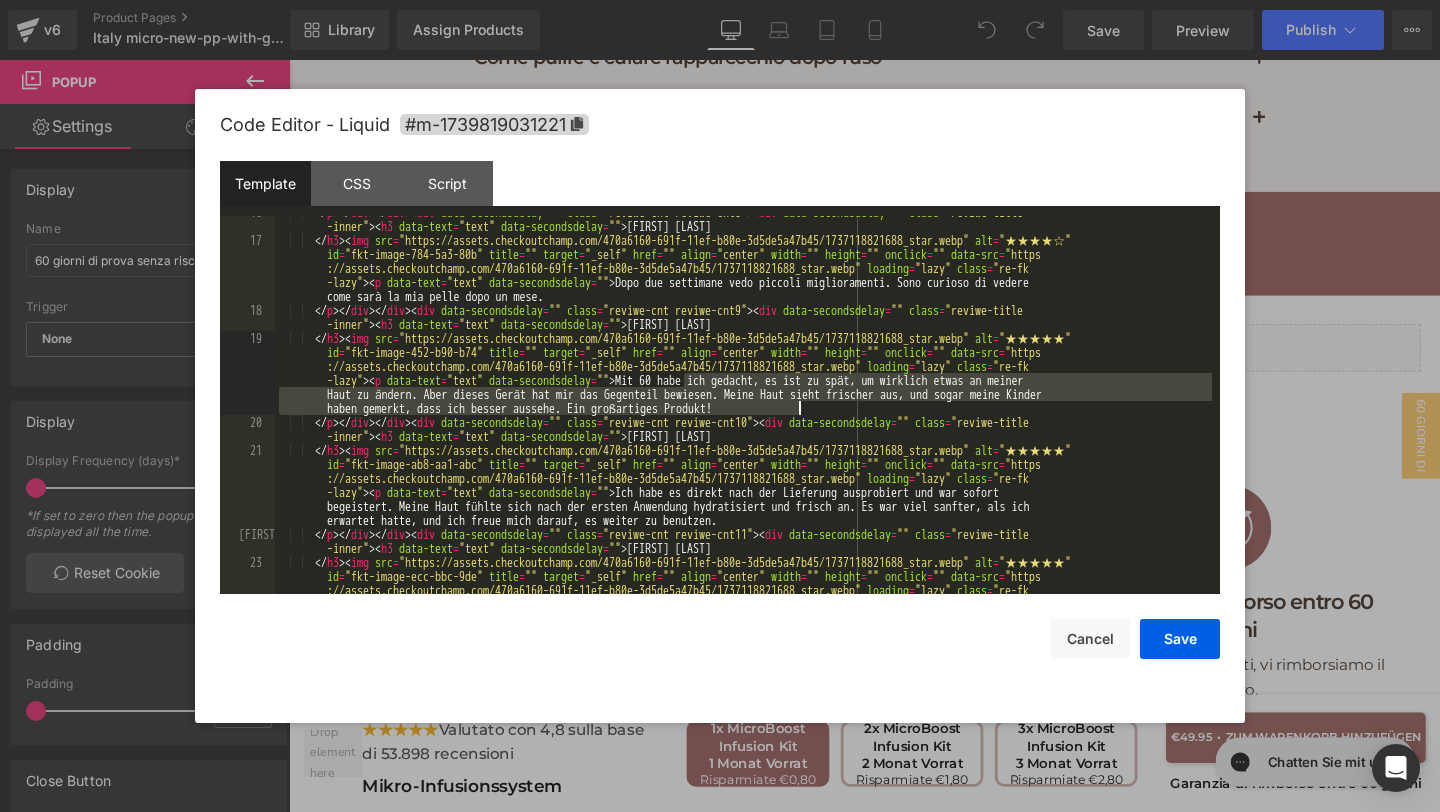 drag, startPoint x: 685, startPoint y: 378, endPoint x: 802, endPoint y: 409, distance: 121.037186 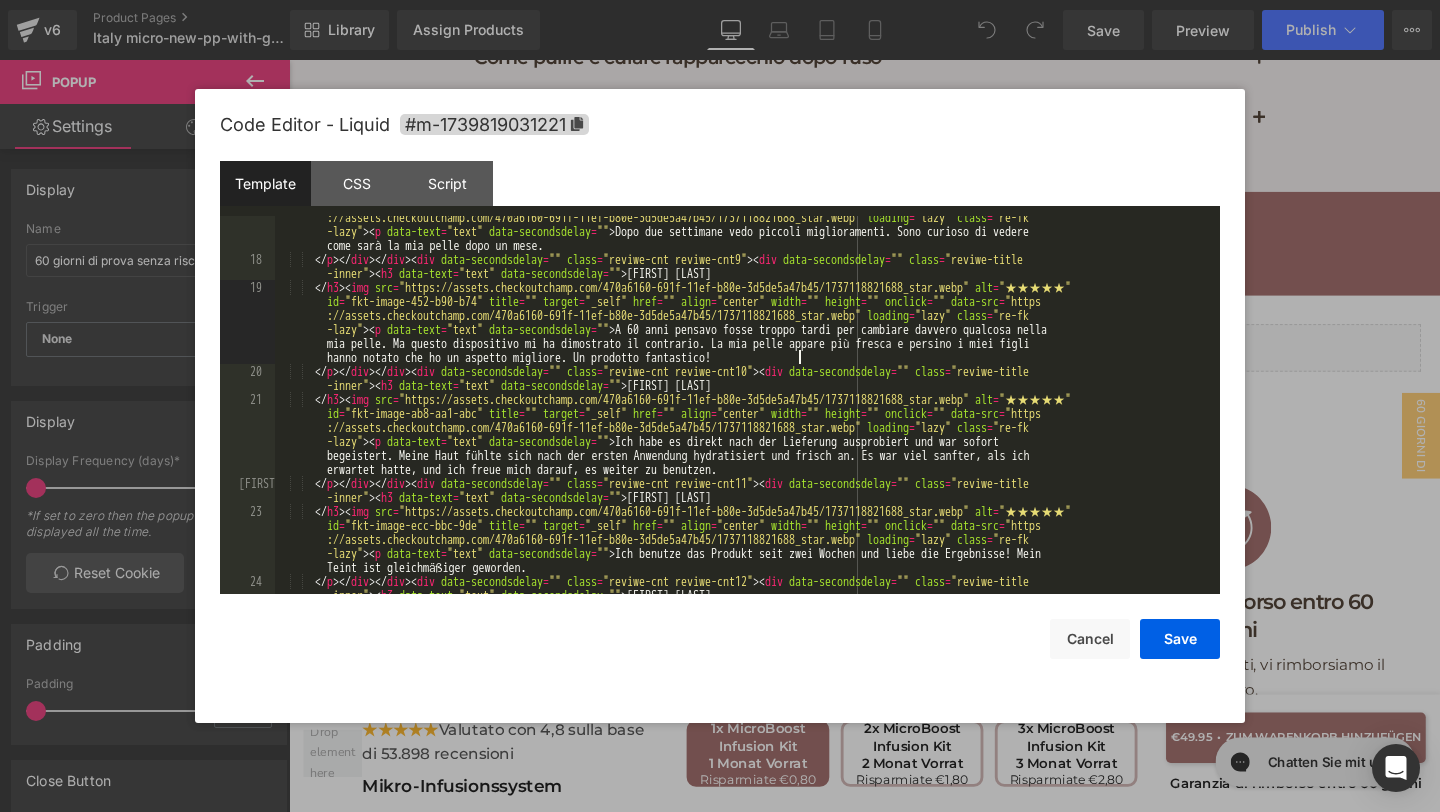 scroll, scrollTop: 852, scrollLeft: 0, axis: vertical 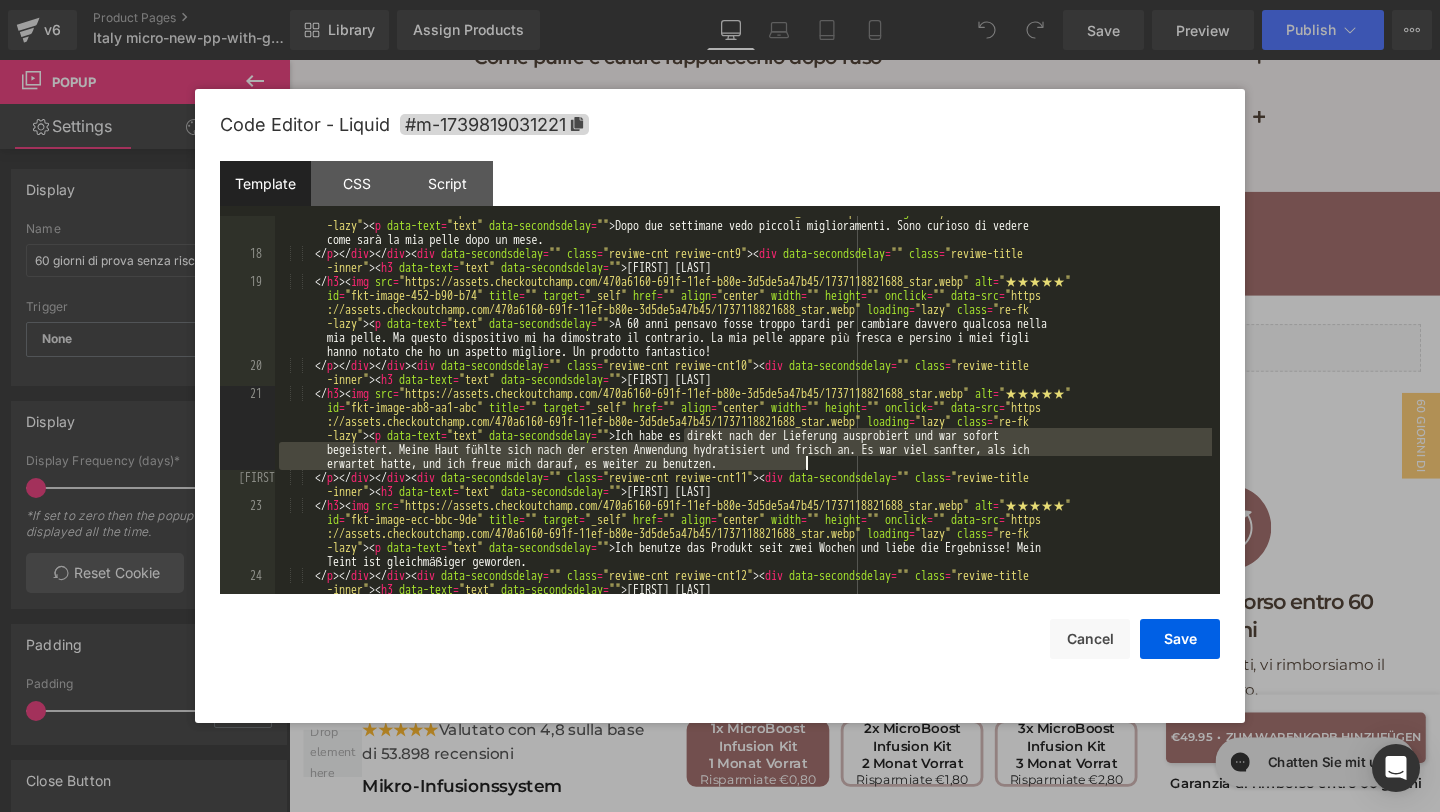 drag, startPoint x: 681, startPoint y: 432, endPoint x: 830, endPoint y: 467, distance: 153.05554 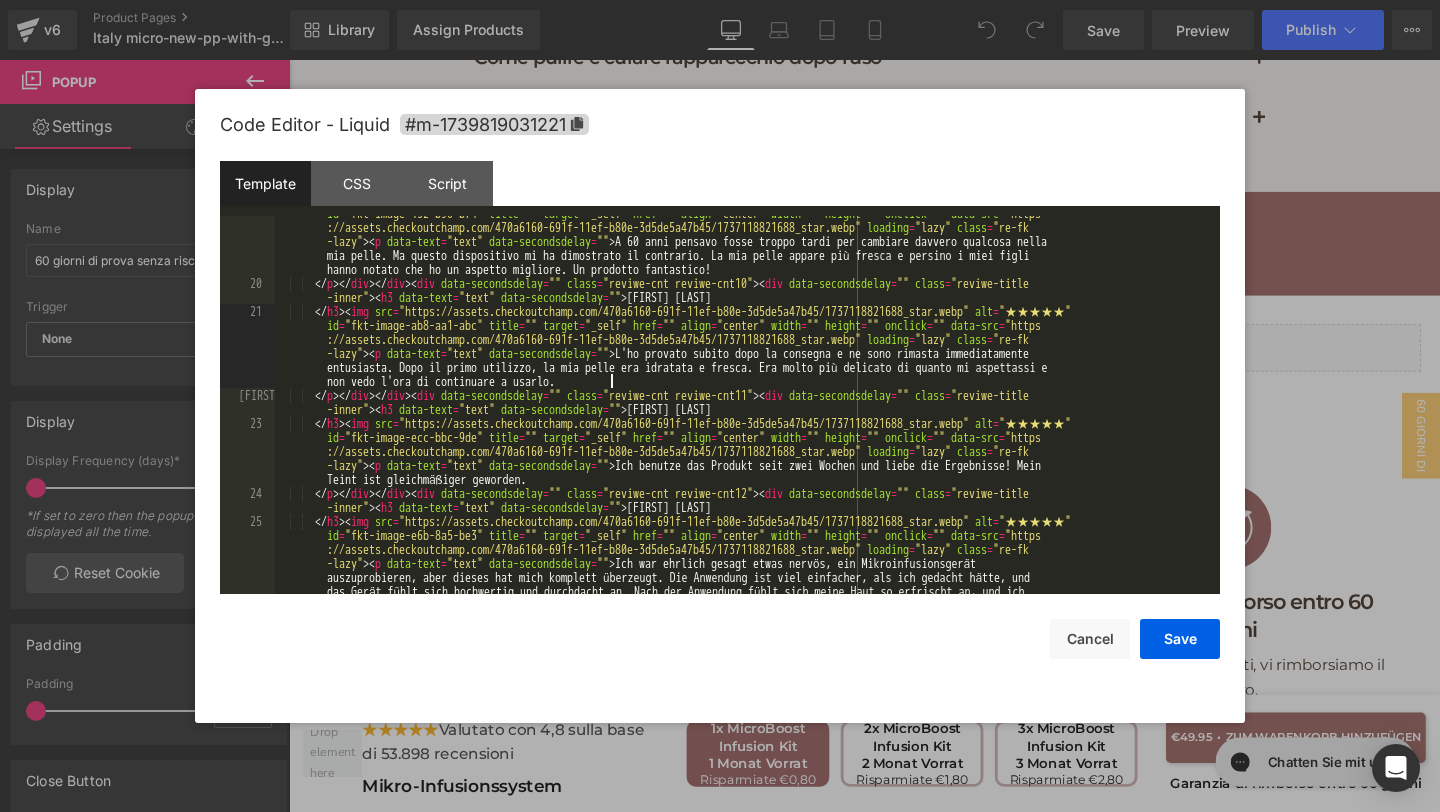 scroll, scrollTop: 961, scrollLeft: 0, axis: vertical 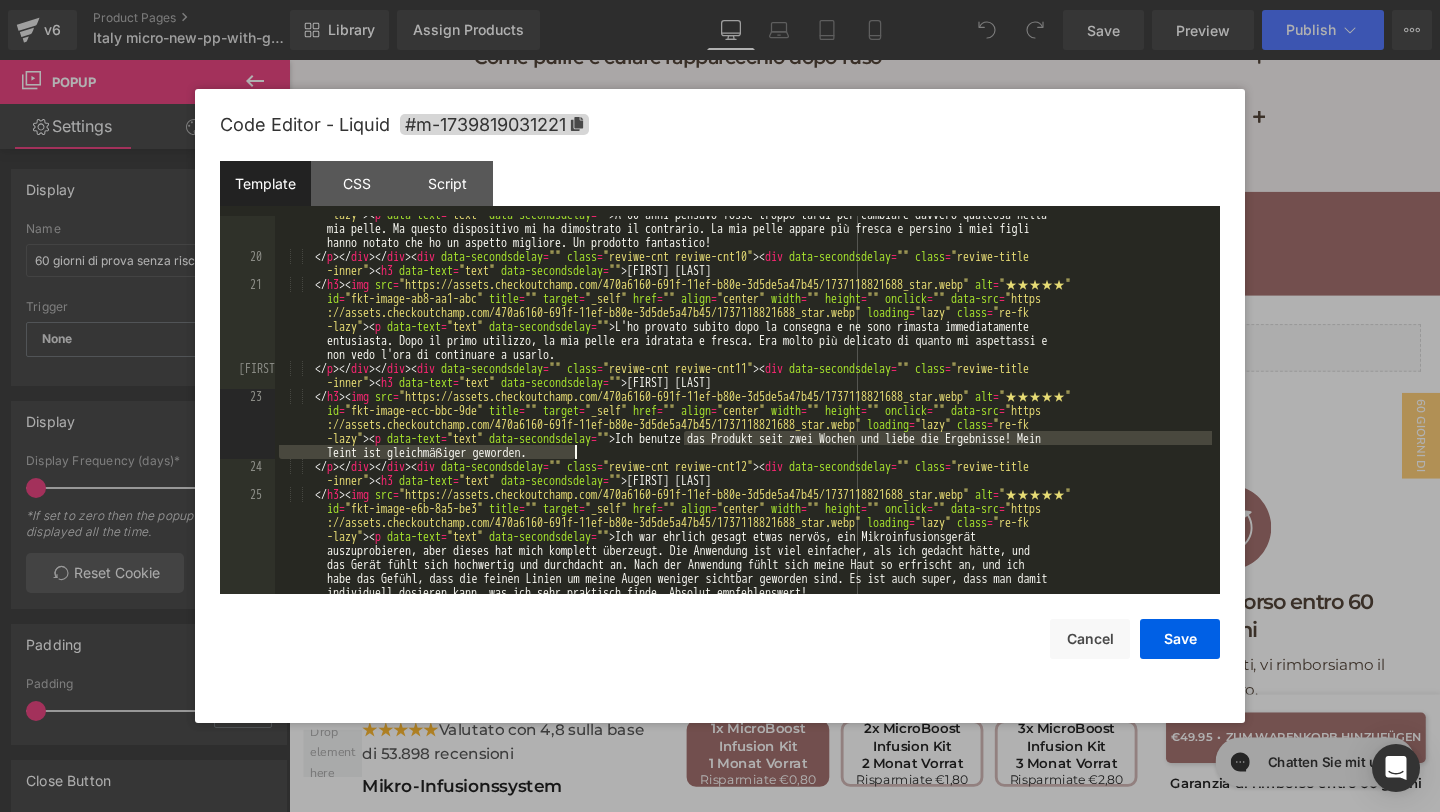 drag, startPoint x: 686, startPoint y: 441, endPoint x: 696, endPoint y: 452, distance: 14.866069 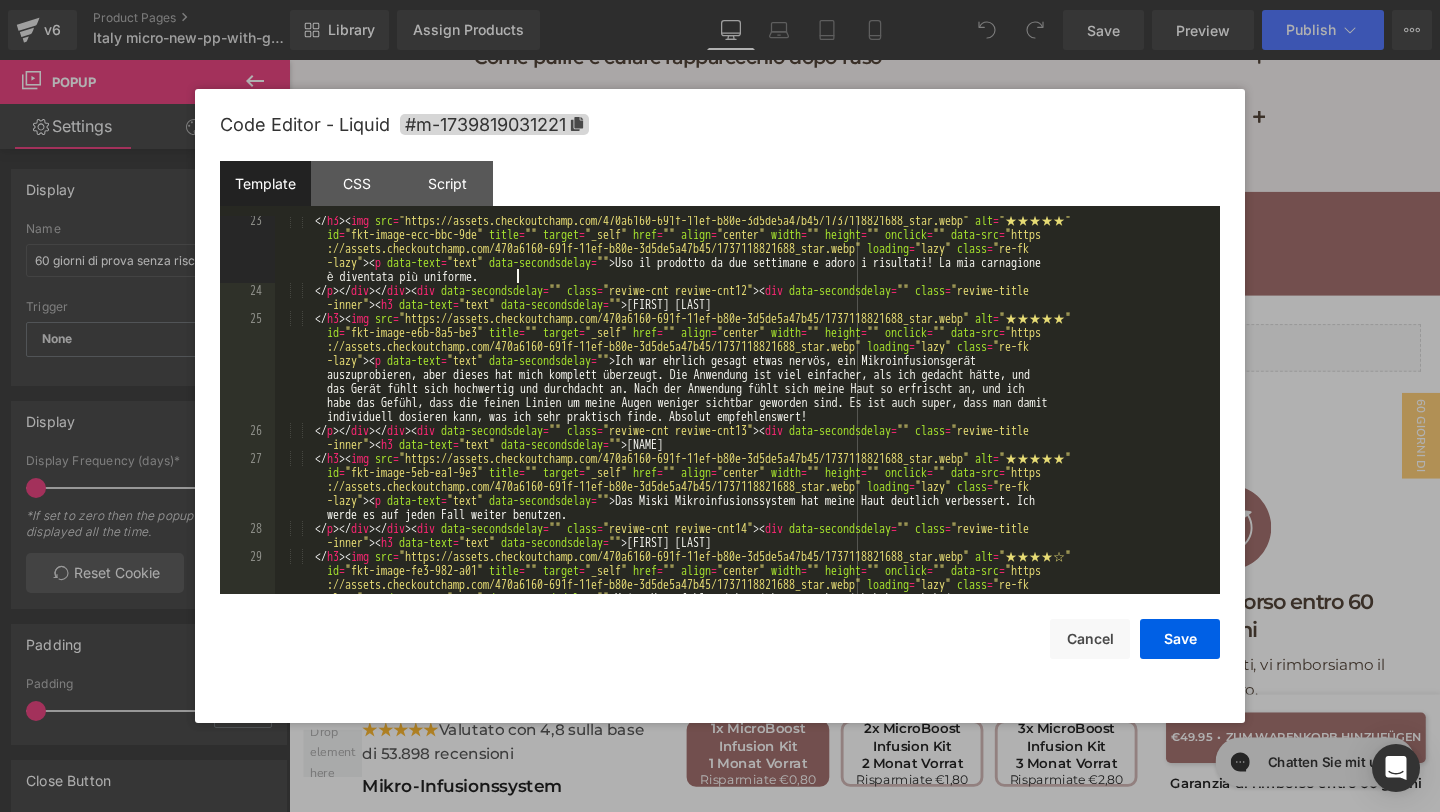 scroll, scrollTop: 1161, scrollLeft: 0, axis: vertical 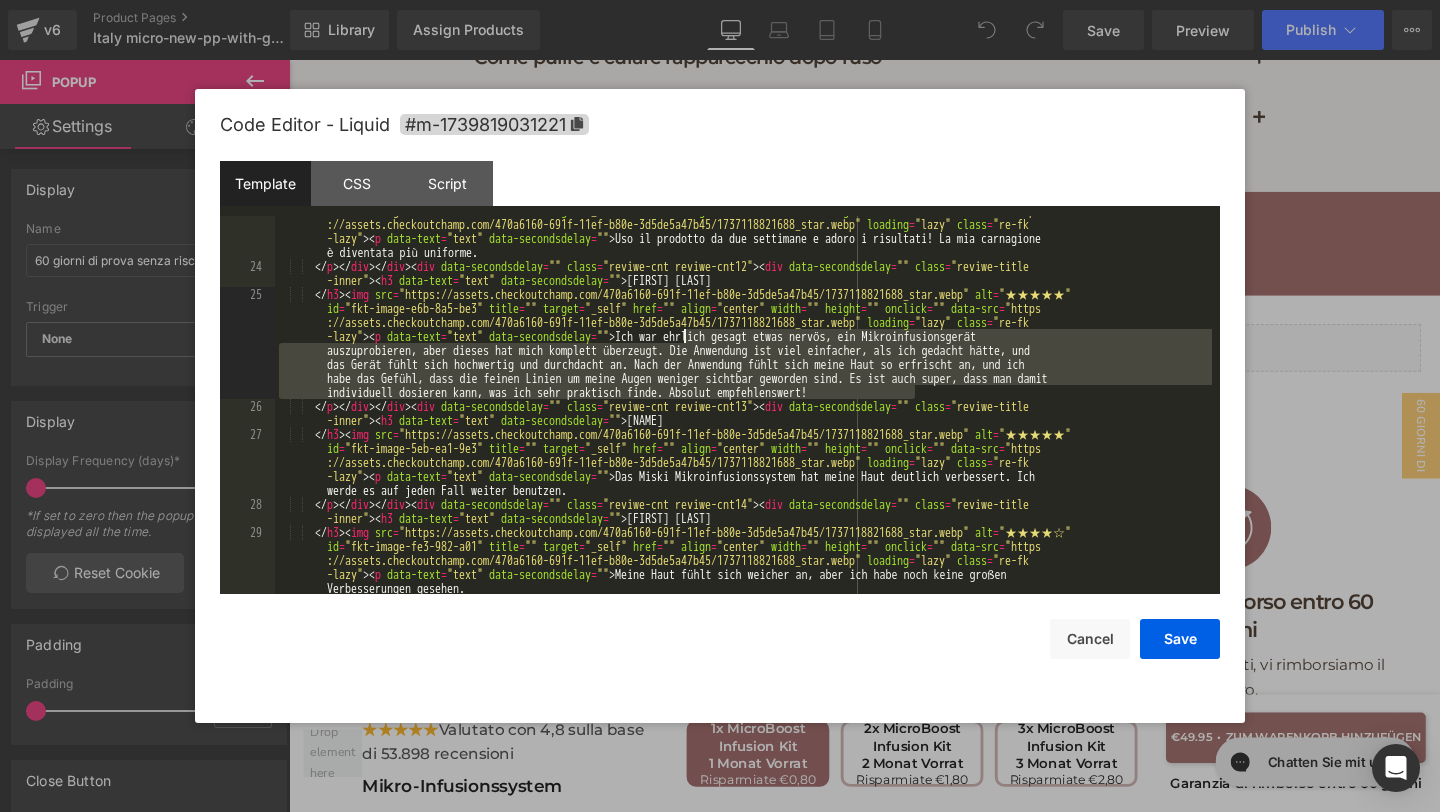 drag, startPoint x: 937, startPoint y: 395, endPoint x: 686, endPoint y: 341, distance: 256.74307 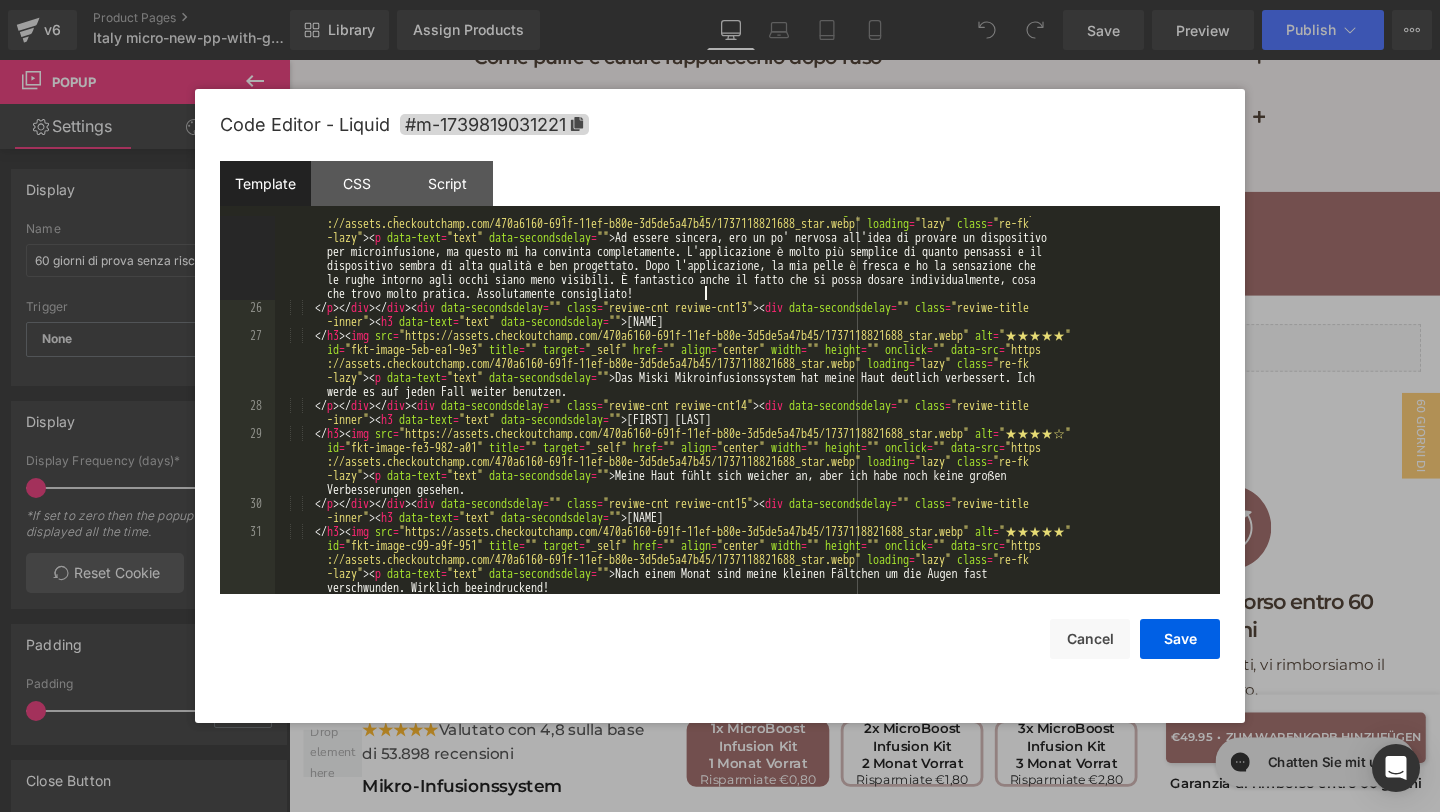 scroll, scrollTop: 1260, scrollLeft: 0, axis: vertical 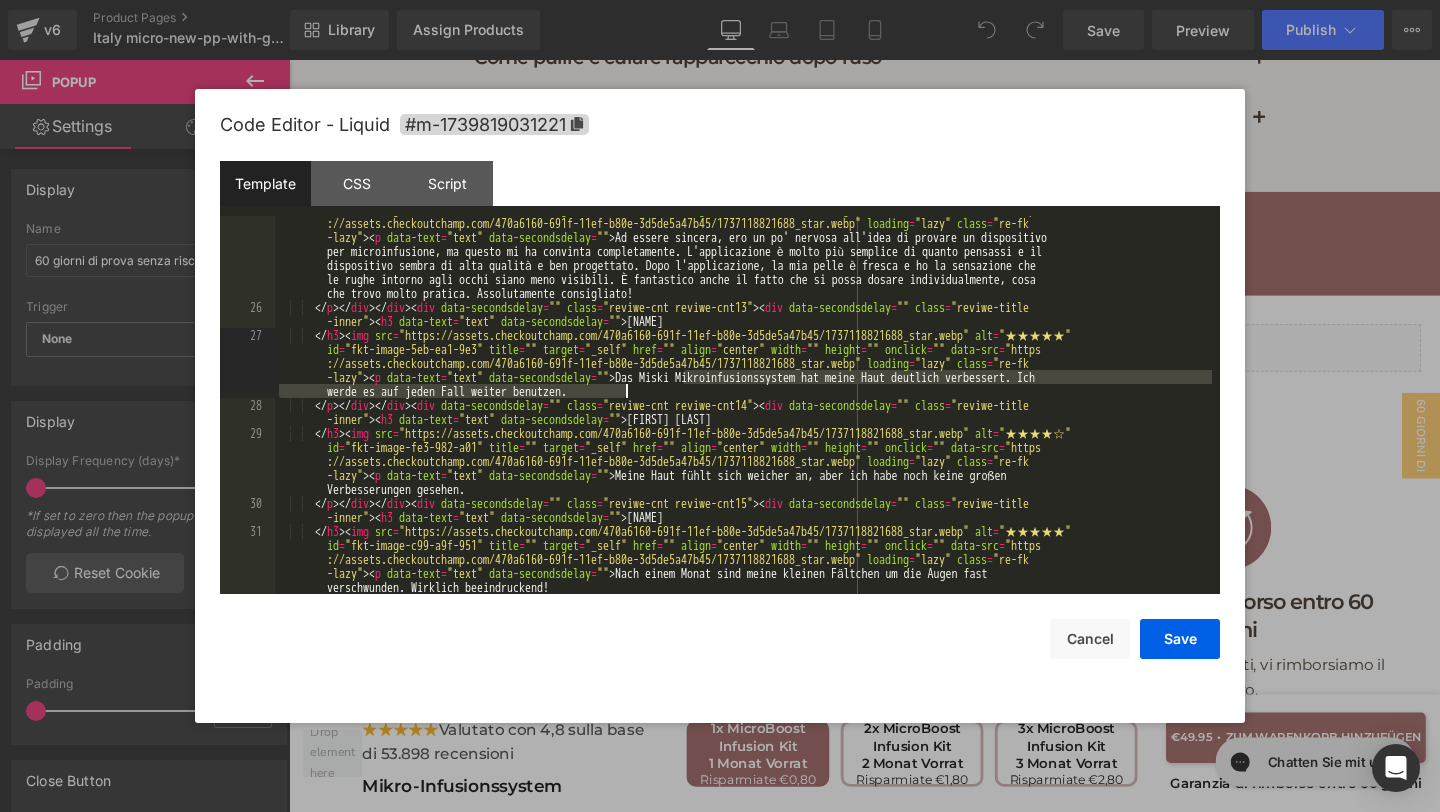 drag, startPoint x: 685, startPoint y: 377, endPoint x: 689, endPoint y: 389, distance: 12.649111 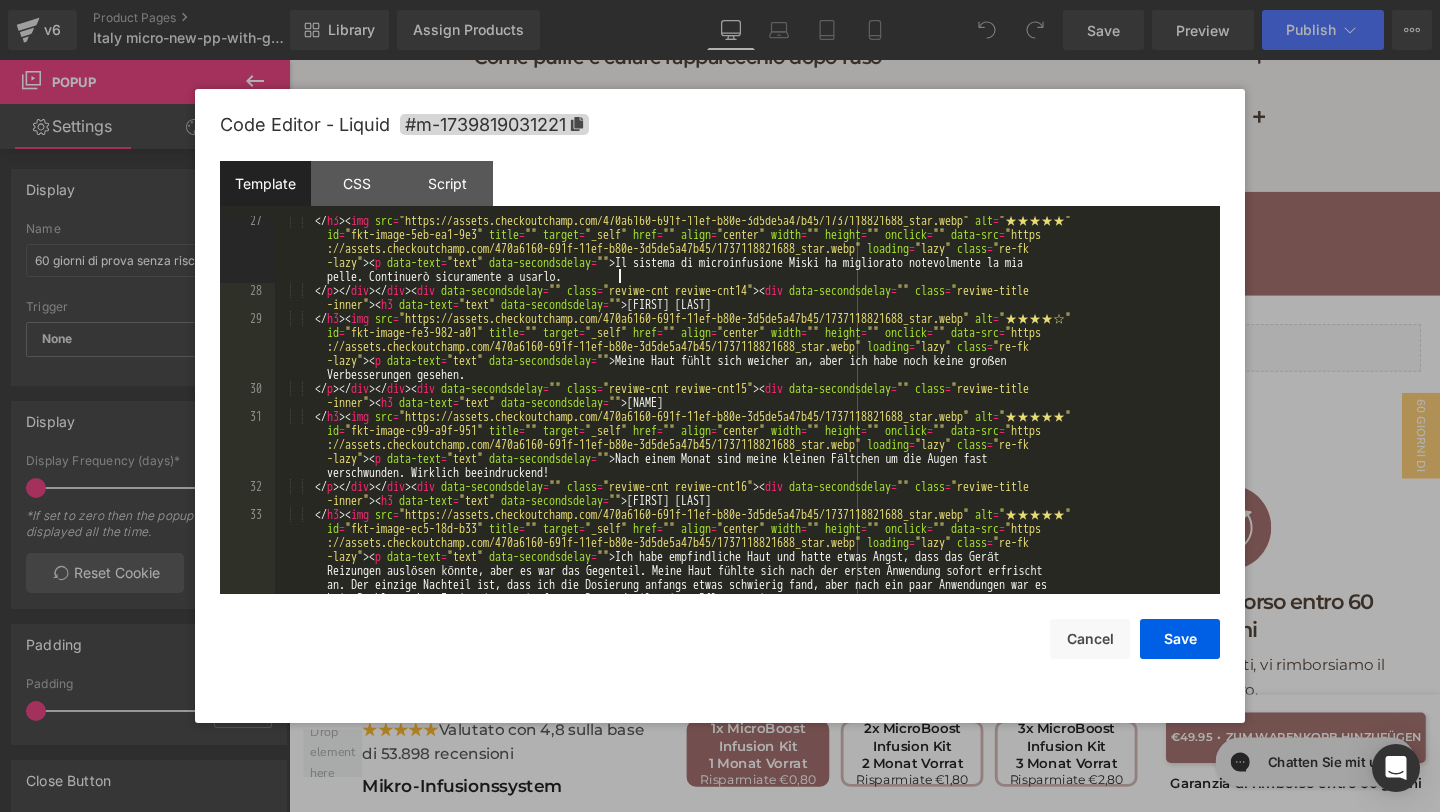 scroll, scrollTop: 1389, scrollLeft: 0, axis: vertical 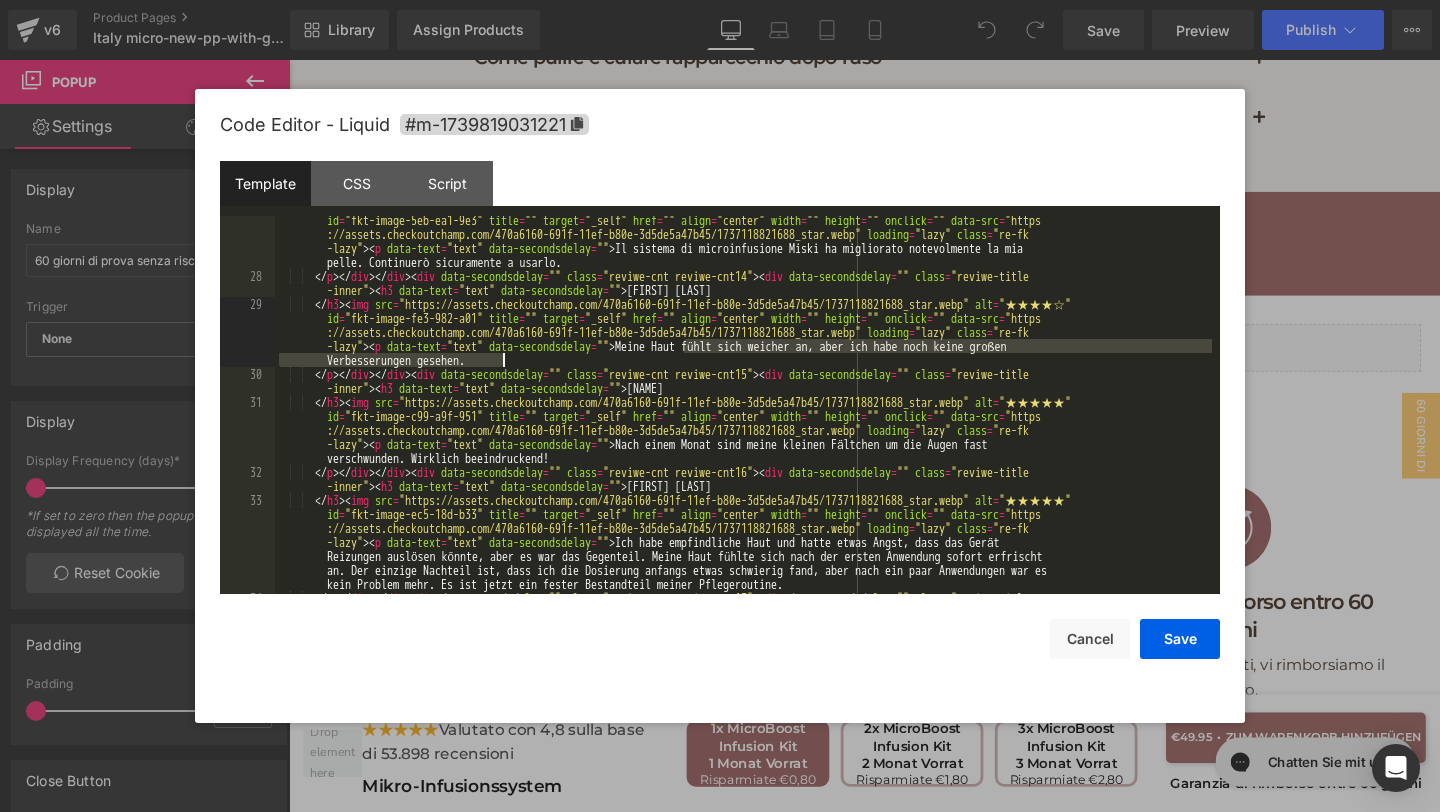 drag, startPoint x: 685, startPoint y: 344, endPoint x: 690, endPoint y: 359, distance: 15.811388 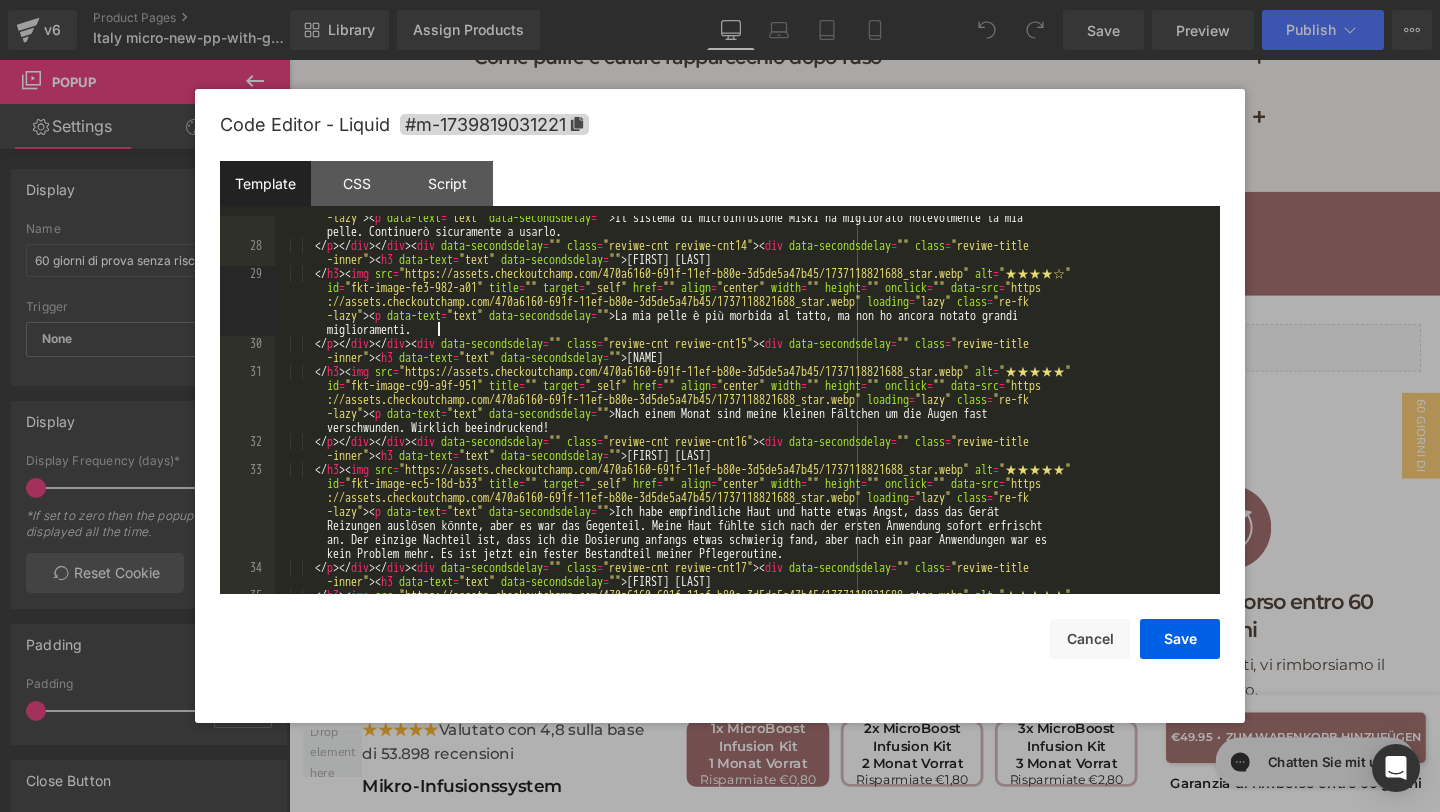 scroll, scrollTop: 1443, scrollLeft: 0, axis: vertical 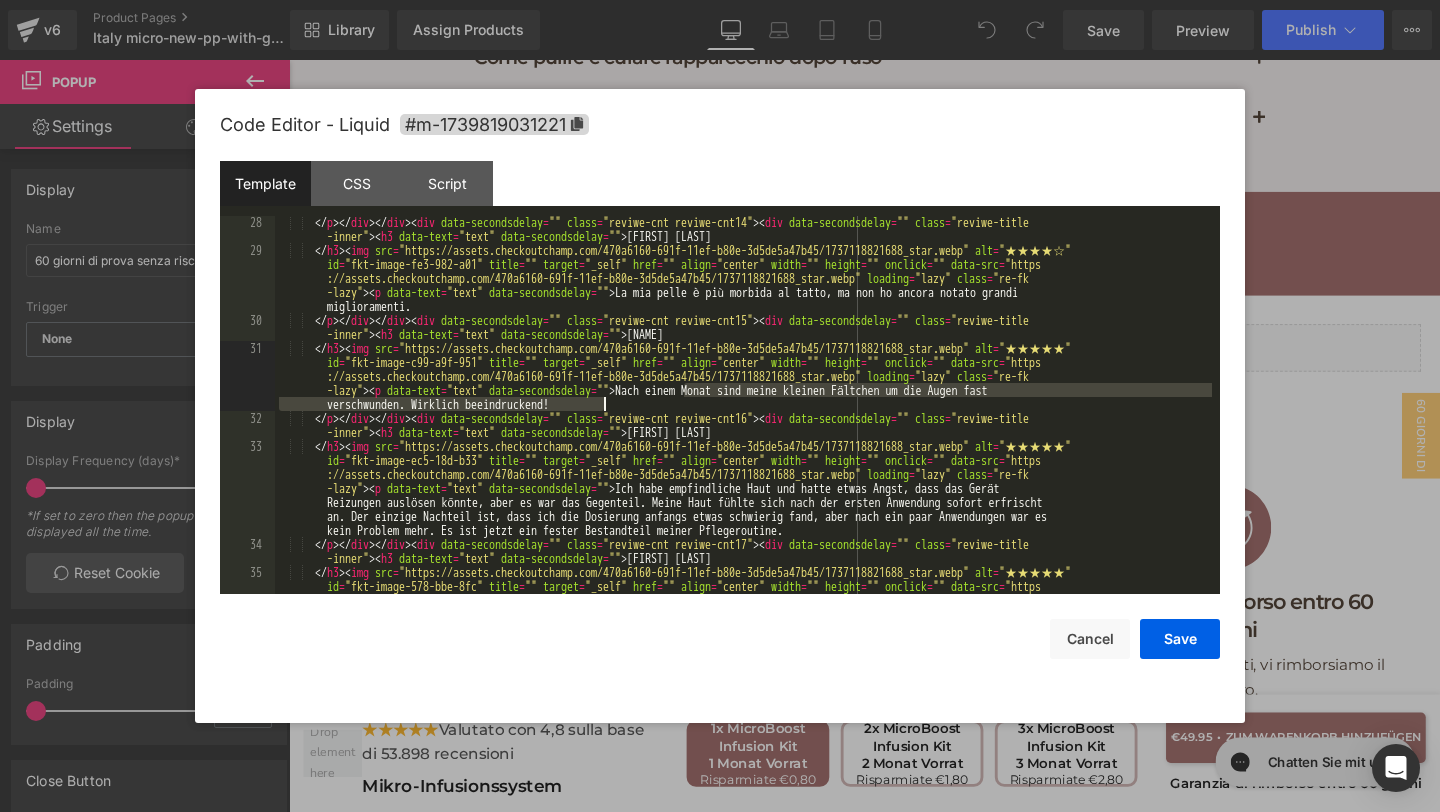 drag, startPoint x: 683, startPoint y: 396, endPoint x: 697, endPoint y: 408, distance: 18.439089 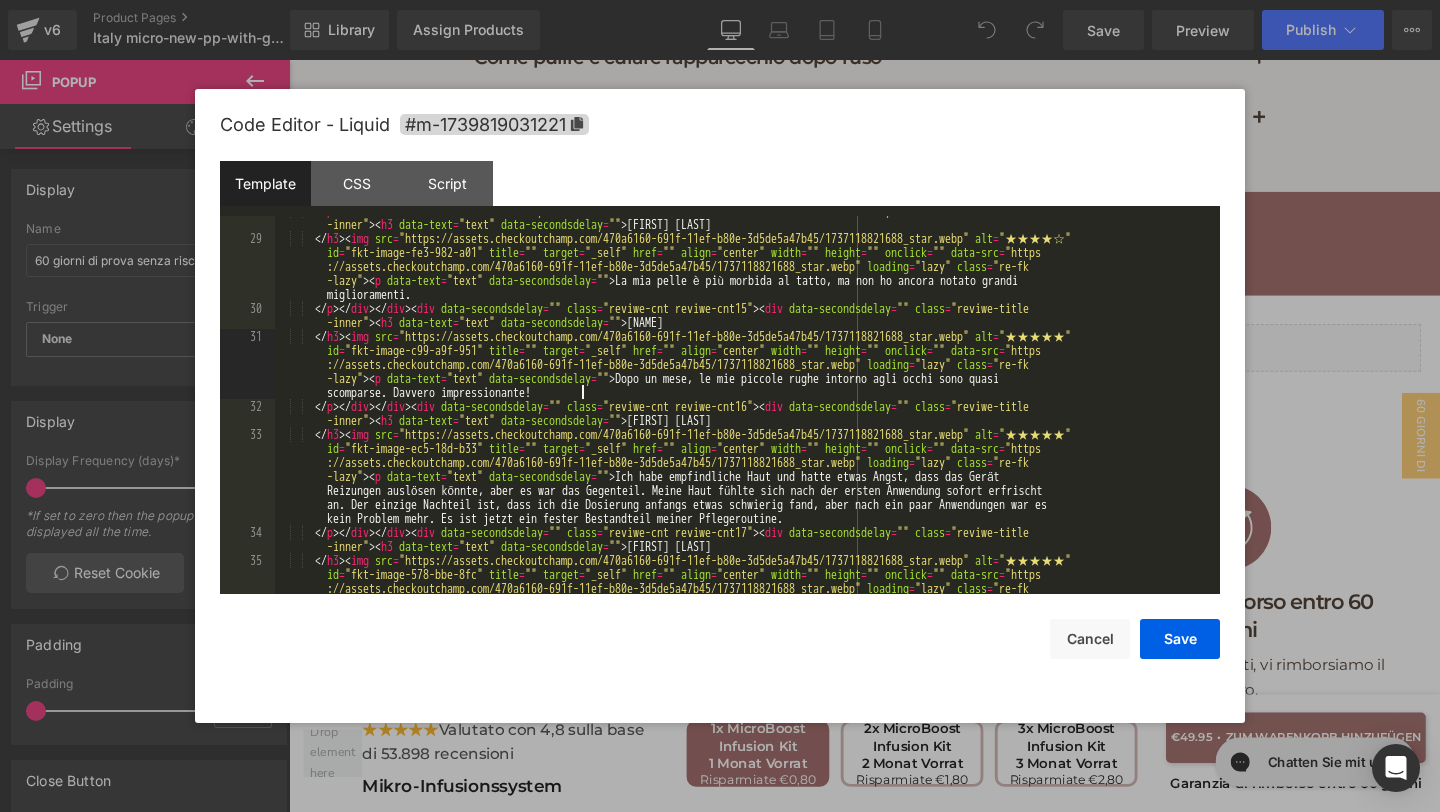 scroll, scrollTop: 1509, scrollLeft: 0, axis: vertical 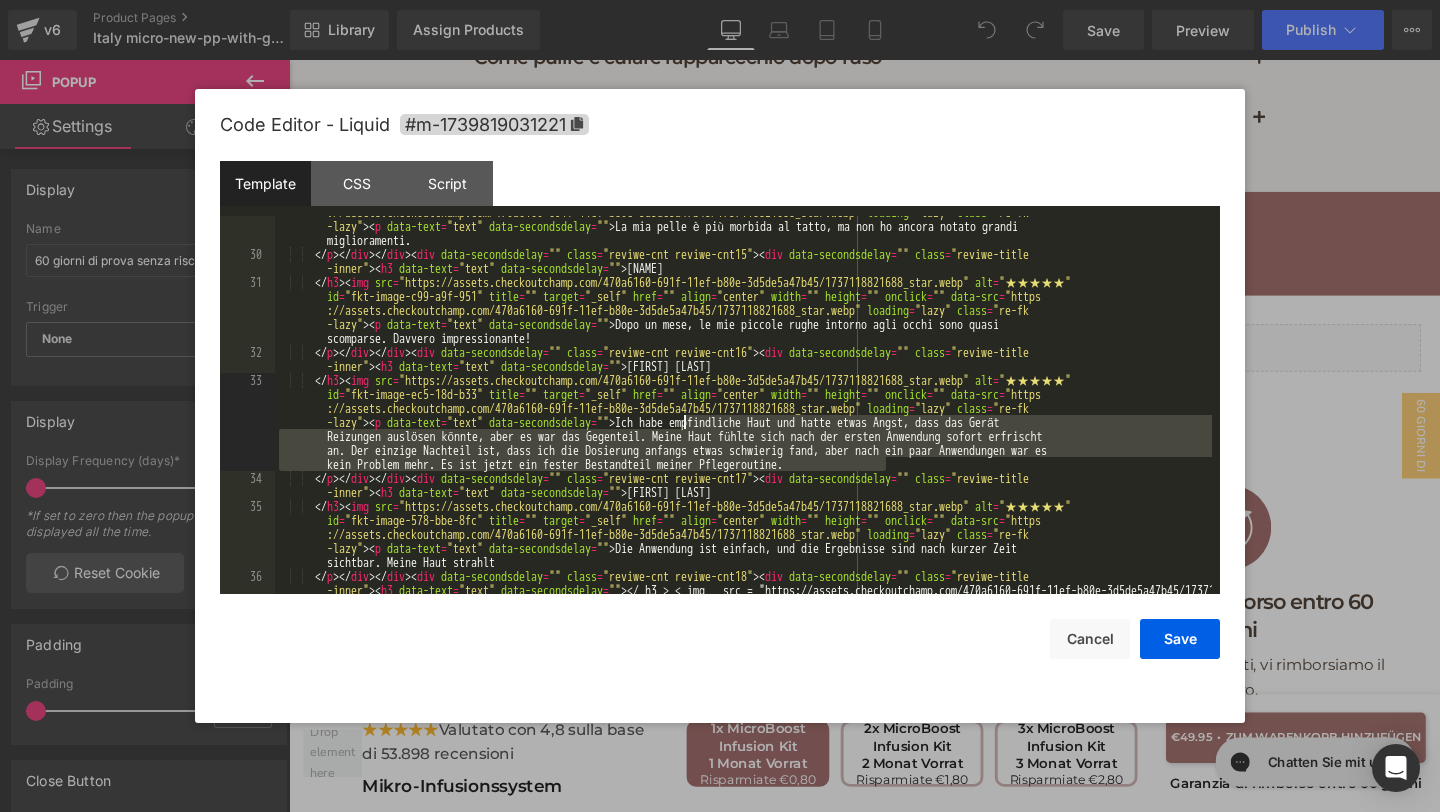 drag, startPoint x: 919, startPoint y: 461, endPoint x: 684, endPoint y: 422, distance: 238.21419 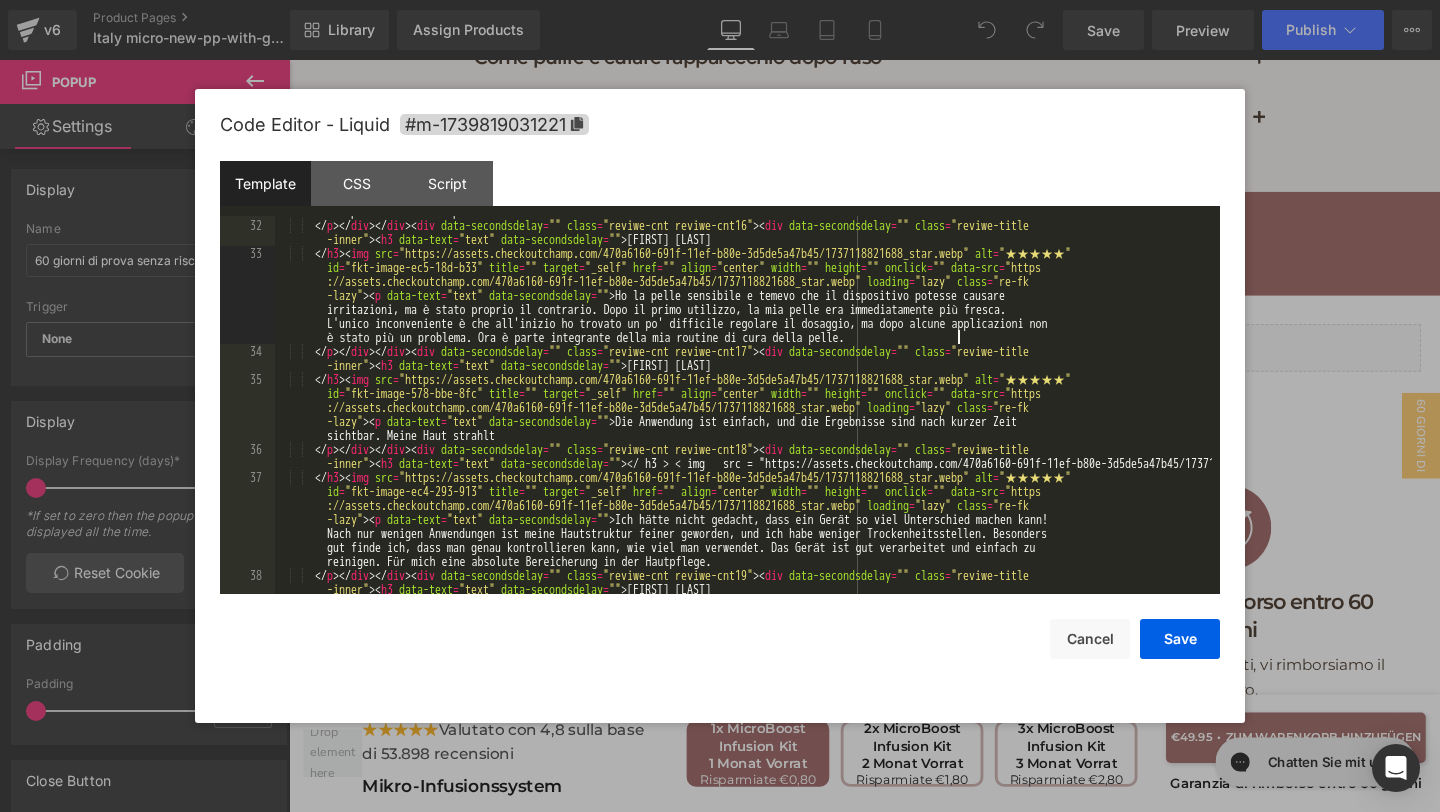 scroll, scrollTop: 1659, scrollLeft: 0, axis: vertical 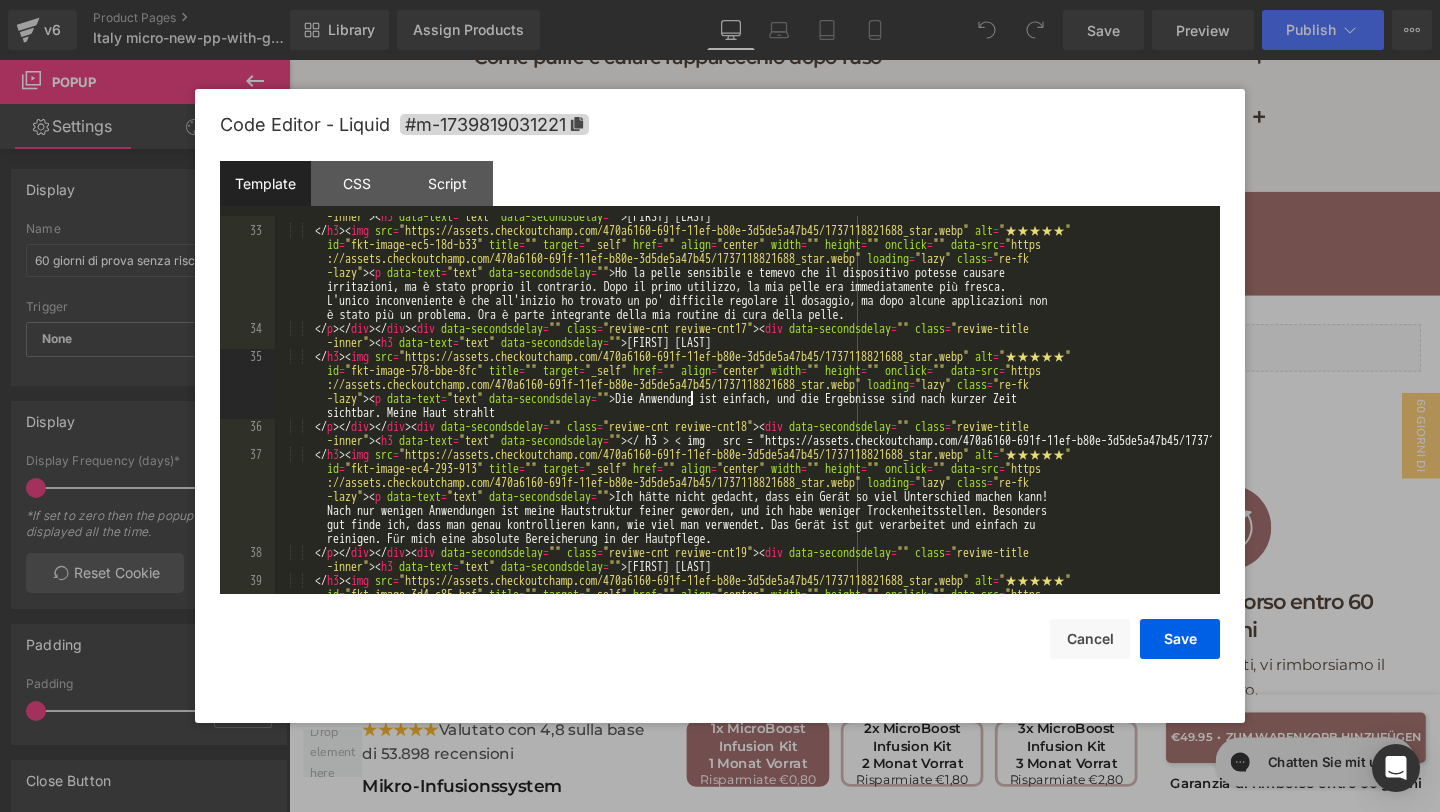 drag, startPoint x: 688, startPoint y: 395, endPoint x: 699, endPoint y: 403, distance: 13.601471 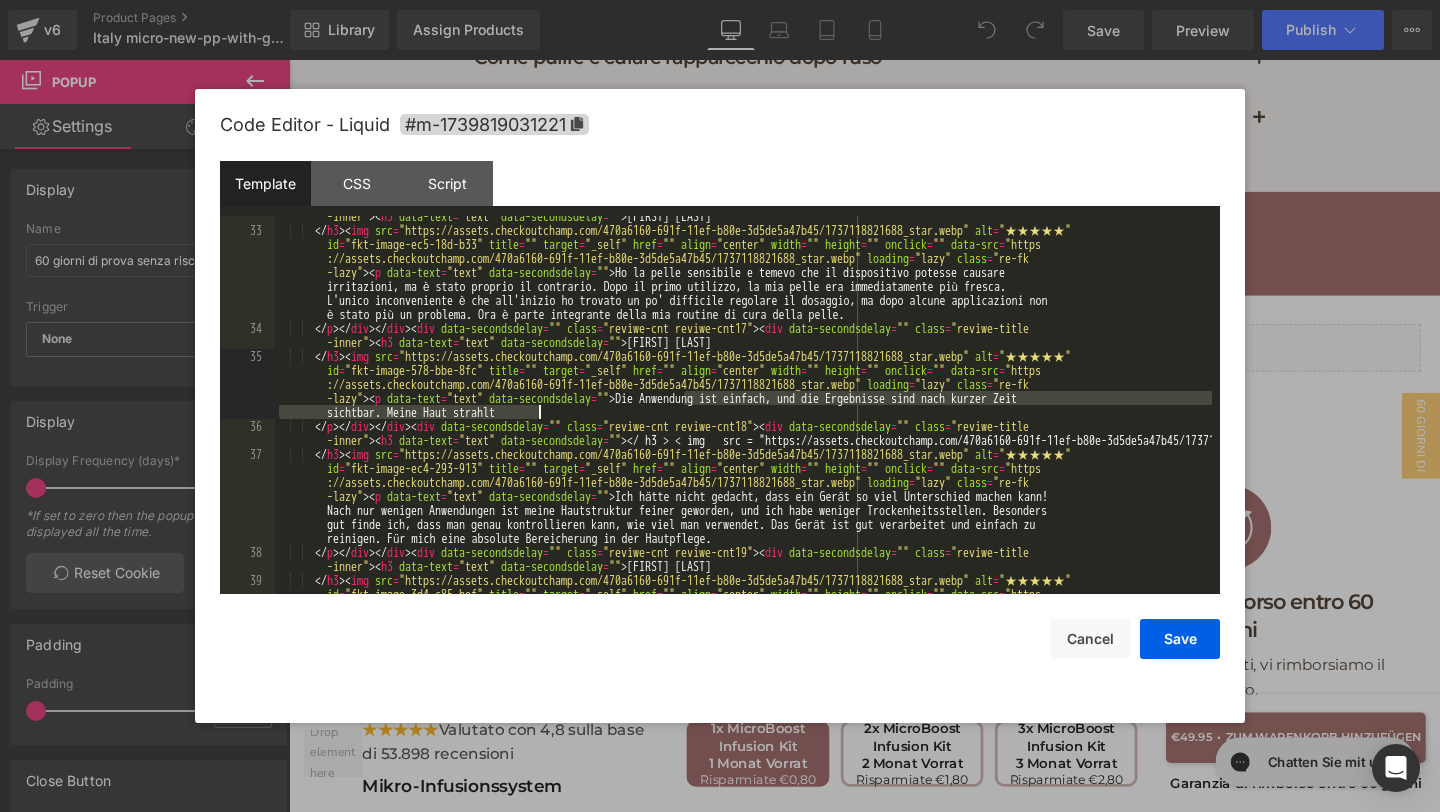 drag, startPoint x: 684, startPoint y: 398, endPoint x: 720, endPoint y: 416, distance: 40.24922 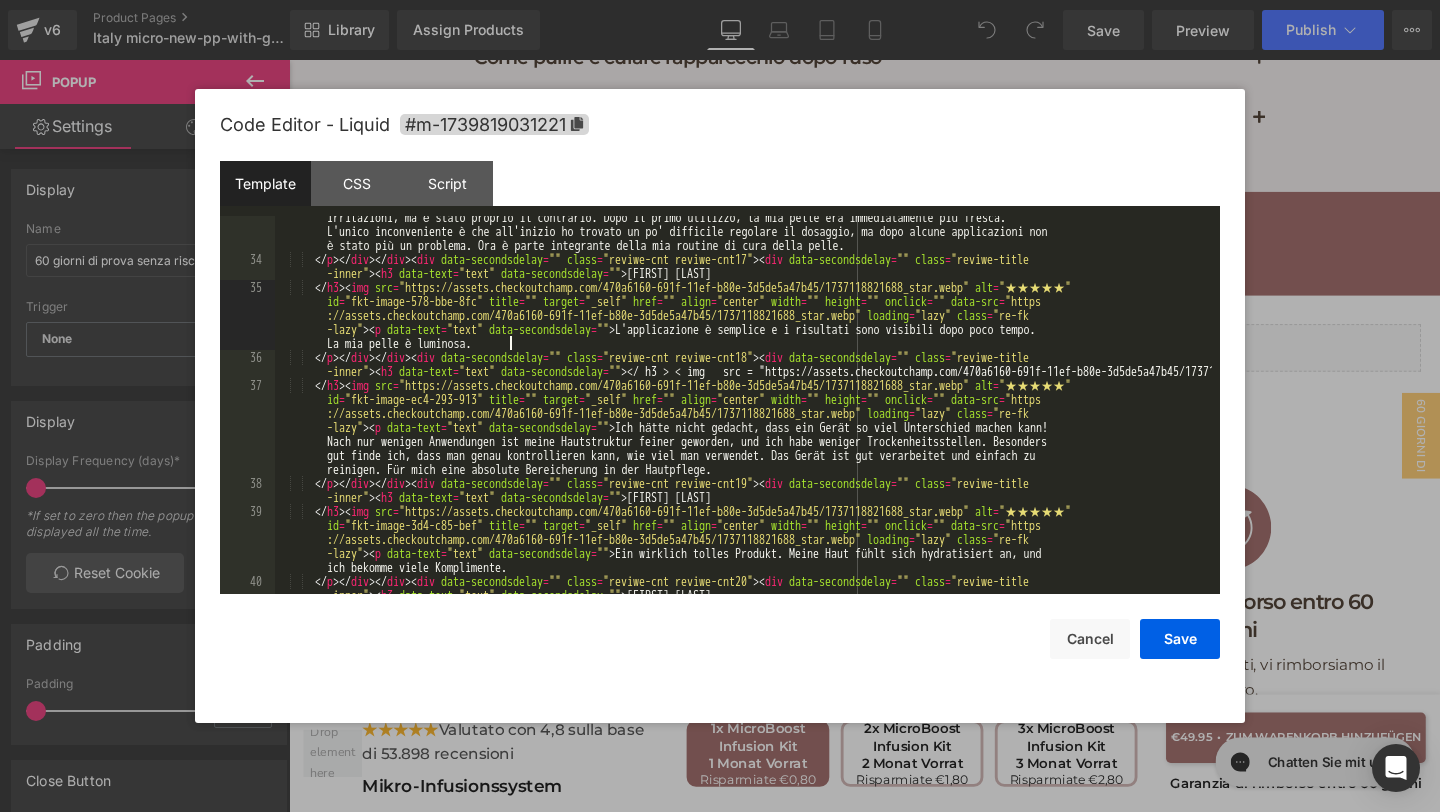scroll, scrollTop: 1728, scrollLeft: 0, axis: vertical 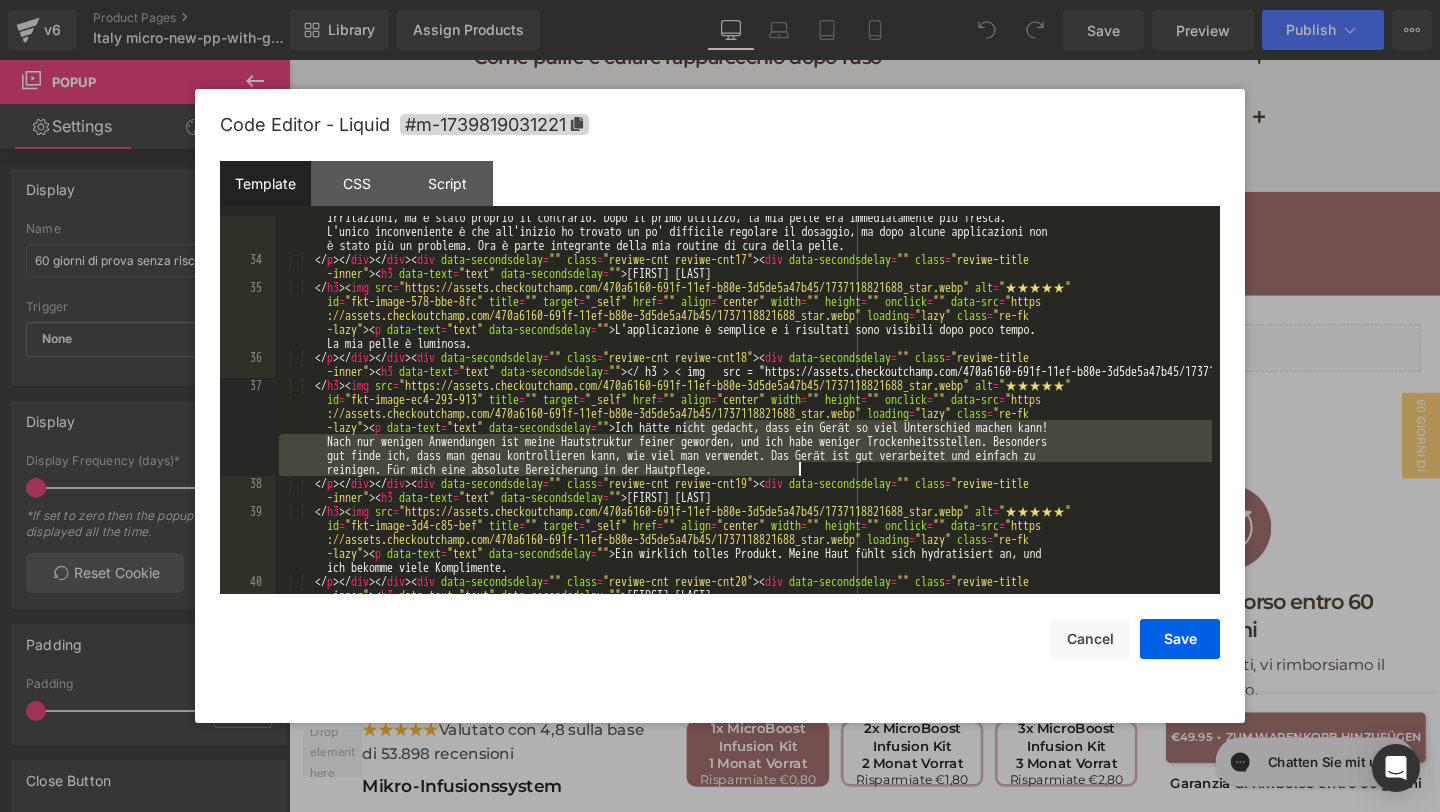 drag, startPoint x: 683, startPoint y: 426, endPoint x: 823, endPoint y: 471, distance: 147.05441 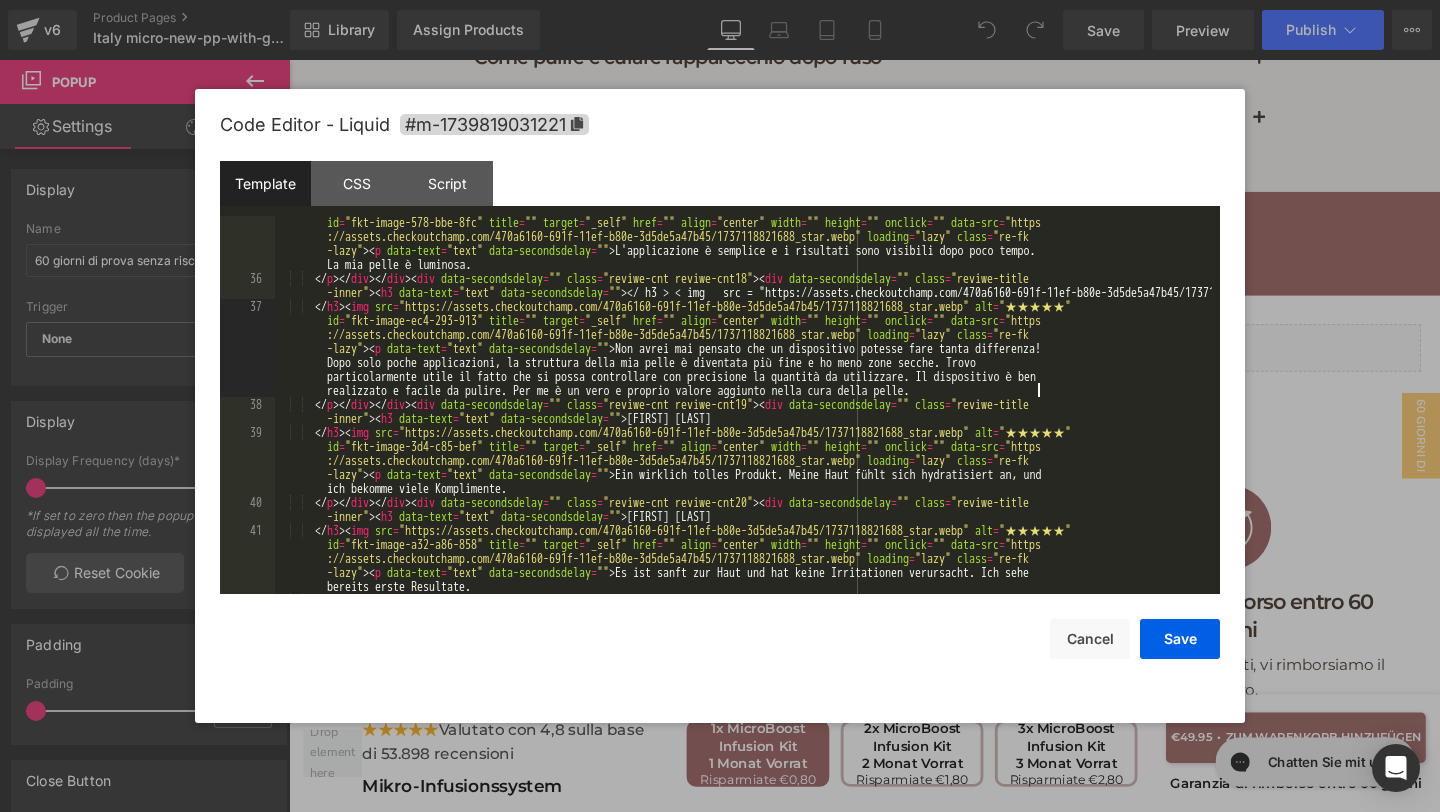 scroll, scrollTop: 1870, scrollLeft: 0, axis: vertical 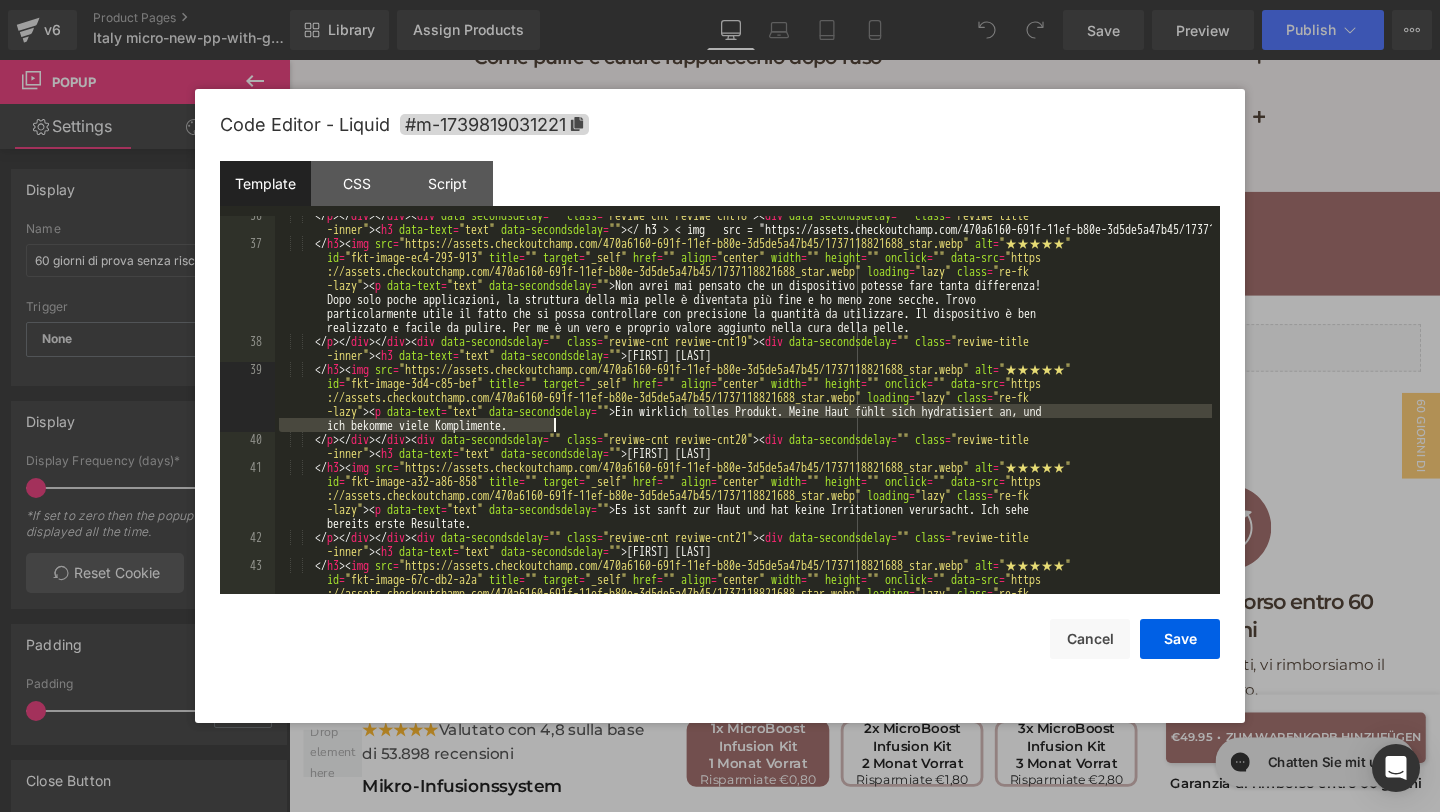 drag, startPoint x: 685, startPoint y: 413, endPoint x: 702, endPoint y: 422, distance: 19.235384 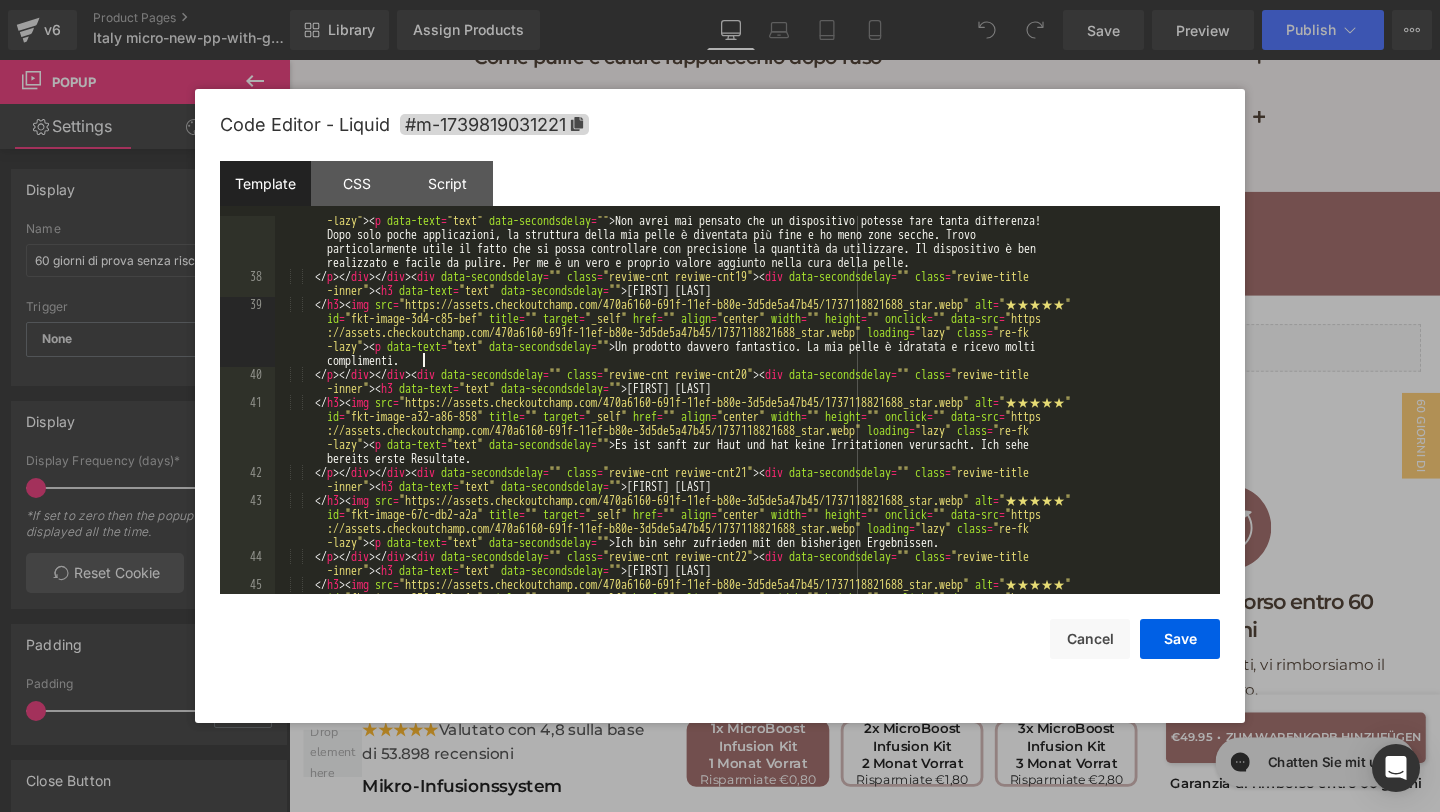 scroll, scrollTop: 1944, scrollLeft: 0, axis: vertical 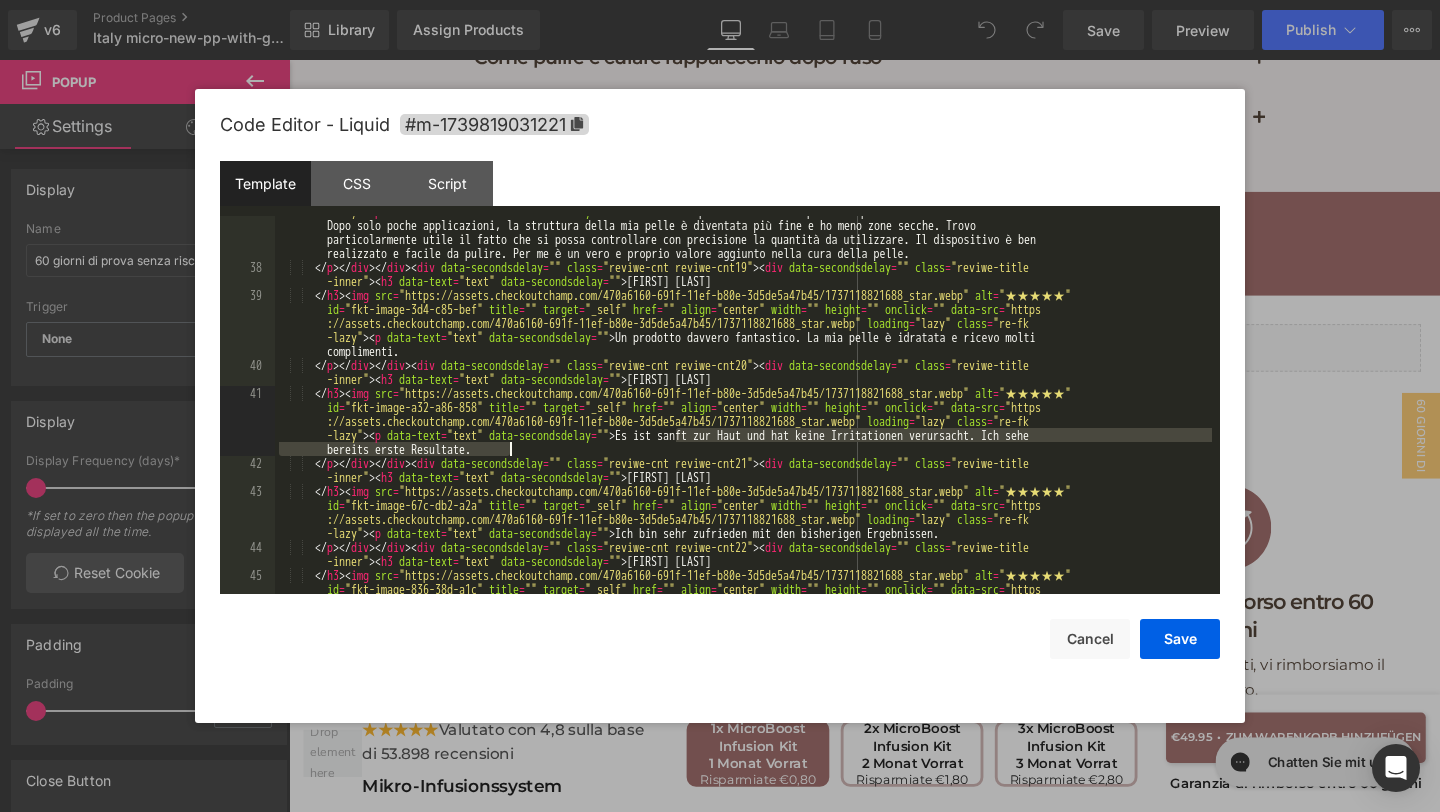 drag, startPoint x: 678, startPoint y: 433, endPoint x: 702, endPoint y: 453, distance: 31.241 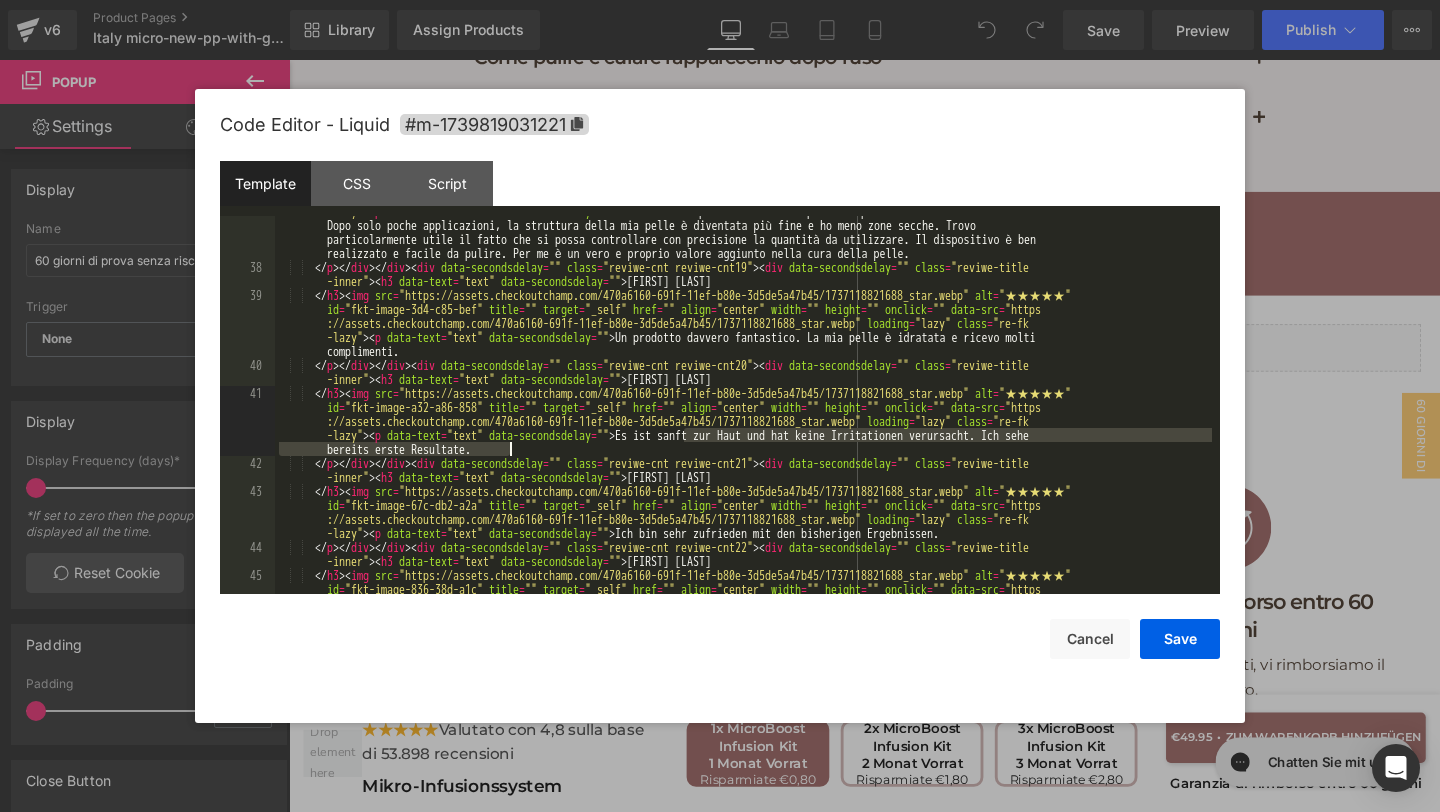 drag, startPoint x: 684, startPoint y: 435, endPoint x: 702, endPoint y: 452, distance: 24.758837 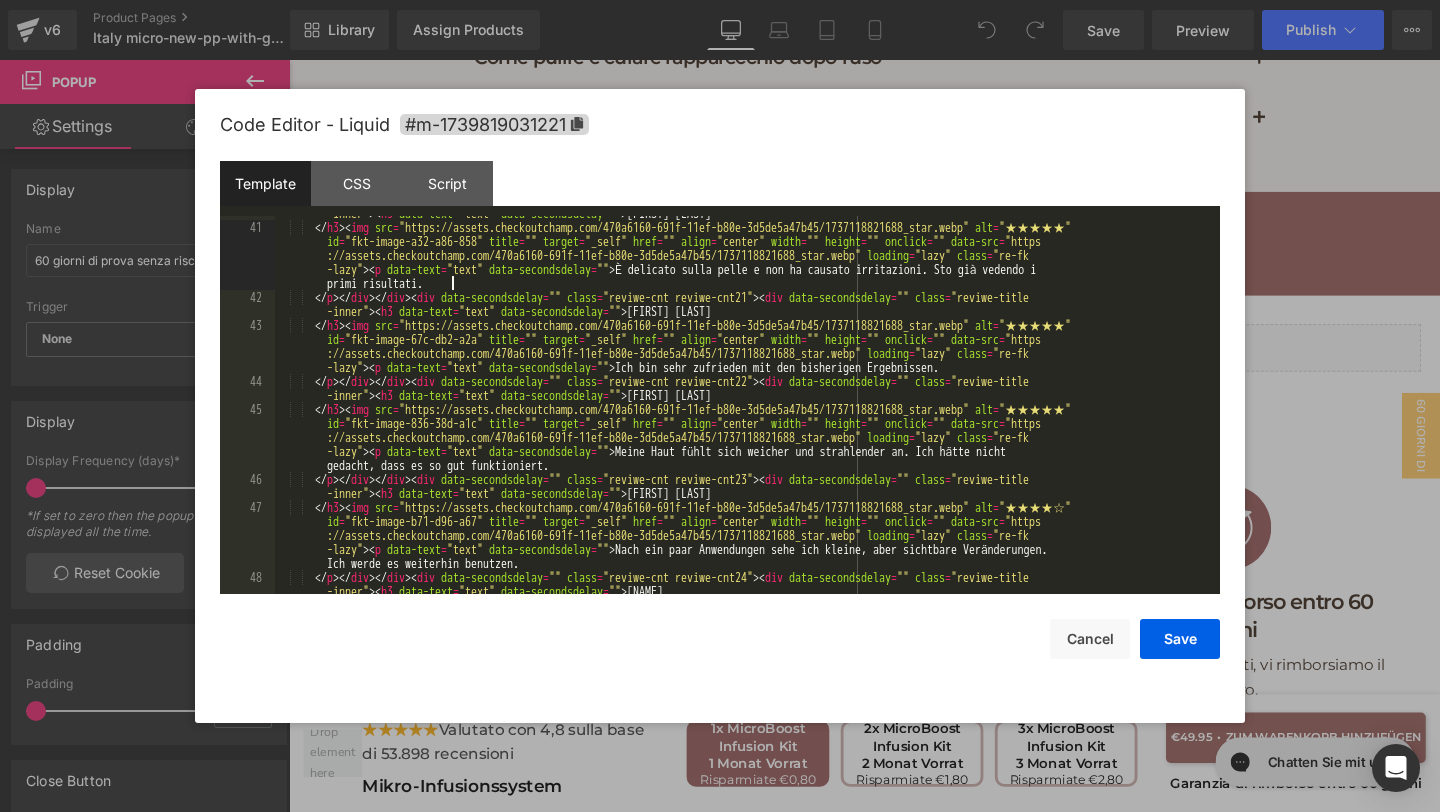 scroll, scrollTop: 2116, scrollLeft: 0, axis: vertical 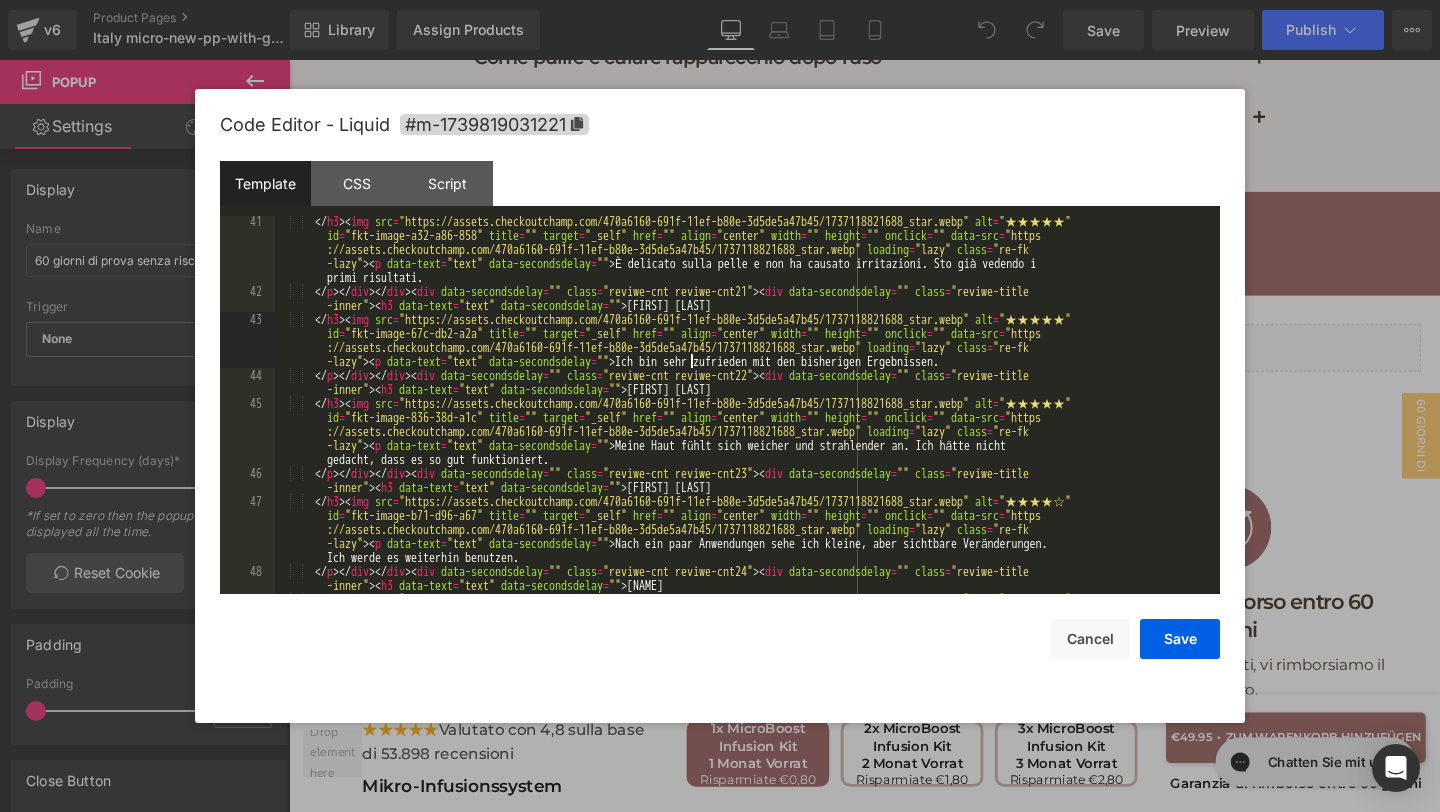 click on "</ h3 > < img   src = "https://assets.checkoutchamp.com/470a6160-691f-11ef-b80e-3d5de5a47b45/1737118821688_star.webp"   alt = "★★★★★"            id = "fkt-image-a32-a86-858"   title = ""   target = "_self"   href = ""   align = "center"   width = ""   height = ""   onclick = ""   data-src = "https          ://assets.checkoutchamp.com/470a6160-691f-11ef-b80e-3d5de5a47b45/1737118821688_star.webp"   loading = "lazy"   class = "re-fk          -lazy" > < p   data-text = "text"   data-secondsdelay = "" > È delicato sulla pelle e non ha causato irritazioni. Sto già vedendo i           primi risultati.          </p> </ div > </ div > < div   data-secondsdelay = ""   class = "reviwe-cnt reviwe-cnt21" > < div   data-secondsdelay = ""   class = "reviwe-title          -inner" > < h3   data-text = "text"   data-secondsdelay = "" > [FIRST] [LAST]          </h3 > < img   src =   alt = "★★★★★"            id = "fkt-image-67c-db2-a2a"   title = """ at bounding box center (743, 466) 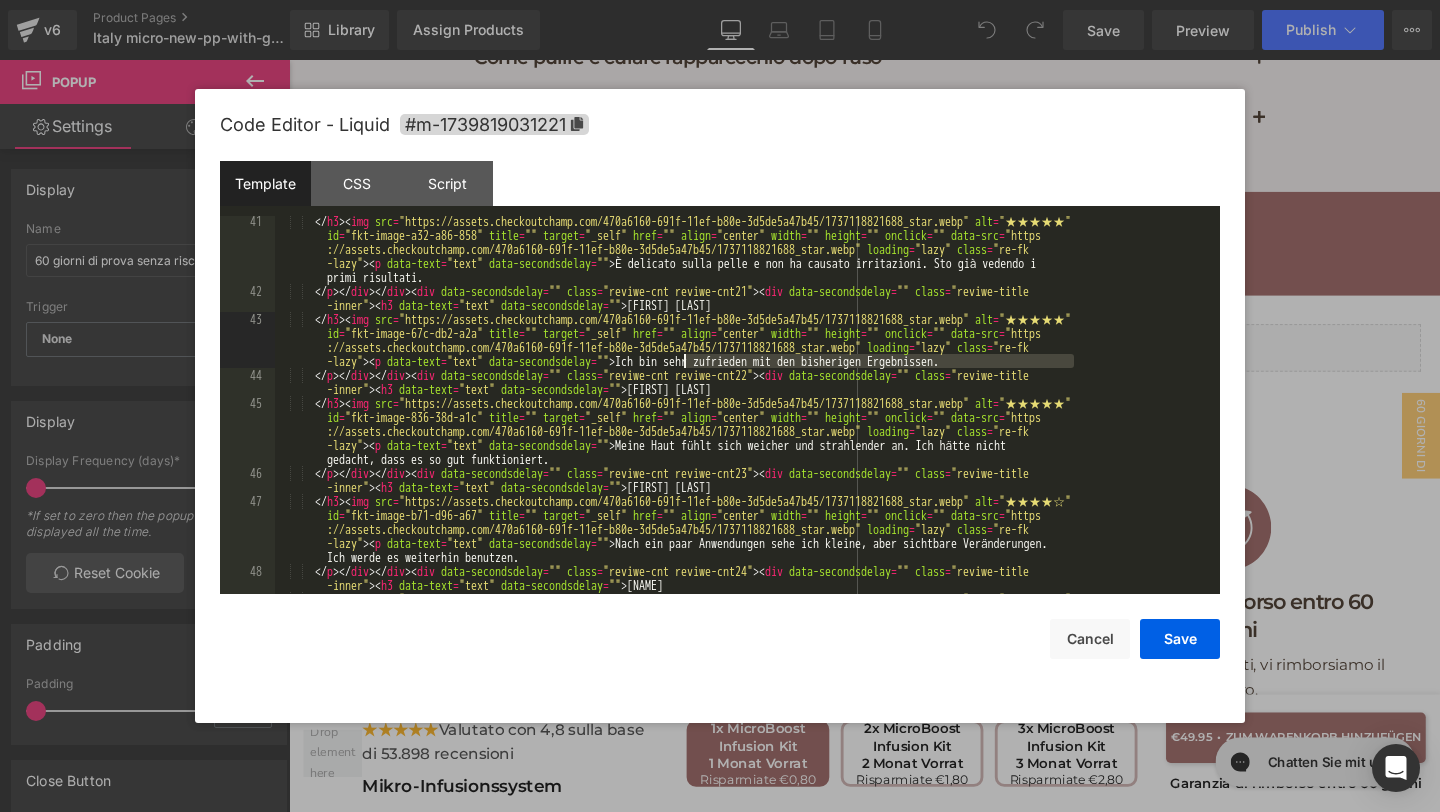 drag, startPoint x: 1077, startPoint y: 365, endPoint x: 685, endPoint y: 358, distance: 392.0625 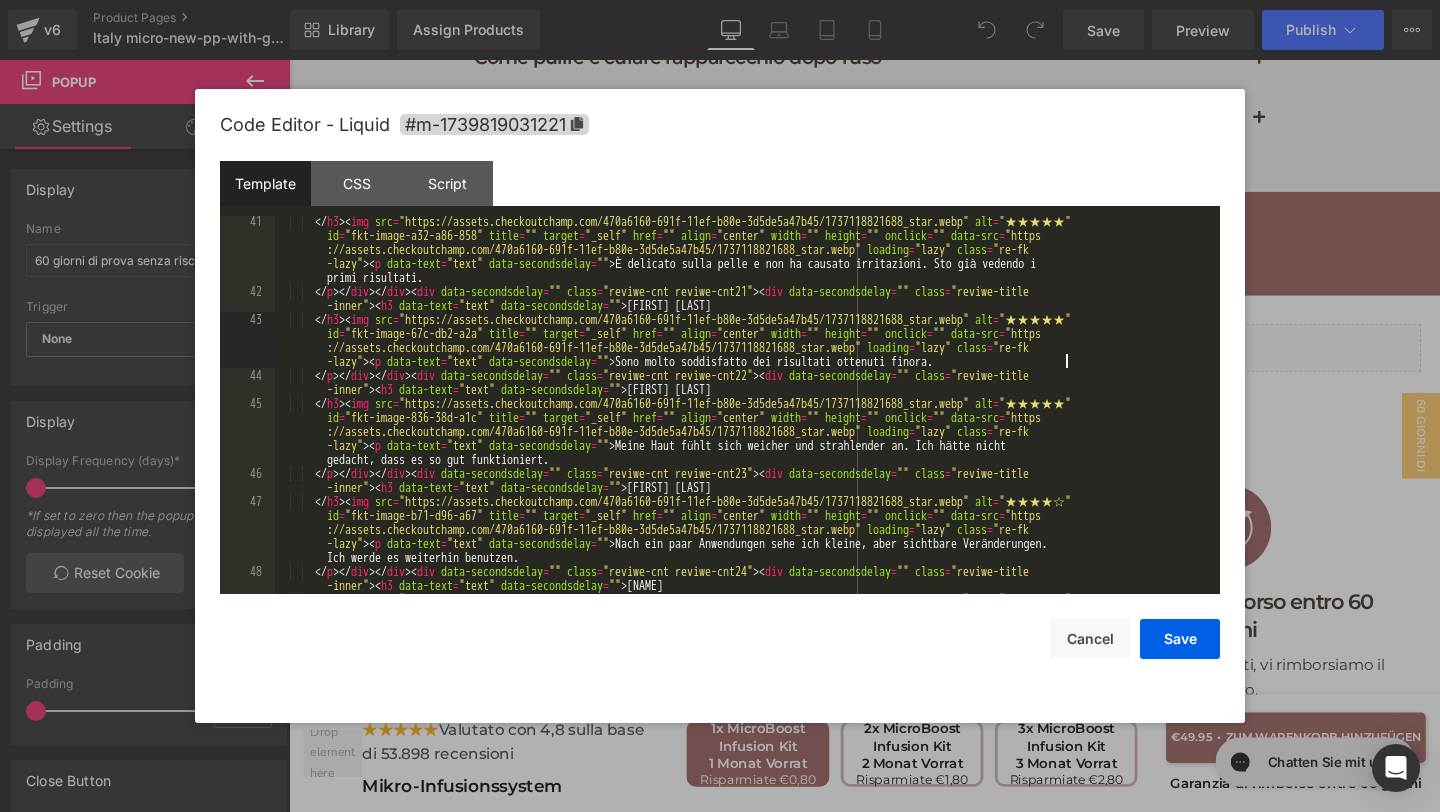 scroll, scrollTop: 2154, scrollLeft: 0, axis: vertical 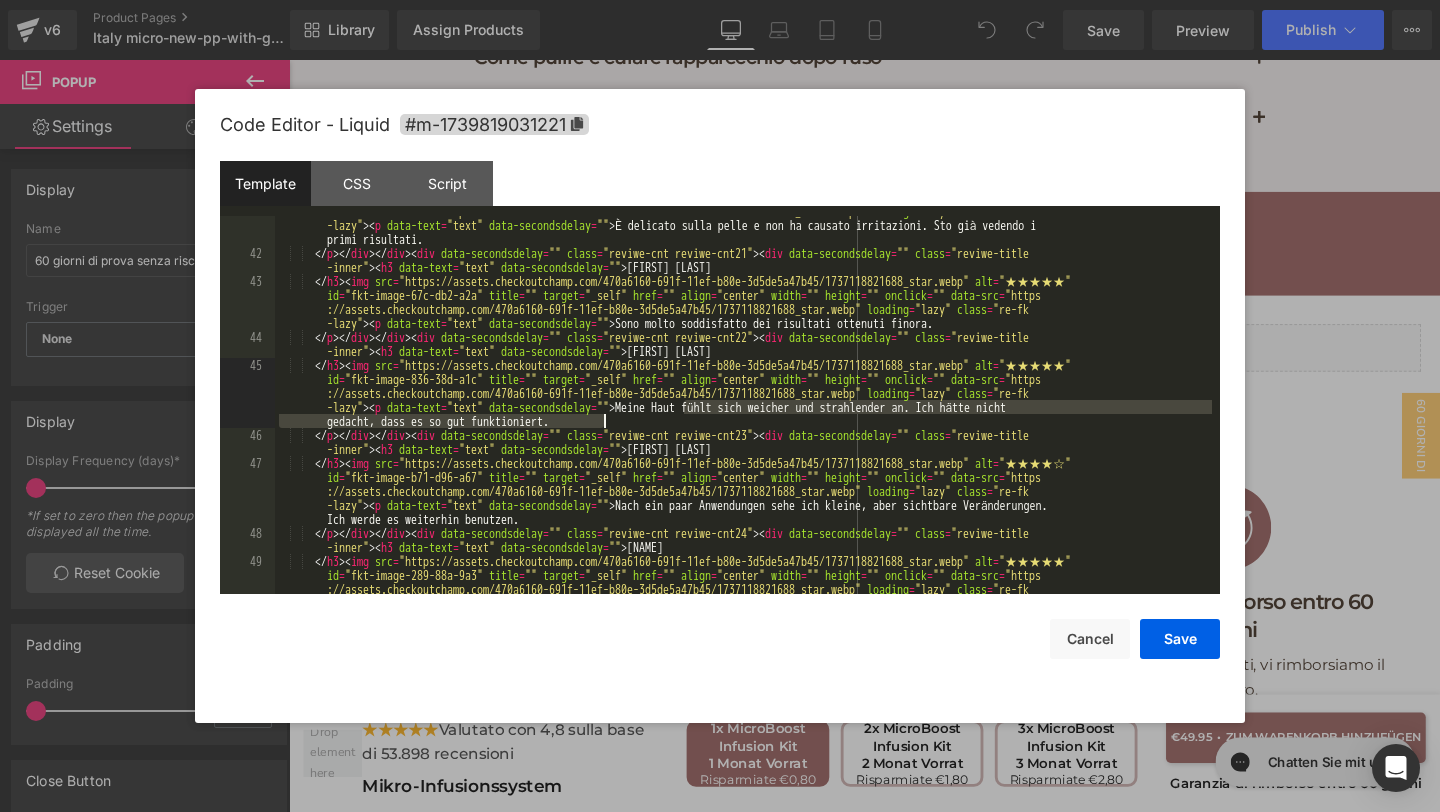 drag, startPoint x: 684, startPoint y: 409, endPoint x: 693, endPoint y: 424, distance: 17.492855 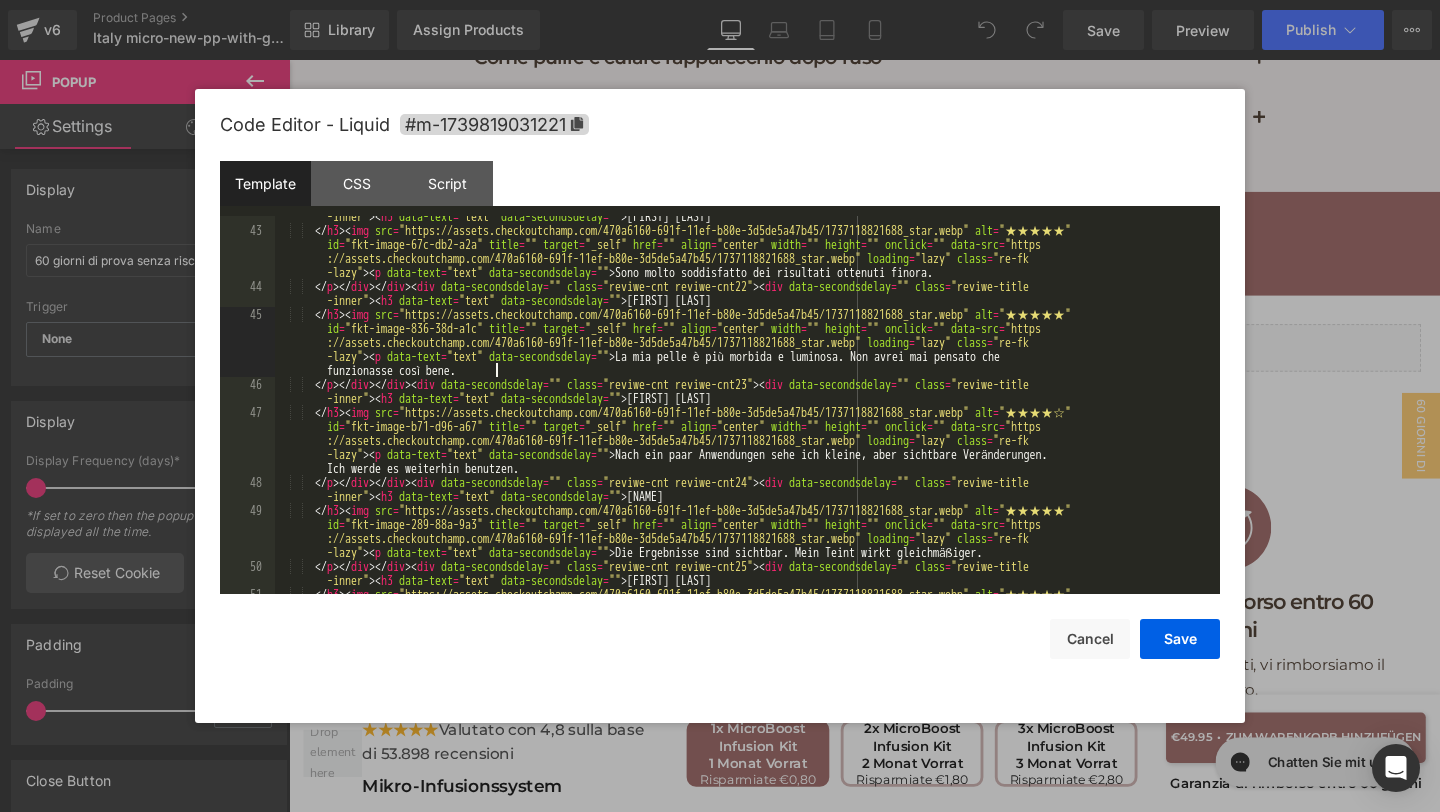 scroll, scrollTop: 2205, scrollLeft: 0, axis: vertical 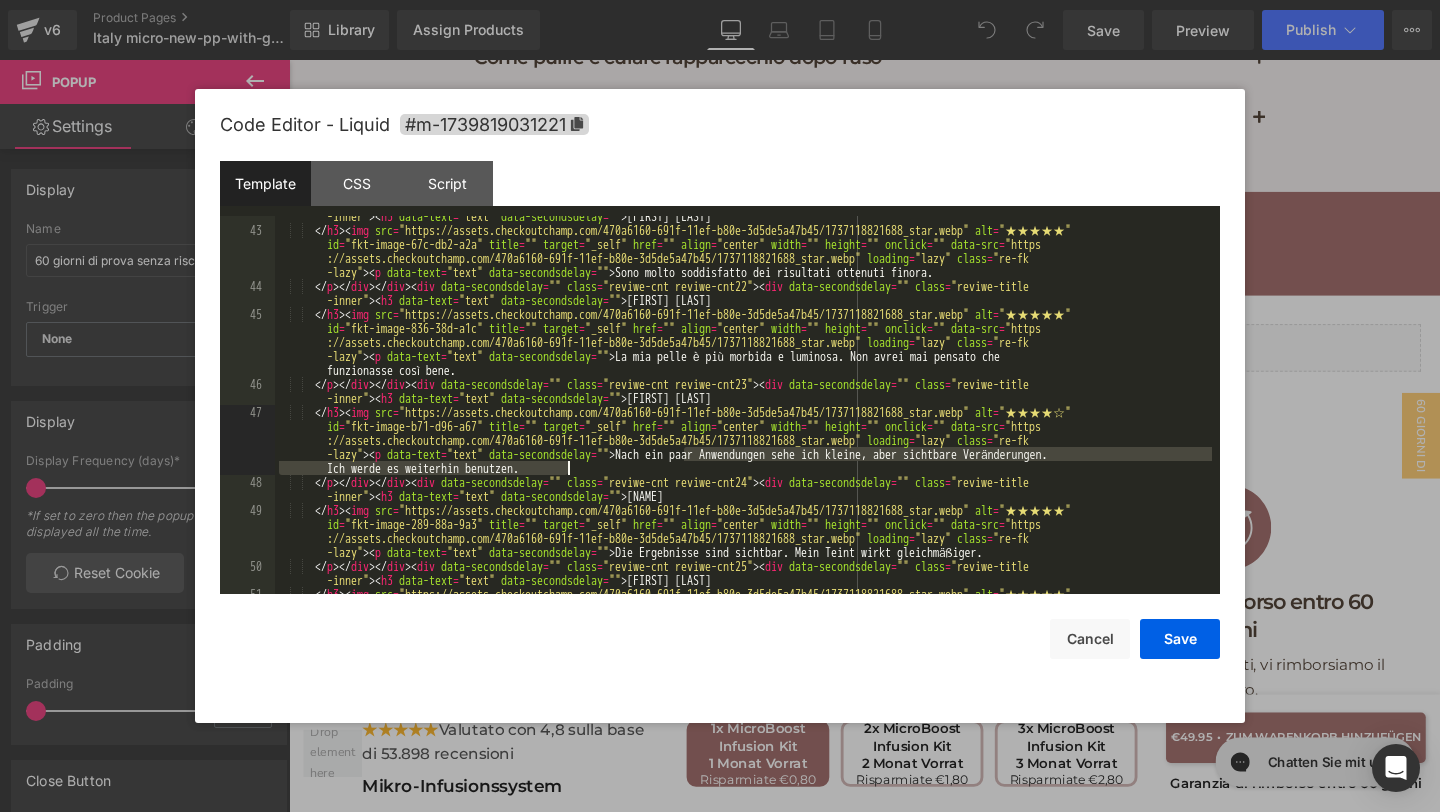 drag, startPoint x: 682, startPoint y: 452, endPoint x: 694, endPoint y: 465, distance: 17.691807 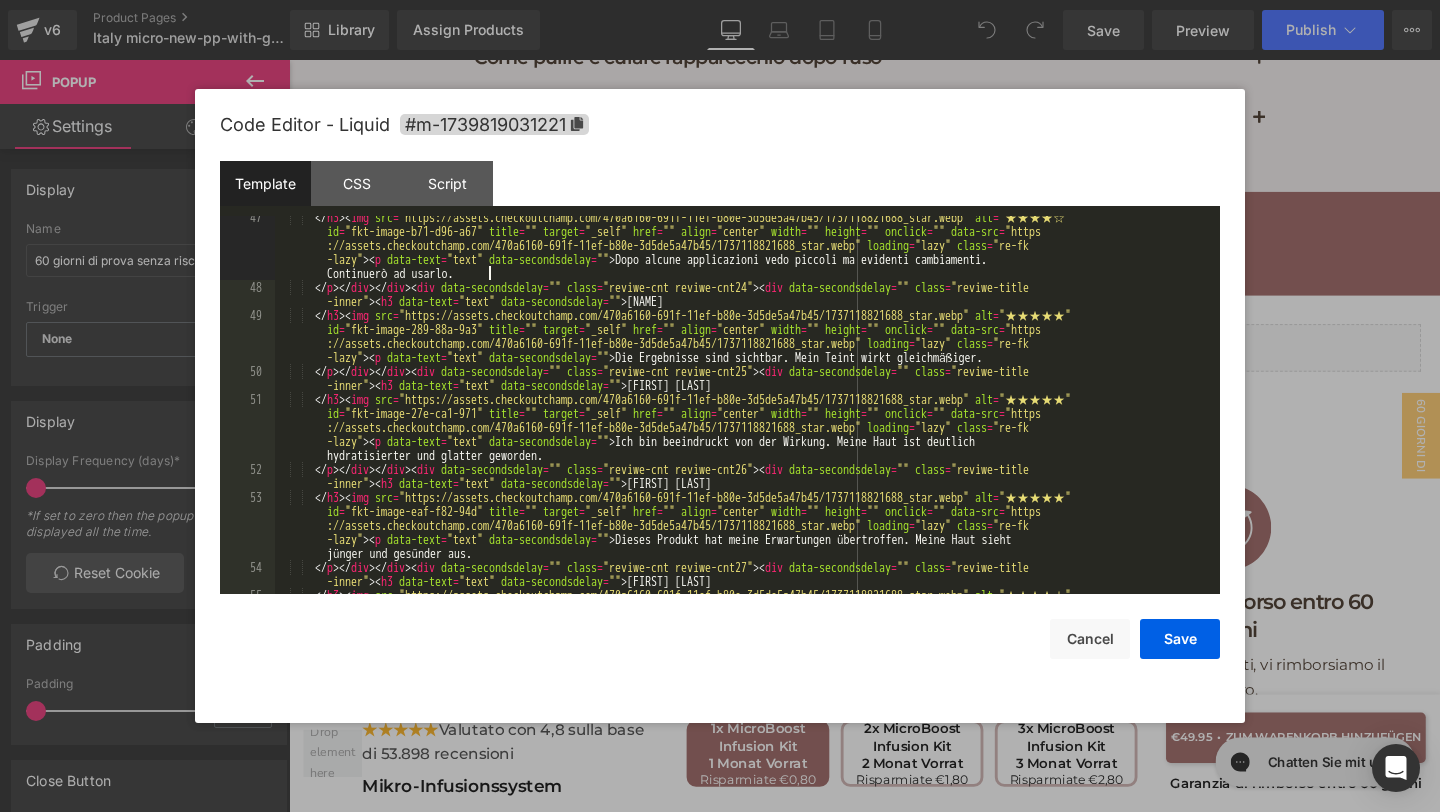 scroll, scrollTop: 2400, scrollLeft: 0, axis: vertical 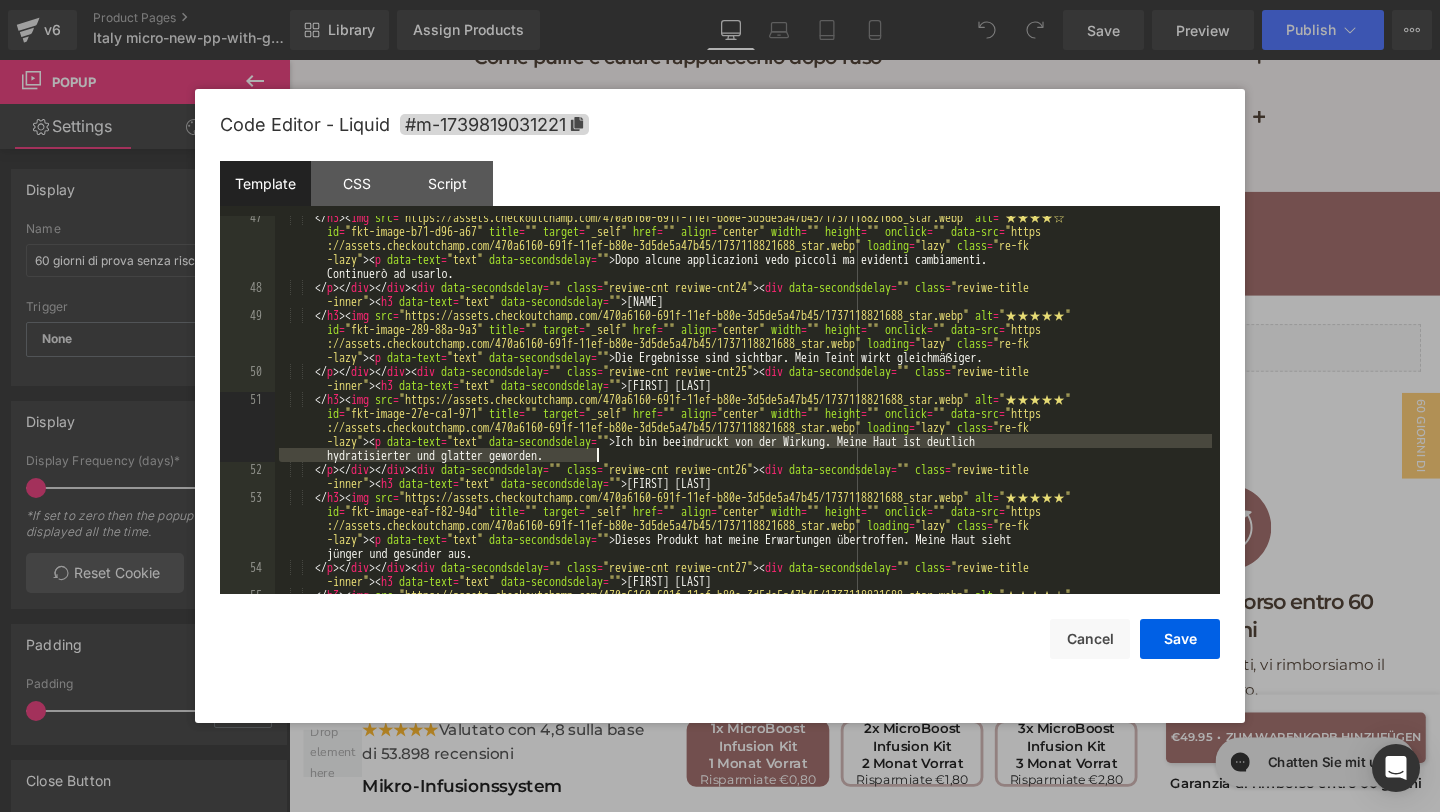click on "</ h3 > < img   src = "https://assets.checkoutchamp.com/470a6160-691f-11ef-b80e-3d5de5a47b45/1737118821688_star.webp"   alt = "★★★★☆"            id = "fkt-image-b71-d96-a67"   title = ""   target = "_self"   href = ""   align = "center"   width = ""   height = ""   onclick = ""   data-src = "https          ://assets.checkoutchamp.com/470a6160-691f-11ef-b80e-3d5de5a47b45/1737118821688_star.webp"   loading = "lazy"   class = "re-fk          -lazy" > < p   data-text = "text"   data-secondsdelay = "" > Dopo alcune applicazioni vedo piccoli ma evidenti cambiamenti.           Continuerò ad usarlo.          </ p > </ div > </ div > < div   data-secondsdelay = ""   class = "reviwe-cnt reviwe-cnt24" > < div   data-secondsdelay = ""   class = "reviwe-title          -inner" > < h3   data-text = "text"   data-secondsdelay = "" > [FIRST] [LAST]          </ h3 > < img   src =   alt = "★★★★★"            id = "fkt-image-289-88a-9a3"   title = ""   =" at bounding box center (743, 462) 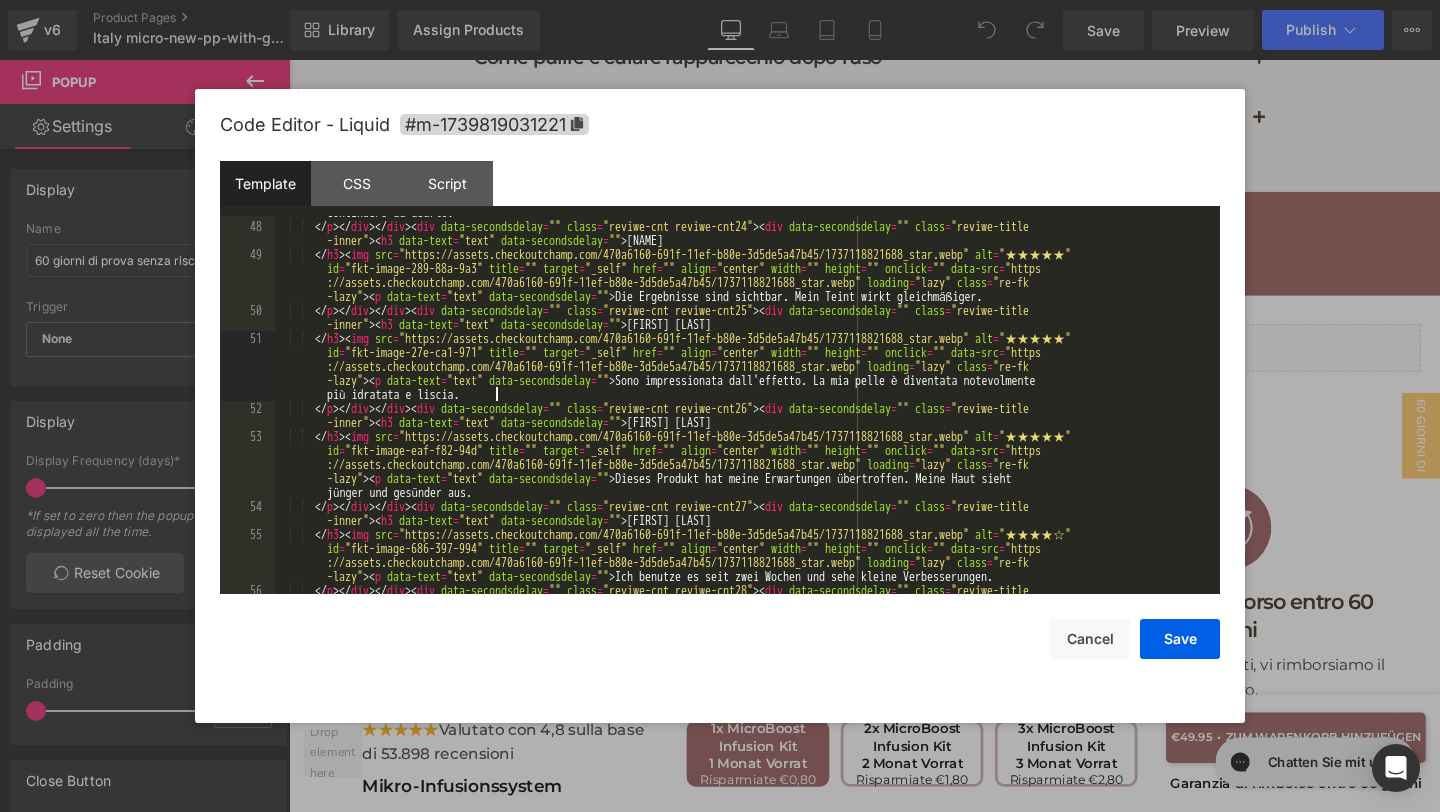 scroll, scrollTop: 2461, scrollLeft: 0, axis: vertical 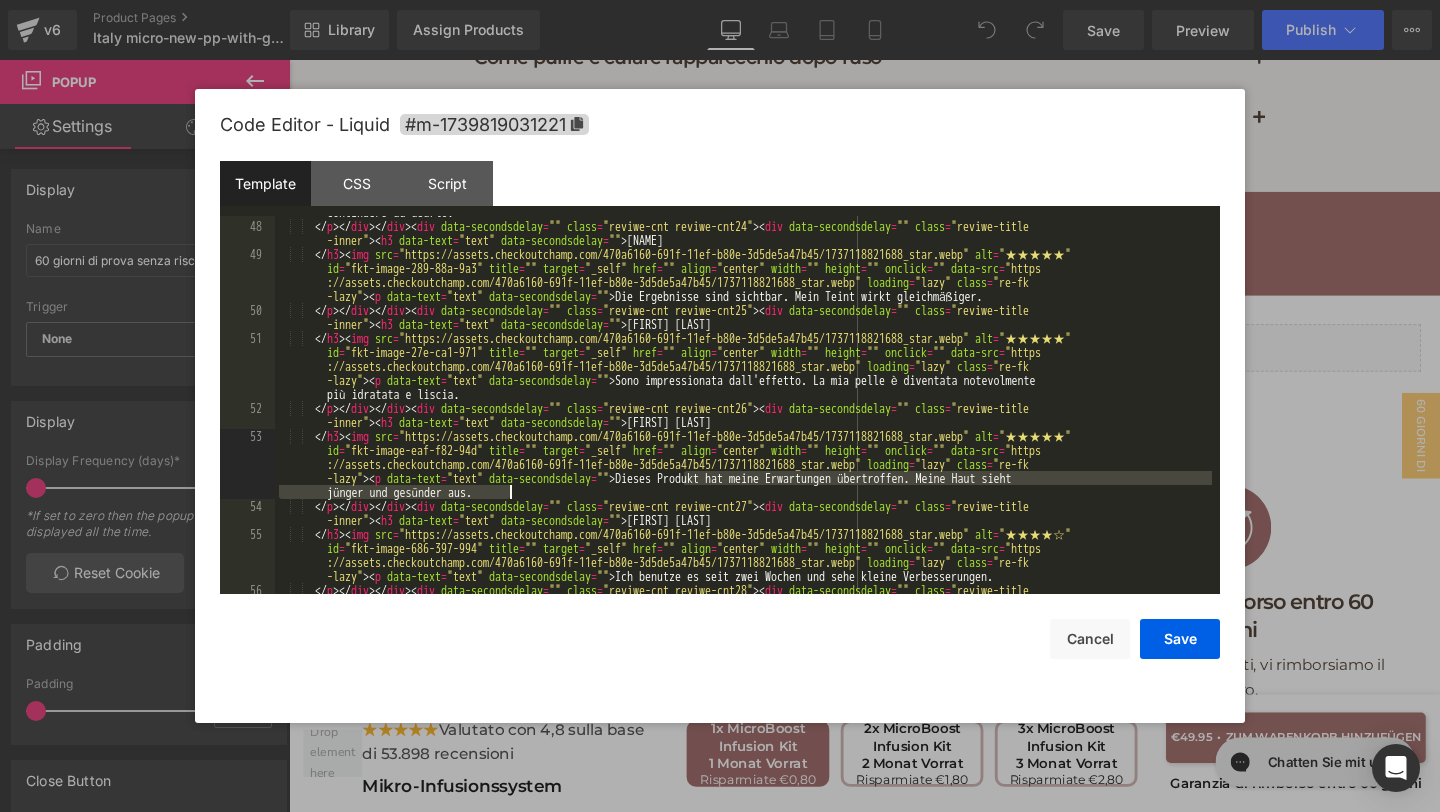 drag, startPoint x: 686, startPoint y: 483, endPoint x: 704, endPoint y: 491, distance: 19.697716 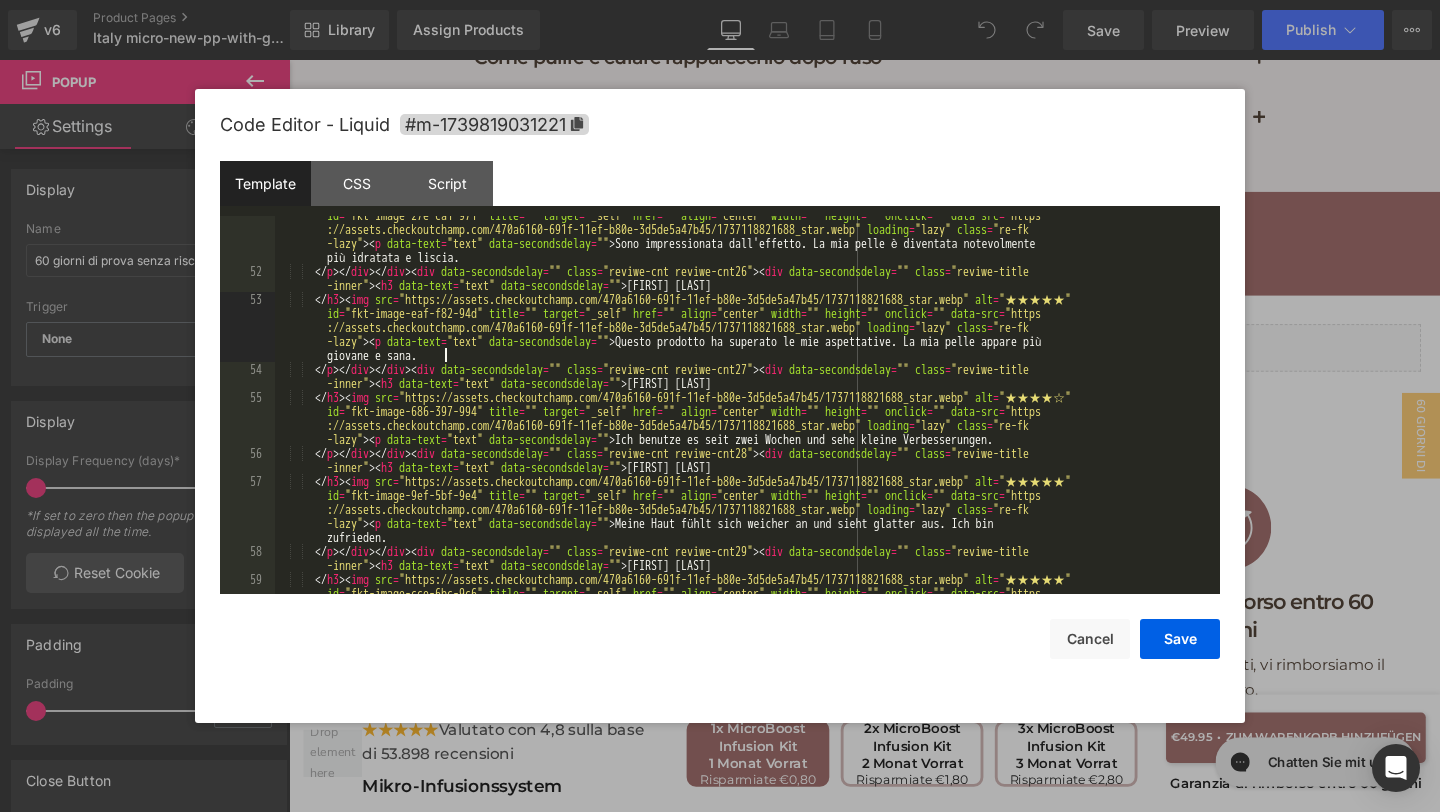 scroll, scrollTop: 2598, scrollLeft: 0, axis: vertical 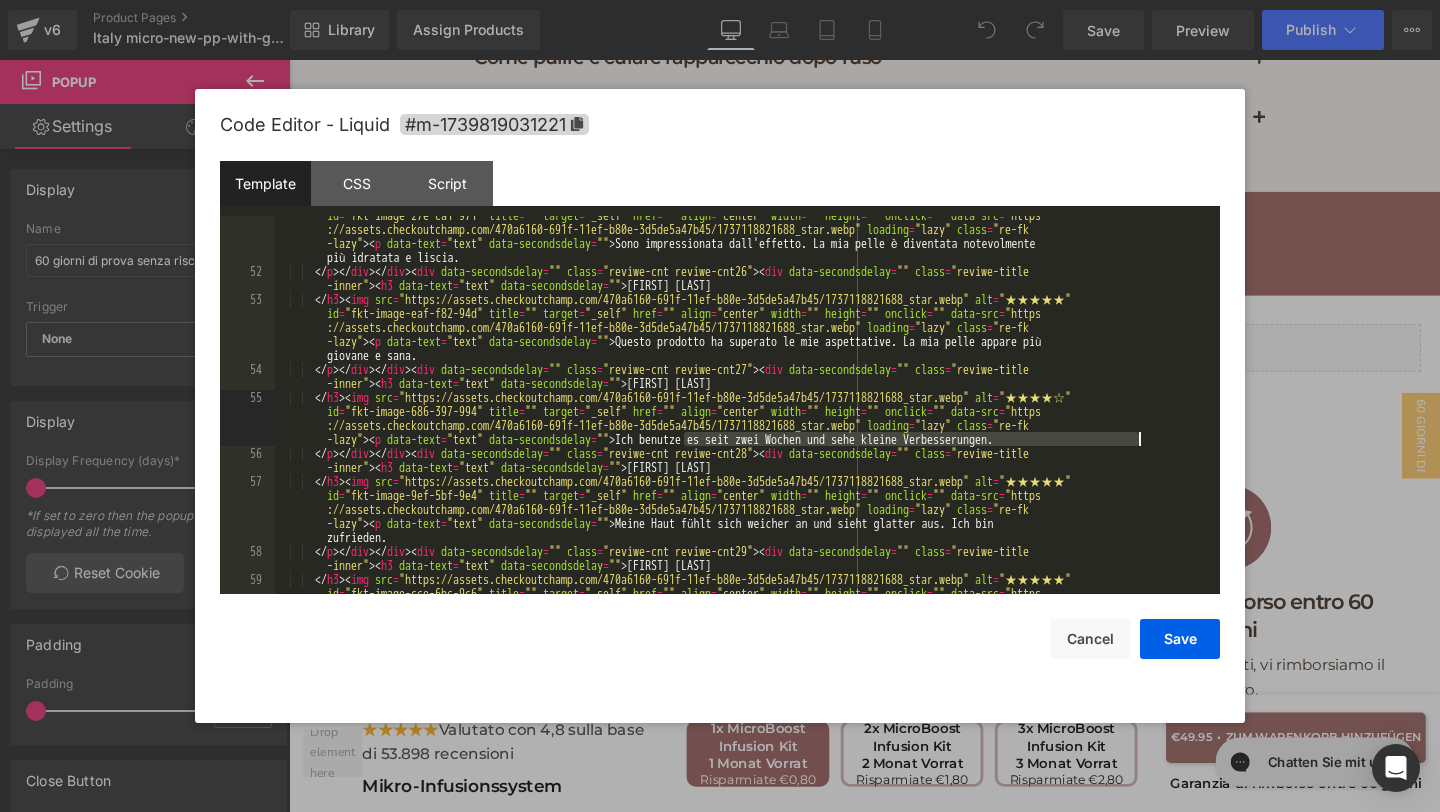 drag, startPoint x: 682, startPoint y: 436, endPoint x: 1159, endPoint y: 445, distance: 477.0849 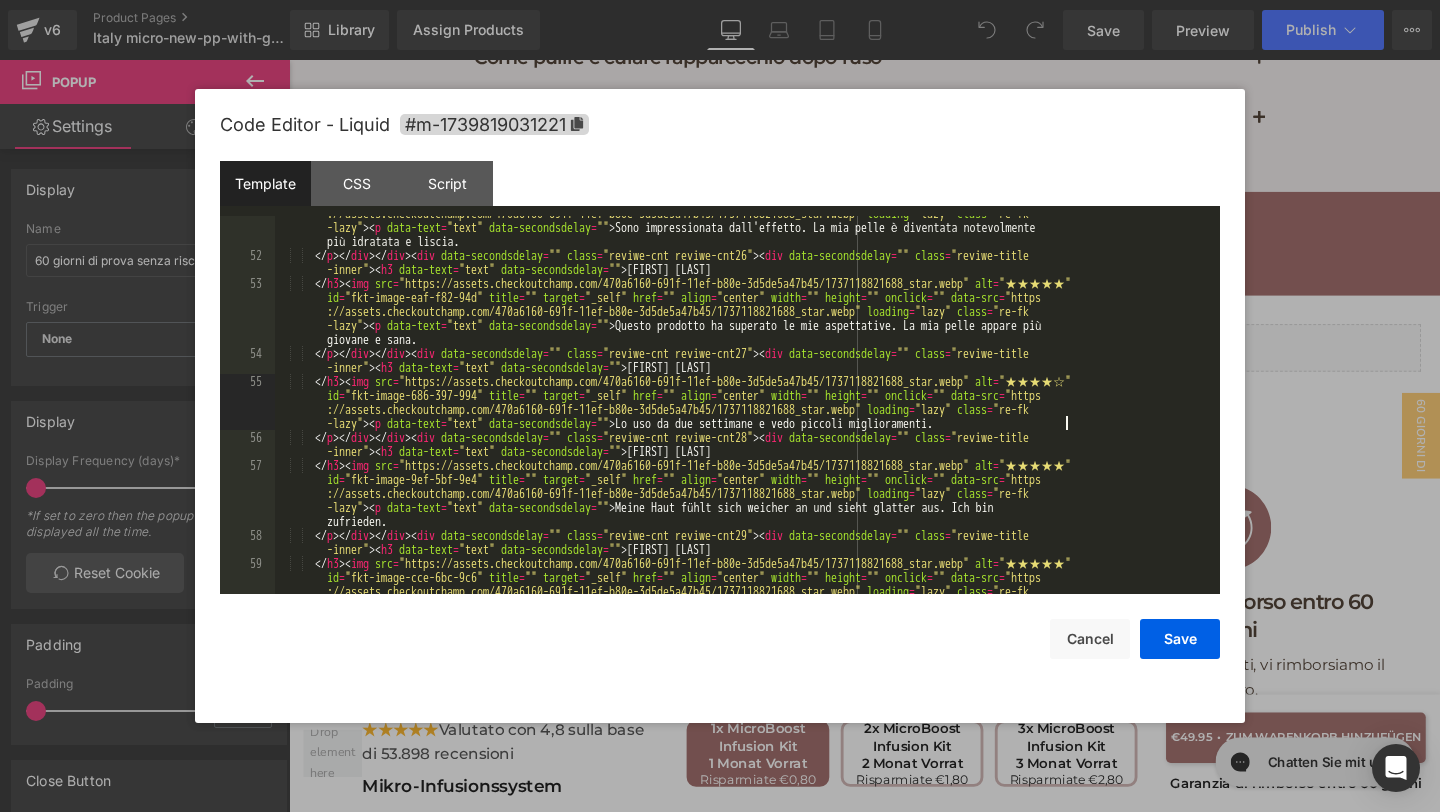 scroll, scrollTop: 2685, scrollLeft: 0, axis: vertical 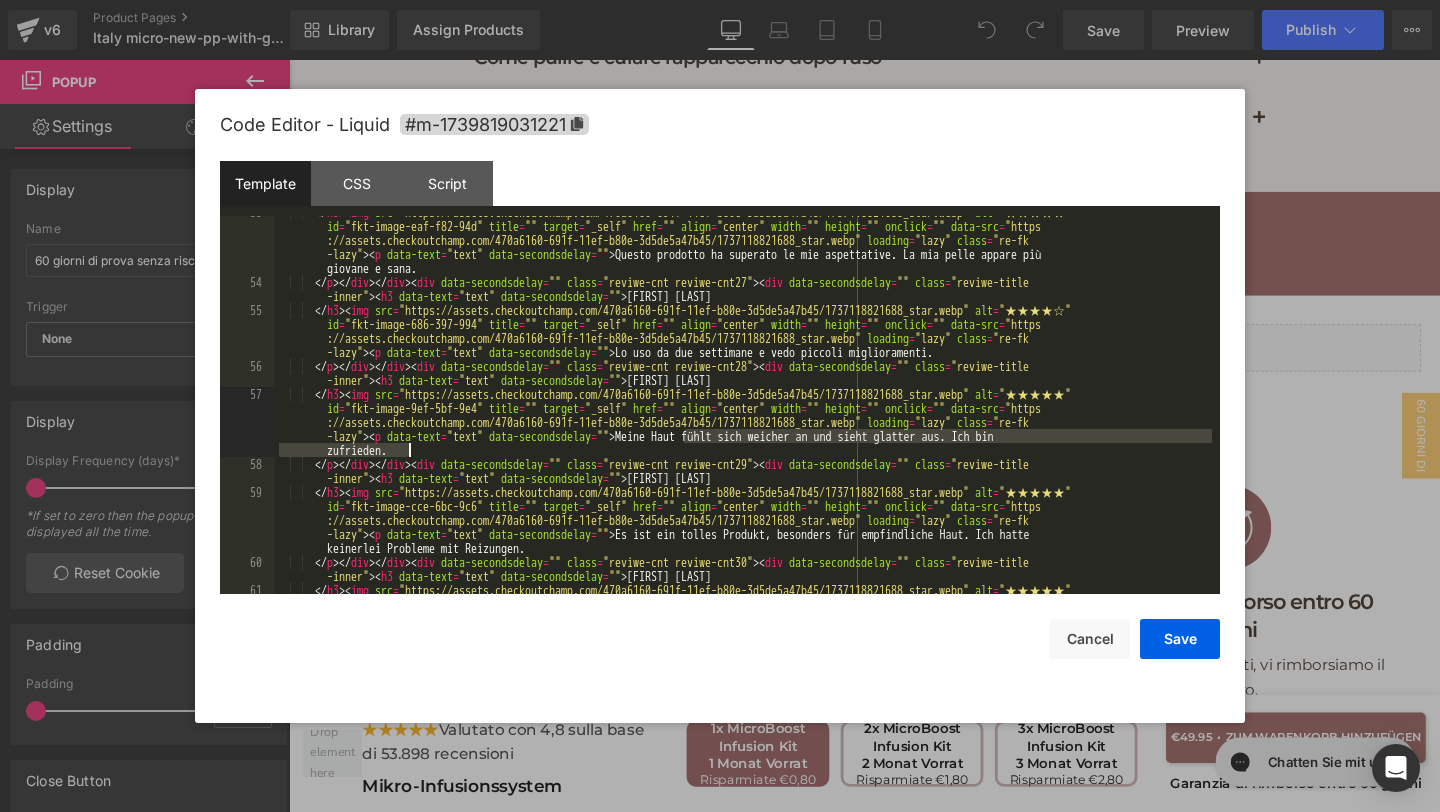 drag, startPoint x: 685, startPoint y: 435, endPoint x: 719, endPoint y: 455, distance: 39.446167 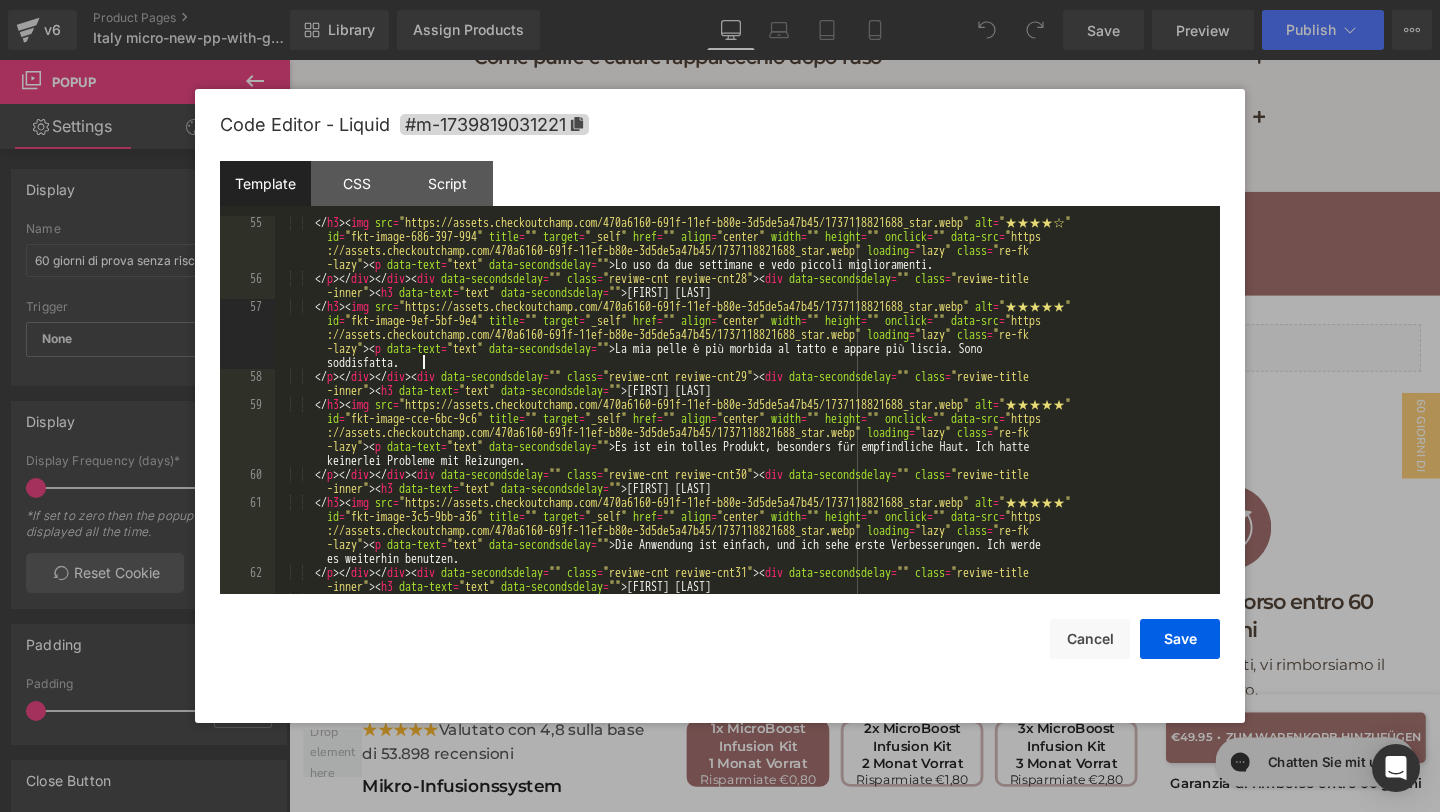 scroll, scrollTop: 2829, scrollLeft: 0, axis: vertical 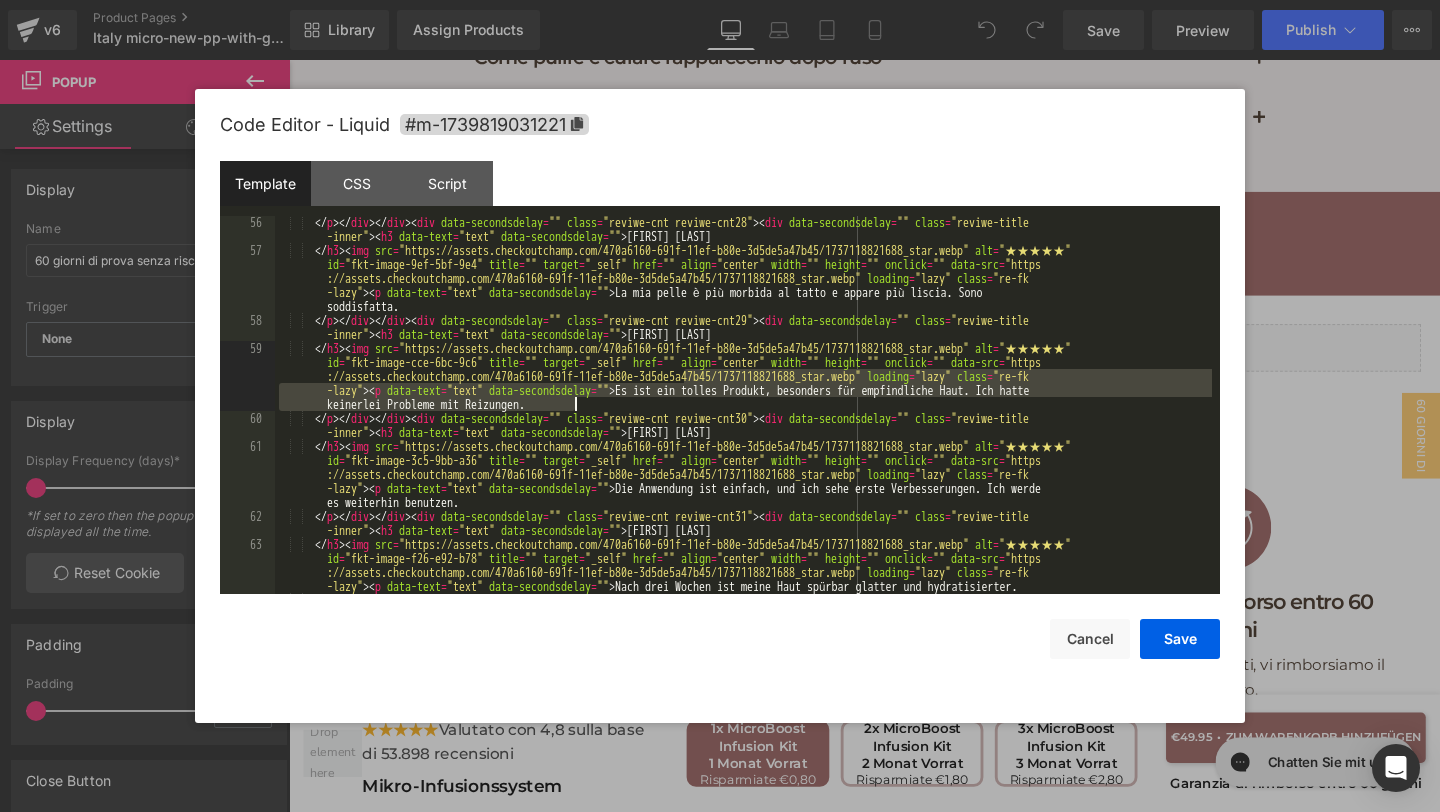drag, startPoint x: 680, startPoint y: 383, endPoint x: 774, endPoint y: 403, distance: 96.10411 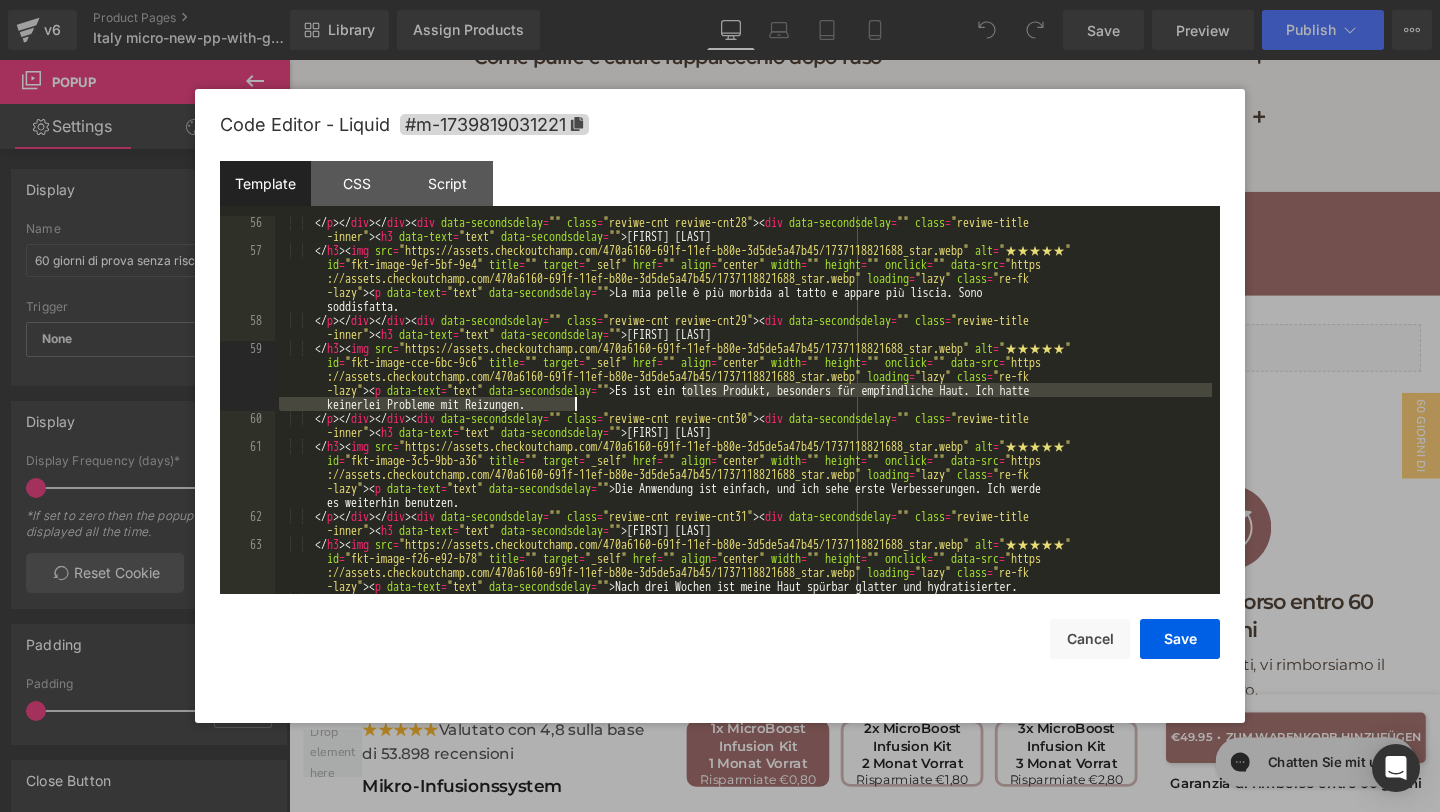 drag, startPoint x: 686, startPoint y: 394, endPoint x: 699, endPoint y: 407, distance: 18.384777 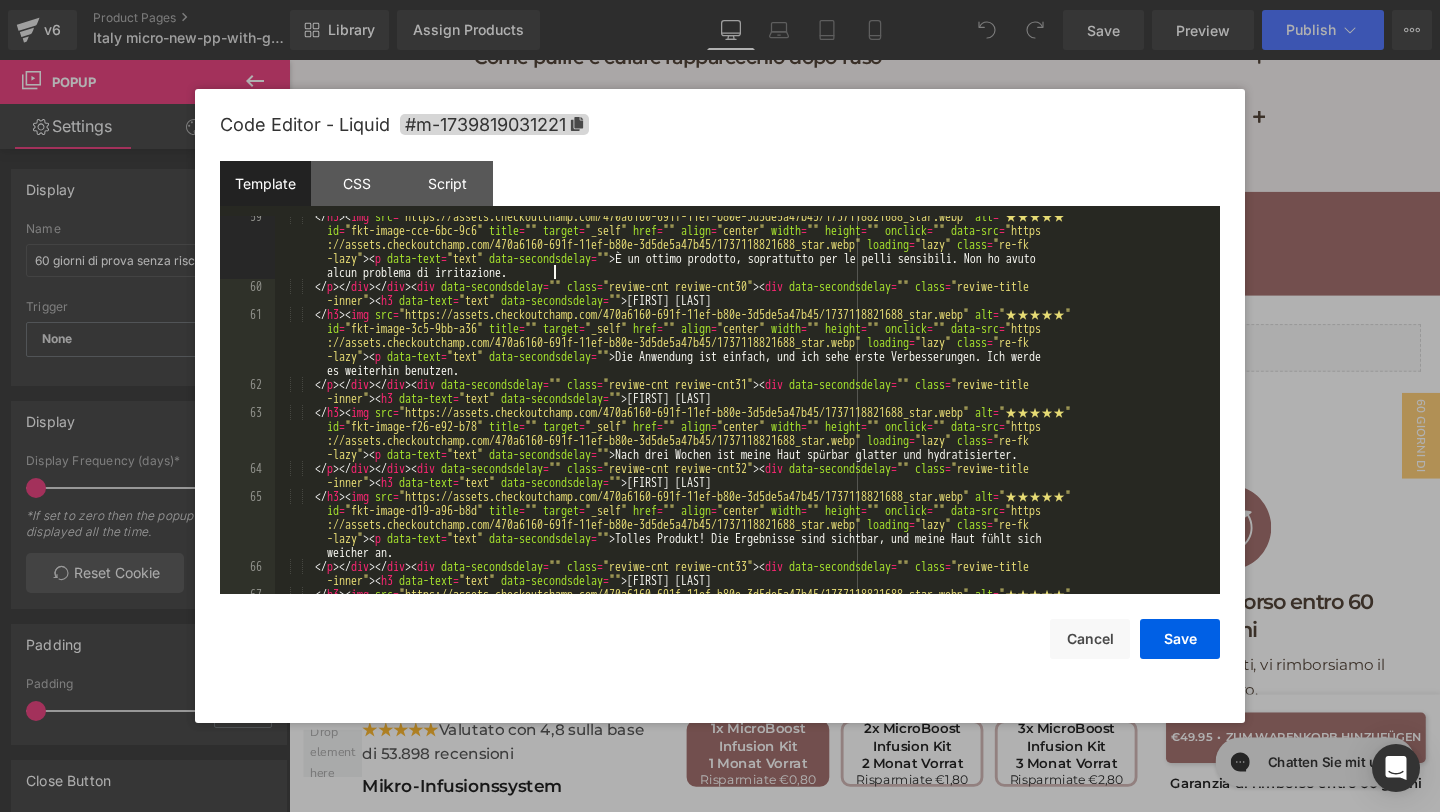 scroll, scrollTop: 2965, scrollLeft: 0, axis: vertical 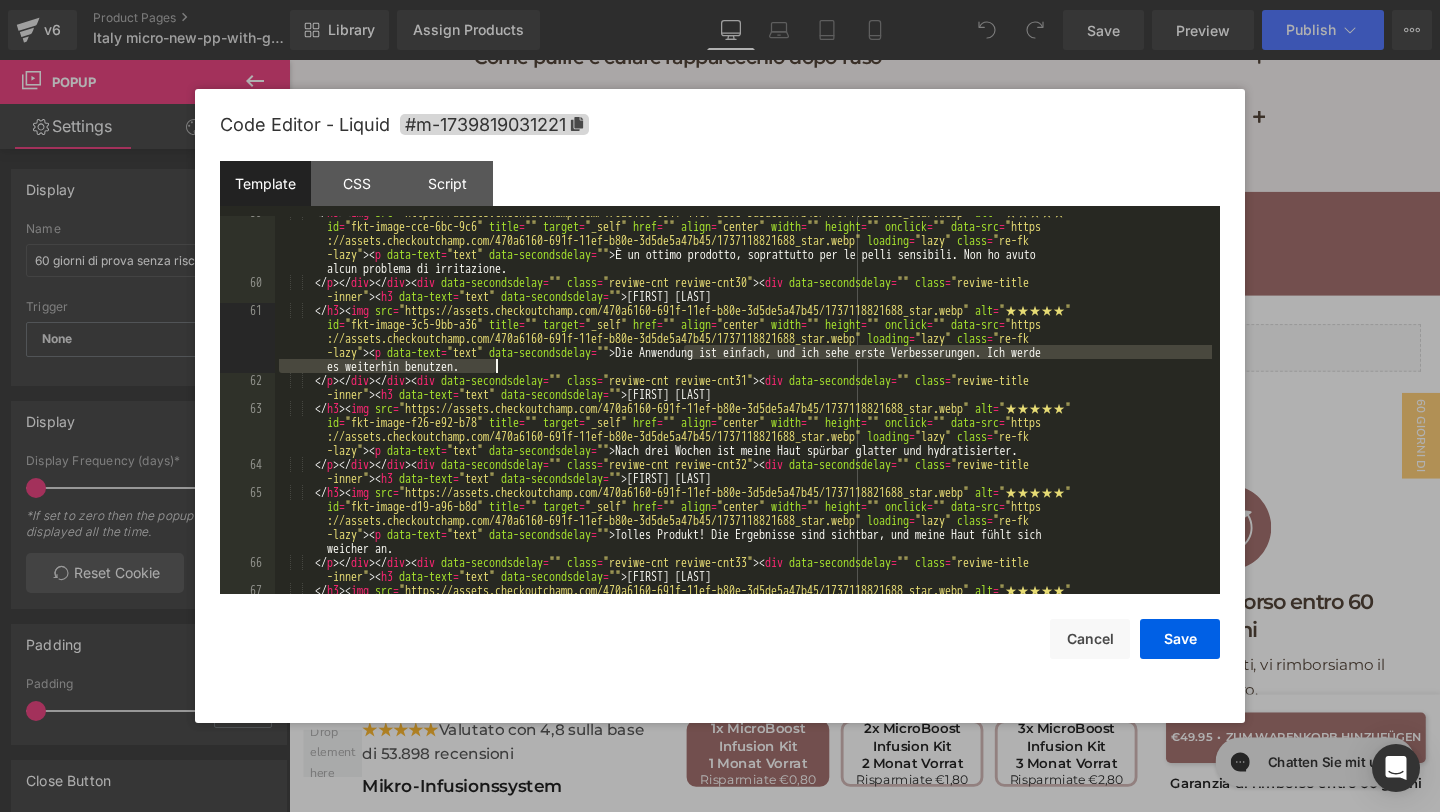 drag, startPoint x: 687, startPoint y: 354, endPoint x: 701, endPoint y: 368, distance: 19.79899 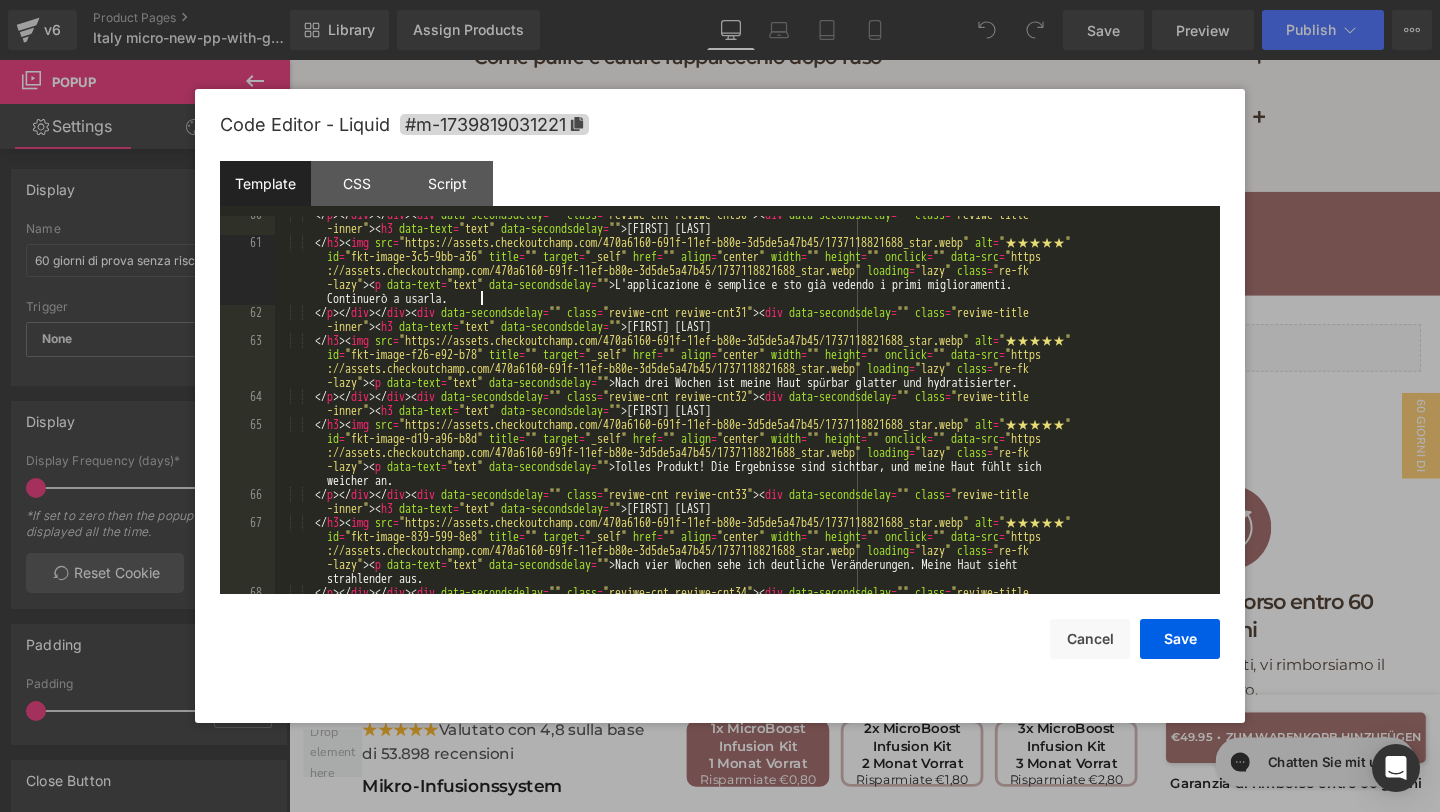 scroll, scrollTop: 3033, scrollLeft: 0, axis: vertical 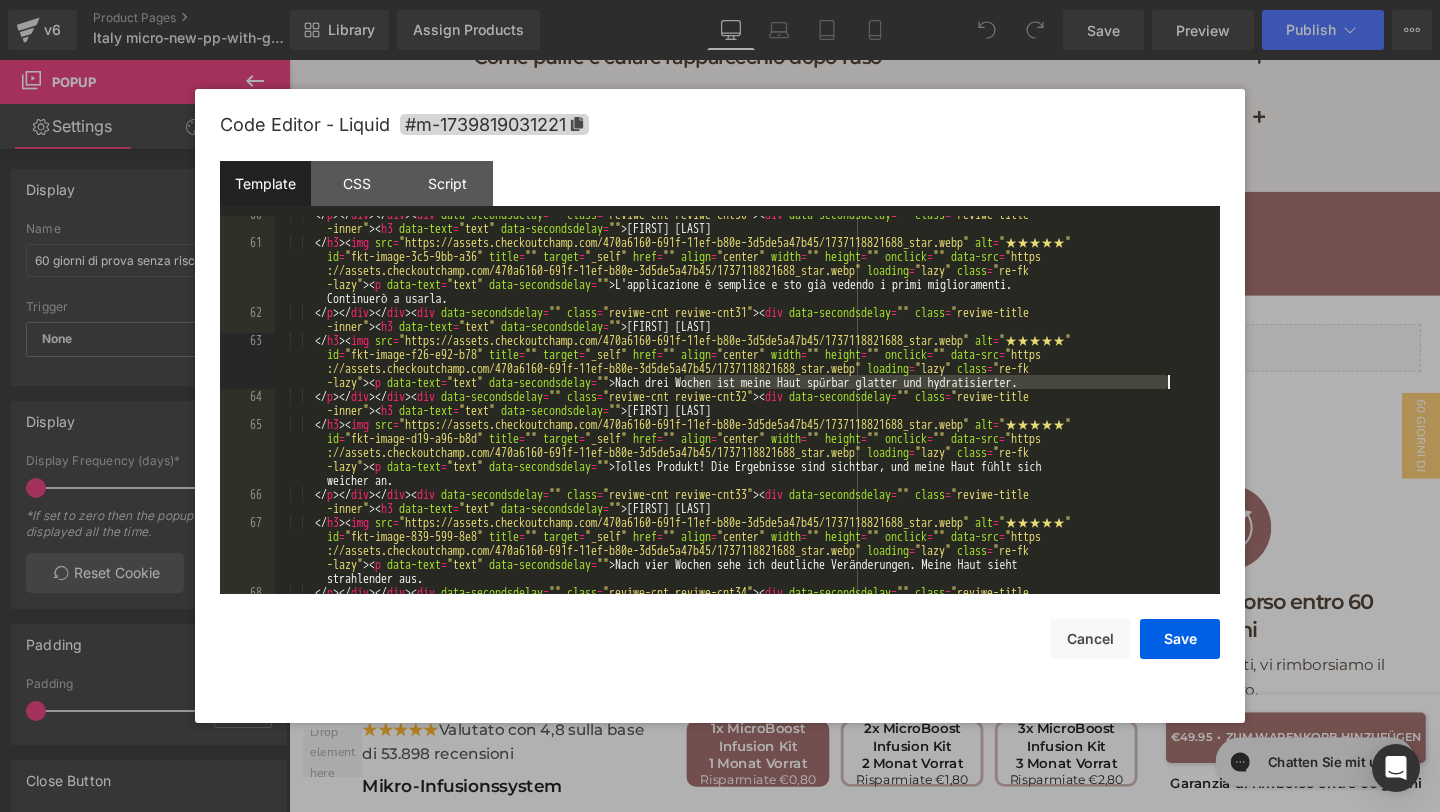 drag, startPoint x: 682, startPoint y: 383, endPoint x: 1196, endPoint y: 385, distance: 514.0039 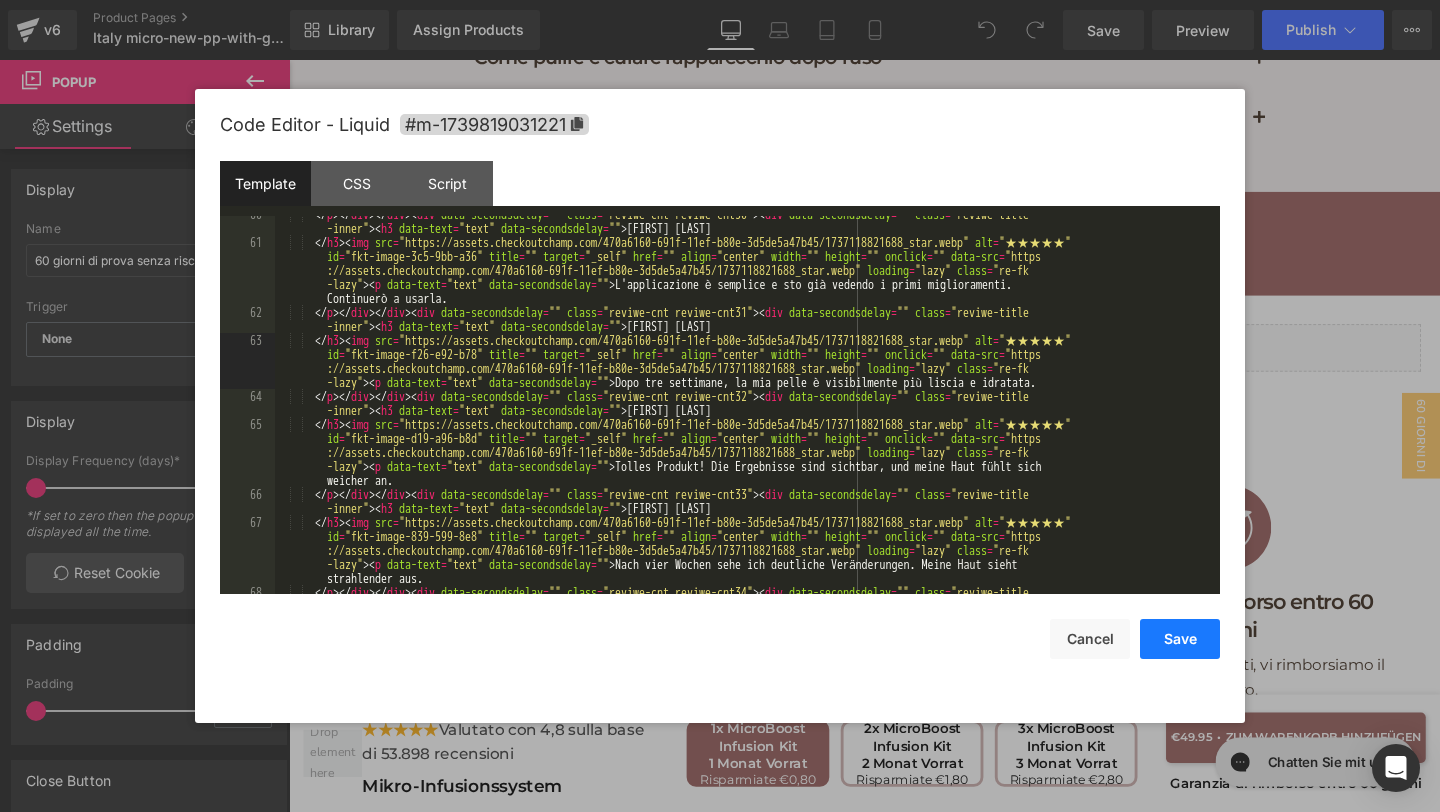 click on "Save" at bounding box center [1180, 639] 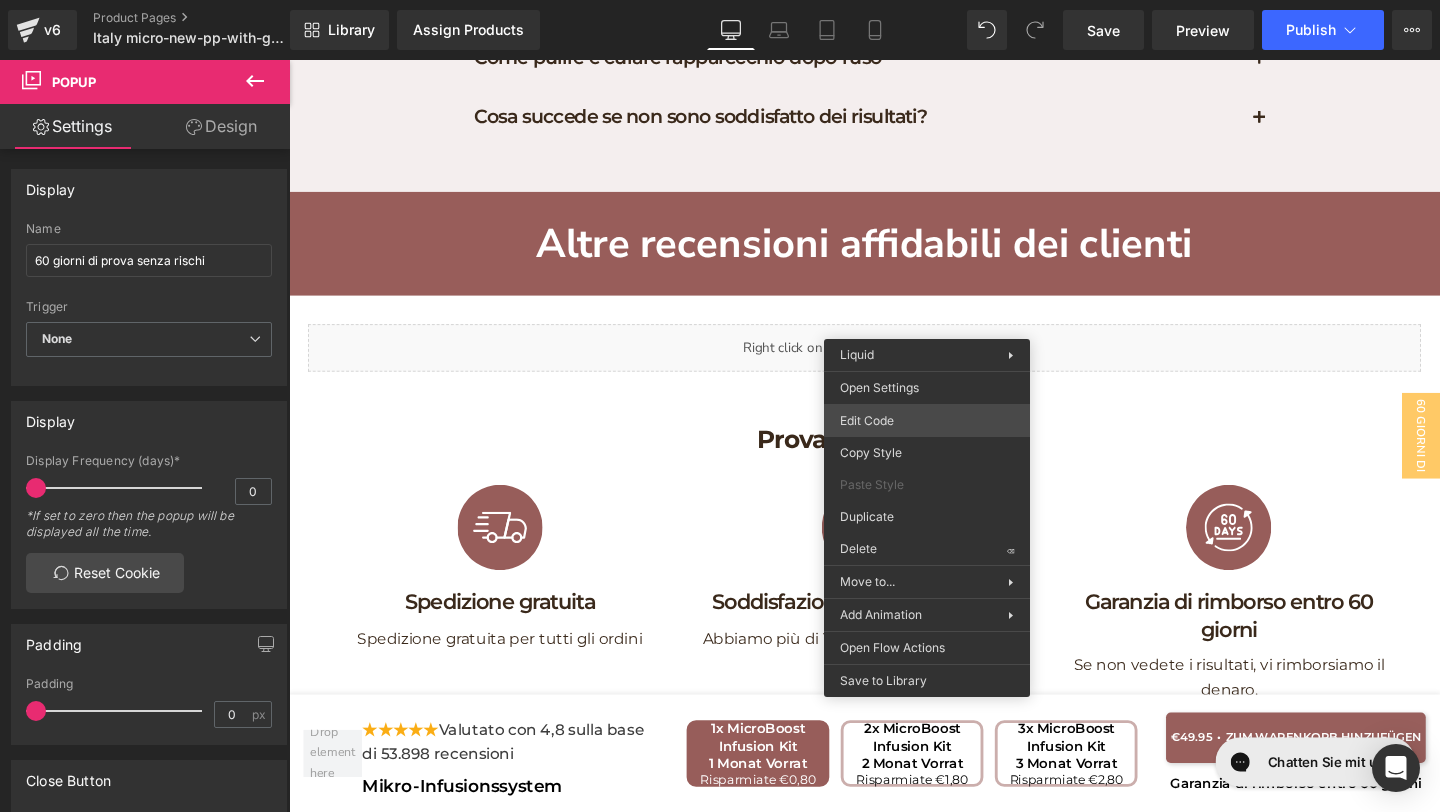 click on "You are previewing how the   will restyle your page. You can not edit Elements in Preset Preview Mode.  v6 Product Pages Italy micro-new-pp-with-gifts Library Assign Products  Product Preview
No product match your search.  Please try another keyword  Manage assigned products Desktop Desktop Laptop Tablet Mobile Save Preview Publish Scheduled View Live Page View with current Template Save Template to Library Schedule Publish Publish Settings Shortcuts  Your page can’t be published   You've reached the maximum number of published pages on your plan  (21/999999).  You need to upgrade your plan or unpublish all your pages to get 1 publish slot.   Unpublish pages   Upgrade plan  Elements Global Style Base Row  rows, columns, layouts, div Heading  headings, titles, h1,h2,h3,h4,h5,h6 Text Block  texts, paragraphs, contents, blocks Image  images, photos, alts, uploads Icon  icons, symbols Button  button, call to action, cta Separator  separators, dividers, horizontal lines Liquid  Banner Parallax  List" at bounding box center [720, 0] 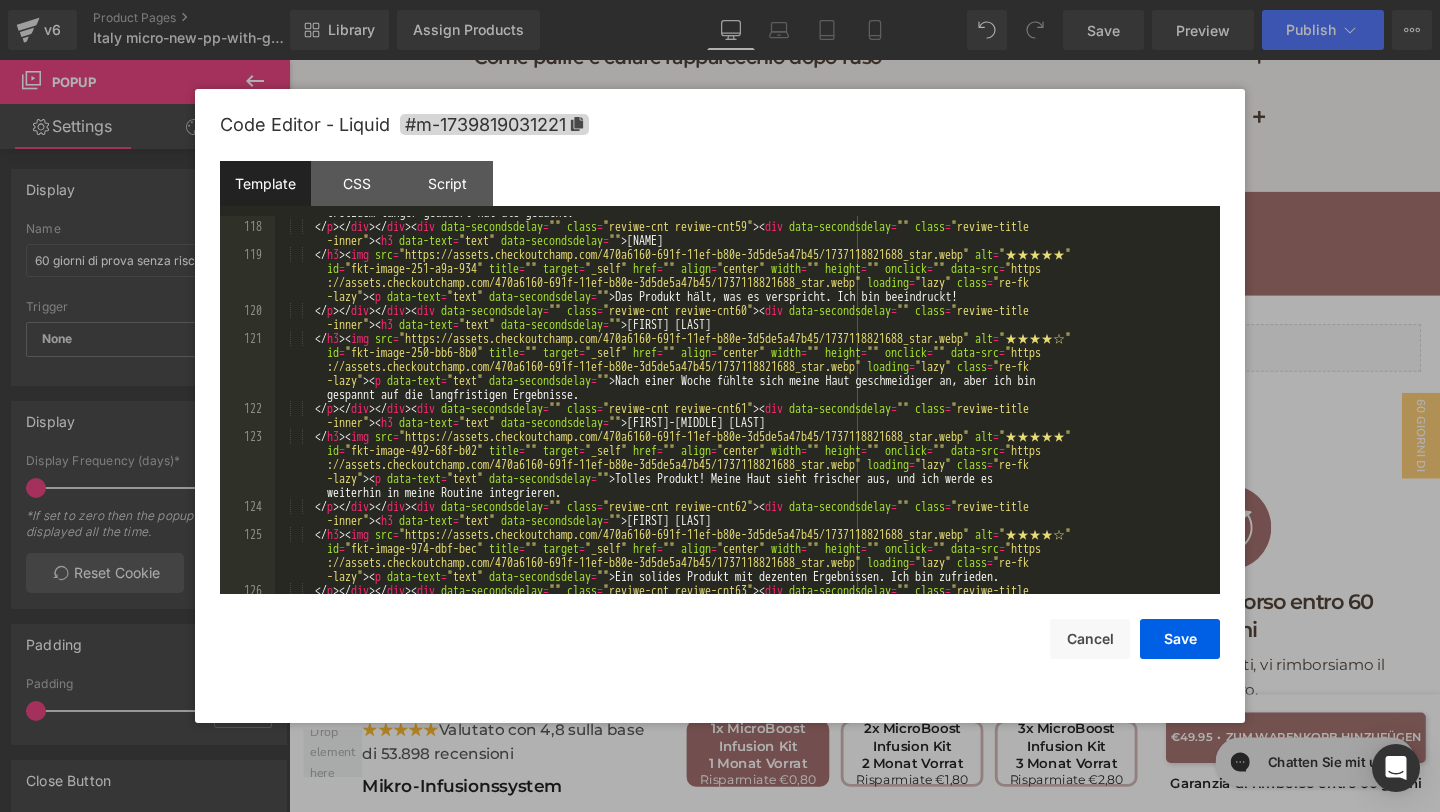 scroll, scrollTop: 7882, scrollLeft: 0, axis: vertical 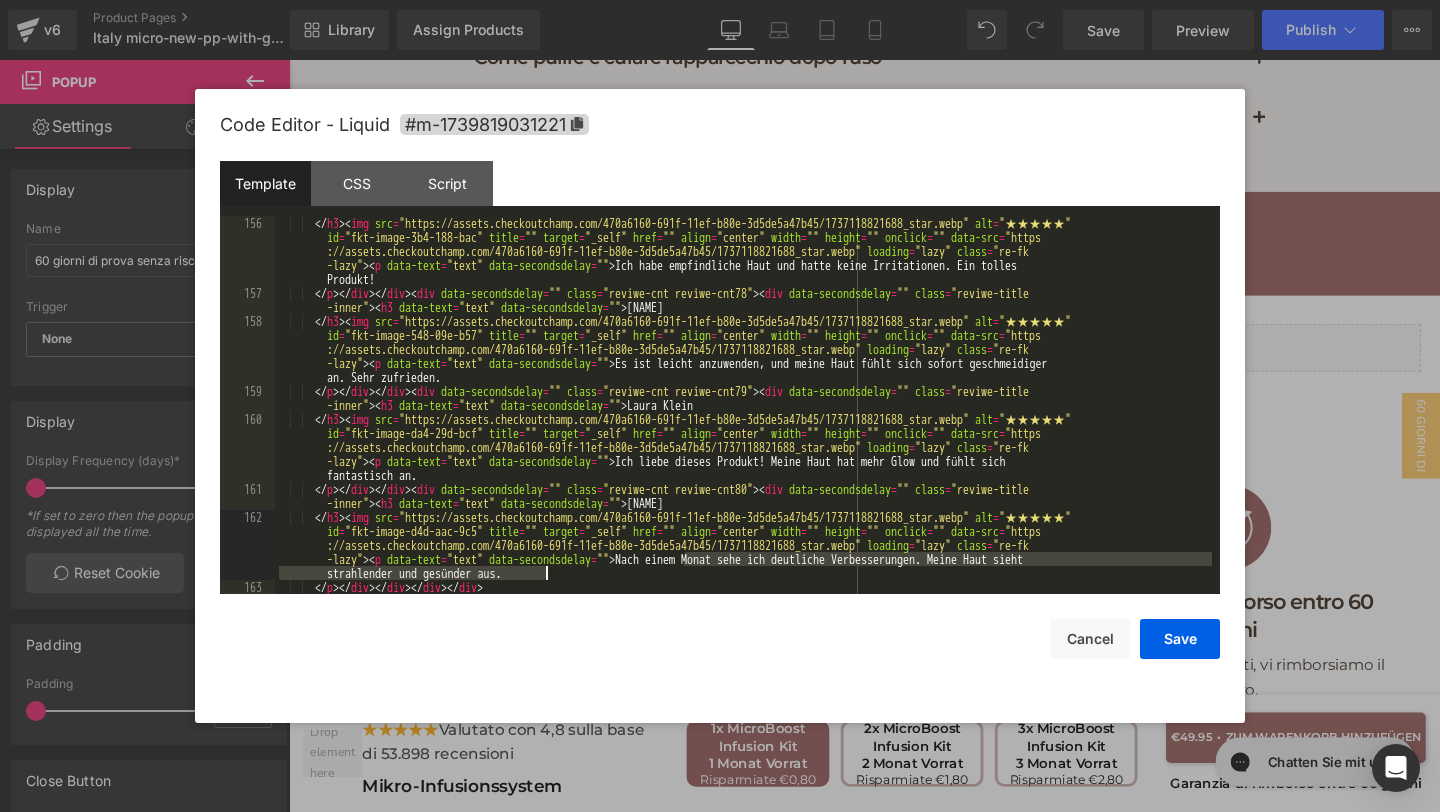 drag, startPoint x: 680, startPoint y: 562, endPoint x: 719, endPoint y: 573, distance: 40.5216 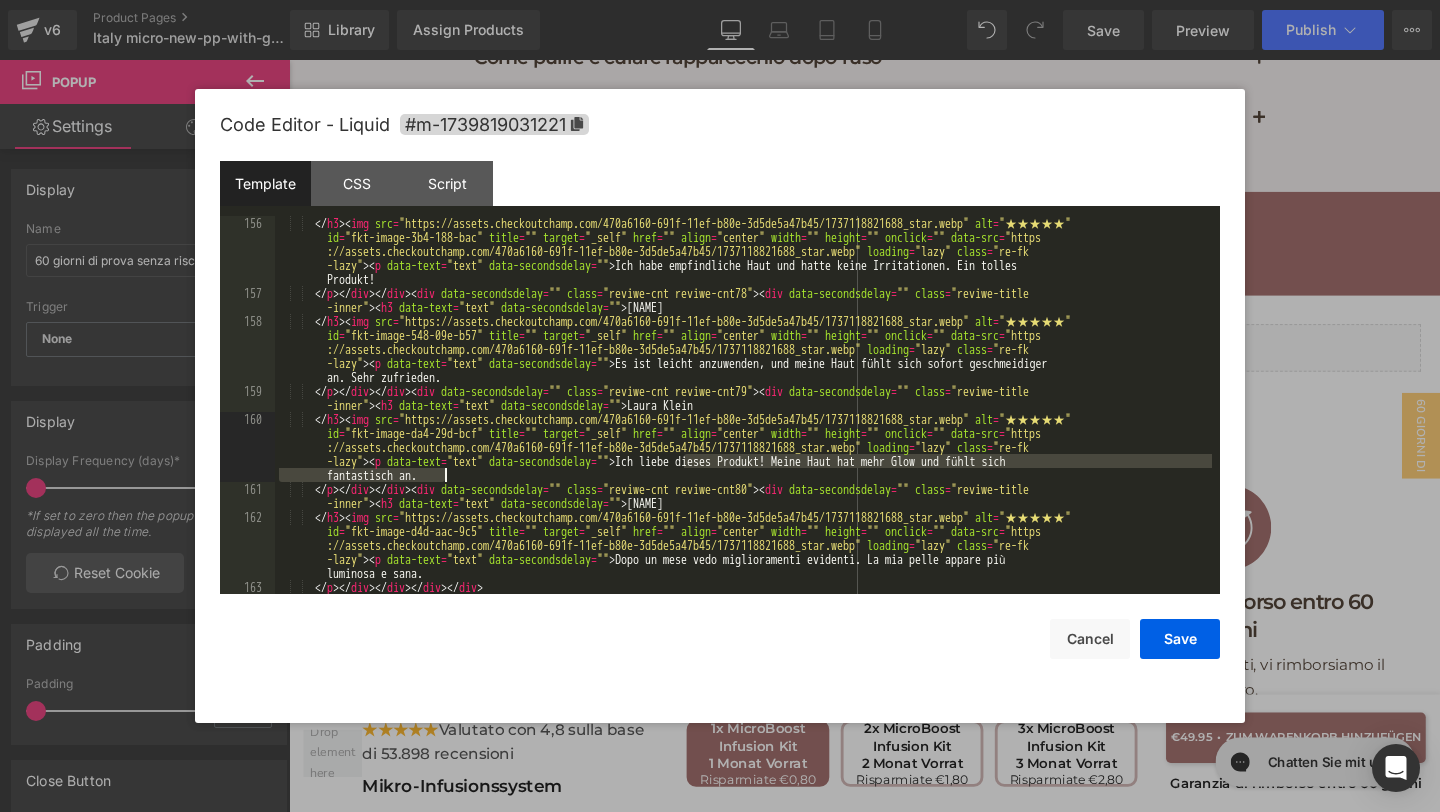 drag, startPoint x: 685, startPoint y: 461, endPoint x: 728, endPoint y: 476, distance: 45.54119 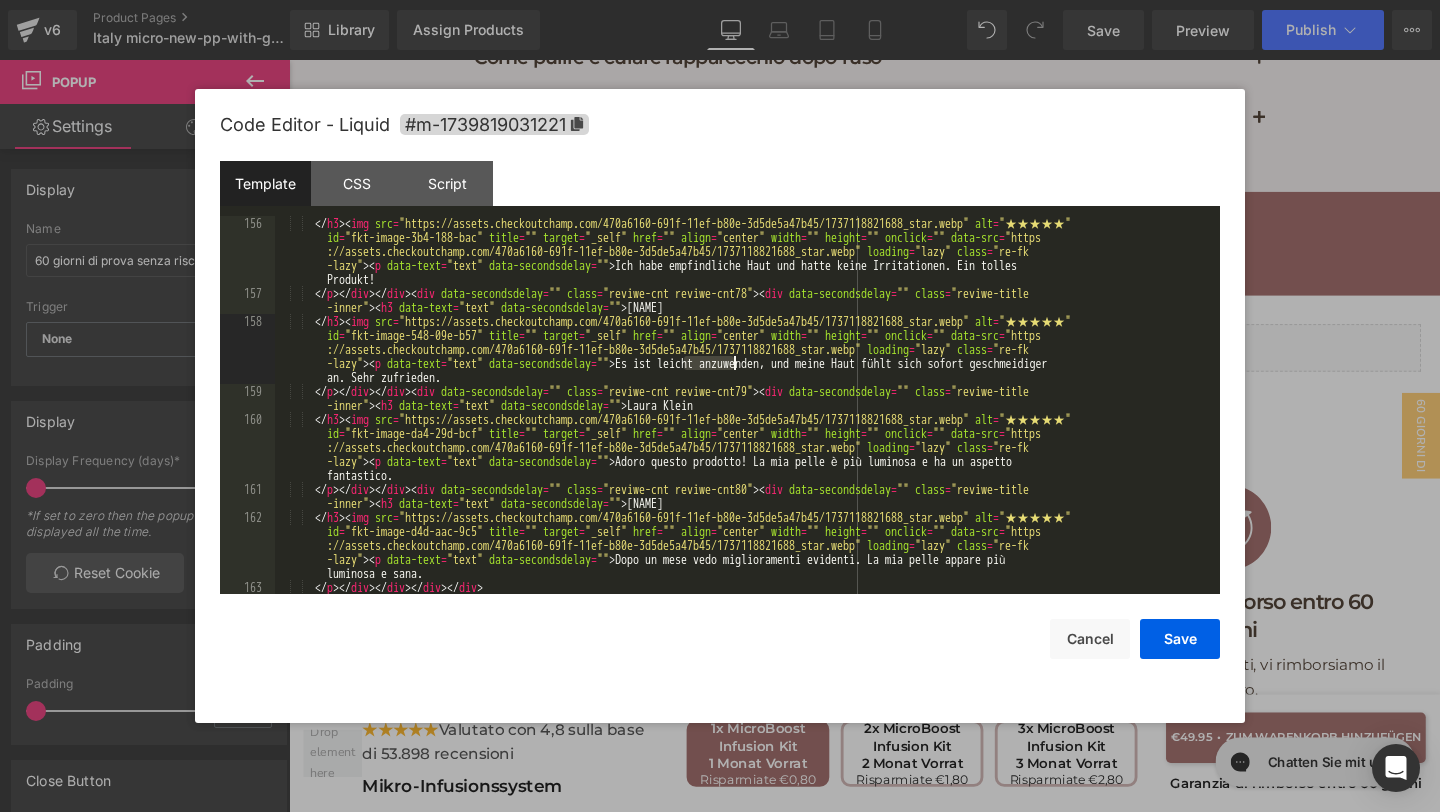 drag, startPoint x: 683, startPoint y: 359, endPoint x: 737, endPoint y: 368, distance: 54.74486 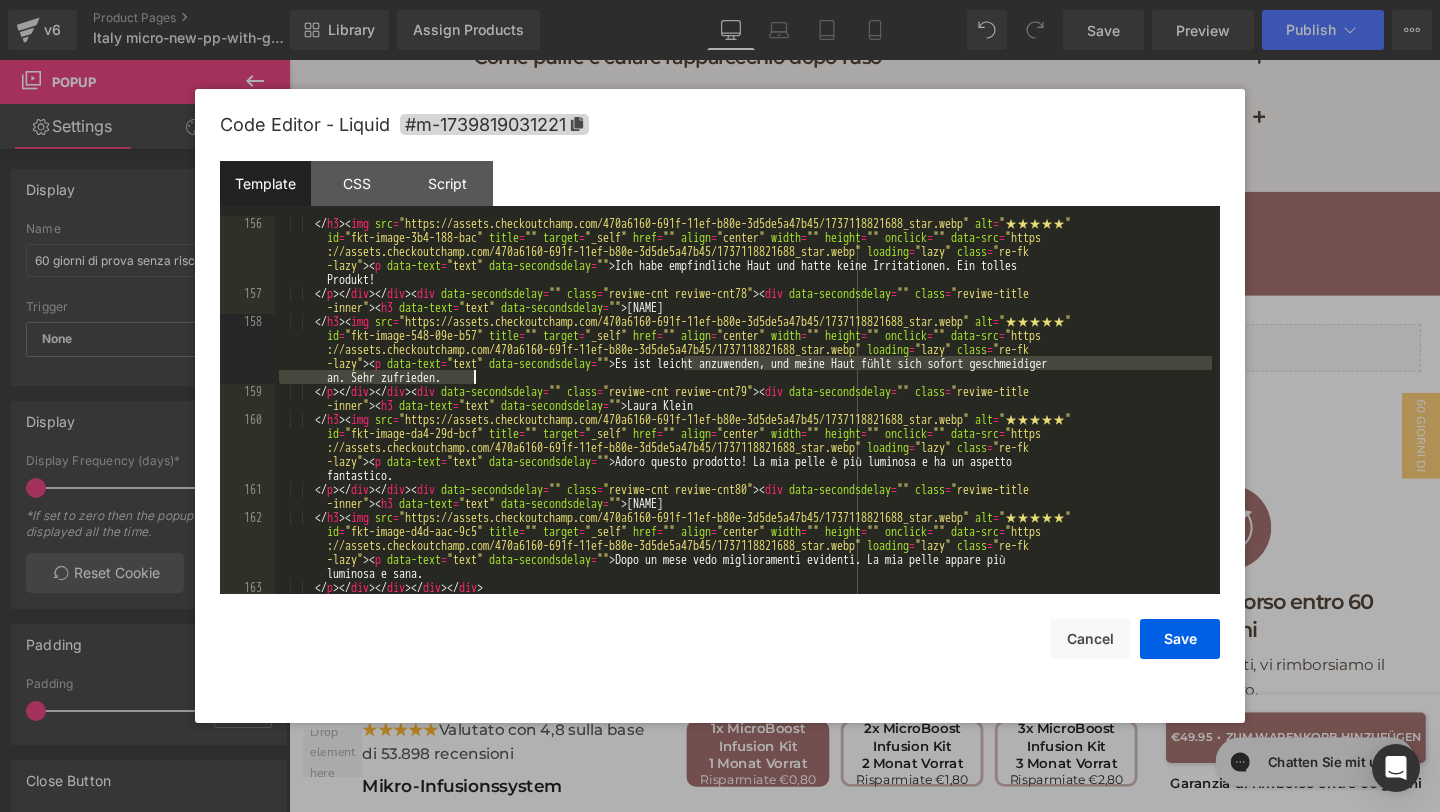 drag, startPoint x: 683, startPoint y: 363, endPoint x: 693, endPoint y: 382, distance: 21.470911 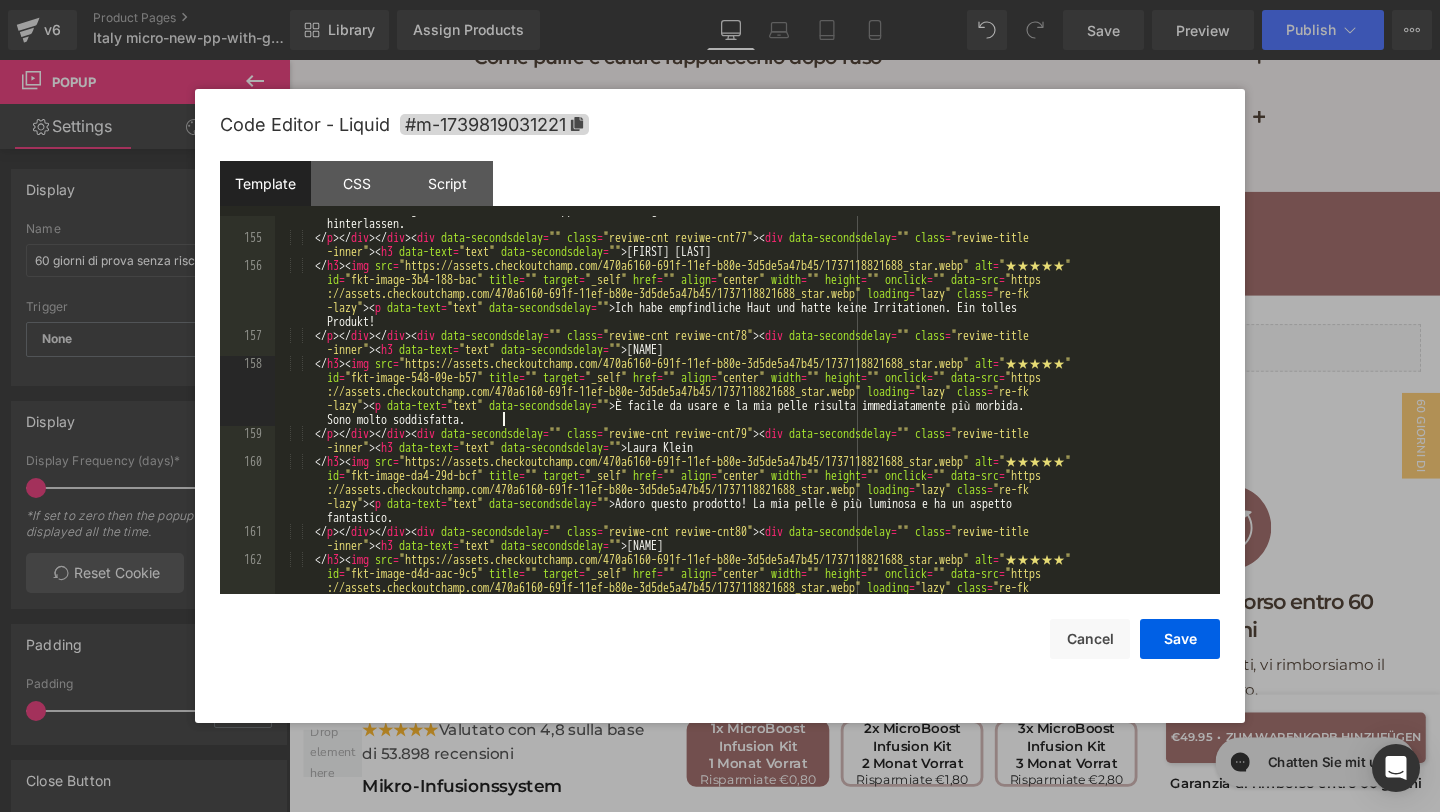 scroll, scrollTop: 7822, scrollLeft: 0, axis: vertical 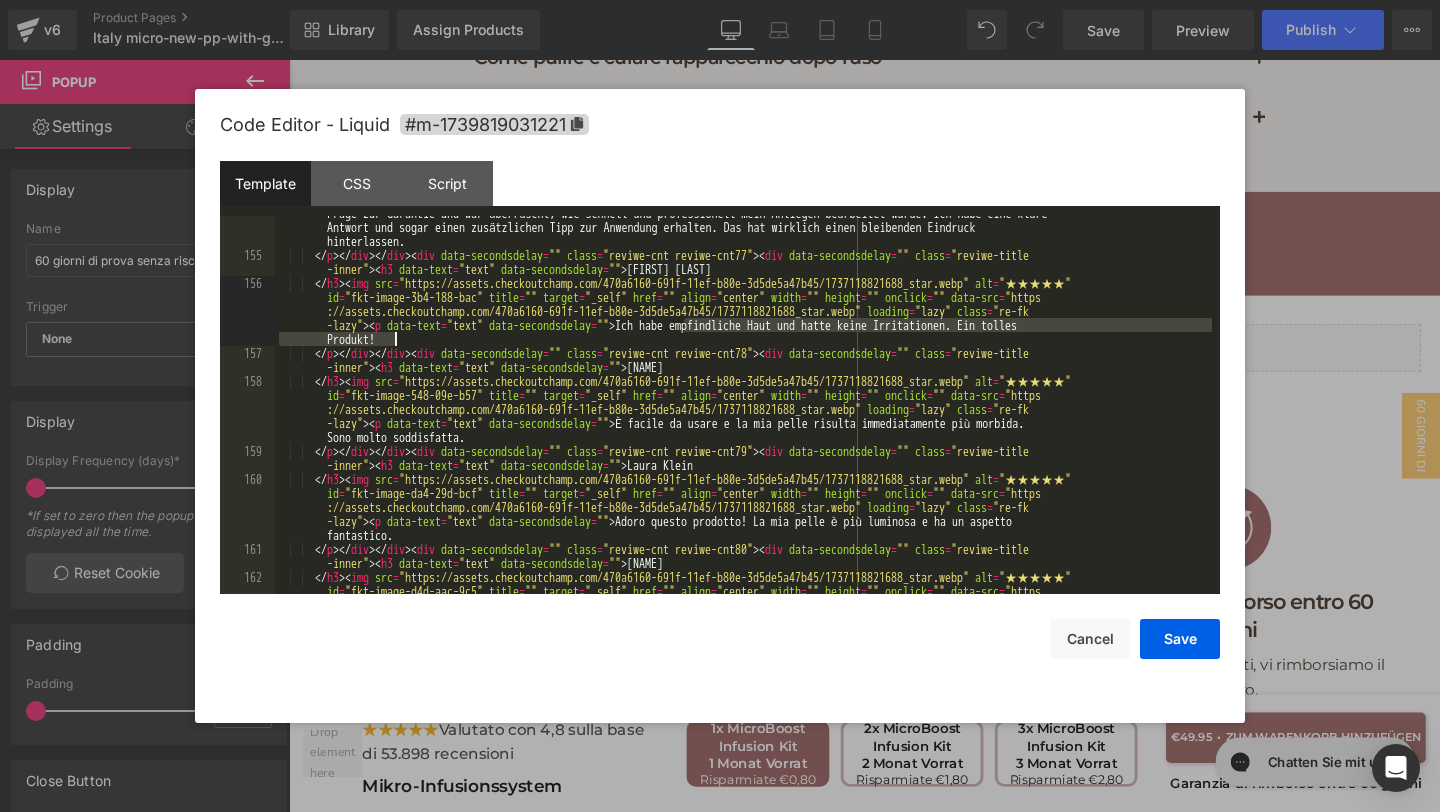 drag, startPoint x: 687, startPoint y: 330, endPoint x: 705, endPoint y: 340, distance: 20.59126 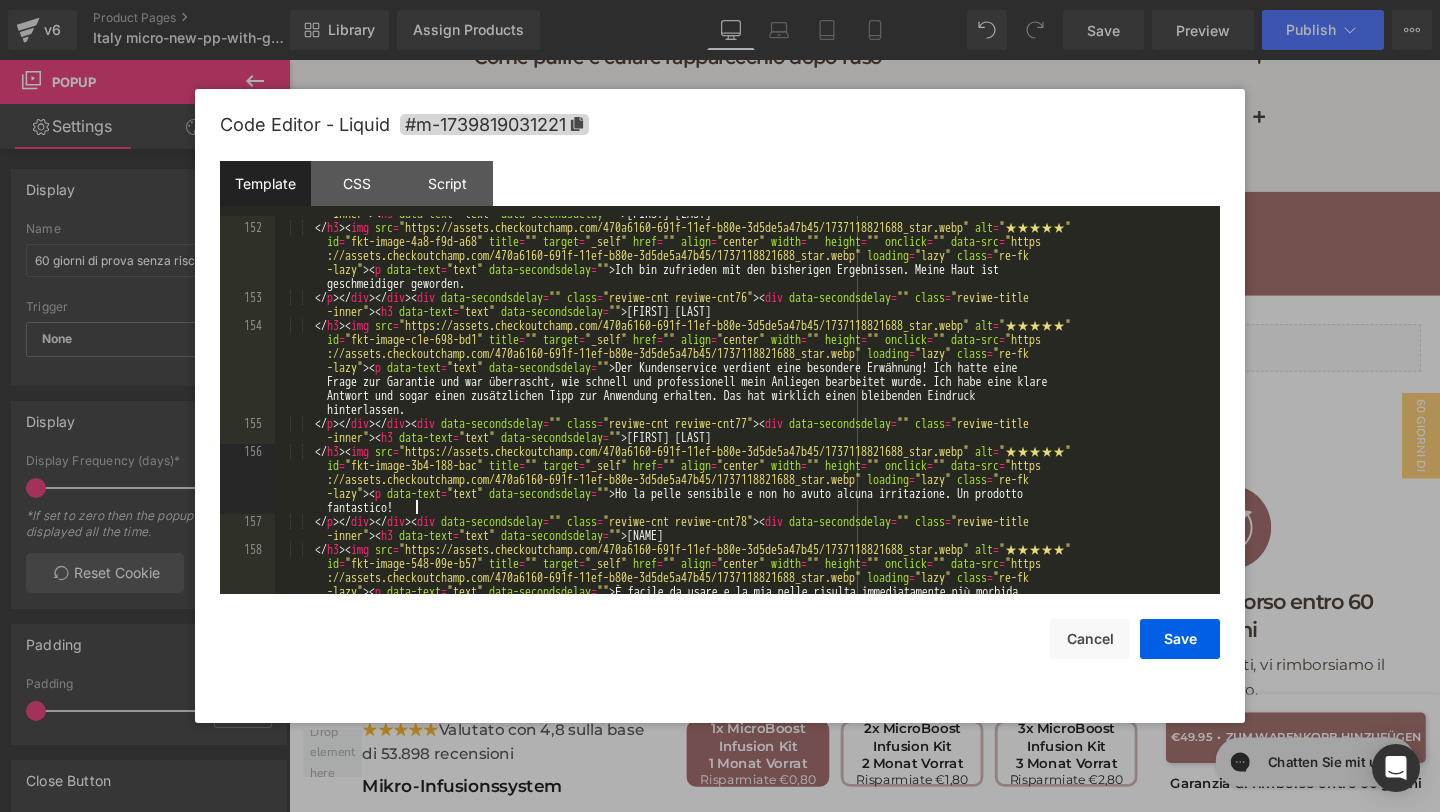 scroll, scrollTop: 7654, scrollLeft: 0, axis: vertical 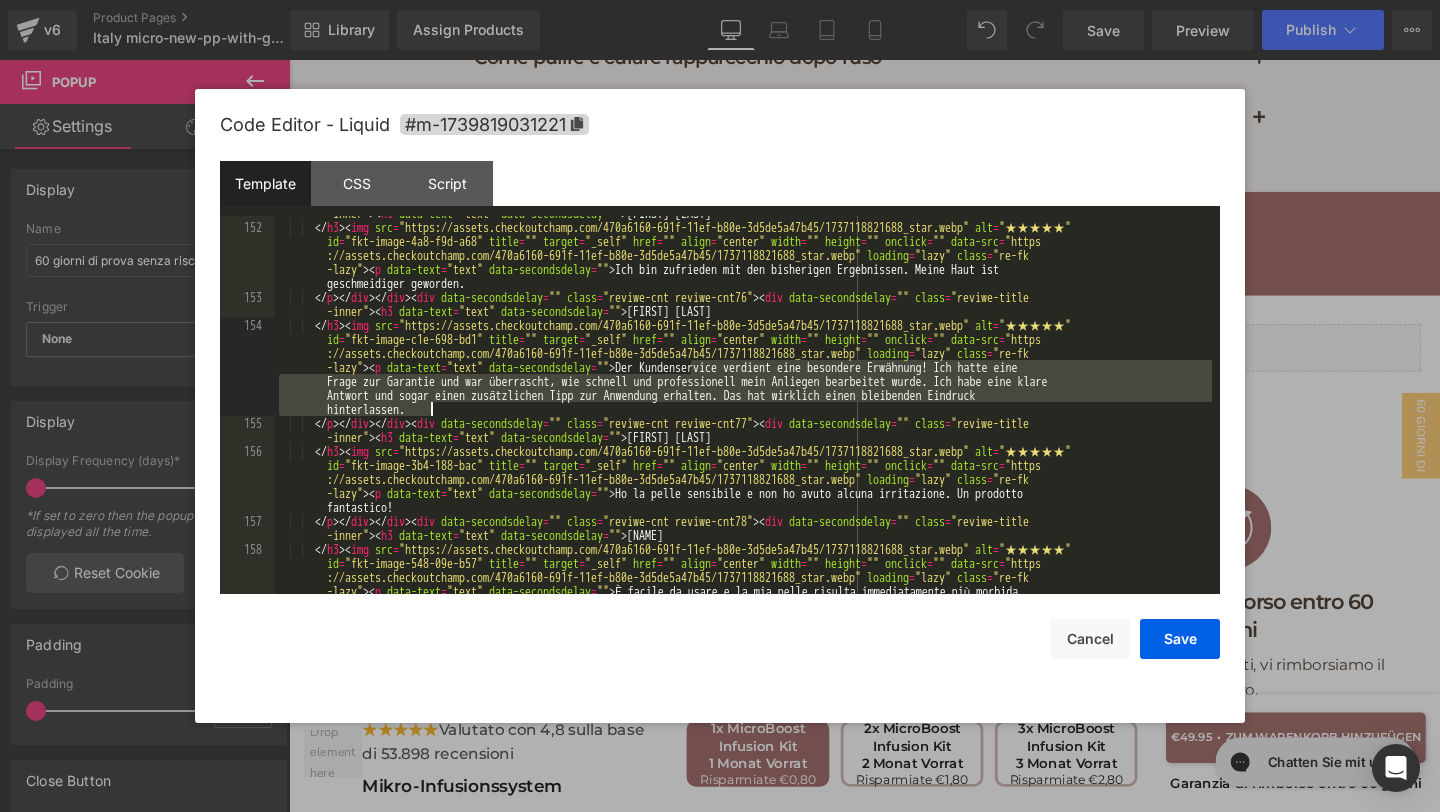 drag, startPoint x: 688, startPoint y: 367, endPoint x: 741, endPoint y: 405, distance: 65.21503 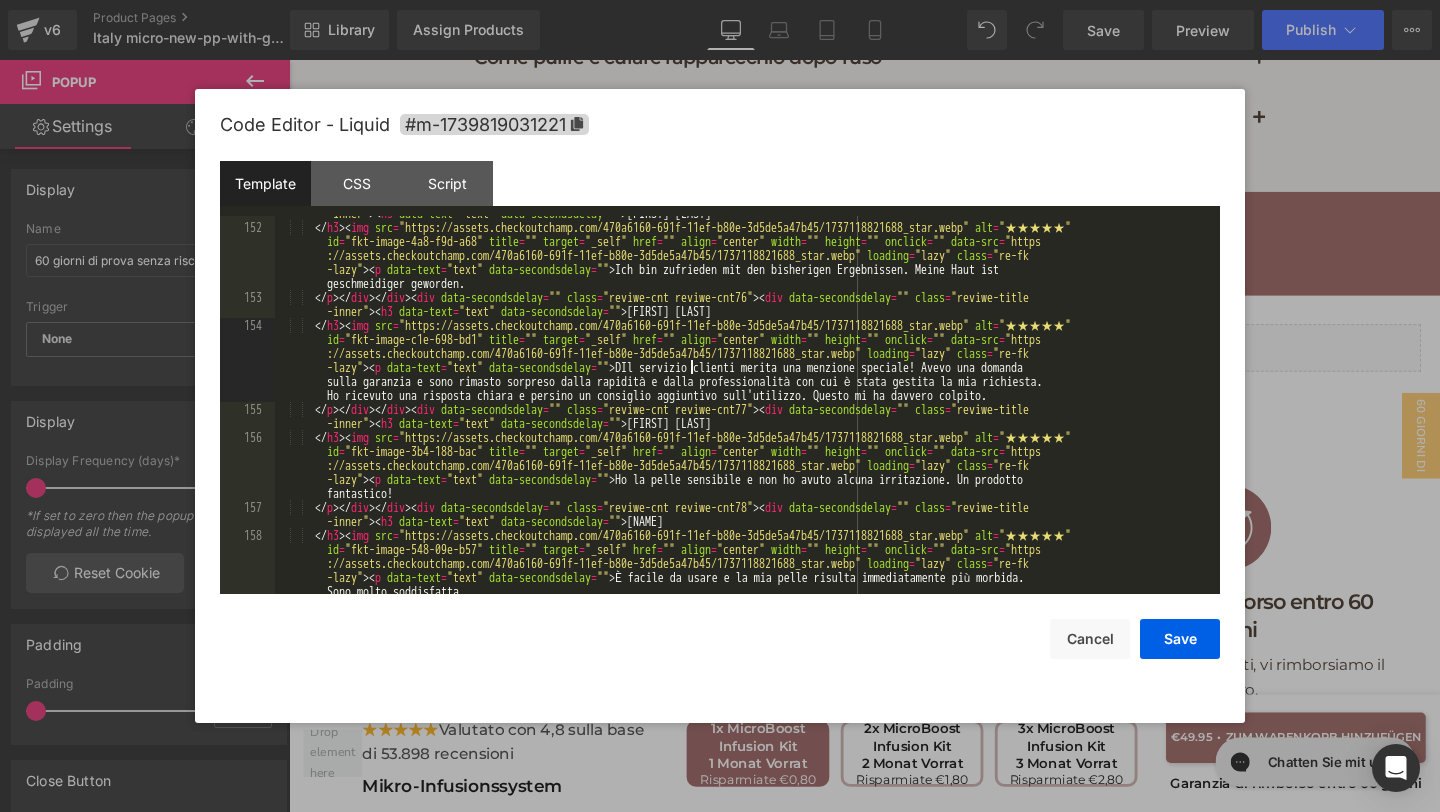 click on "</ p > </ div > </ div > < div   data-secondsdelay = ""   class = "reviwe-cnt reviwe-cnt75" > < div   data-secondsdelay = ""   class = "reviwe-title          -inner" > < h3   data-text = "text"   data-secondsdelay = "" > [FIRST] [LAST]          </ h3 > < img   src = "https://assets.checkoutchamp.com/470a6160-691f-11ef-b80e-3d5de5a47b45/1737118821688_star.webp"   alt = "★★★★★"           id = "fkt-image-4a8-f9d-a68"   title = ""   target = "_self"   href = ""   align = "center"   width = ""   height = ""   onclick = ""   data-src = "https           ://assets.checkoutchamp.com/470a6160-691f-11ef-b80e-3d5de5a47b45/1737118821688_star.webp"   loading = "lazy"   class = "re-fk           -lazy" > < p   data-text = "text"   data-secondsdelay = "" > Ich bin zufrieden mit den bisherigen Ergebnissen. Meine Haut ist           geschmeidiger geworden.          </ p > </ div > </ div > < div   data-secondsdelay = ""   class = "reviwe-cnt reviwe-cnt76" > < div   = """ at bounding box center [743, 430] 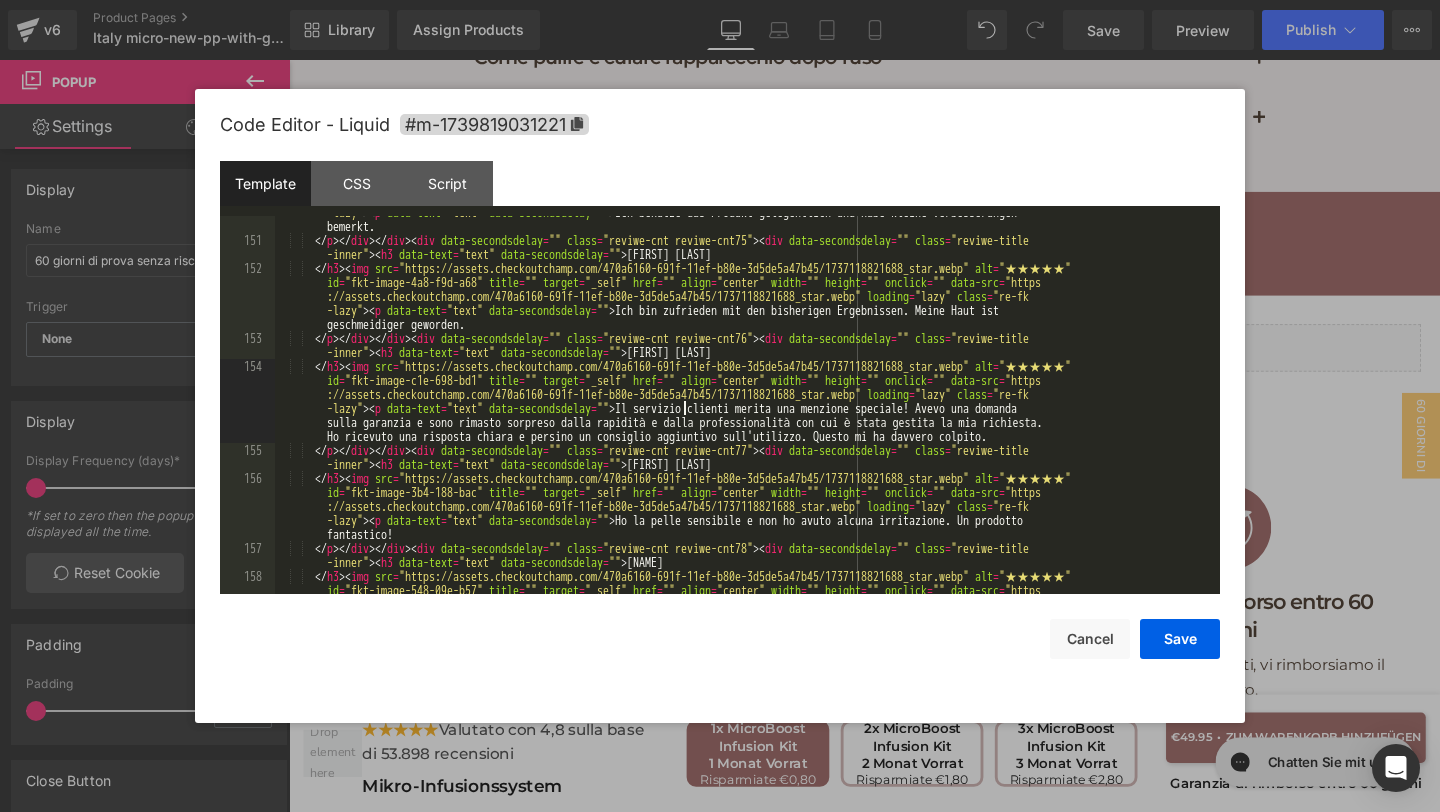 scroll, scrollTop: 7613, scrollLeft: 0, axis: vertical 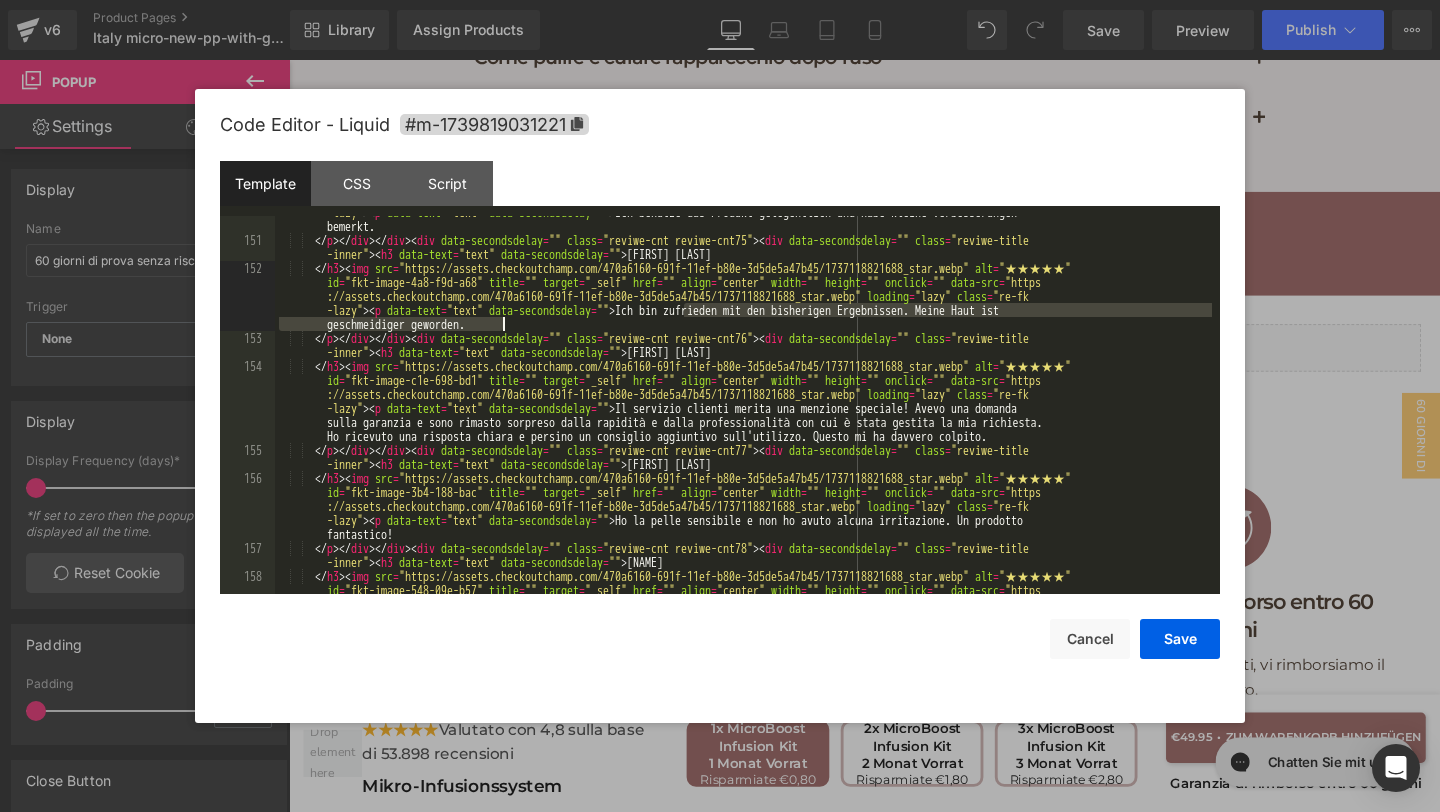 drag, startPoint x: 687, startPoint y: 309, endPoint x: 723, endPoint y: 319, distance: 37.363083 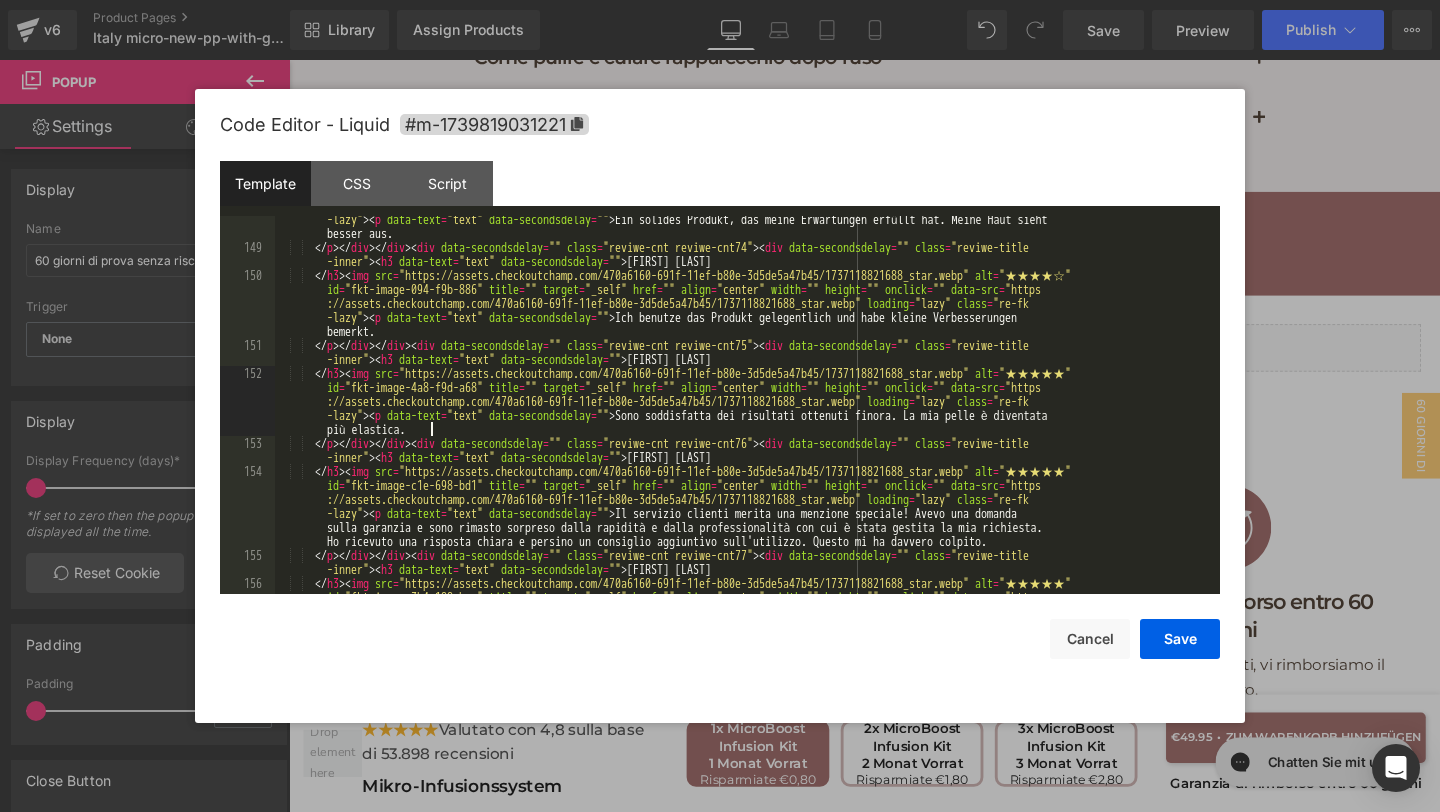 scroll, scrollTop: 7477, scrollLeft: 0, axis: vertical 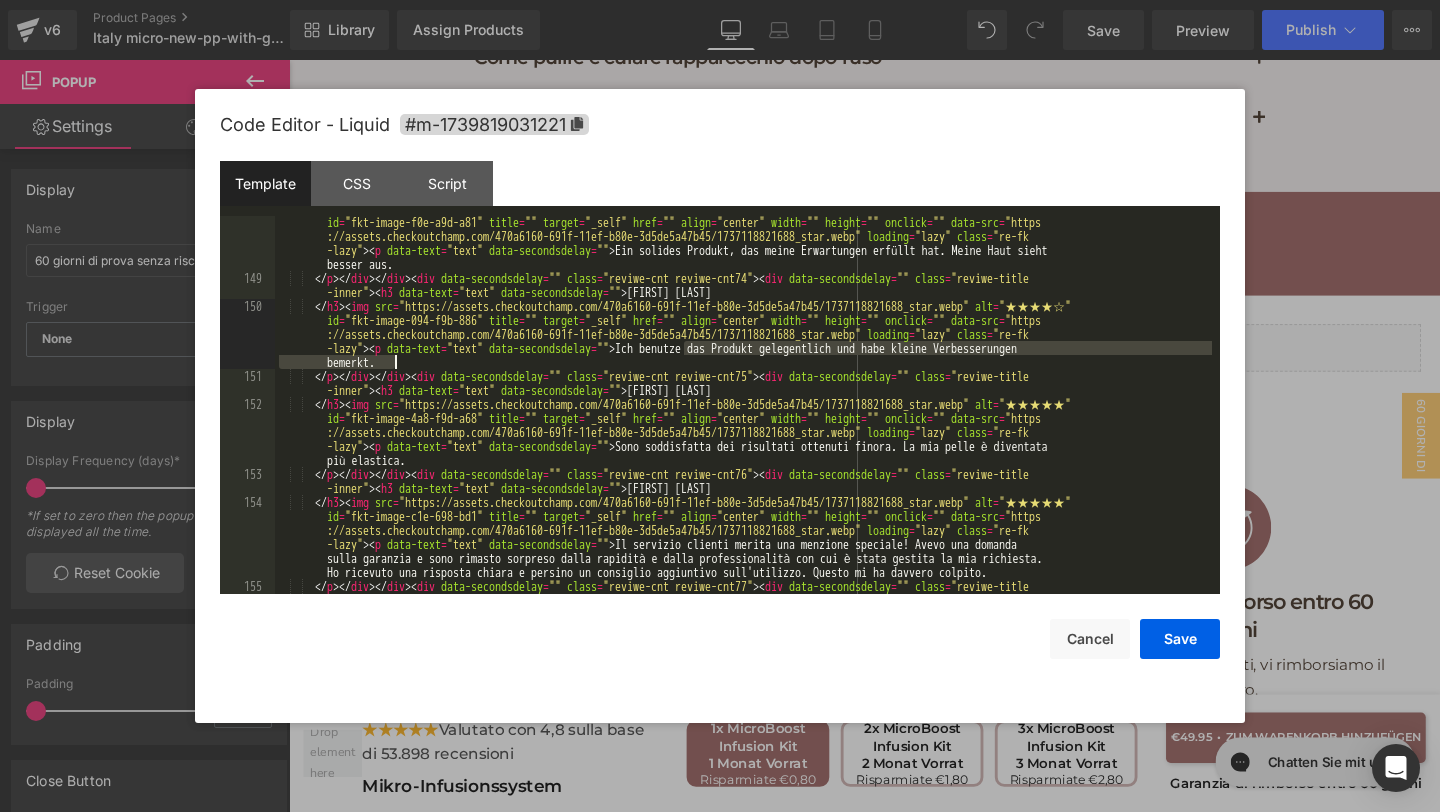 drag, startPoint x: 683, startPoint y: 354, endPoint x: 707, endPoint y: 360, distance: 24.738634 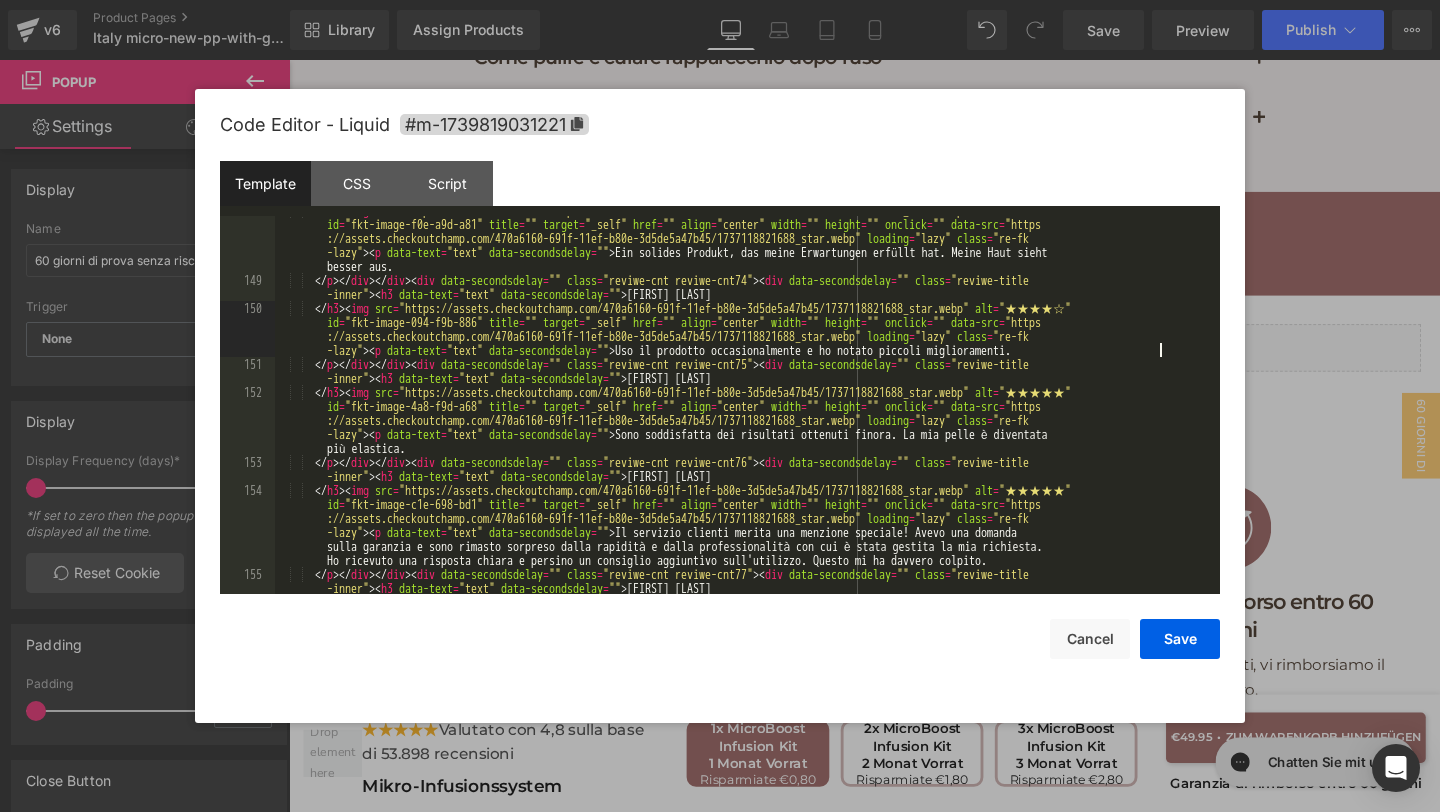scroll, scrollTop: 7397, scrollLeft: 0, axis: vertical 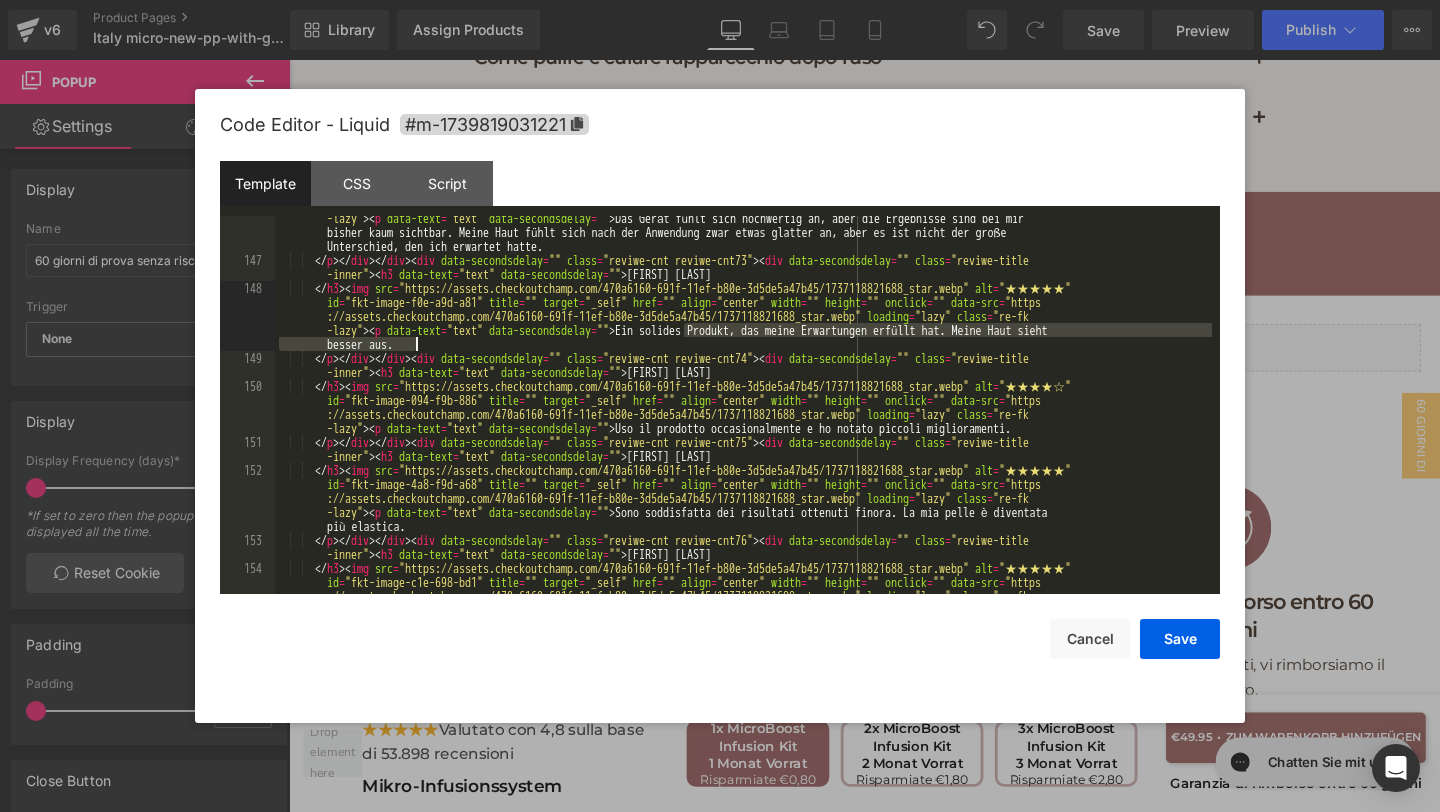 drag, startPoint x: 680, startPoint y: 329, endPoint x: 703, endPoint y: 345, distance: 28.01785 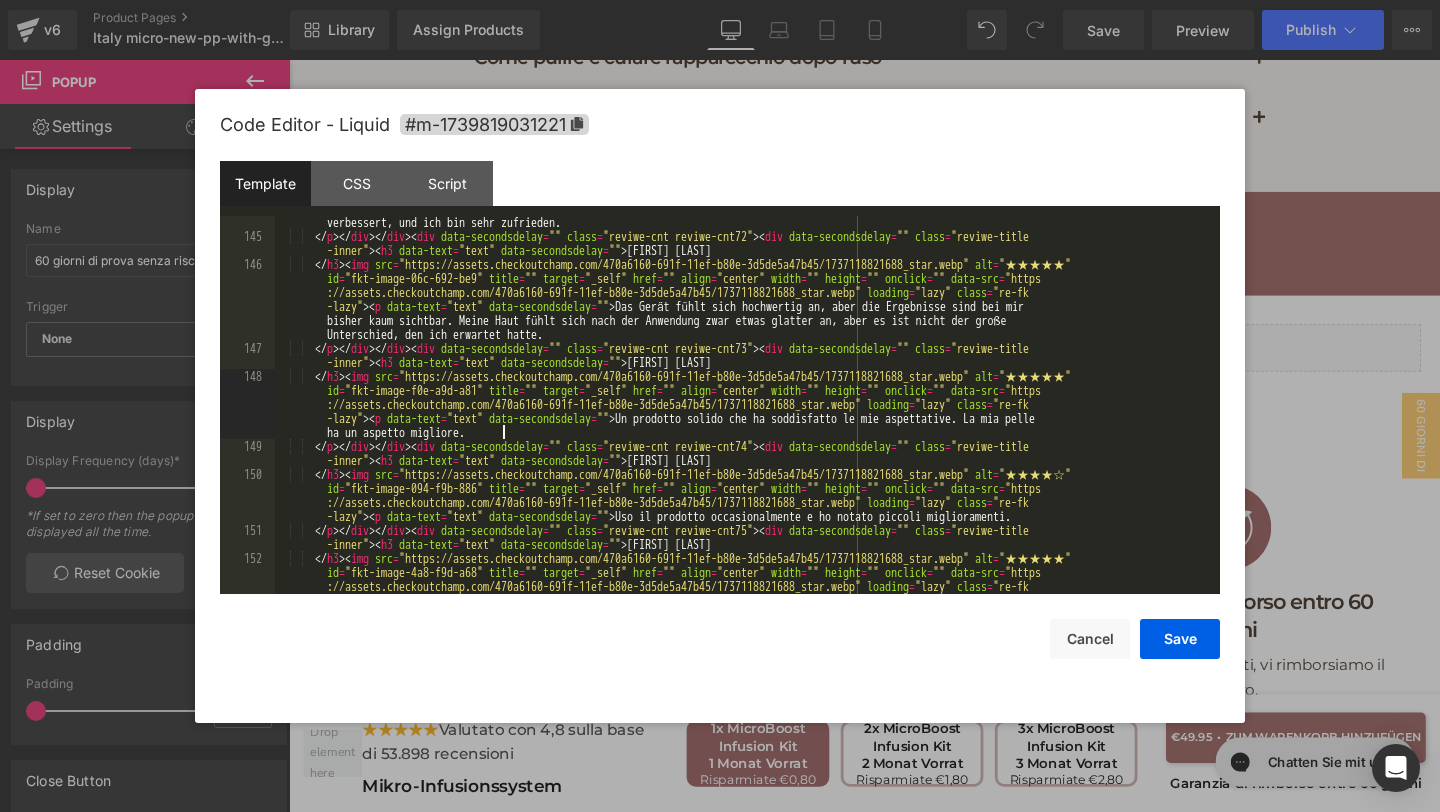 scroll, scrollTop: 7283, scrollLeft: 0, axis: vertical 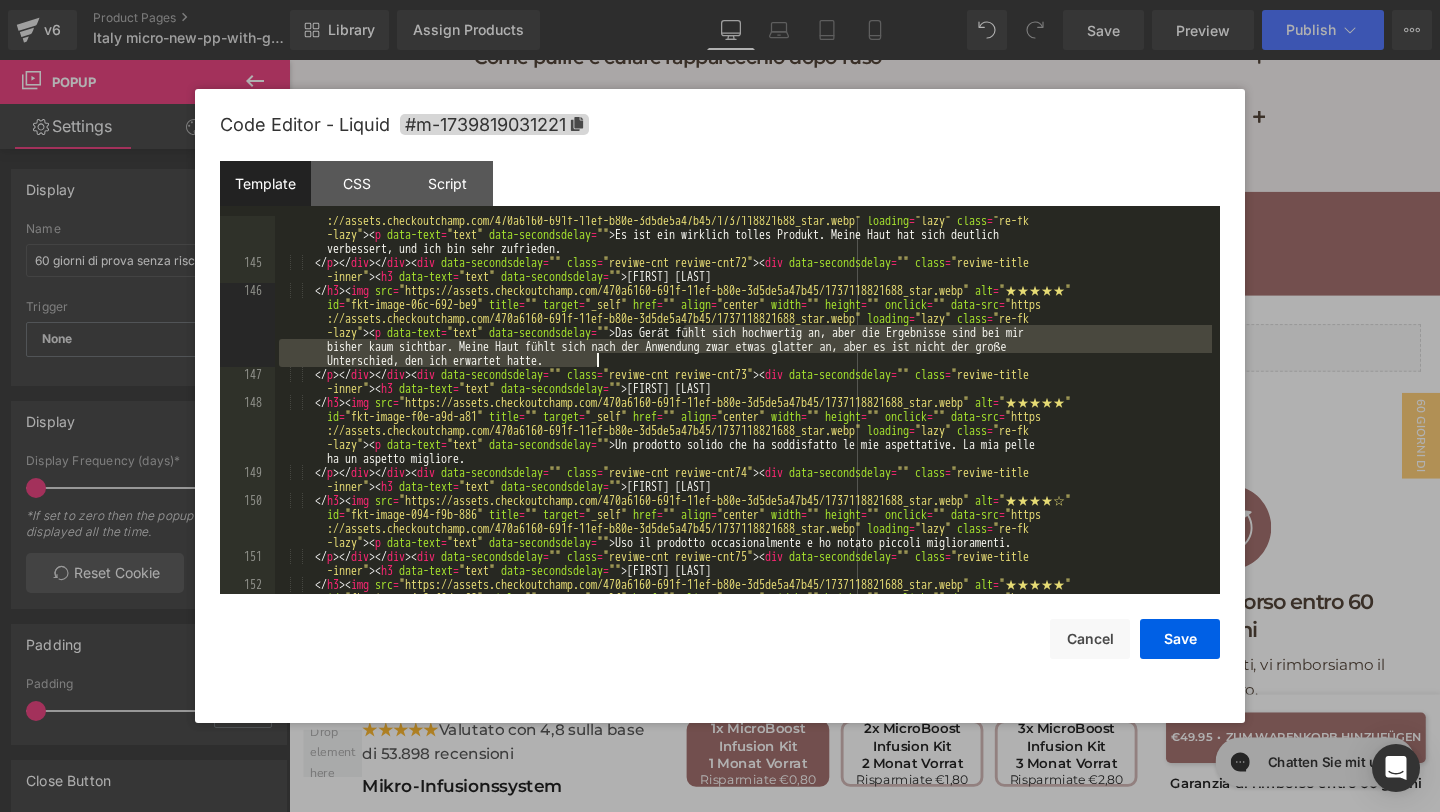 drag, startPoint x: 681, startPoint y: 336, endPoint x: 682, endPoint y: 360, distance: 24.020824 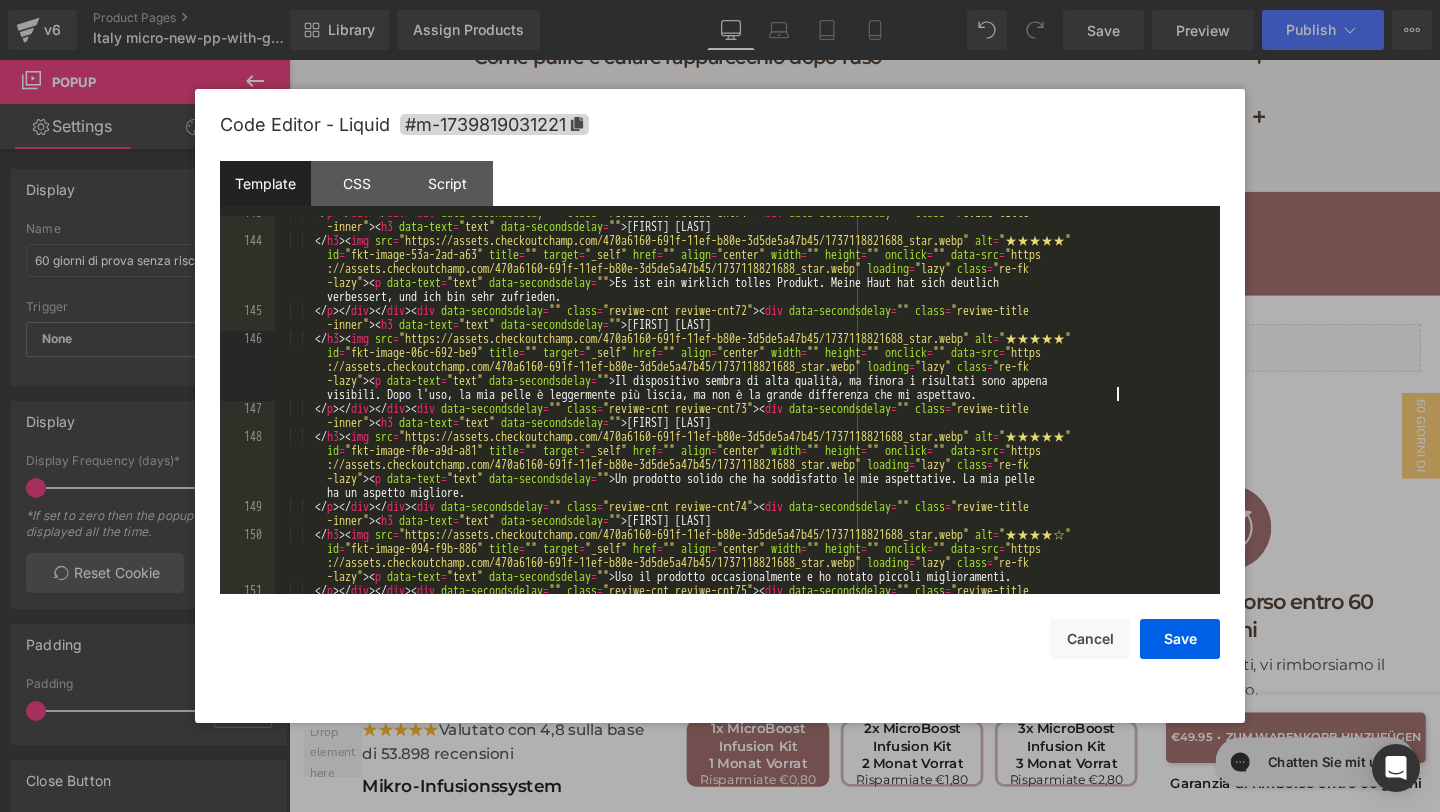 scroll, scrollTop: 7234, scrollLeft: 0, axis: vertical 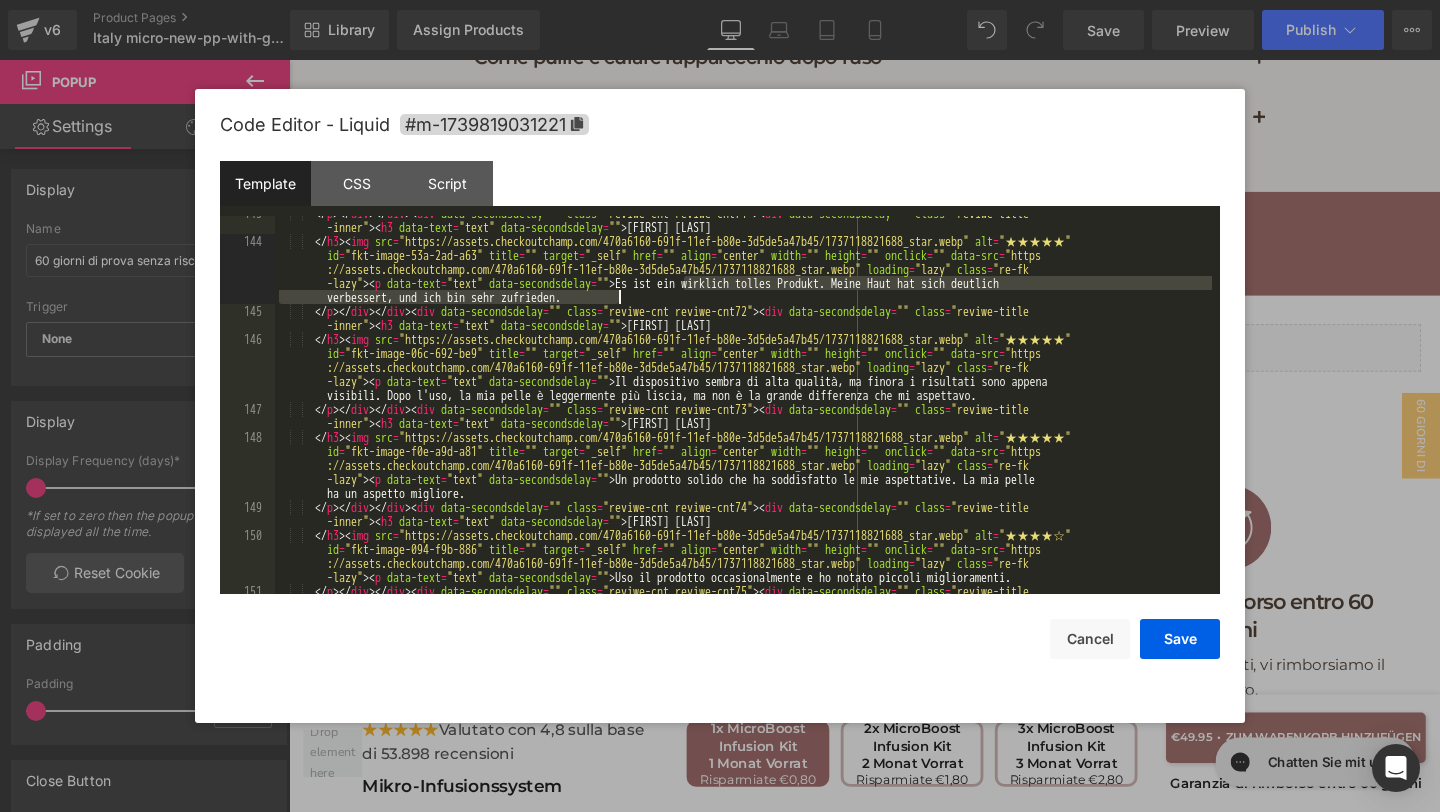 drag, startPoint x: 684, startPoint y: 286, endPoint x: 688, endPoint y: 297, distance: 11.7046995 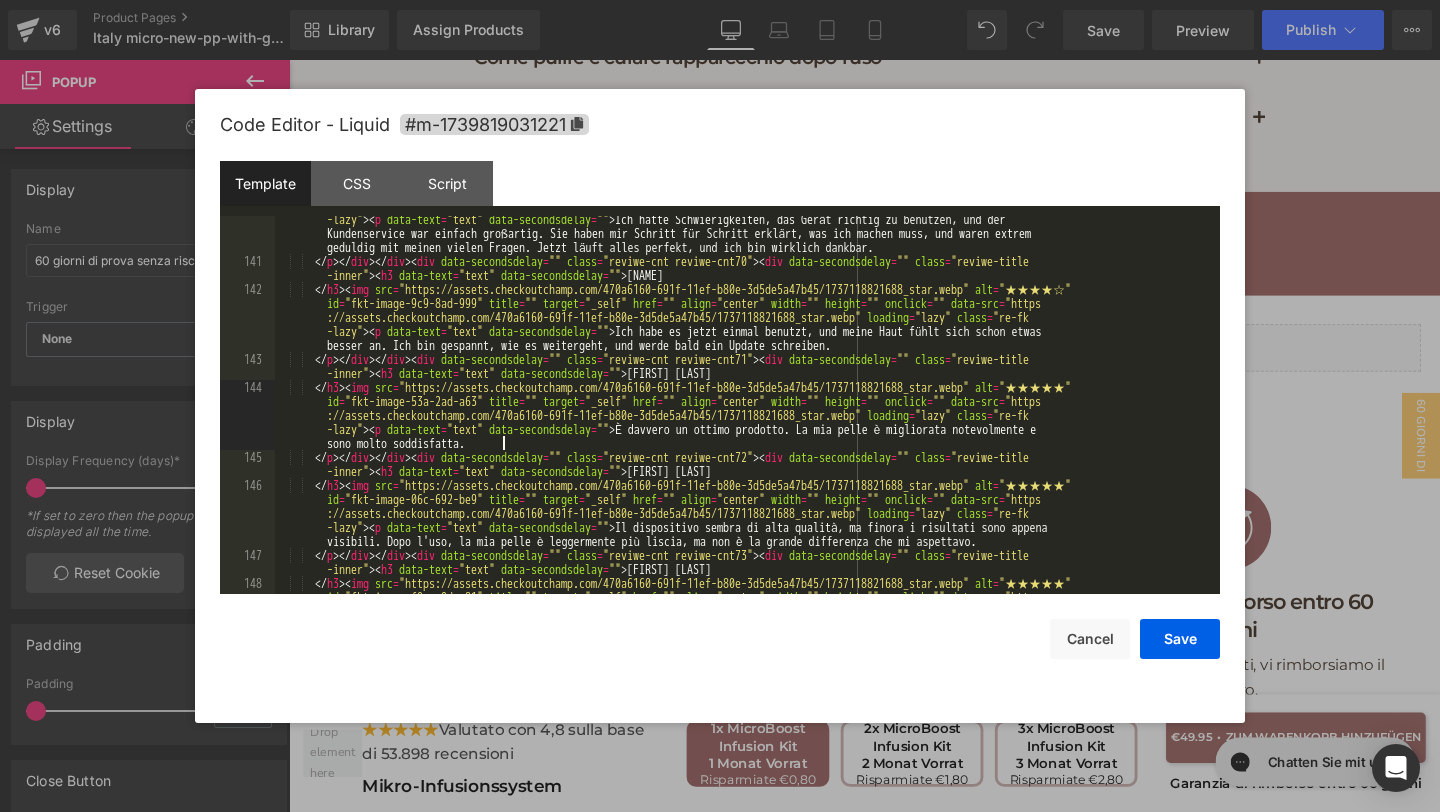 scroll, scrollTop: 7088, scrollLeft: 0, axis: vertical 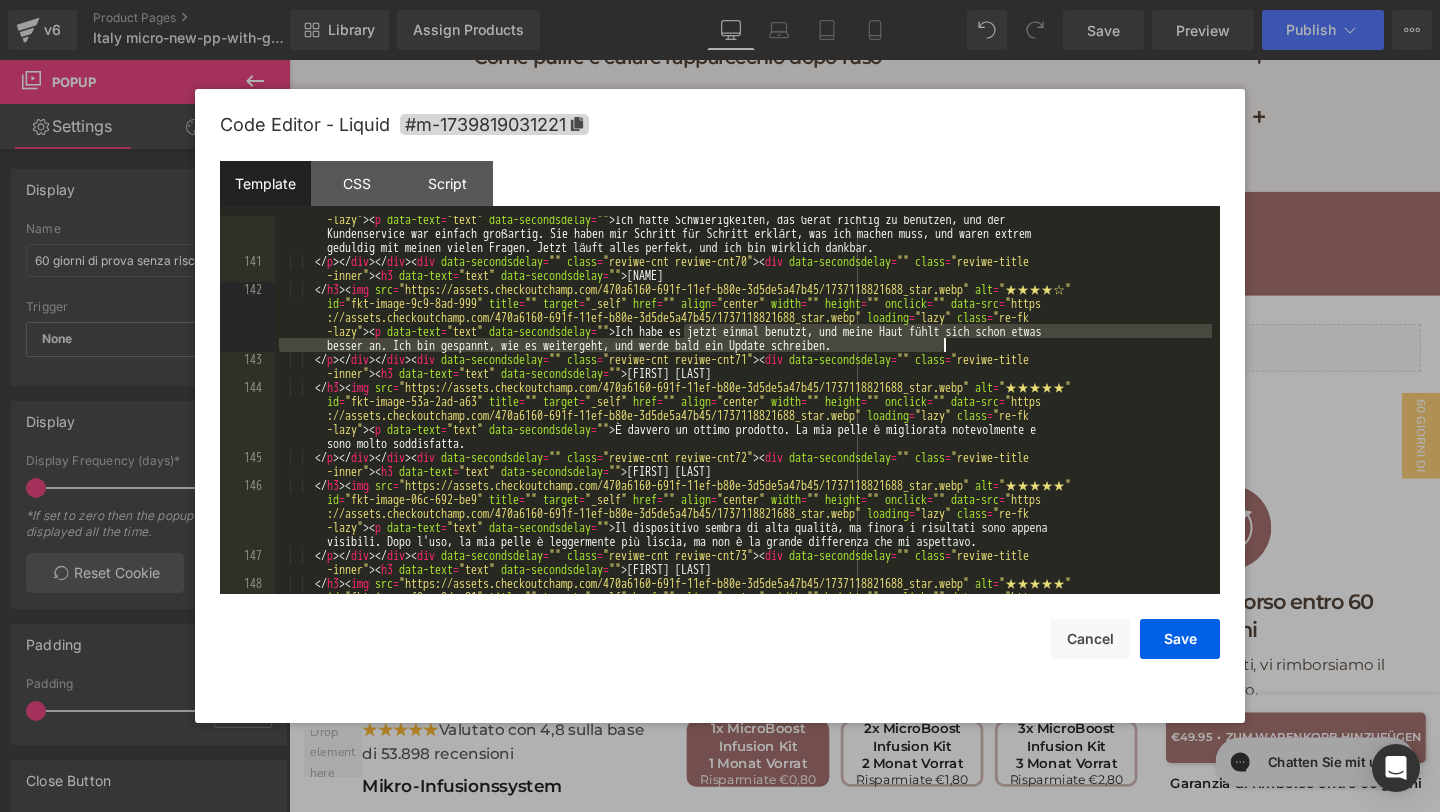 drag, startPoint x: 687, startPoint y: 333, endPoint x: 952, endPoint y: 350, distance: 265.5447 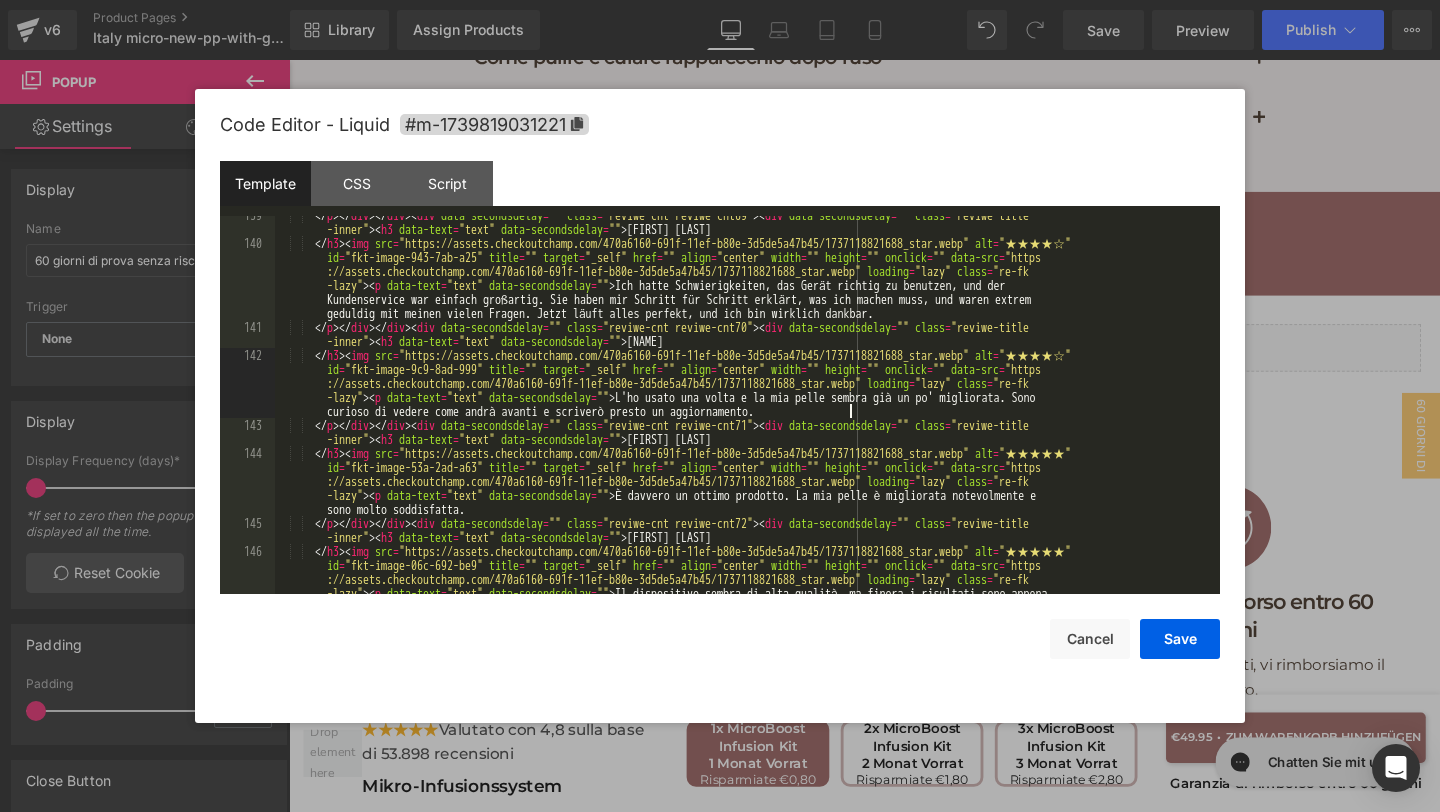 scroll, scrollTop: 6920, scrollLeft: 0, axis: vertical 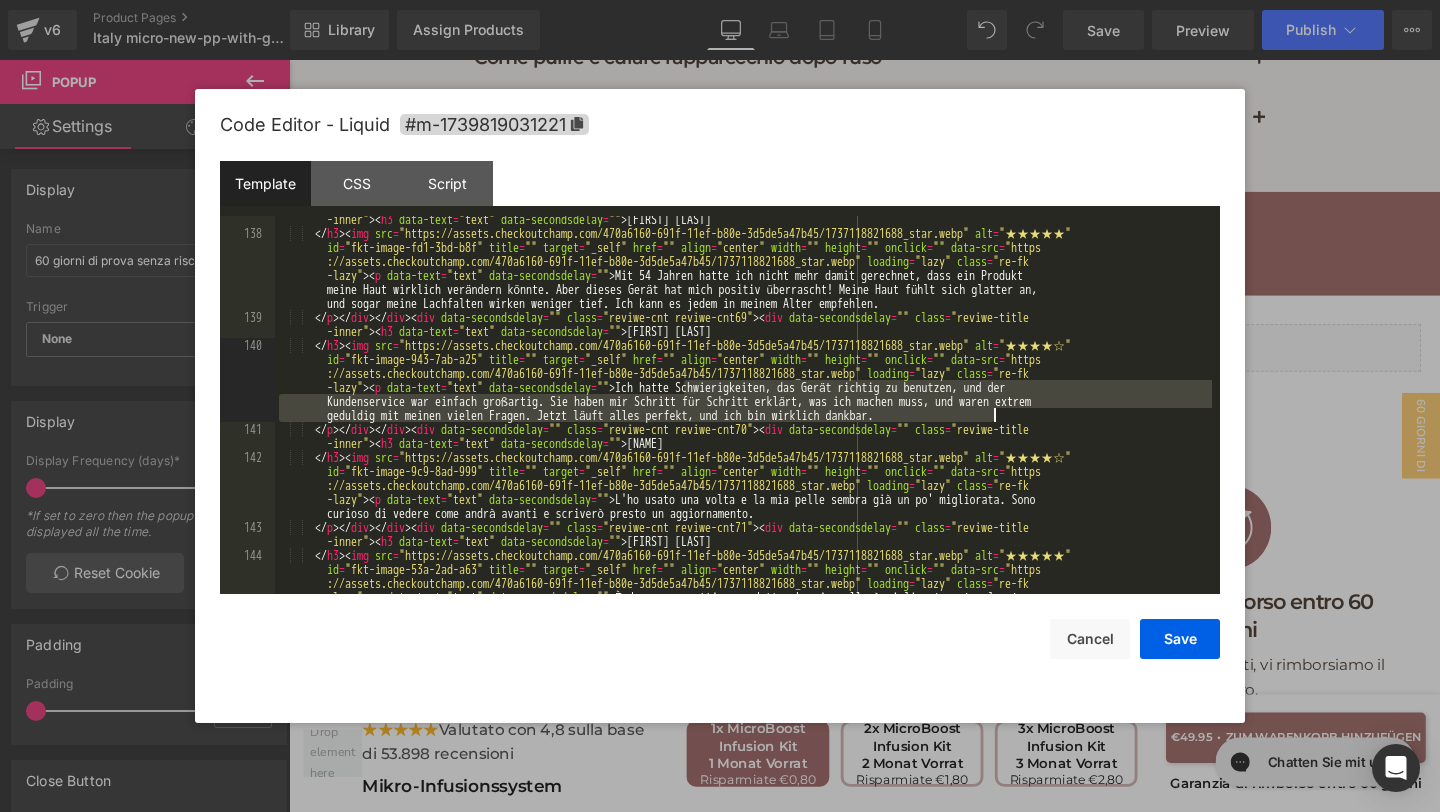 drag, startPoint x: 682, startPoint y: 388, endPoint x: 1023, endPoint y: 410, distance: 341.70895 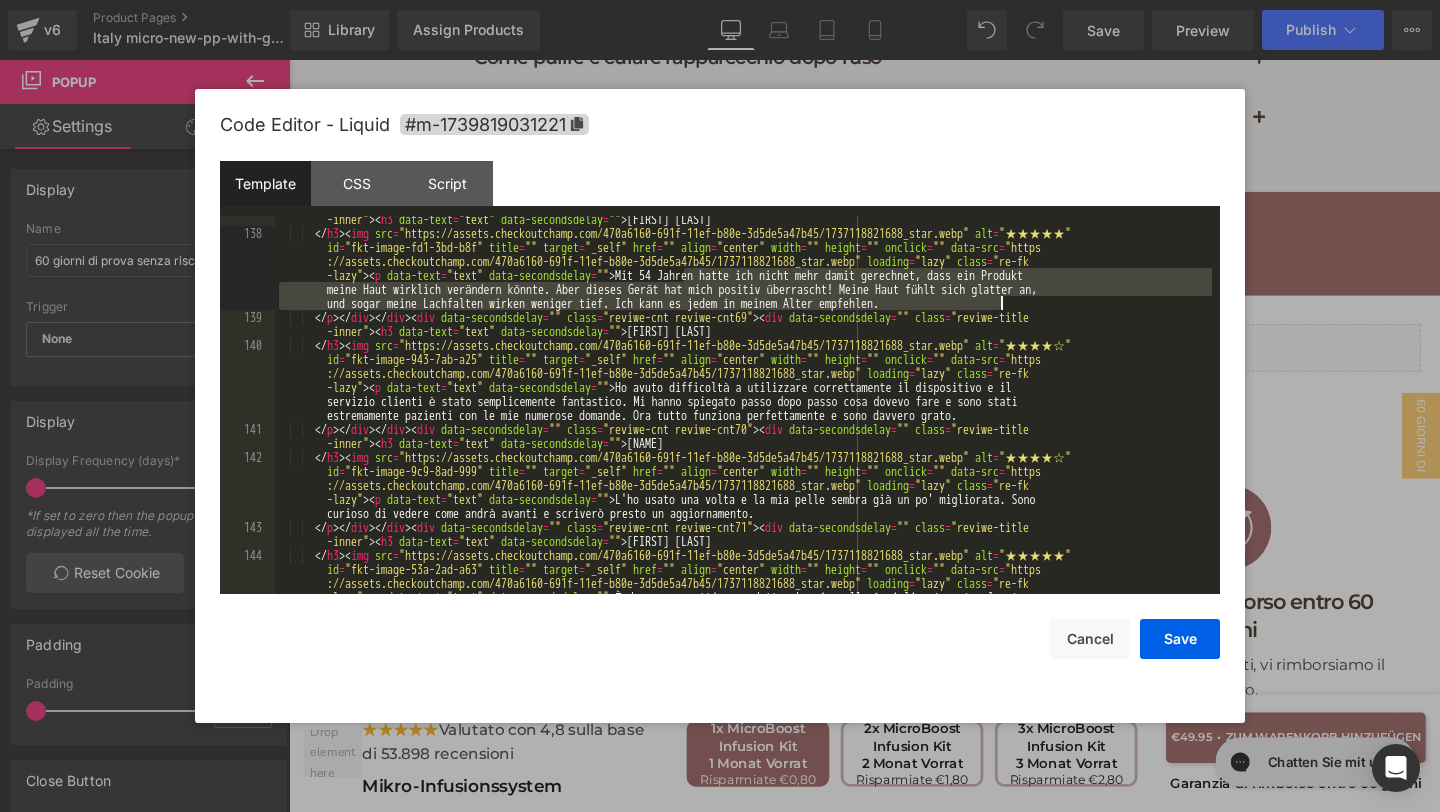 drag, startPoint x: 681, startPoint y: 275, endPoint x: 1000, endPoint y: 302, distance: 320.1406 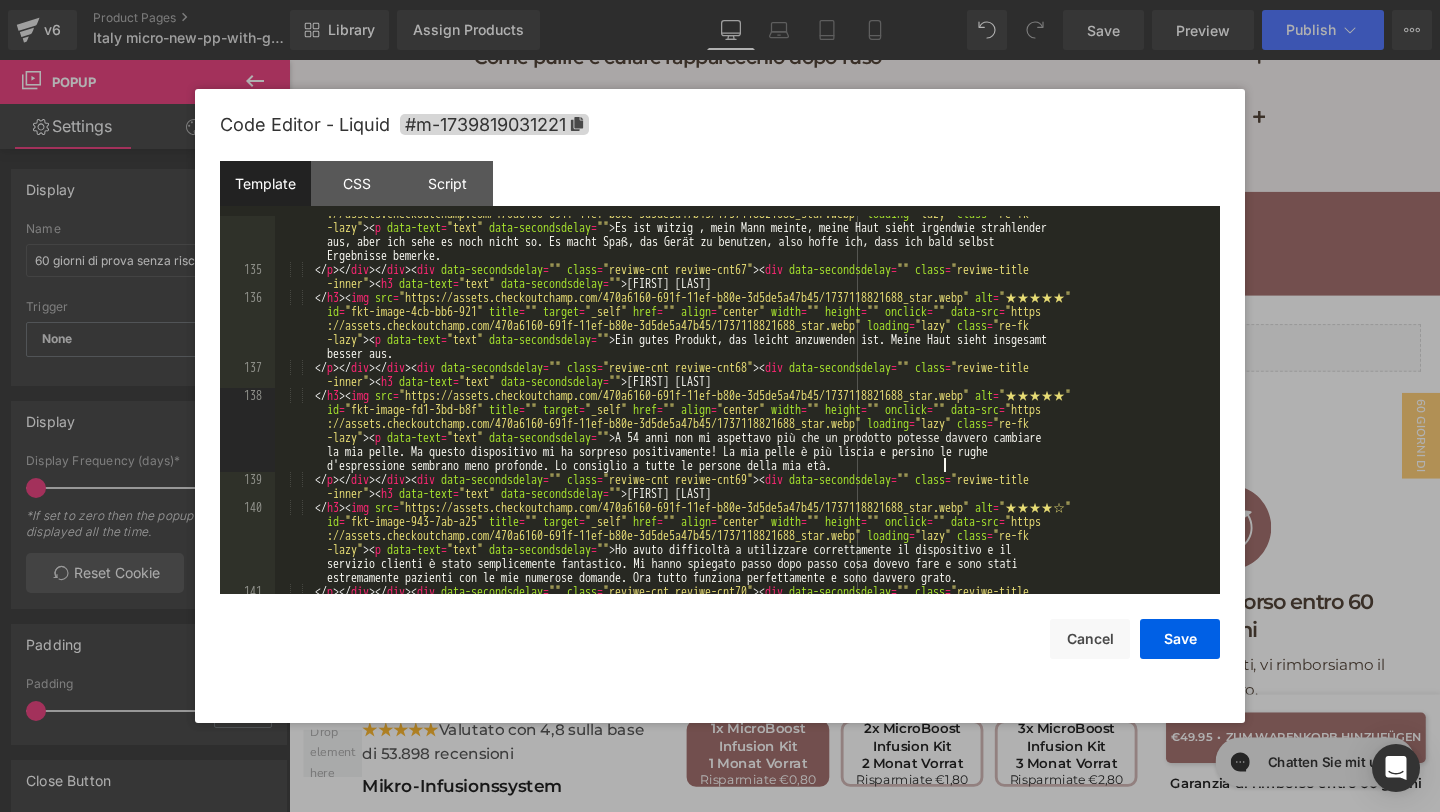 scroll, scrollTop: 6748, scrollLeft: 0, axis: vertical 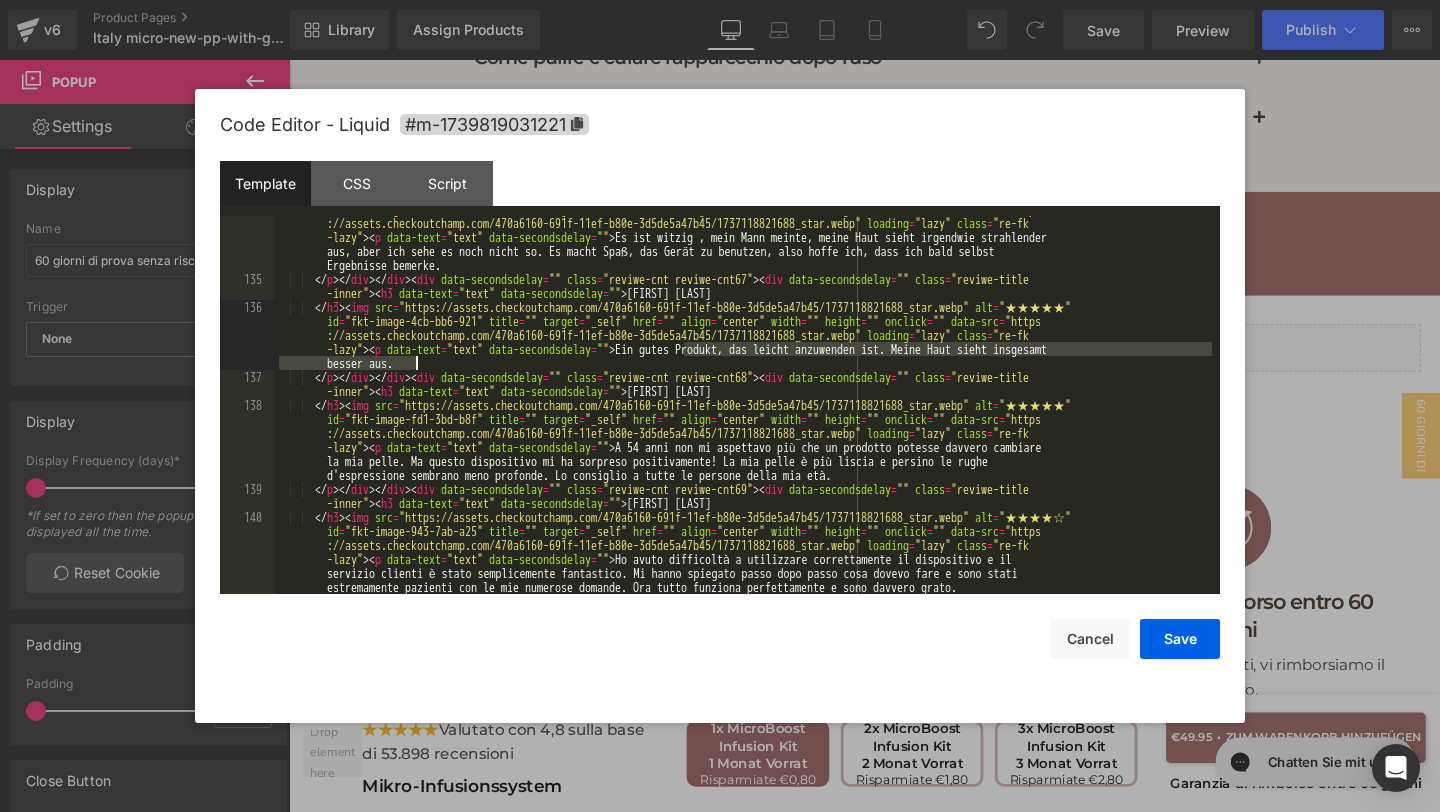 drag, startPoint x: 685, startPoint y: 352, endPoint x: 707, endPoint y: 366, distance: 26.076809 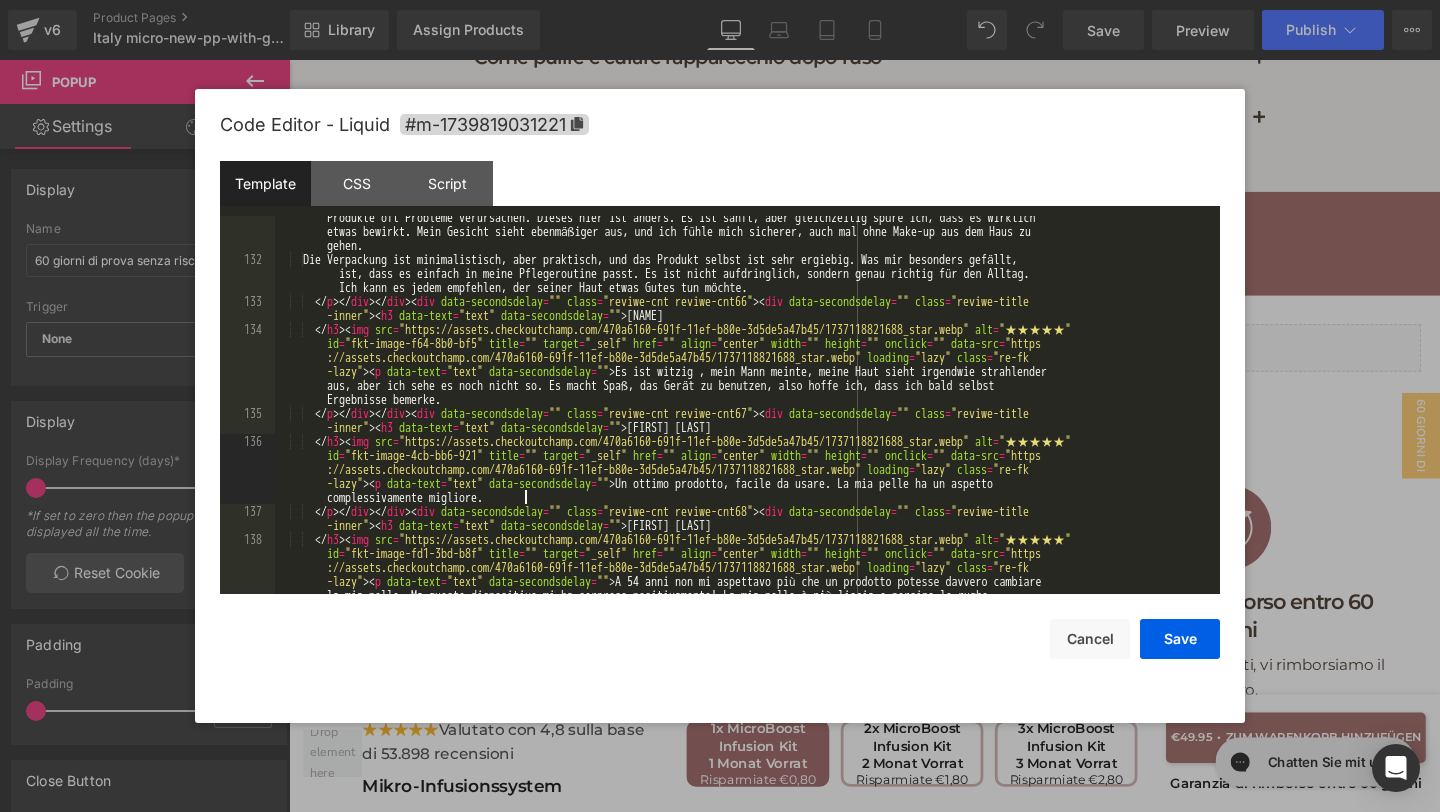 scroll, scrollTop: 6605, scrollLeft: 0, axis: vertical 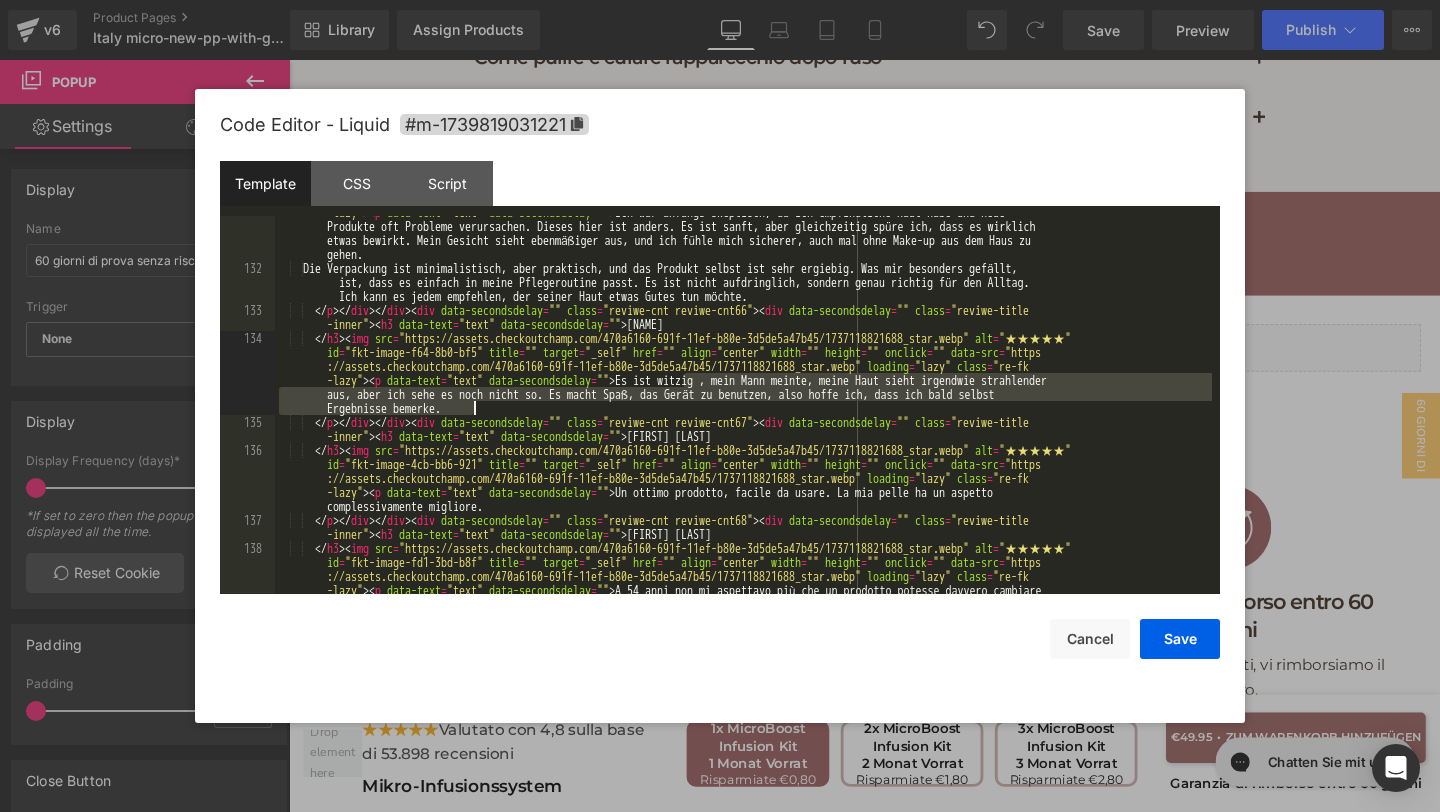 drag, startPoint x: 684, startPoint y: 380, endPoint x: 688, endPoint y: 406, distance: 26.305893 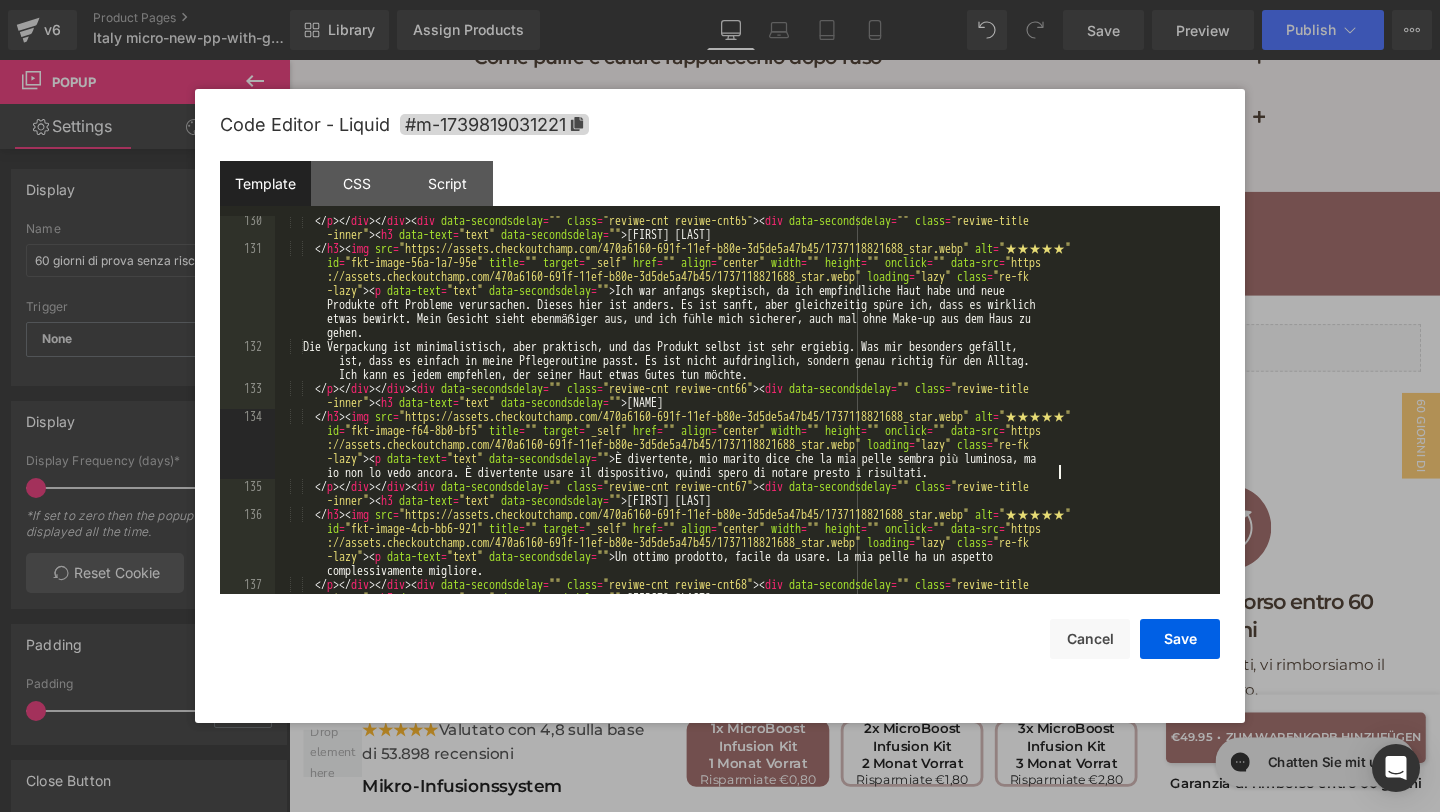 scroll, scrollTop: 6526, scrollLeft: 0, axis: vertical 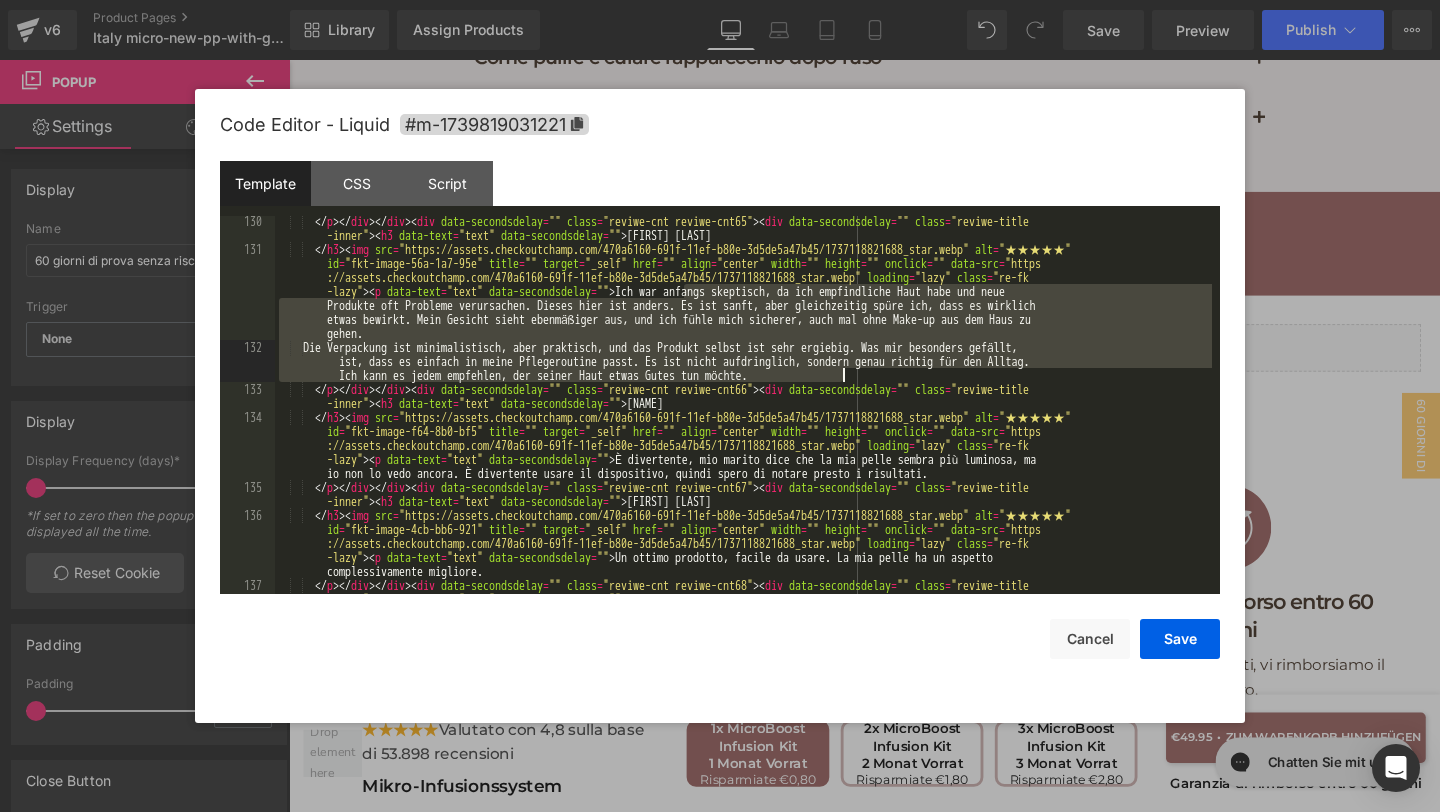drag, startPoint x: 684, startPoint y: 289, endPoint x: 844, endPoint y: 375, distance: 181.64801 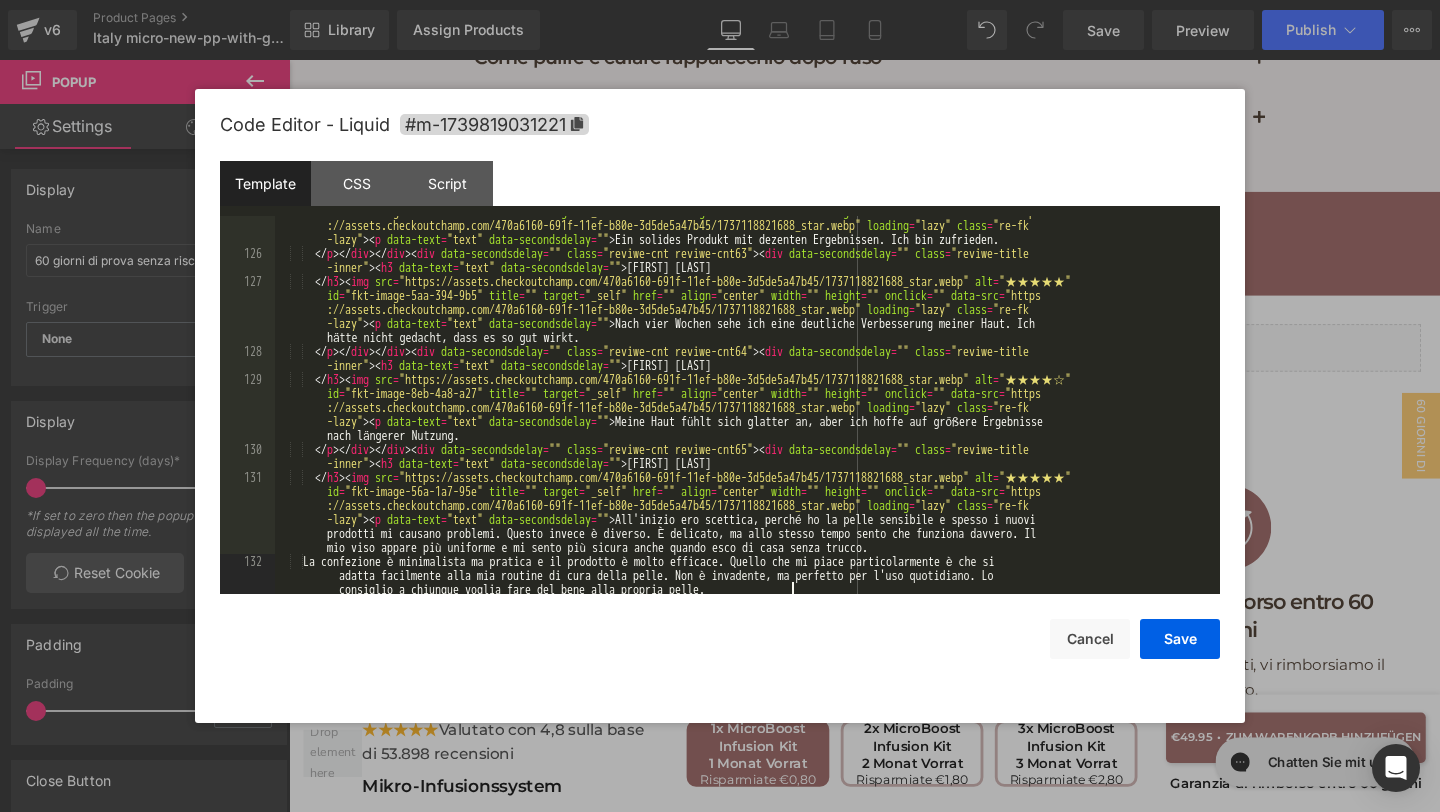 scroll, scrollTop: 6298, scrollLeft: 0, axis: vertical 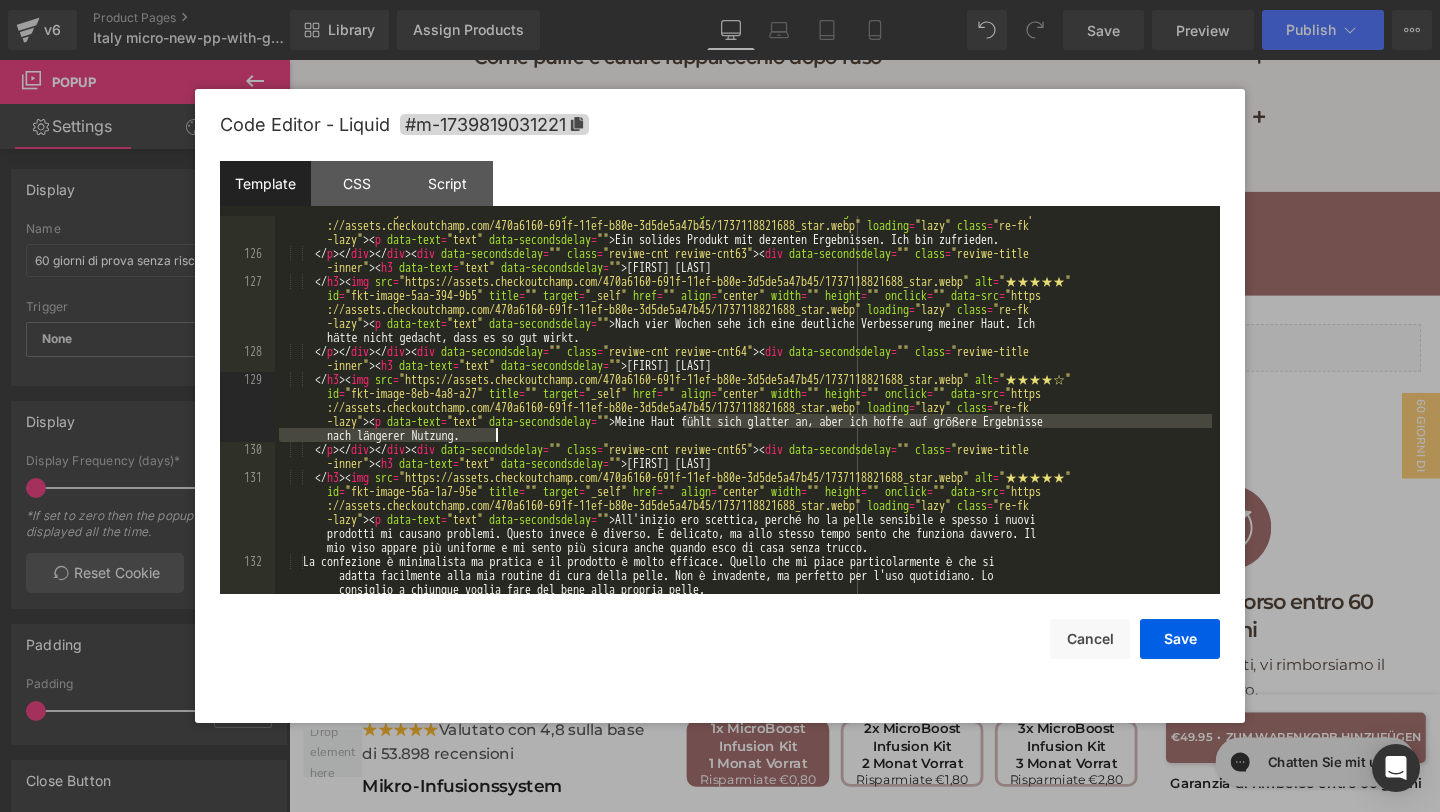 drag, startPoint x: 680, startPoint y: 420, endPoint x: 702, endPoint y: 435, distance: 26.627054 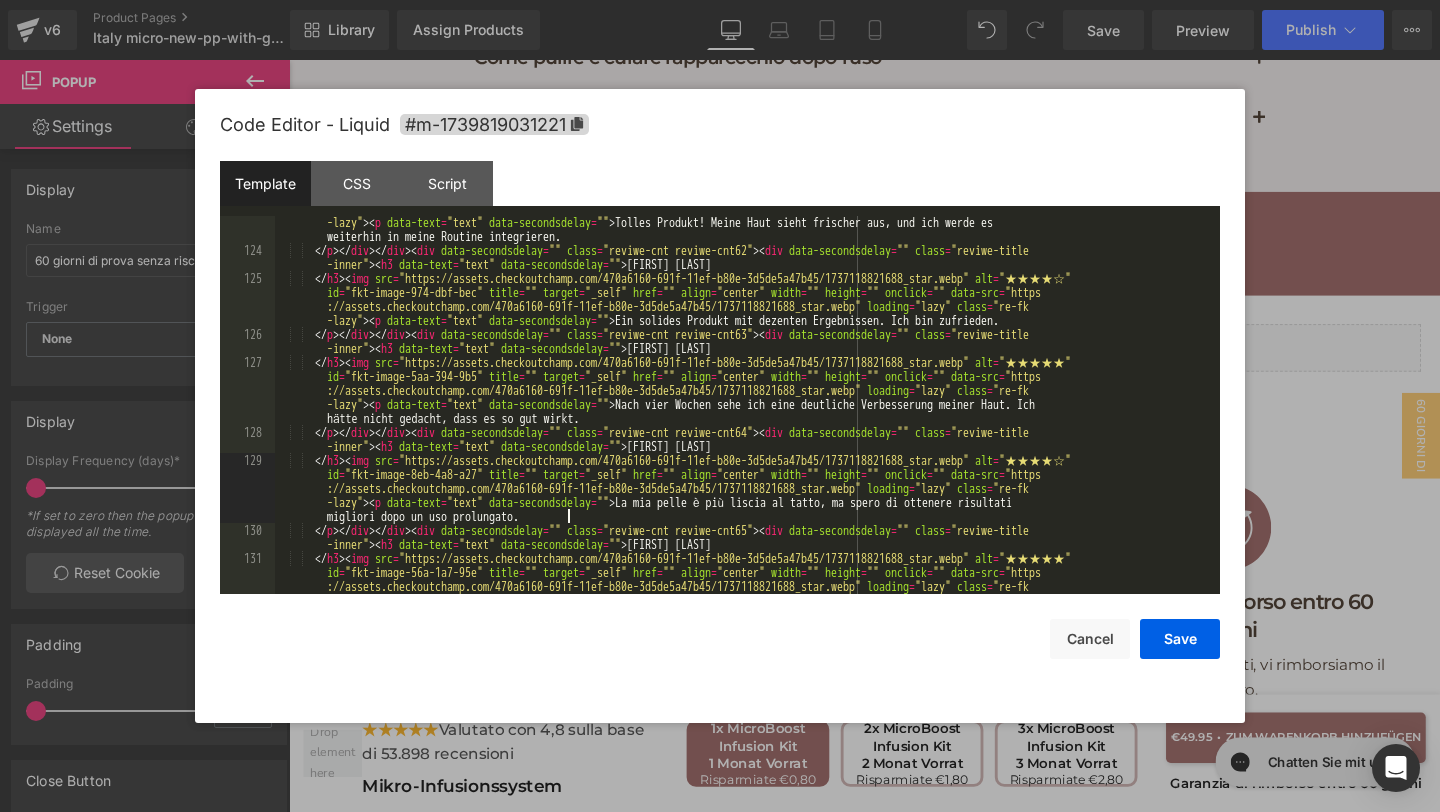 scroll, scrollTop: 6211, scrollLeft: 0, axis: vertical 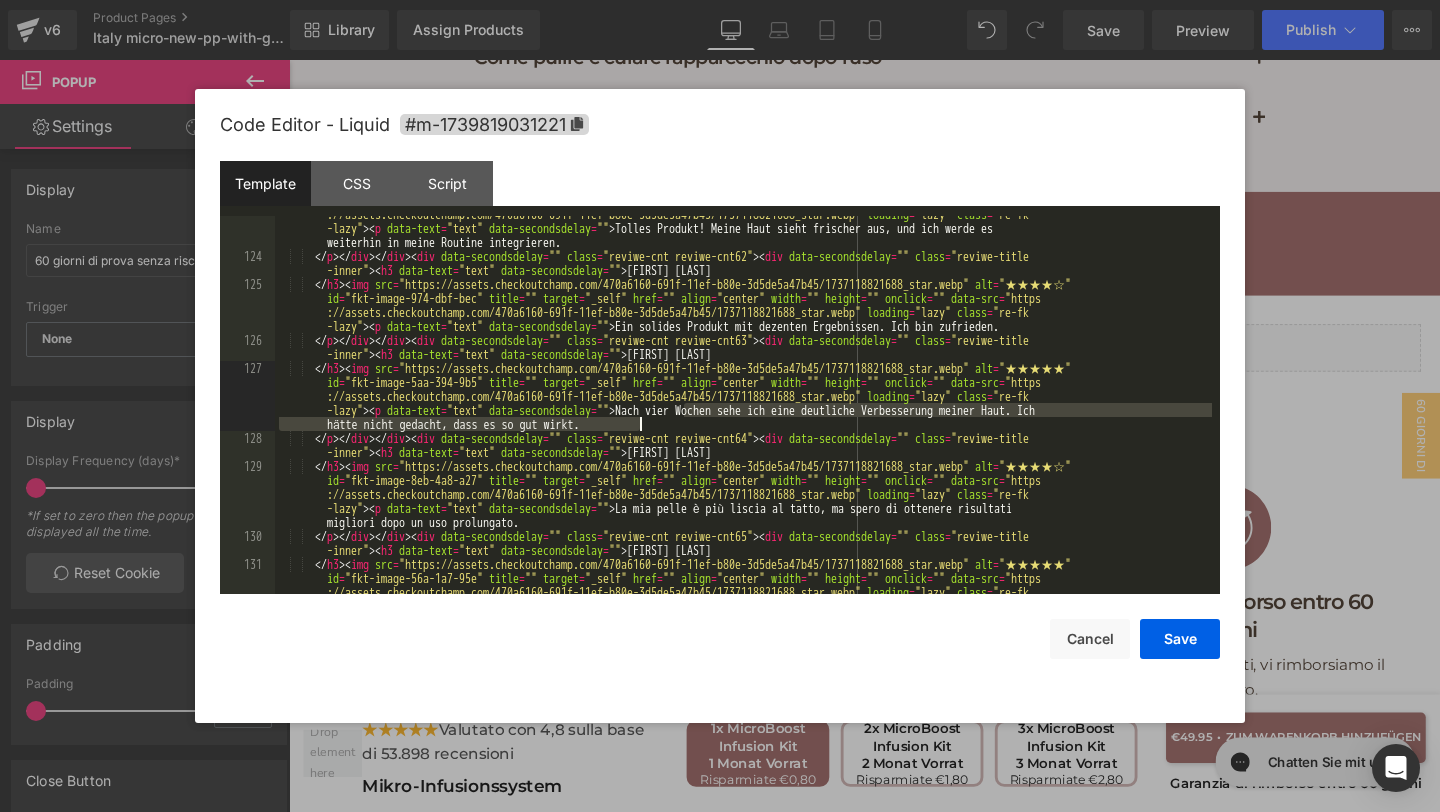 drag, startPoint x: 680, startPoint y: 415, endPoint x: 697, endPoint y: 432, distance: 24.04163 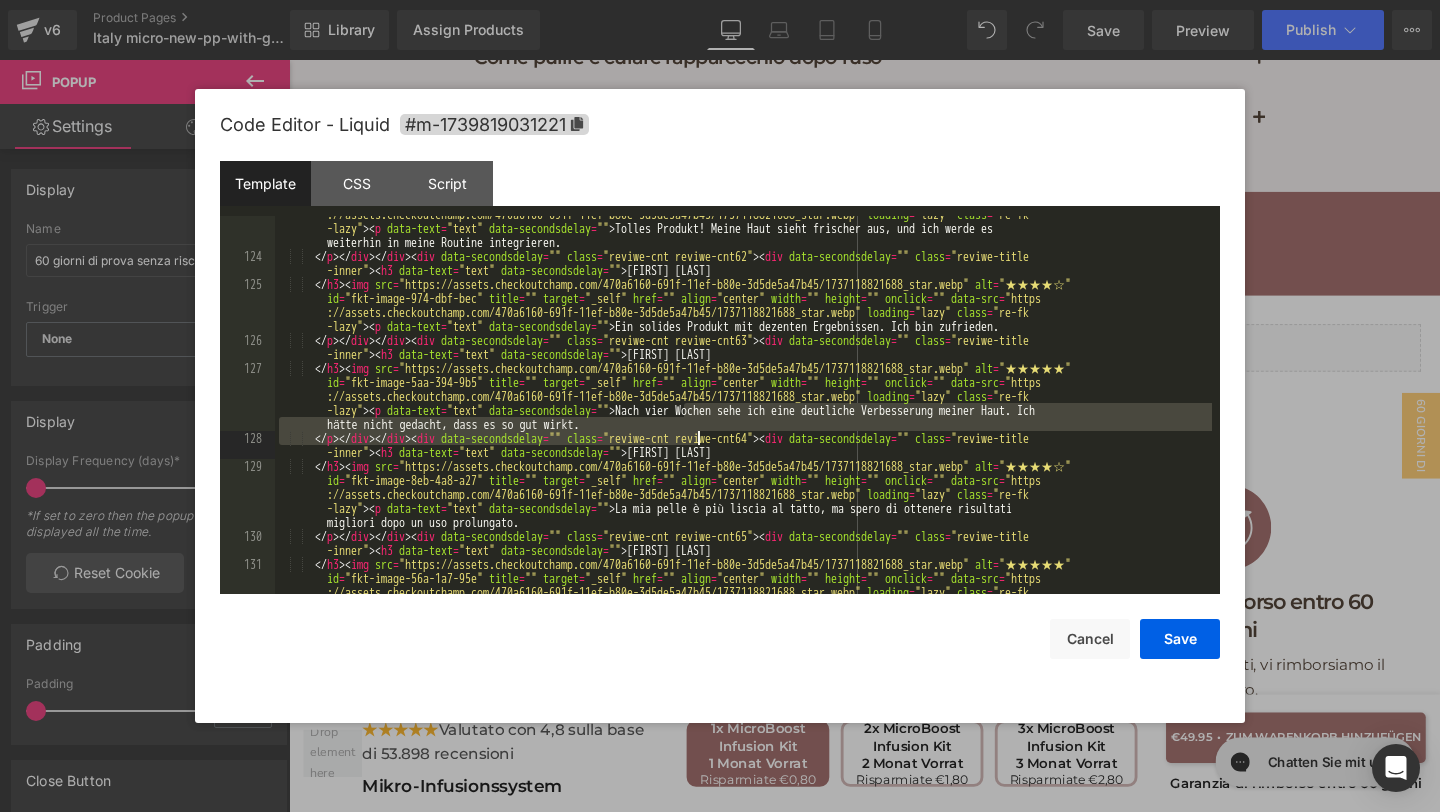 click on "[FIRST] [LAST]" at bounding box center (743, 445) 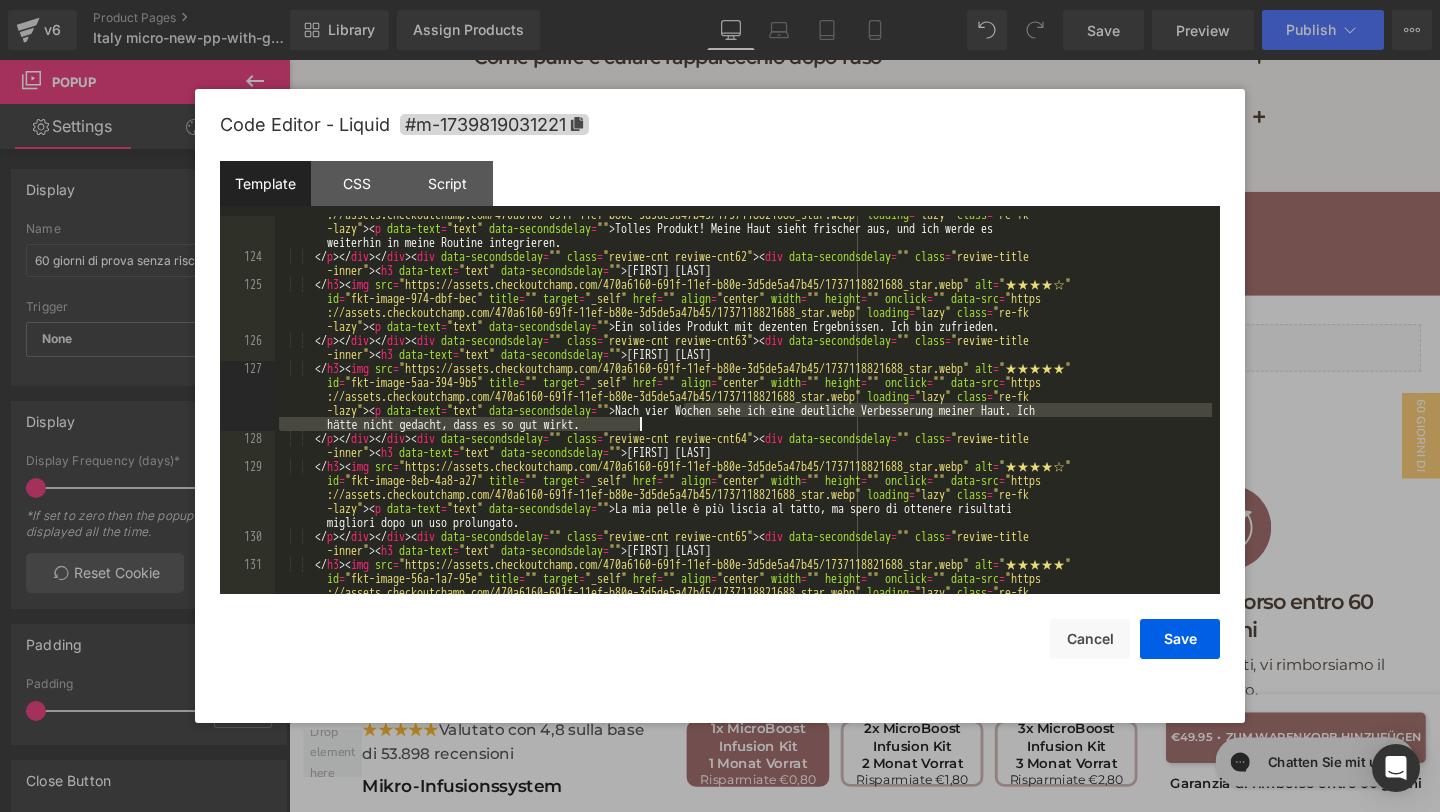 drag, startPoint x: 680, startPoint y: 409, endPoint x: 681, endPoint y: 420, distance: 11.045361 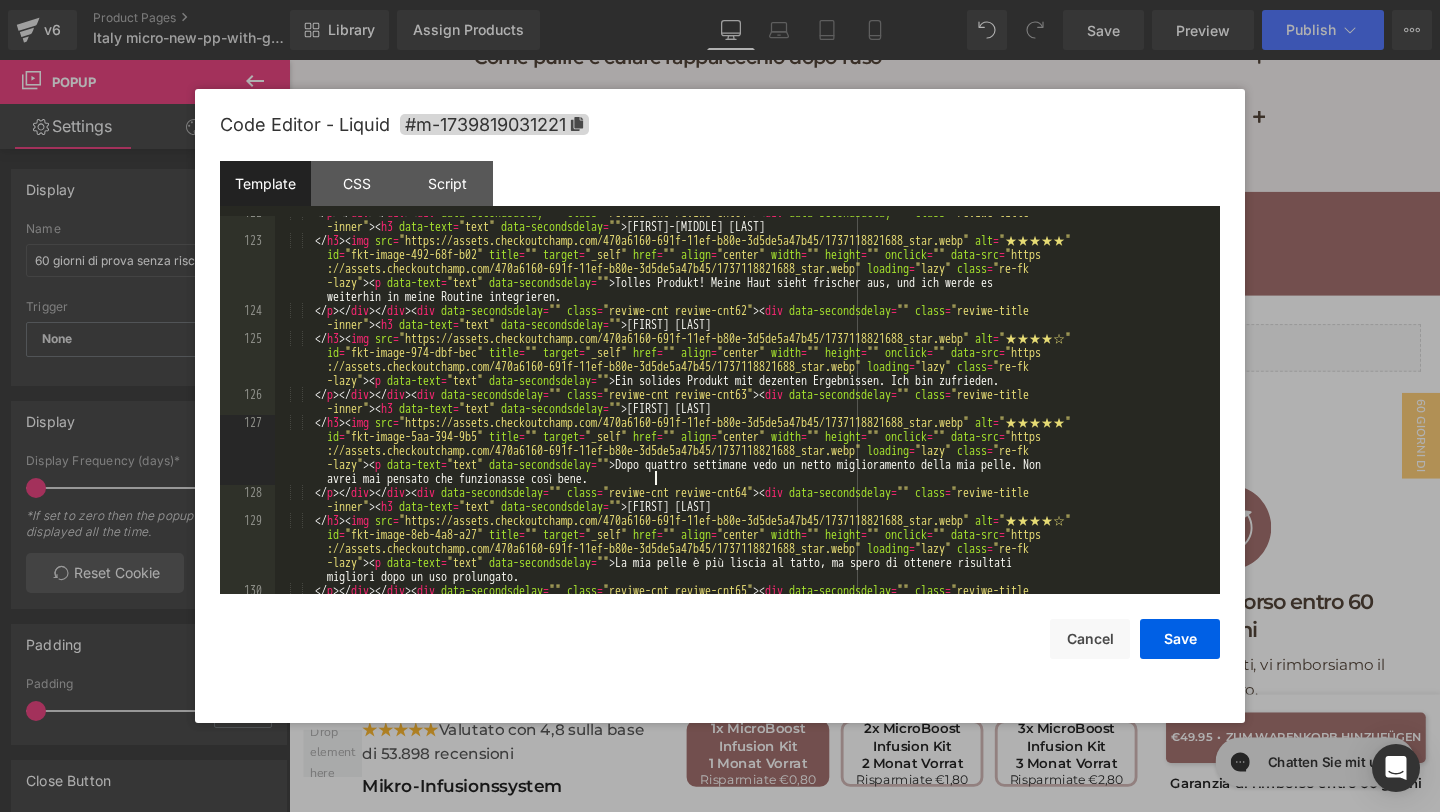 scroll, scrollTop: 6157, scrollLeft: 0, axis: vertical 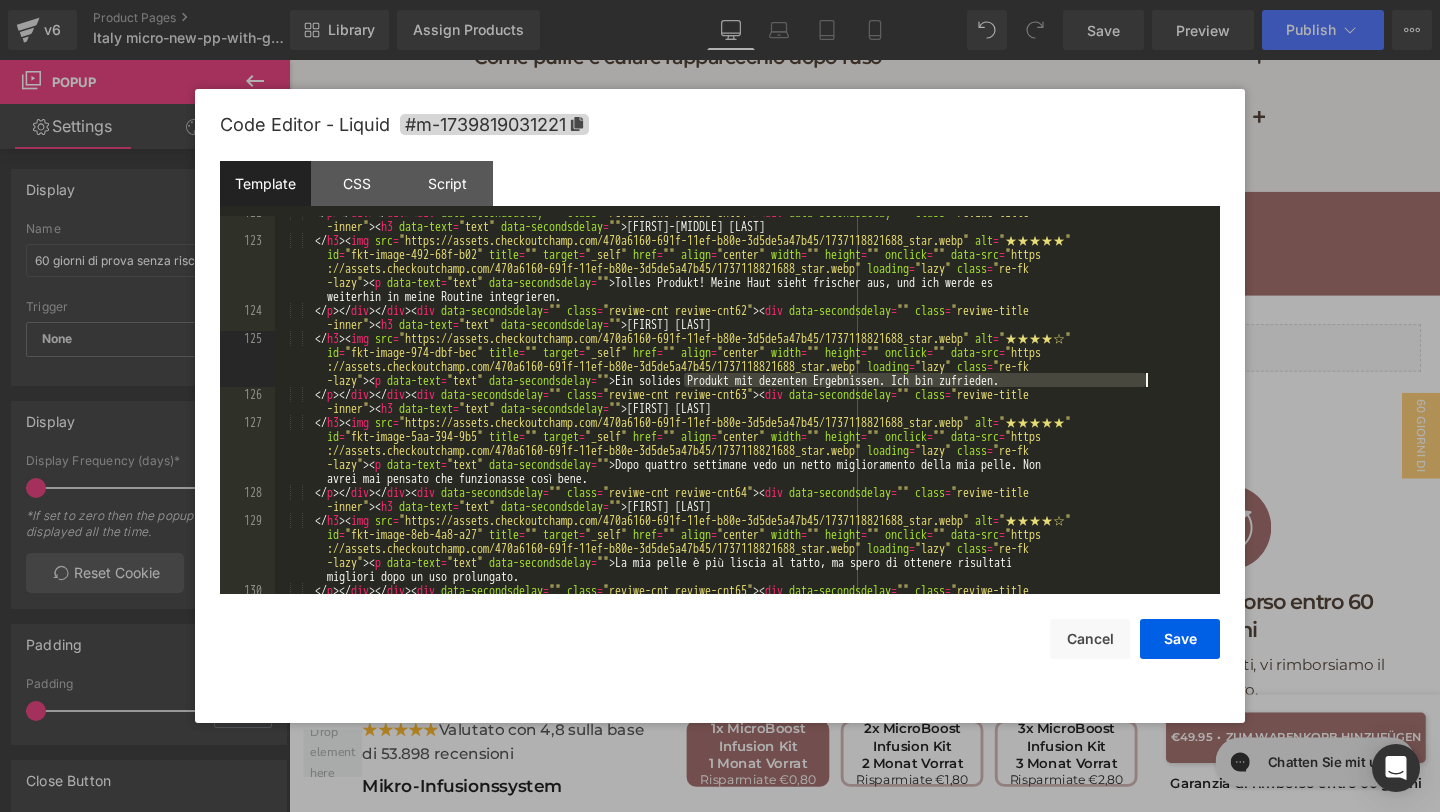 drag, startPoint x: 685, startPoint y: 384, endPoint x: 1145, endPoint y: 384, distance: 460 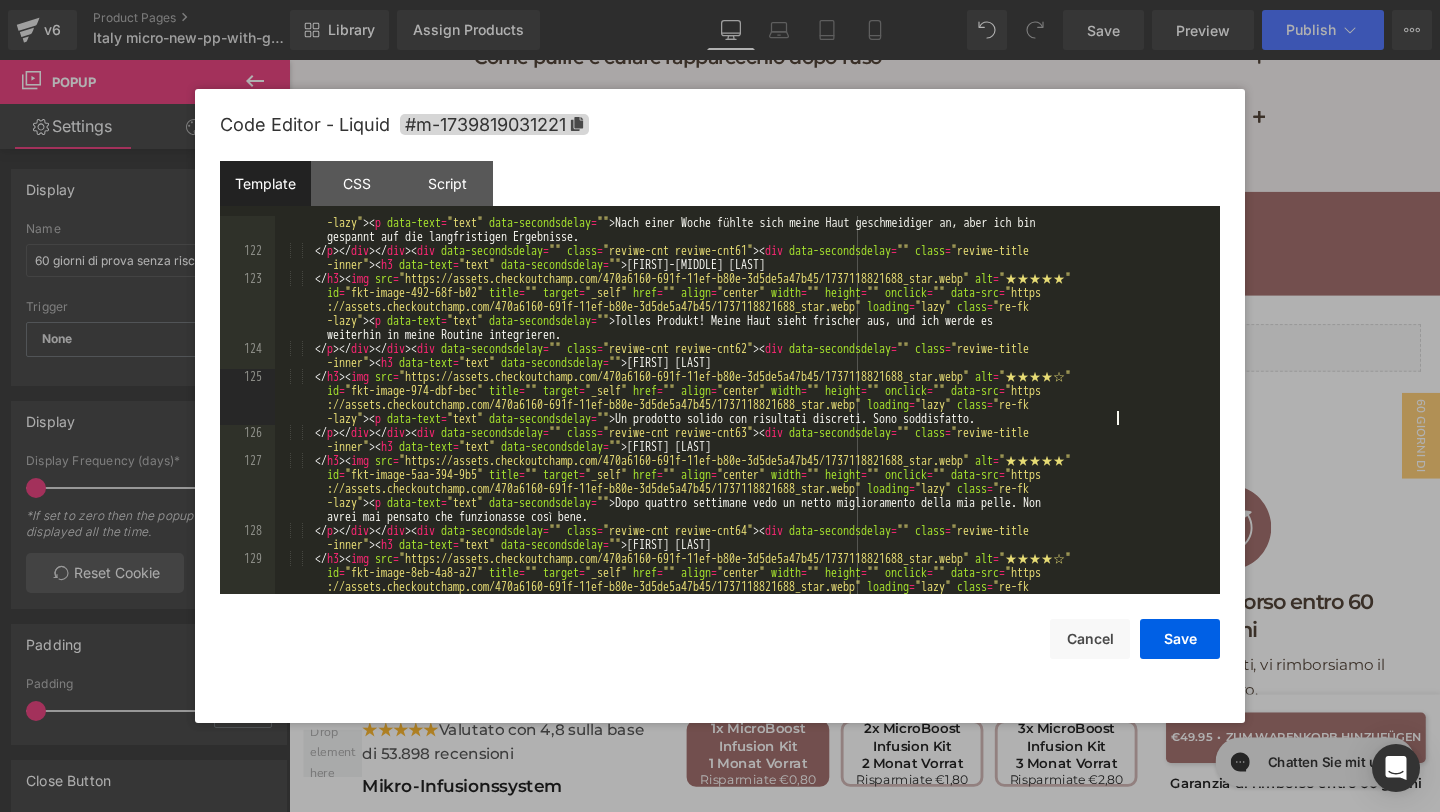 scroll, scrollTop: 6101, scrollLeft: 0, axis: vertical 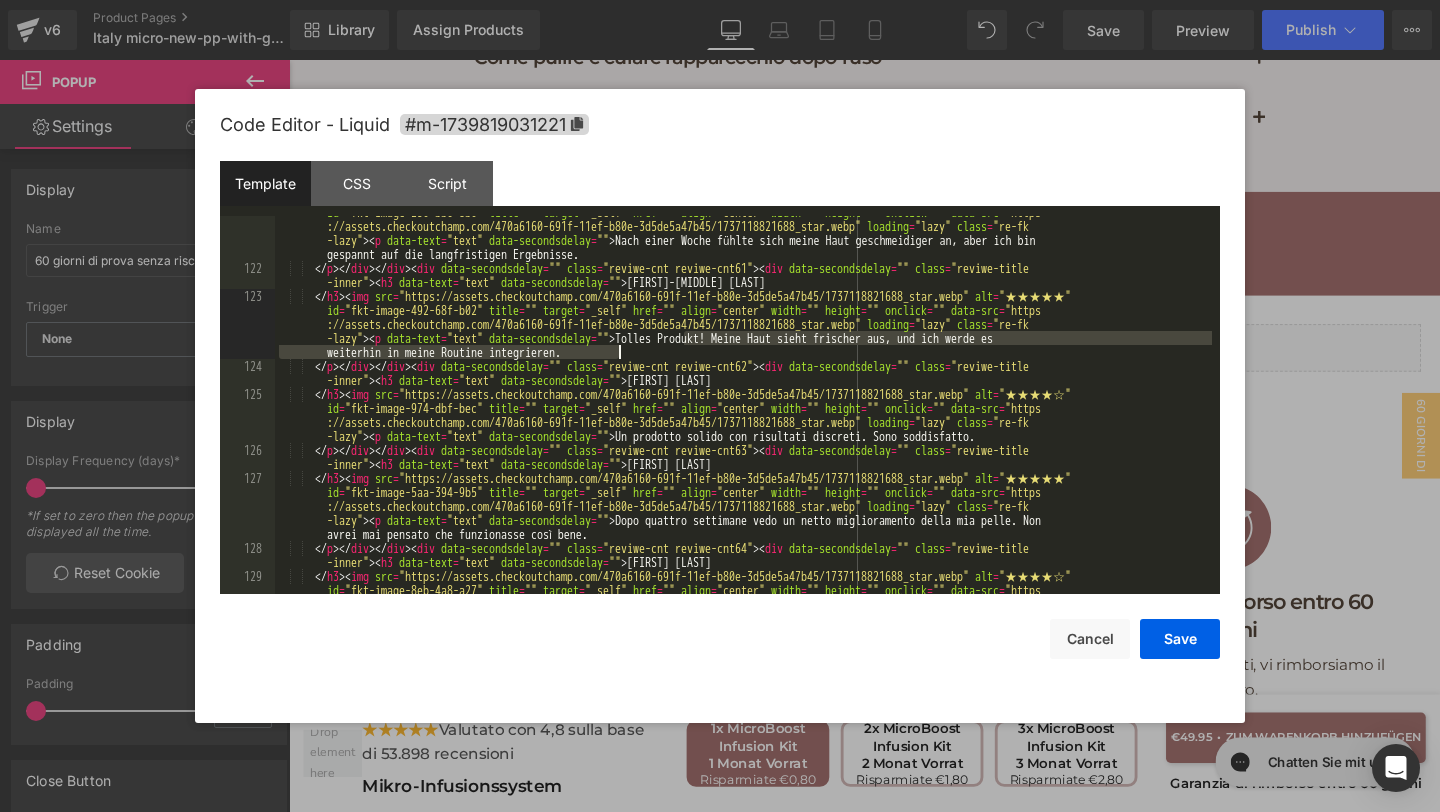 drag, startPoint x: 683, startPoint y: 337, endPoint x: 710, endPoint y: 356, distance: 33.01515 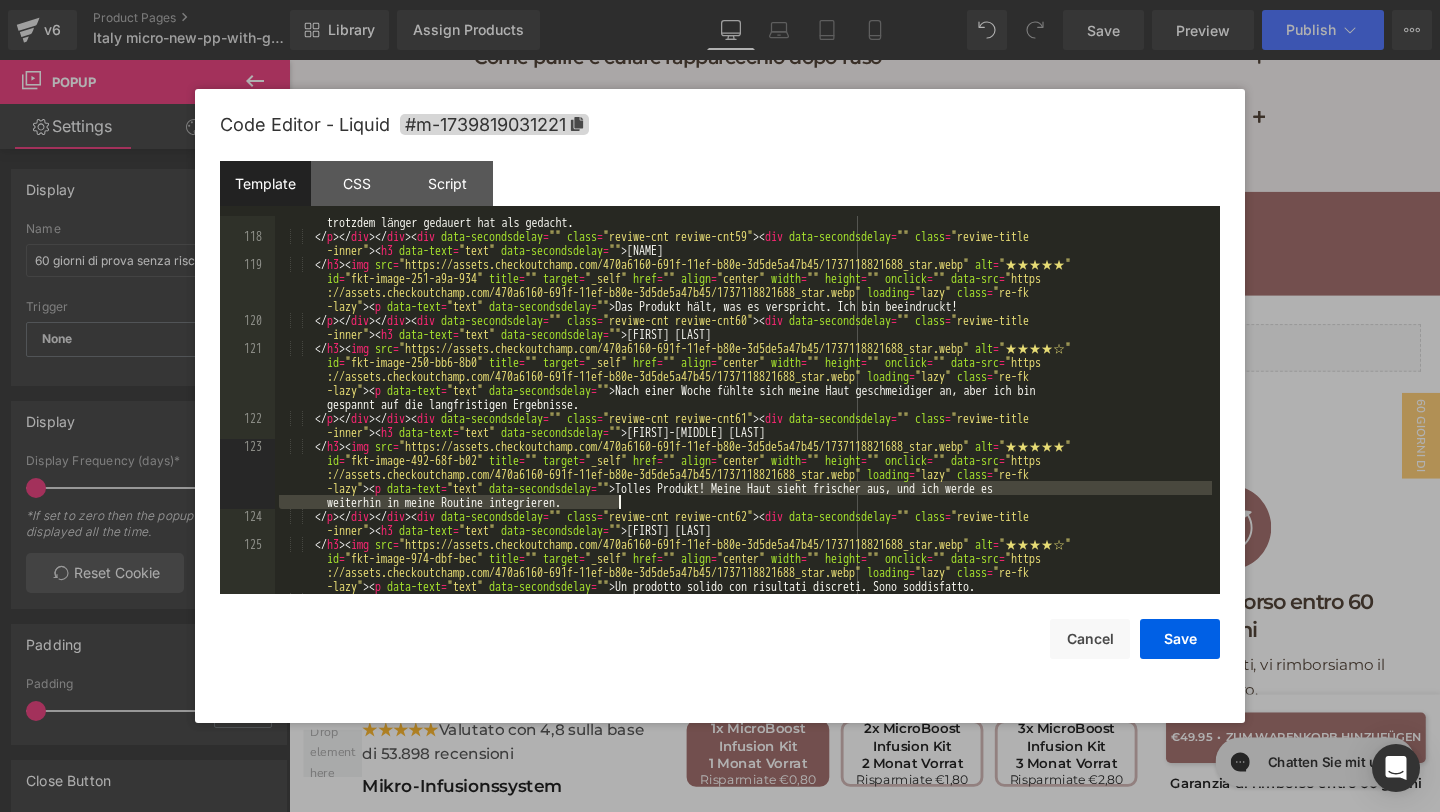 scroll, scrollTop: 5948, scrollLeft: 0, axis: vertical 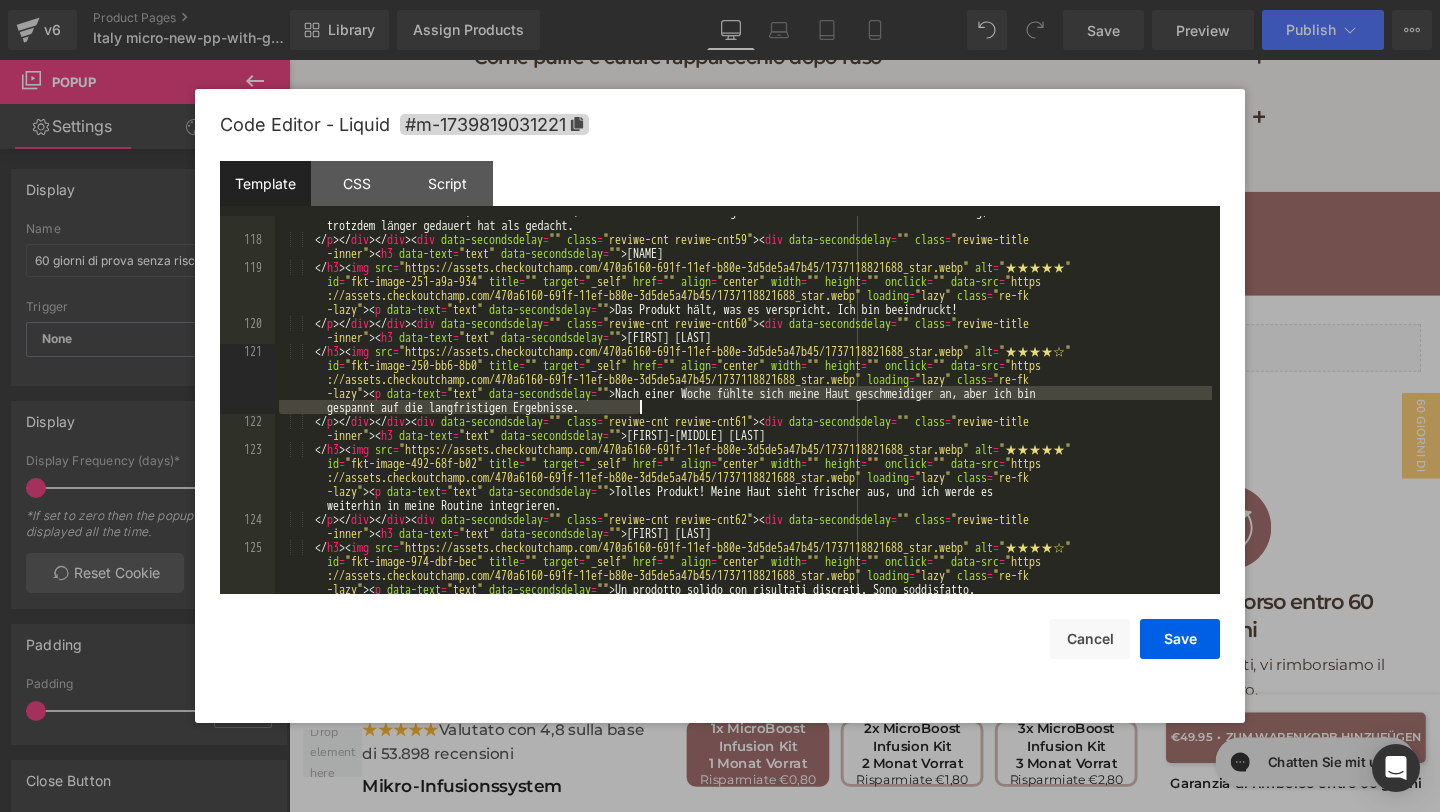 drag, startPoint x: 681, startPoint y: 388, endPoint x: 692, endPoint y: 401, distance: 17.029387 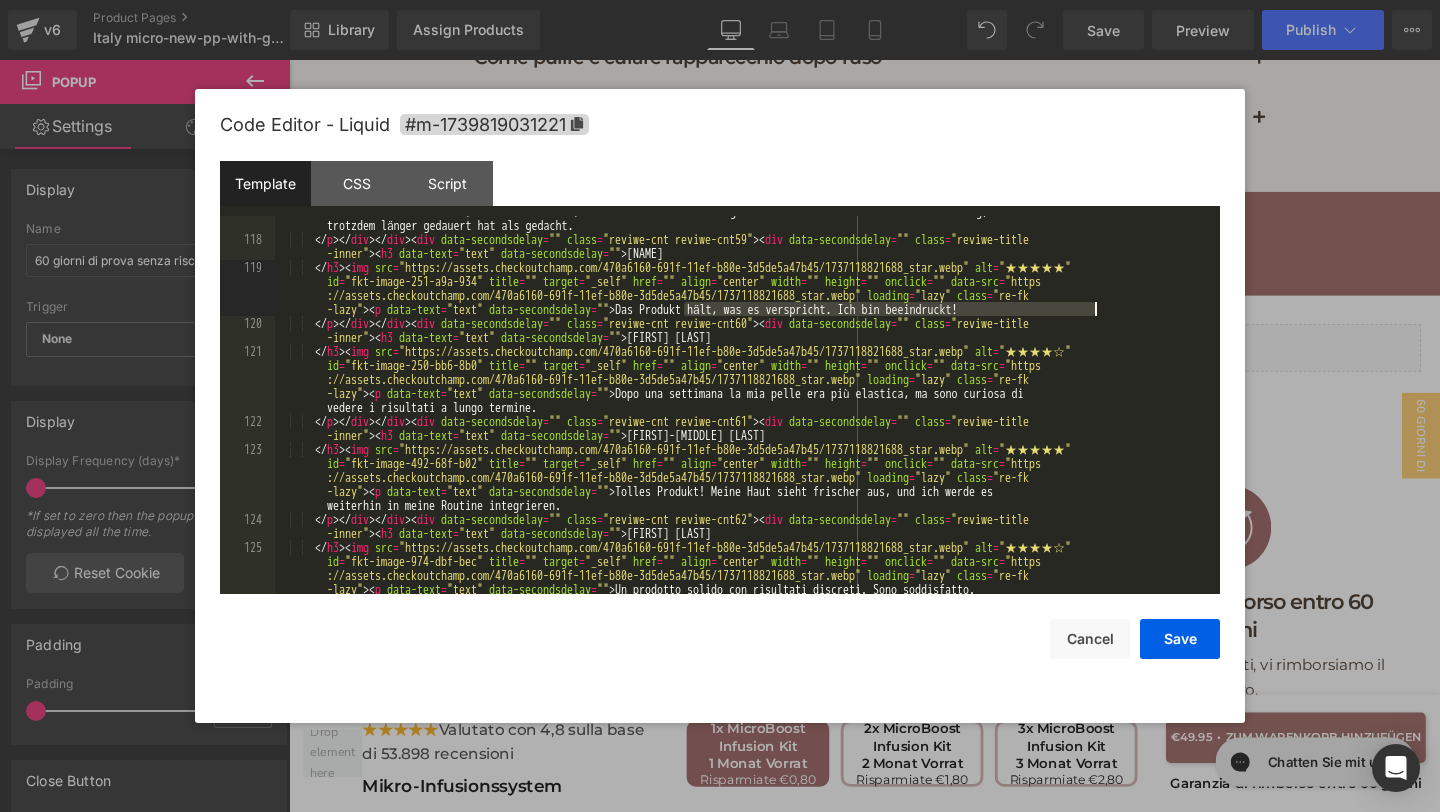 drag, startPoint x: 685, startPoint y: 305, endPoint x: 1157, endPoint y: 306, distance: 472.00107 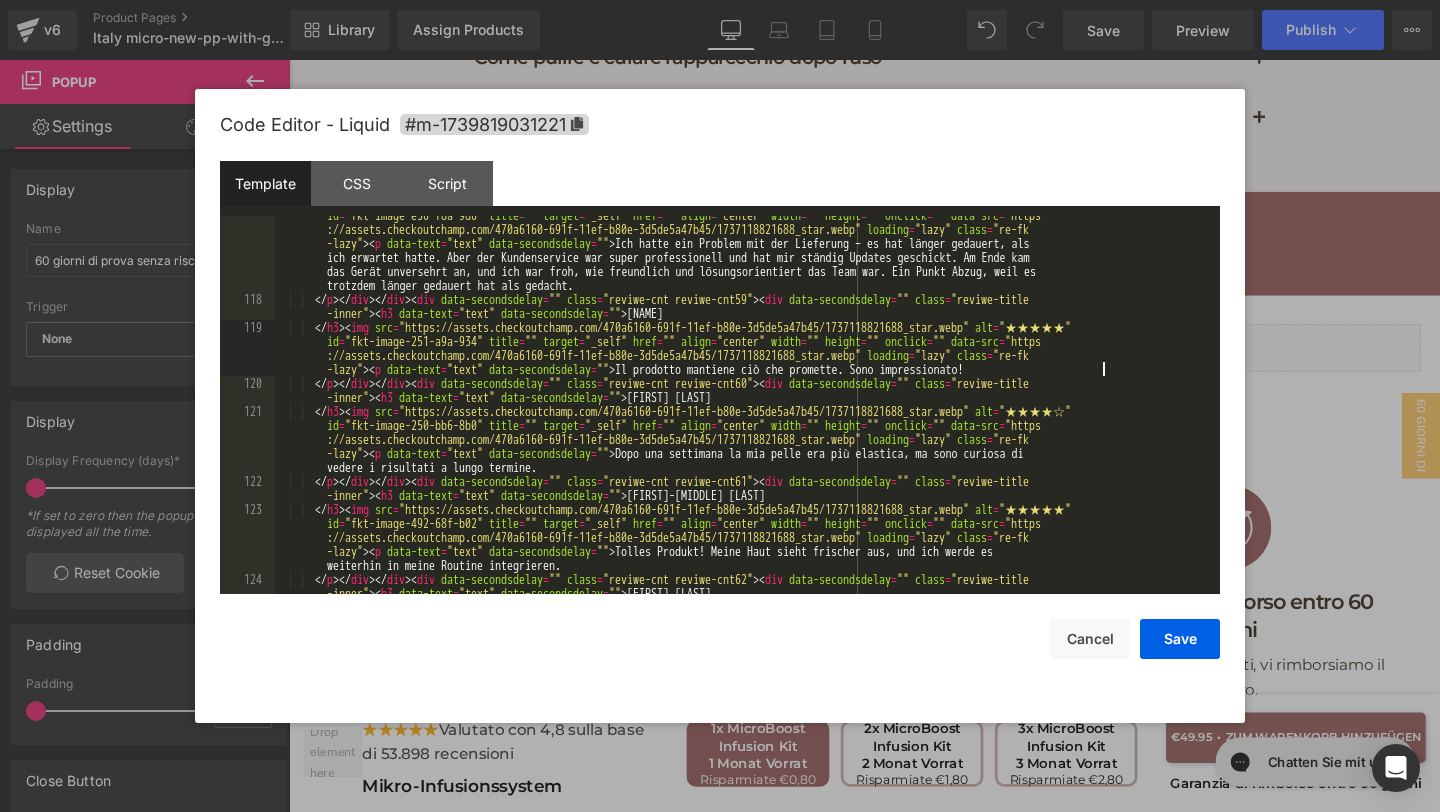 scroll, scrollTop: 5873, scrollLeft: 0, axis: vertical 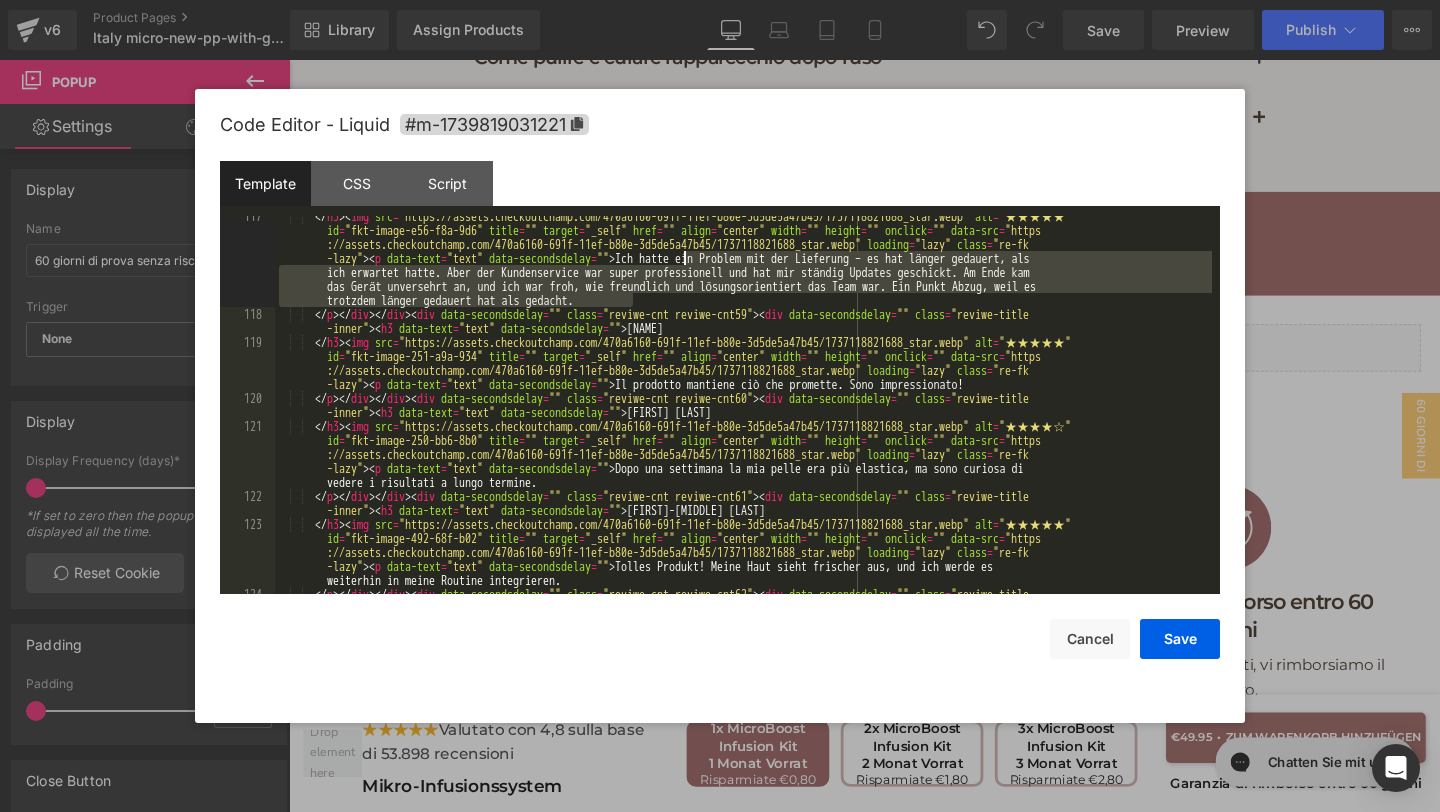 drag, startPoint x: 639, startPoint y: 304, endPoint x: 686, endPoint y: 262, distance: 63.03174 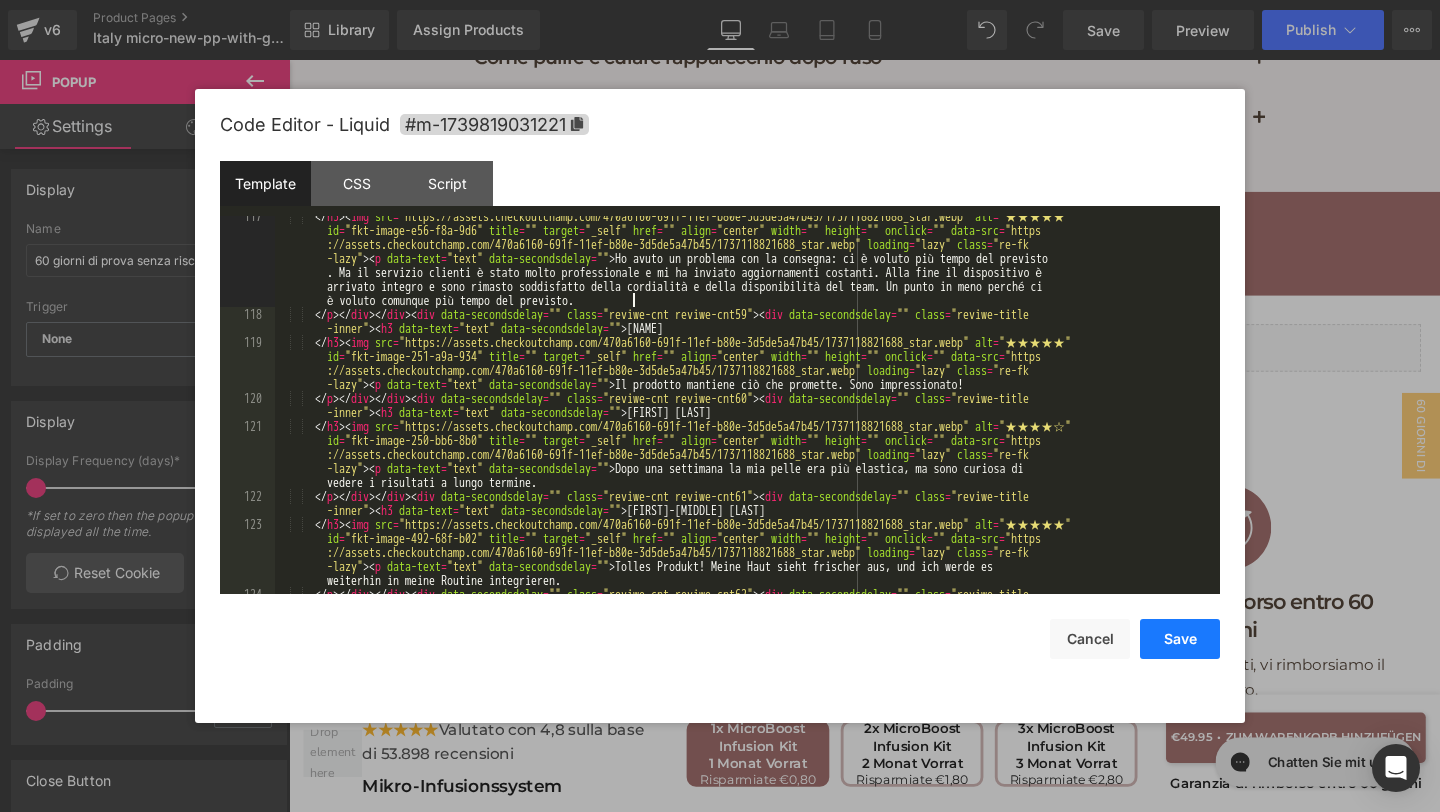 click on "Save" at bounding box center (1180, 639) 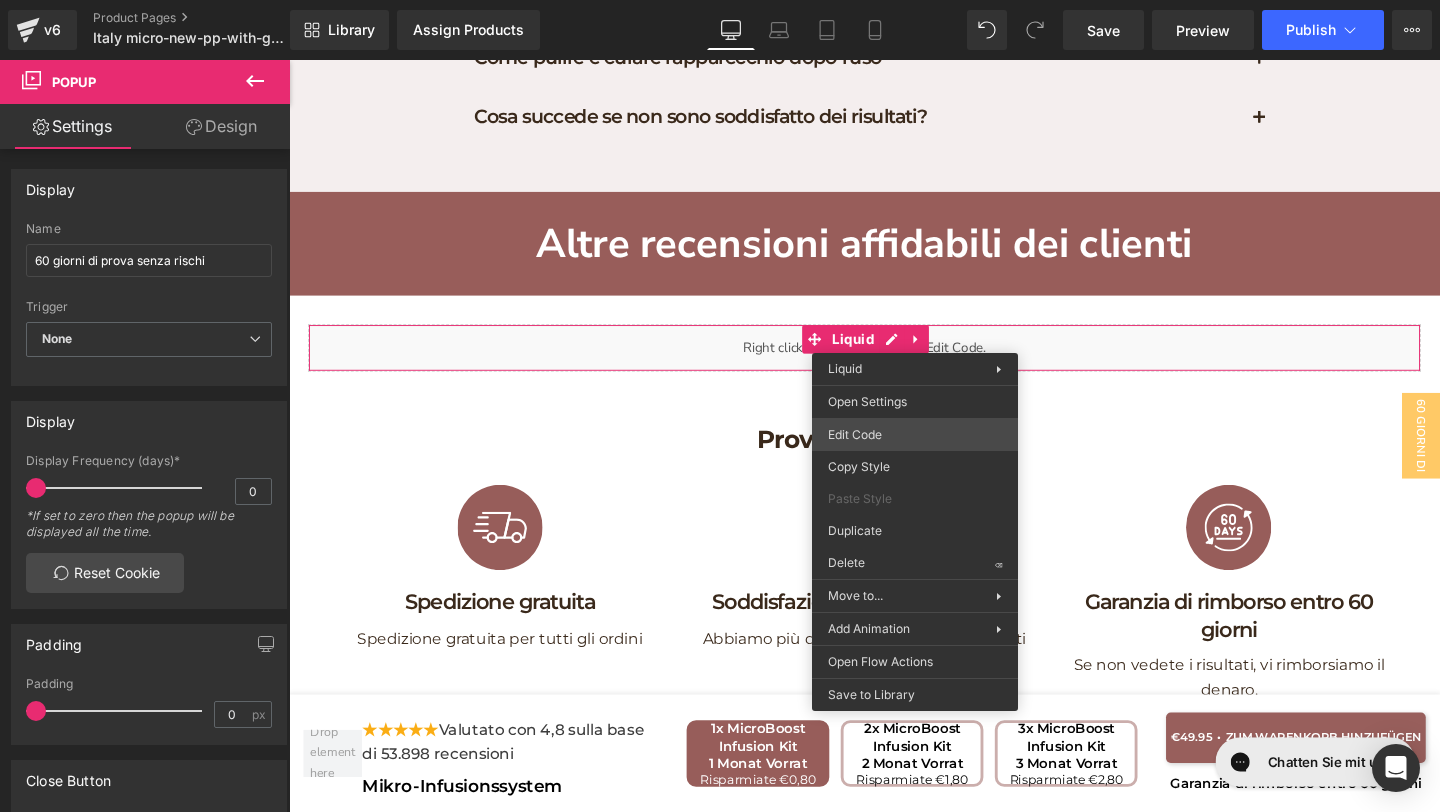 click on "You are previewing how the   will restyle your page. You can not edit Elements in Preset Preview Mode.  v6 Product Pages Italy micro-new-pp-with-gifts Library Assign Products  Product Preview
No product match your search.  Please try another keyword  Manage assigned products Desktop Desktop Laptop Tablet Mobile Save Preview Publish Scheduled View Live Page View with current Template Save Template to Library Schedule Publish Publish Settings Shortcuts  Your page can’t be published   You've reached the maximum number of published pages on your plan  (21/999999).  You need to upgrade your plan or unpublish all your pages to get 1 publish slot.   Unpublish pages   Upgrade plan  Elements Global Style Base Row  rows, columns, layouts, div Heading  headings, titles, h1,h2,h3,h4,h5,h6 Text Block  texts, paragraphs, contents, blocks Image  images, photos, alts, uploads Icon  icons, symbols Button  button, call to action, cta Separator  separators, dividers, horizontal lines Liquid  Banner Parallax  List" at bounding box center [720, 0] 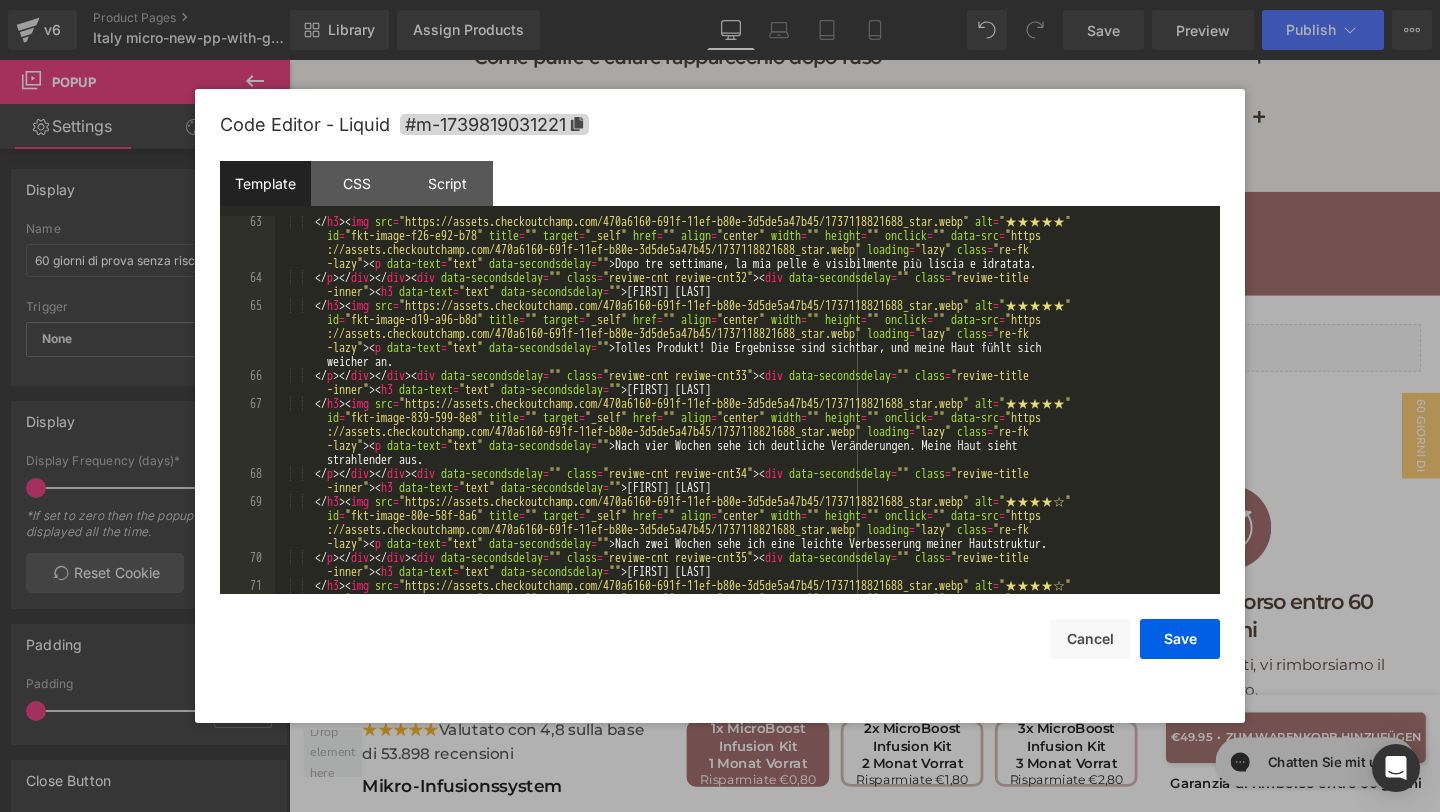 scroll, scrollTop: 3133, scrollLeft: 0, axis: vertical 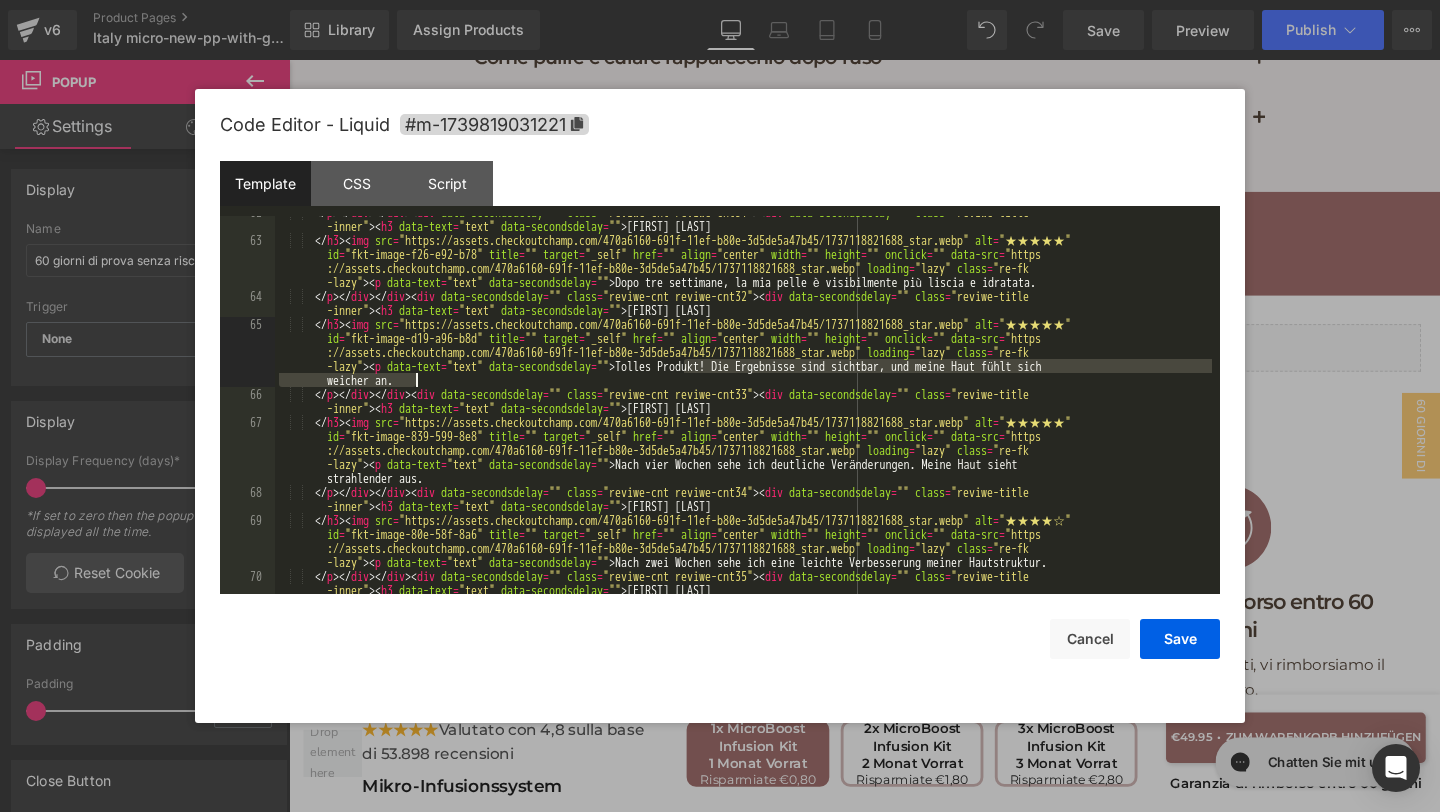drag, startPoint x: 686, startPoint y: 363, endPoint x: 708, endPoint y: 380, distance: 27.802877 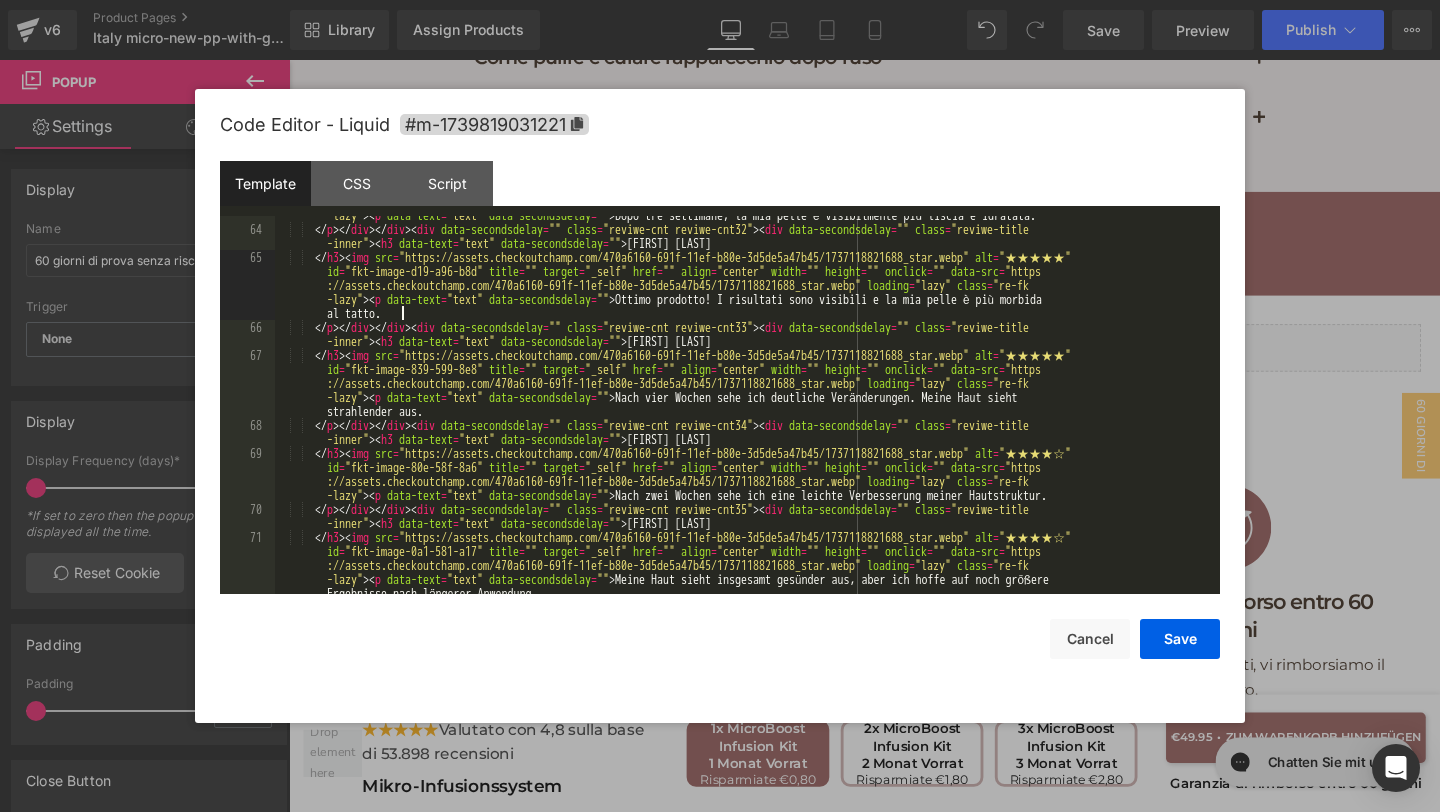 scroll, scrollTop: 3248, scrollLeft: 0, axis: vertical 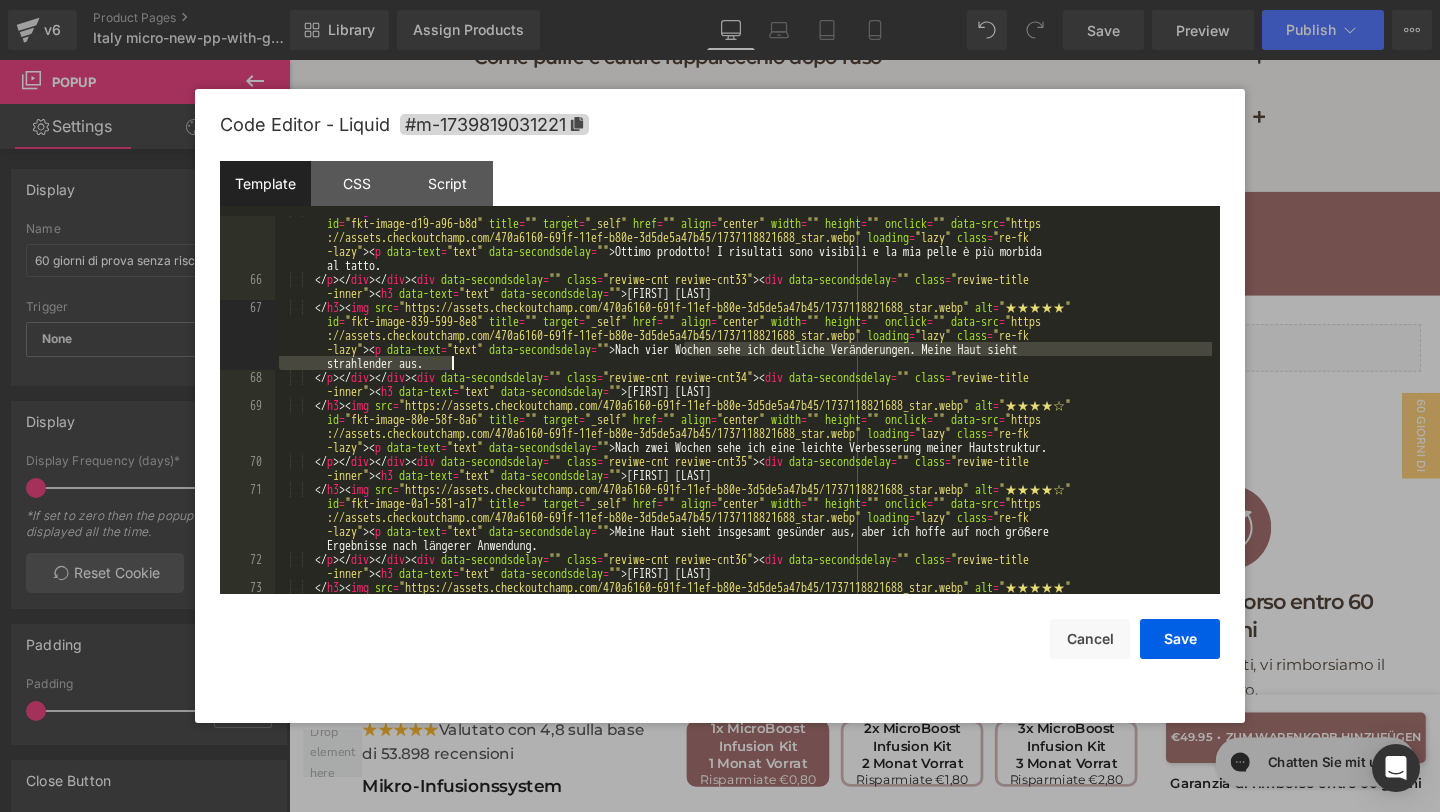 drag, startPoint x: 682, startPoint y: 347, endPoint x: 703, endPoint y: 359, distance: 24.186773 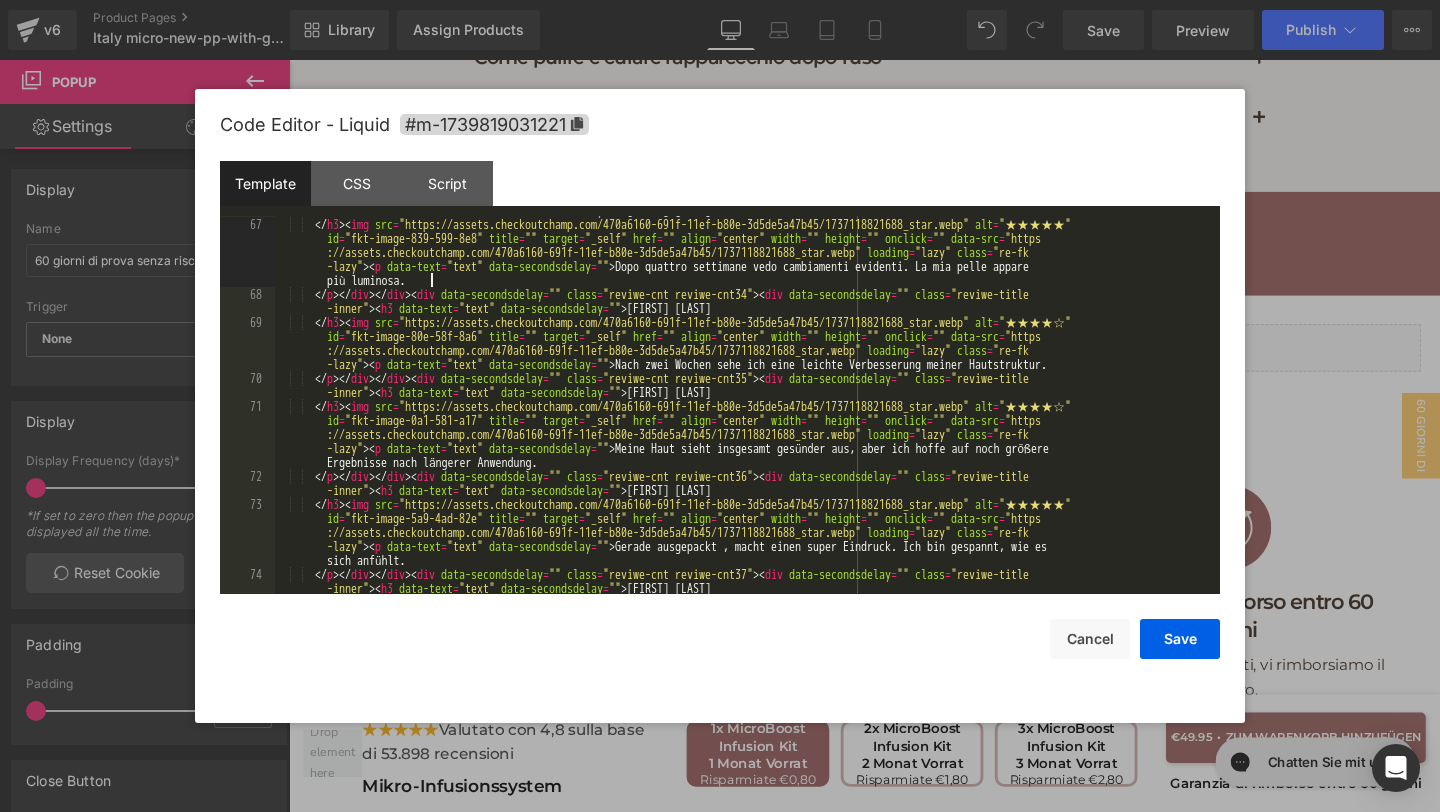 scroll, scrollTop: 3335, scrollLeft: 0, axis: vertical 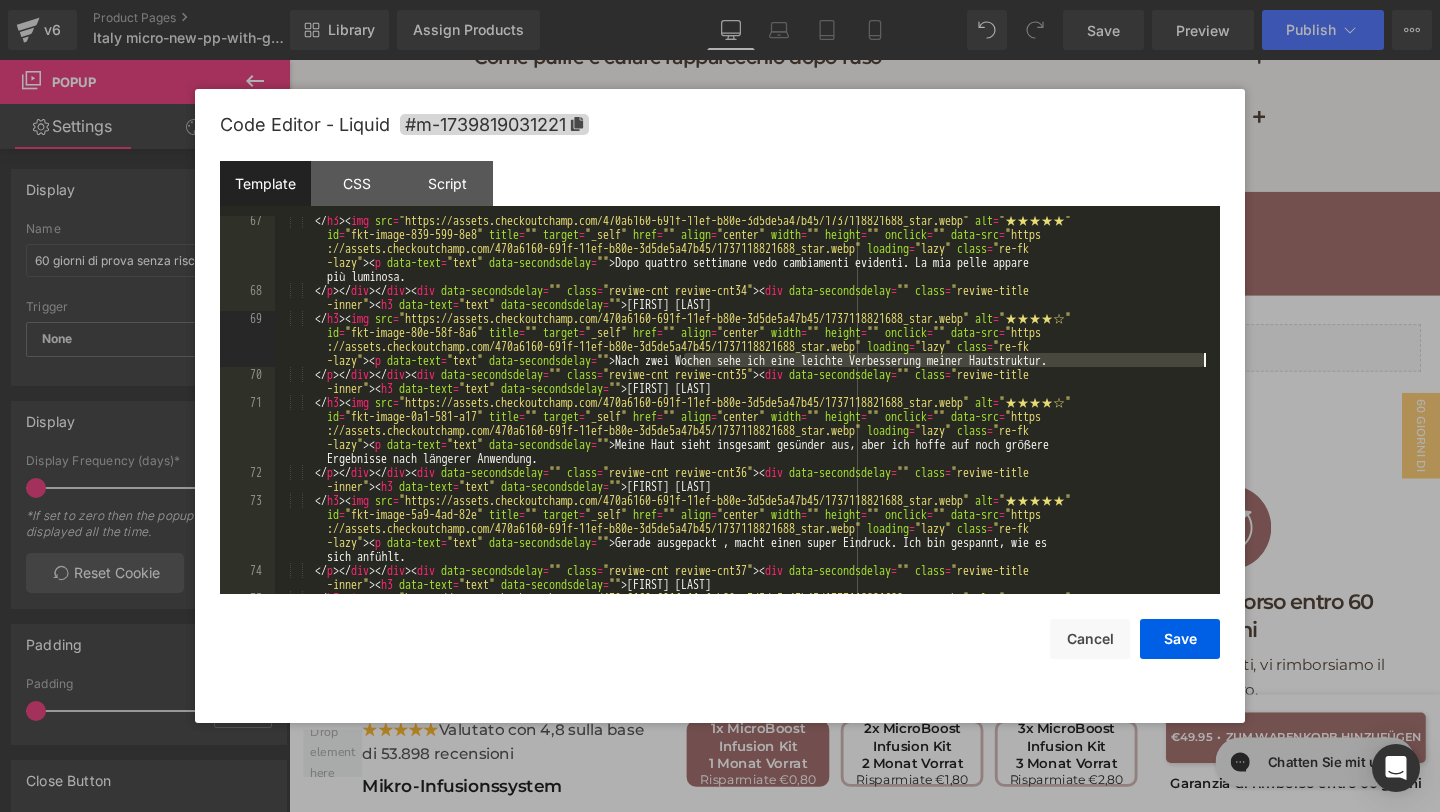 drag, startPoint x: 681, startPoint y: 354, endPoint x: 1219, endPoint y: 362, distance: 538.05945 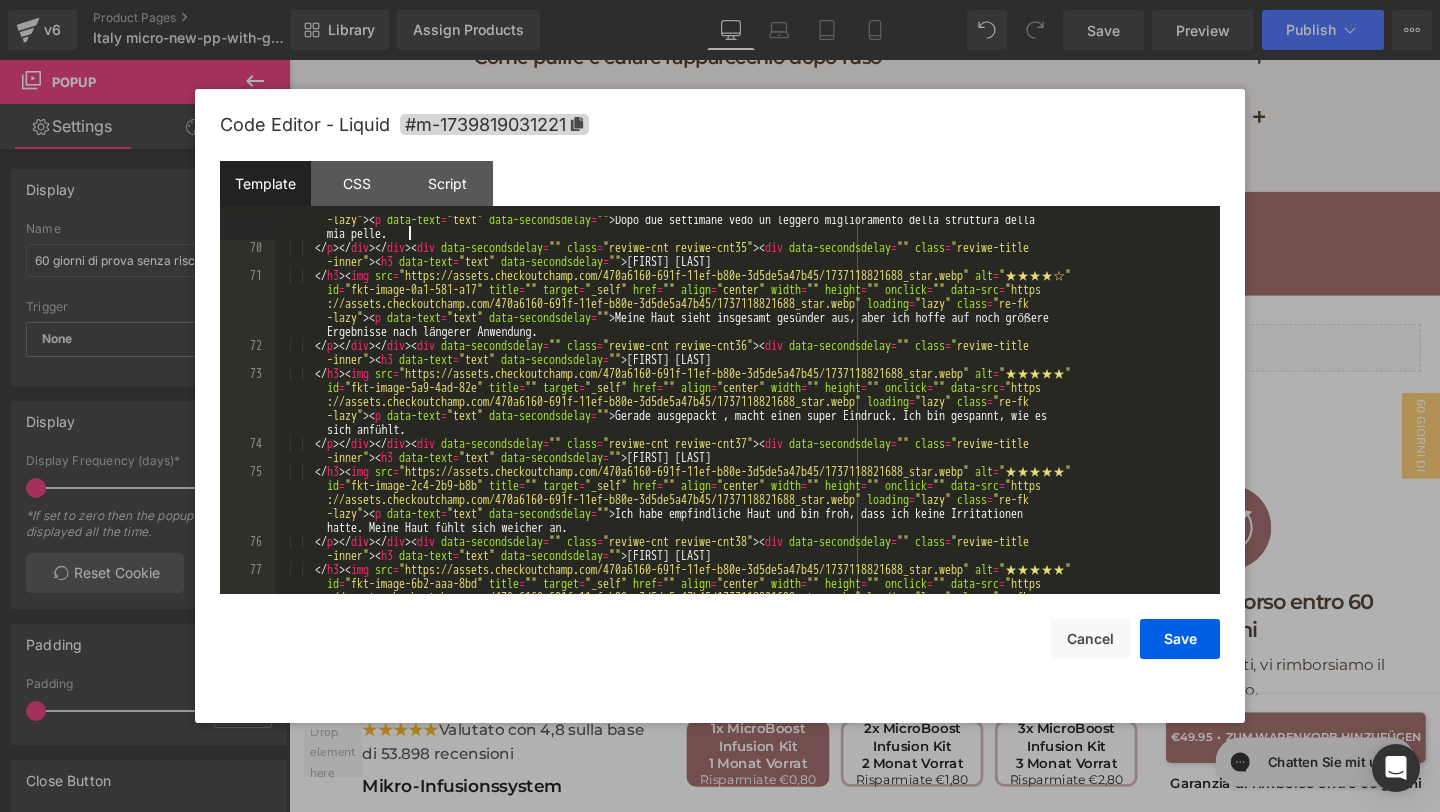 scroll, scrollTop: 3502, scrollLeft: 0, axis: vertical 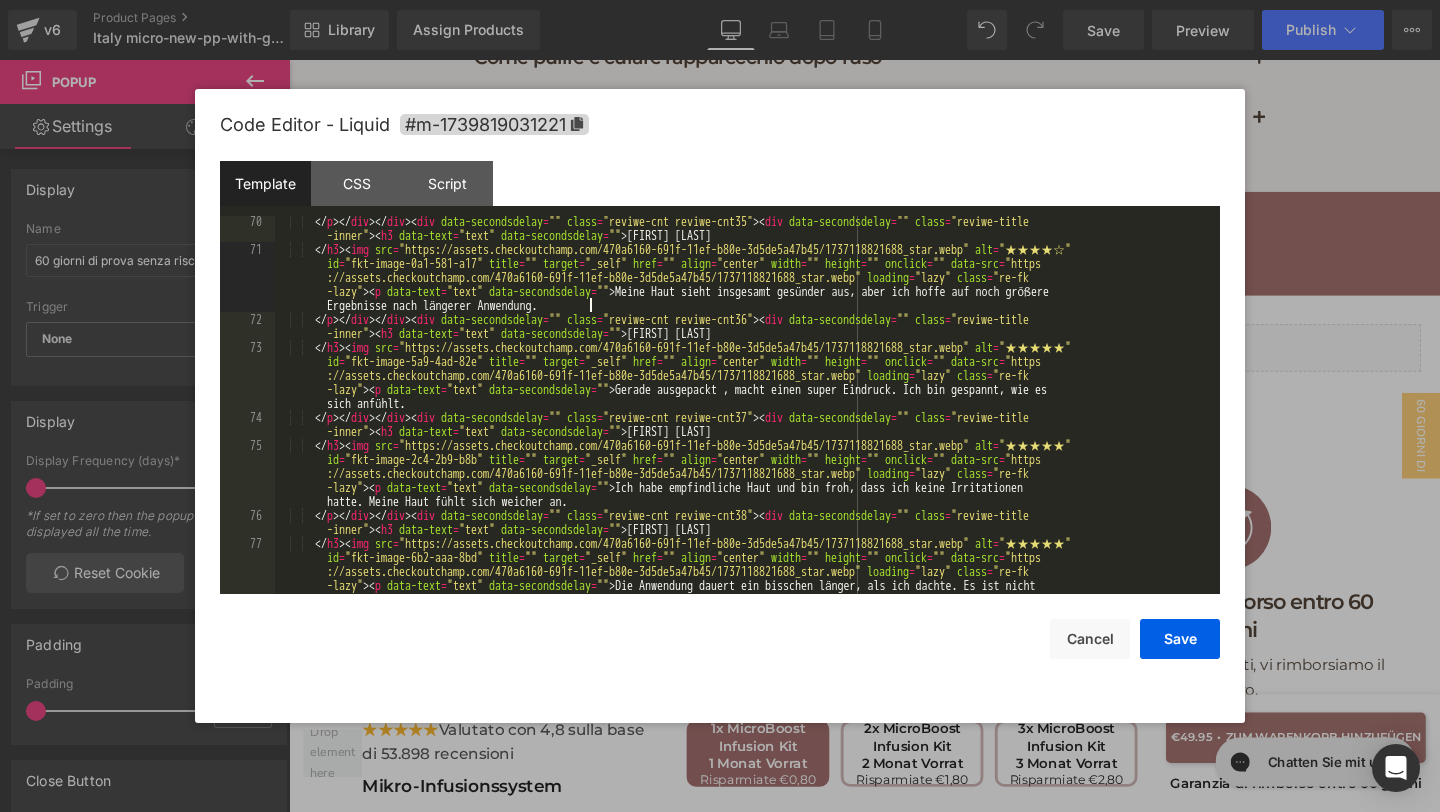 drag, startPoint x: 681, startPoint y: 299, endPoint x: 695, endPoint y: 309, distance: 17.20465 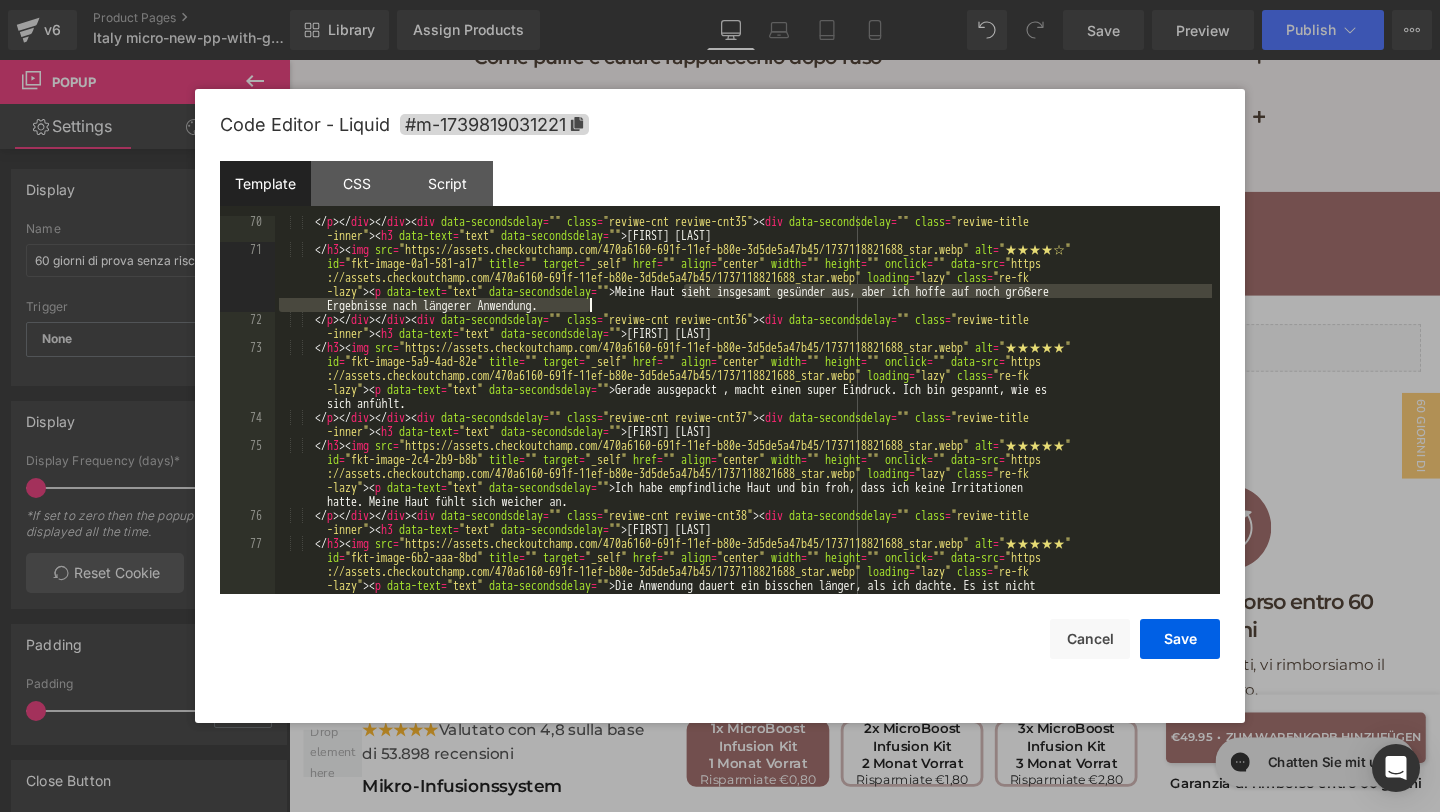 drag, startPoint x: 684, startPoint y: 292, endPoint x: 708, endPoint y: 305, distance: 27.294687 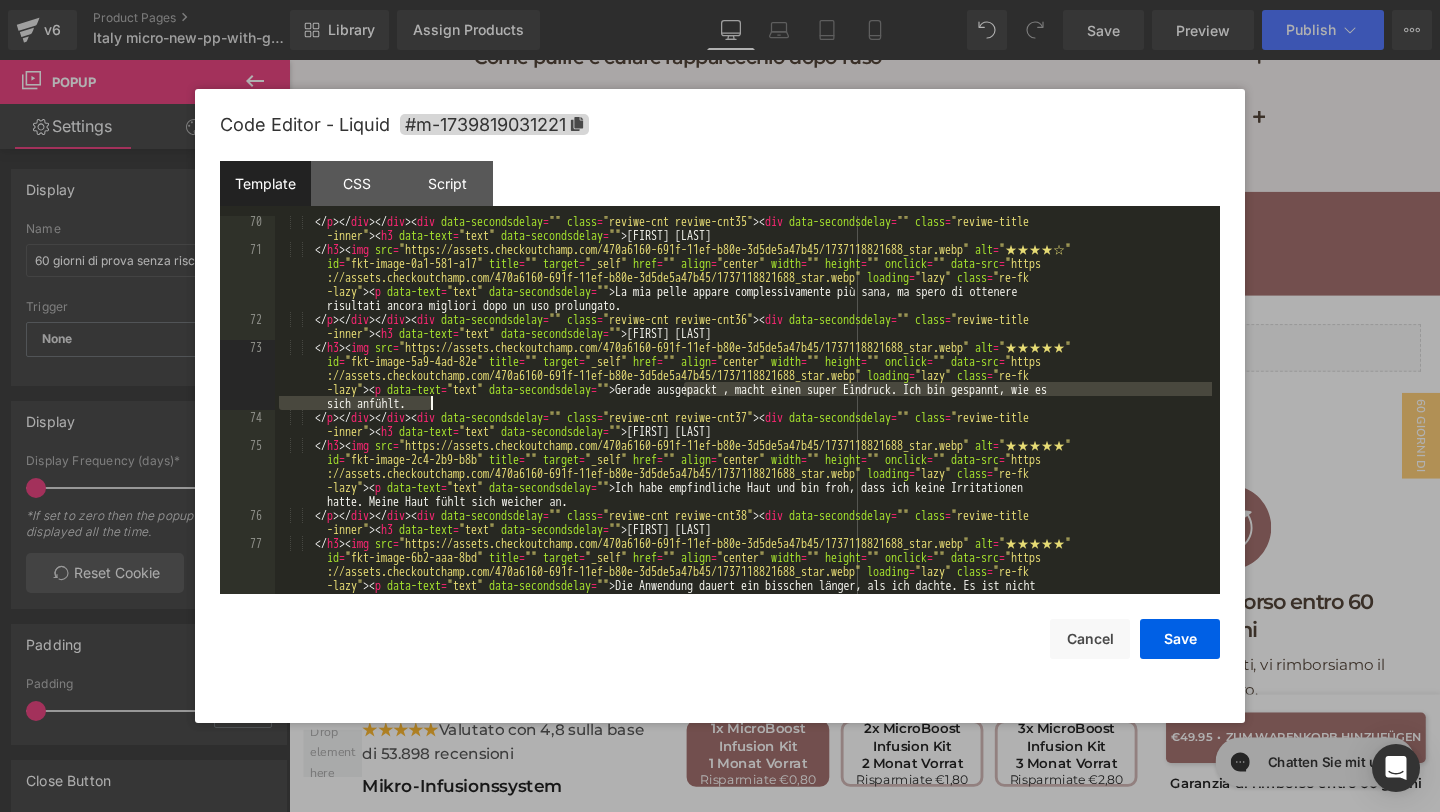 drag, startPoint x: 684, startPoint y: 387, endPoint x: 728, endPoint y: 402, distance: 46.486557 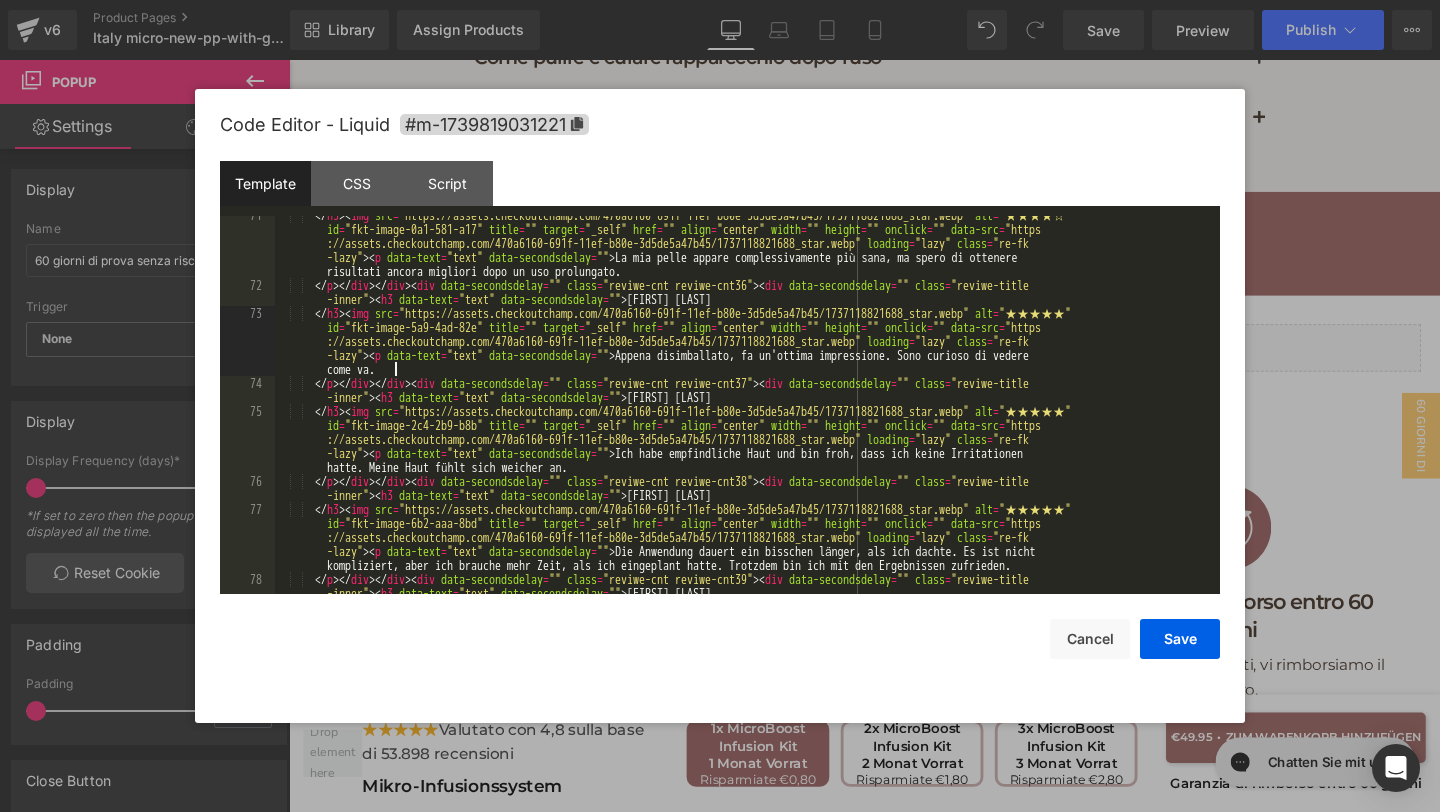 scroll, scrollTop: 3551, scrollLeft: 0, axis: vertical 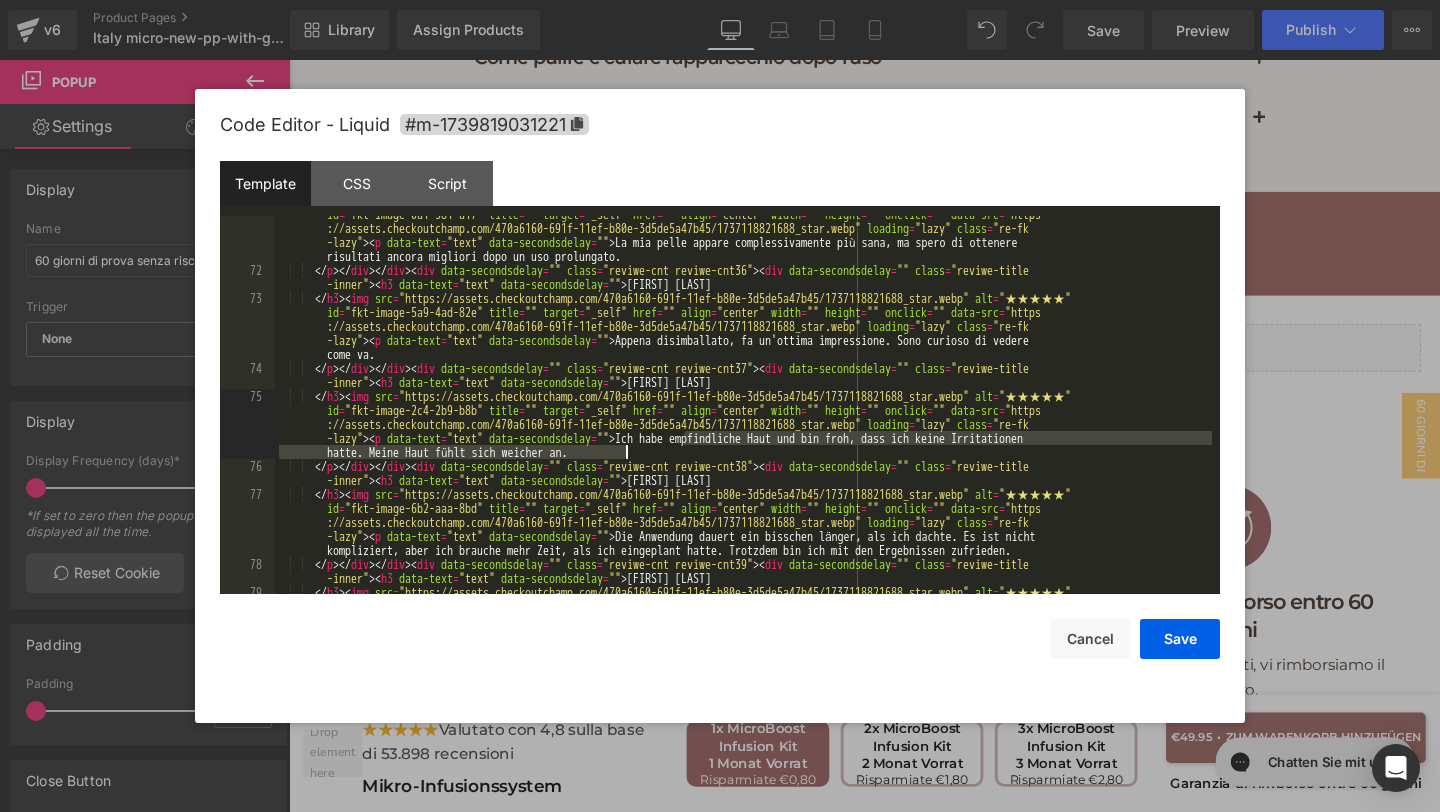 drag, startPoint x: 684, startPoint y: 439, endPoint x: 719, endPoint y: 456, distance: 38.910152 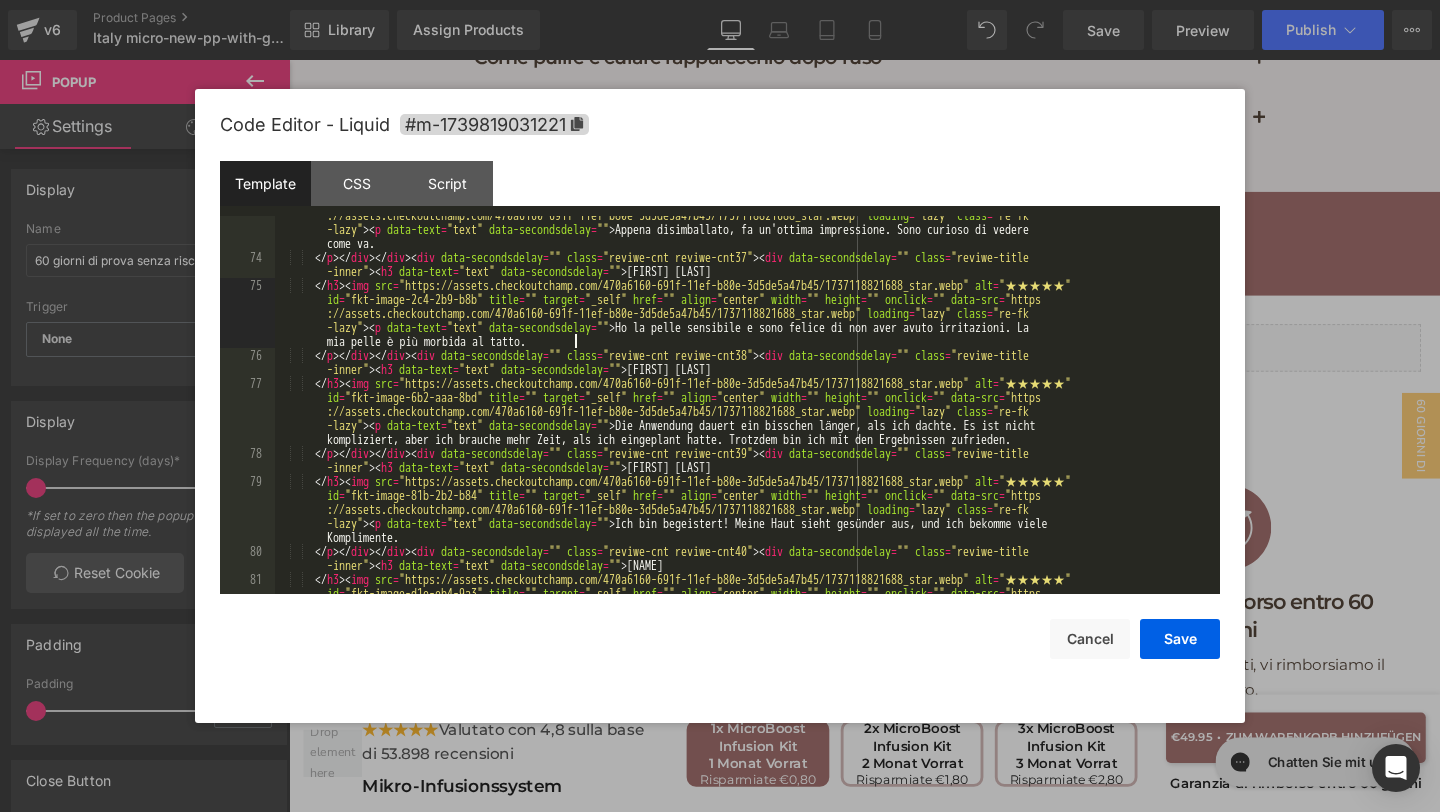scroll, scrollTop: 3662, scrollLeft: 0, axis: vertical 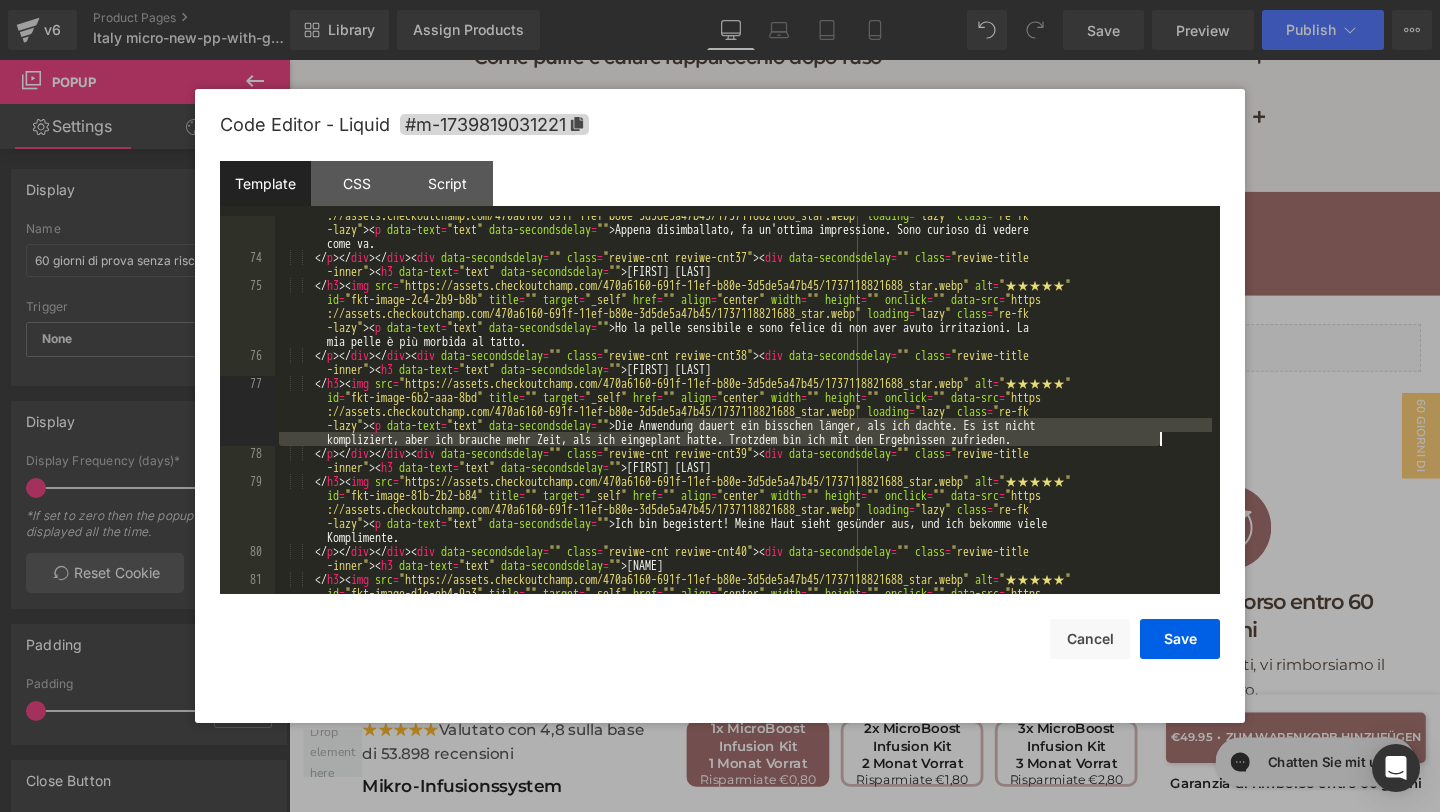 drag, startPoint x: 681, startPoint y: 423, endPoint x: 1157, endPoint y: 444, distance: 476.463 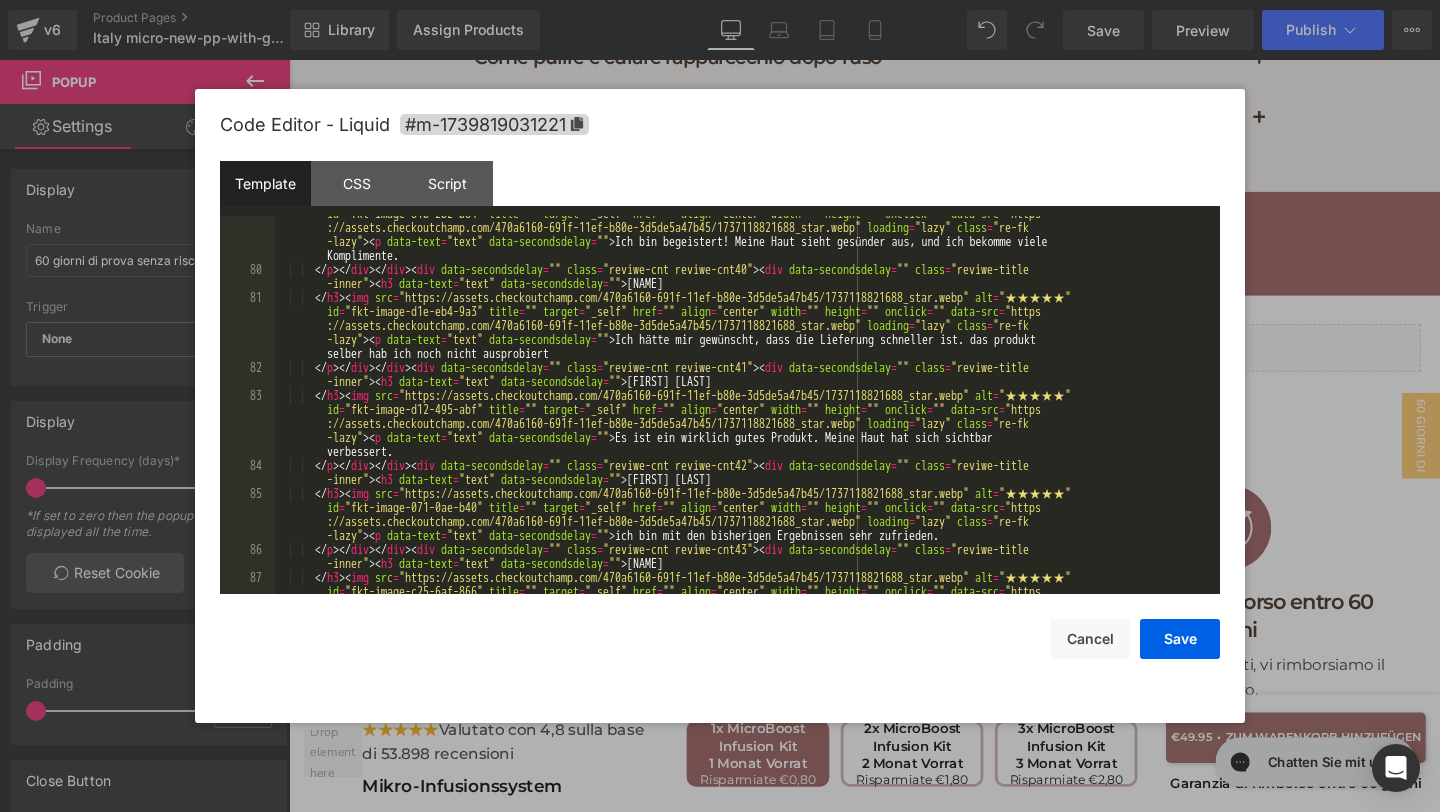 scroll, scrollTop: 3949, scrollLeft: 0, axis: vertical 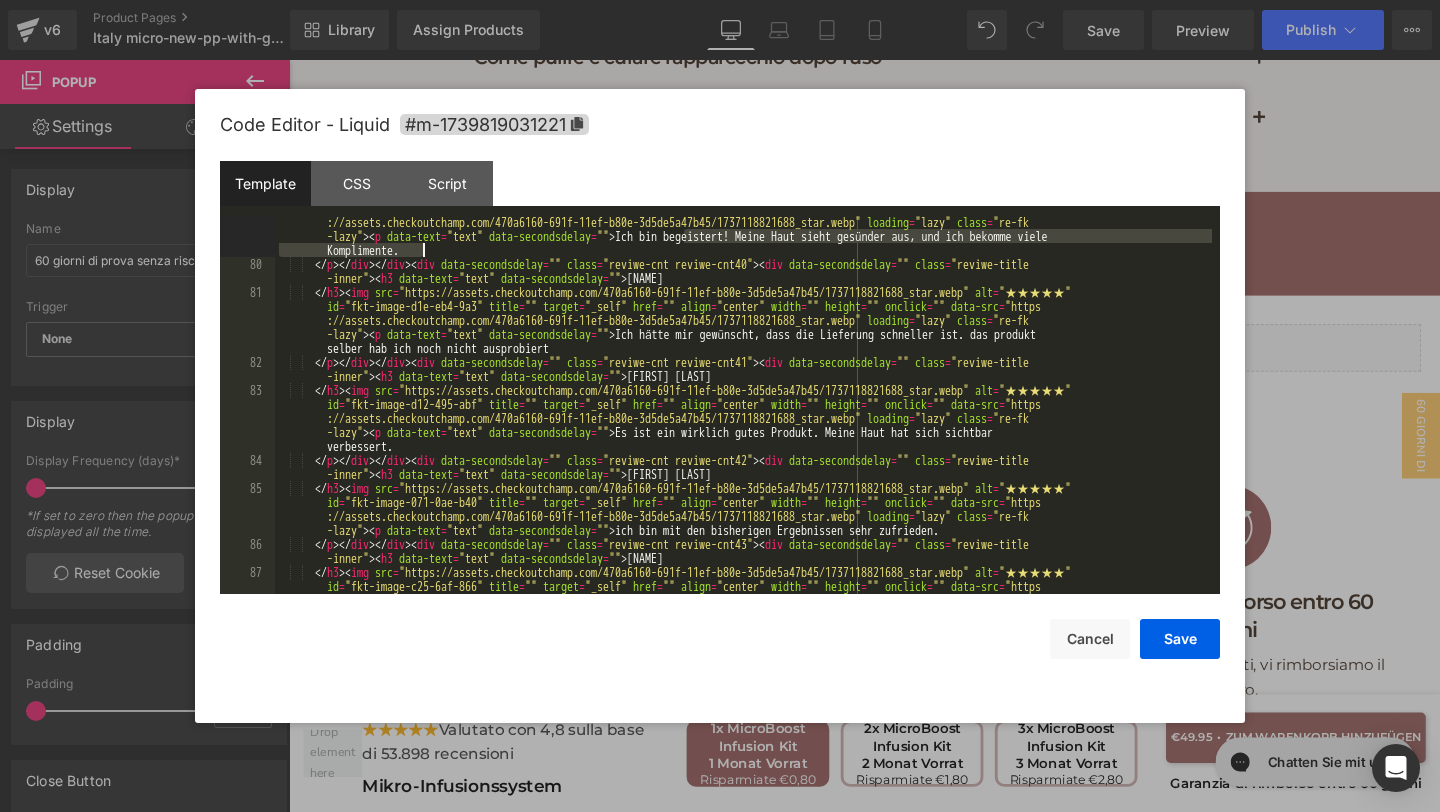 drag, startPoint x: 682, startPoint y: 237, endPoint x: 718, endPoint y: 254, distance: 39.812057 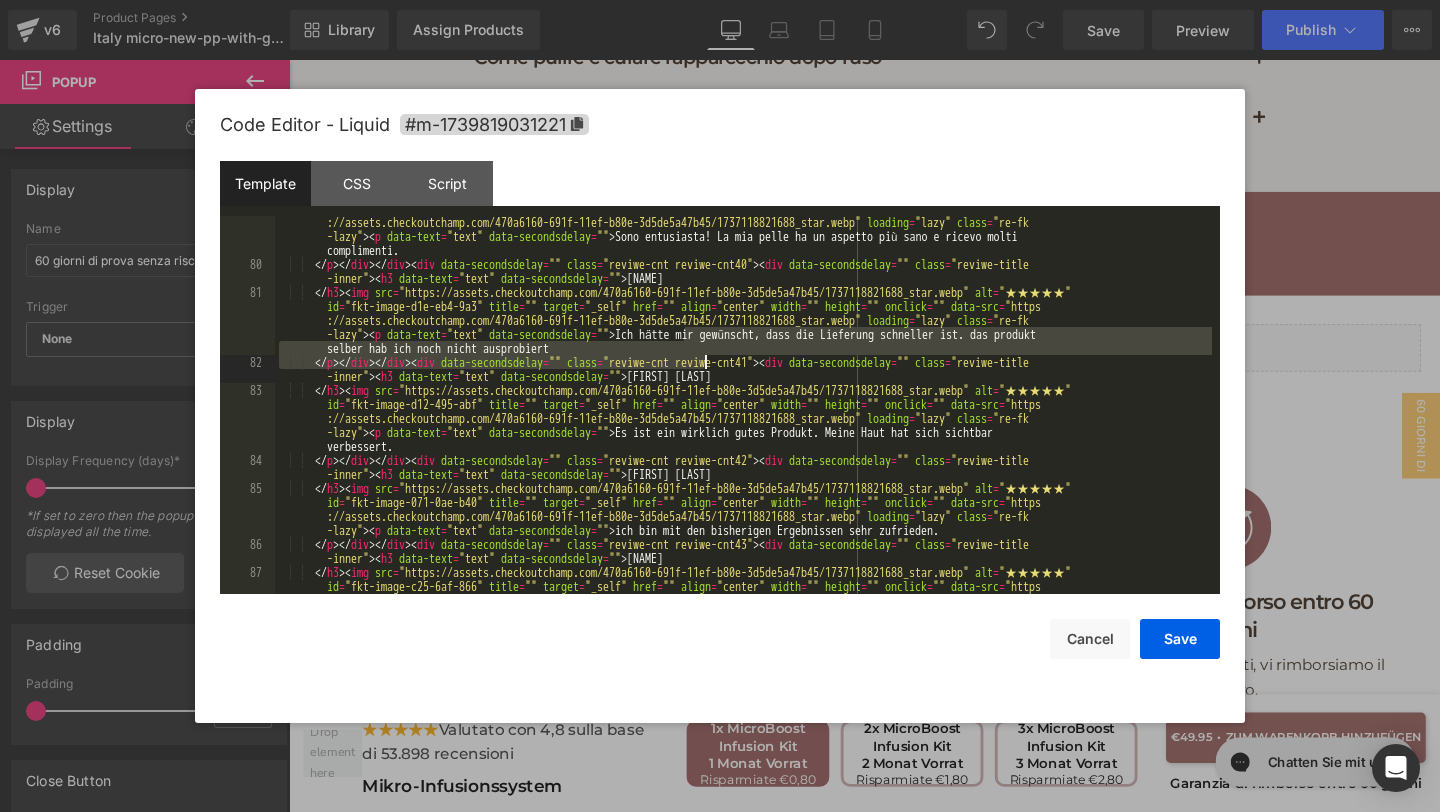 drag, startPoint x: 685, startPoint y: 334, endPoint x: 706, endPoint y: 356, distance: 30.413813 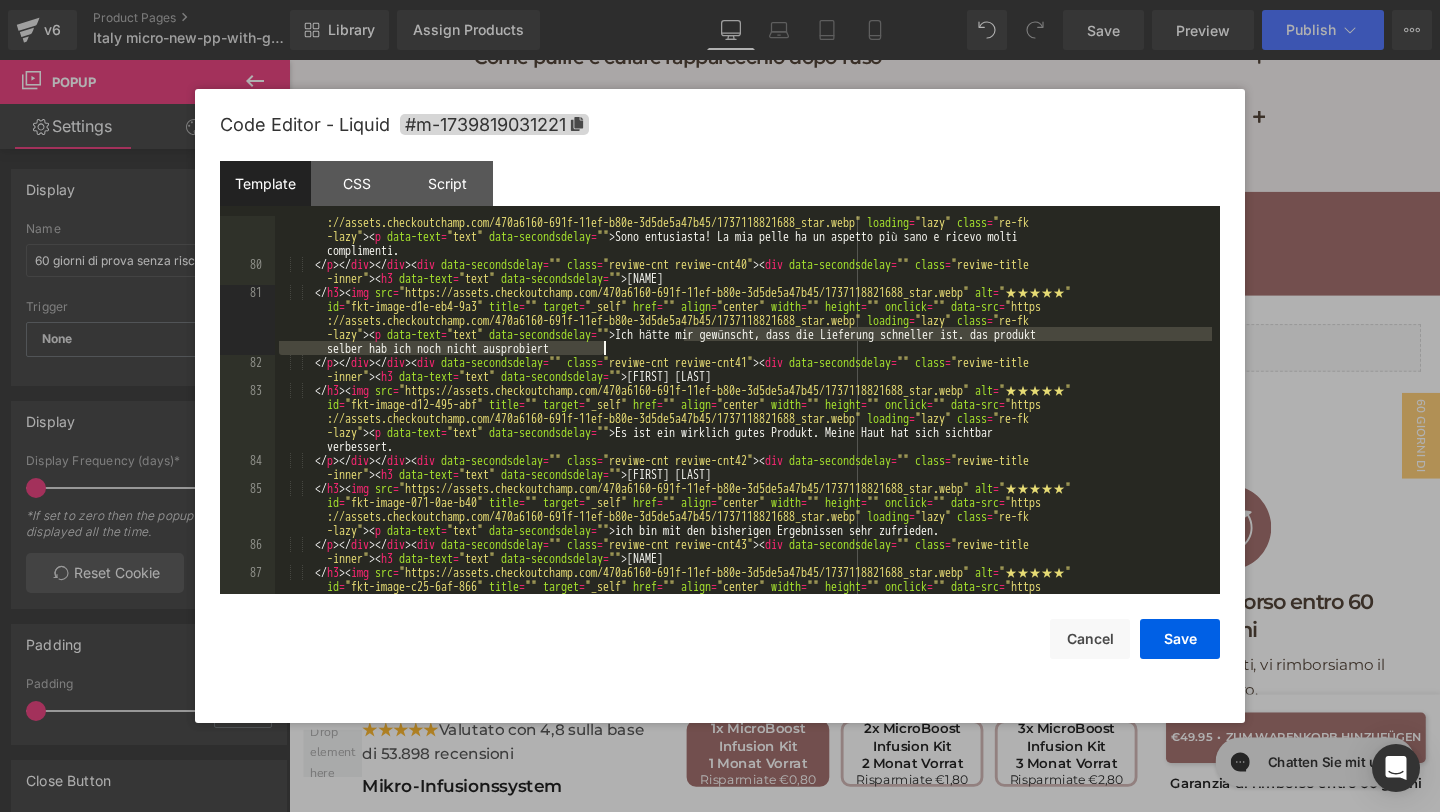 drag, startPoint x: 686, startPoint y: 333, endPoint x: 706, endPoint y: 345, distance: 23.323807 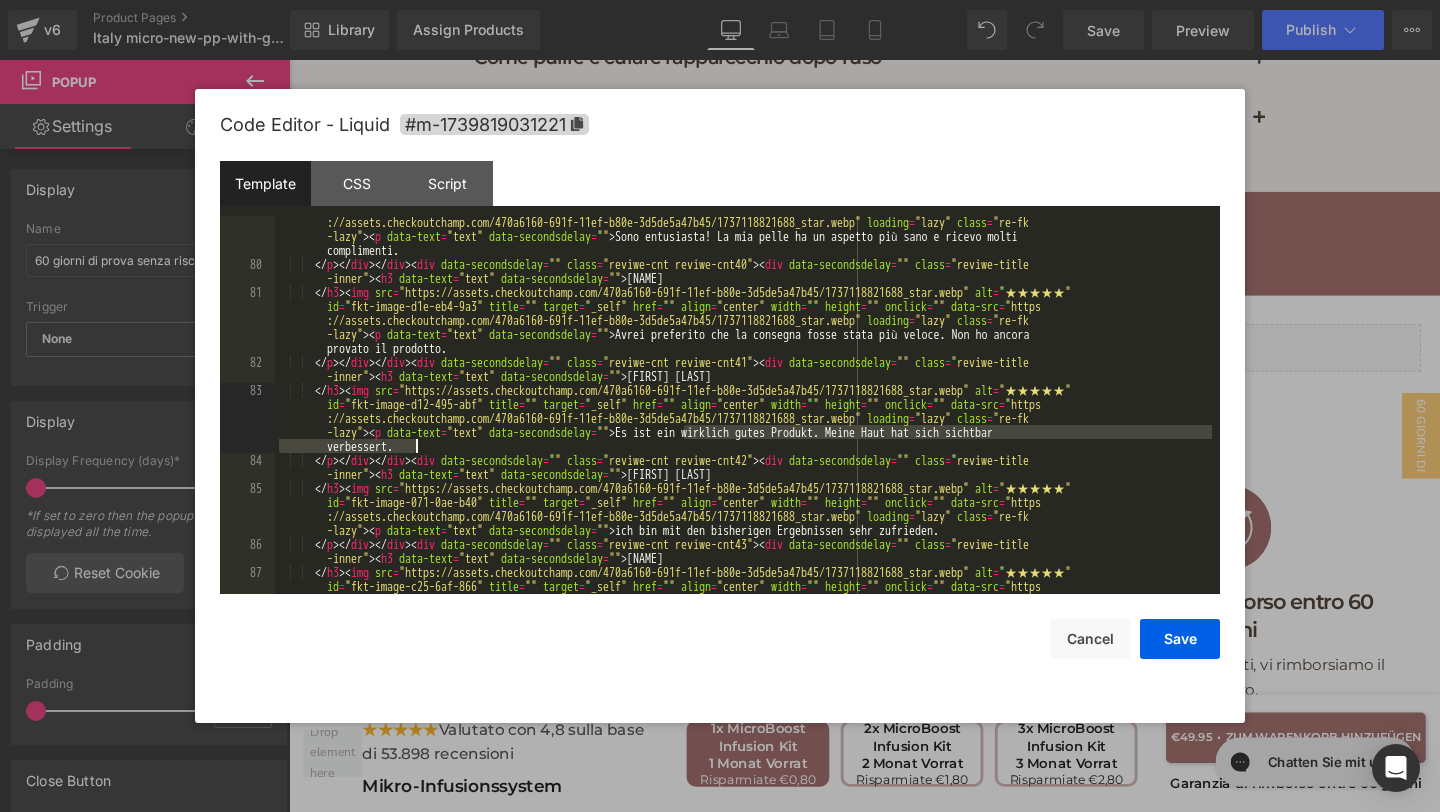 drag, startPoint x: 687, startPoint y: 428, endPoint x: 726, endPoint y: 445, distance: 42.544094 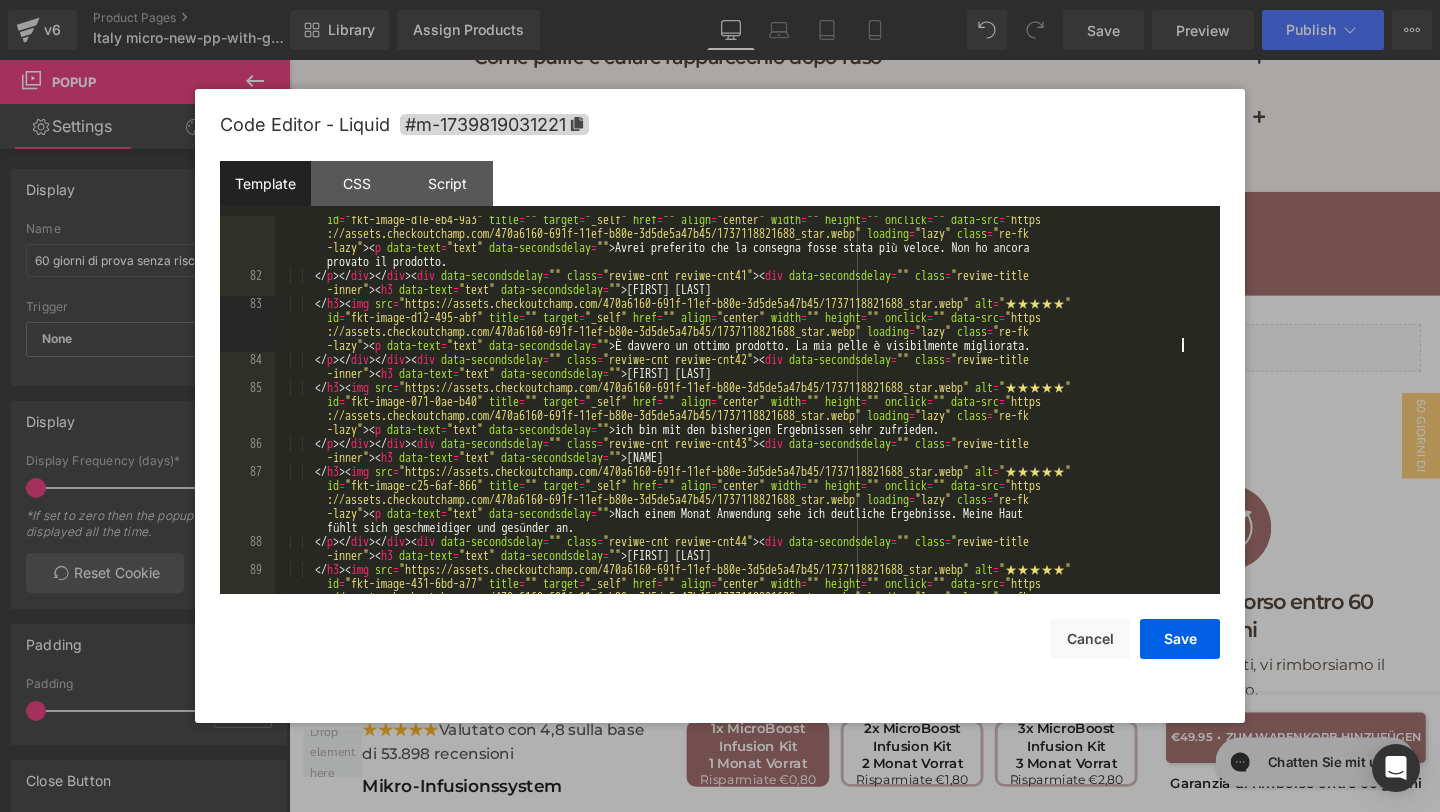 scroll, scrollTop: 4036, scrollLeft: 0, axis: vertical 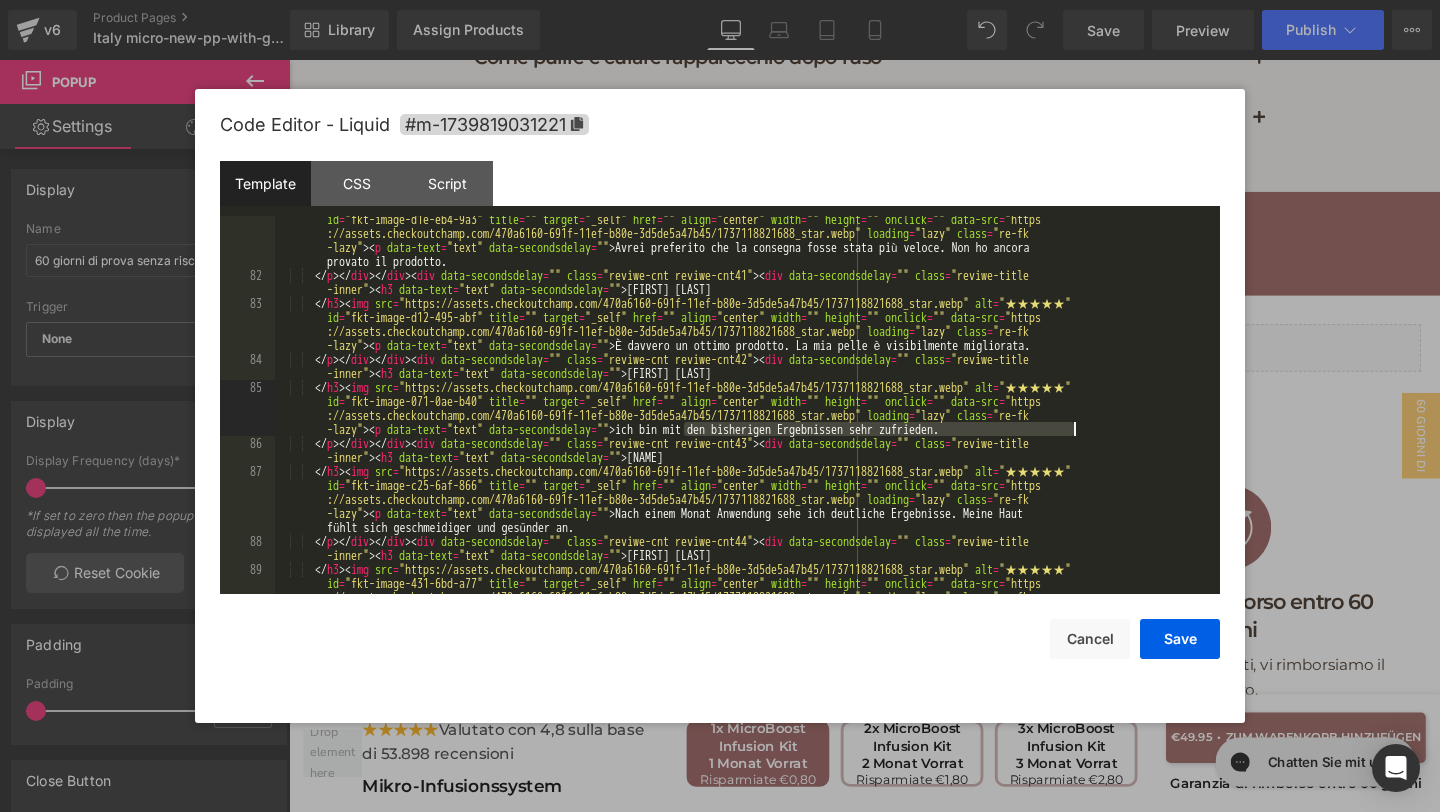 drag, startPoint x: 685, startPoint y: 431, endPoint x: 1074, endPoint y: 434, distance: 389.01157 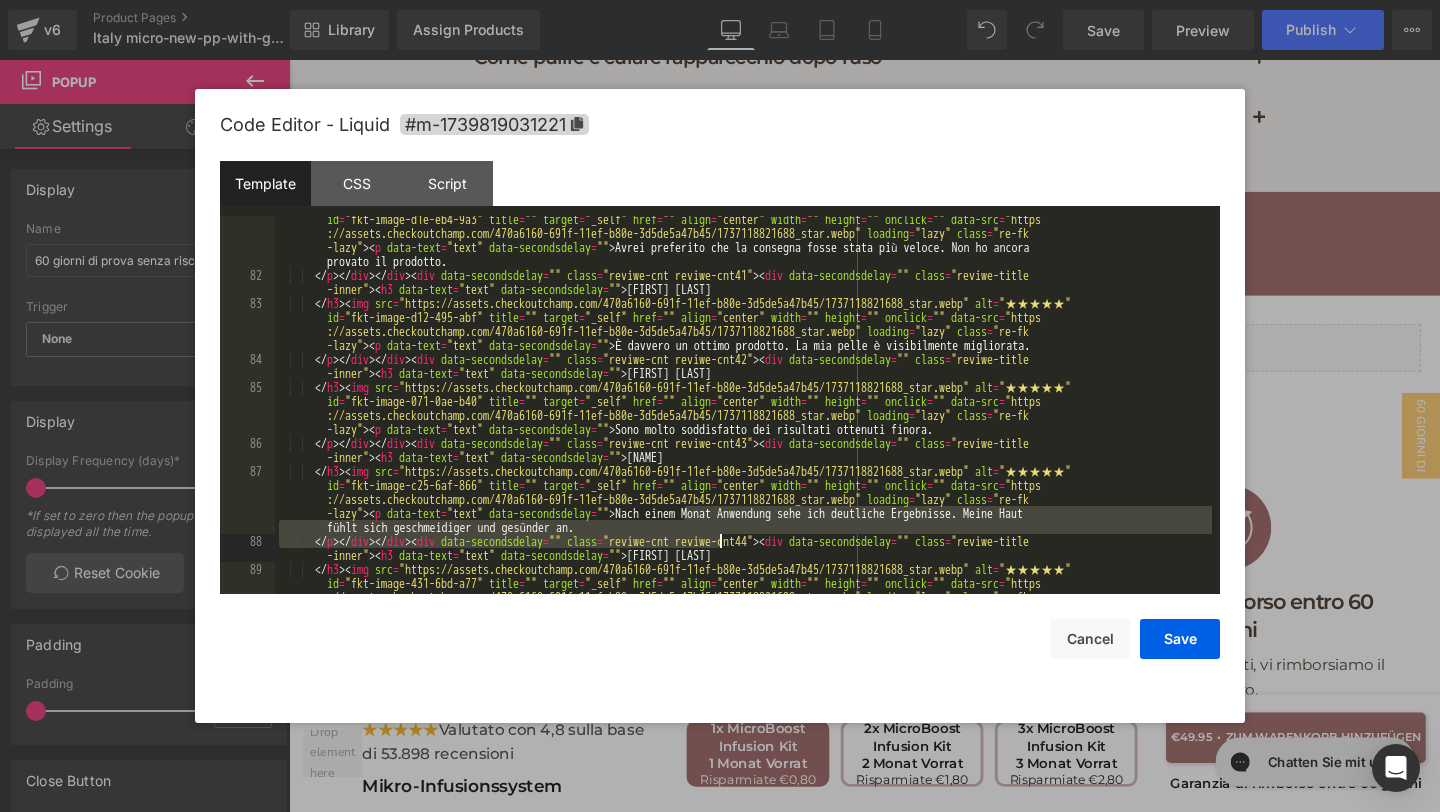 drag, startPoint x: 684, startPoint y: 517, endPoint x: 717, endPoint y: 544, distance: 42.638012 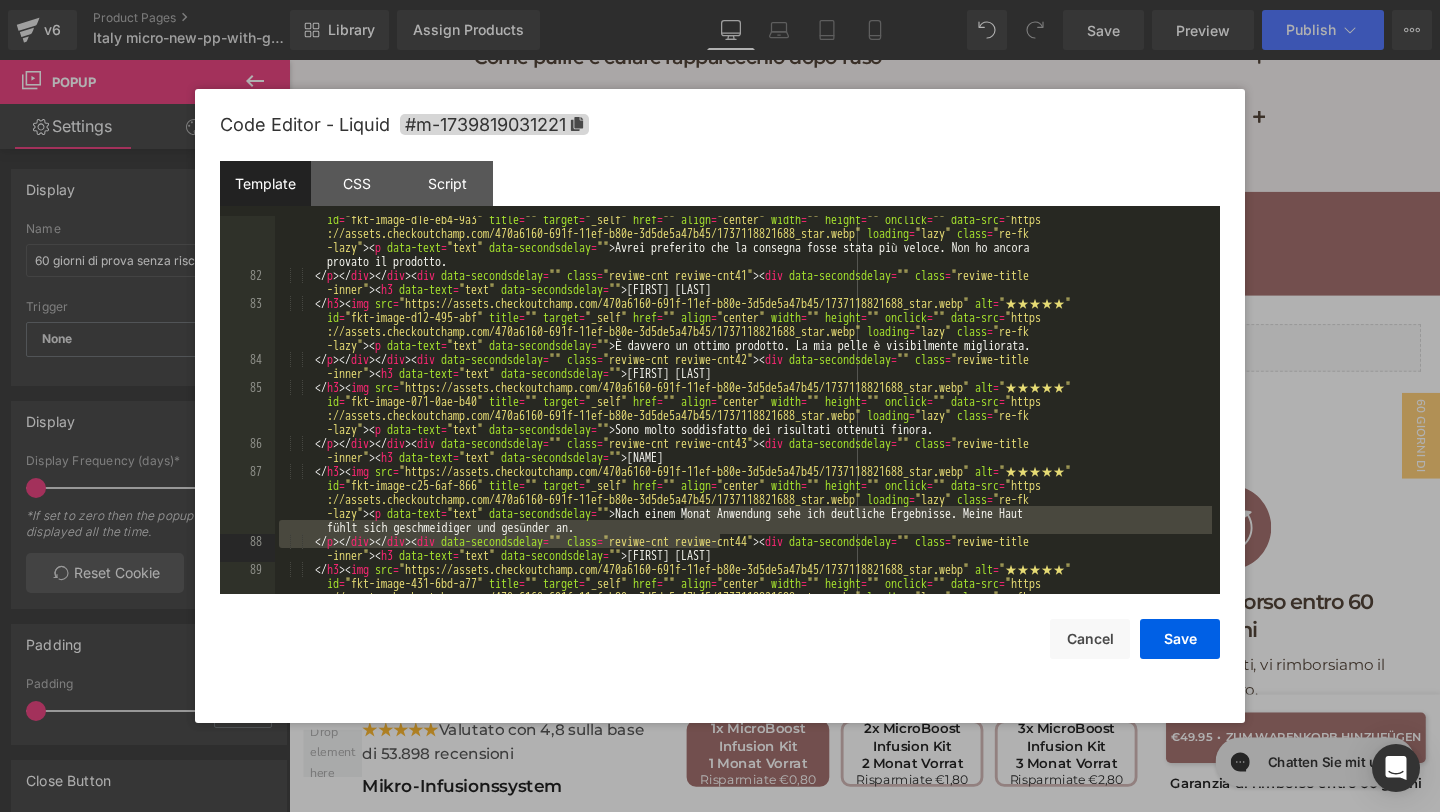 click on "</ h3 > < img   src = "https://assets.checkoutchamp.com/470a6160-691f-11ef-b80e-3d5de5a47b45/1737118821688_star.webp"   alt = "★★★★★"           id = "fkt-image-d1e-eb4-9a3"   title = ""   target = "_self"   href = ""   align = "center"   width = ""   height = ""   onclick = ""   data-src = "https           ://assets.checkoutchamp.com/470a6160-691f-11ef-b80e-3d5de5a47b45/1737118821688_star.webp"   loading = "lazy"   class = "re-fk           -lazy" > < p   data-text = "text"   data-secondsdelay = "" > Avrei preferito che la consegna fosse stata più veloce. Non ho ancora           provato il prodotto.          </ p > </ div > </ div > < div   data-secondsdelay = ""   class = "reviwe-cnt reviwe-cnt41" > < div   data-secondsdelay = ""   class = "reviwe-title          -inner" > < h3   data-text = "text"   data-secondsdelay = "" > [FIRST] [LAST]          </ h3 > < img   src =   alt = "★★★★★"           id = "fkt-image-d12-495-abf"   title =" at bounding box center [743, 457] 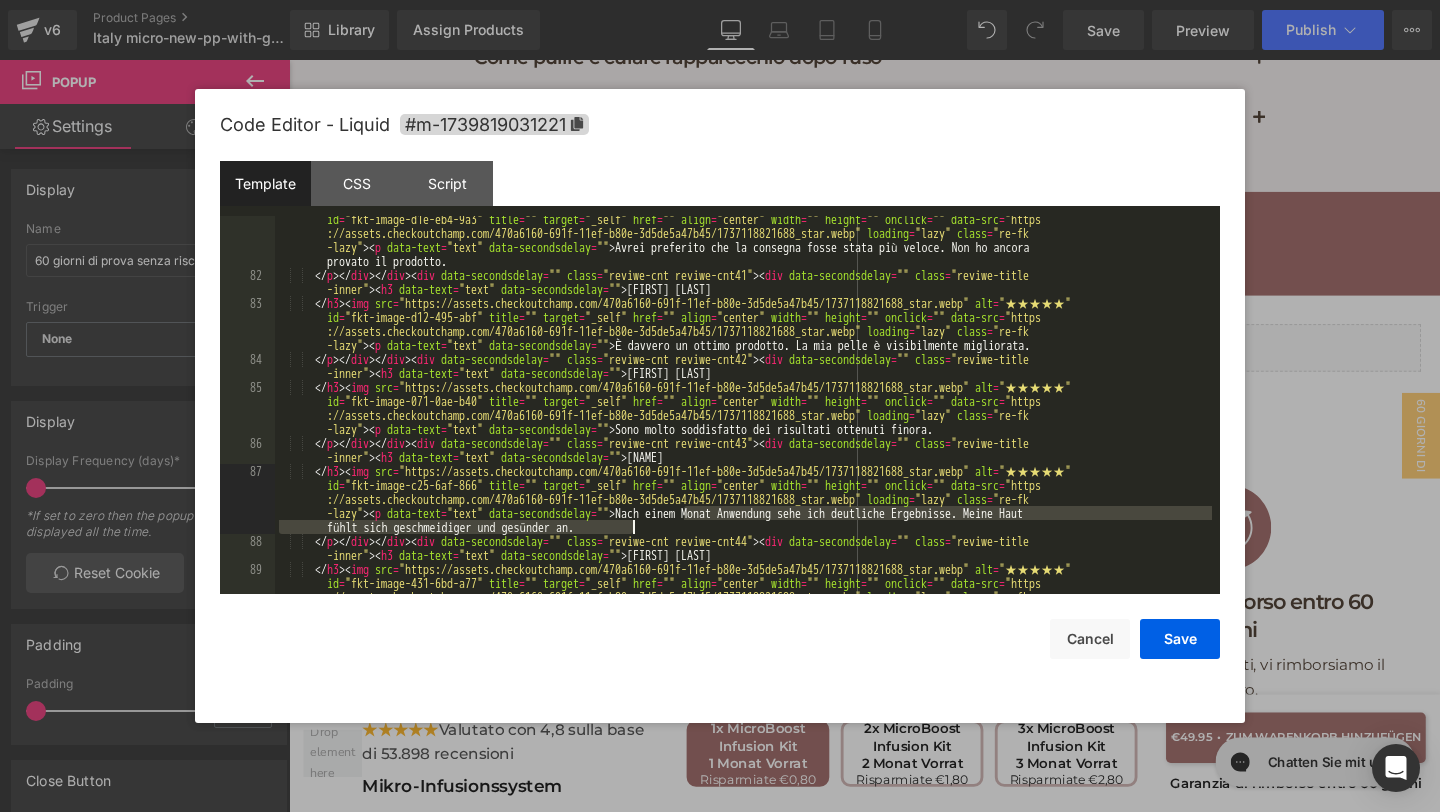 drag, startPoint x: 685, startPoint y: 512, endPoint x: 697, endPoint y: 528, distance: 20 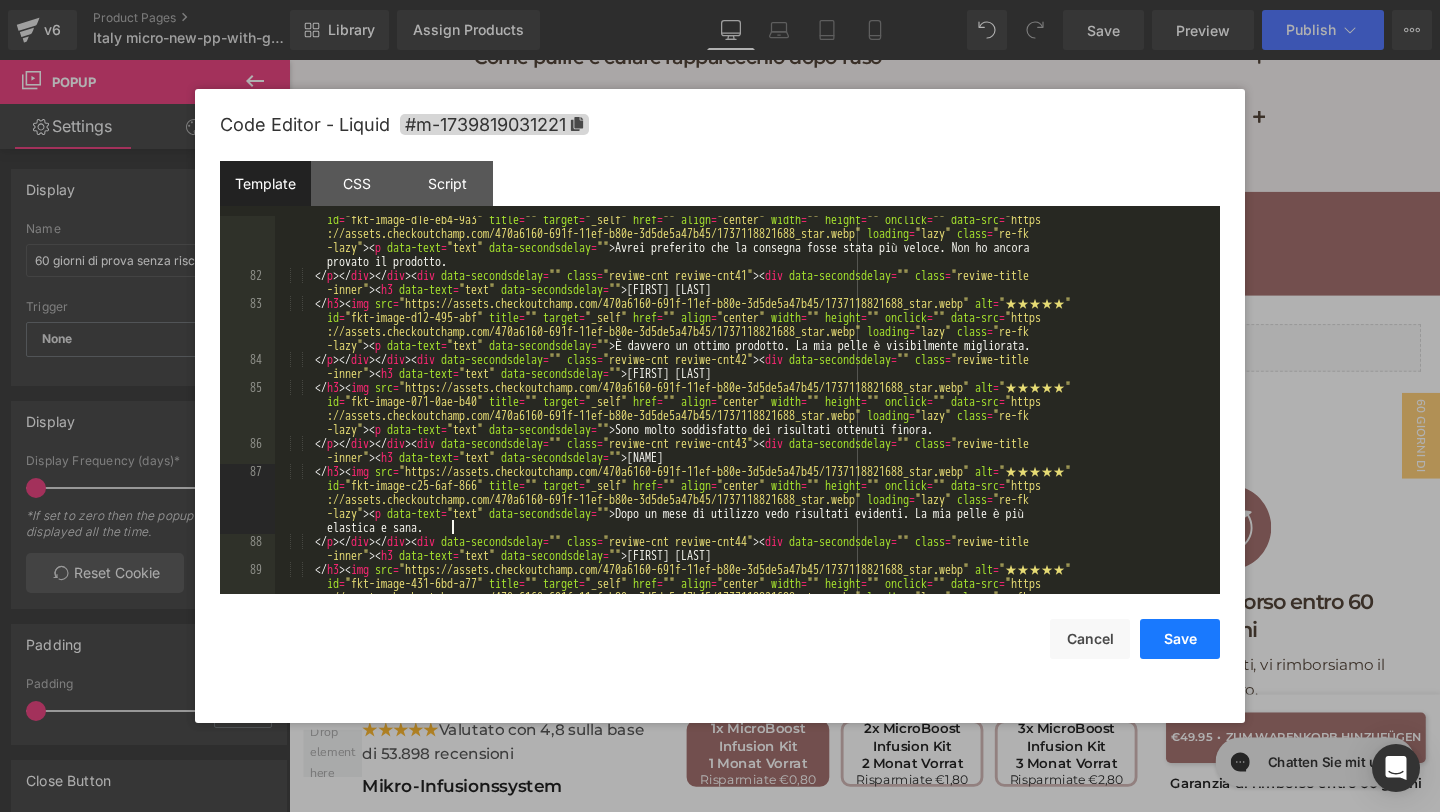 click on "Save" at bounding box center (1180, 639) 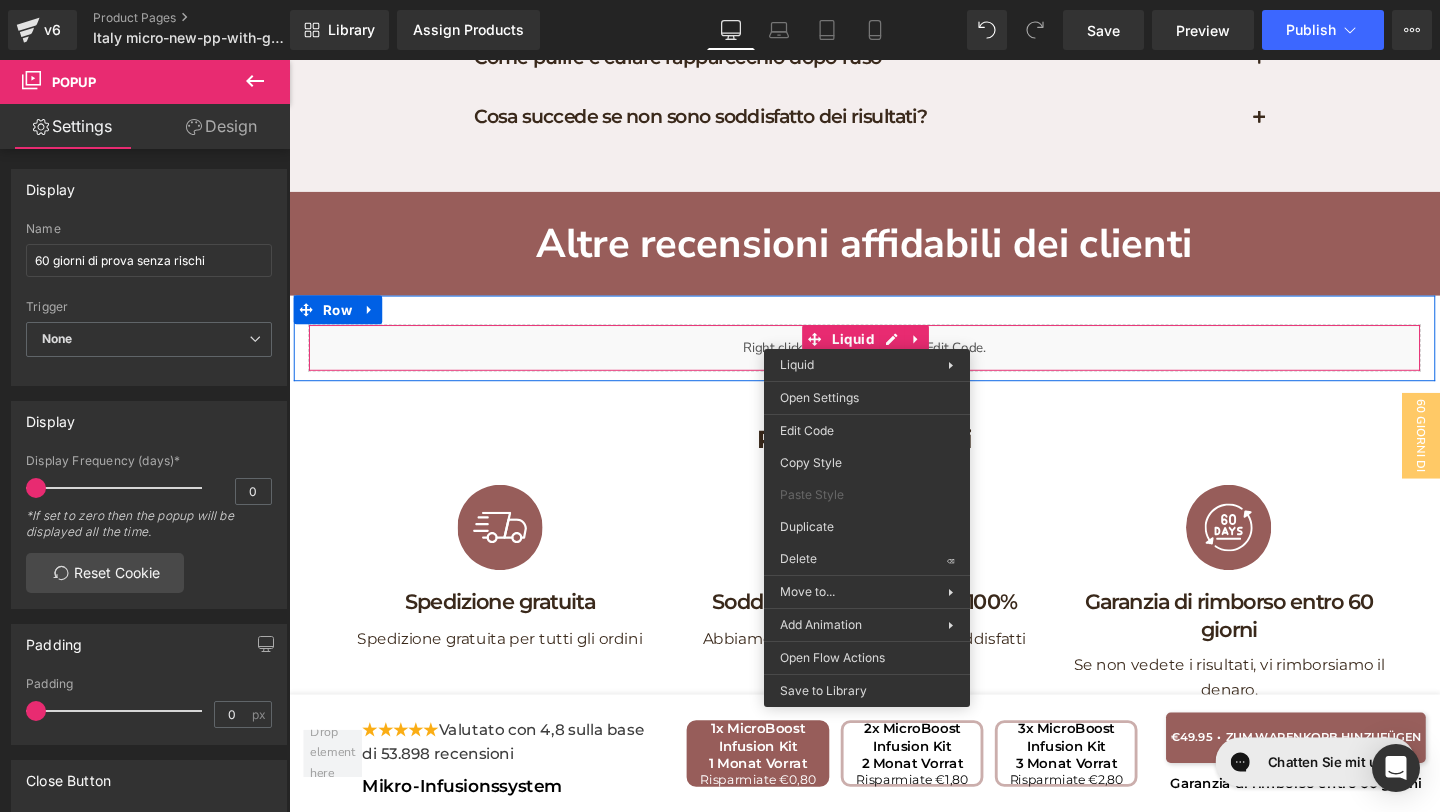 drag, startPoint x: 891, startPoint y: 334, endPoint x: 1148, endPoint y: 415, distance: 269.46243 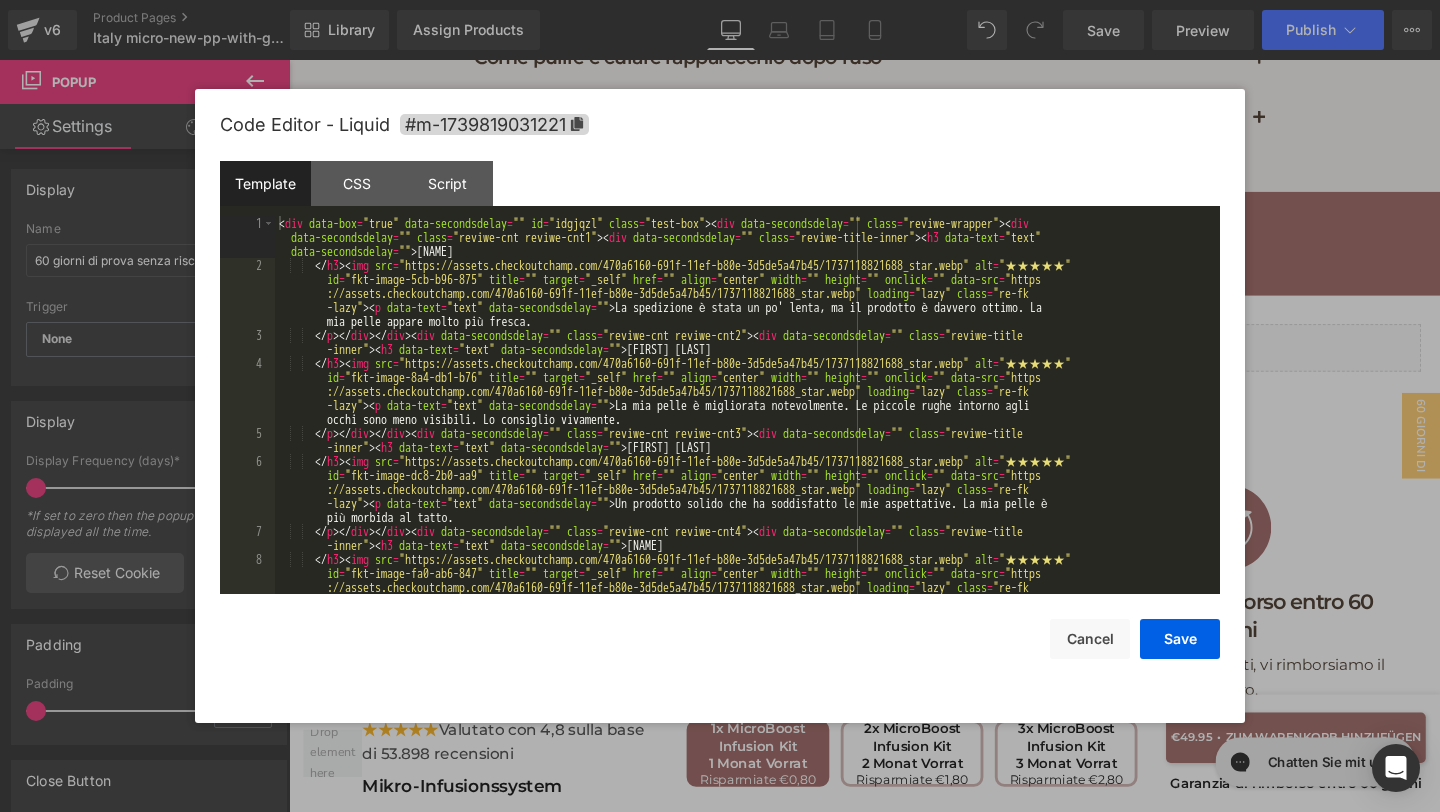 click on "You are previewing how the   will restyle your page. You can not edit Elements in Preset Preview Mode.  v6 Product Pages Italy micro-new-pp-with-gifts Library Assign Products  Product Preview
No product match your search.  Please try another keyword  Manage assigned products Desktop Desktop Laptop Tablet Mobile Save Preview Publish Scheduled View Live Page View with current Template Save Template to Library Schedule Publish Publish Settings Shortcuts  Your page can’t be published   You've reached the maximum number of published pages on your plan  (21/999999).  You need to upgrade your plan or unpublish all your pages to get 1 publish slot.   Unpublish pages   Upgrade plan  Elements Global Style Base Row  rows, columns, layouts, div Heading  headings, titles, h1,h2,h3,h4,h5,h6 Text Block  texts, paragraphs, contents, blocks Image  images, photos, alts, uploads Icon  icons, symbols Button  button, call to action, cta Separator  separators, dividers, horizontal lines Liquid  Banner Parallax  List" at bounding box center [720, 0] 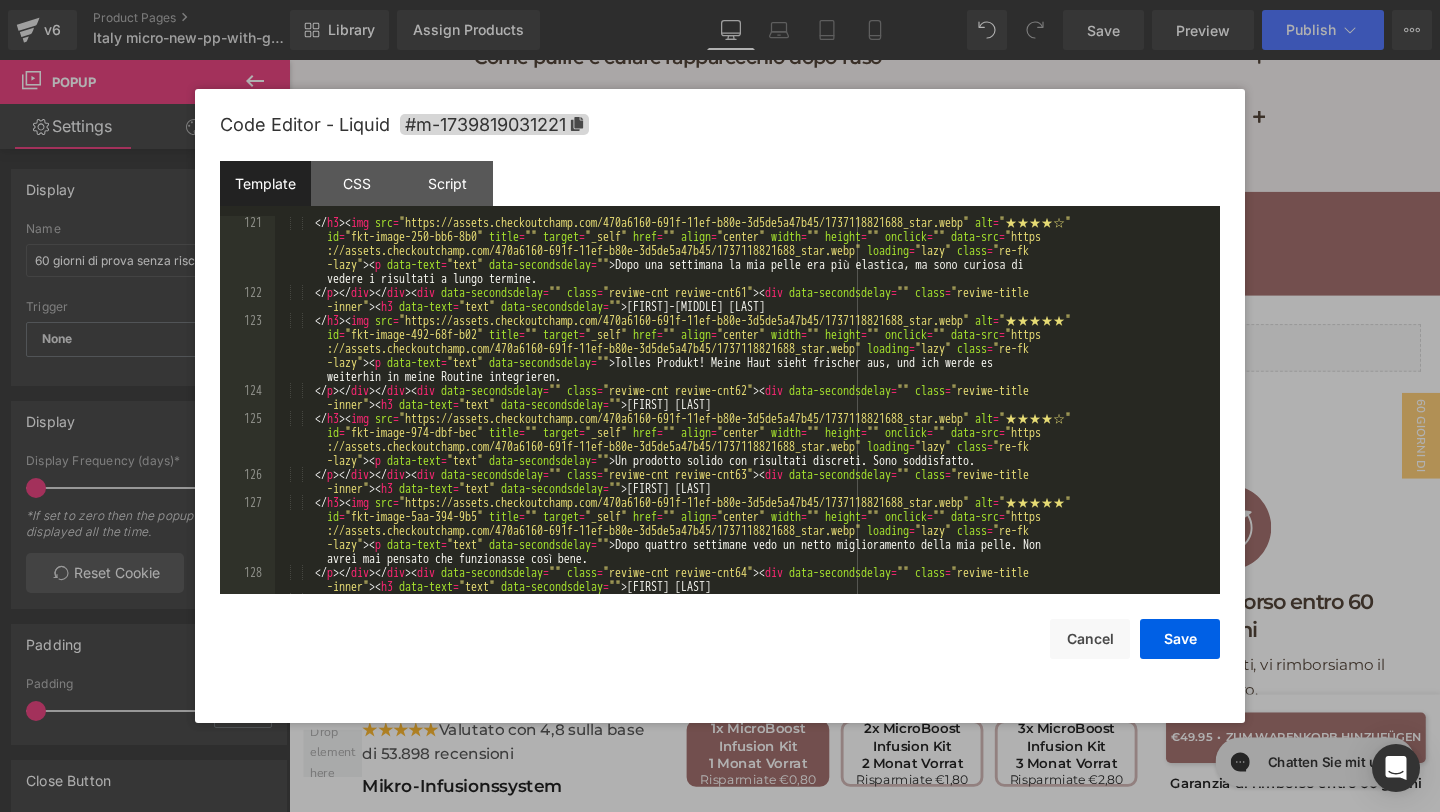 scroll, scrollTop: 6077, scrollLeft: 0, axis: vertical 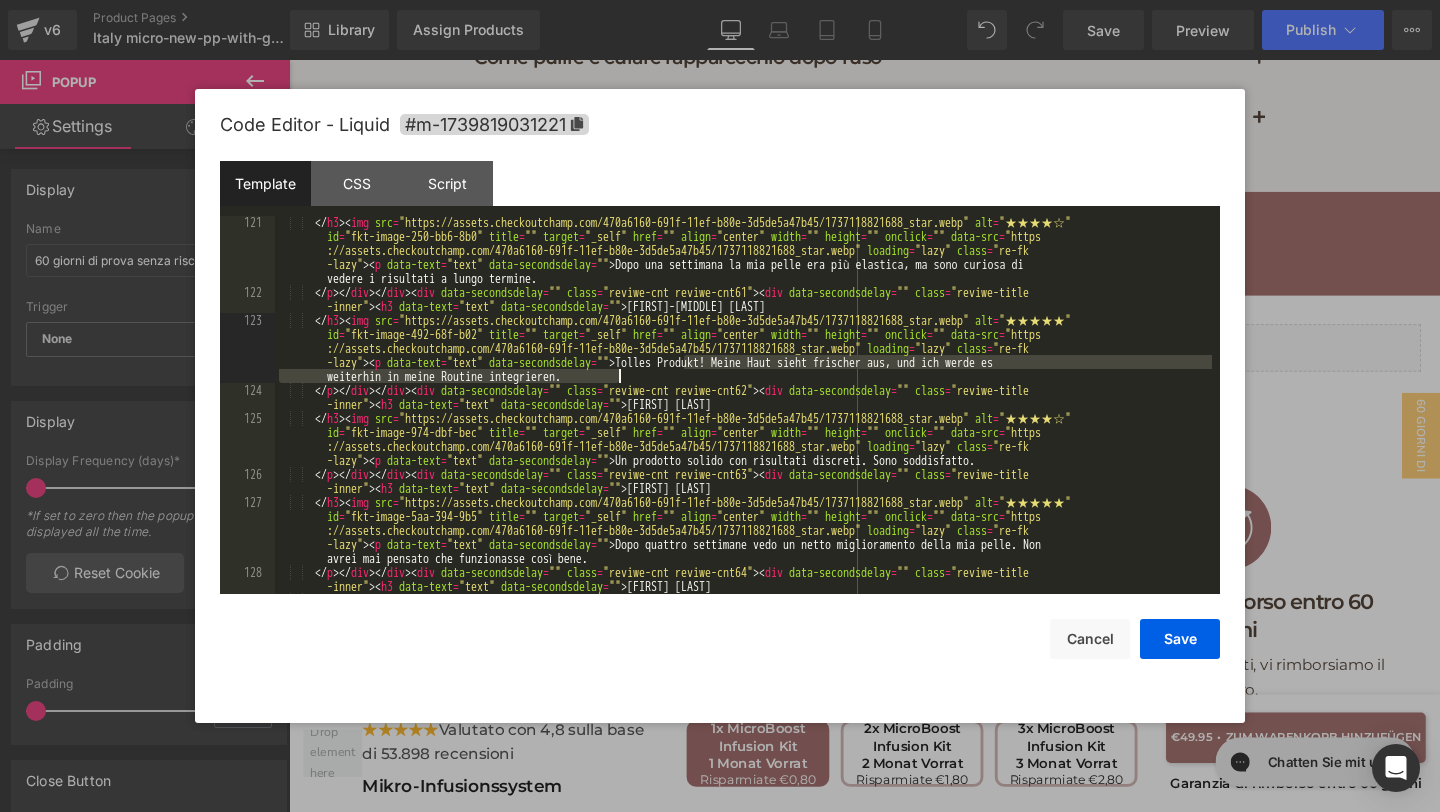 drag, startPoint x: 687, startPoint y: 364, endPoint x: 709, endPoint y: 374, distance: 24.166092 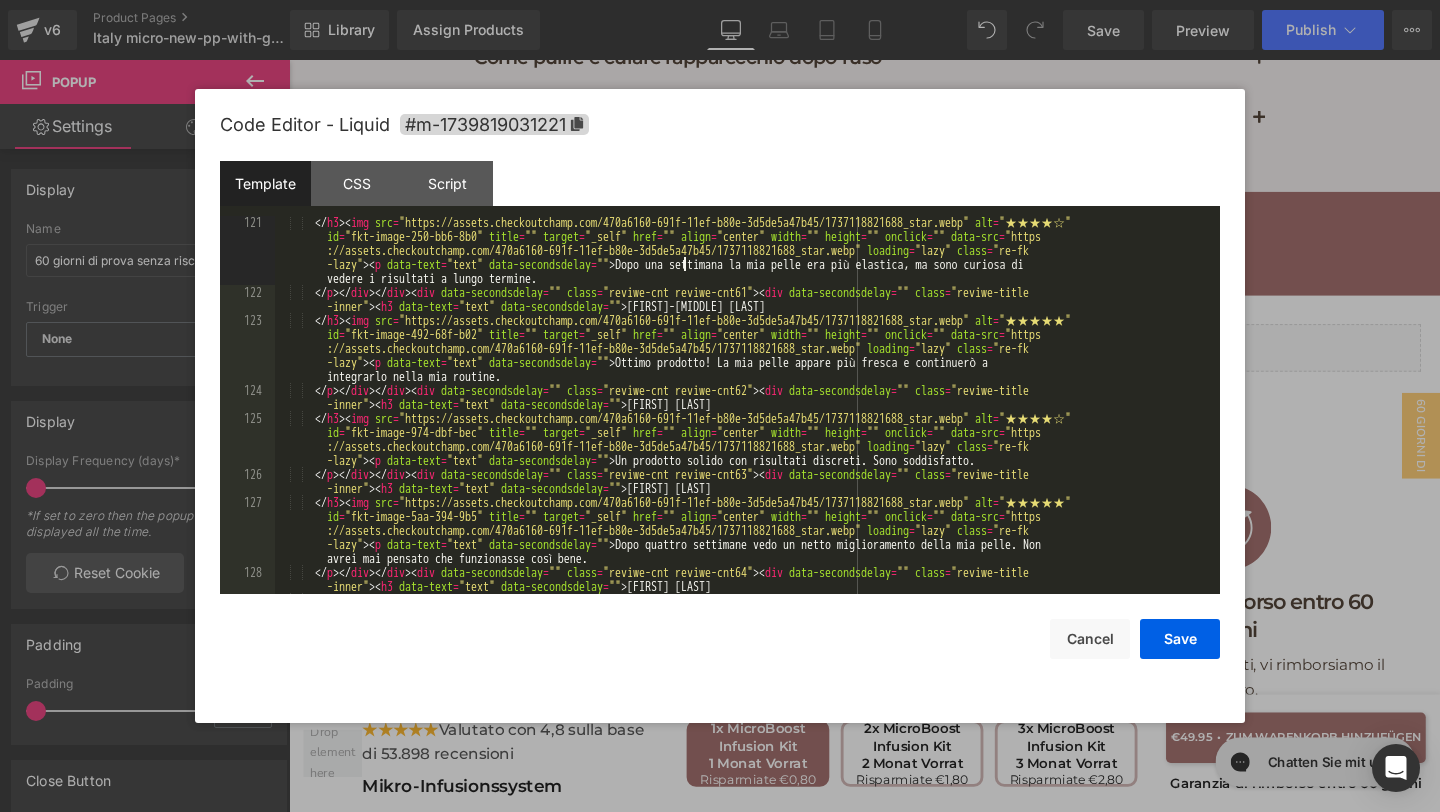 click on "</ h3 > < img   src = "https://assets.checkoutchamp.com/470a6160-691f-11ef-b80e-3d5de5a47b45/1737118821688_star.webp"   alt = "★★★★☆"            id = "fkt-image-250-bb6-8b0"   title = ""   target = "_self"   href = ""   align = "center"   width = ""   height = ""   onclick = ""   data-src = "https          ://assets.checkoutchamp.com/470a6160-691f-11ef-b80e-3d5de5a47b45/1737118821688_star.webp"   loading = "lazy"   class = "re-fk          -lazy" > < p   data-text = "text"   data-secondsdelay = "" > Dopo una settimana la mia pelle era più elastica, ma sono curiosa di           vedere i risultati a lungo termine.          </p> </ div > </ div > < div   data-secondsdelay = ""   class = "reviwe-cnt reviwe-cnt61" > < div   data-secondsdelay = ""   class = "reviwe-title          -inner" > < h3   data-text = "text"   data-secondsdelay = "" > [FIRST] [LAST]          </h3 > < img   src =   alt = "★★★★★"            id =   title = """ at bounding box center (743, 474) 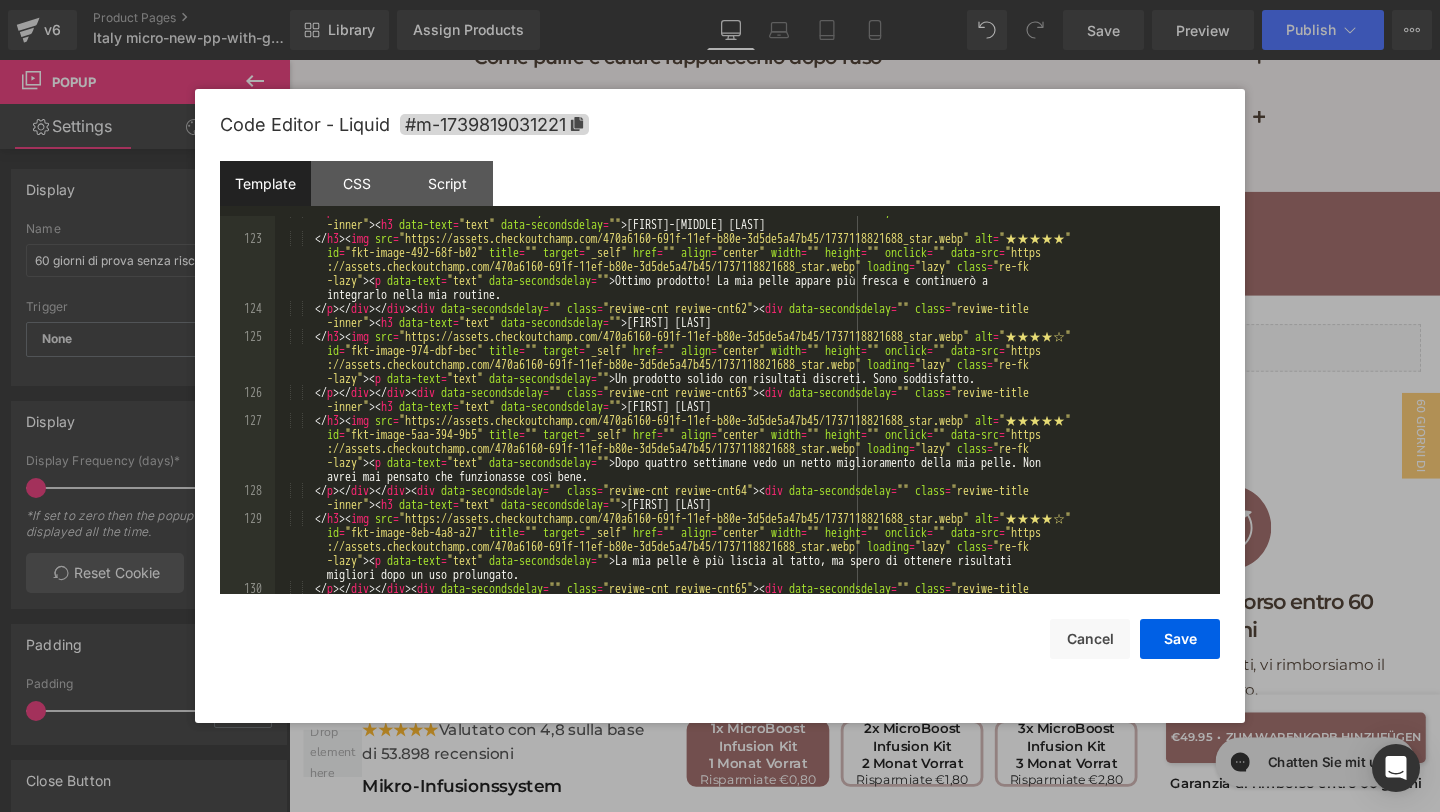 scroll, scrollTop: 6146, scrollLeft: 0, axis: vertical 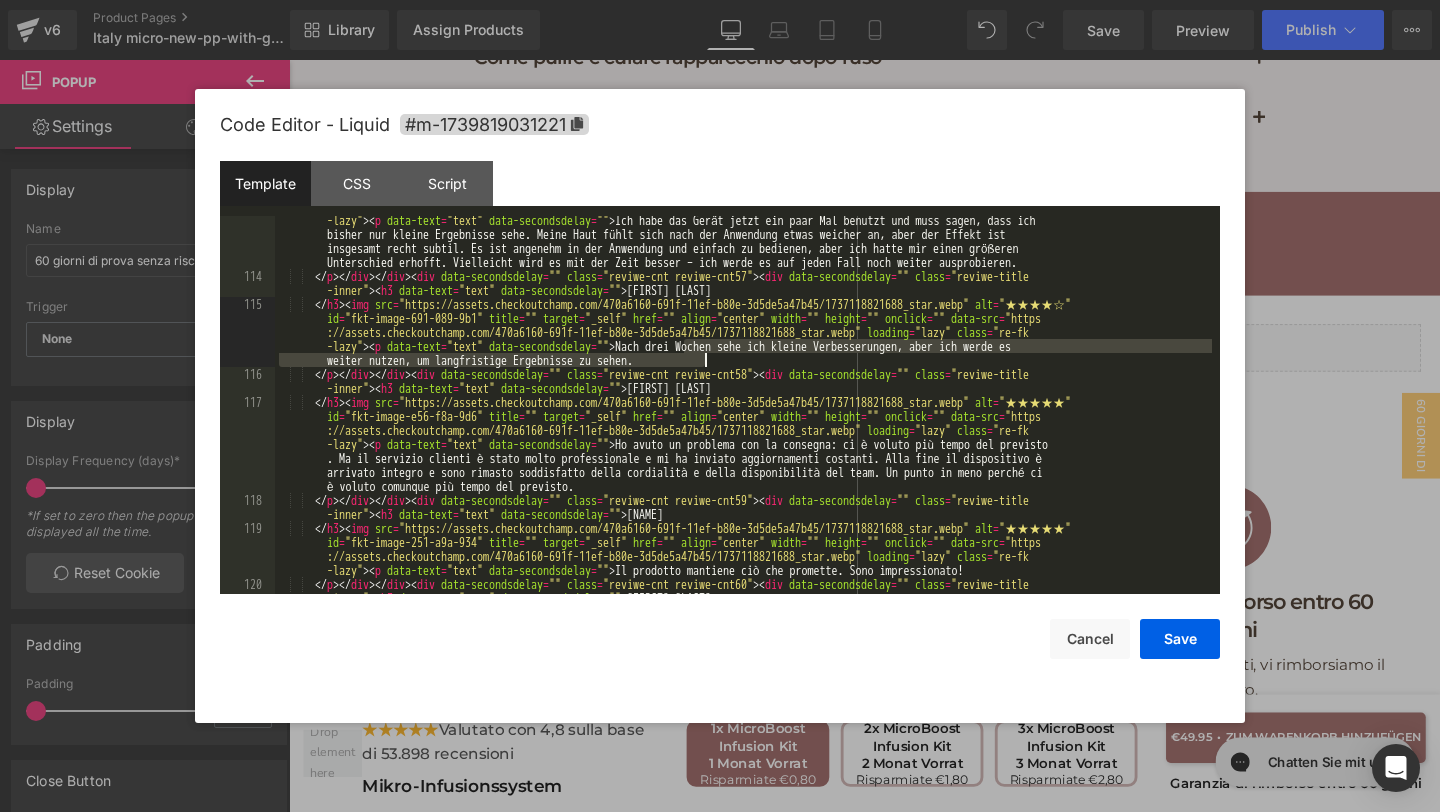 drag, startPoint x: 683, startPoint y: 350, endPoint x: 707, endPoint y: 365, distance: 28.301943 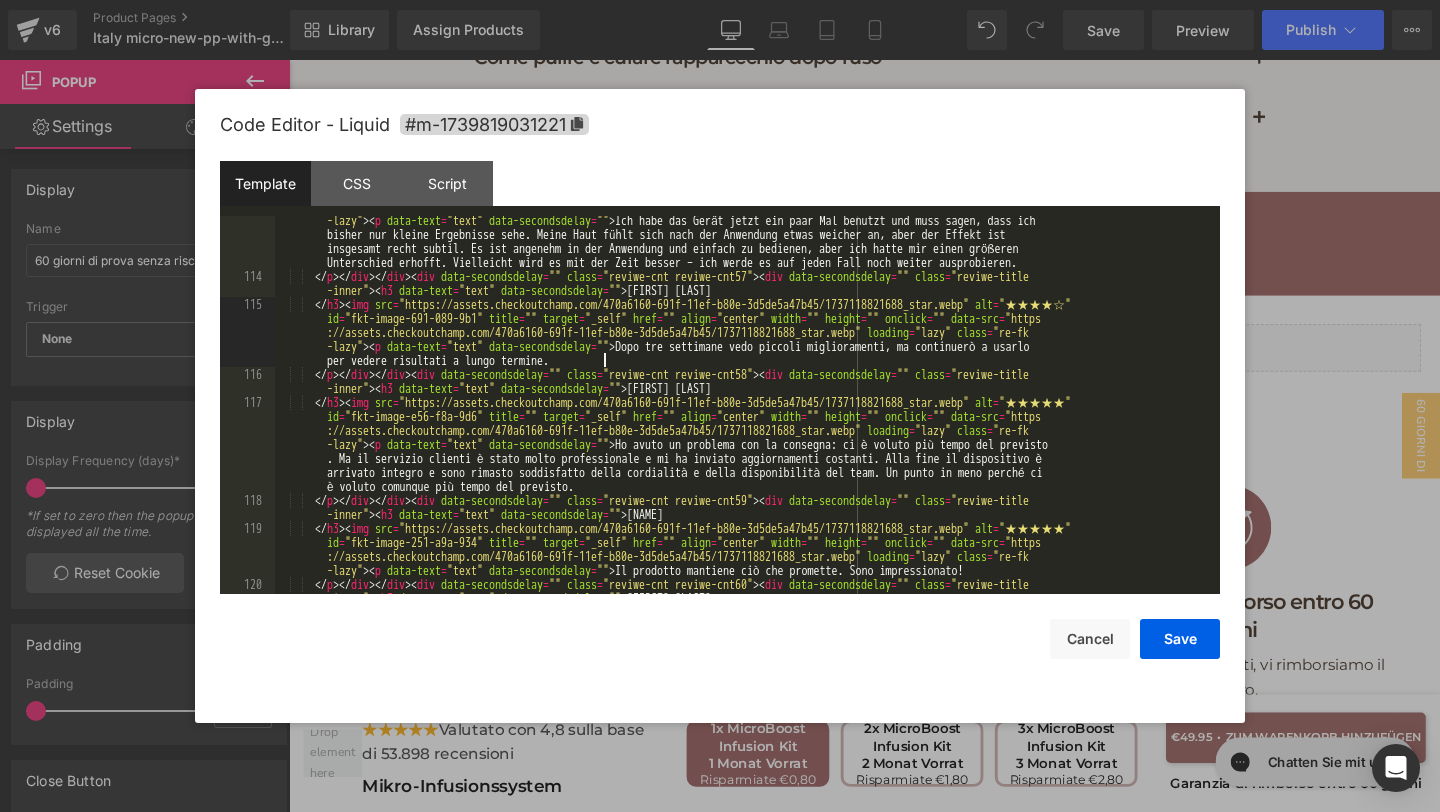 scroll, scrollTop: 5640, scrollLeft: 0, axis: vertical 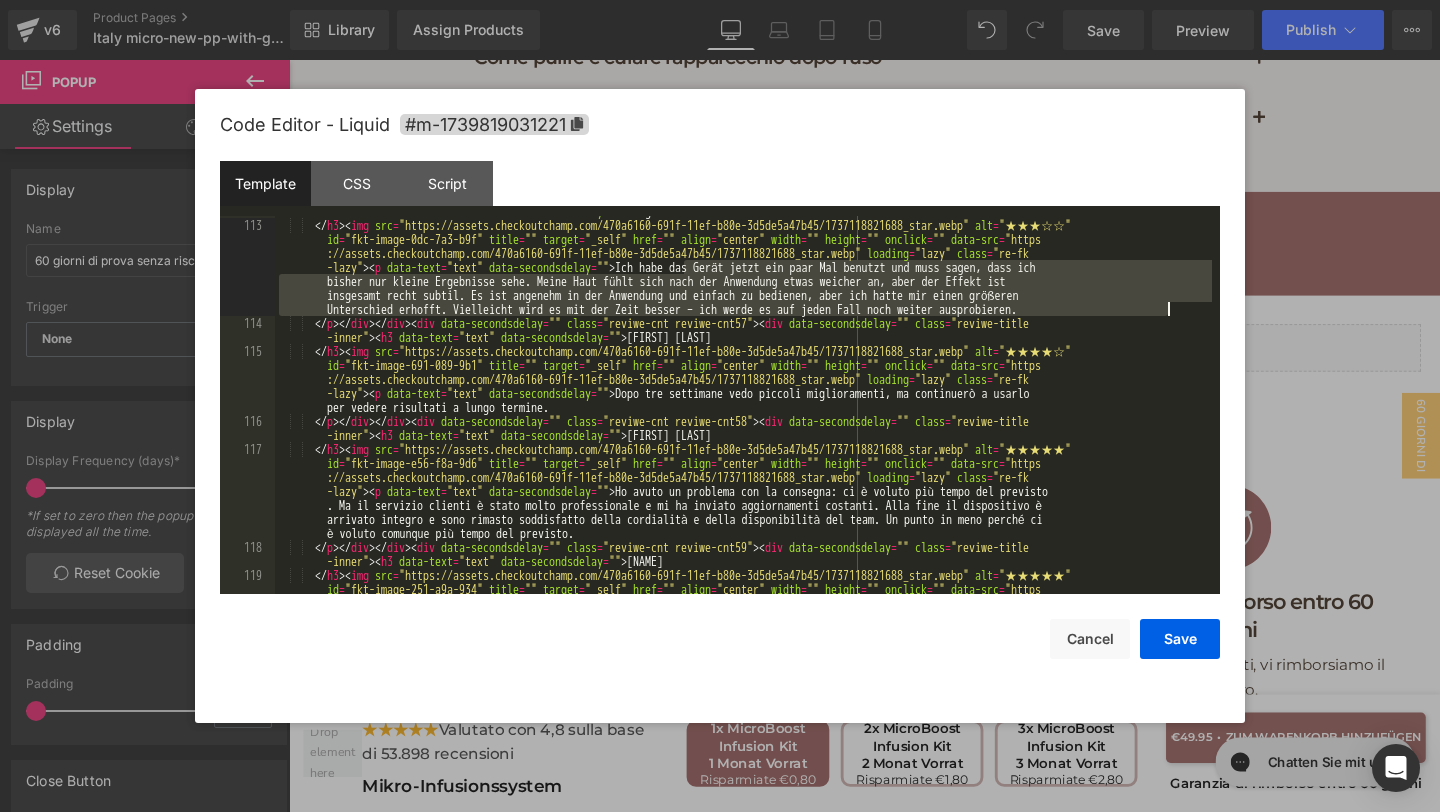 drag, startPoint x: 682, startPoint y: 265, endPoint x: 1181, endPoint y: 309, distance: 500.93613 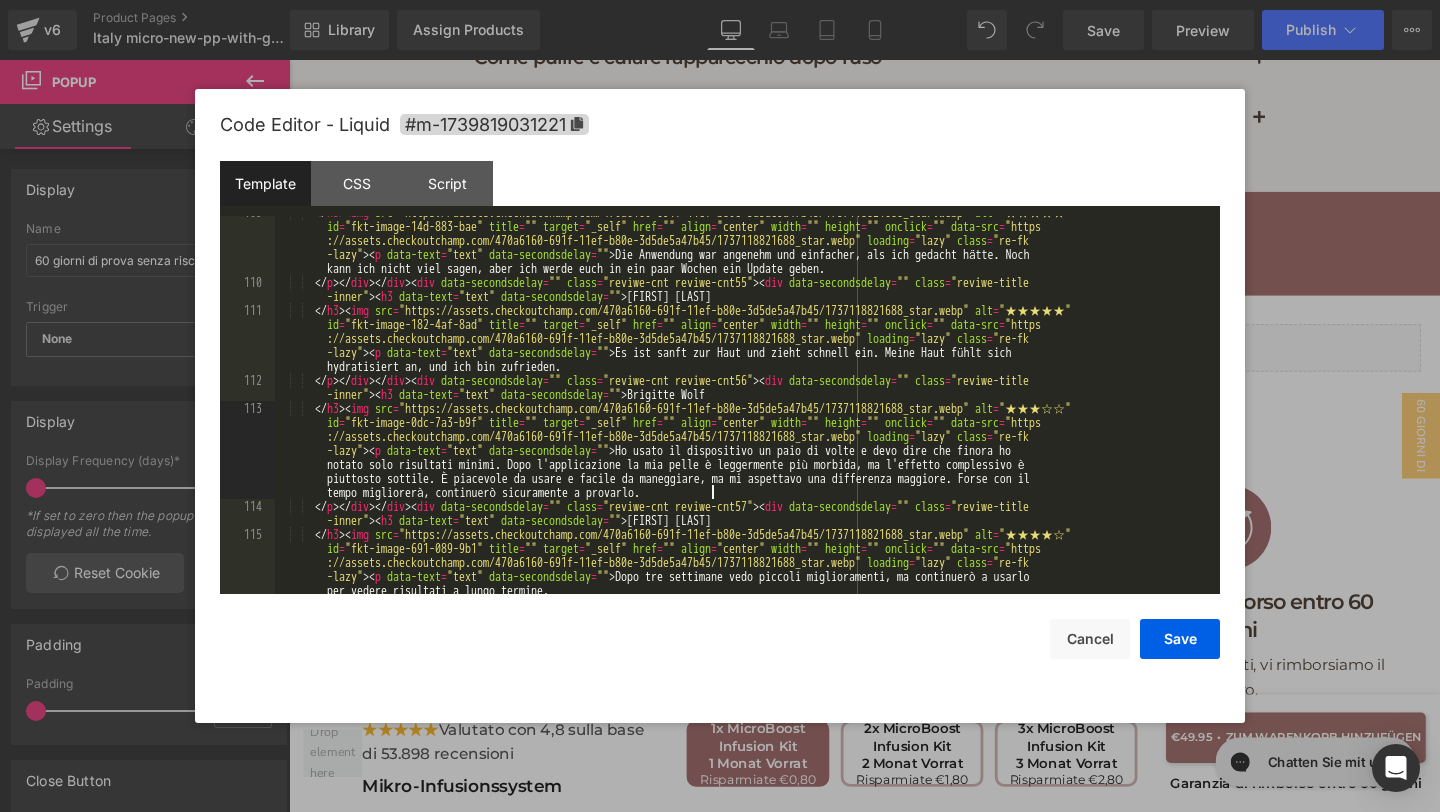 scroll, scrollTop: 5457, scrollLeft: 0, axis: vertical 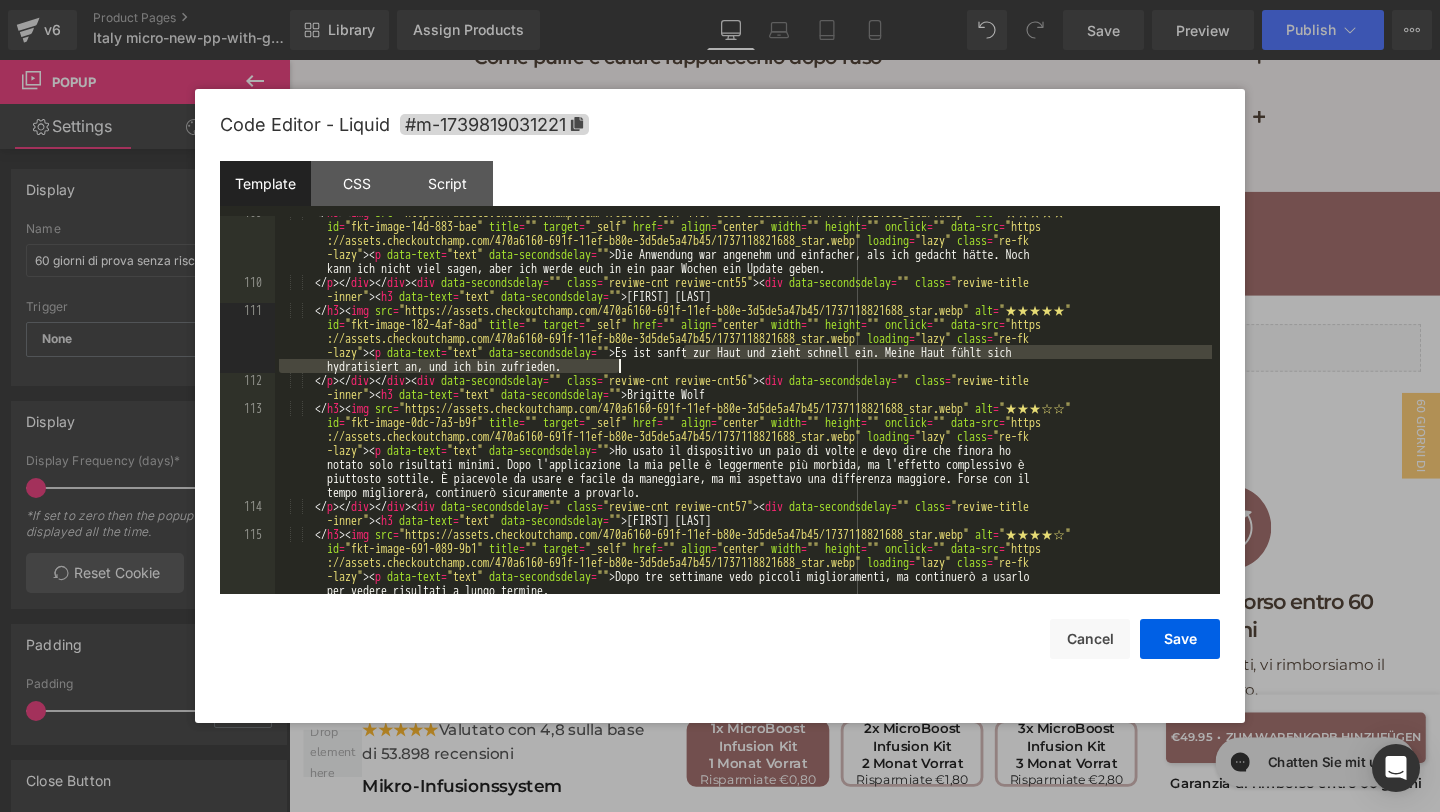 drag, startPoint x: 684, startPoint y: 351, endPoint x: 720, endPoint y: 366, distance: 39 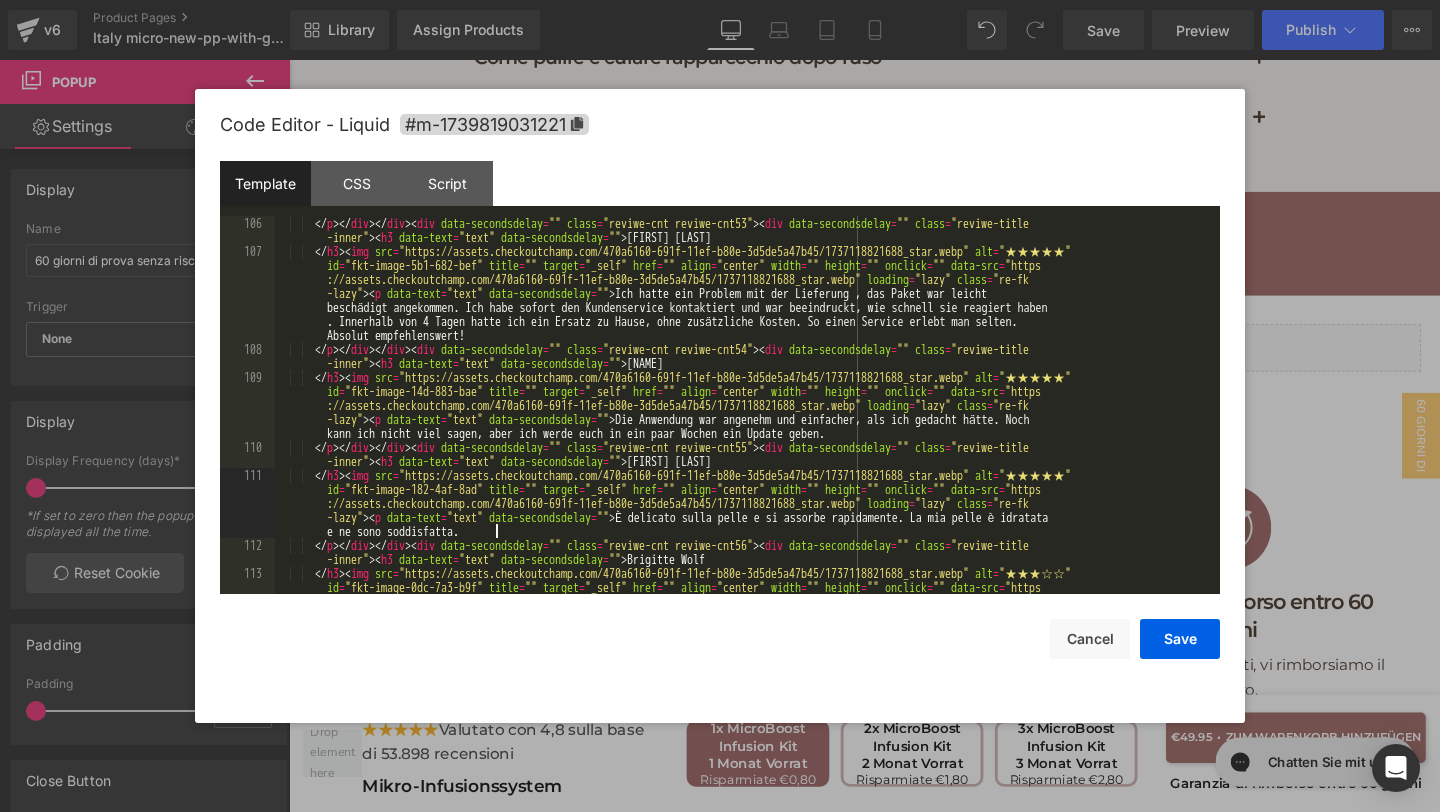 scroll, scrollTop: 5287, scrollLeft: 0, axis: vertical 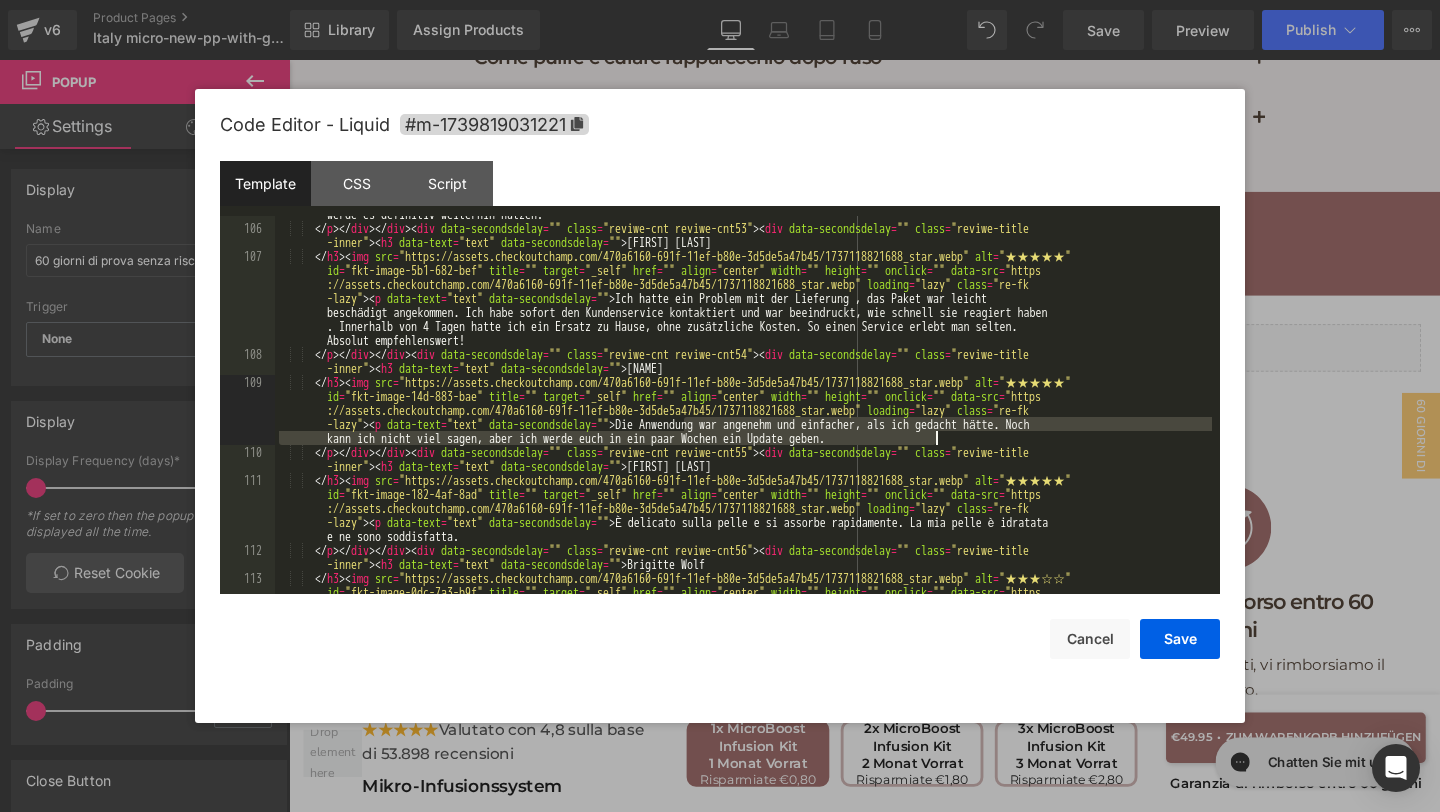 drag, startPoint x: 685, startPoint y: 425, endPoint x: 942, endPoint y: 437, distance: 257.28 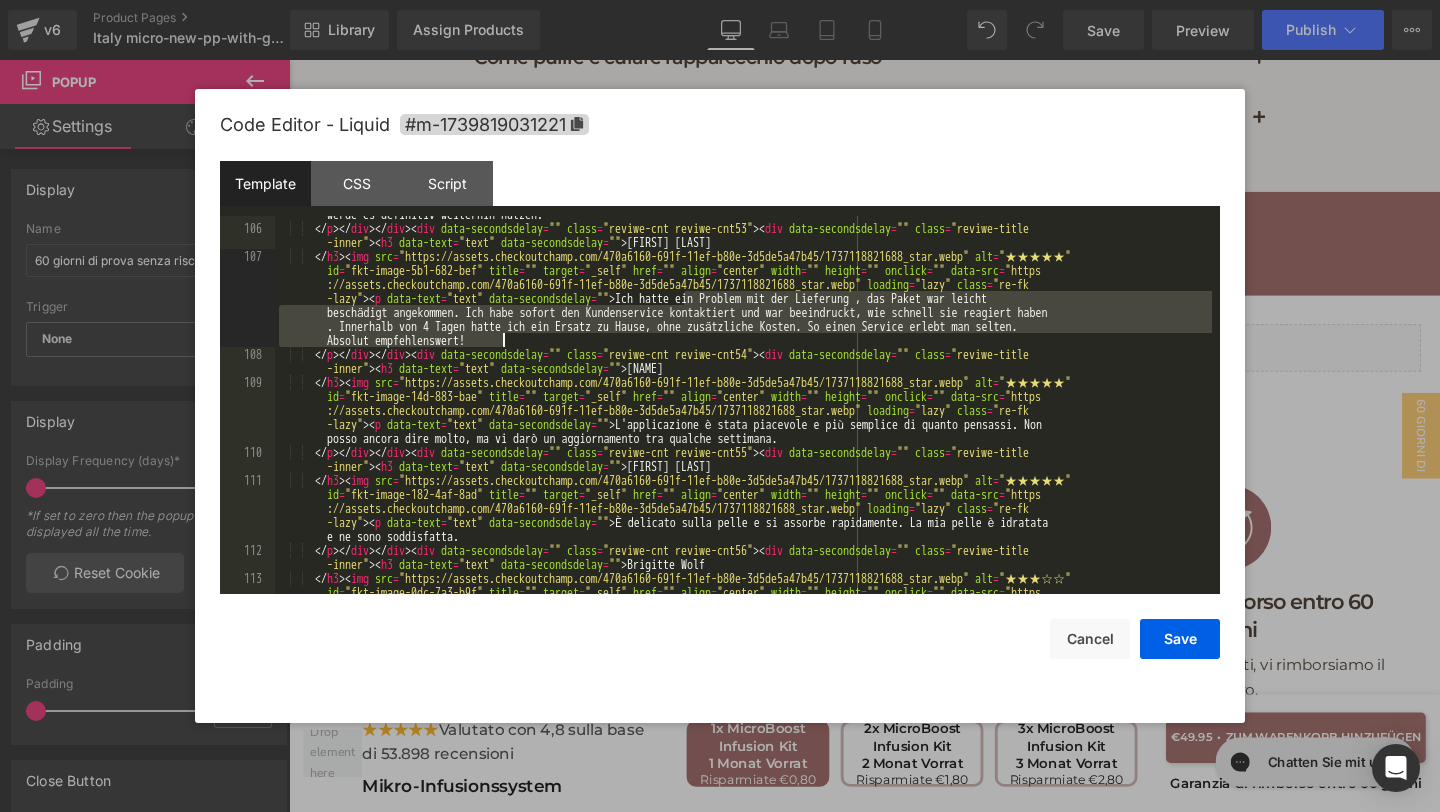 drag, startPoint x: 683, startPoint y: 299, endPoint x: 890, endPoint y: 338, distance: 210.64188 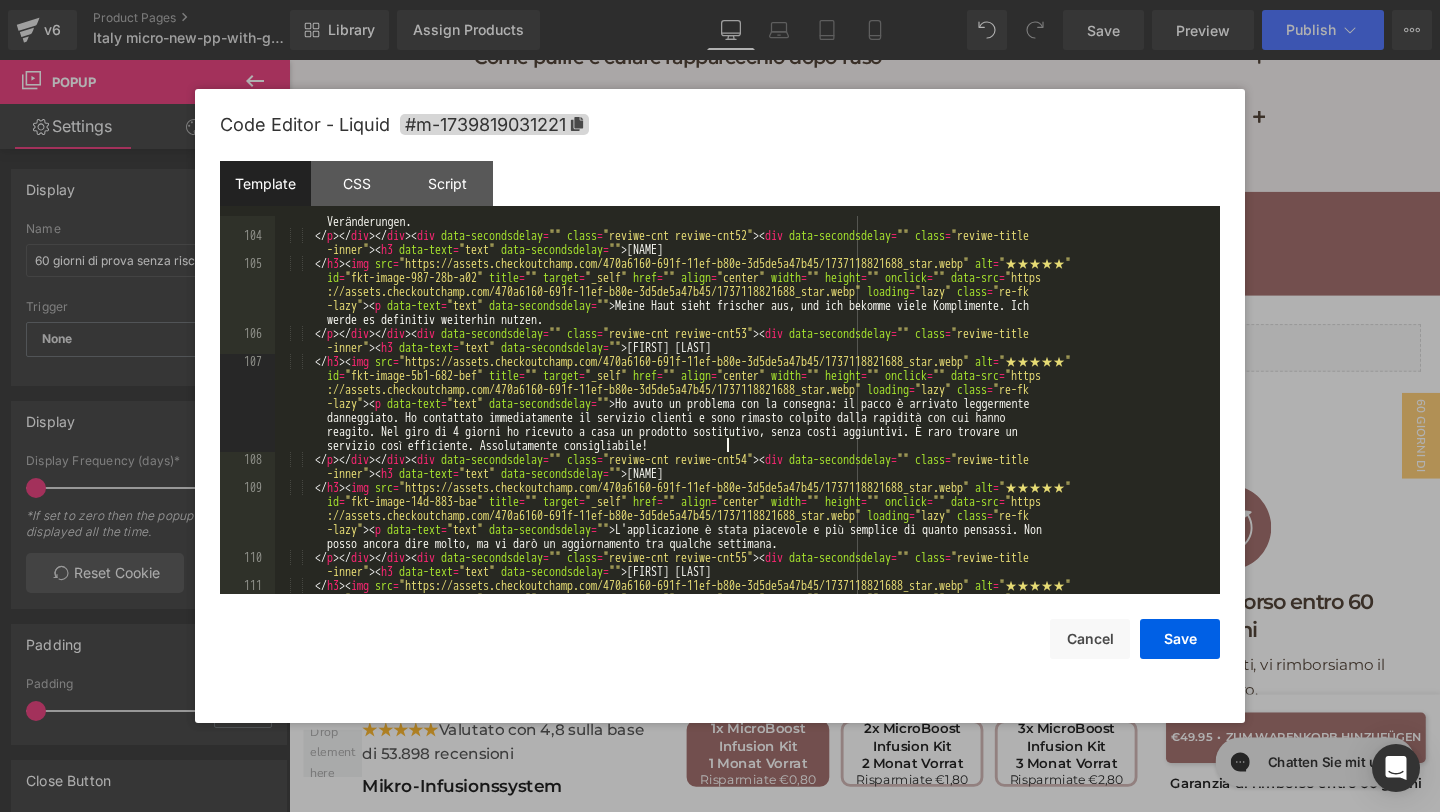 scroll, scrollTop: 5176, scrollLeft: 0, axis: vertical 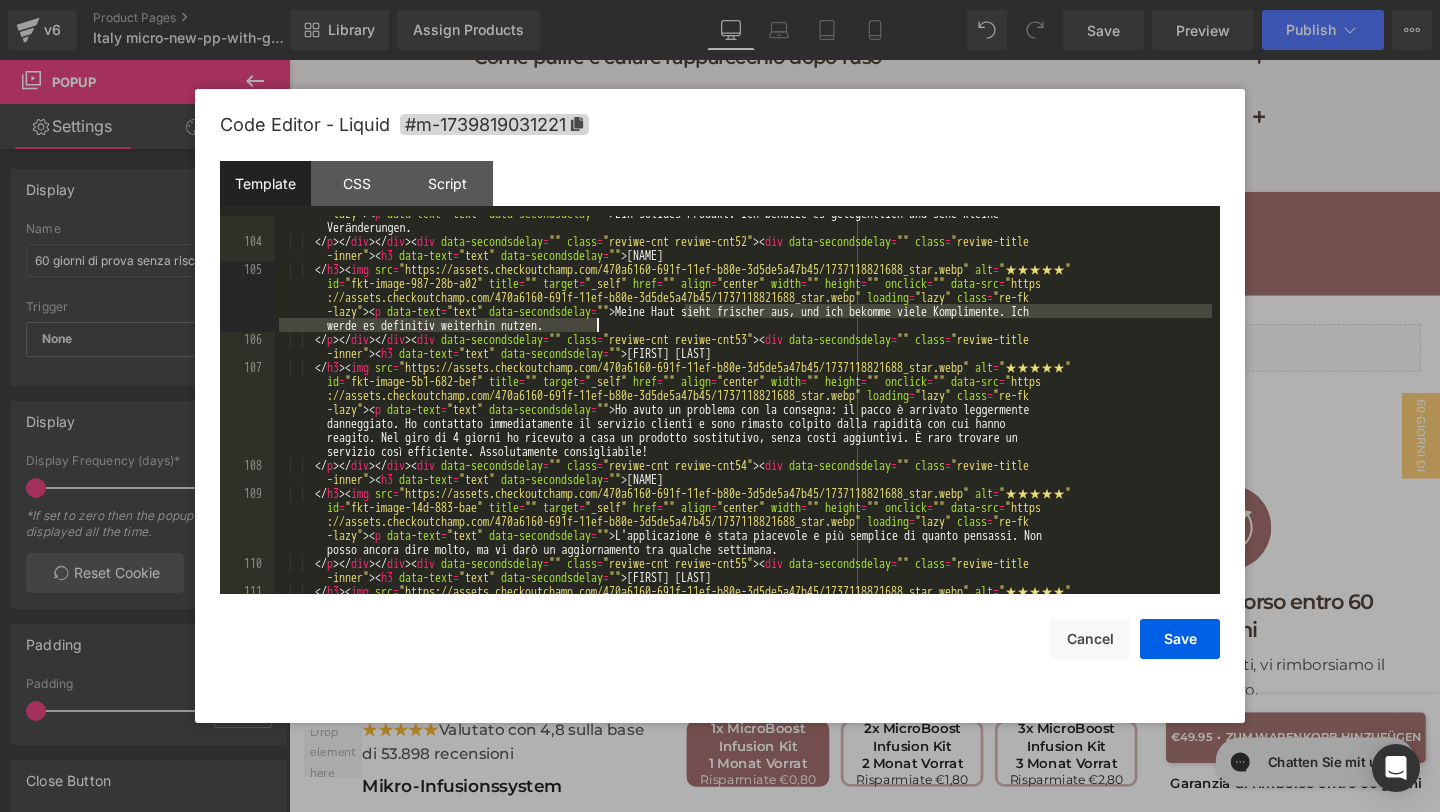 drag, startPoint x: 681, startPoint y: 312, endPoint x: 692, endPoint y: 325, distance: 17.029387 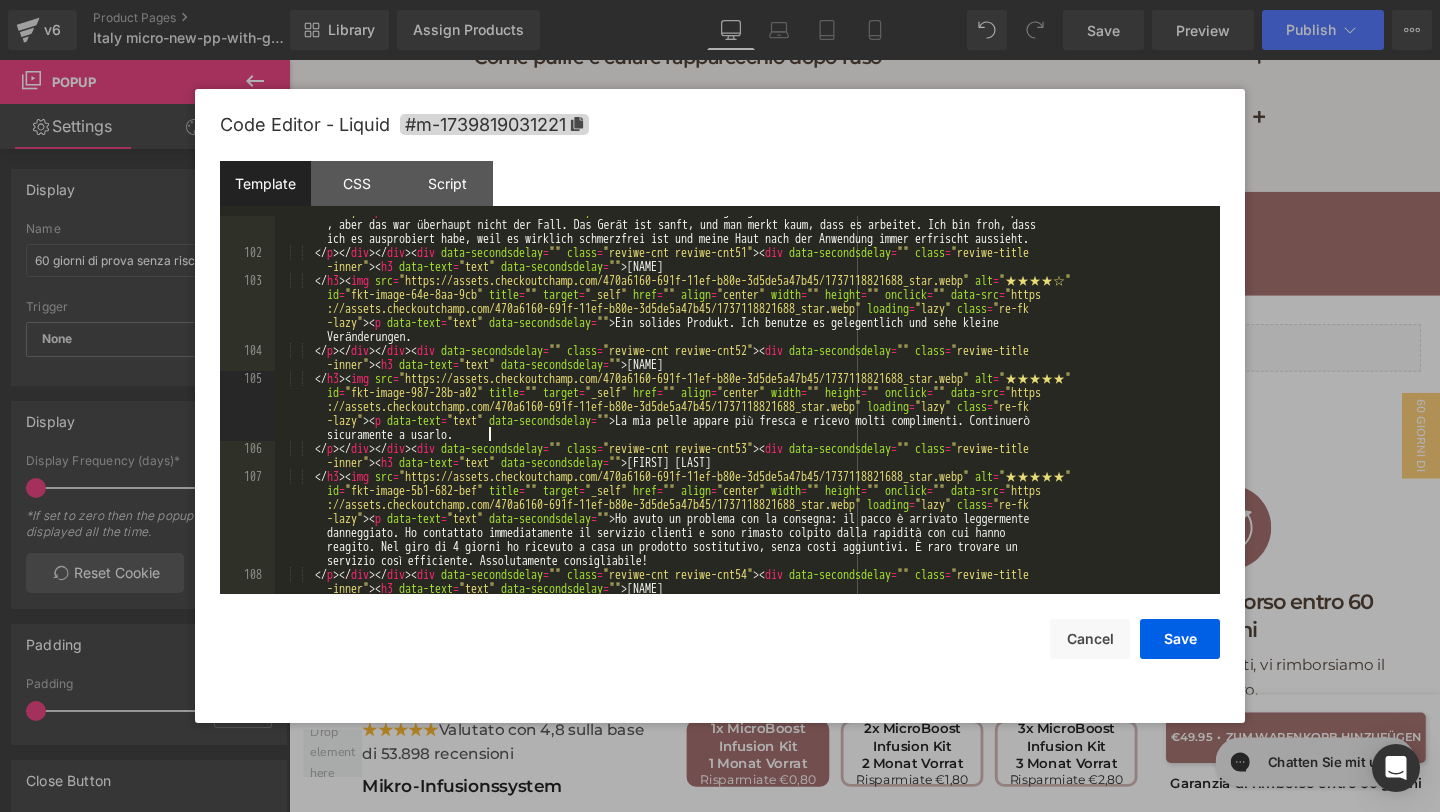 scroll, scrollTop: 5061, scrollLeft: 0, axis: vertical 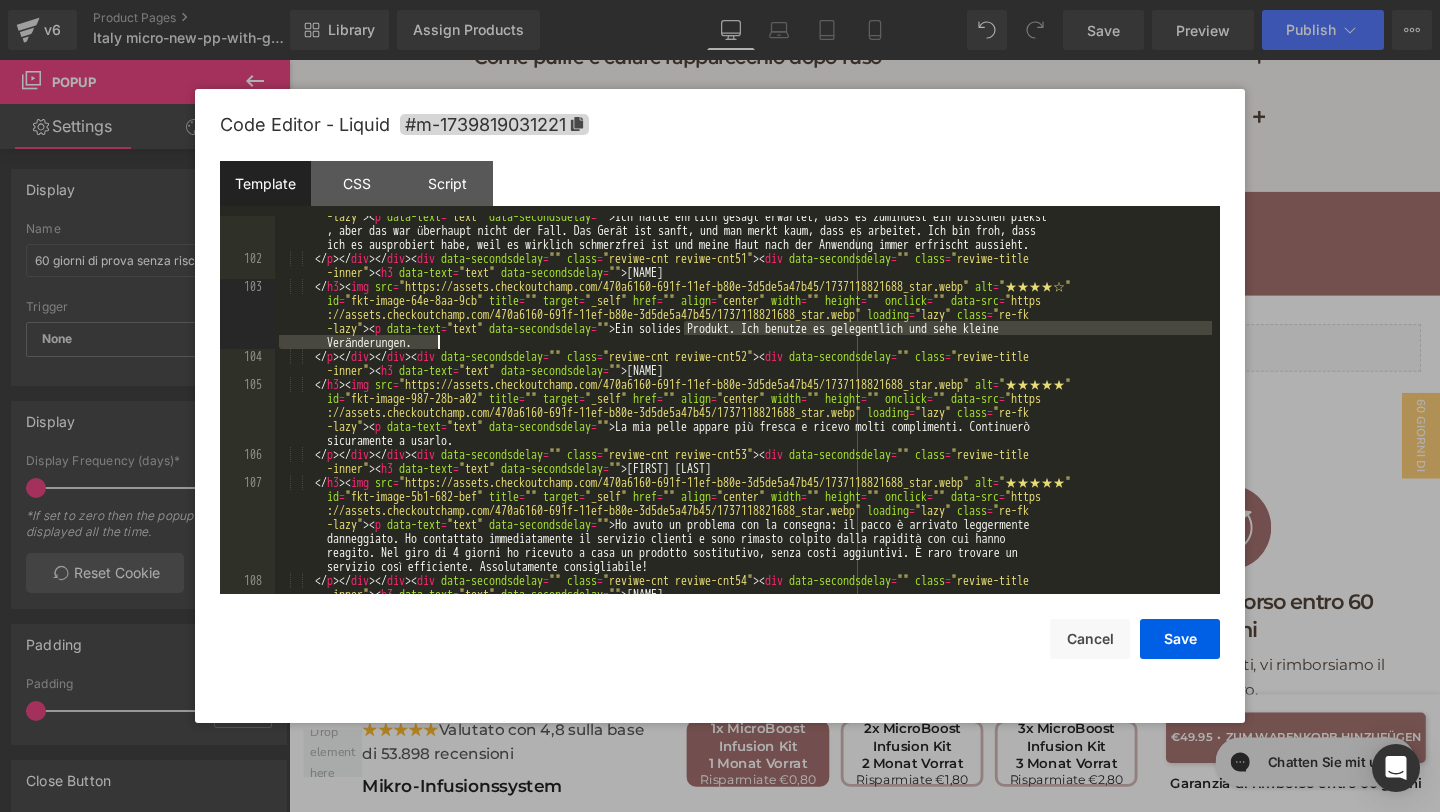 drag, startPoint x: 683, startPoint y: 331, endPoint x: 694, endPoint y: 347, distance: 19.416489 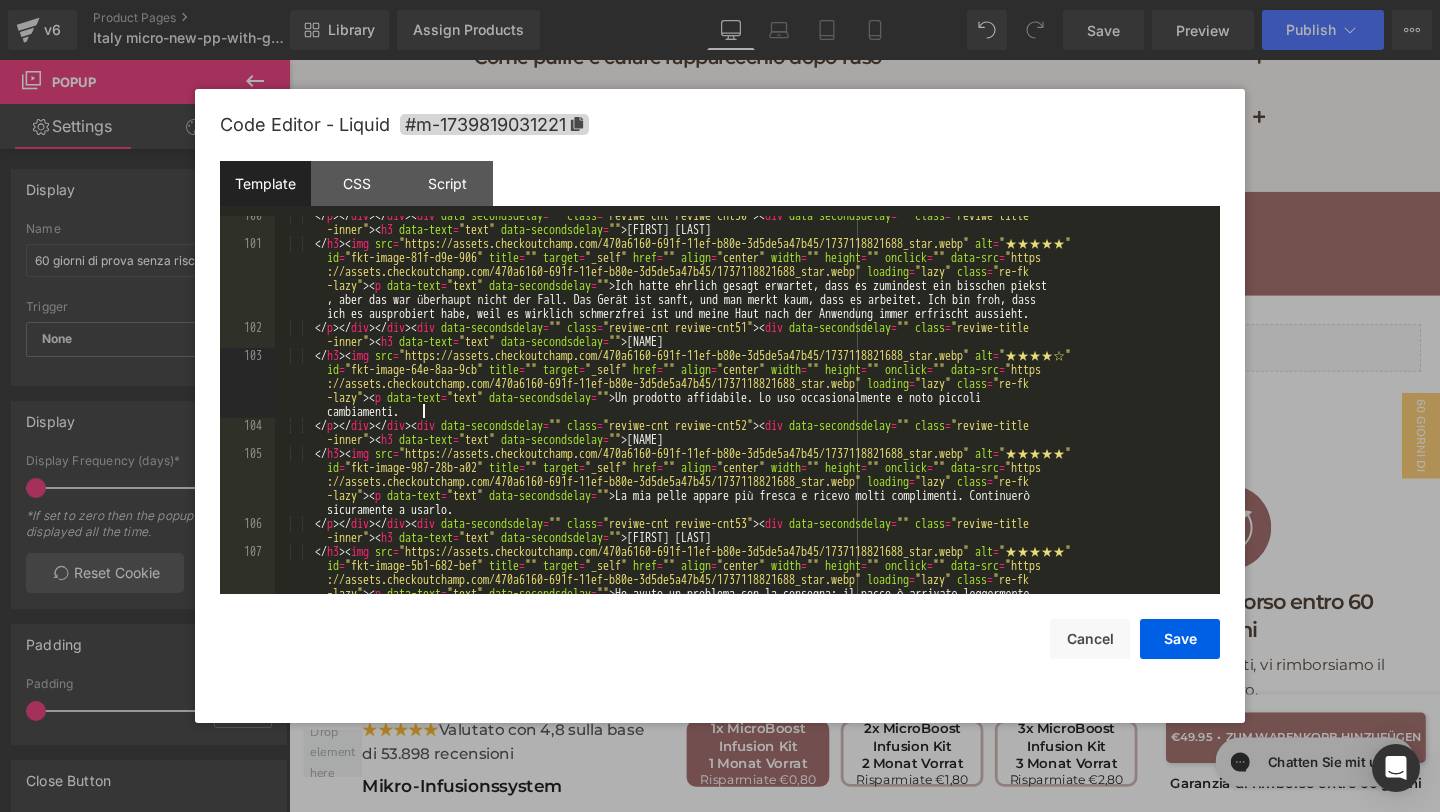 scroll, scrollTop: 4992, scrollLeft: 0, axis: vertical 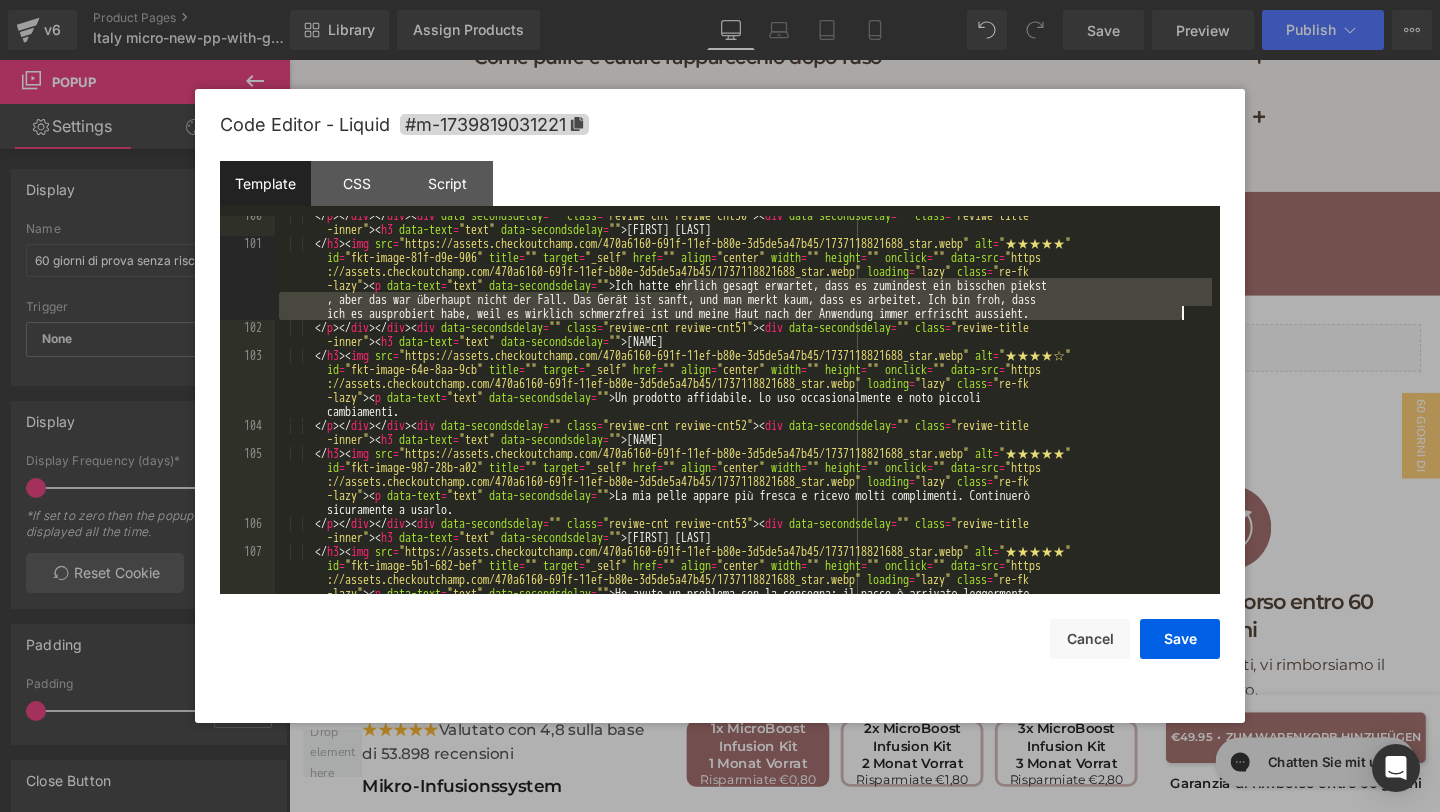 drag, startPoint x: 681, startPoint y: 288, endPoint x: 1182, endPoint y: 312, distance: 501.57452 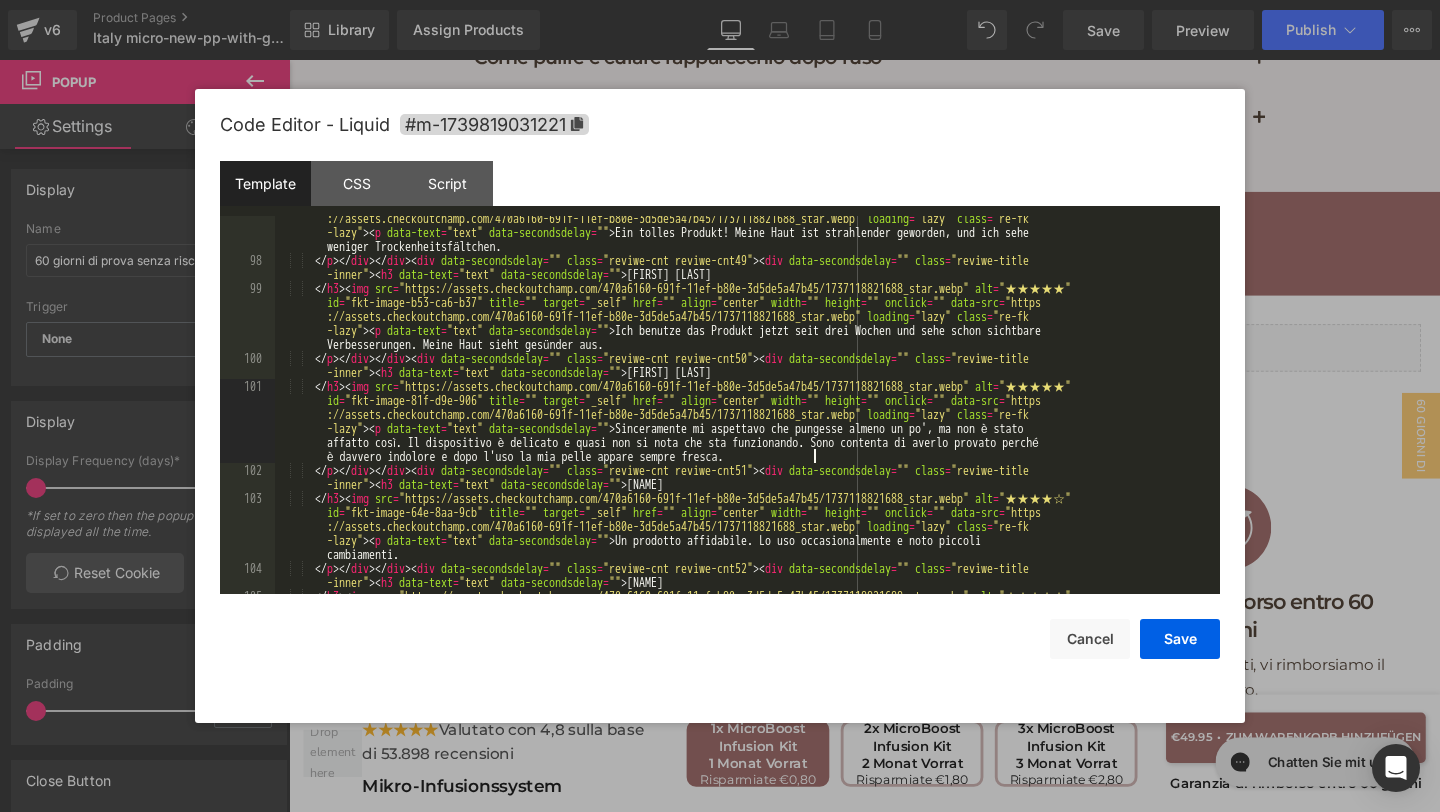 scroll, scrollTop: 4849, scrollLeft: 0, axis: vertical 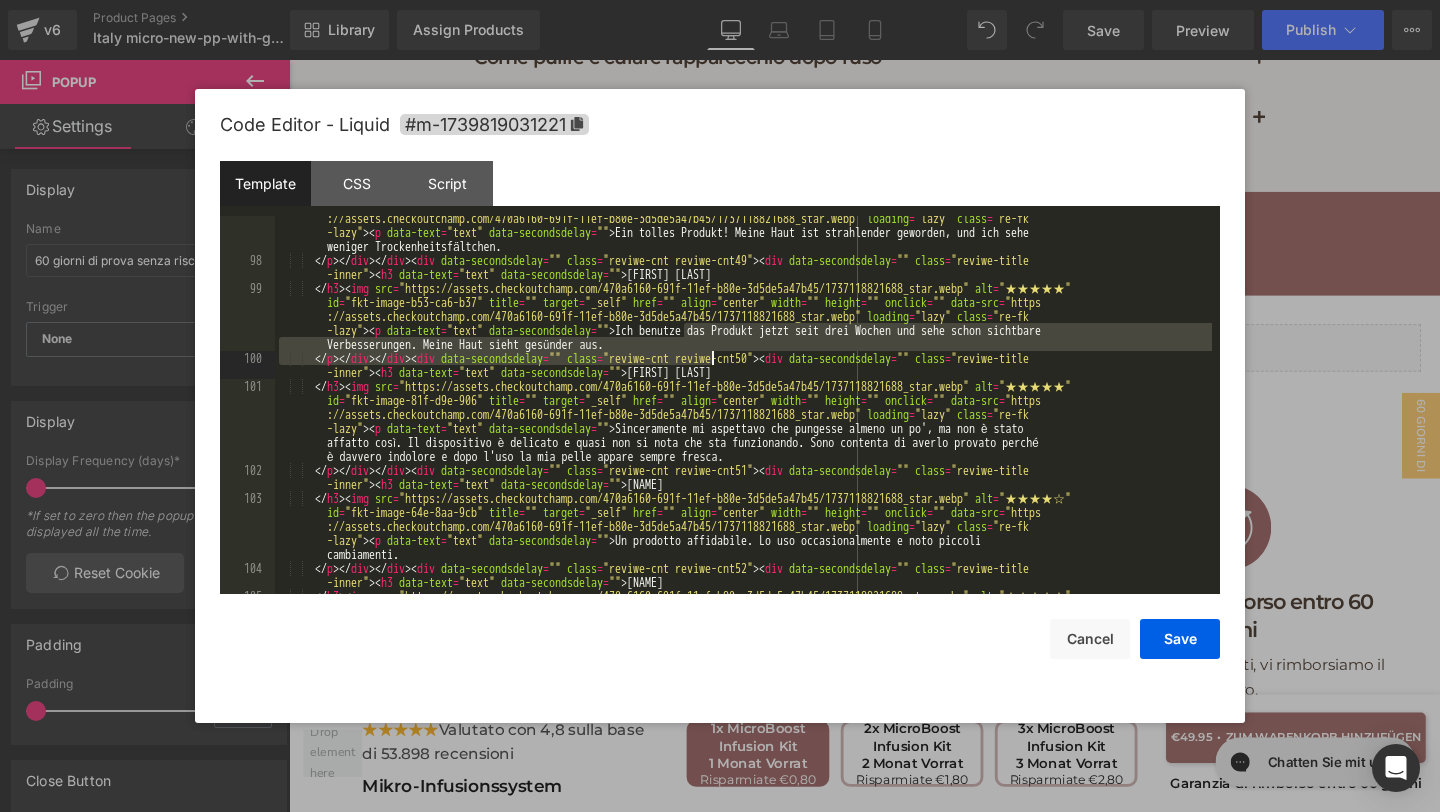 drag, startPoint x: 680, startPoint y: 331, endPoint x: 713, endPoint y: 357, distance: 42.0119 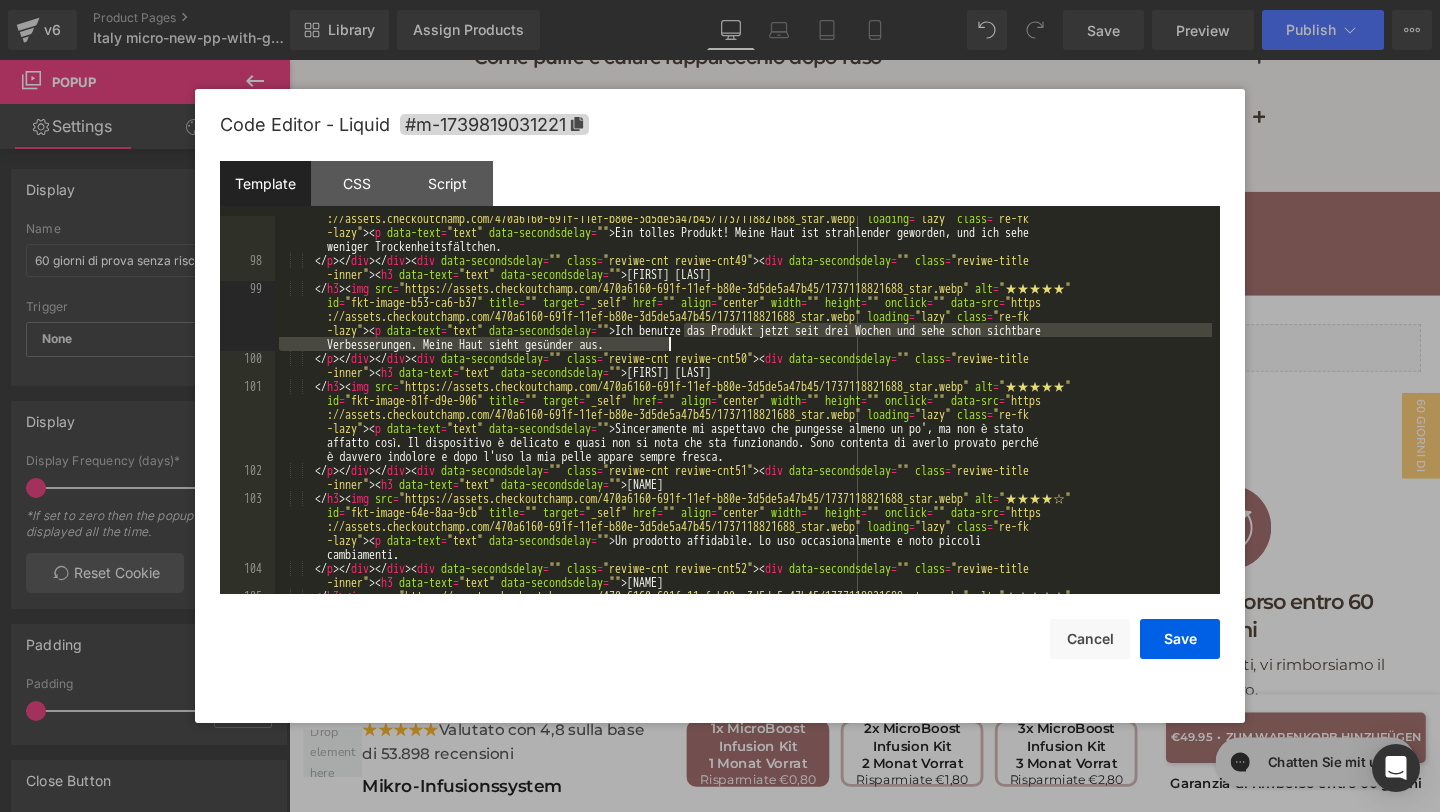 drag, startPoint x: 685, startPoint y: 331, endPoint x: 696, endPoint y: 339, distance: 13.601471 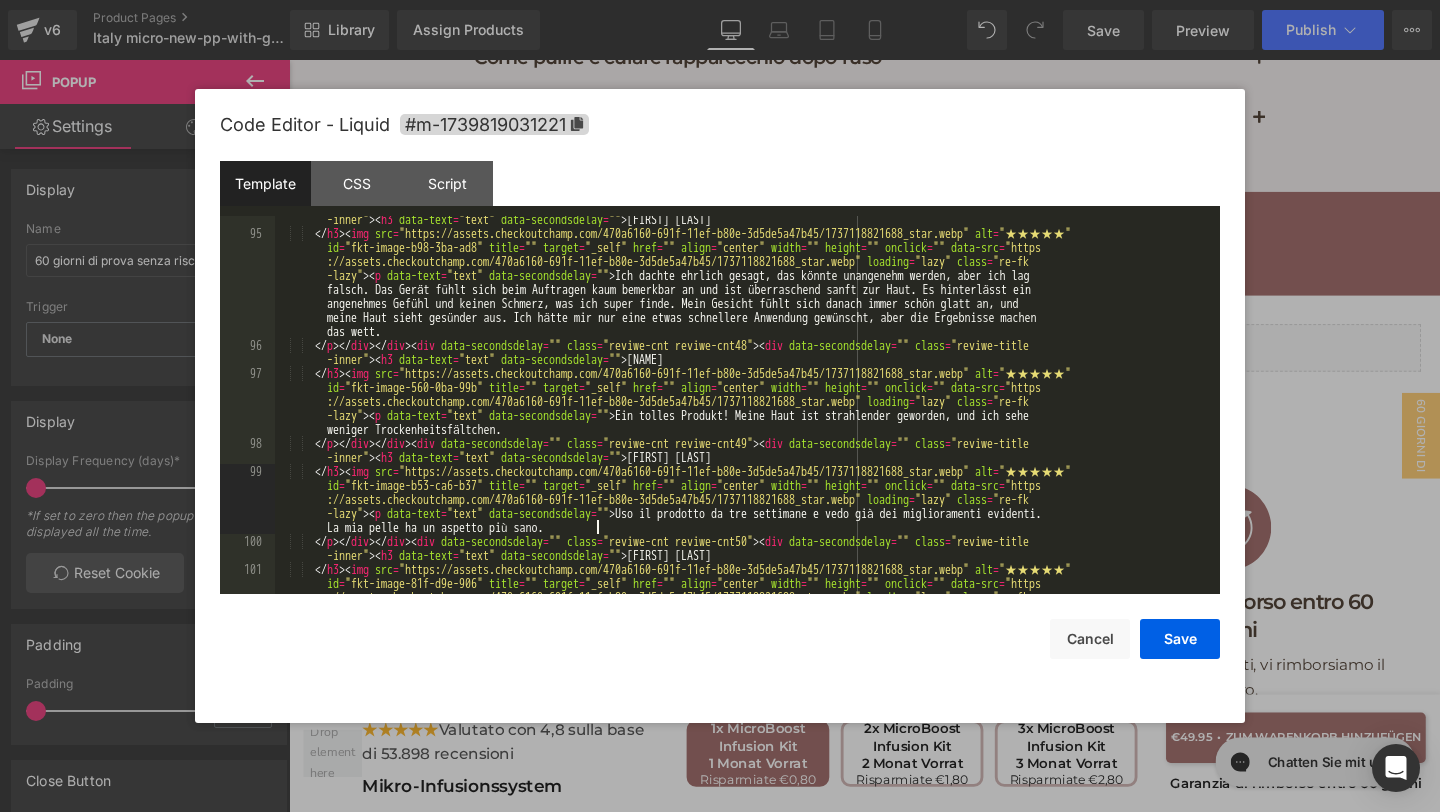 scroll, scrollTop: 4666, scrollLeft: 0, axis: vertical 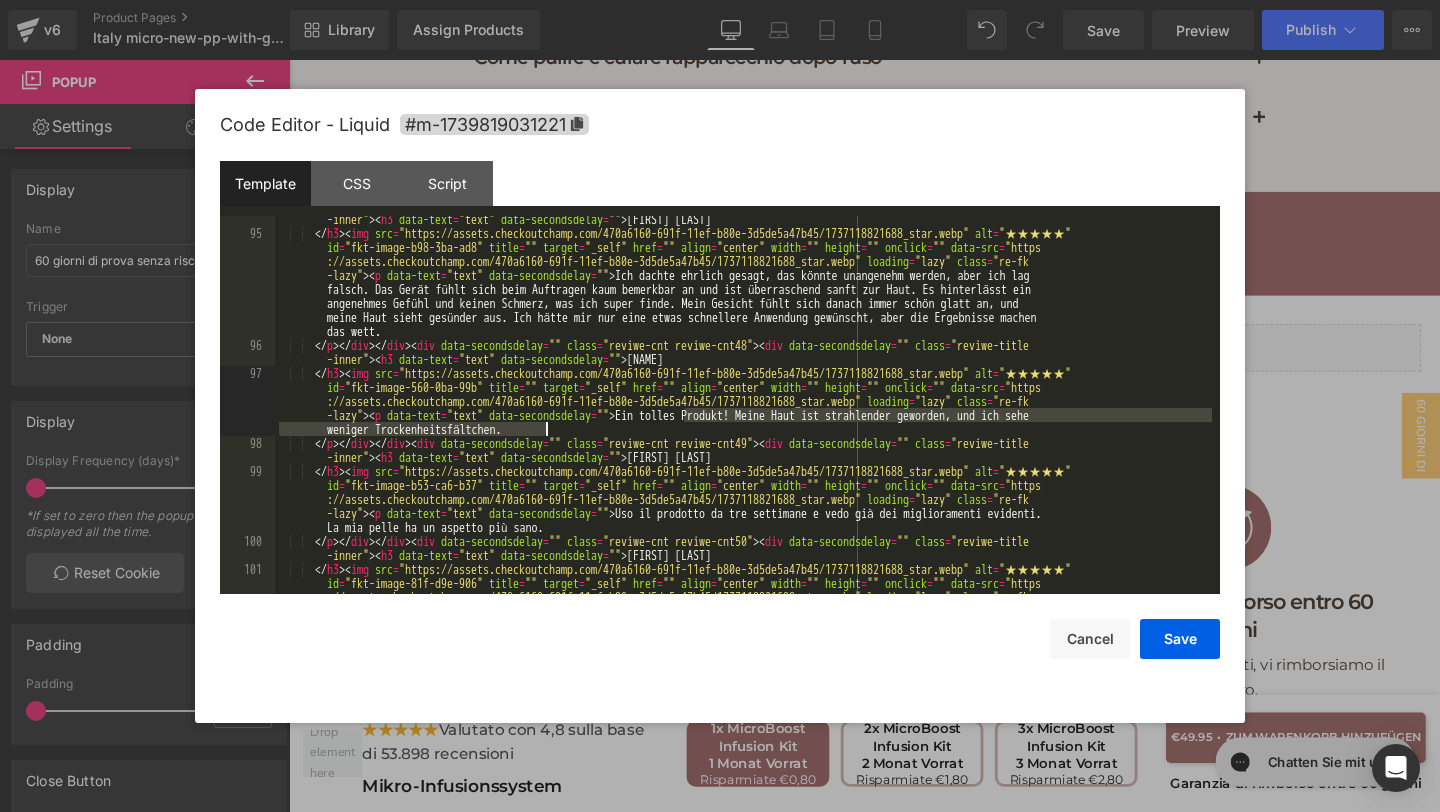 drag, startPoint x: 684, startPoint y: 416, endPoint x: 710, endPoint y: 430, distance: 29.529646 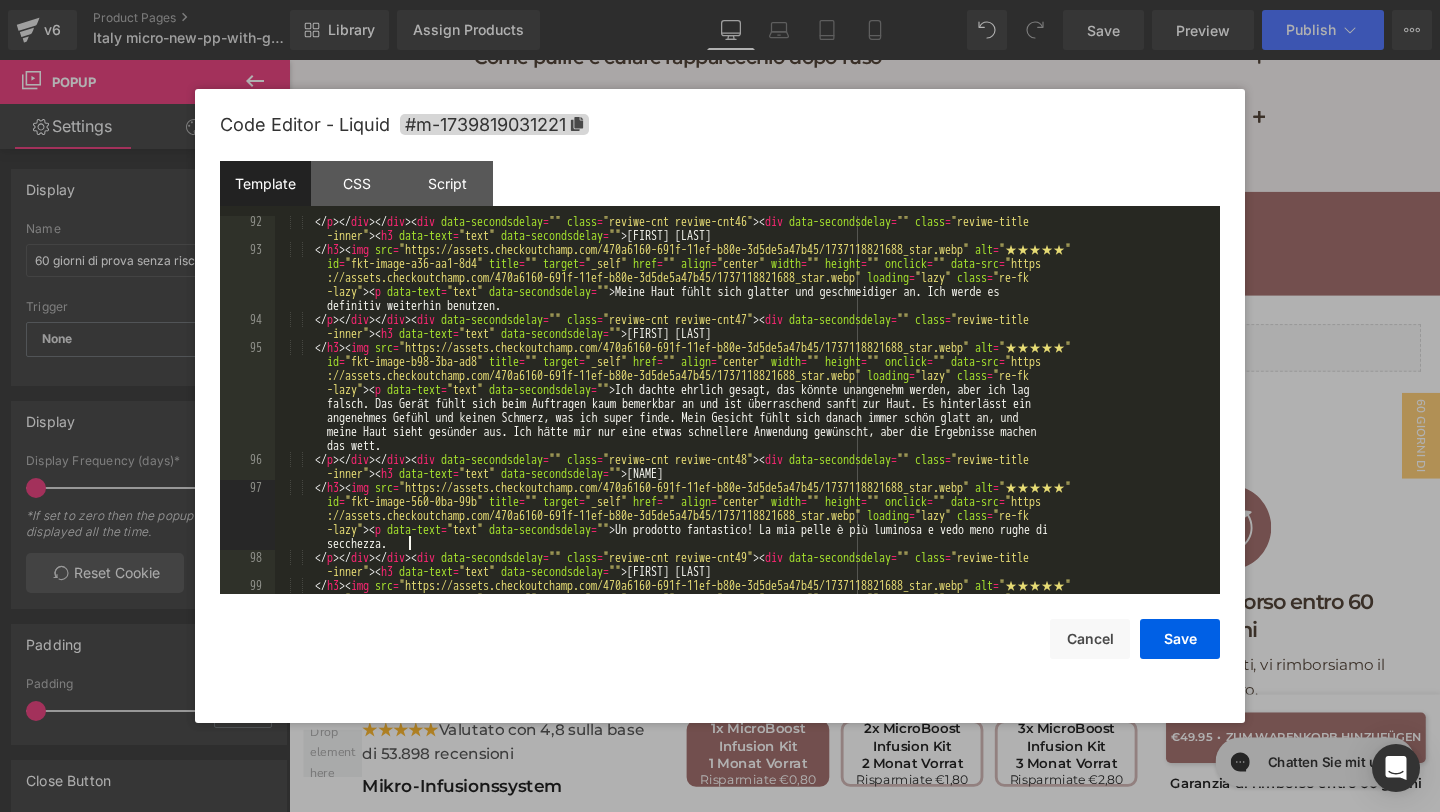 scroll, scrollTop: 4546, scrollLeft: 0, axis: vertical 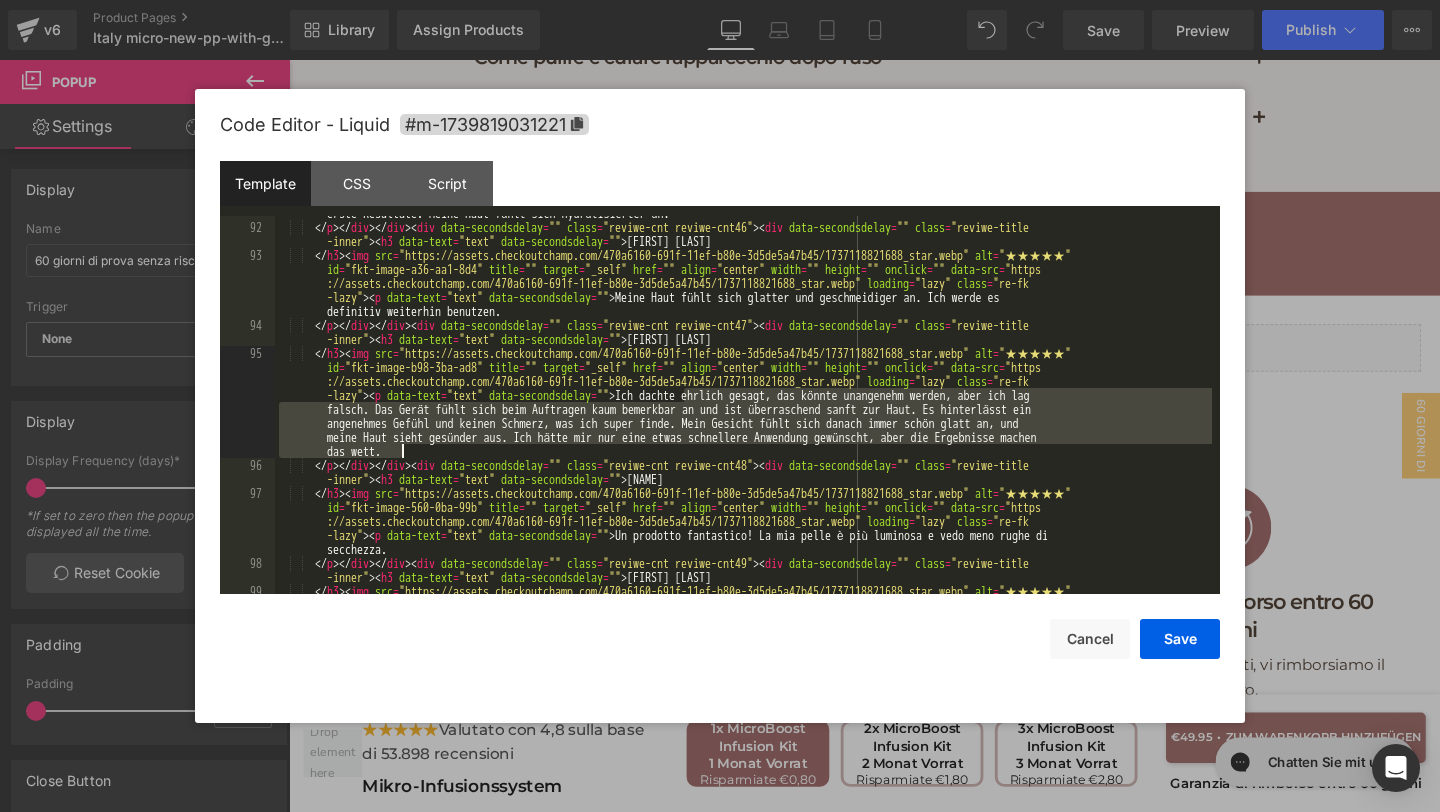 drag, startPoint x: 683, startPoint y: 398, endPoint x: 696, endPoint y: 448, distance: 51.662365 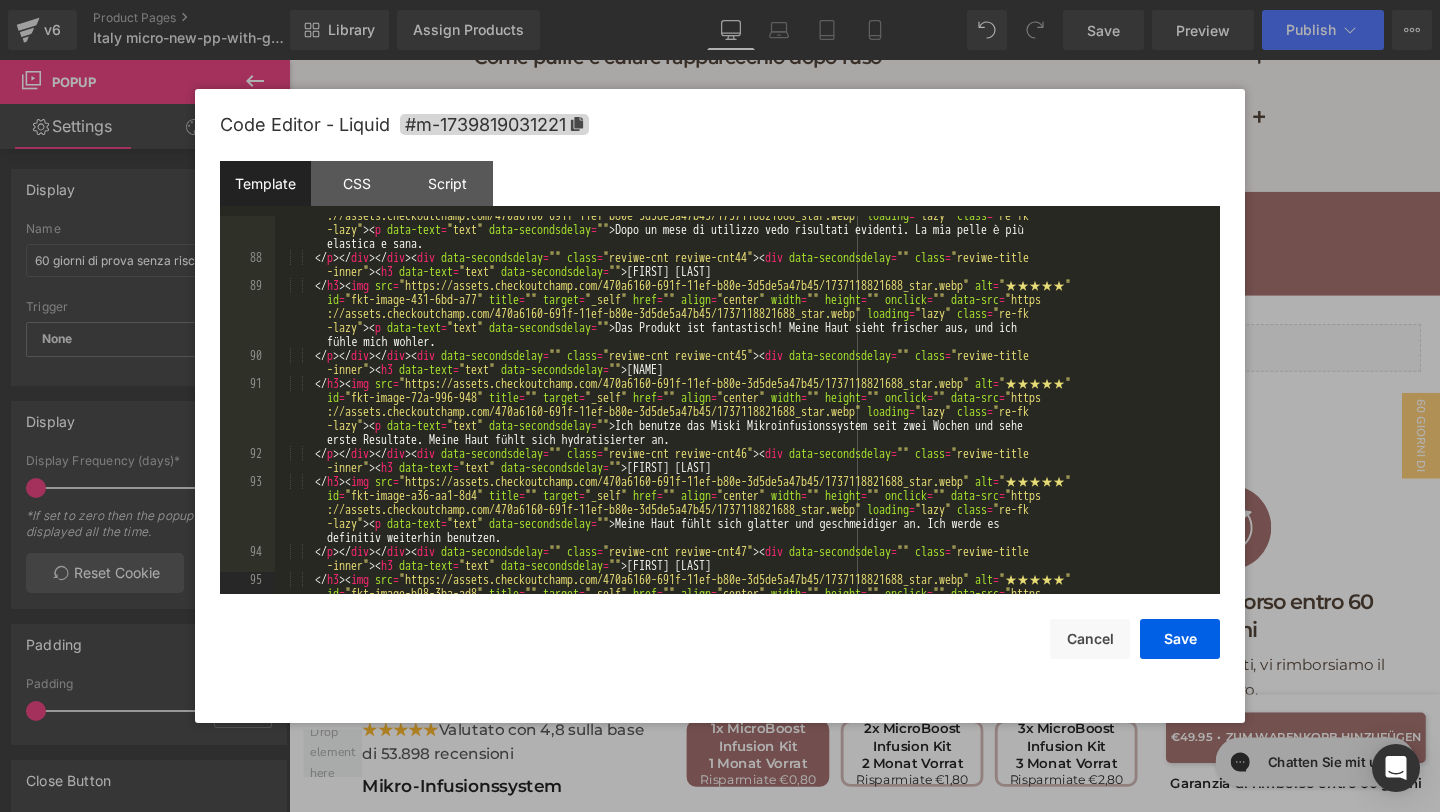scroll, scrollTop: 4339, scrollLeft: 0, axis: vertical 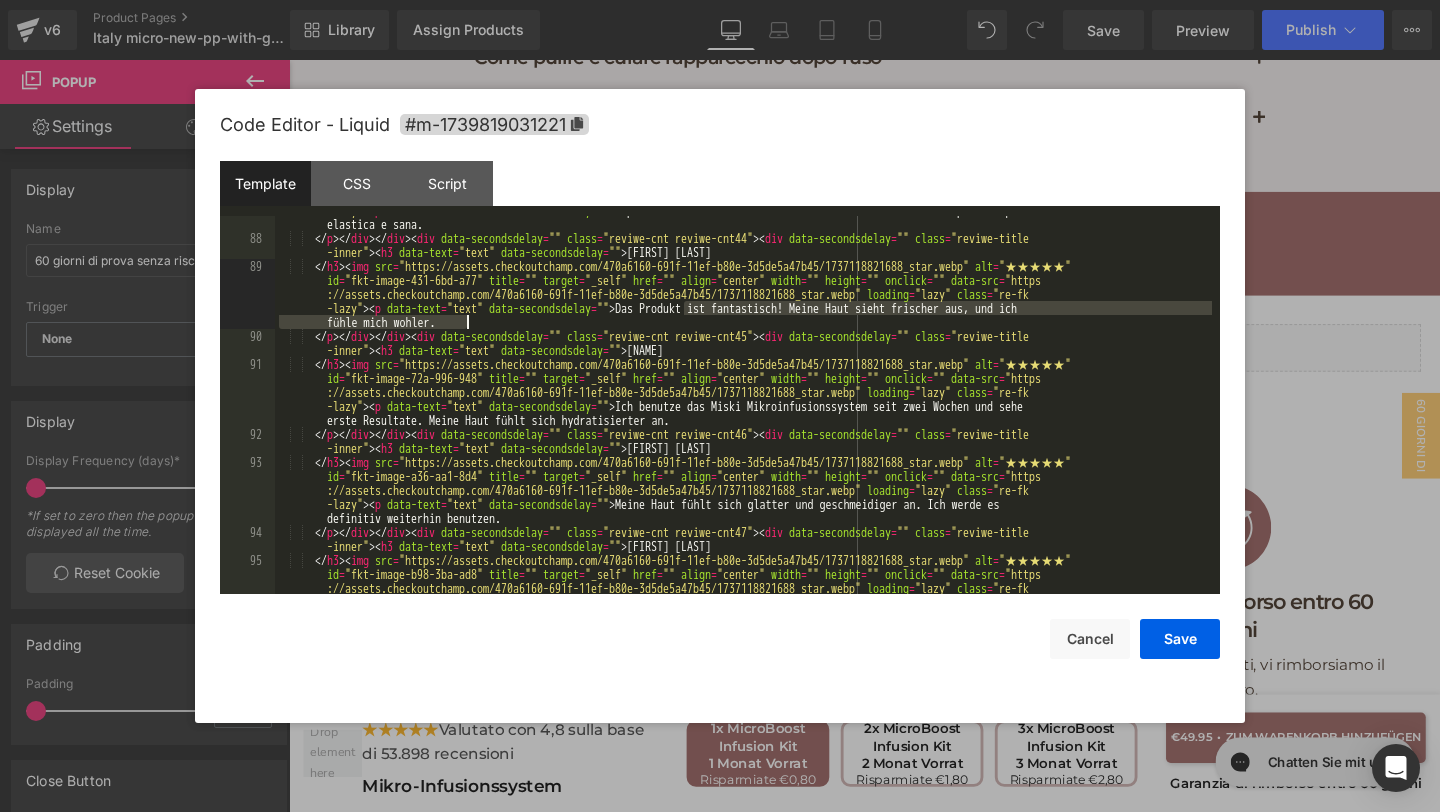 drag, startPoint x: 685, startPoint y: 305, endPoint x: 702, endPoint y: 322, distance: 24.04163 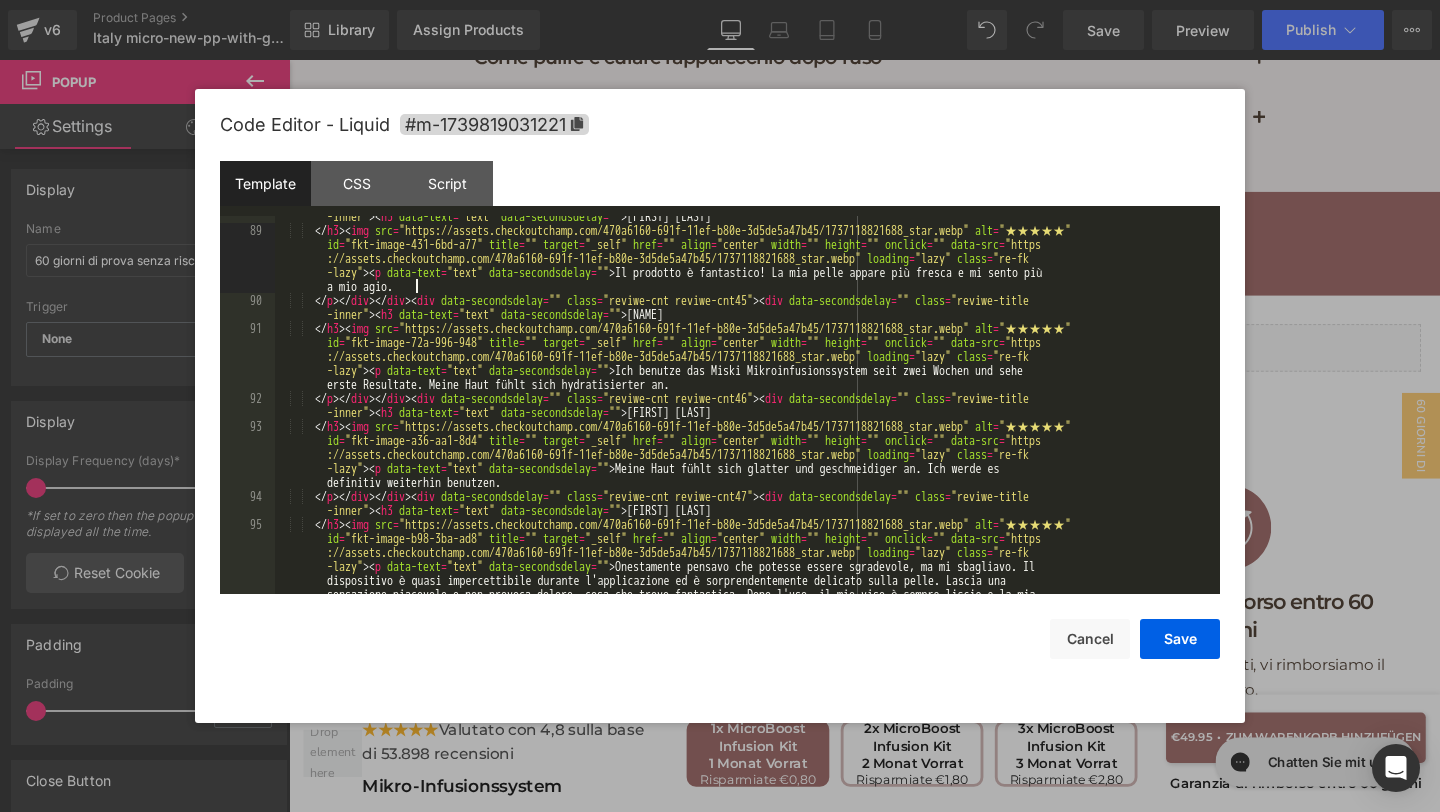 scroll, scrollTop: 4375, scrollLeft: 0, axis: vertical 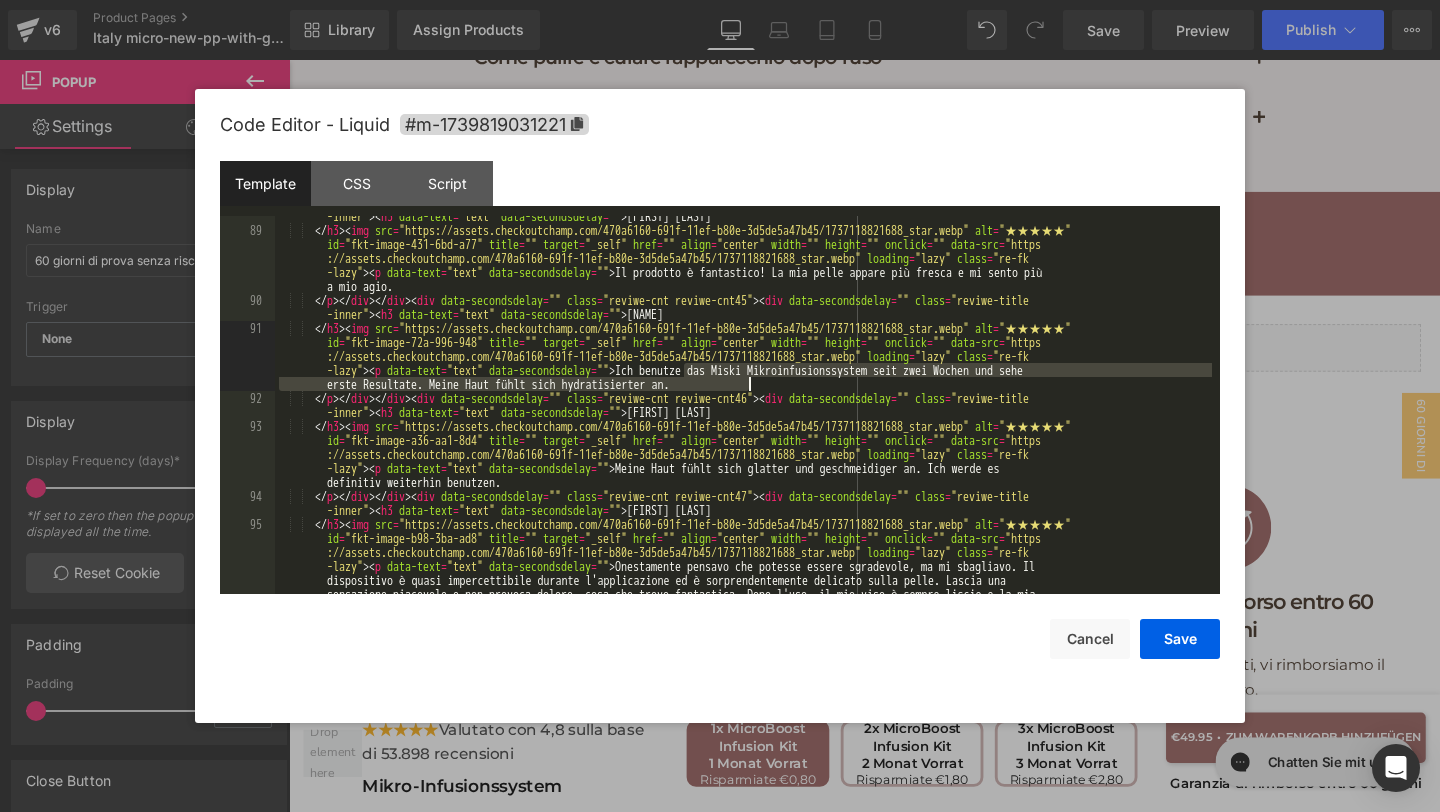 drag, startPoint x: 684, startPoint y: 374, endPoint x: 772, endPoint y: 387, distance: 88.95505 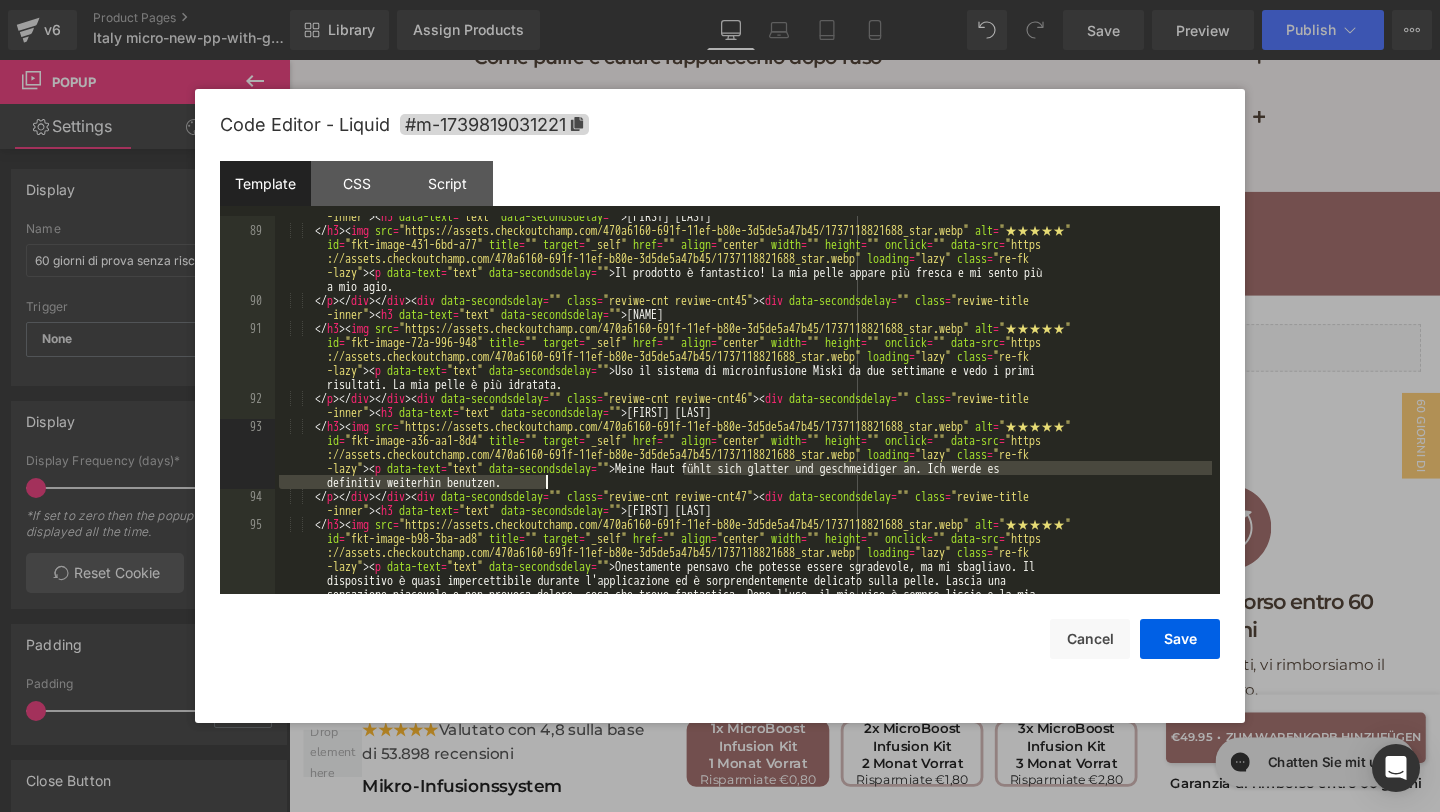 drag, startPoint x: 685, startPoint y: 467, endPoint x: 701, endPoint y: 479, distance: 20 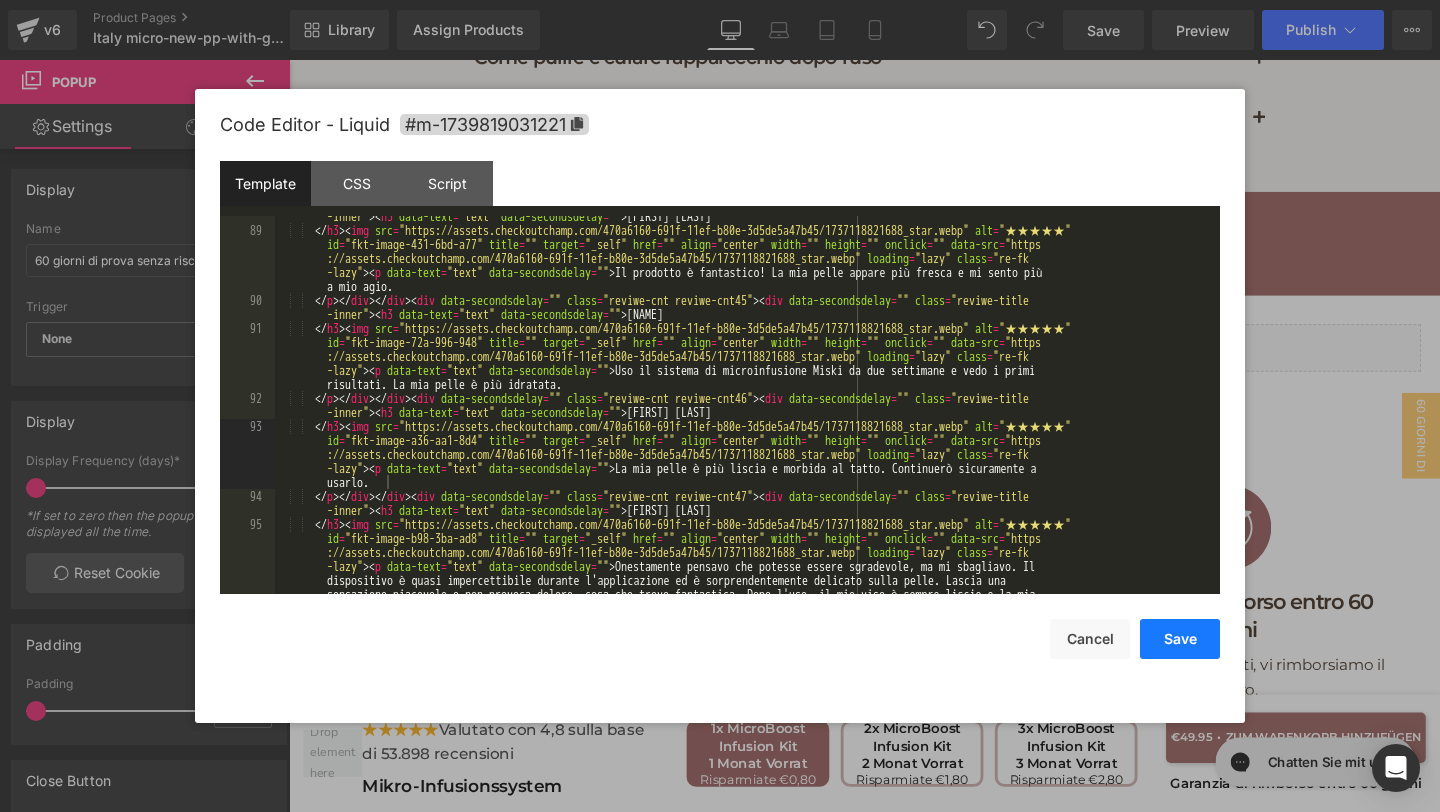click on "Save" at bounding box center (1180, 639) 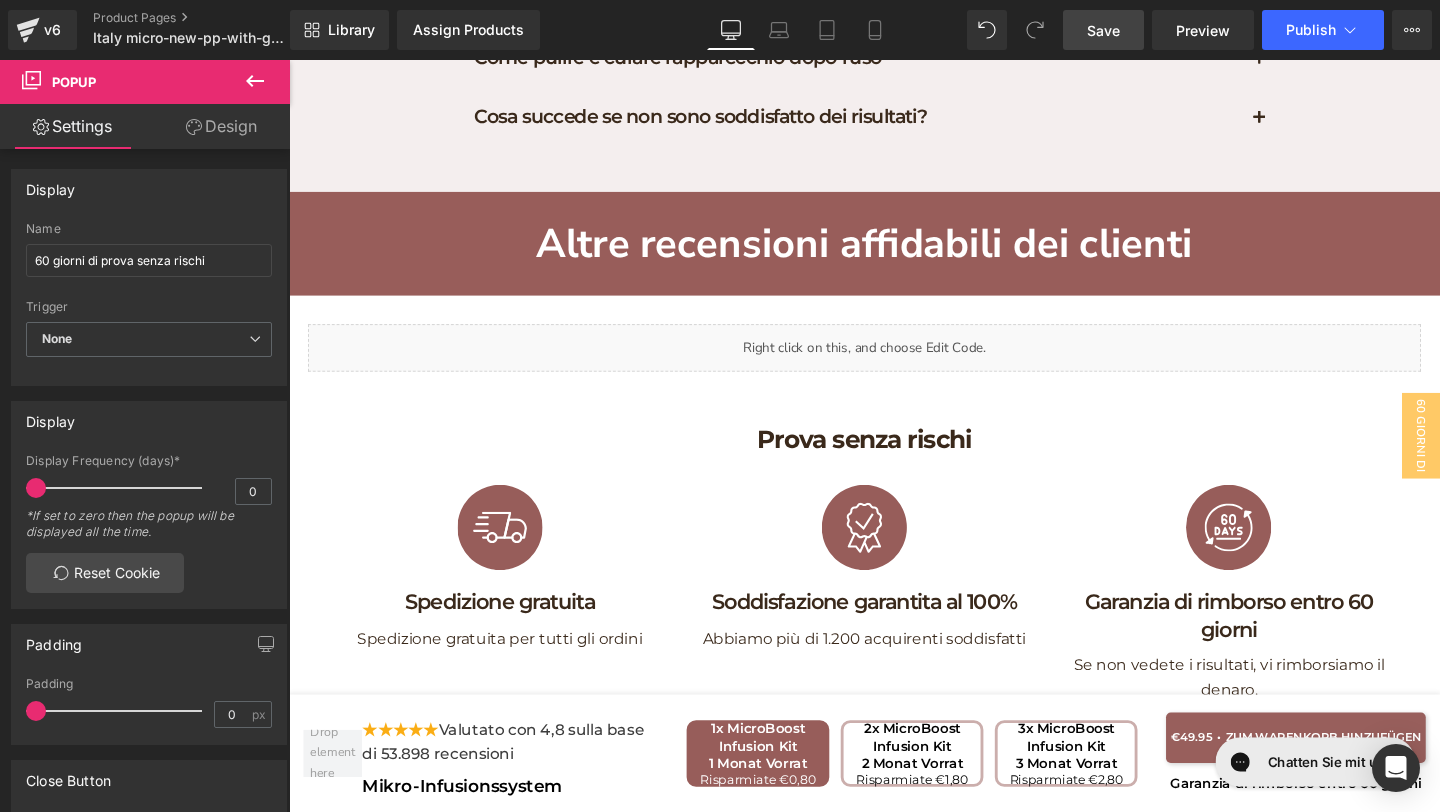 click on "Save" at bounding box center (1103, 30) 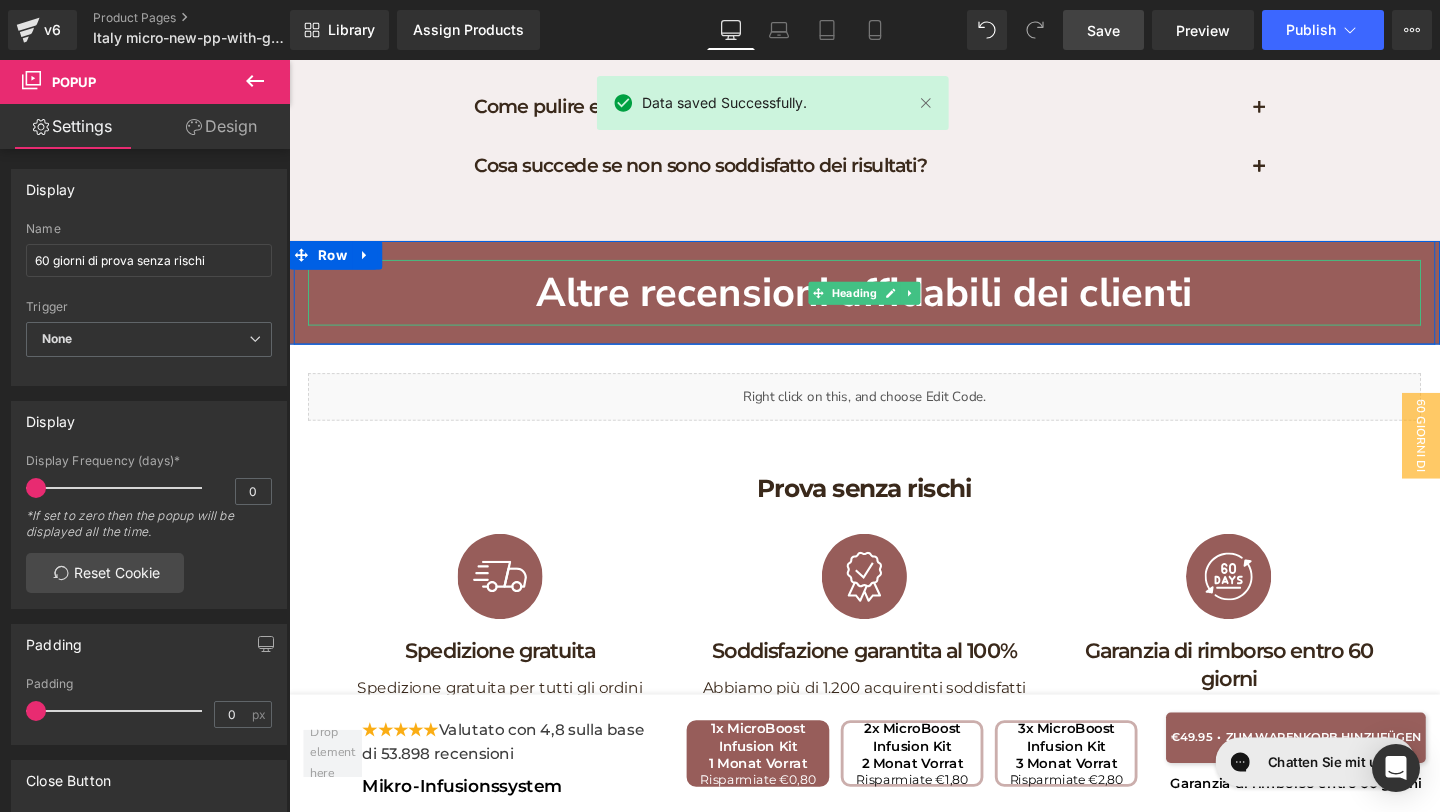 scroll, scrollTop: 10572, scrollLeft: 0, axis: vertical 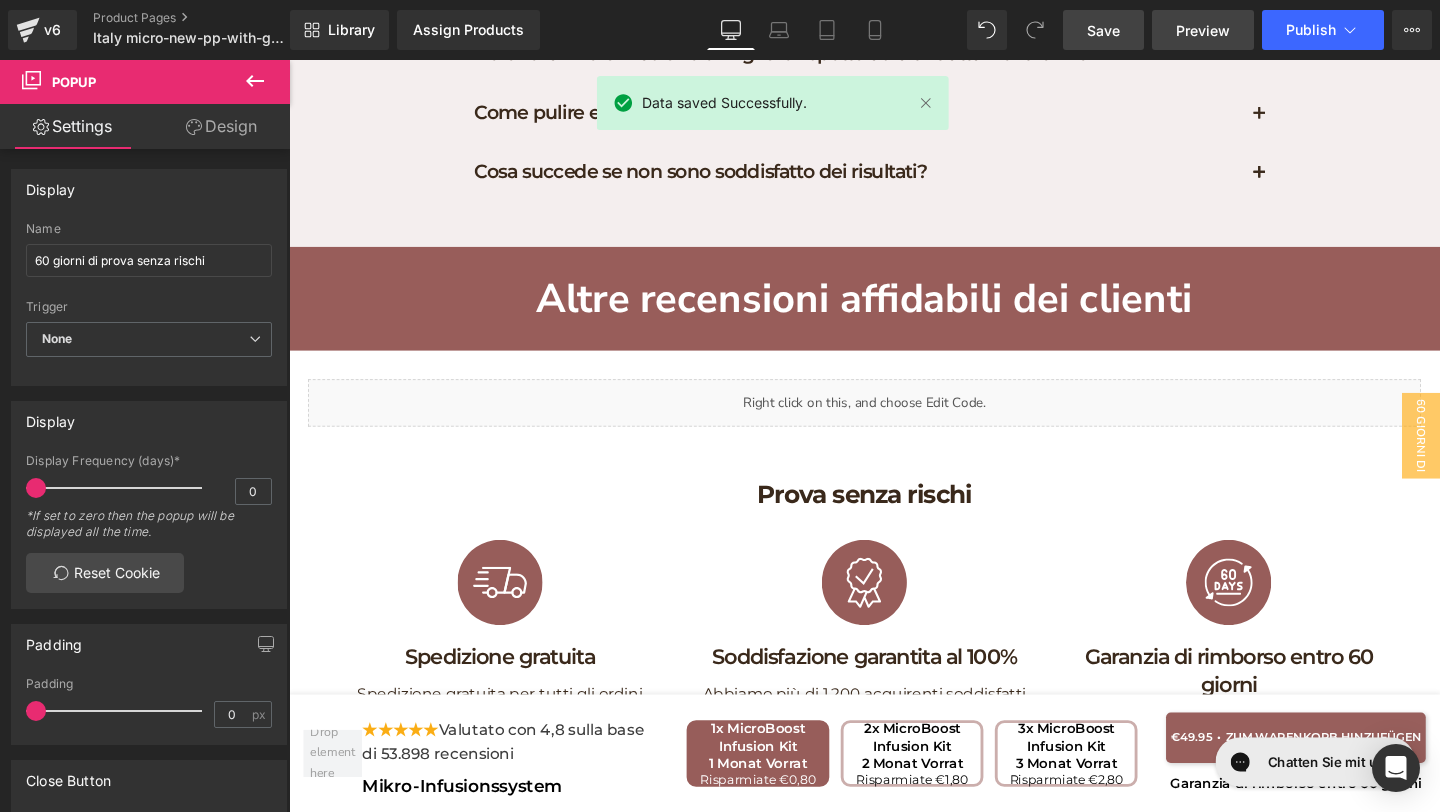 click on "Preview" at bounding box center (1203, 30) 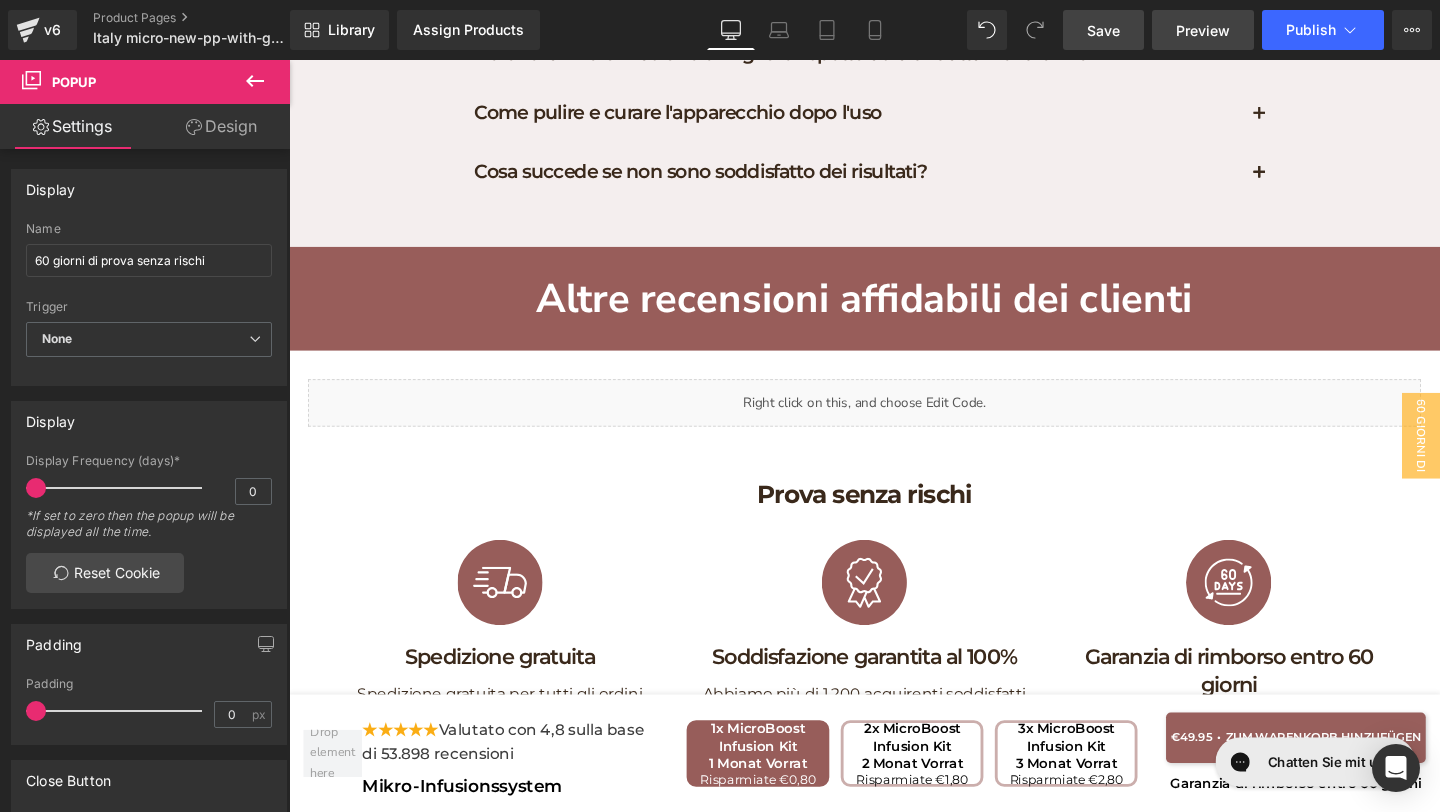 click on "Preview" at bounding box center (1203, 30) 